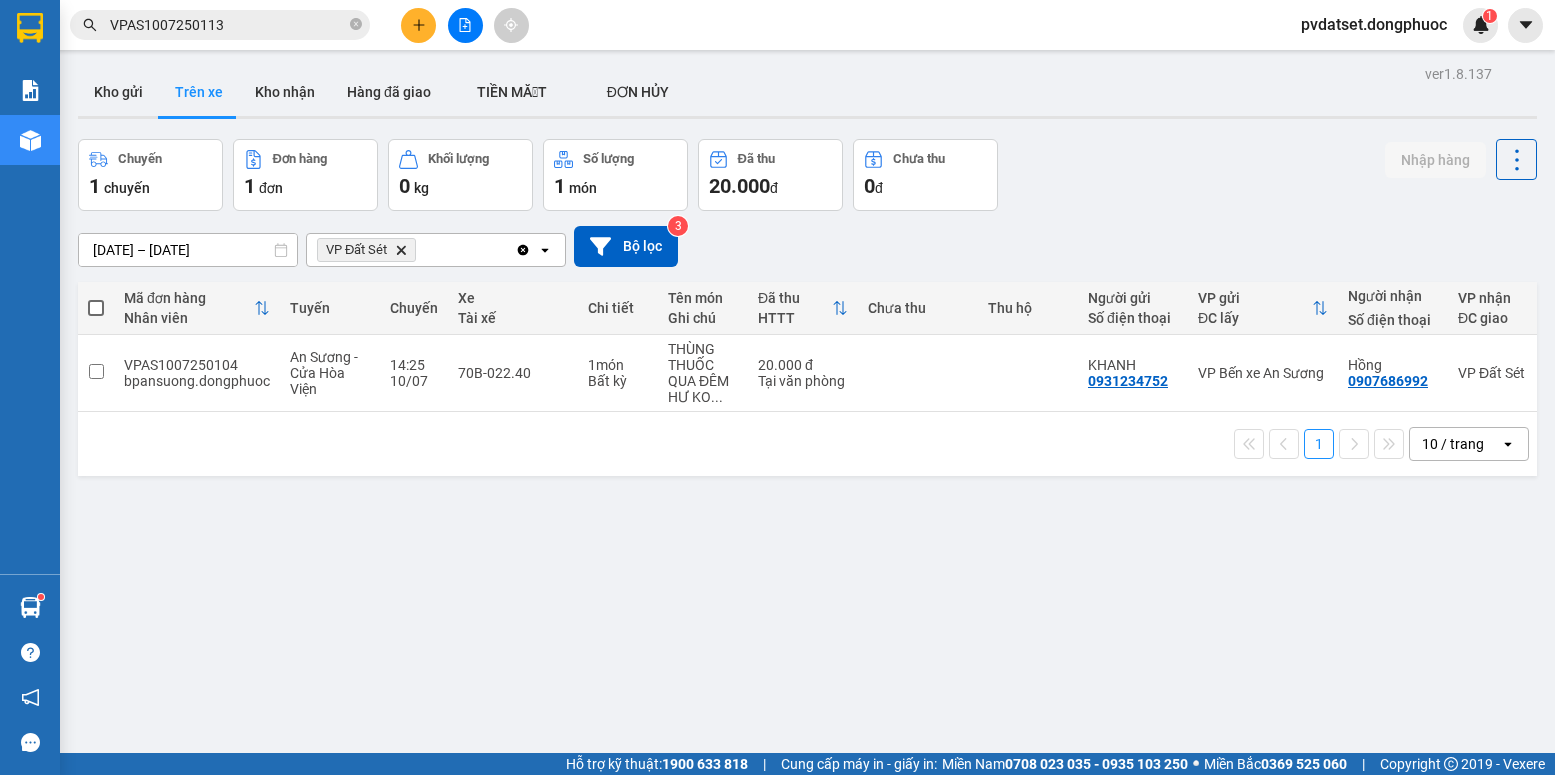 scroll, scrollTop: 0, scrollLeft: 0, axis: both 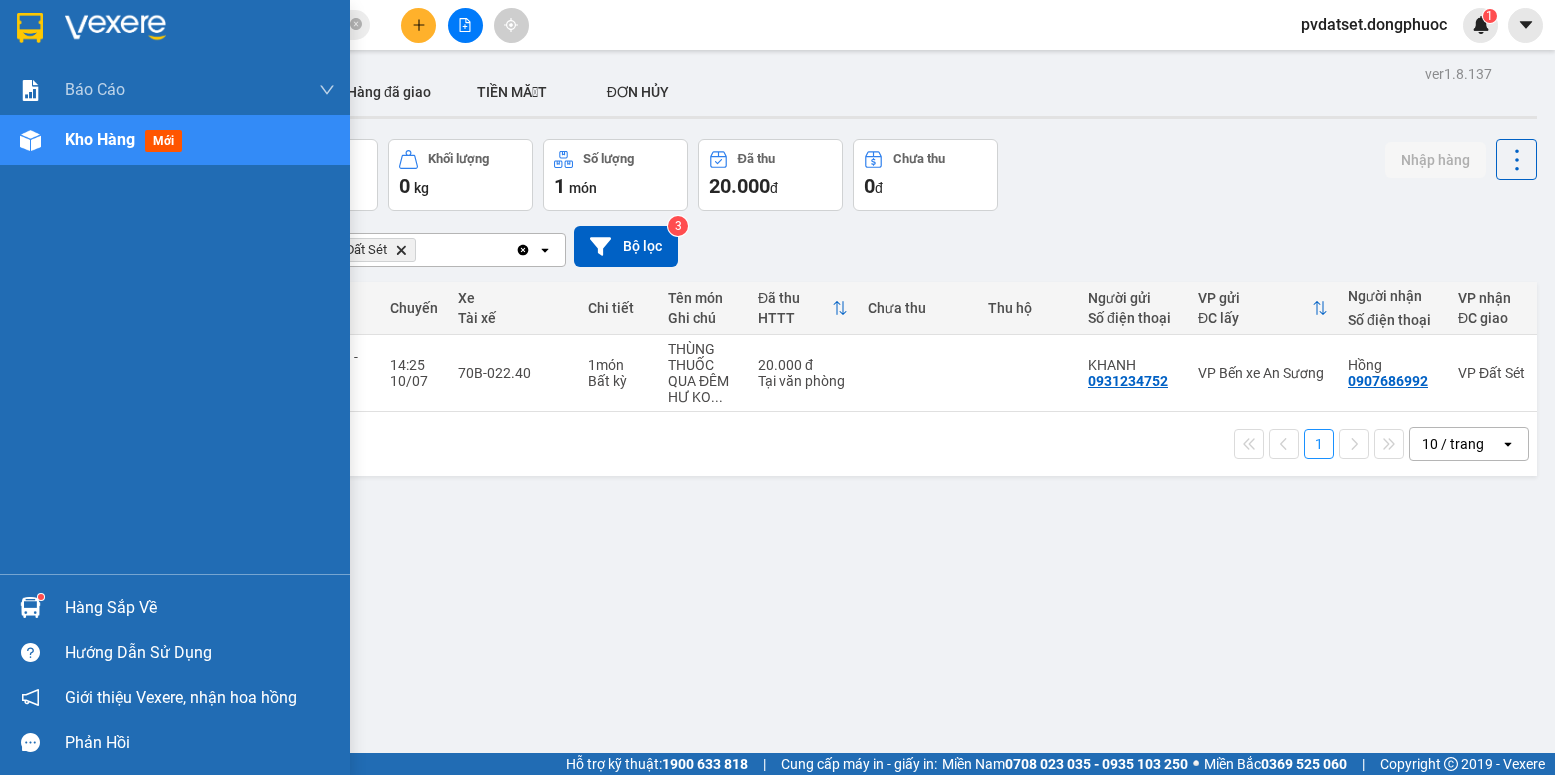 click at bounding box center (30, 607) 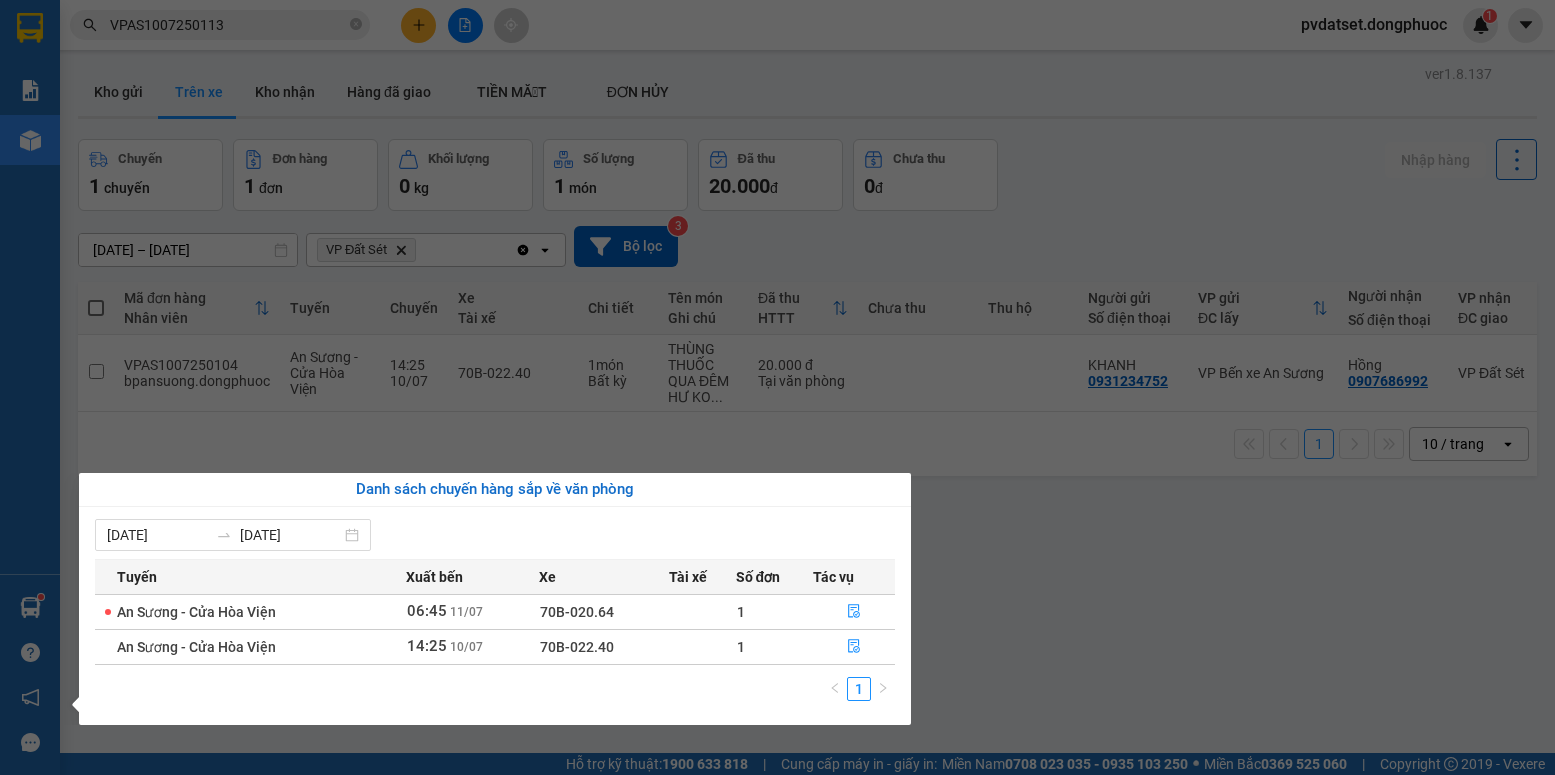 click on "Kết quả tìm kiếm ( 1 )  Bộ lọc  Ngày tạo đơn gần nhất Mã ĐH Trạng thái Món hàng Tổng cước Chưa cước Nhãn Người gửi VP Gửi Người nhận VP Nhận VPAS1007250113 14:37 [DATE] VP Gửi   HỘP NK SL:  1 20.000 0909193095 LAB TRƯỜNG AN VP Bến xe An Sương 0898982424 NK MỸ ANH 2 VP Đất Sét 1 VPAS1007250113 pvdatset.dongphuoc 1     Báo cáo Mẫu 1: Báo cáo dòng tiền  Mẫu 1: Báo cáo dòng tiền theo nhân viên Mẫu 1: Báo cáo dòng tiền theo nhân viên (VP) Mẫu 2: Doanh số tạo đơn theo Văn phòng, nhân viên - Trạm     Kho hàng mới Hàng sắp về Hướng dẫn sử dụng Giới thiệu Vexere, nhận hoa hồng Phản hồi Phần mềm hỗ trợ bạn tốt chứ? ver  1.8.137 Kho gửi Trên xe Kho nhận Hàng đã giao TIỀN MẶT  ĐƠN HỦY Chuyến 1 chuyến Đơn hàng 1 đơn Khối lượng 0 kg Số lượng 1 món Đã thu 20.000  đ Chưa thu 0  đ Nhập hàng [DATE] – [DATE] VP Đất Sét" at bounding box center [777, 387] 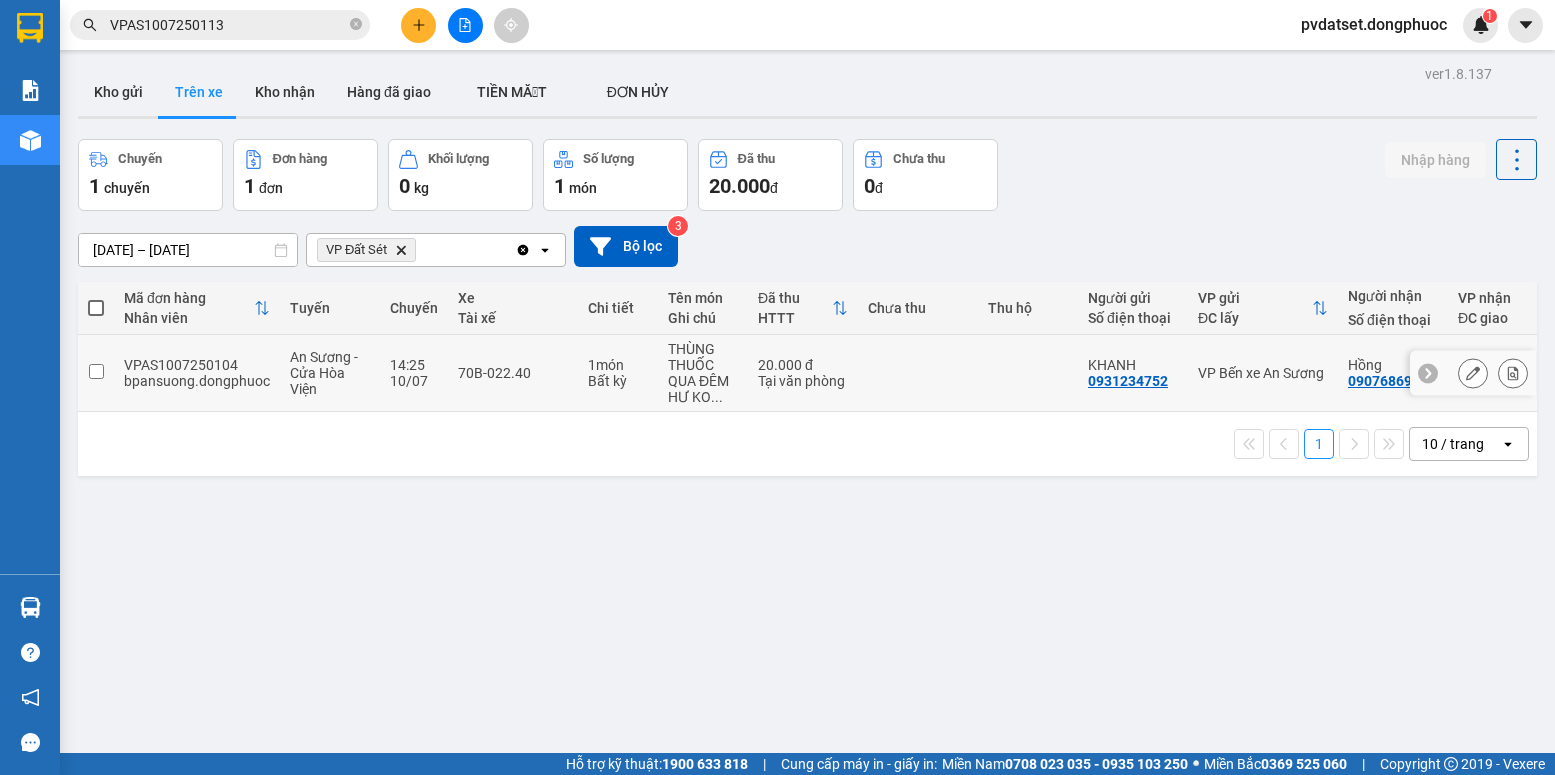 drag, startPoint x: 562, startPoint y: 372, endPoint x: 600, endPoint y: 369, distance: 38.118237 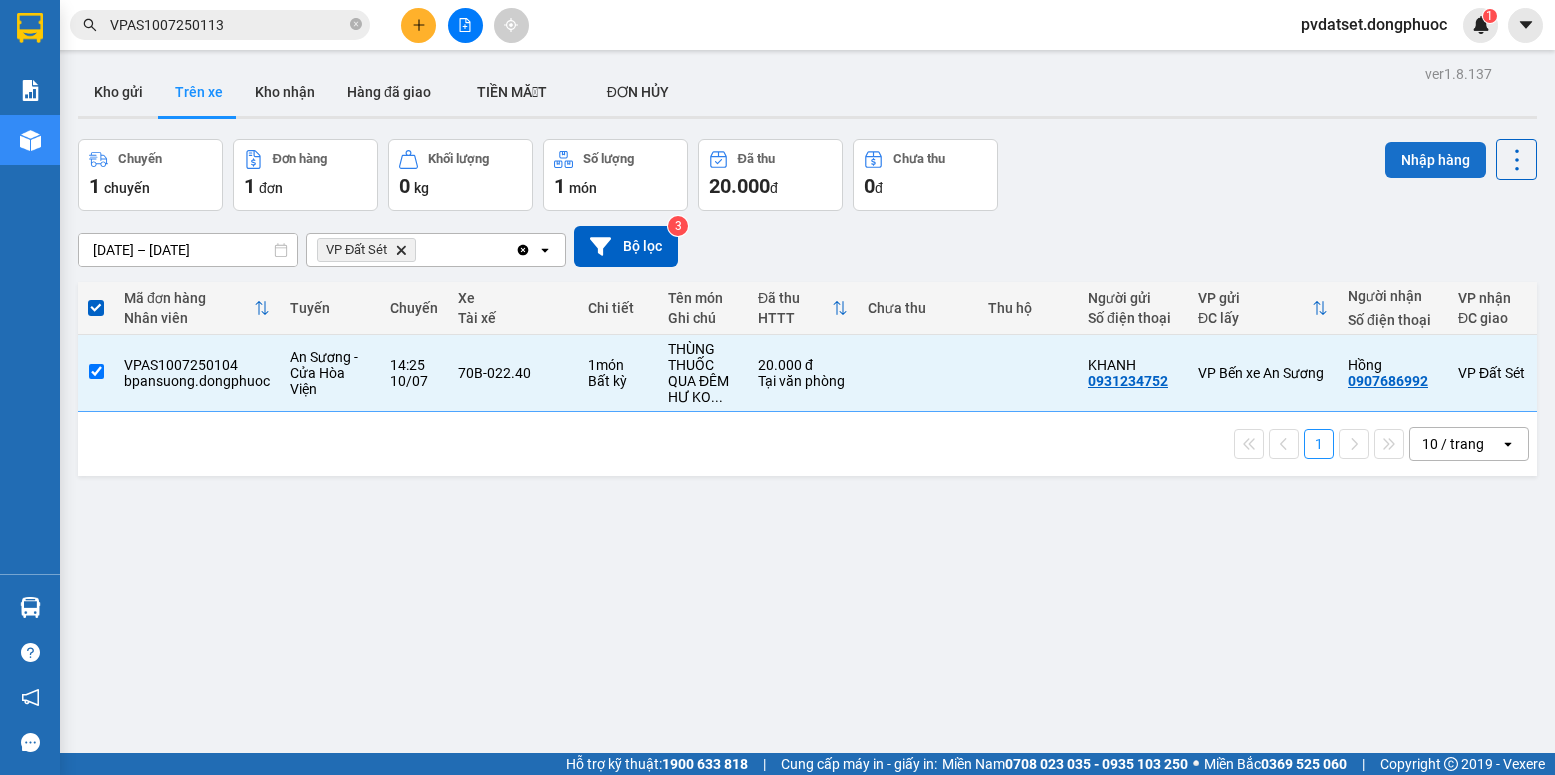 click on "Nhập hàng" at bounding box center [1435, 160] 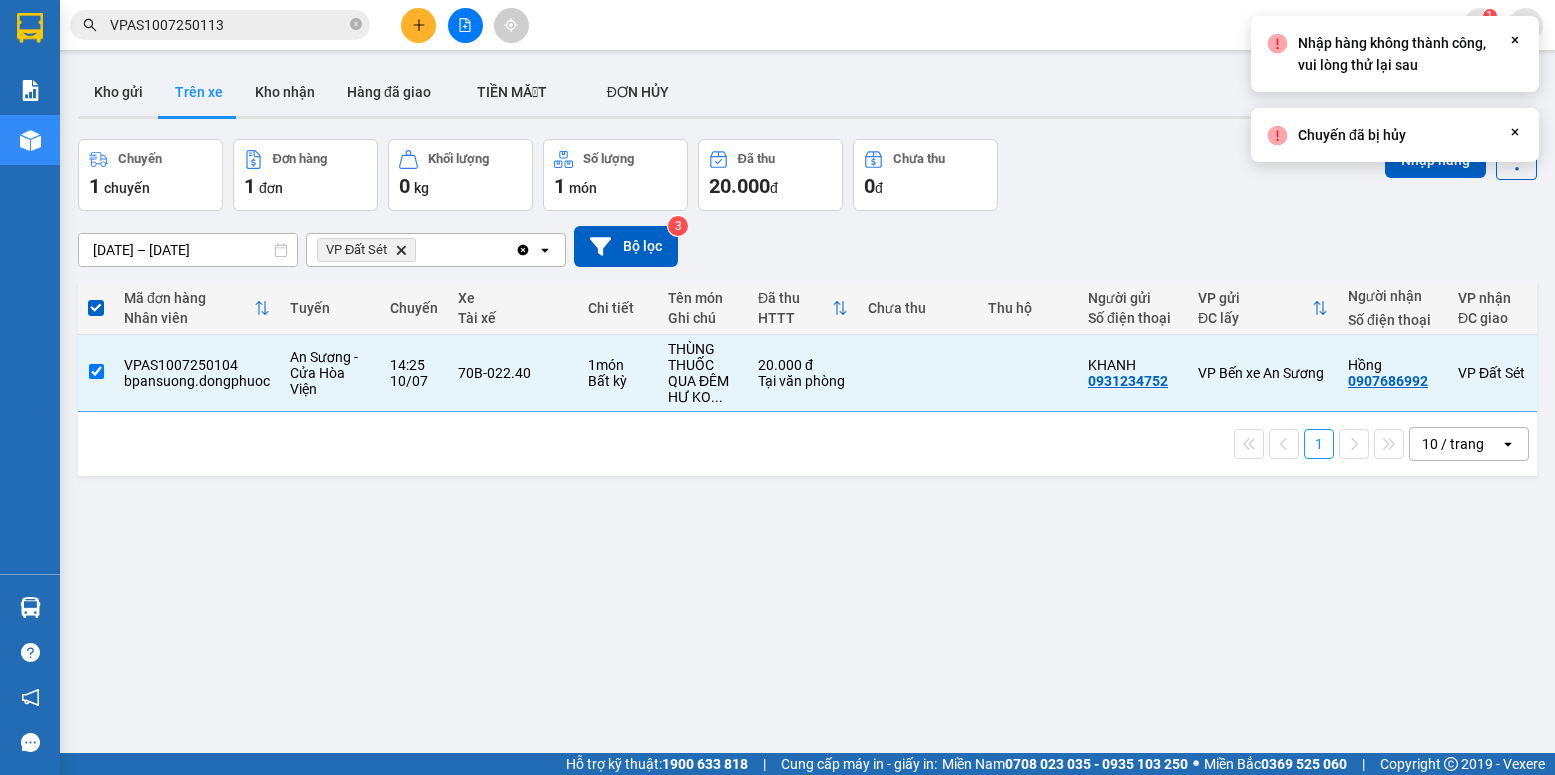 click on "ver  1.8.137 Kho gửi Trên xe Kho nhận Hàng đã giao TIỀN MẶT  ĐƠN HỦY Chuyến 1 chuyến Đơn hàng 1 đơn Khối lượng 0 kg Số lượng 1 món Đã thu 20.000  đ Chưa thu 0  đ Nhập hàng [DATE] – [DATE] Press the down arrow key to interact with the calendar and select a date. Press the escape button to close the calendar. Selected date range is from [DATE] to [DATE]. VP Đất Sét Delete Clear all open Bộ lọc 3 Mã đơn hàng Nhân viên Tuyến Chuyến Xe Tài xế Chi tiết Tên món Ghi chú Đã thu HTTT Chưa thu Thu hộ Người gửi Số điện thoại VP gửi ĐC lấy Người nhận Số điện thoại VP nhận ĐC giao Tồn kho VPAS1007250104 bpansuong.dongphuoc An Sương - Cửa Hòa Viện 14:25 [DATE] 70B-022.40 1  món Bất kỳ THÙNG THUỐC QUA ĐÊM HƯ KO ... 20.000 đ Tại văn phòng KHANH 0931234752 VP Bến xe An Sương Hồng 0907686992 VP Đất Sét 0   1 10 / trang open Đang tải dữ liệu" at bounding box center (807, 447) 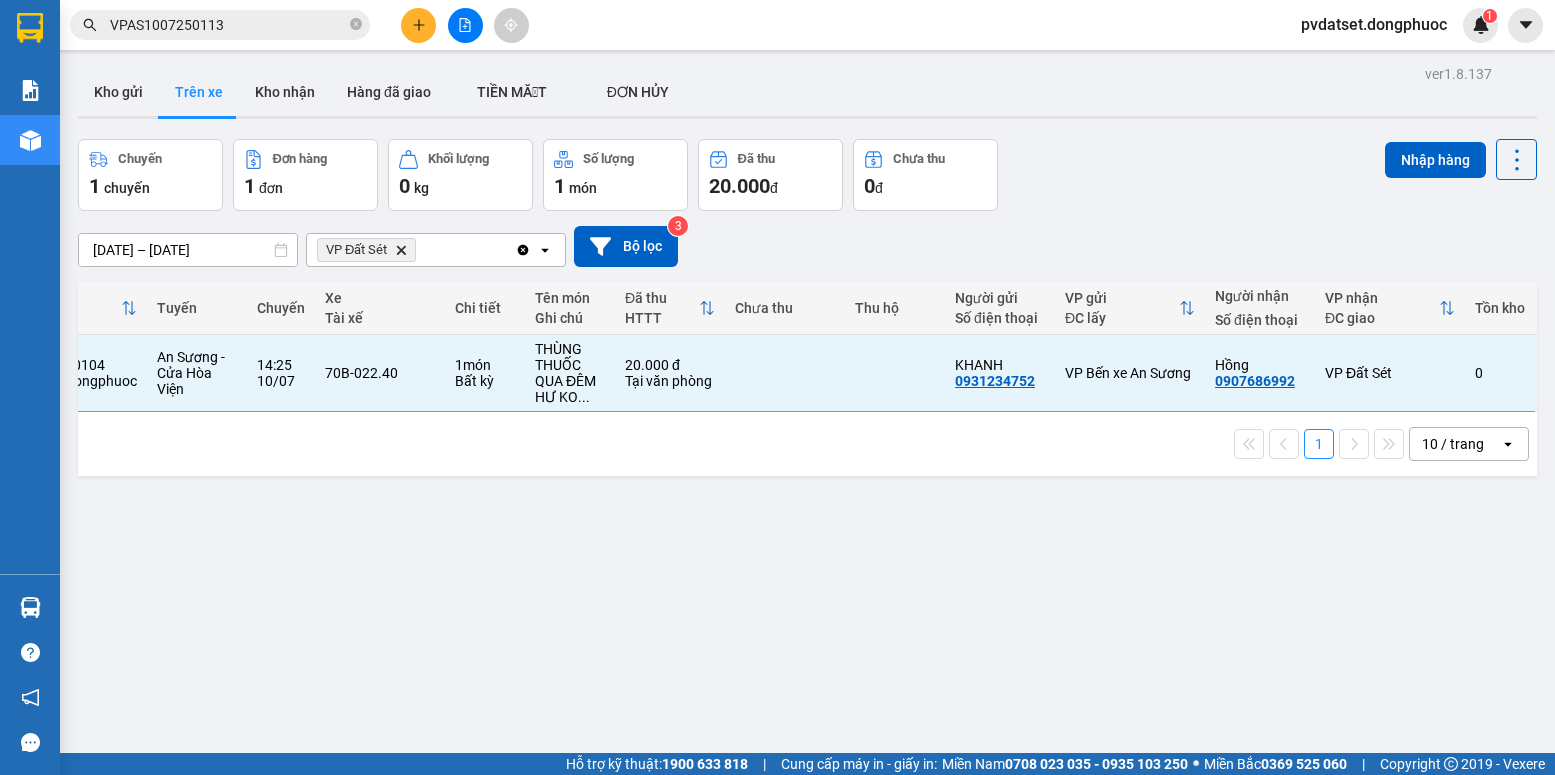 scroll, scrollTop: 0, scrollLeft: 0, axis: both 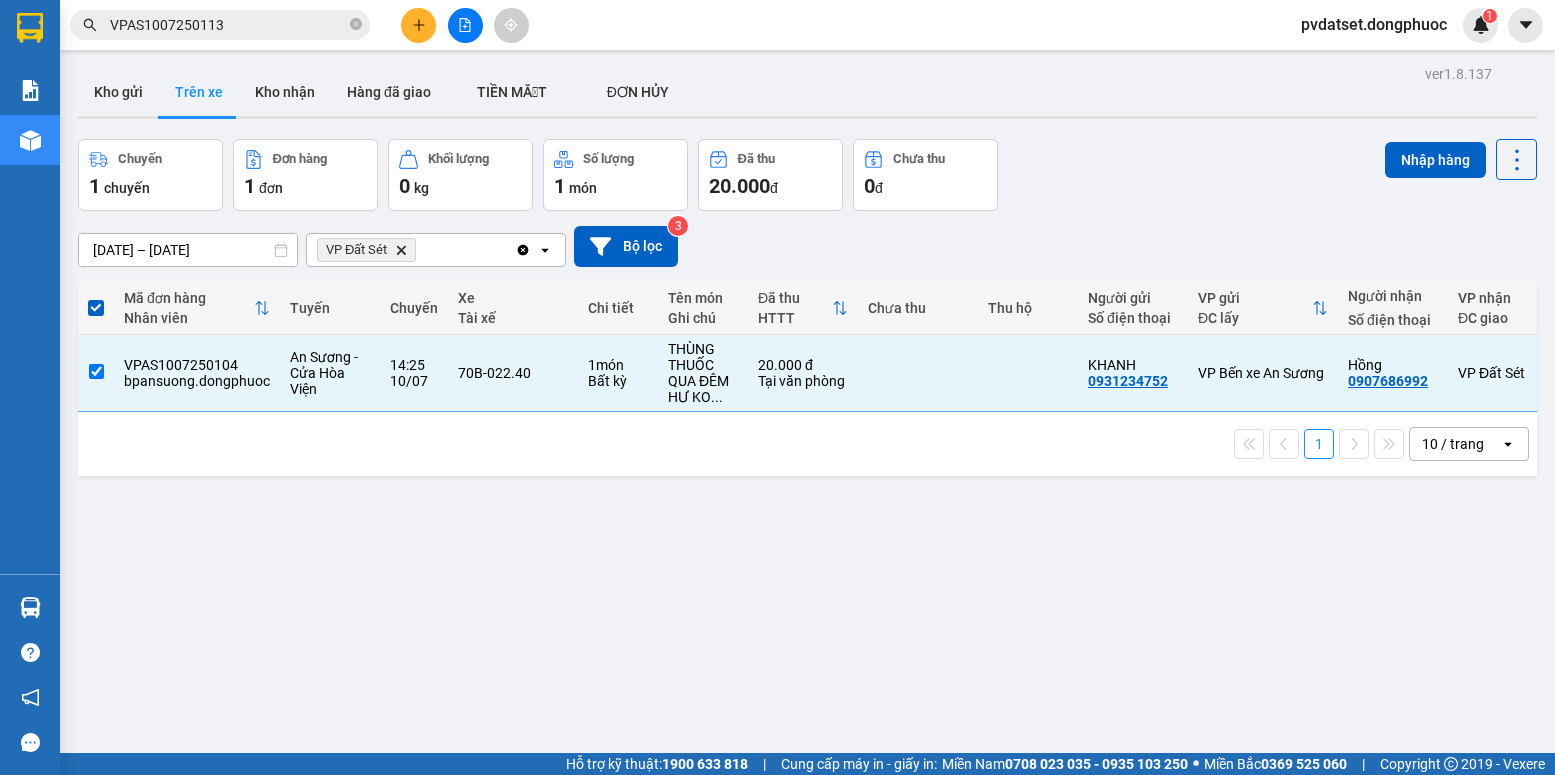 drag, startPoint x: 634, startPoint y: 546, endPoint x: 629, endPoint y: 450, distance: 96.13012 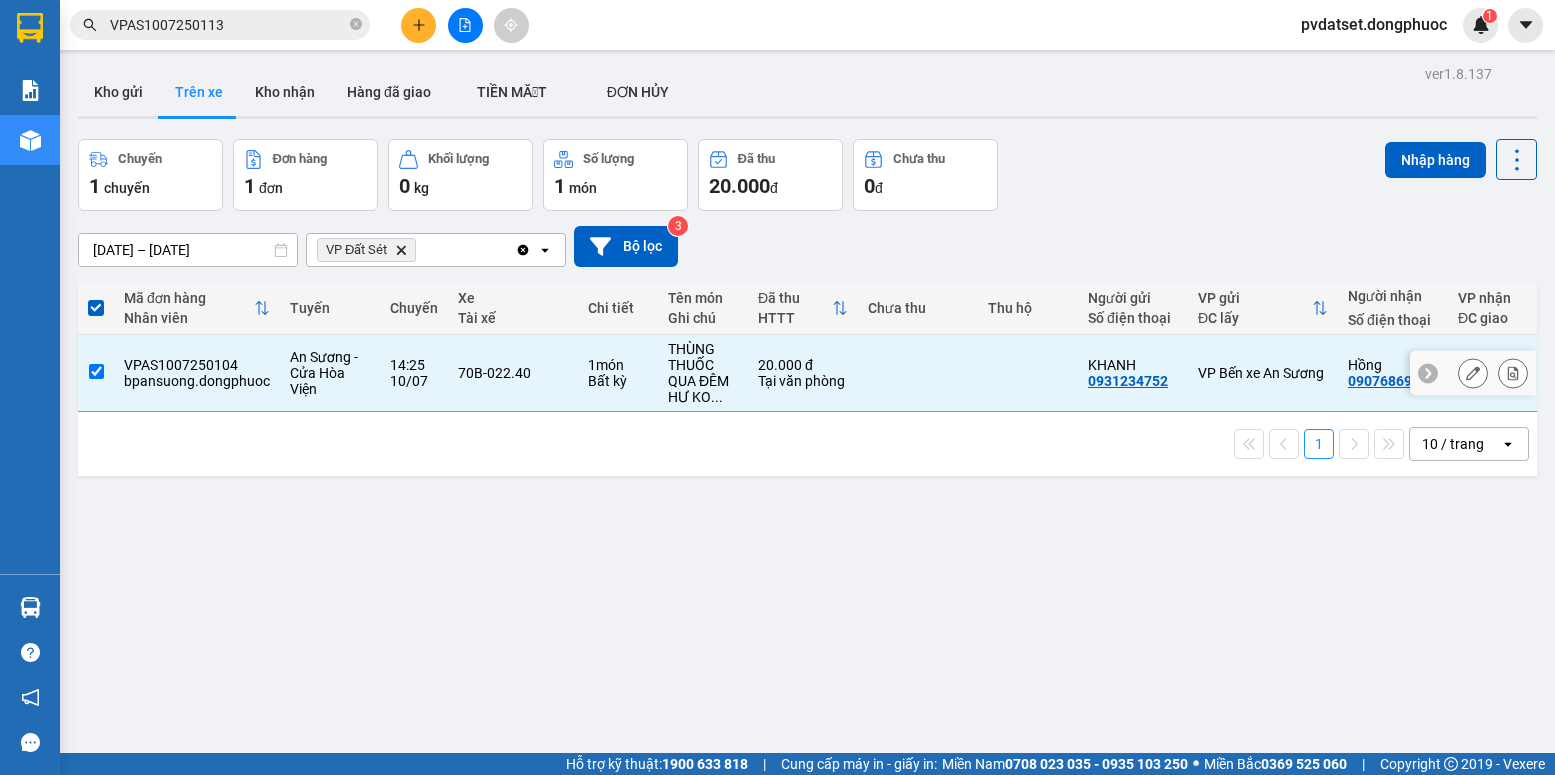 click on "1  món" at bounding box center [618, 365] 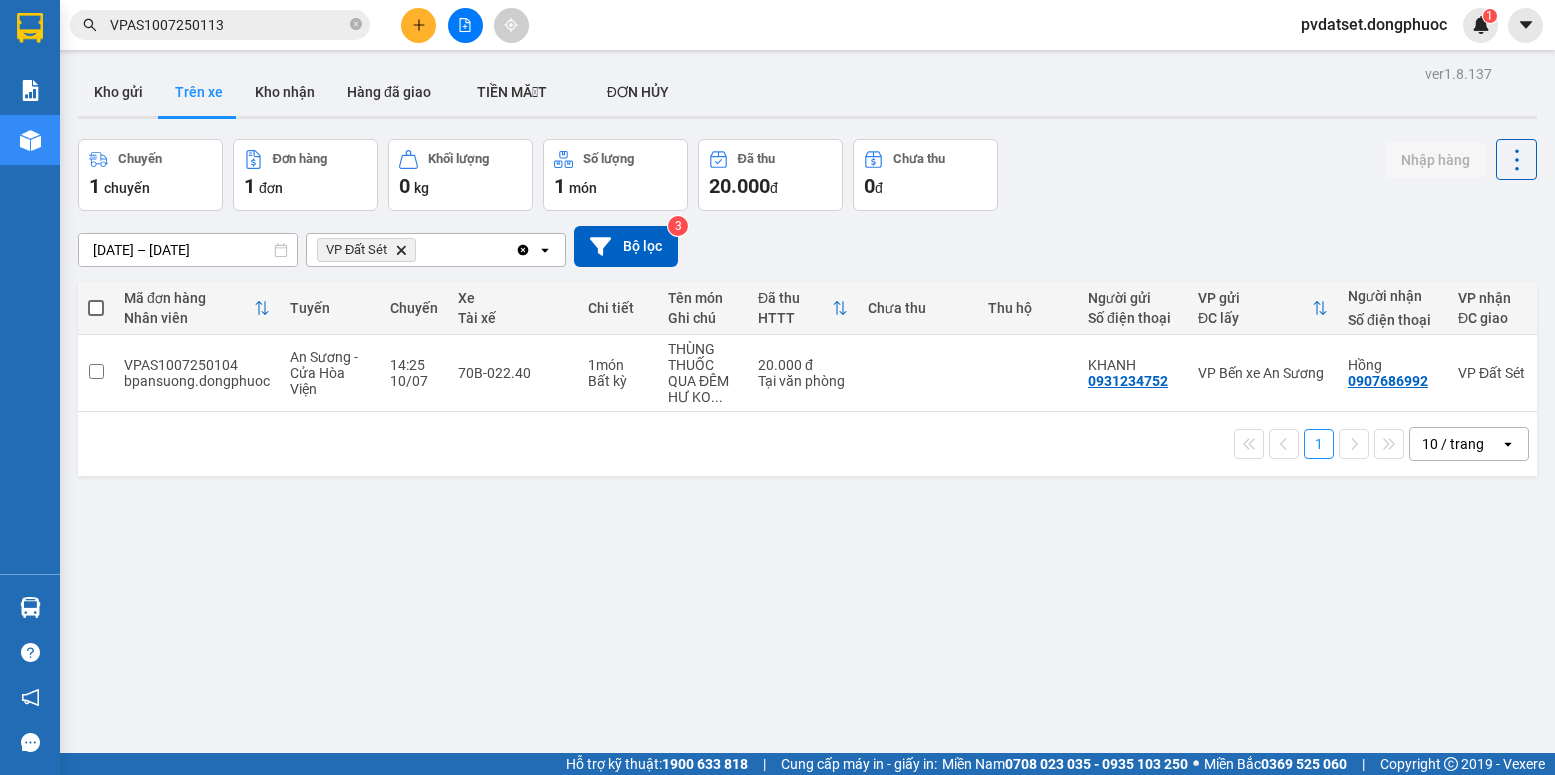 scroll, scrollTop: 0, scrollLeft: 149, axis: horizontal 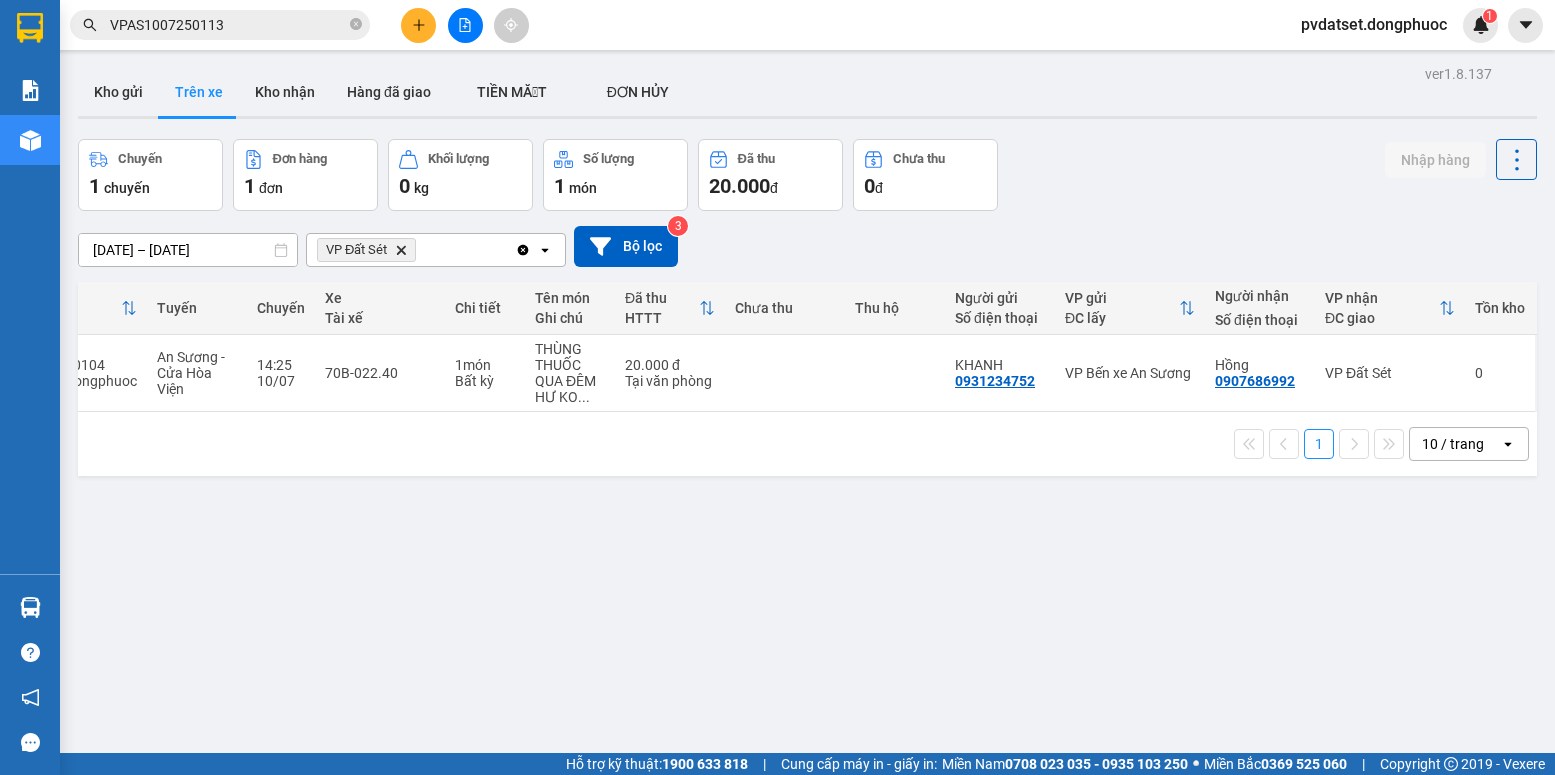 click on "ver  1.8.137 Kho gửi Trên xe Kho nhận Hàng đã giao TIỀN MẶT  ĐƠN HỦY Chuyến 1 chuyến Đơn hàng 1 đơn Khối lượng 0 kg Số lượng 1 món Đã thu 20.000  đ Chưa thu 0  đ Nhập hàng [DATE] – [DATE] Press the down arrow key to interact with the calendar and select a date. Press the escape button to close the calendar. Selected date range is from [DATE] to [DATE]. VP Đất Sét Delete Clear all open Bộ lọc 3 Mã đơn hàng Nhân viên Tuyến Chuyến Xe Tài xế Chi tiết Tên món Ghi chú Đã thu HTTT Chưa thu Thu hộ Người gửi Số điện thoại VP gửi ĐC lấy Người nhận Số điện thoại VP nhận ĐC giao Tồn kho VPAS1007250104 bpansuong.dongphuoc An Sương - Cửa Hòa Viện 14:25 [DATE] 70B-022.40 1  món Bất kỳ THÙNG THUỐC QUA ĐÊM HƯ KO ... 20.000 đ Tại văn phòng KHANH 0931234752 VP Bến xe An Sương Hồng 0907686992 VP Đất Sét 0   1 10 / trang open Đang tải dữ liệu" at bounding box center [807, 447] 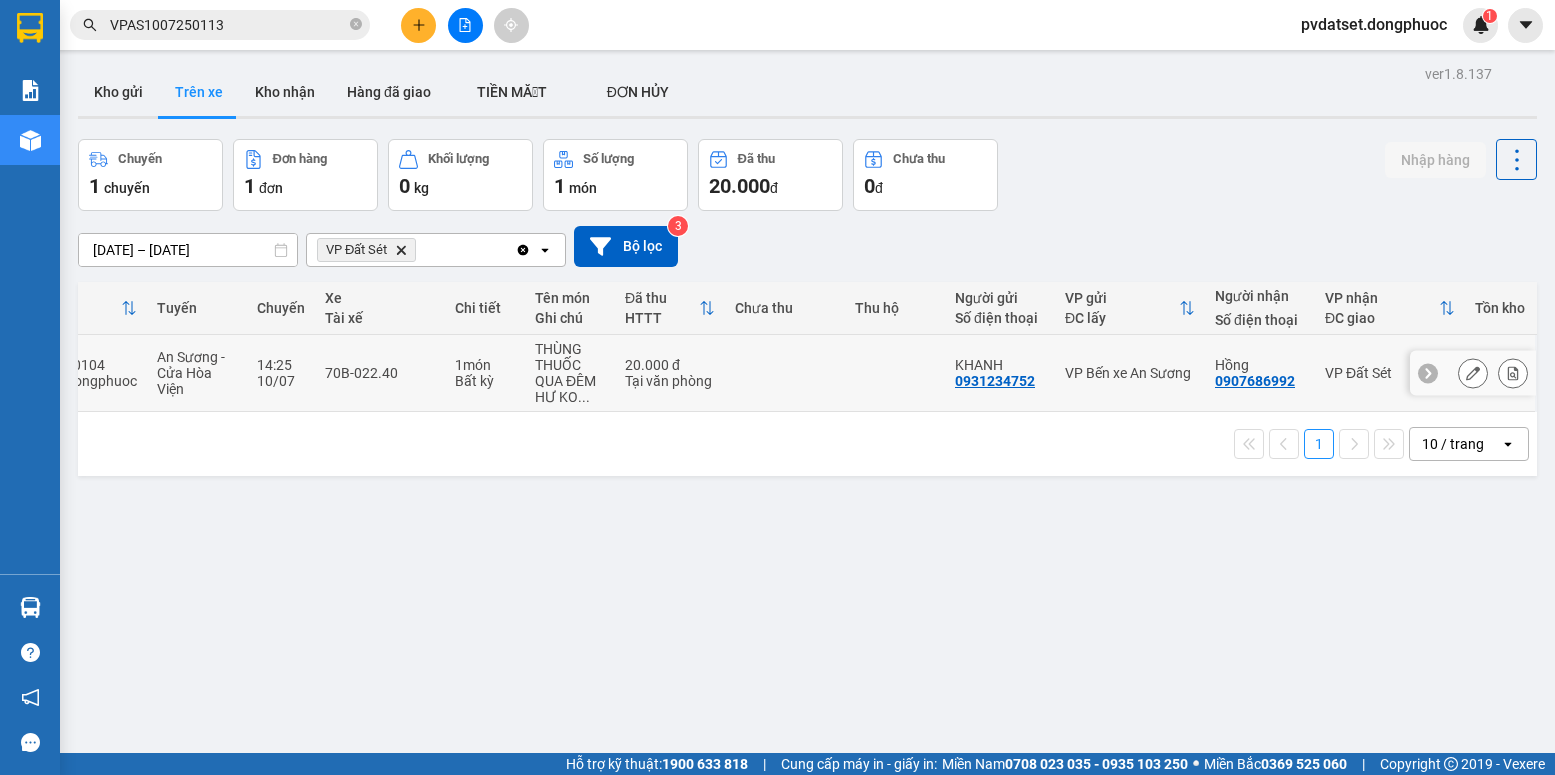 click at bounding box center [895, 373] 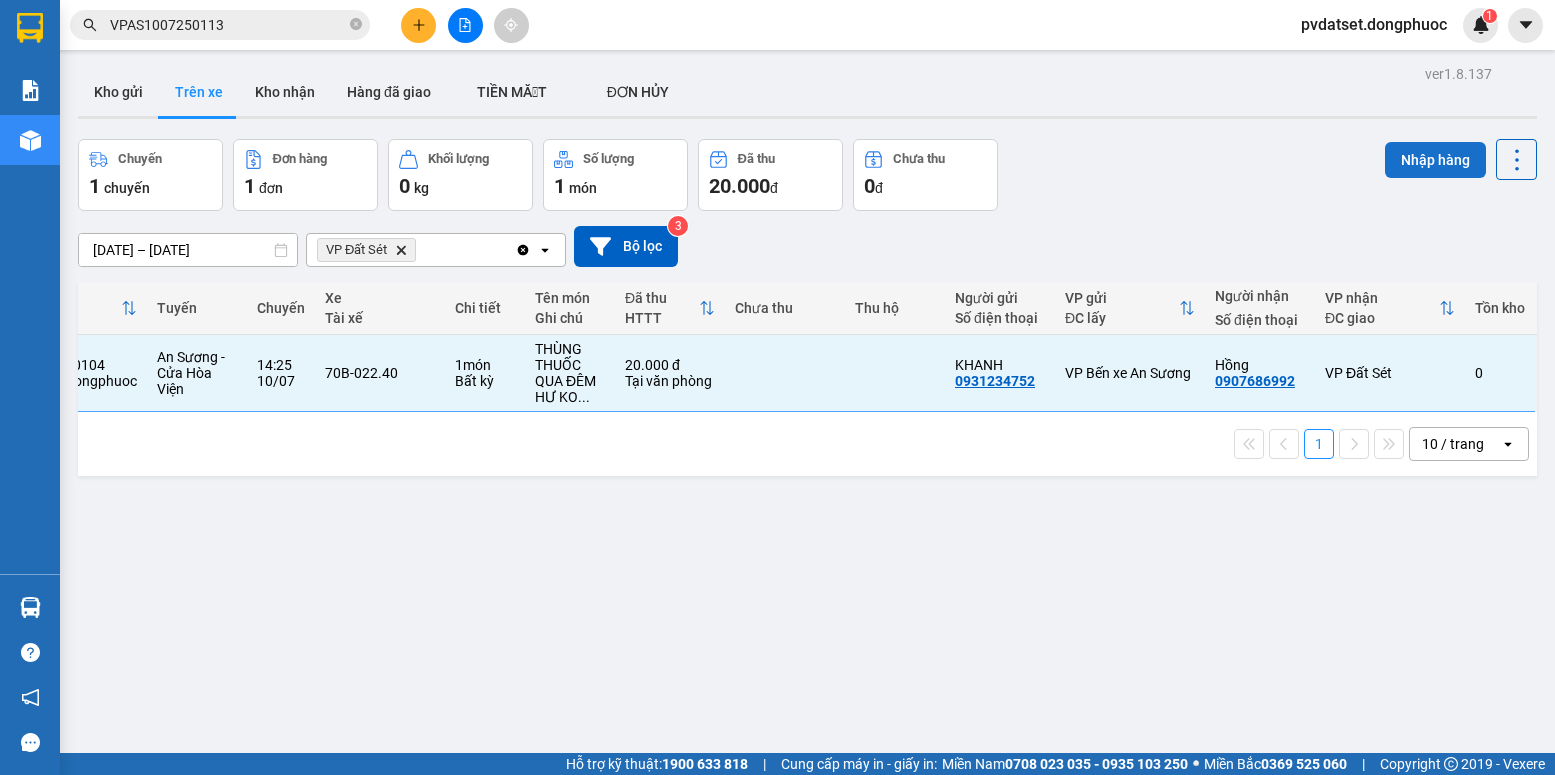 click on "Nhập hàng" at bounding box center (1435, 160) 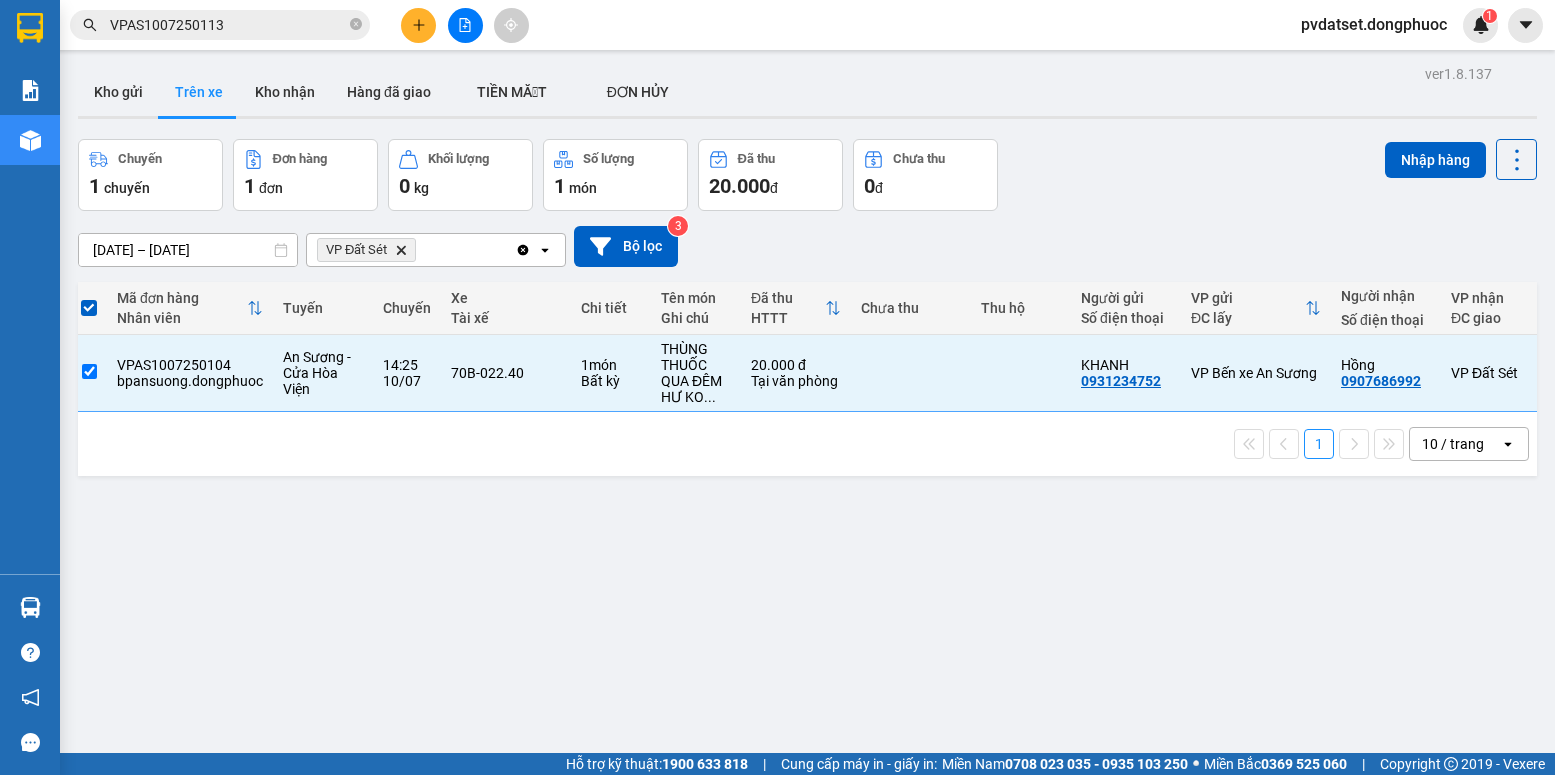 scroll, scrollTop: 0, scrollLeft: 0, axis: both 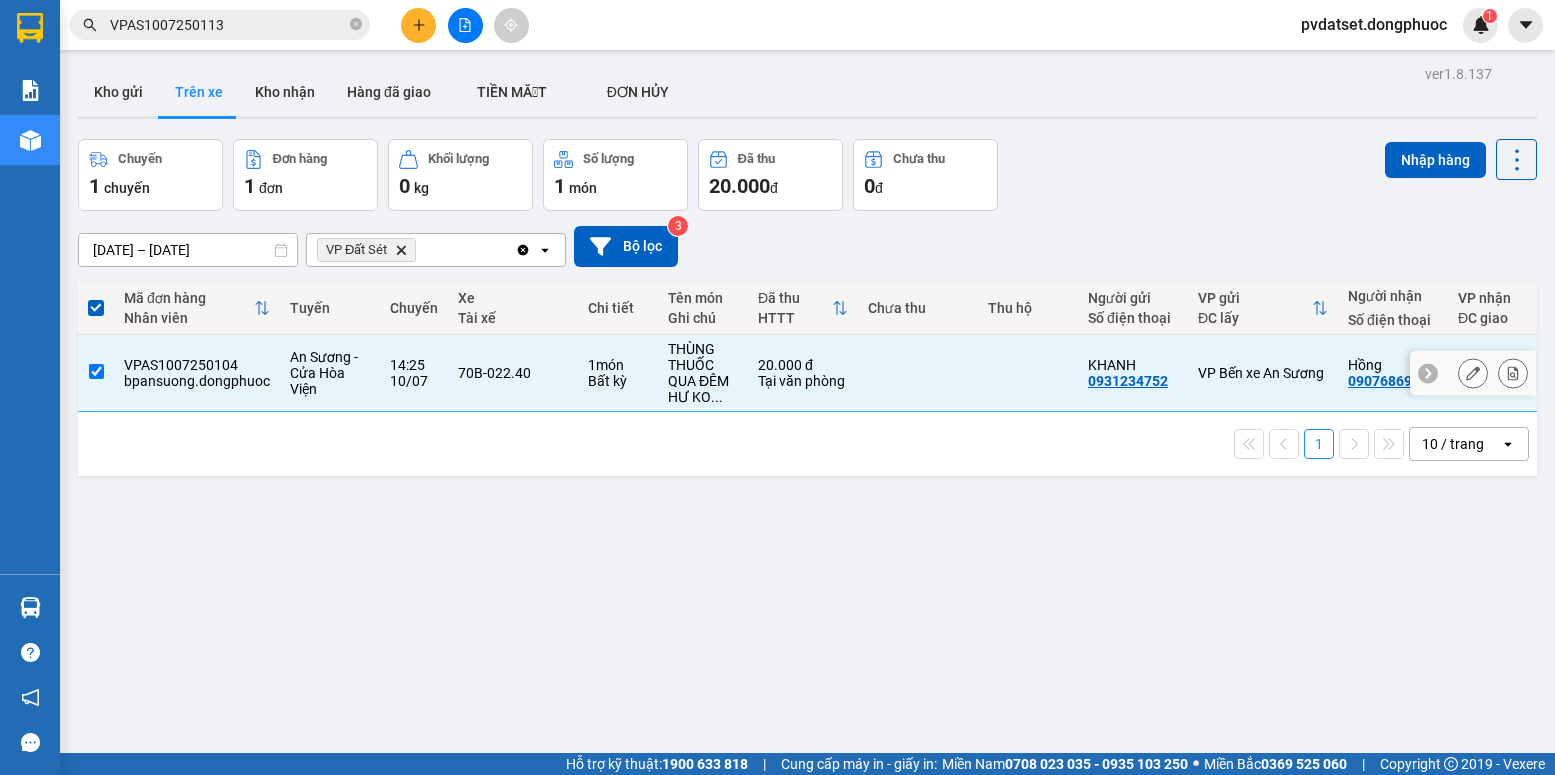 click at bounding box center [918, 373] 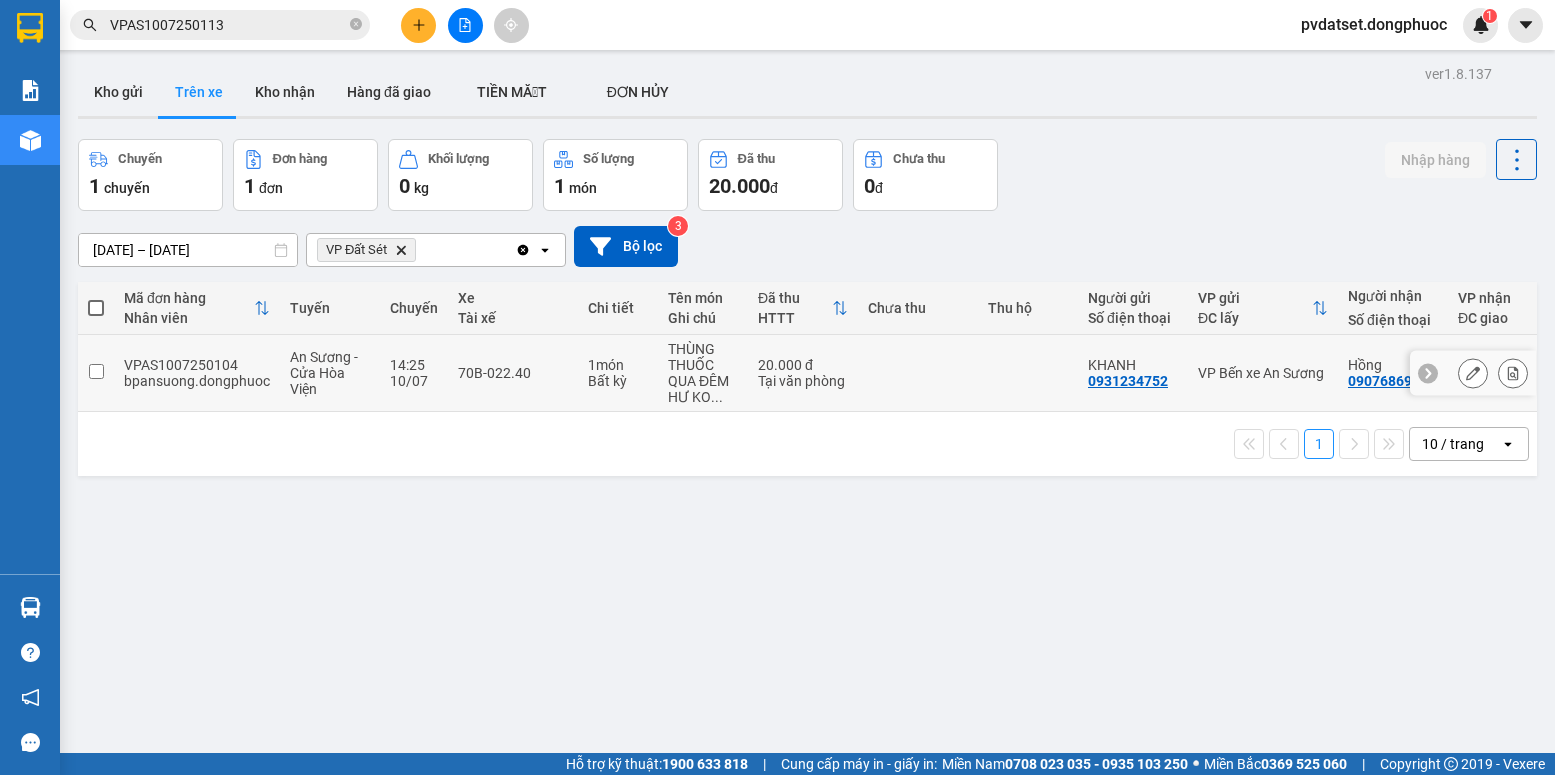 click at bounding box center (918, 373) 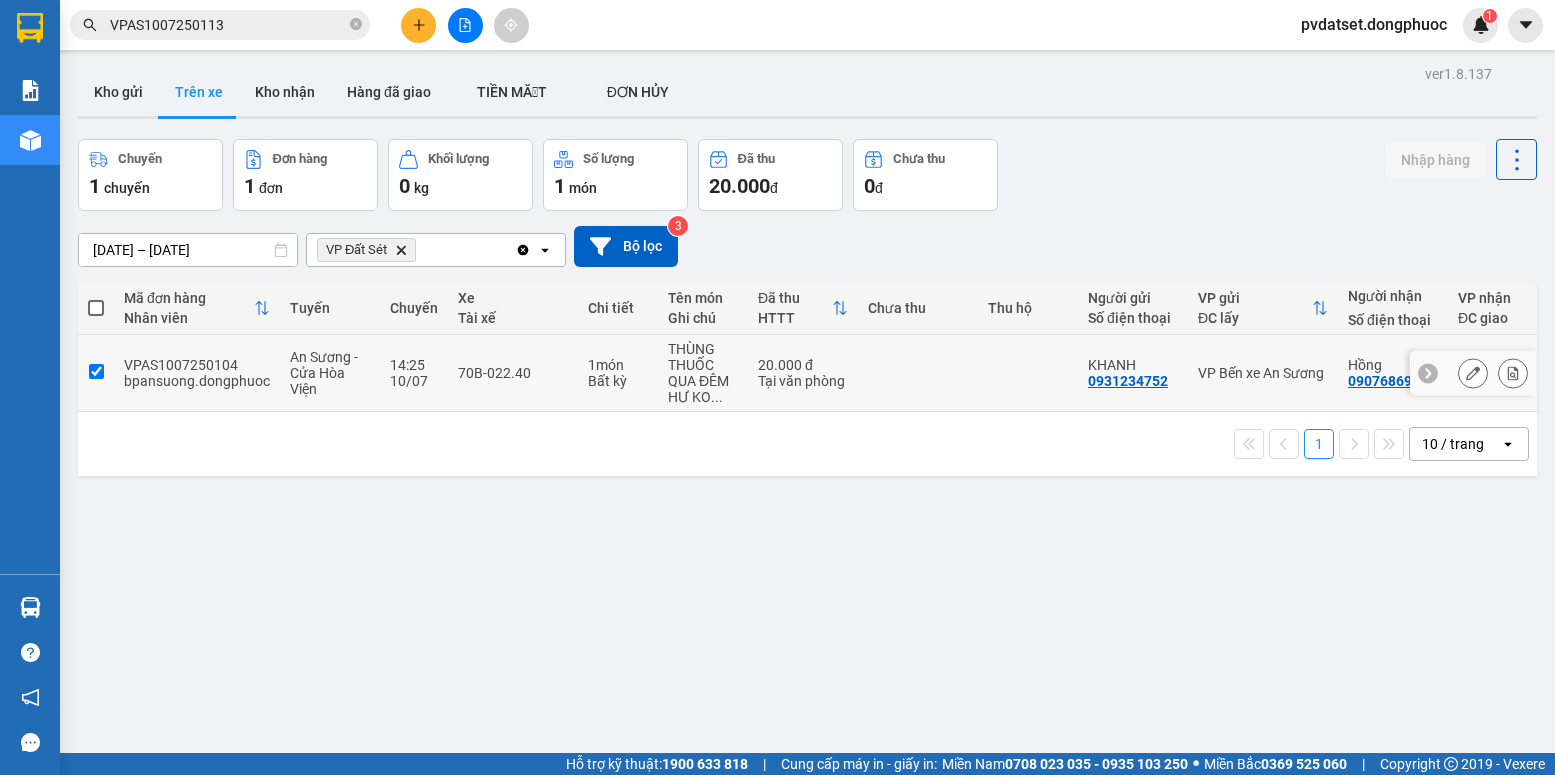 checkbox on "true" 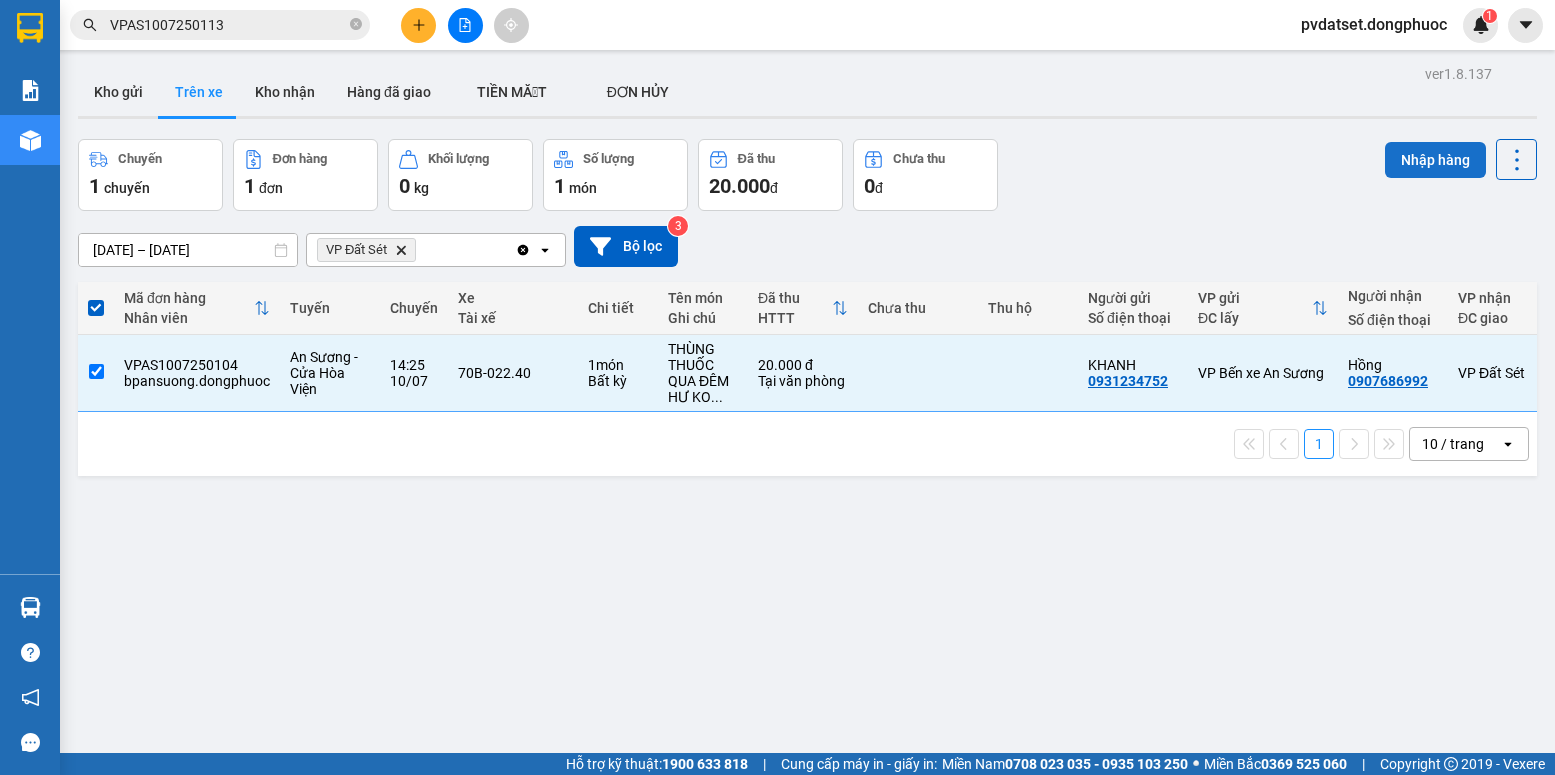 click on "Nhập hàng" at bounding box center (1435, 160) 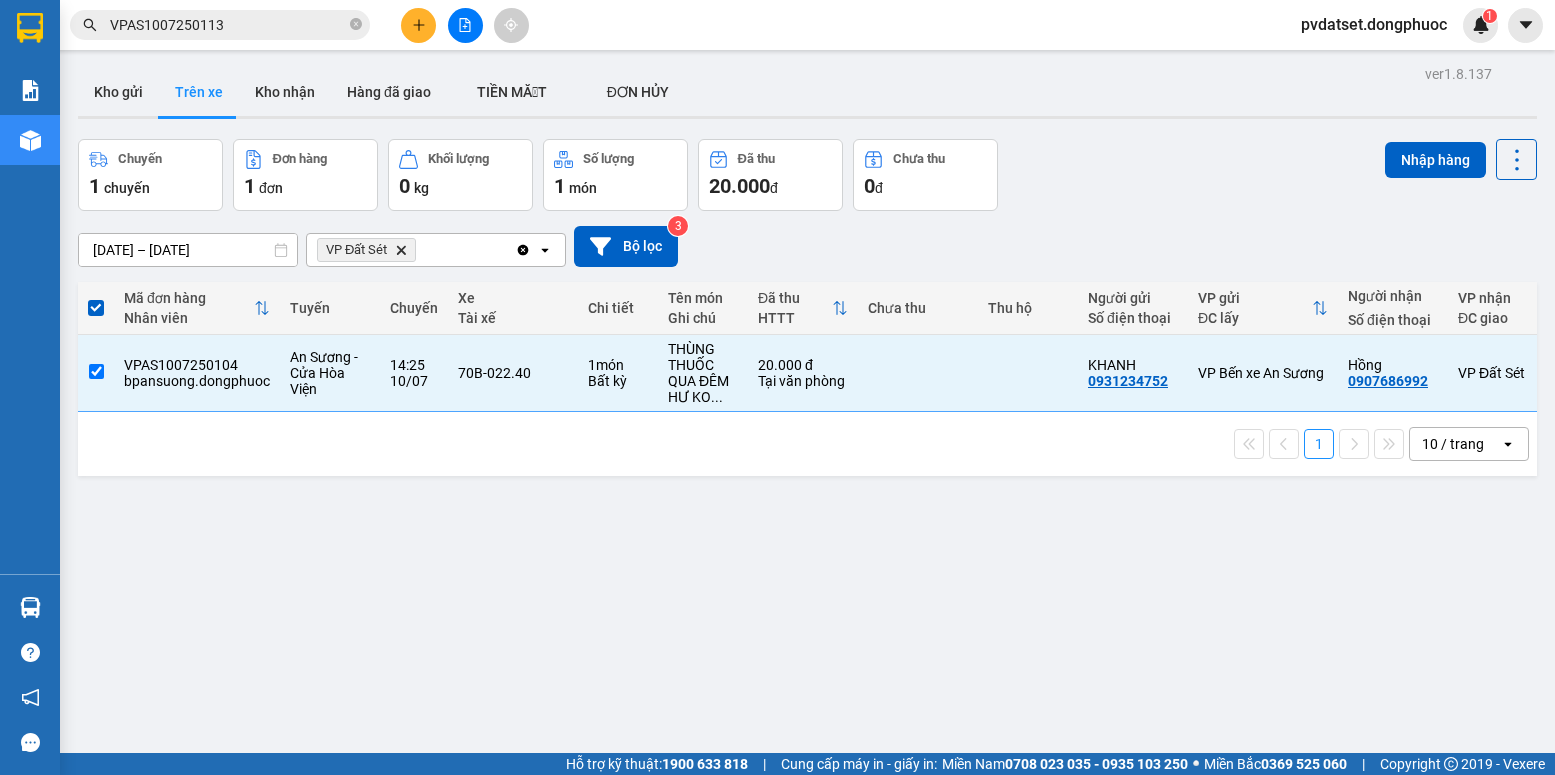 type 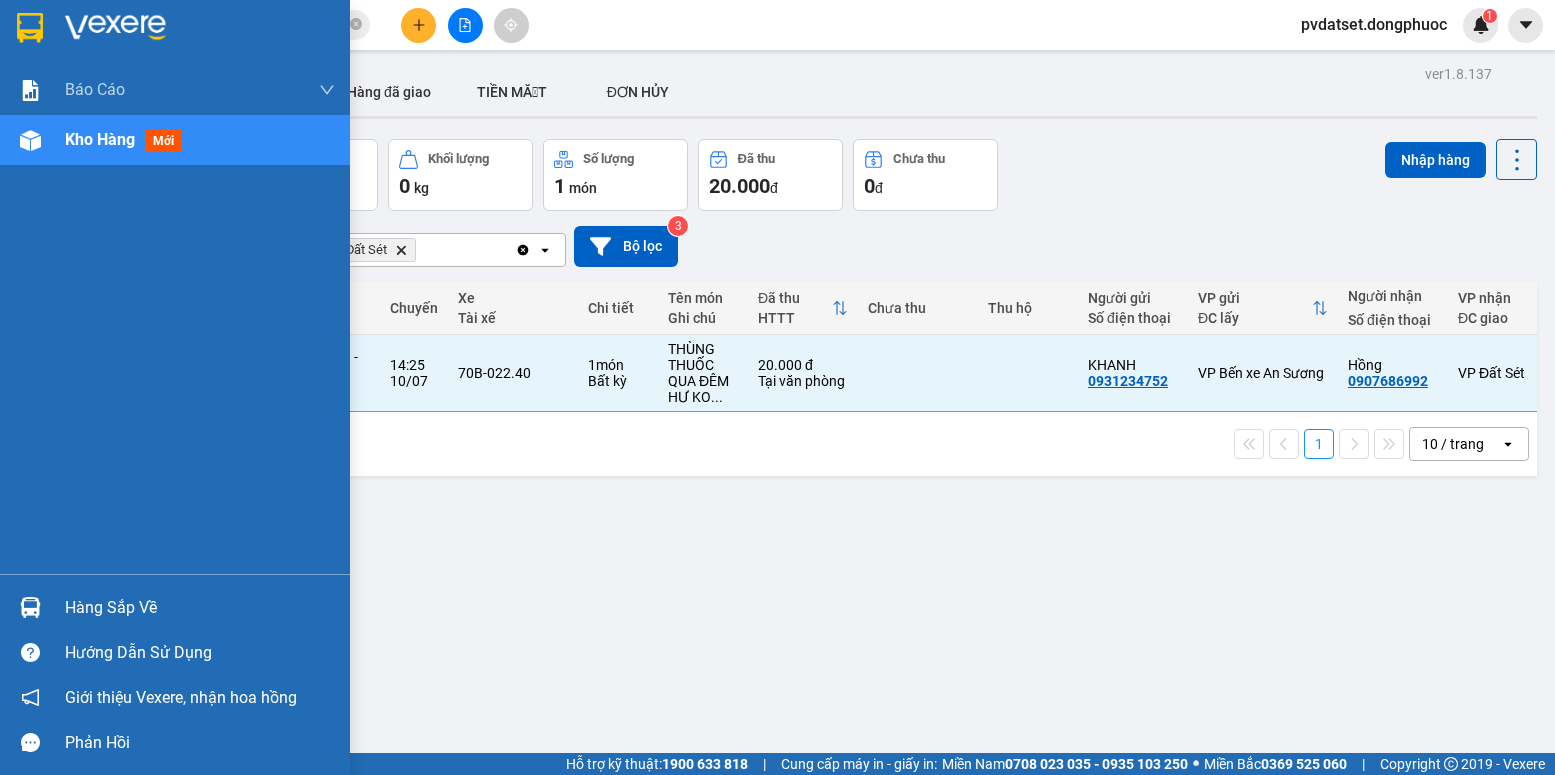 click at bounding box center (30, 607) 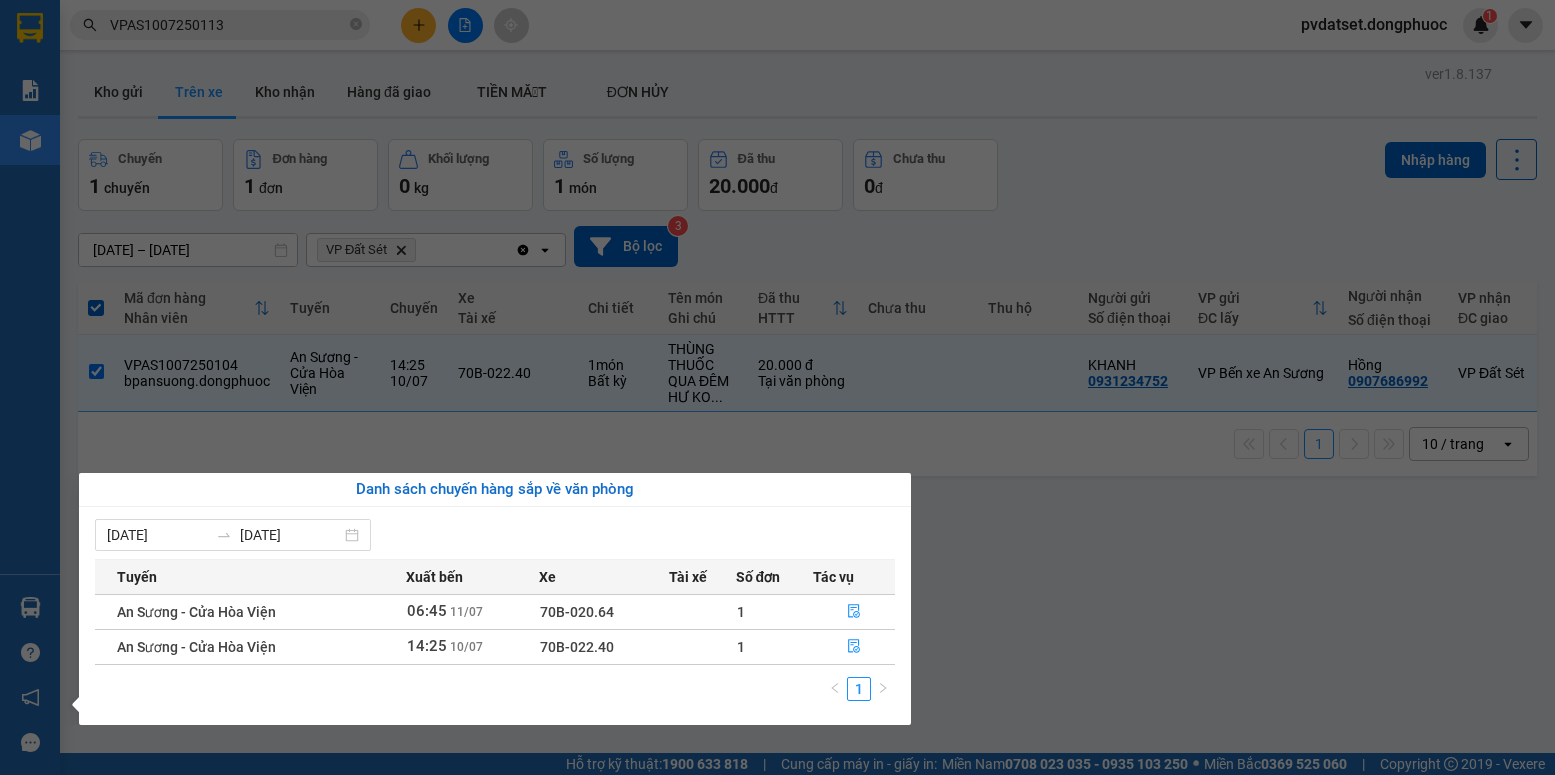 click on "14:25 [DATE]" at bounding box center [472, 646] 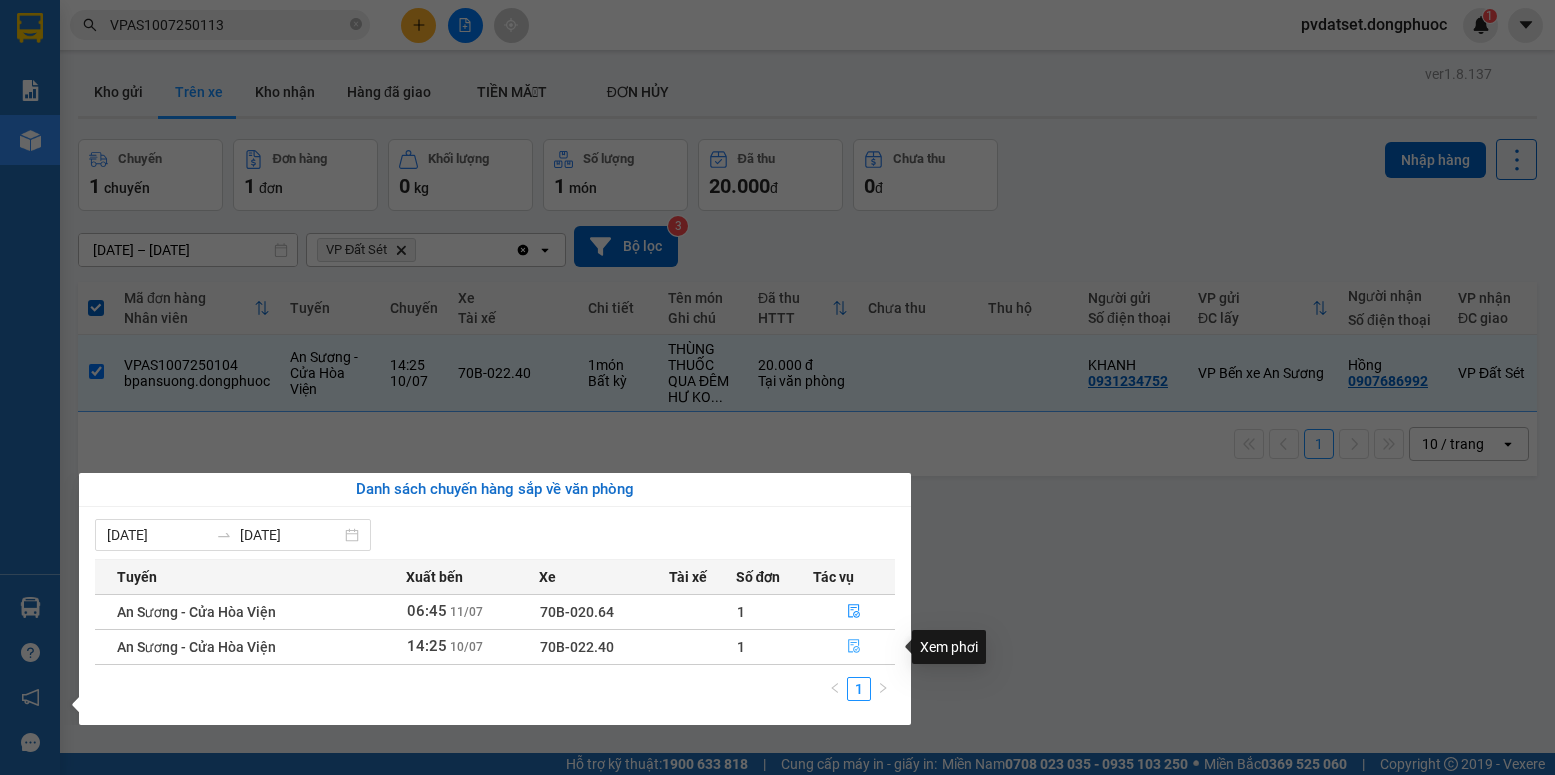 click 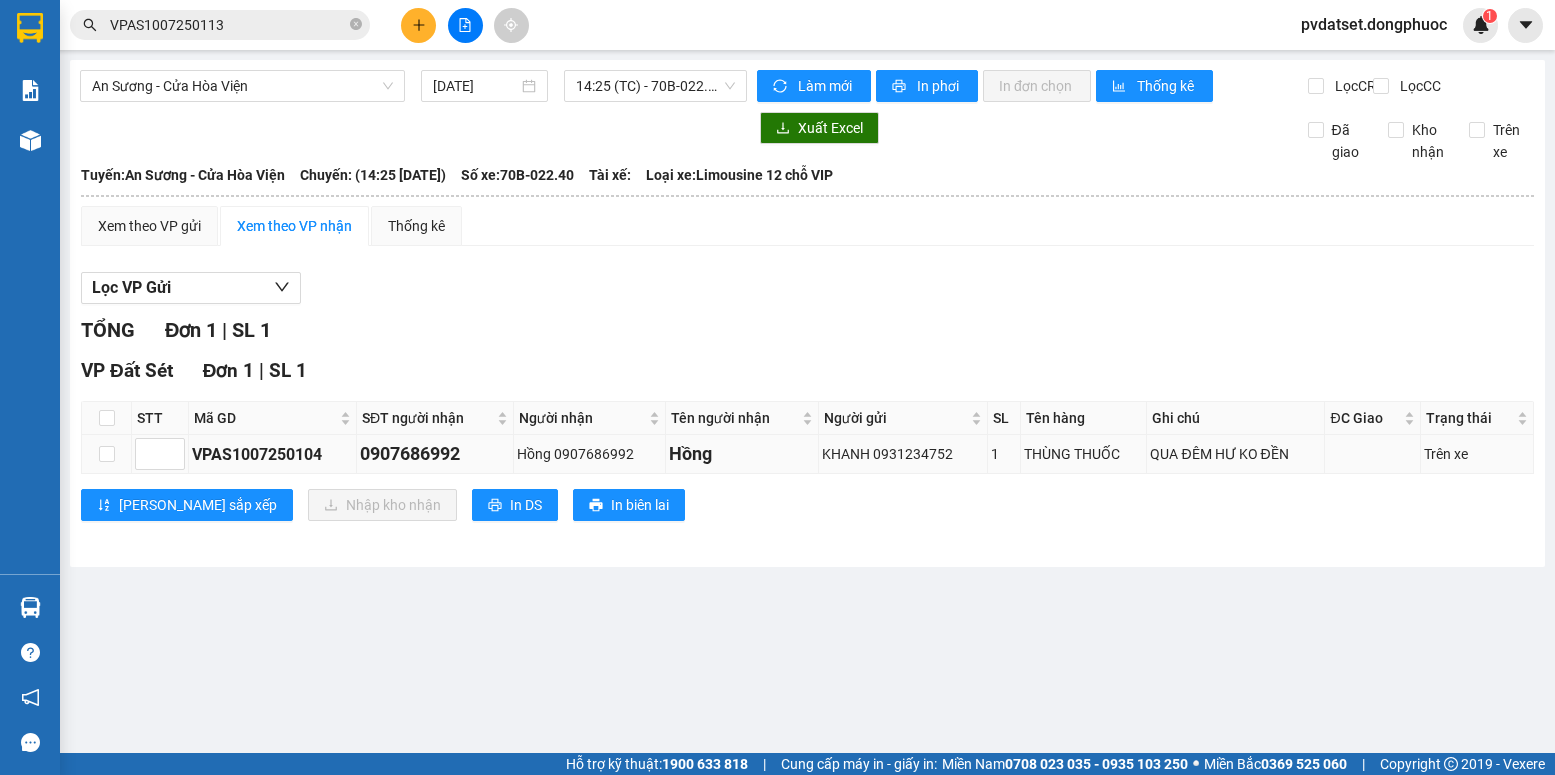 click on "Hồng" at bounding box center [742, 454] 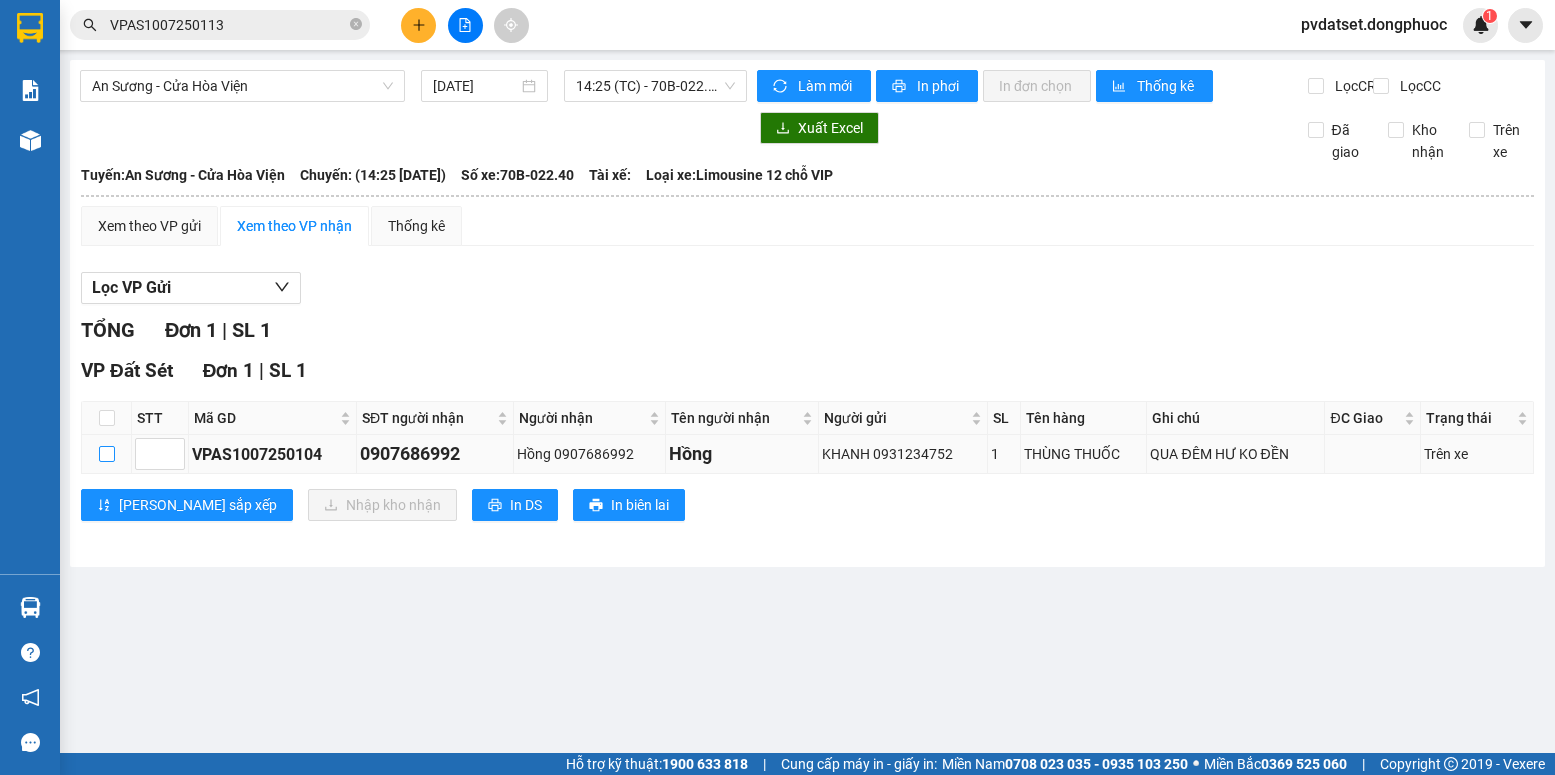 click at bounding box center (107, 454) 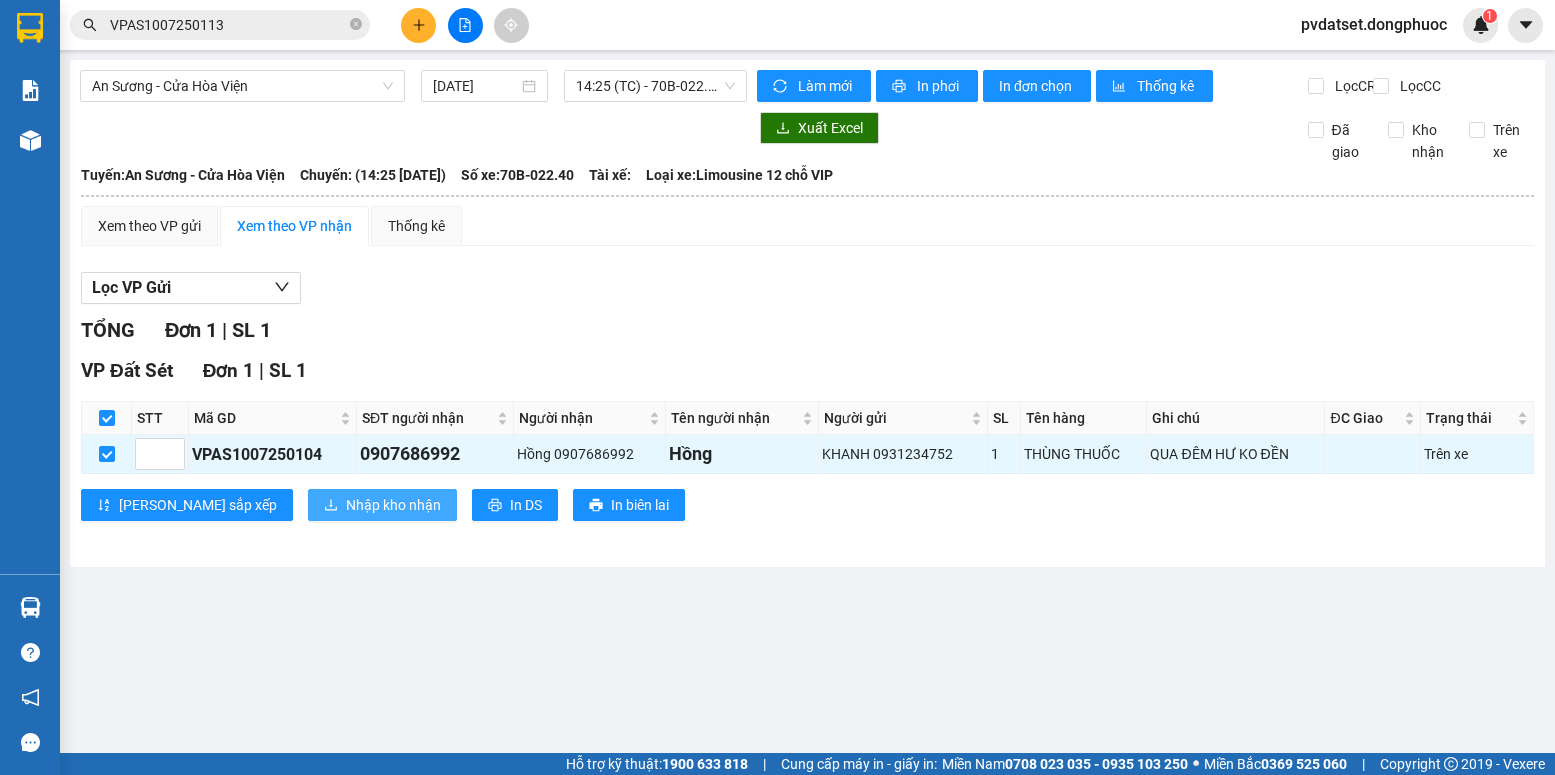 click on "Nhập kho nhận" at bounding box center [393, 505] 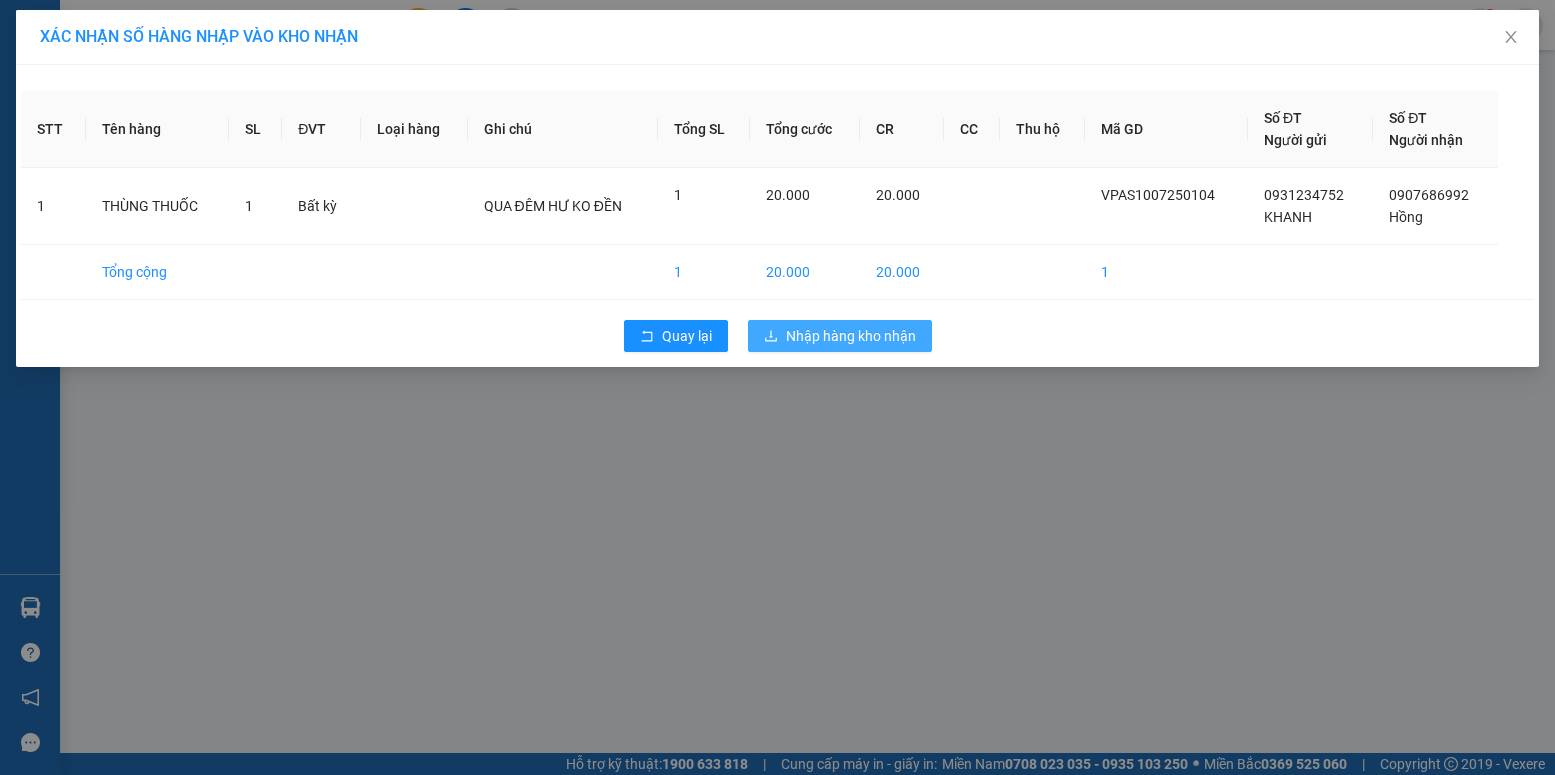 click on "Nhập hàng kho nhận" at bounding box center (840, 336) 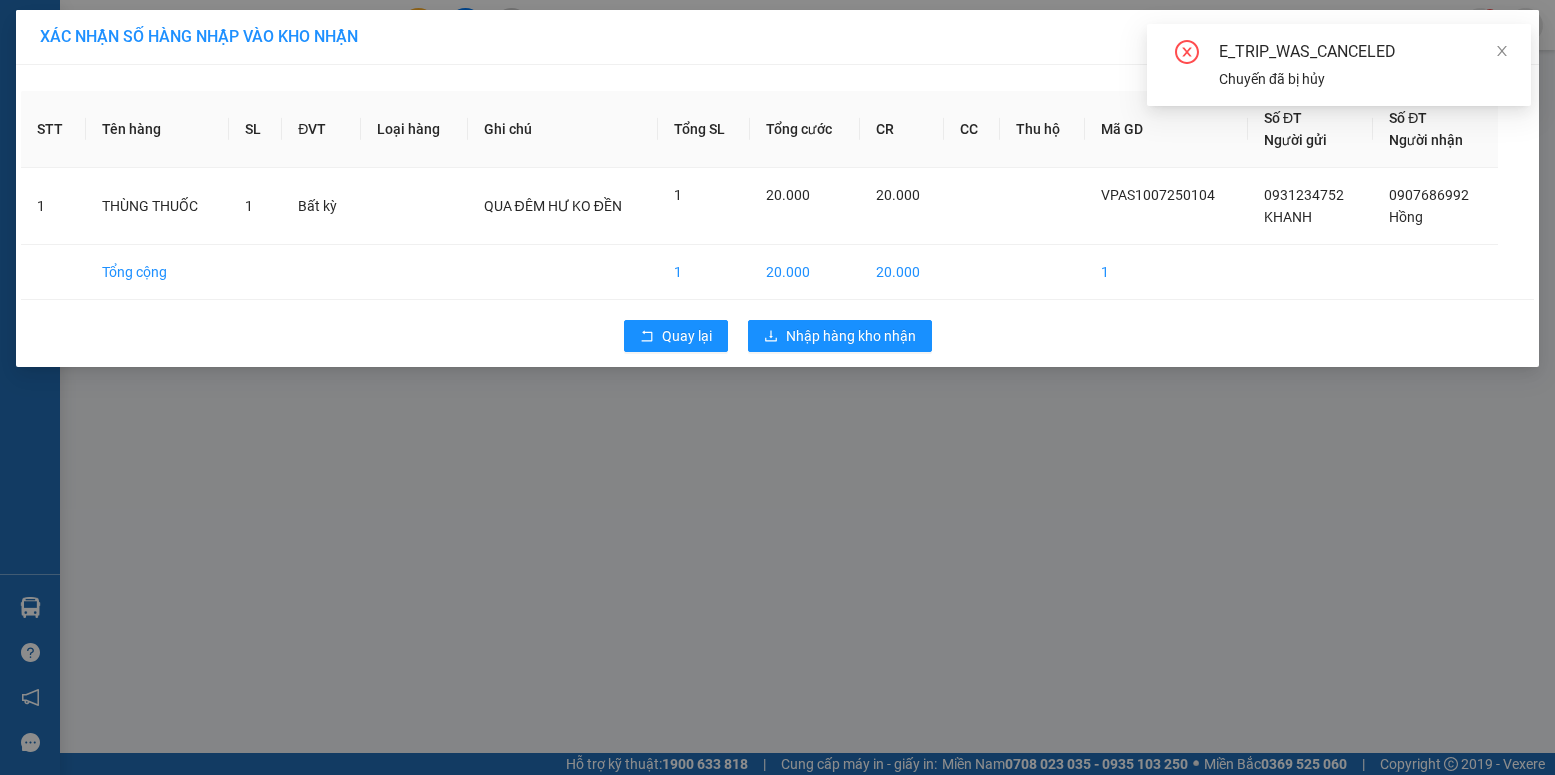 click on "XÁC NHẬN SỐ HÀNG NHẬP VÀO KHO NHẬN STT Tên hàng SL ĐVT Loại hàng Ghi chú Tổng SL Tổng cước CR CC Thu hộ Mã GD Số ĐT Người gửi Số ĐT Người nhận 1 THÙNG THUỐC 1 Bất kỳ QUA ĐÊM HƯ KO ĐỀN 1 20.000 20.000 VPAS1007250104 0931234752 KHANH 0907686992 Hồng Tổng cộng 1 20.000 20.000 1 Quay lại Nhập hàng kho nhận" at bounding box center [777, 387] 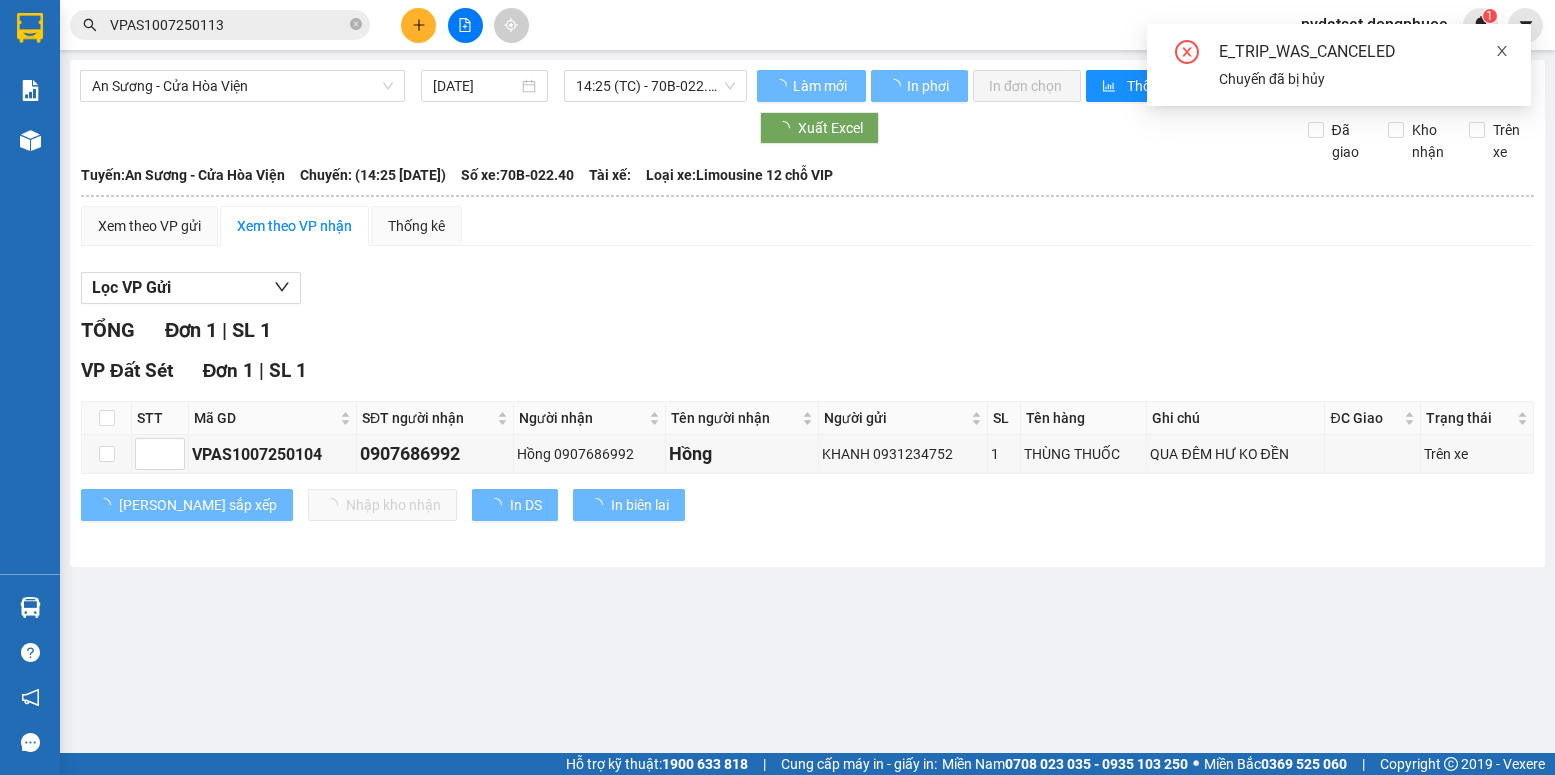 click 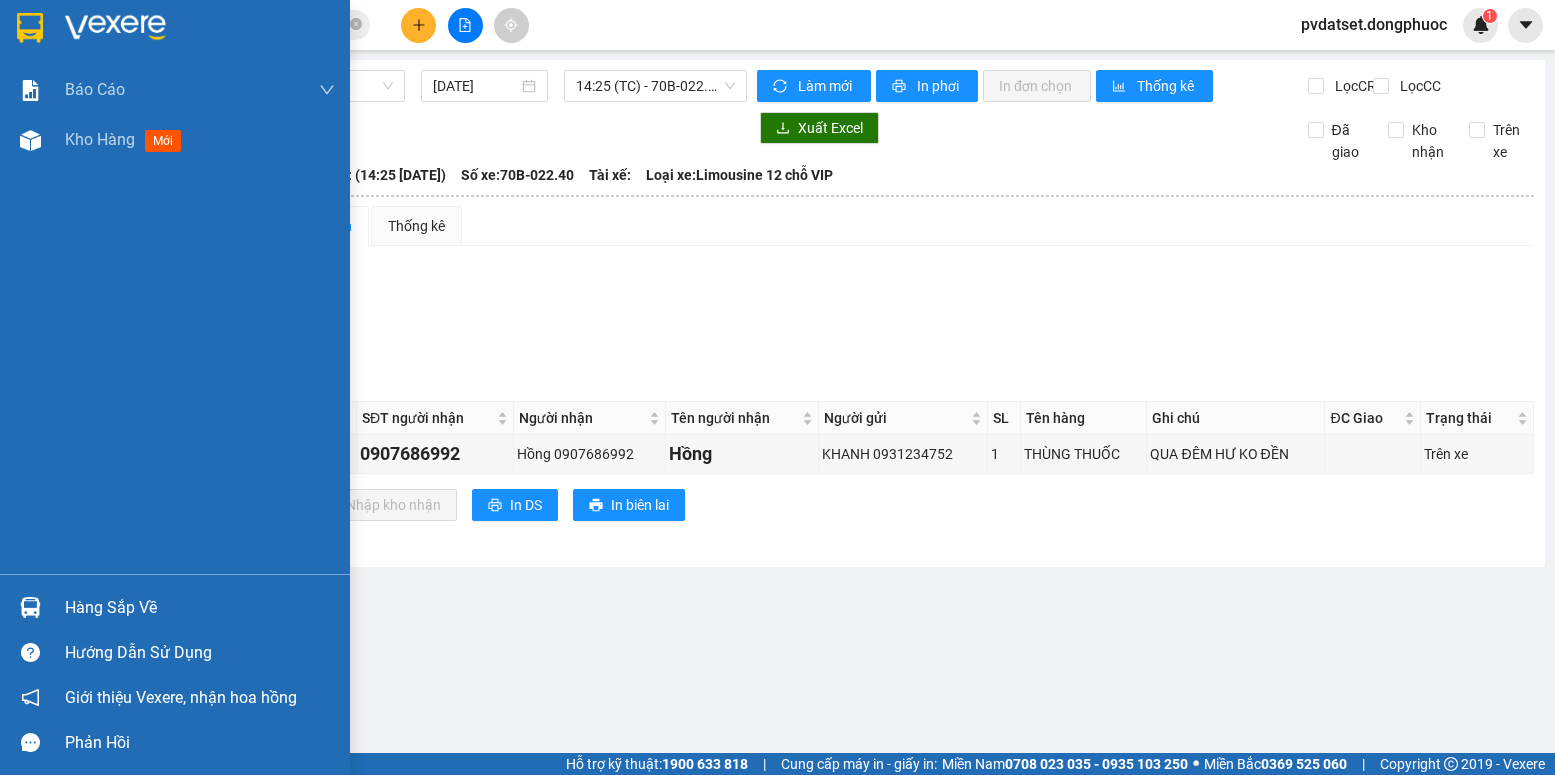 click on "Hàng sắp về" at bounding box center (175, 607) 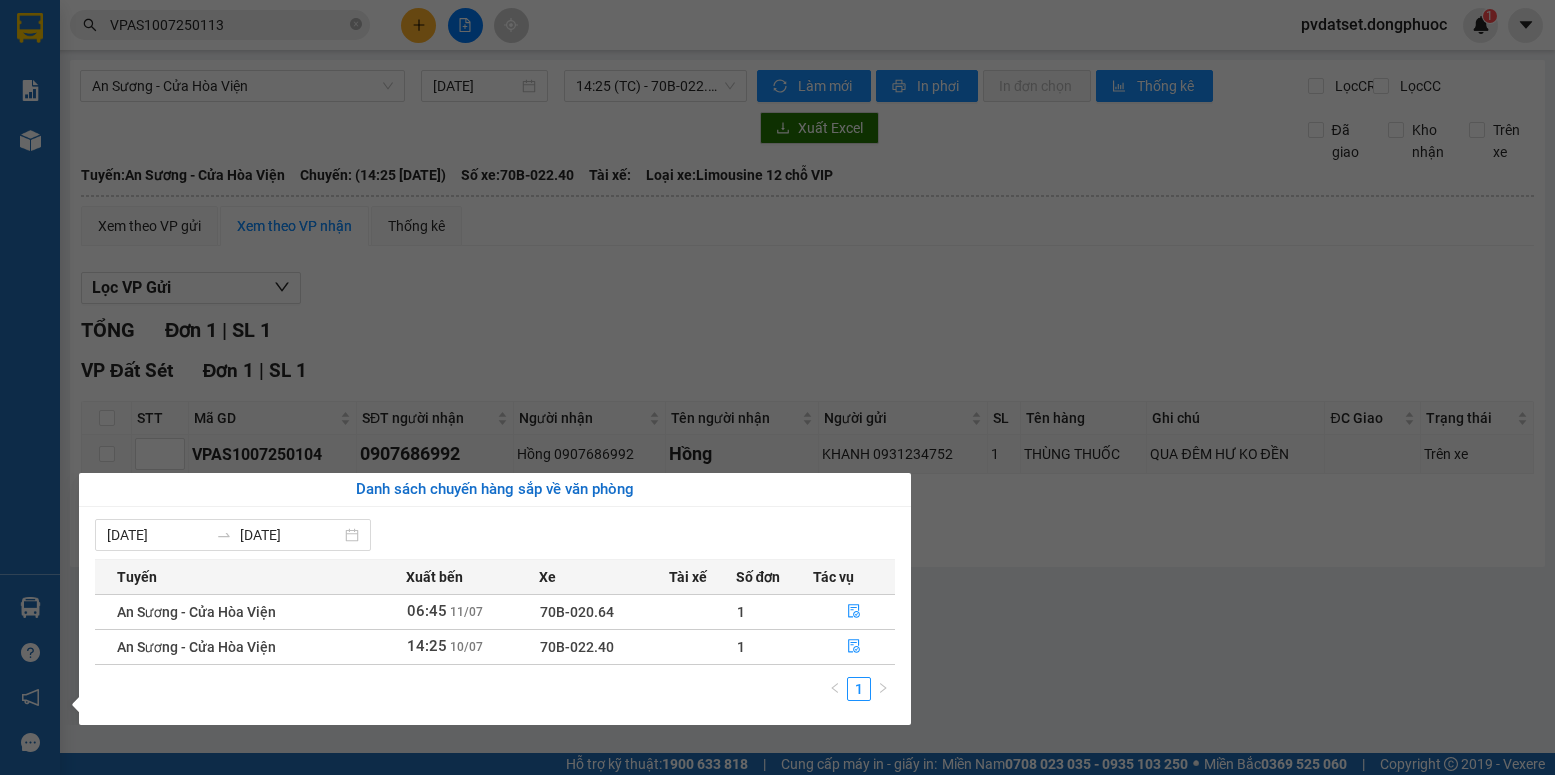 click on "Kết quả tìm kiếm ( 1 )  Bộ lọc  Ngày tạo đơn gần nhất Mã ĐH Trạng thái Món hàng Tổng cước Chưa cước Nhãn Người gửi VP Gửi Người nhận VP Nhận VPAS1007250113 14:37 [DATE] VP Gửi   HỘP NK SL:  1 20.000 0909193095 LAB TRƯỜNG AN VP Bến xe An Sương 0898982424 NK MỸ ANH 2 VP Đất Sét 1 VPAS1007250113 pvdatset.dongphuoc 1     Báo cáo Mẫu 1: Báo cáo dòng tiền  Mẫu 1: Báo cáo dòng tiền theo nhân viên Mẫu 1: Báo cáo dòng tiền theo nhân viên (VP) Mẫu 2: Doanh số tạo đơn theo Văn phòng, nhân viên - Trạm     Kho hàng mới Hàng sắp về Hướng dẫn sử dụng Giới thiệu Vexere, nhận hoa hồng Phản hồi Phần mềm hỗ trợ bạn tốt chứ? An Sương - Cửa Hòa Viện [DATE] 14:25   (TC)   - 70B-022.40  - (Đã hủy) Làm mới In phơi In đơn chọn Thống kê Lọc  CR Lọc  CC Xuất Excel Đã giao Kho nhận Trên xe [GEOGRAPHIC_DATA]   19001152   06:52 [DATE] Tuyến:" at bounding box center (777, 387) 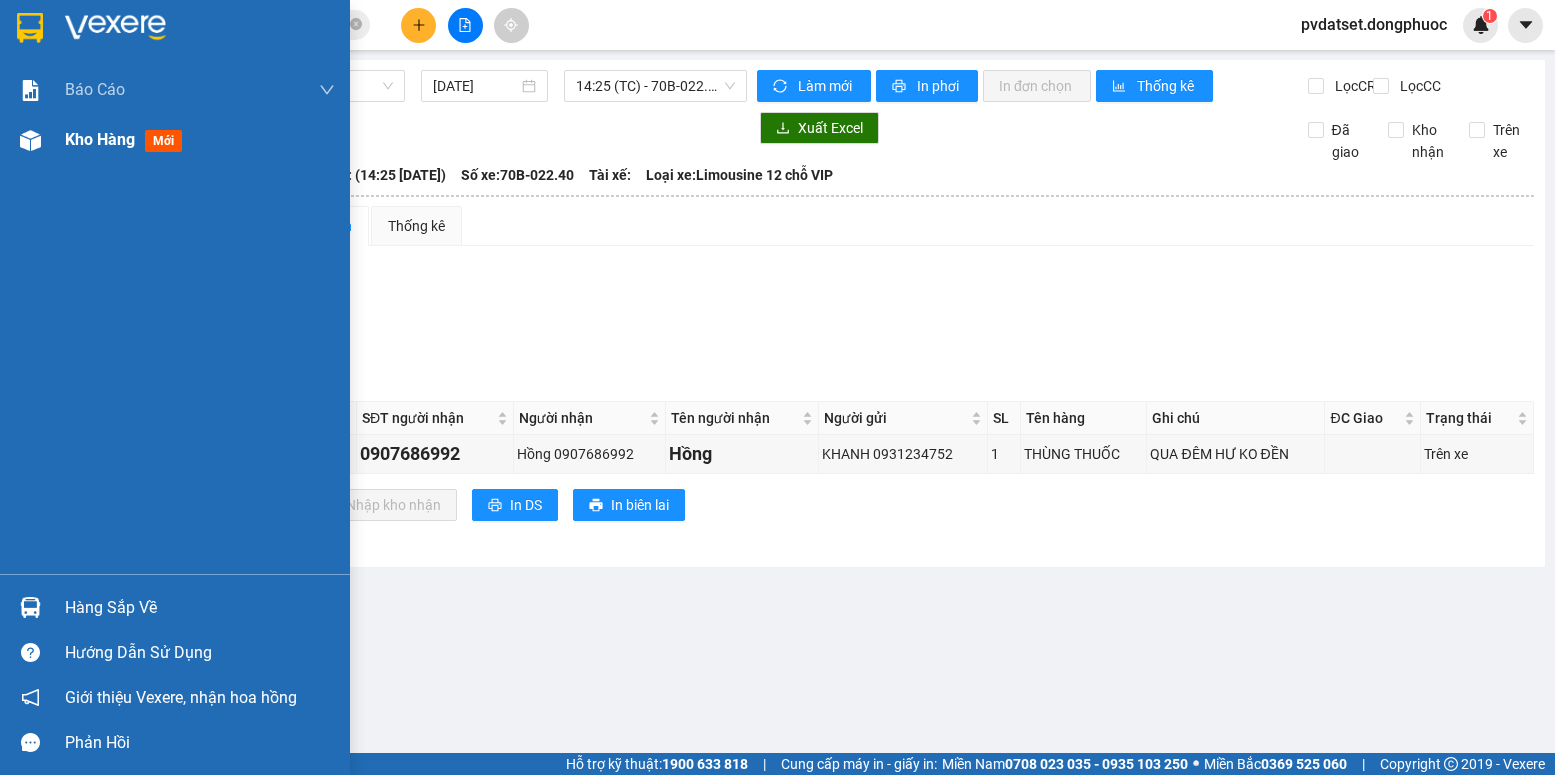 click on "Kho hàng" at bounding box center (100, 139) 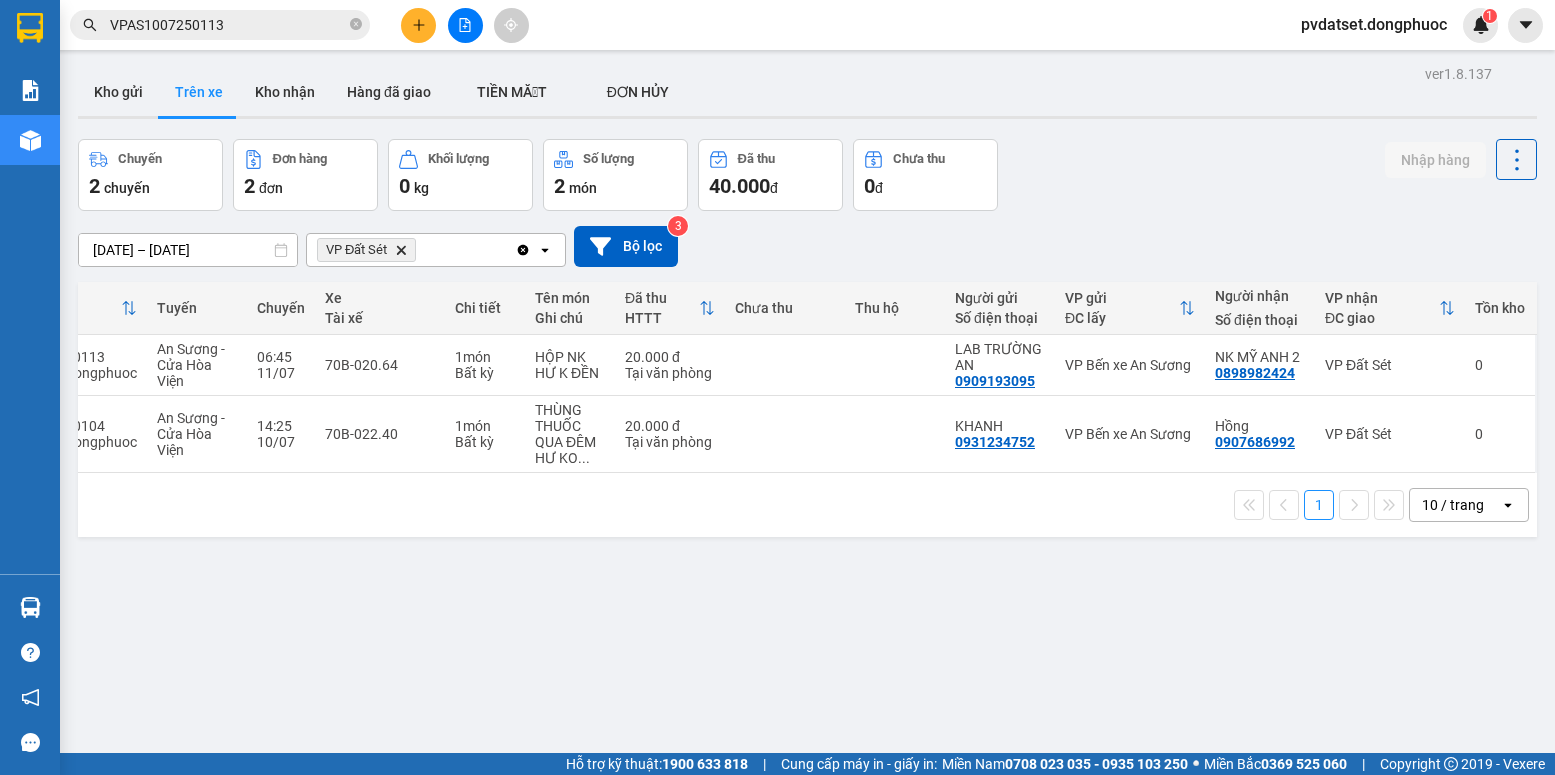 scroll, scrollTop: 0, scrollLeft: 0, axis: both 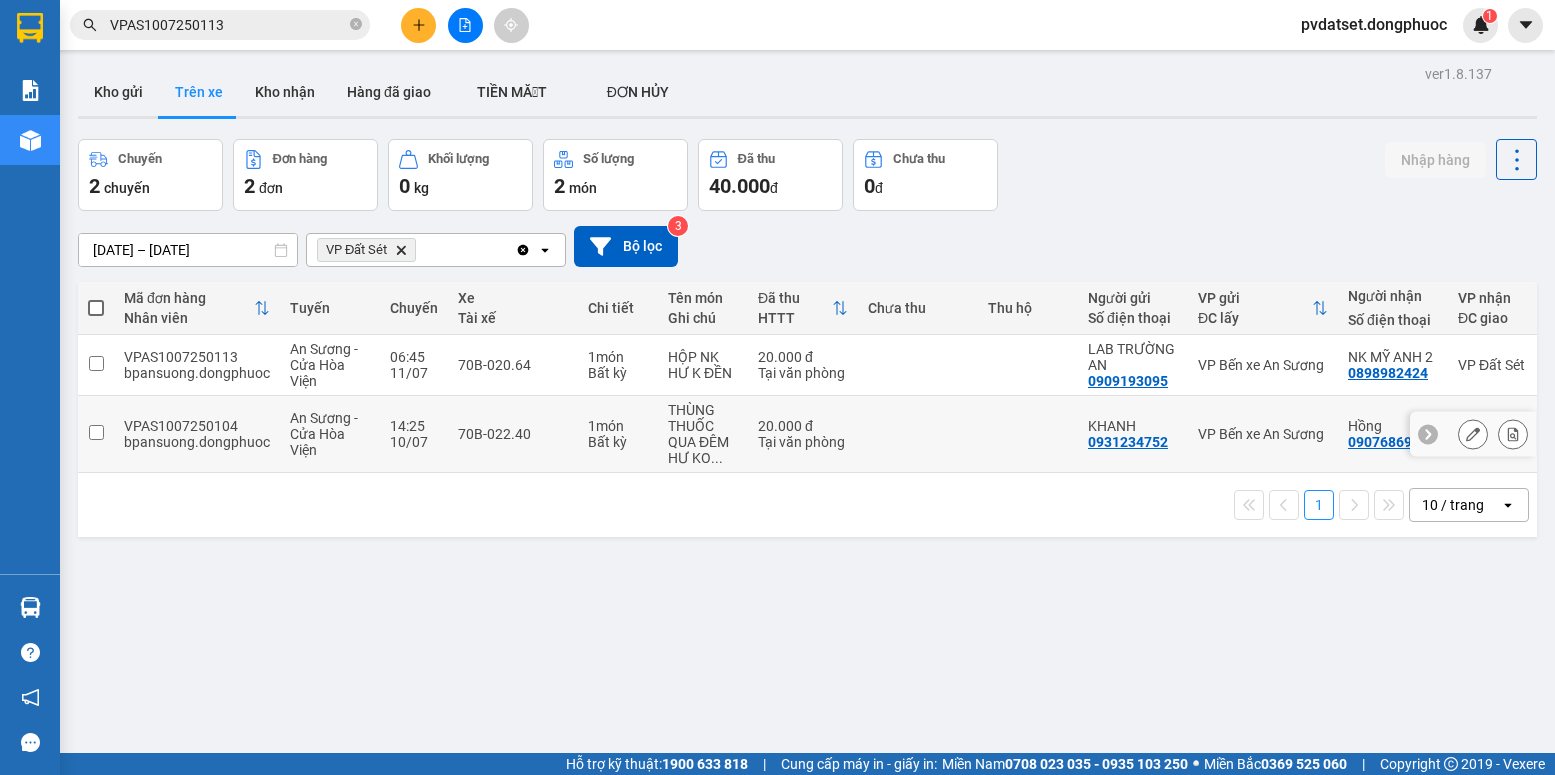 drag, startPoint x: 478, startPoint y: 440, endPoint x: 1200, endPoint y: 320, distance: 731.90436 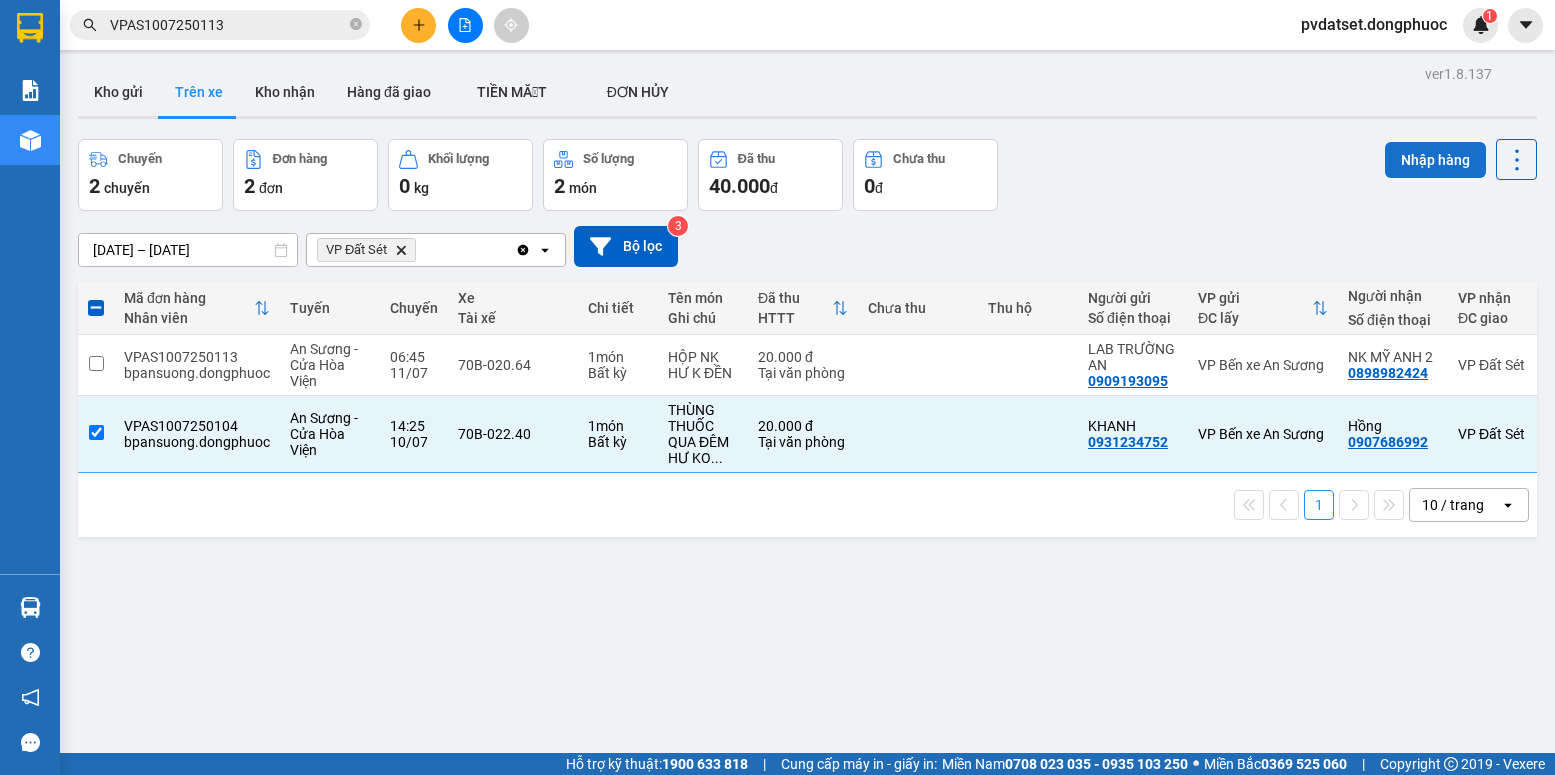 click on "Nhập hàng" at bounding box center [1435, 160] 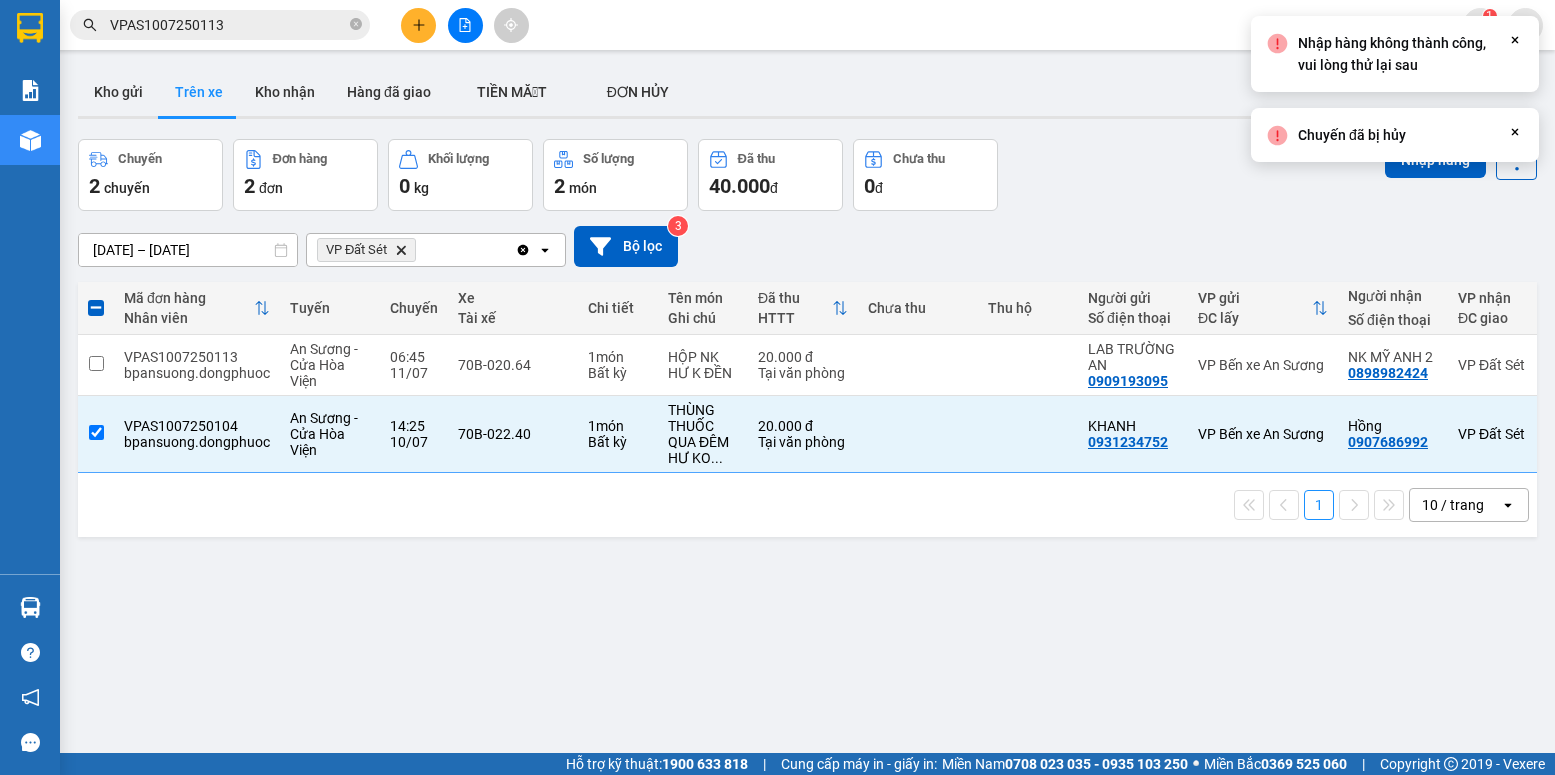 click on "Close" 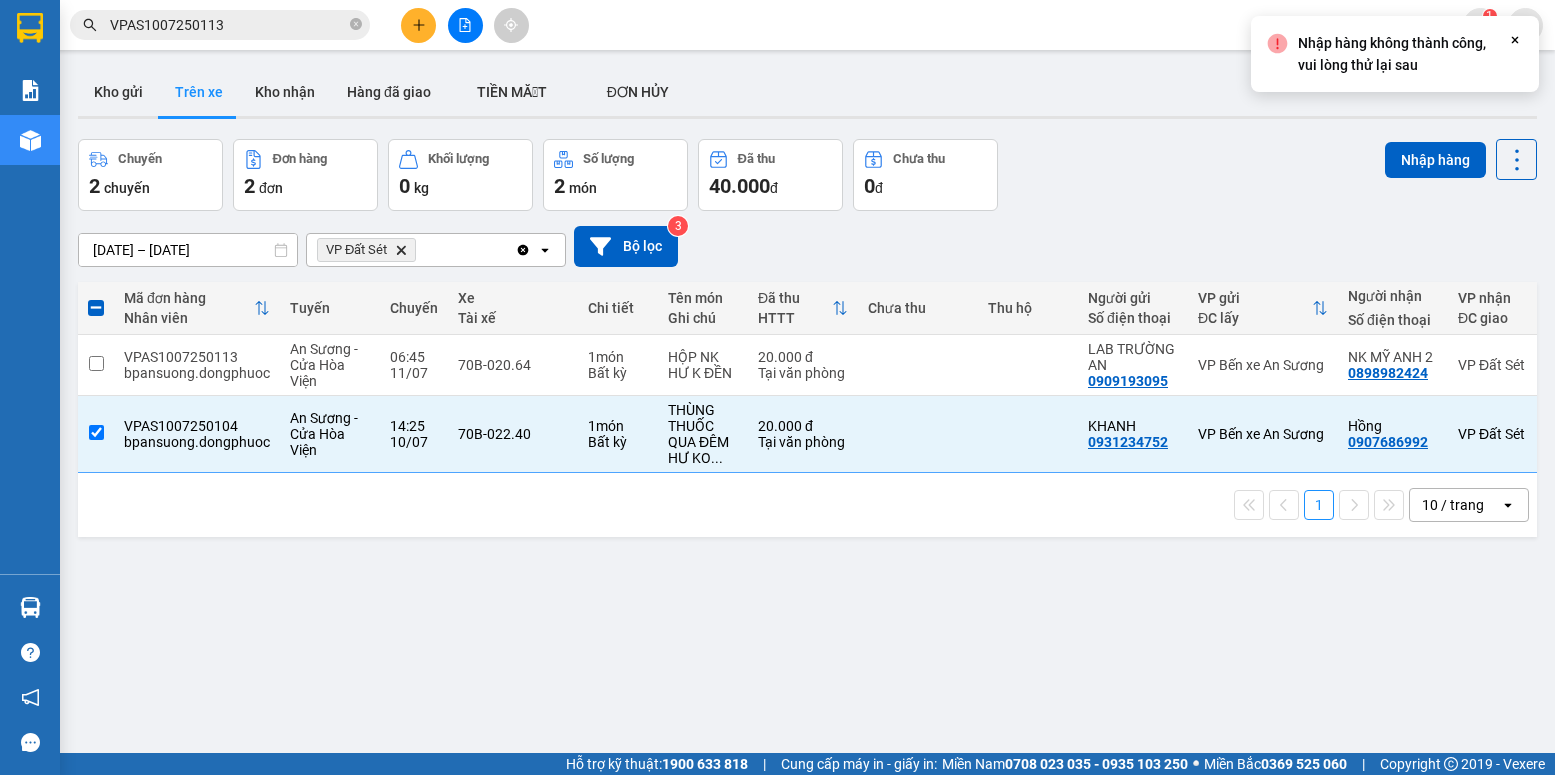 click on "Close" 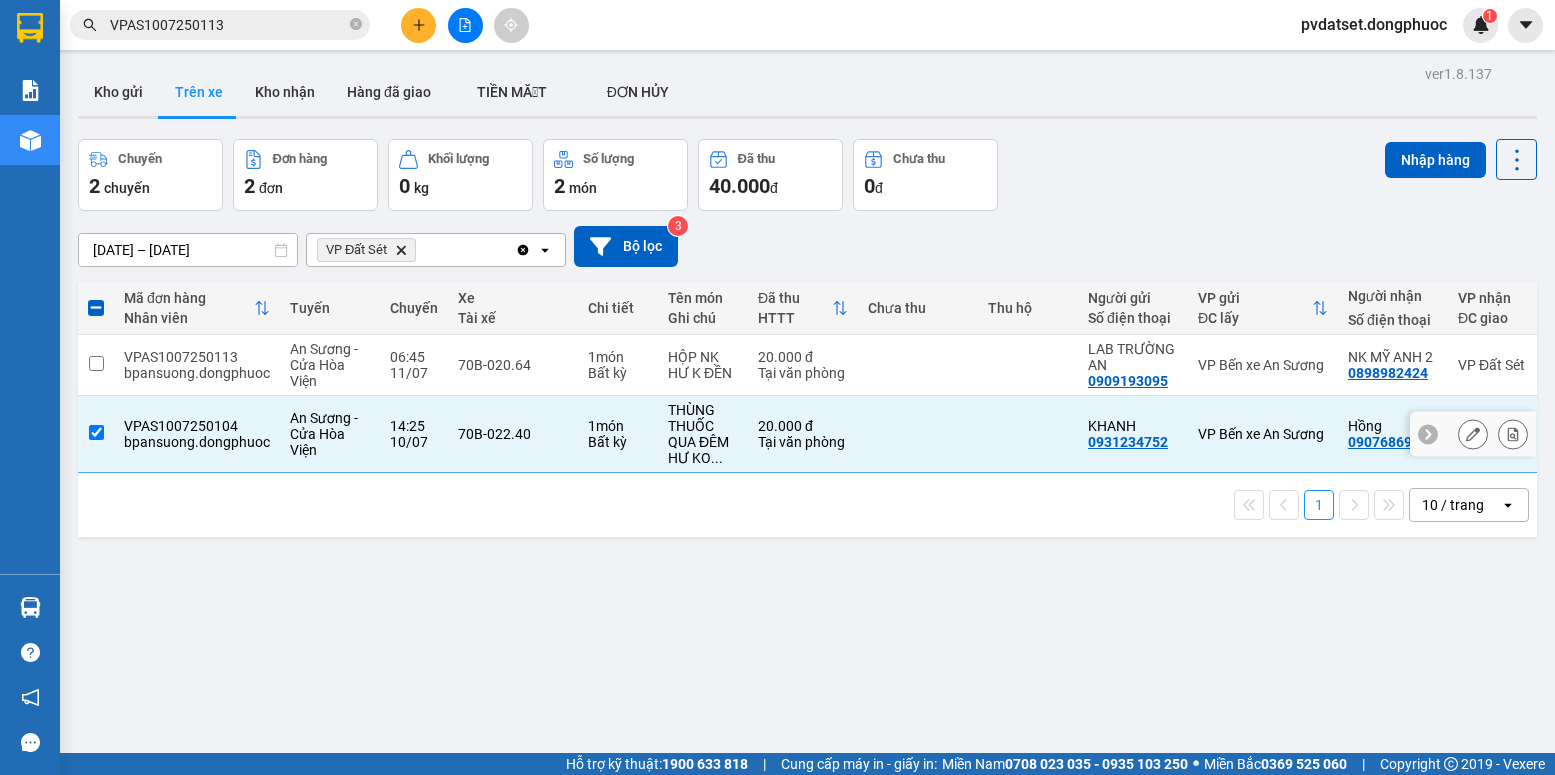 click on "bpansuong.dongphuoc" at bounding box center [197, 442] 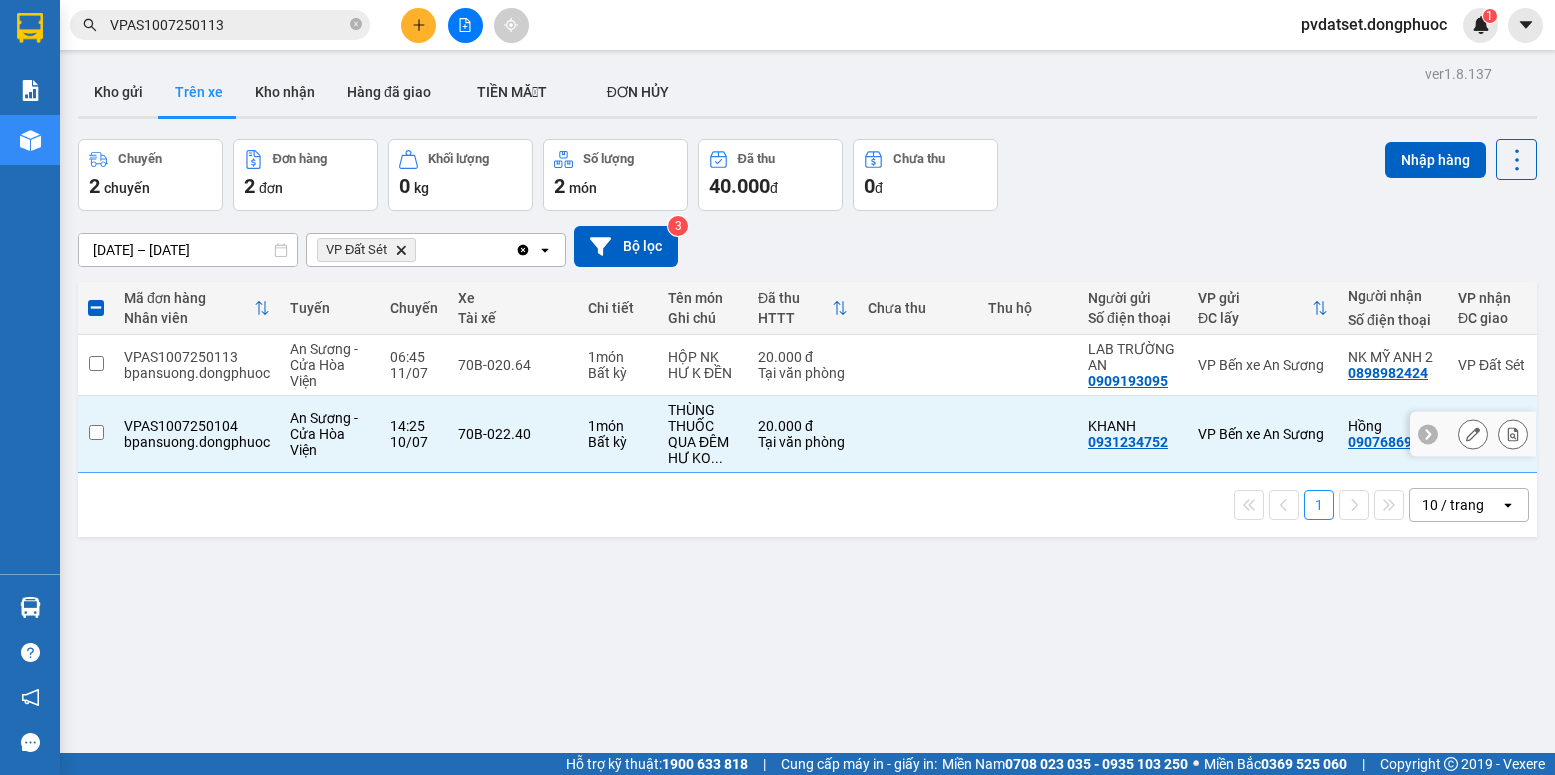 checkbox on "false" 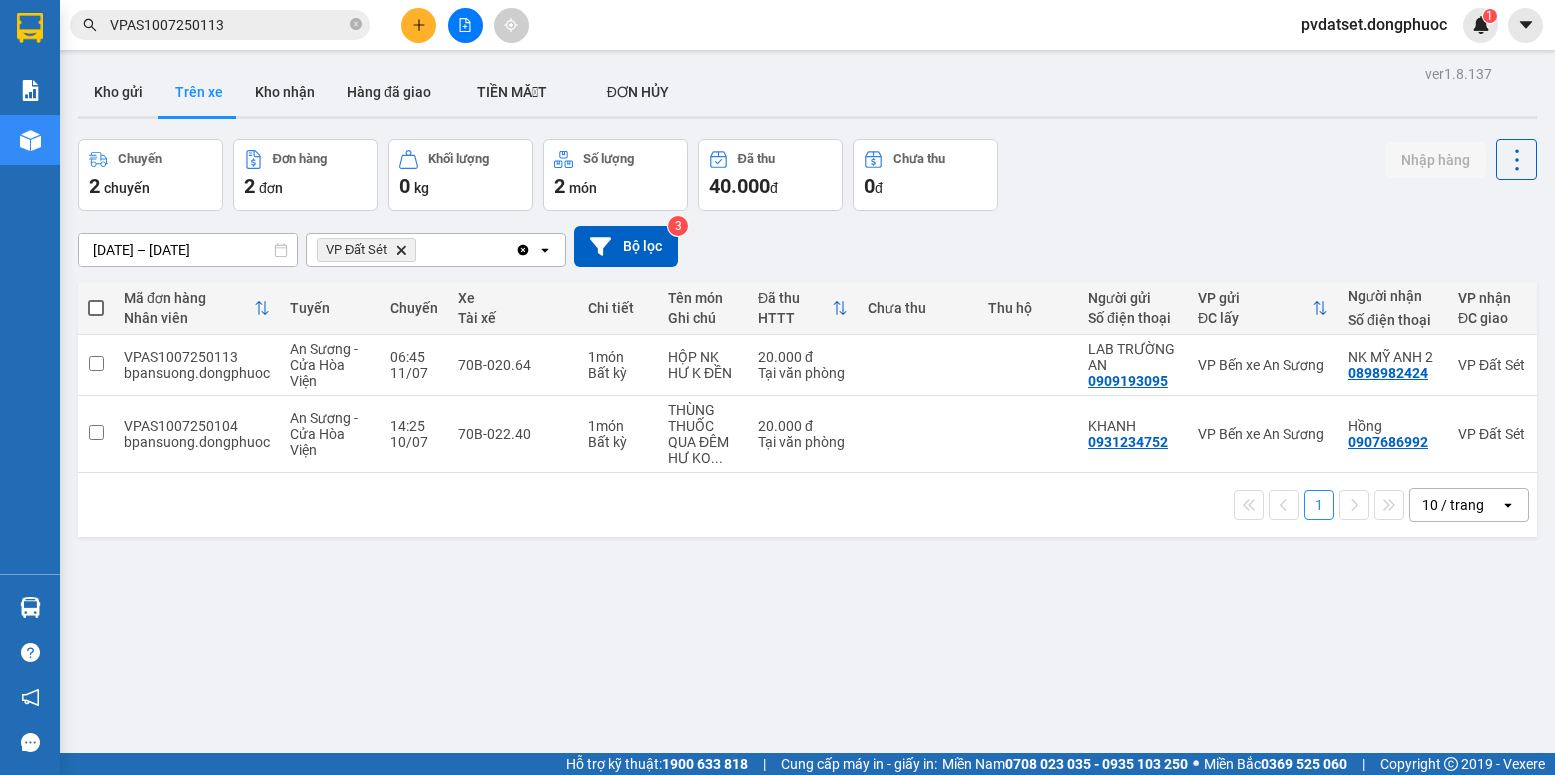 click at bounding box center [418, 25] 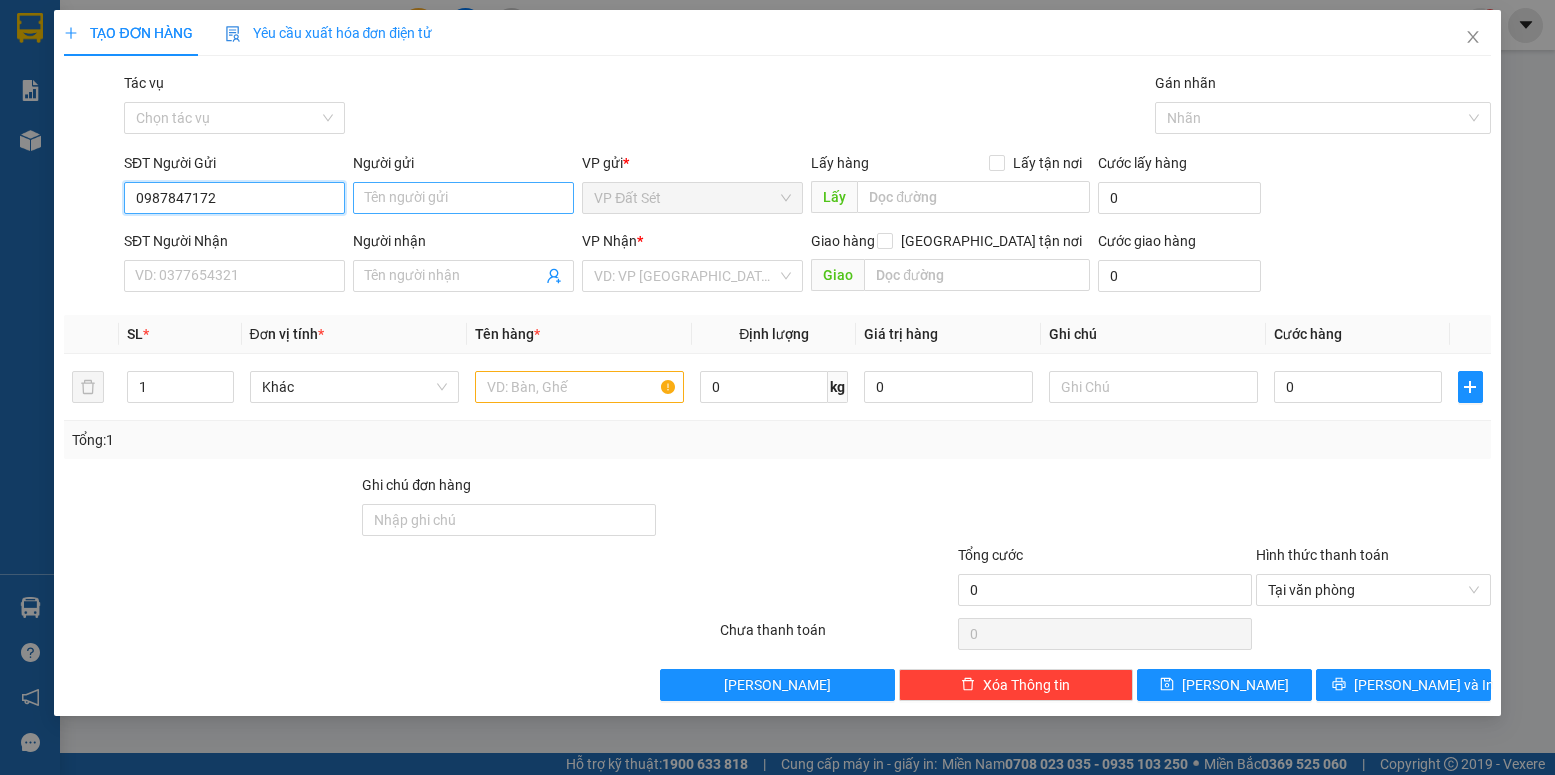 type on "0987847172" 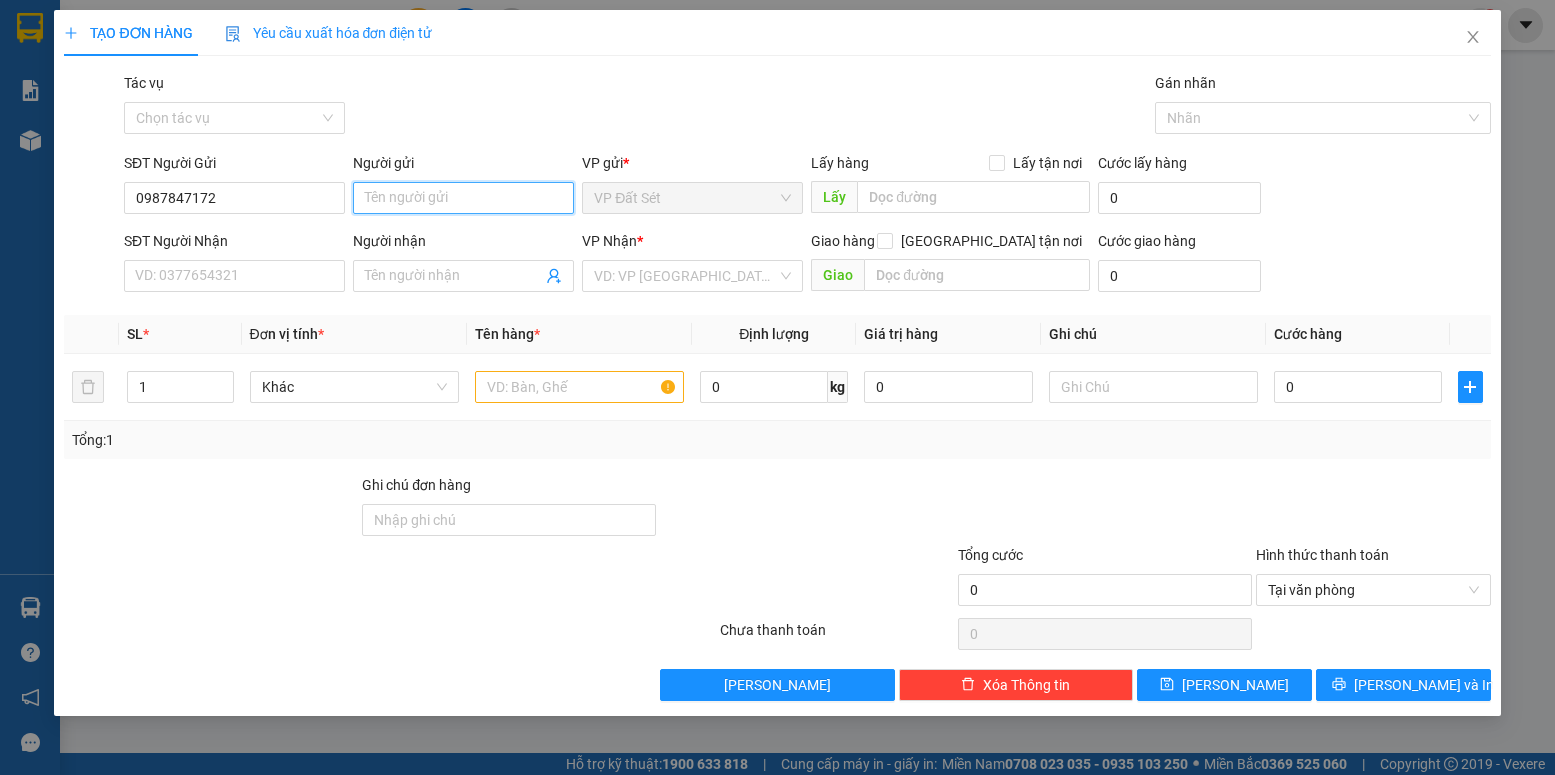 click on "Người gửi" at bounding box center (463, 198) 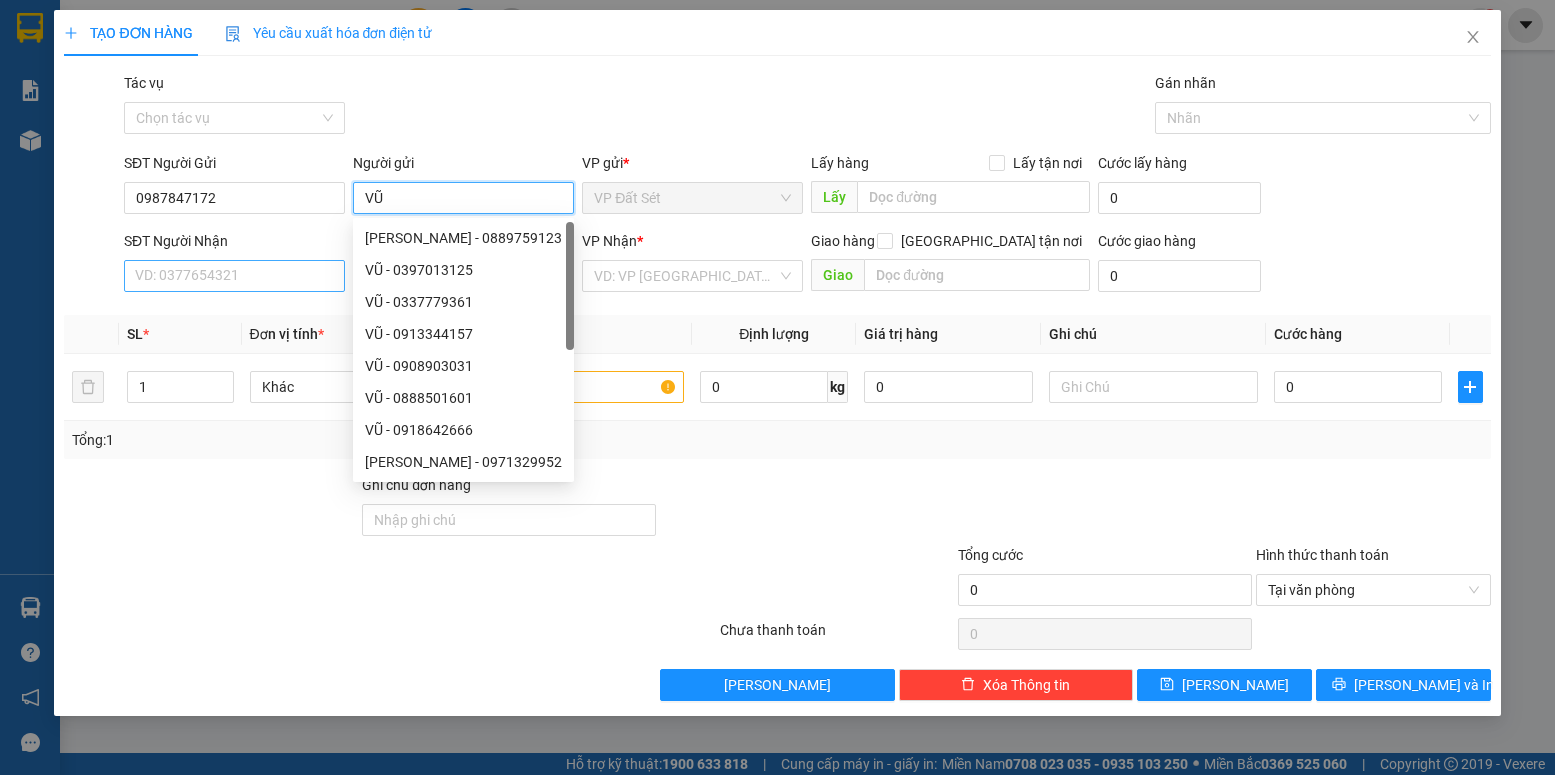 type on "VŨ" 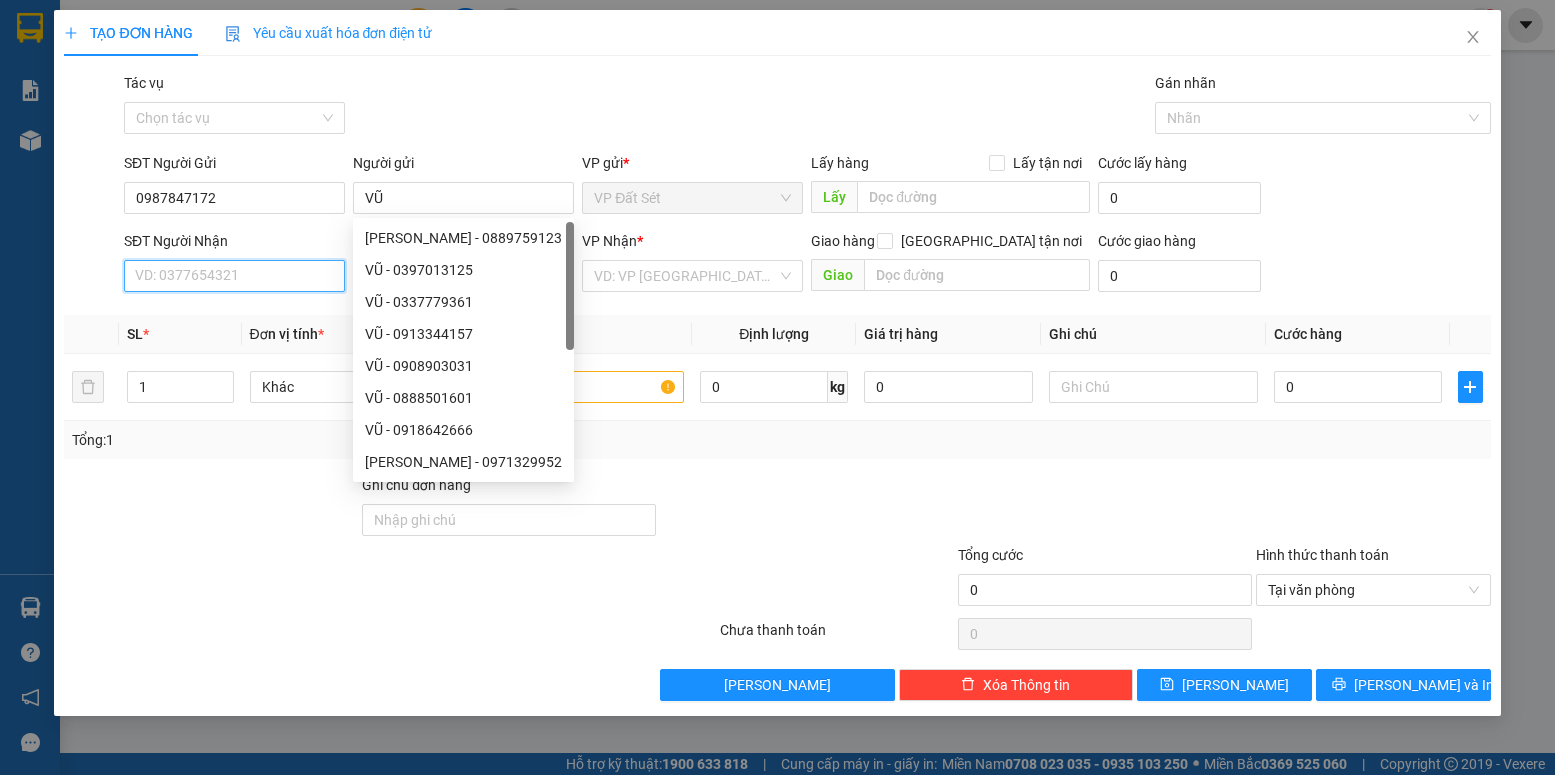click on "SĐT Người Nhận" at bounding box center [234, 276] 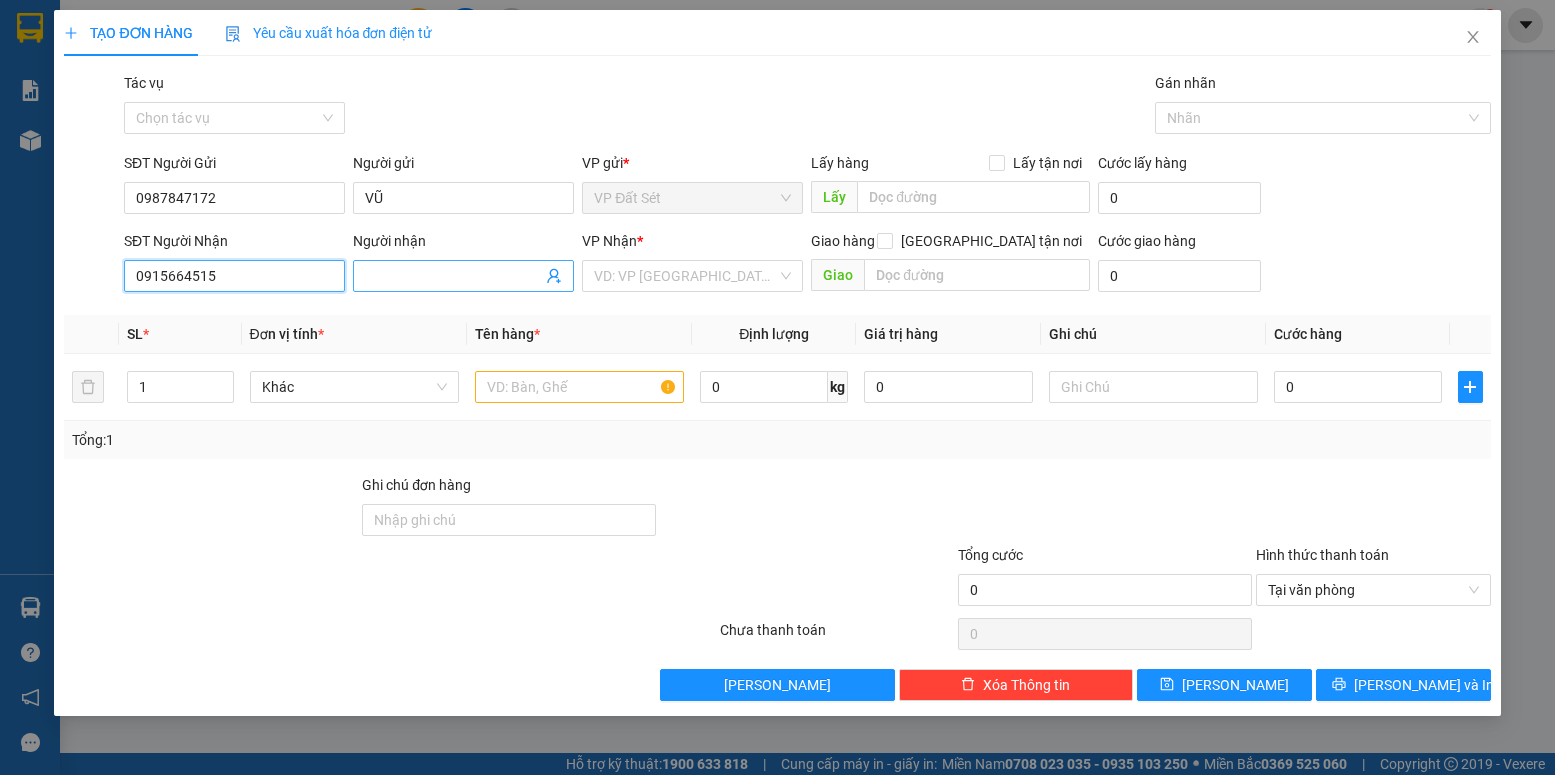 type on "0915664515" 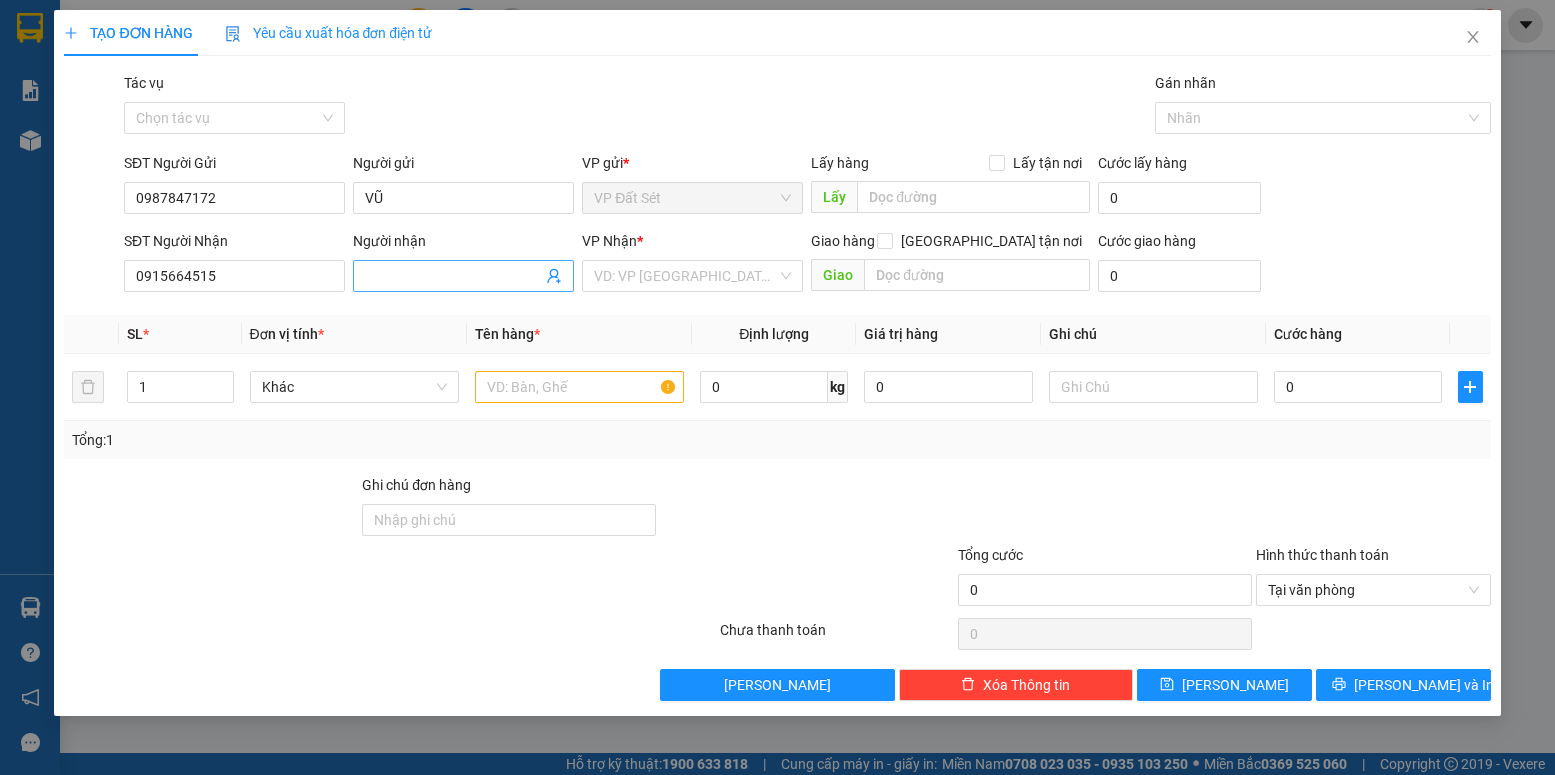 click at bounding box center (463, 276) 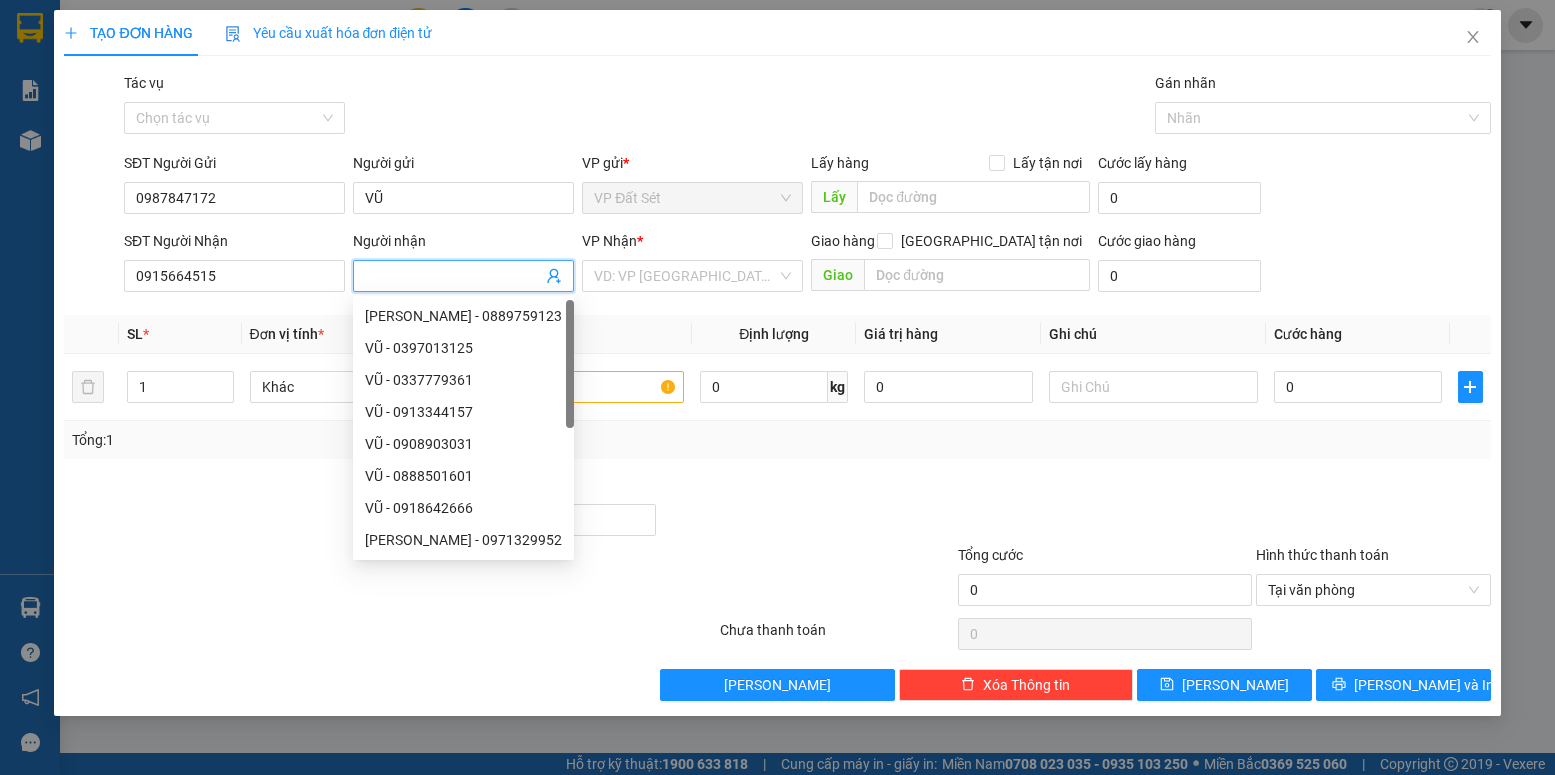 click on "Người nhận" at bounding box center (453, 276) 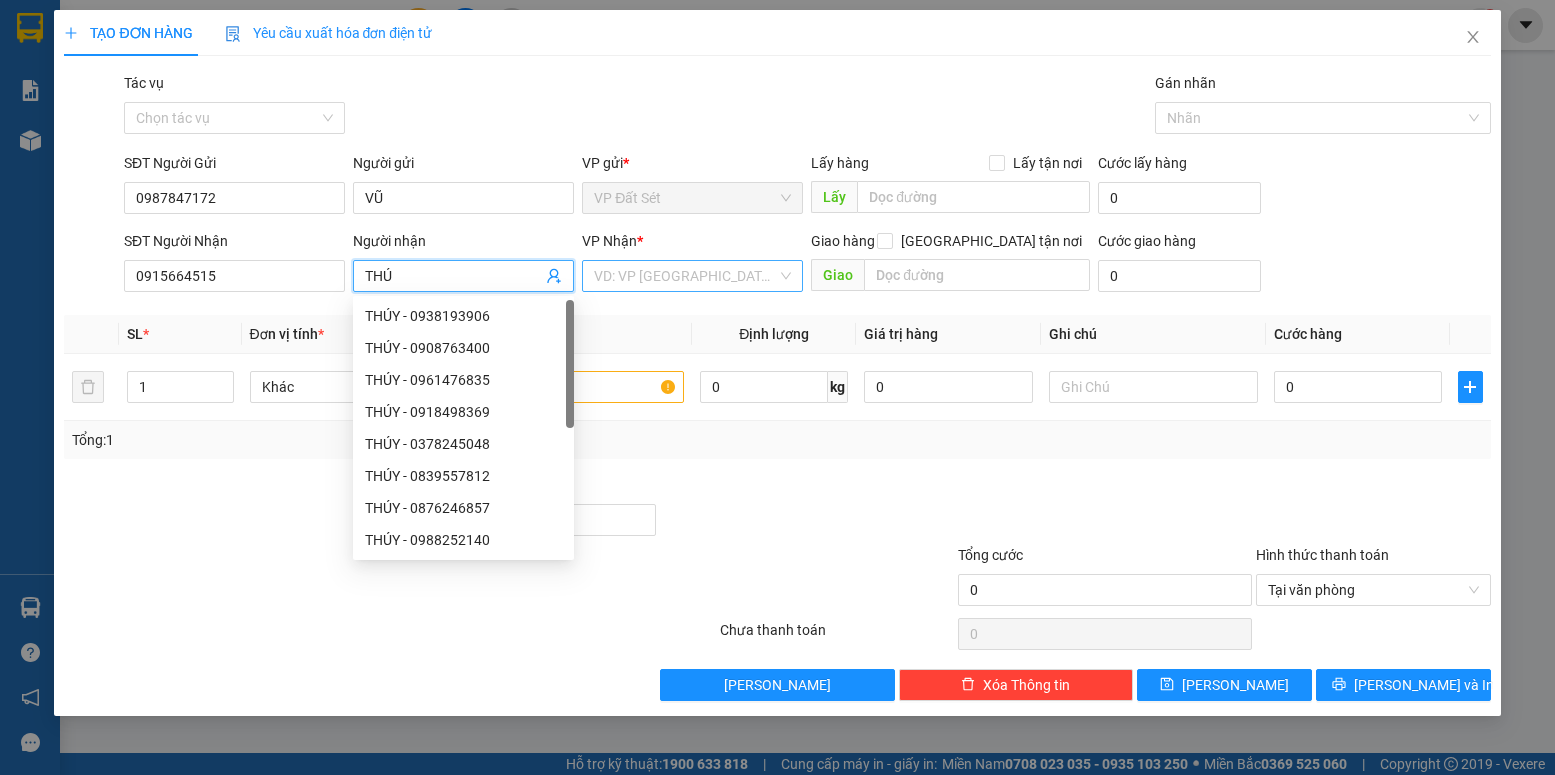 type on "THÚ" 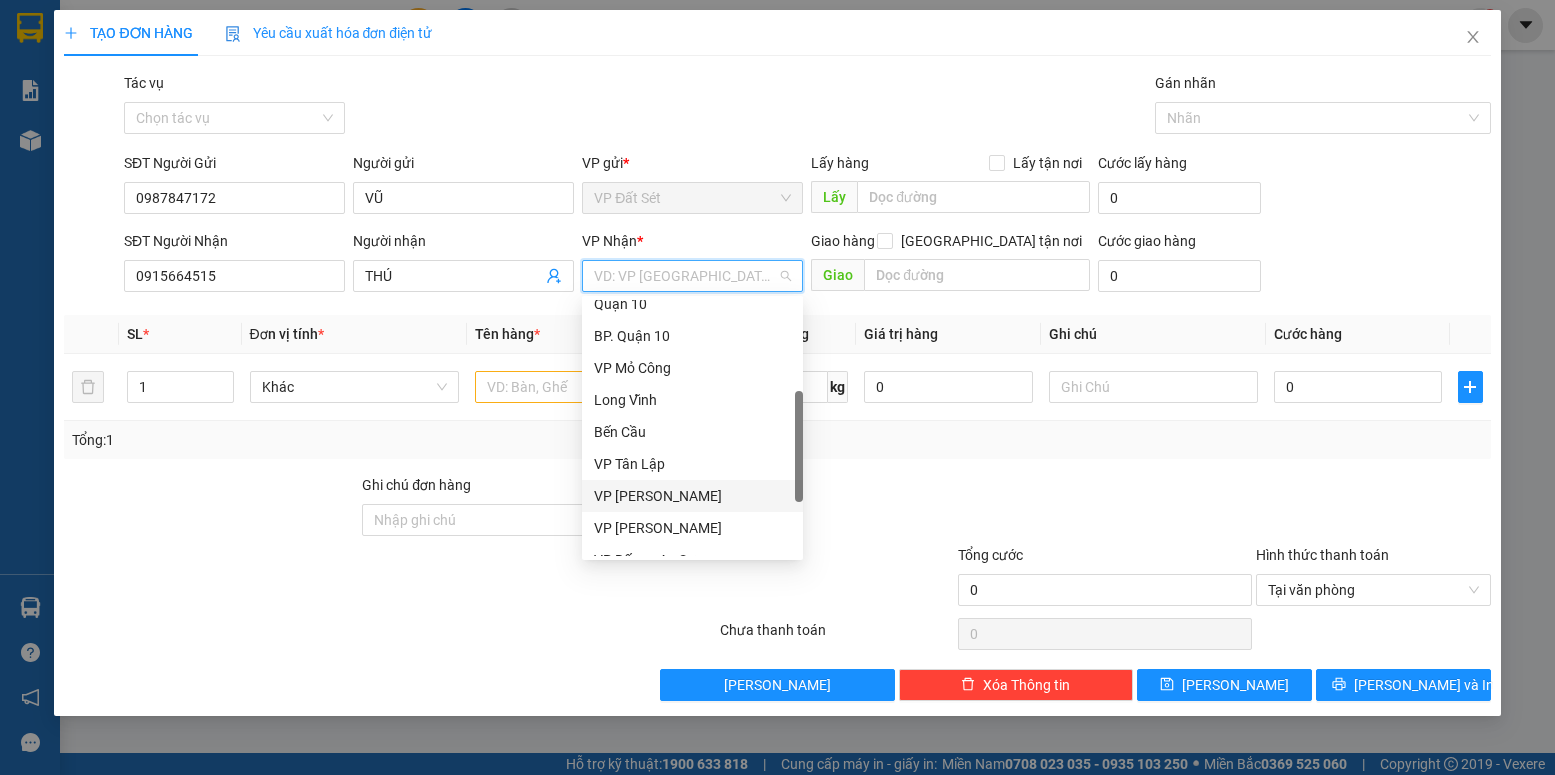 scroll, scrollTop: 480, scrollLeft: 0, axis: vertical 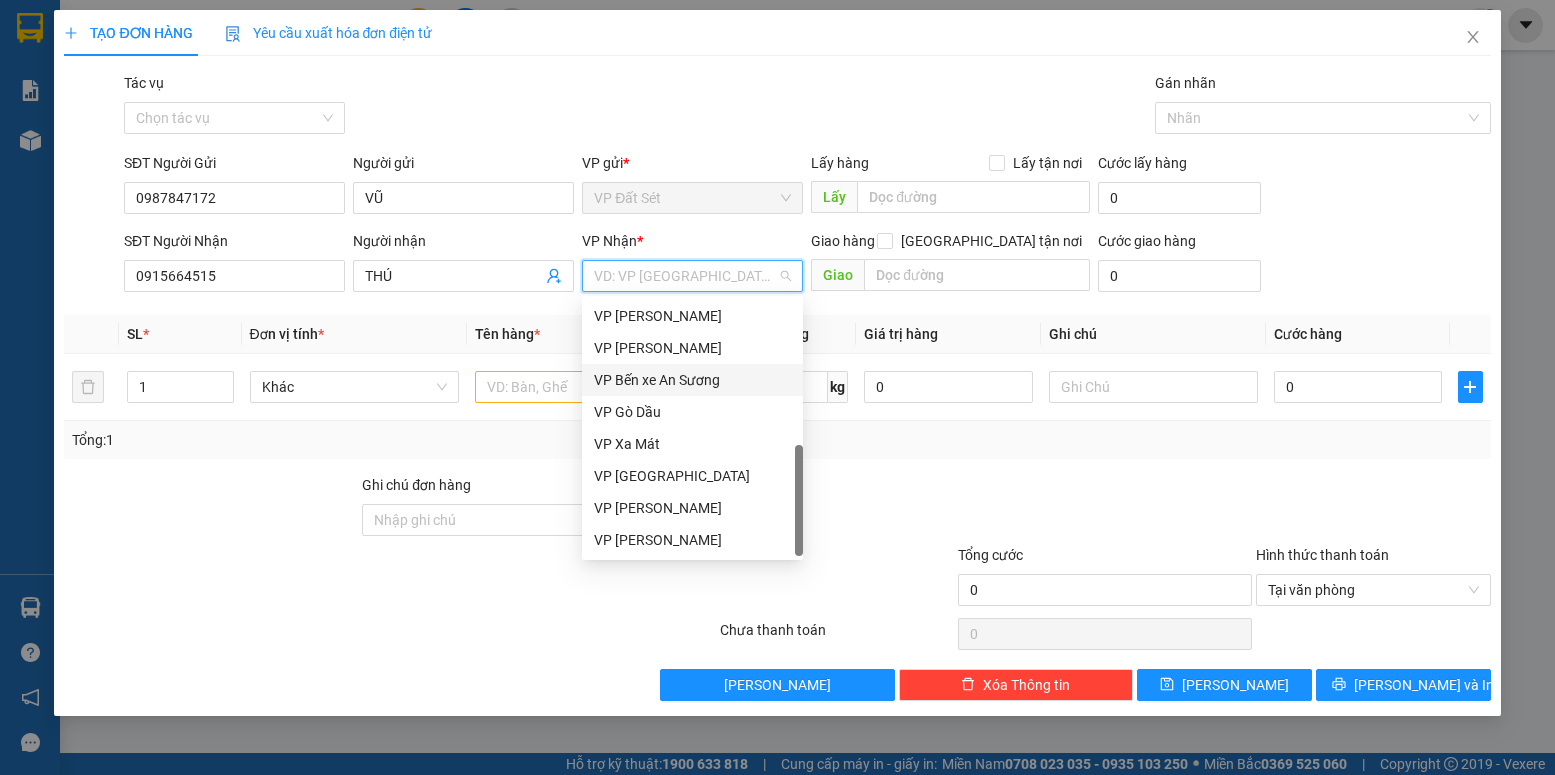 click on "VP Bến xe An Sương" at bounding box center [692, 380] 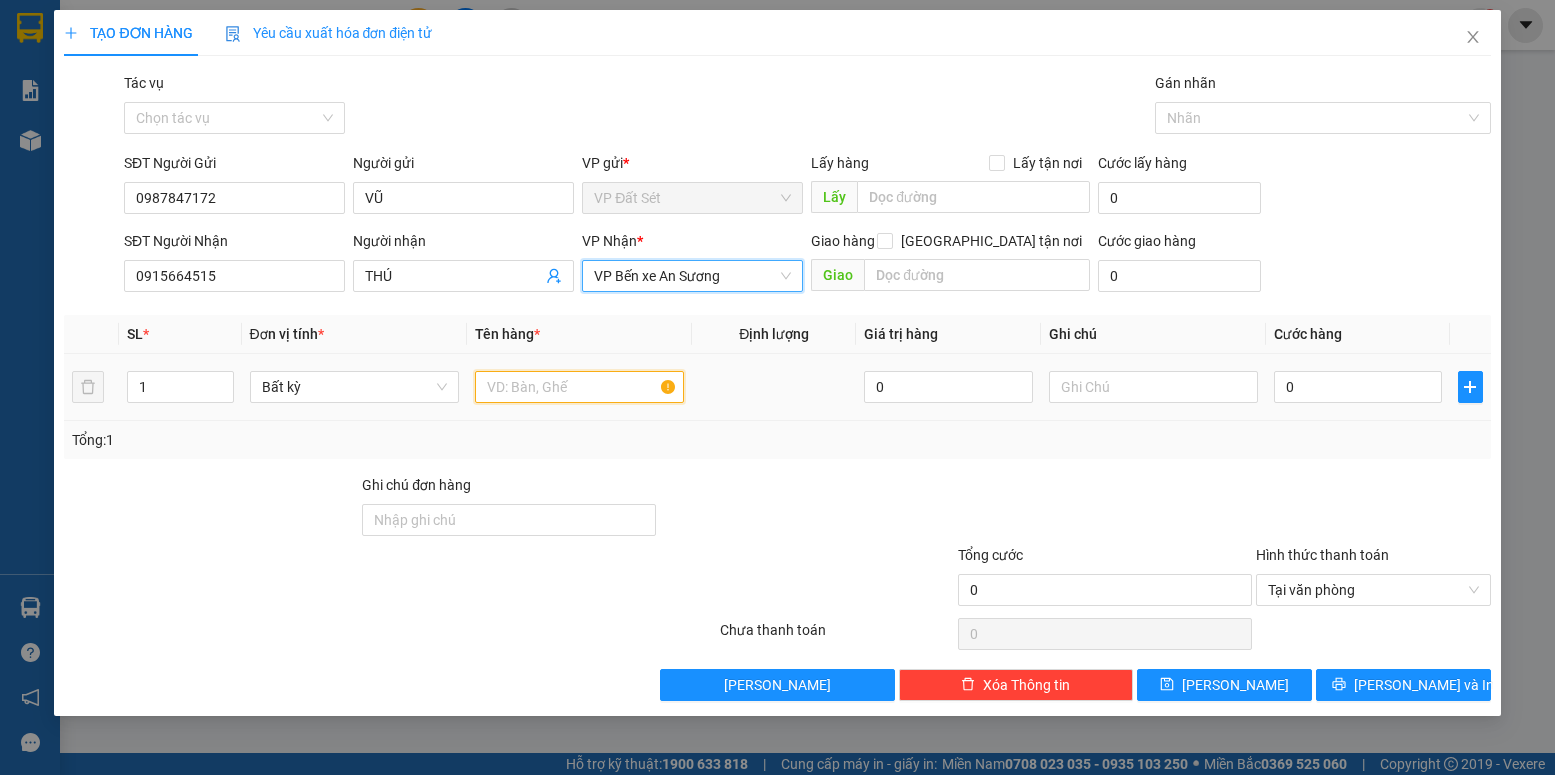 click at bounding box center (579, 387) 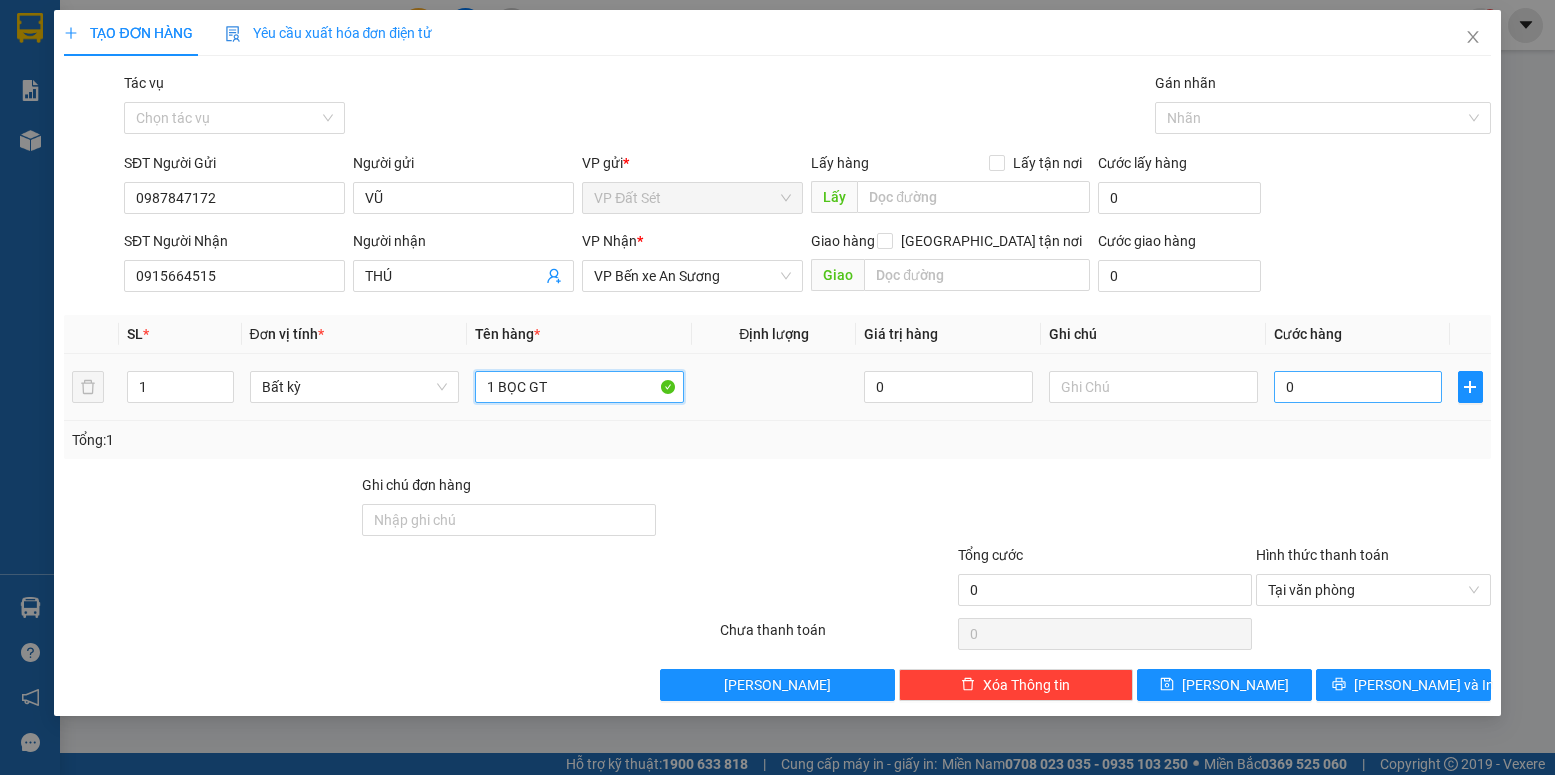 type on "1 BỌC GT" 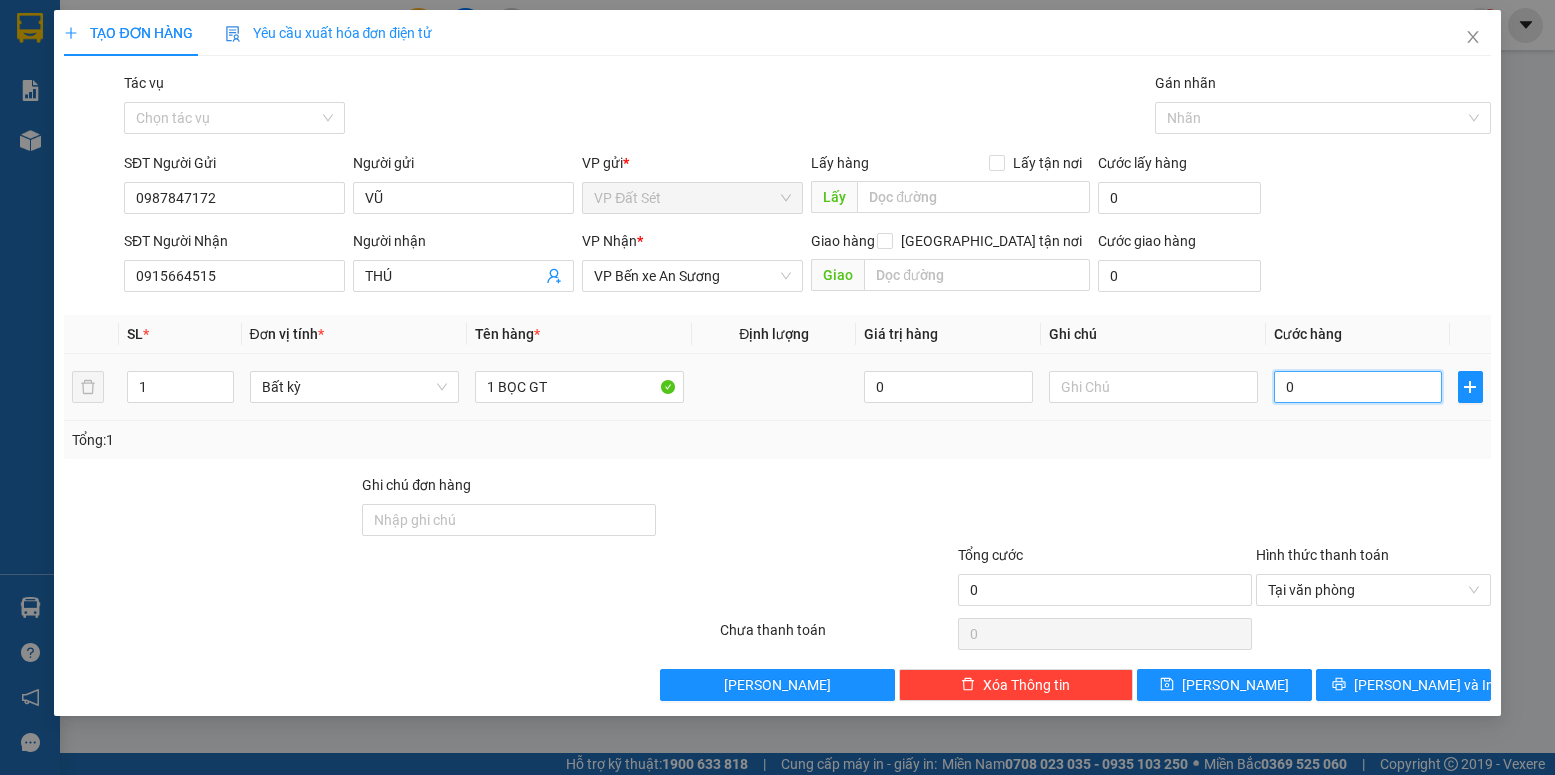 click on "0" at bounding box center [1358, 387] 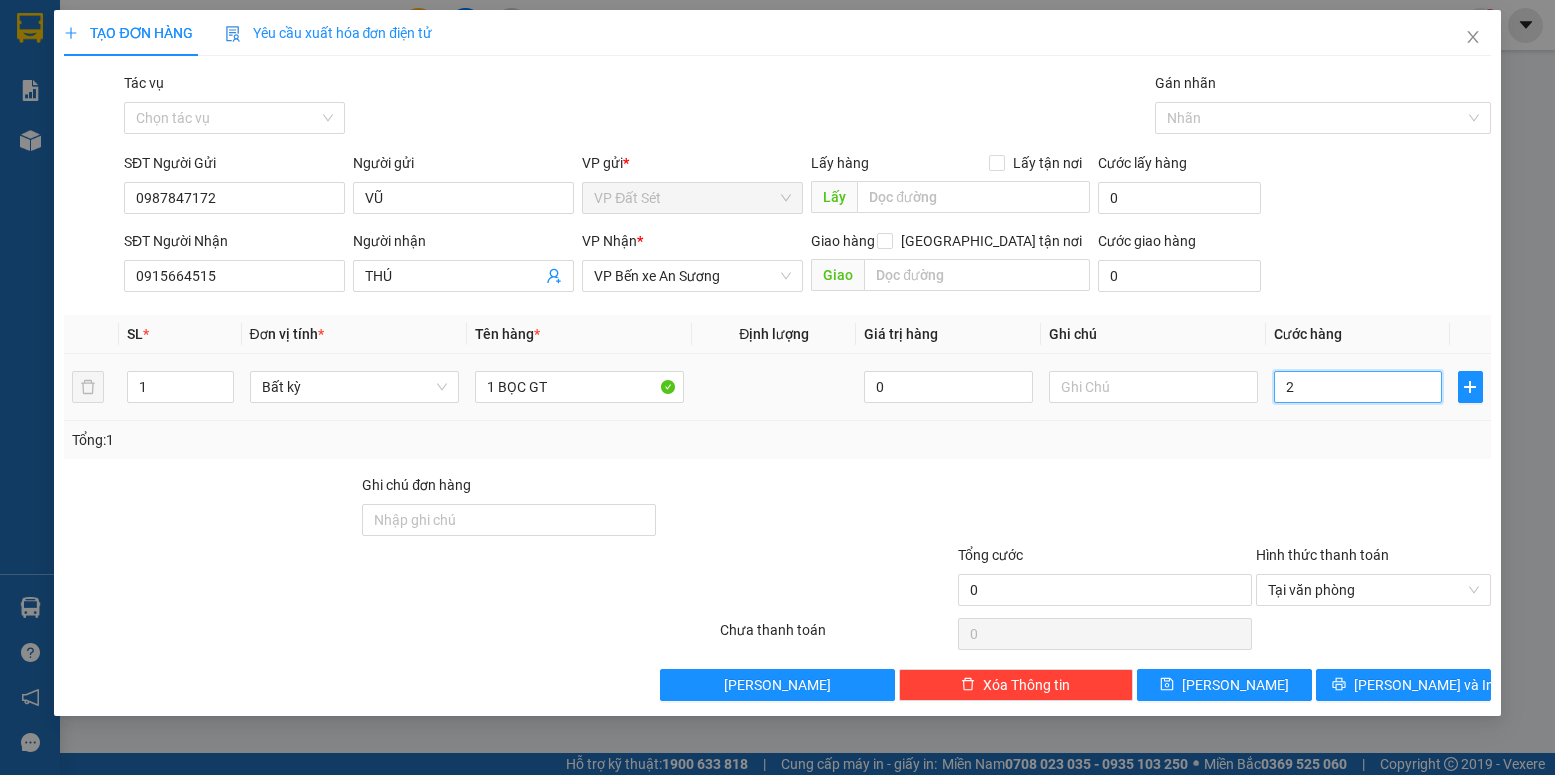 type on "2" 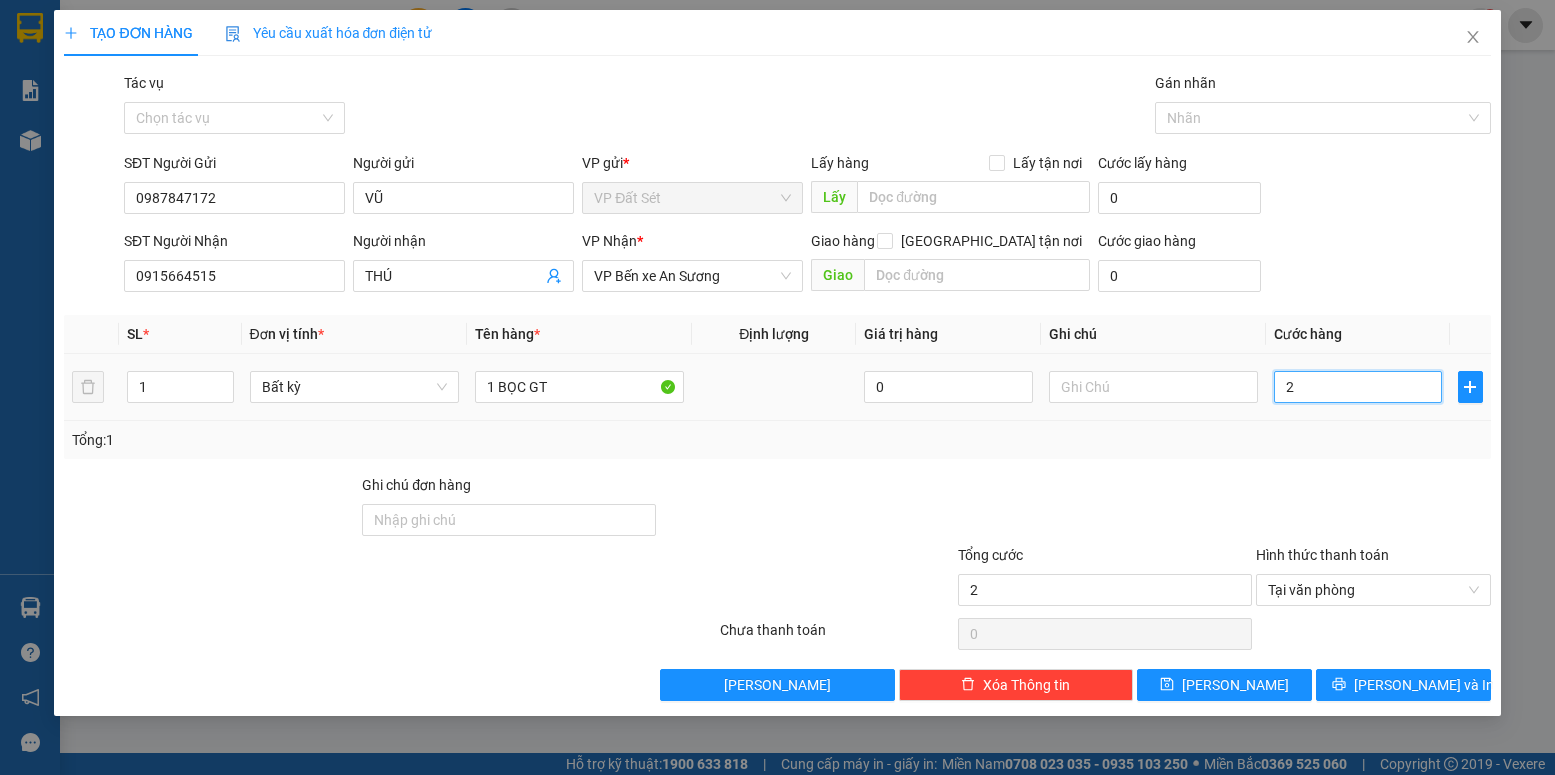 type on "20" 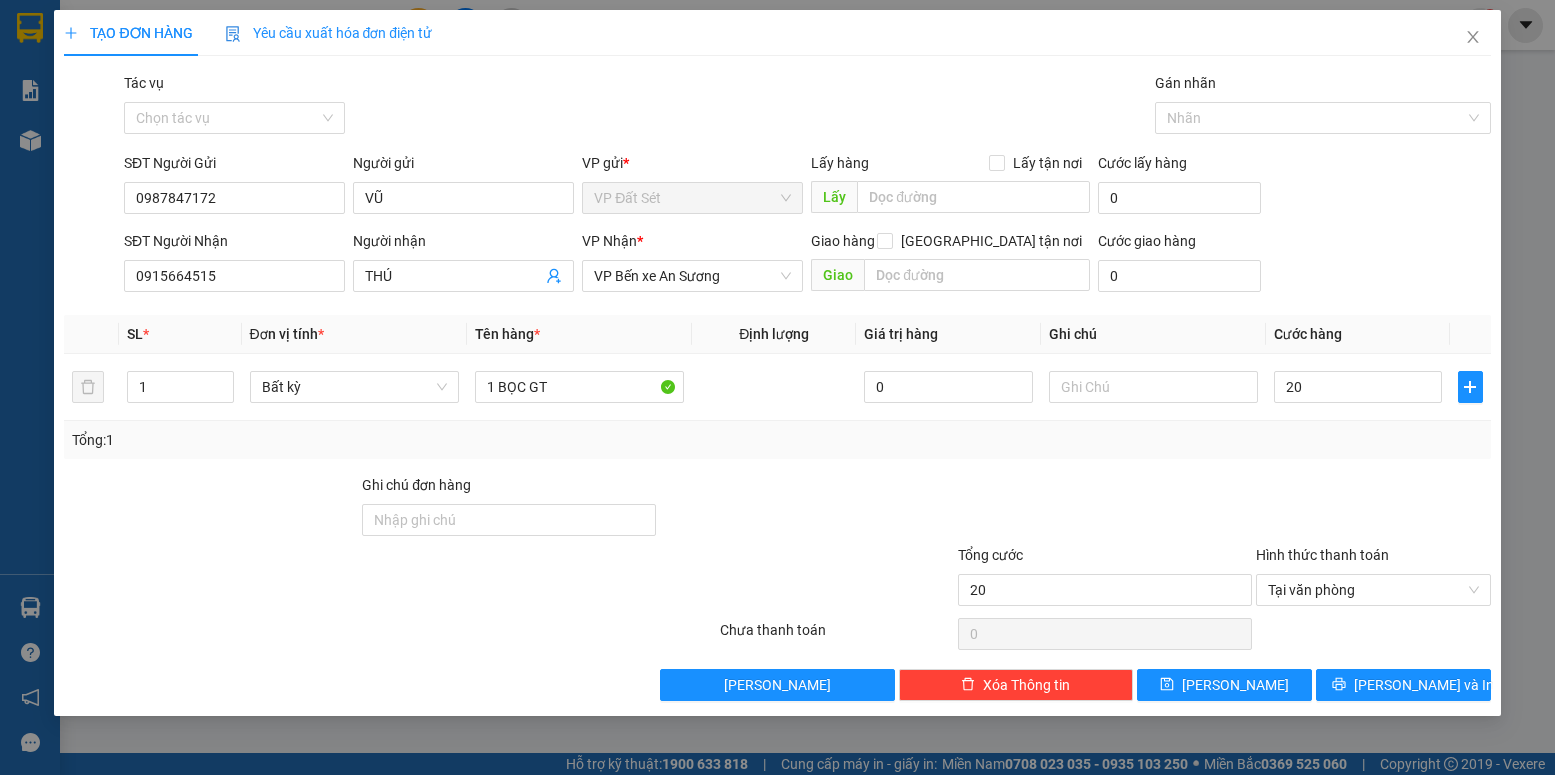 type on "20.000" 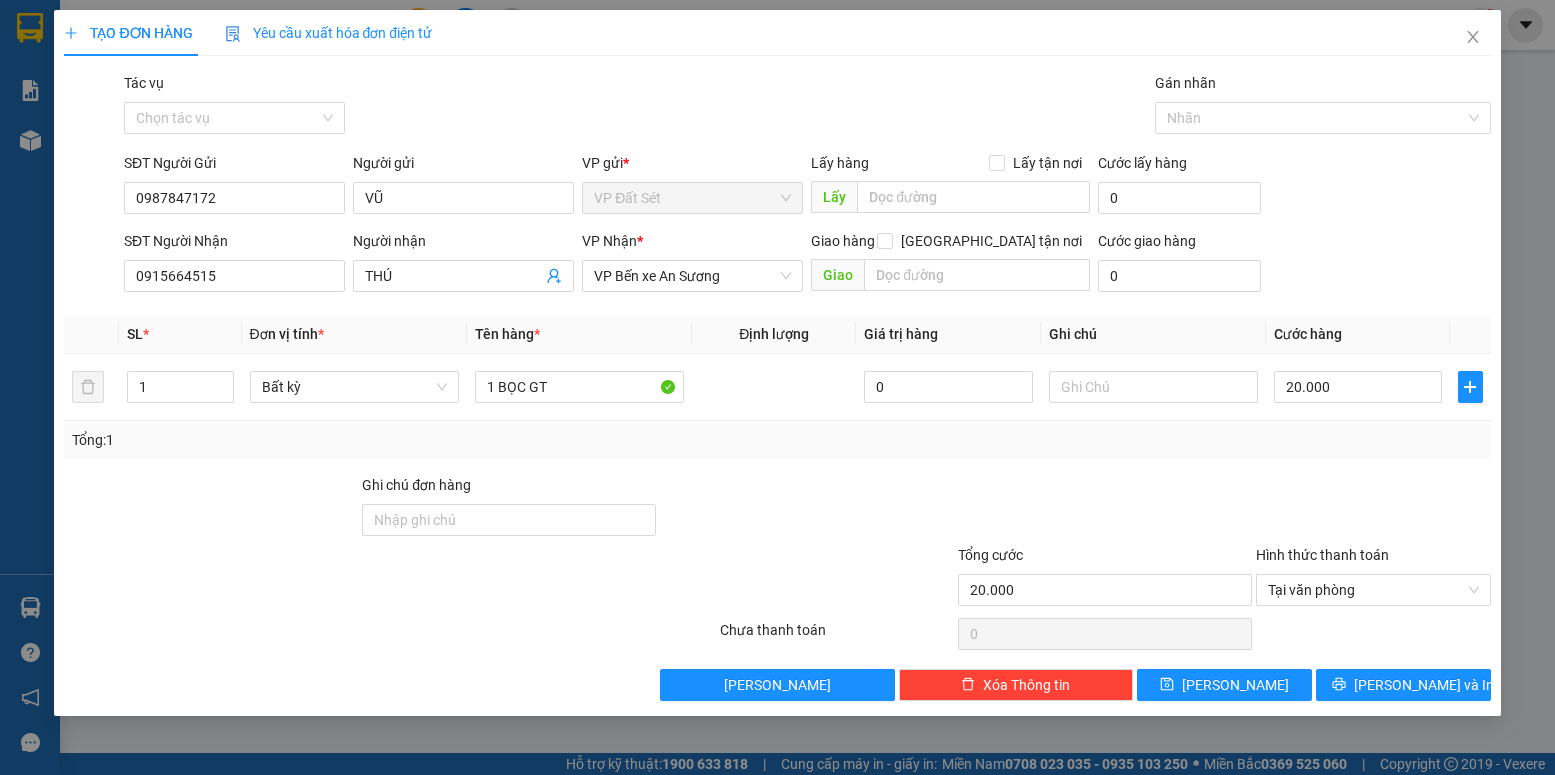 click on "Tổng:  1" at bounding box center (777, 440) 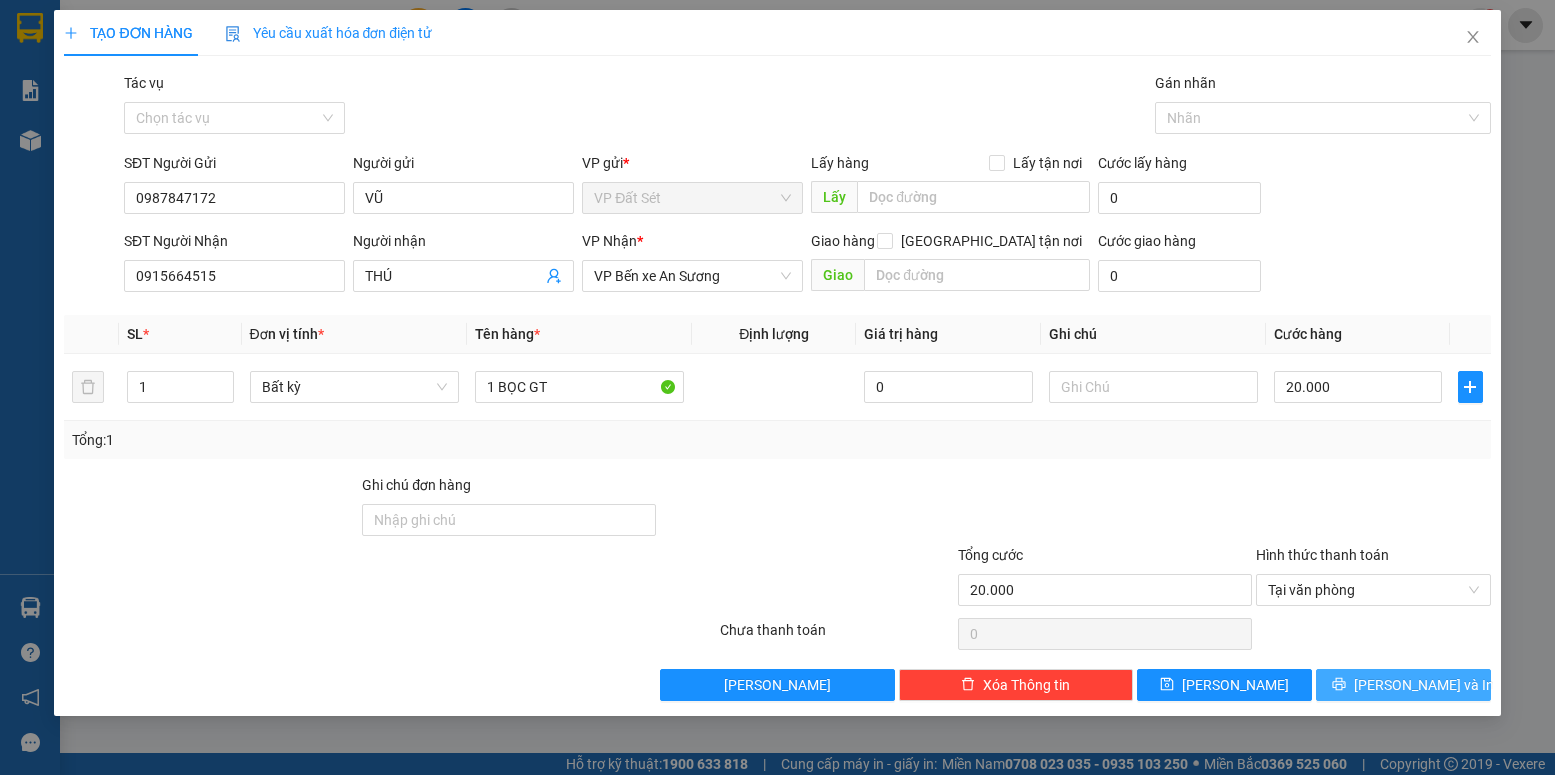 click on "[PERSON_NAME] và In" at bounding box center (1424, 685) 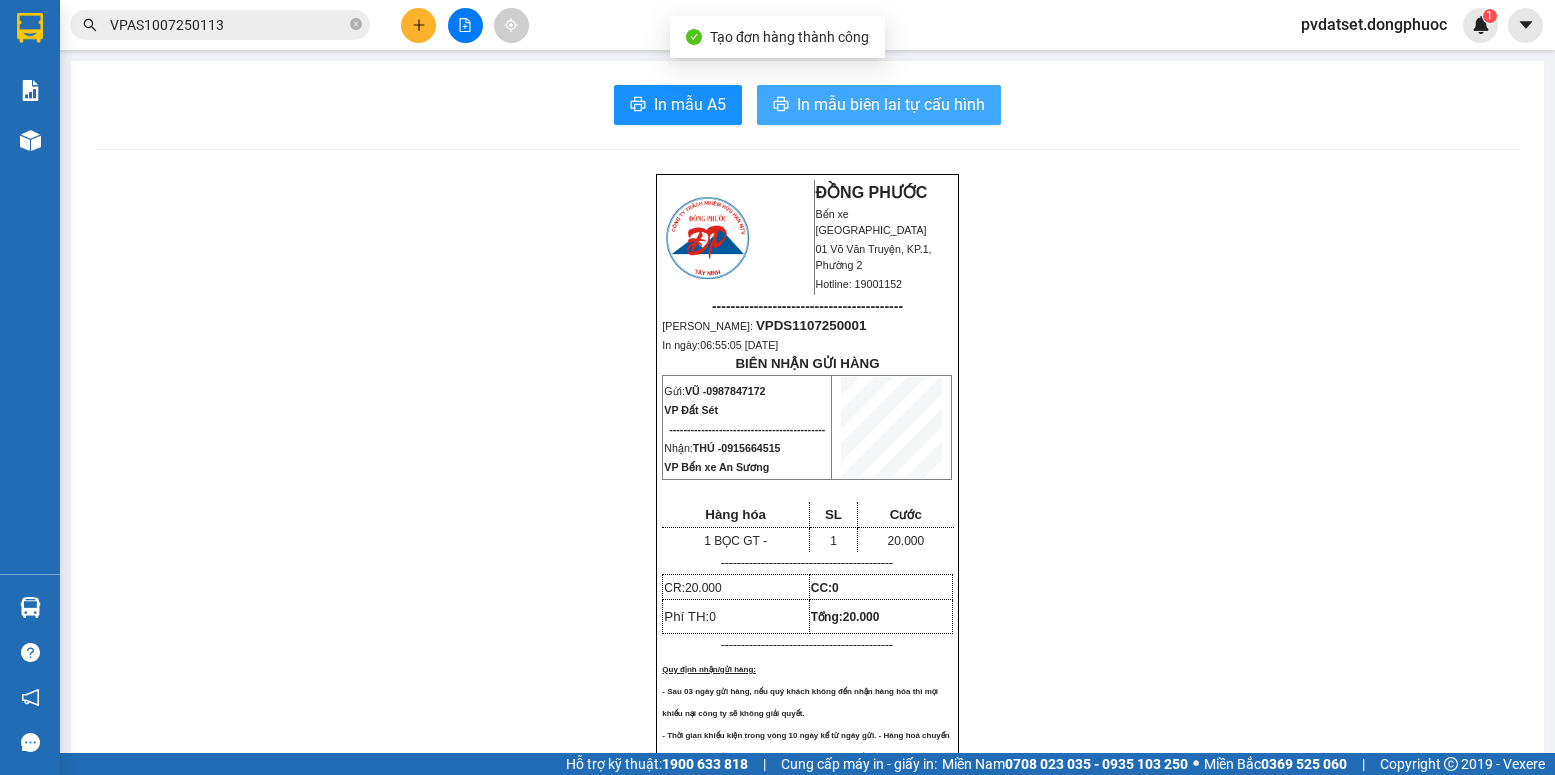 click on "In mẫu biên lai tự cấu hình" at bounding box center (891, 104) 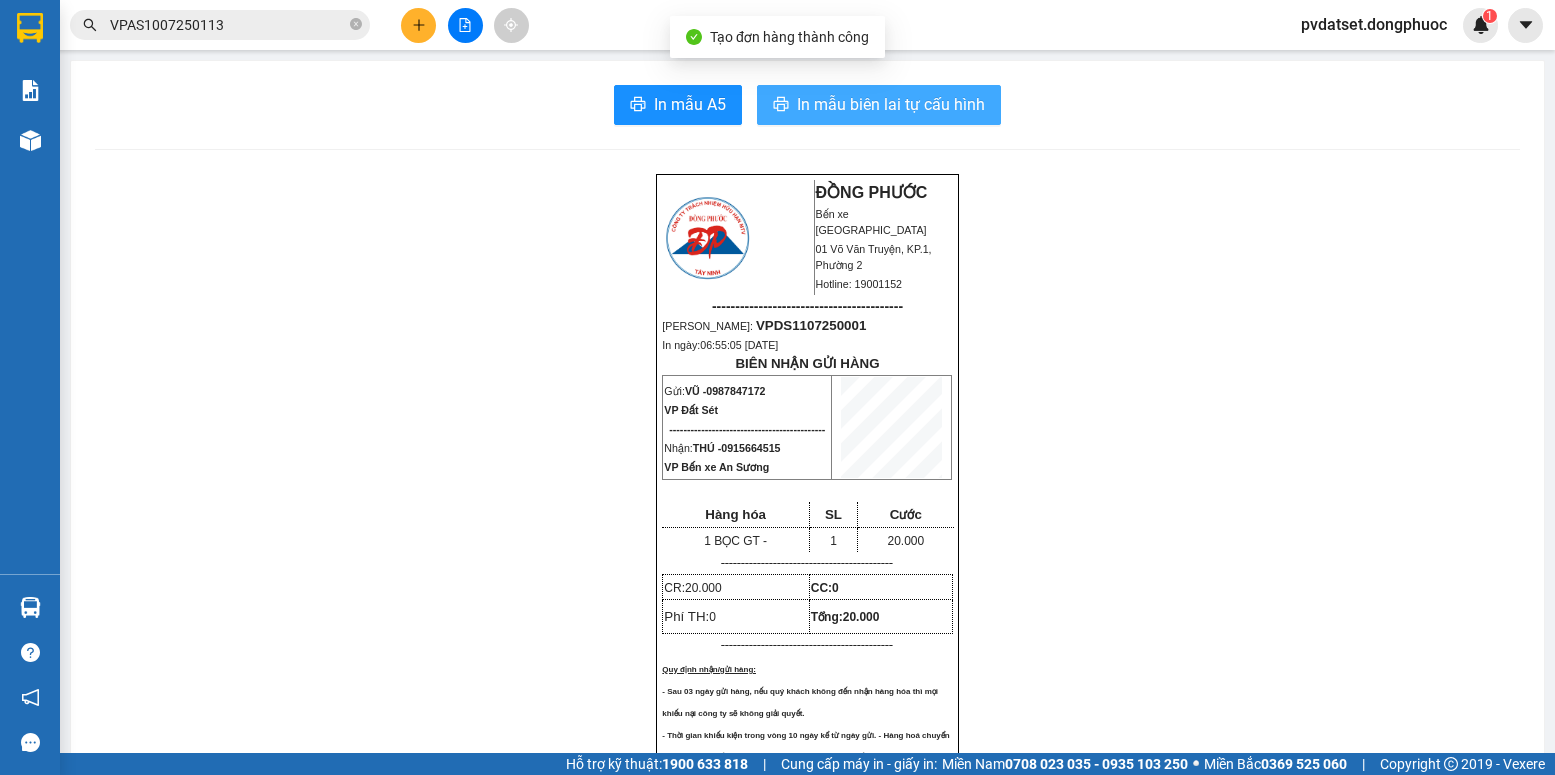 scroll, scrollTop: 0, scrollLeft: 0, axis: both 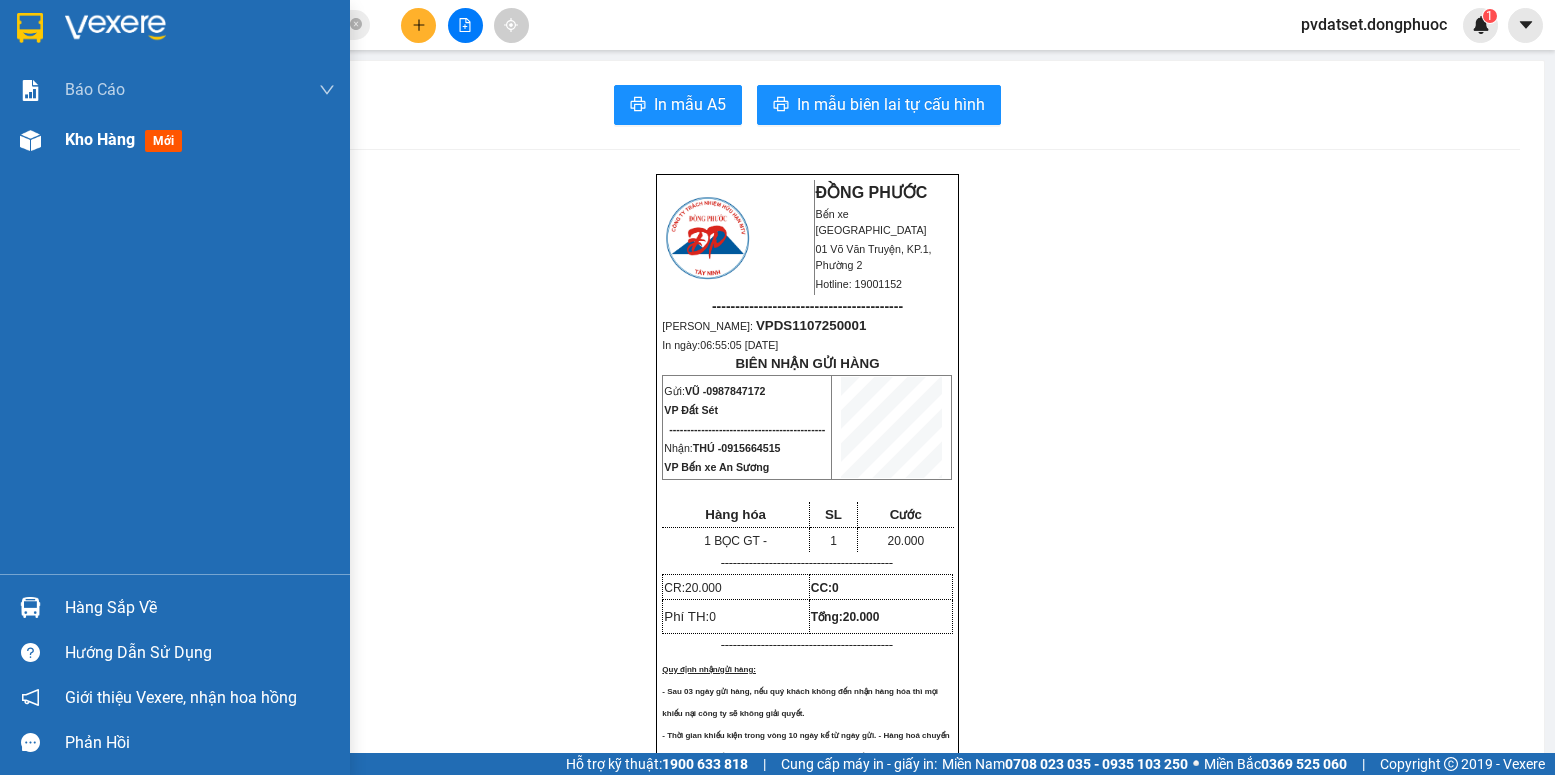 click on "Kho hàng mới" at bounding box center [200, 140] 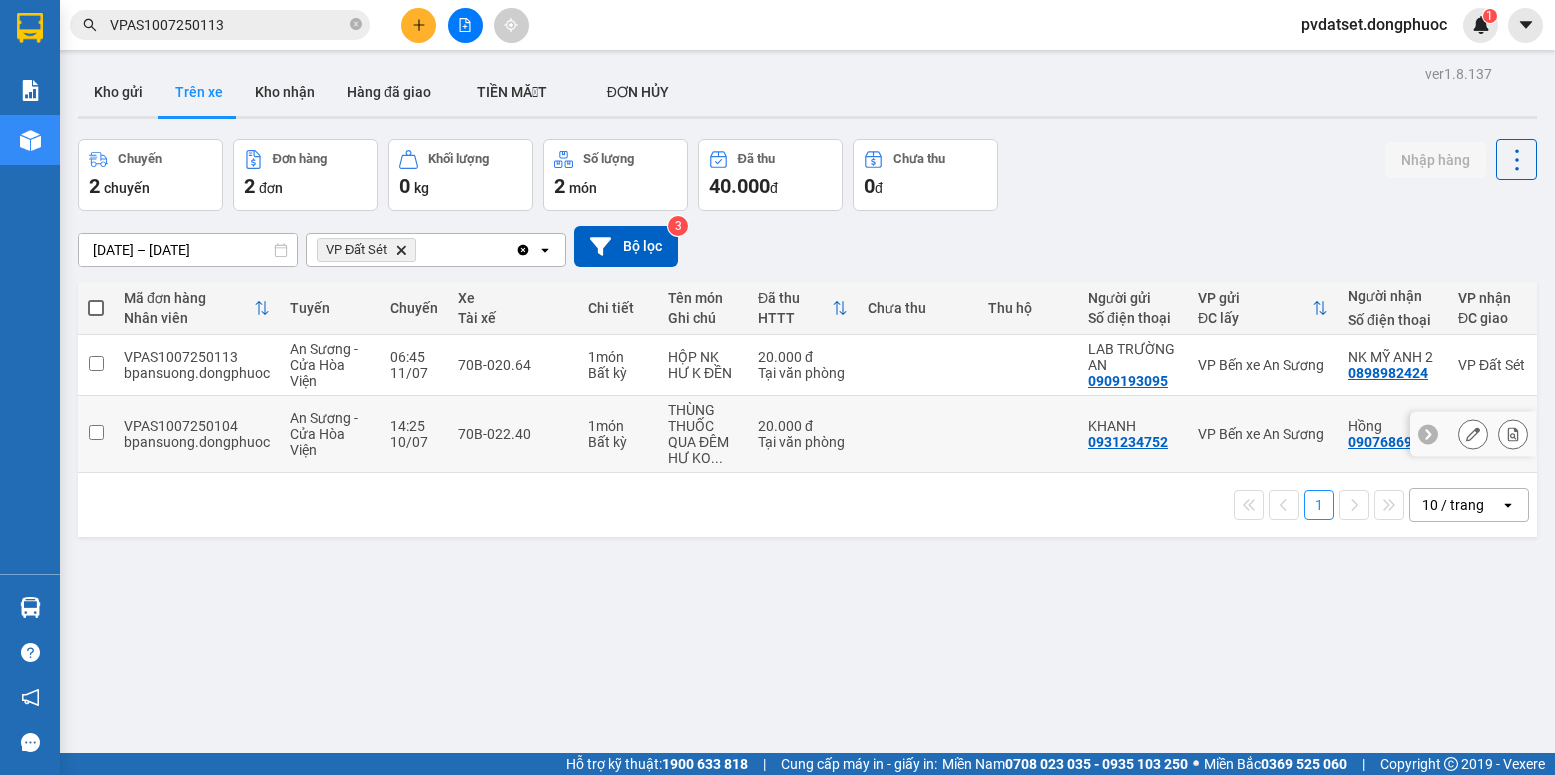 click on "QUA ĐÊM HƯ KO ..." at bounding box center (703, 450) 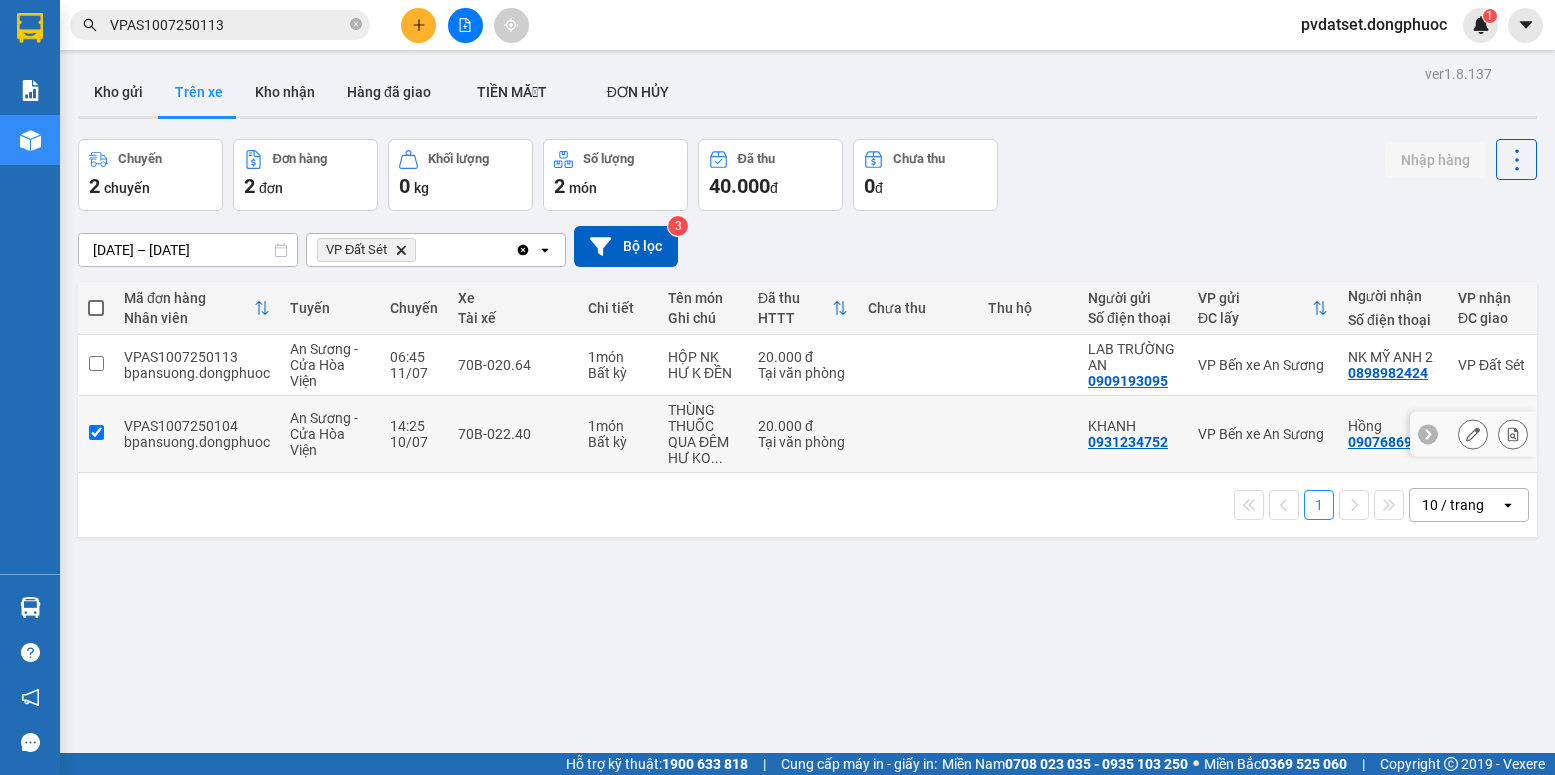 checkbox on "true" 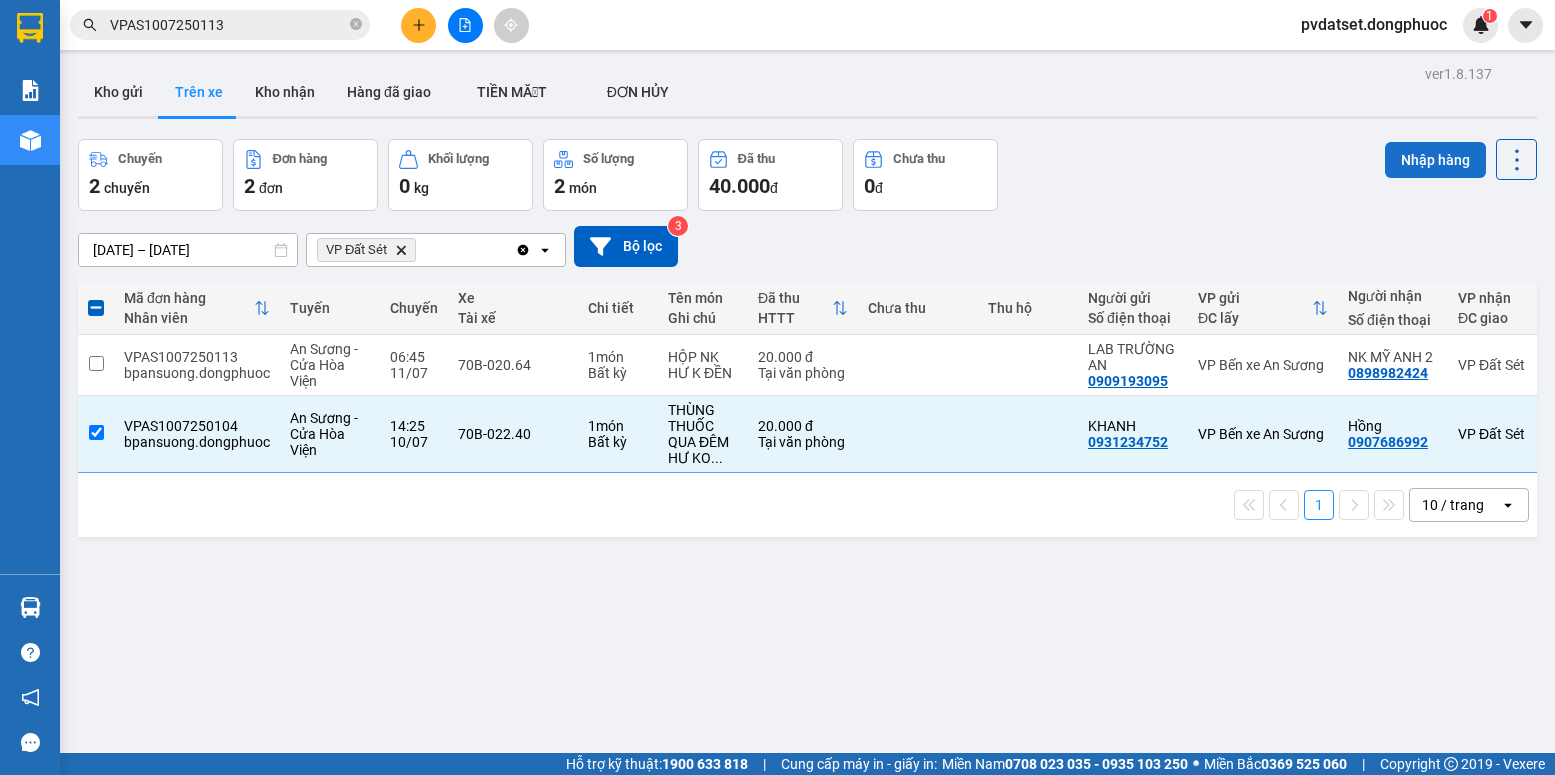 click on "Nhập hàng" at bounding box center [1435, 160] 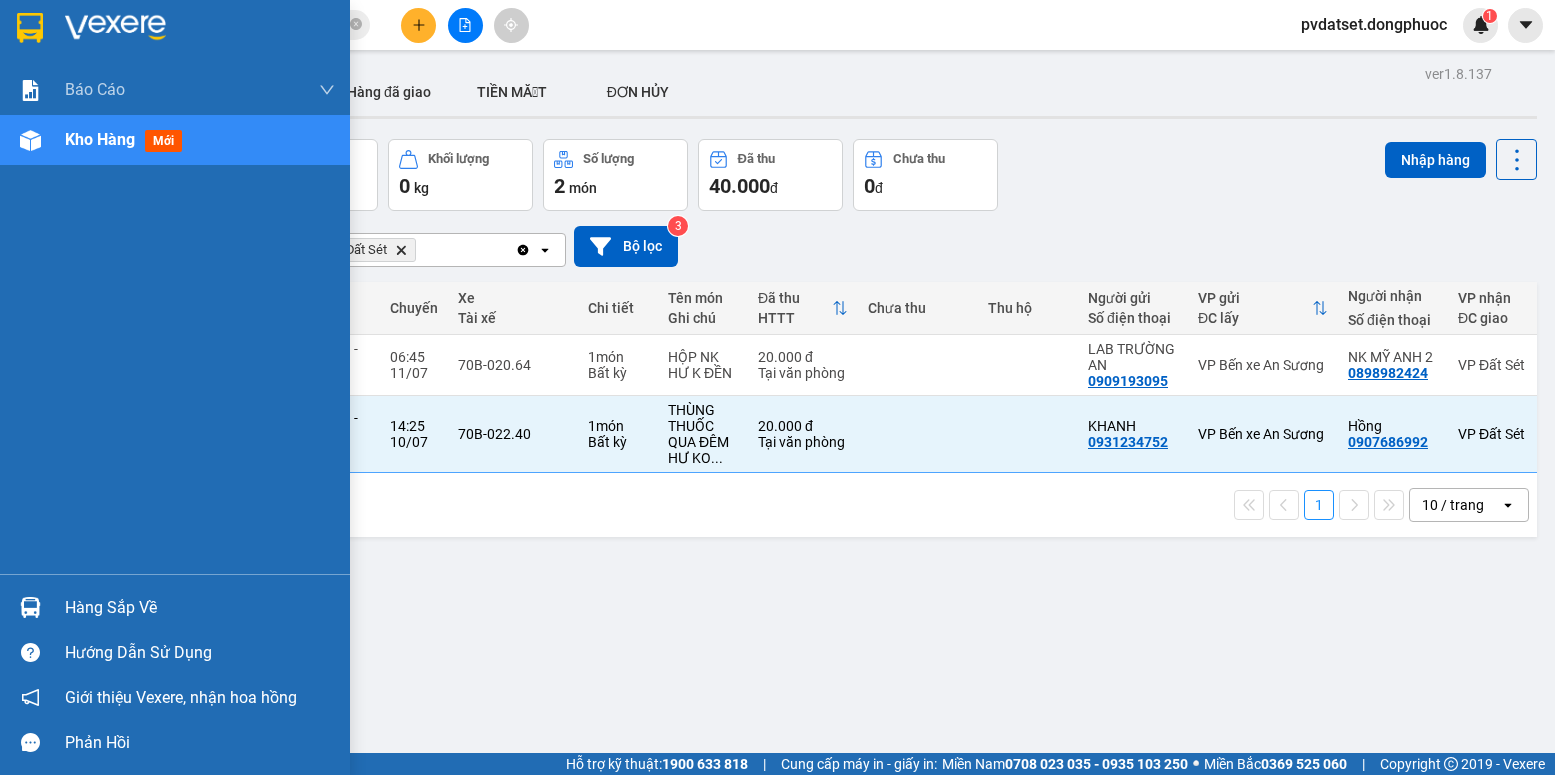 click at bounding box center (30, 607) 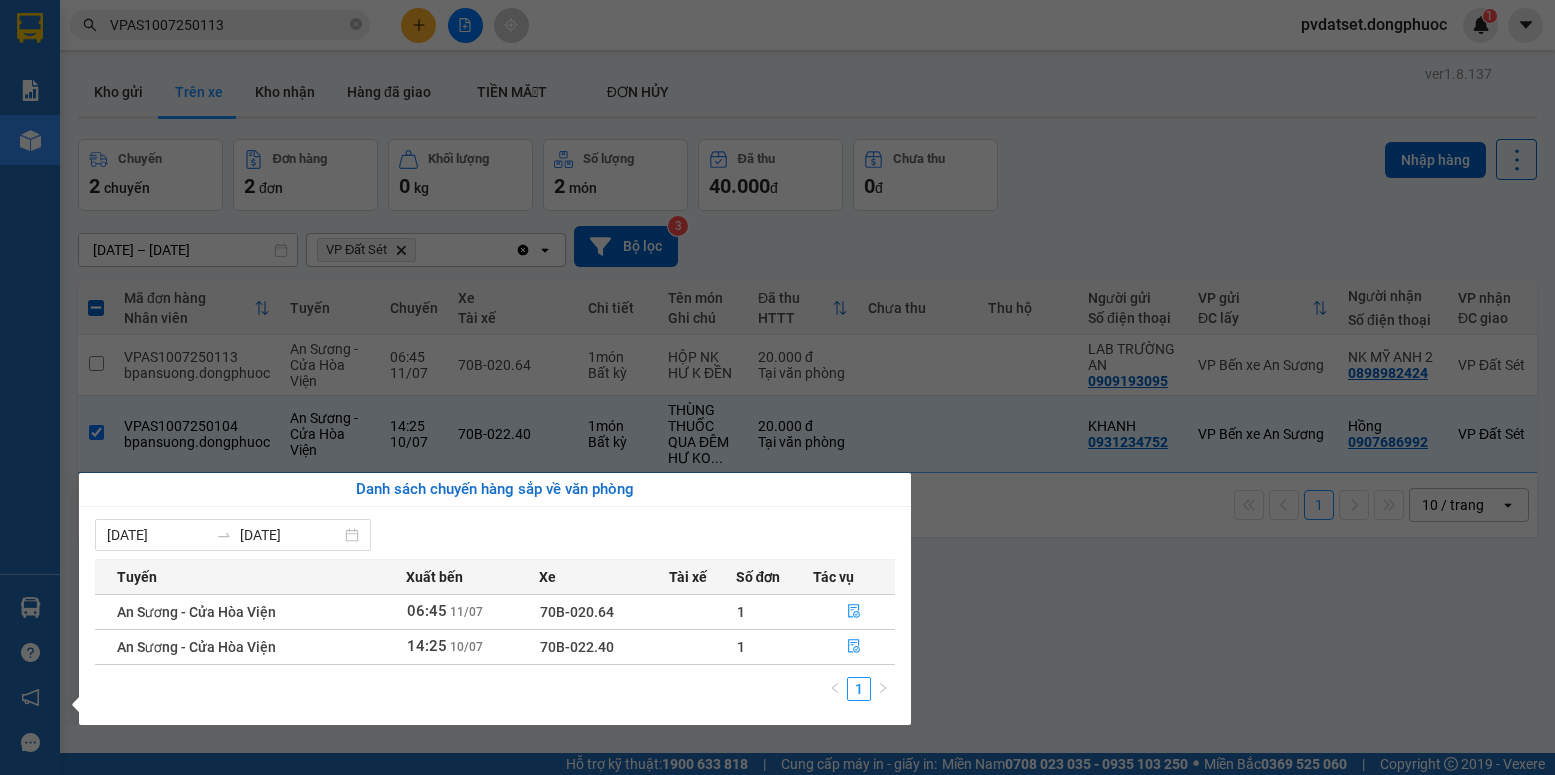 drag, startPoint x: 1071, startPoint y: 613, endPoint x: 986, endPoint y: 618, distance: 85.146935 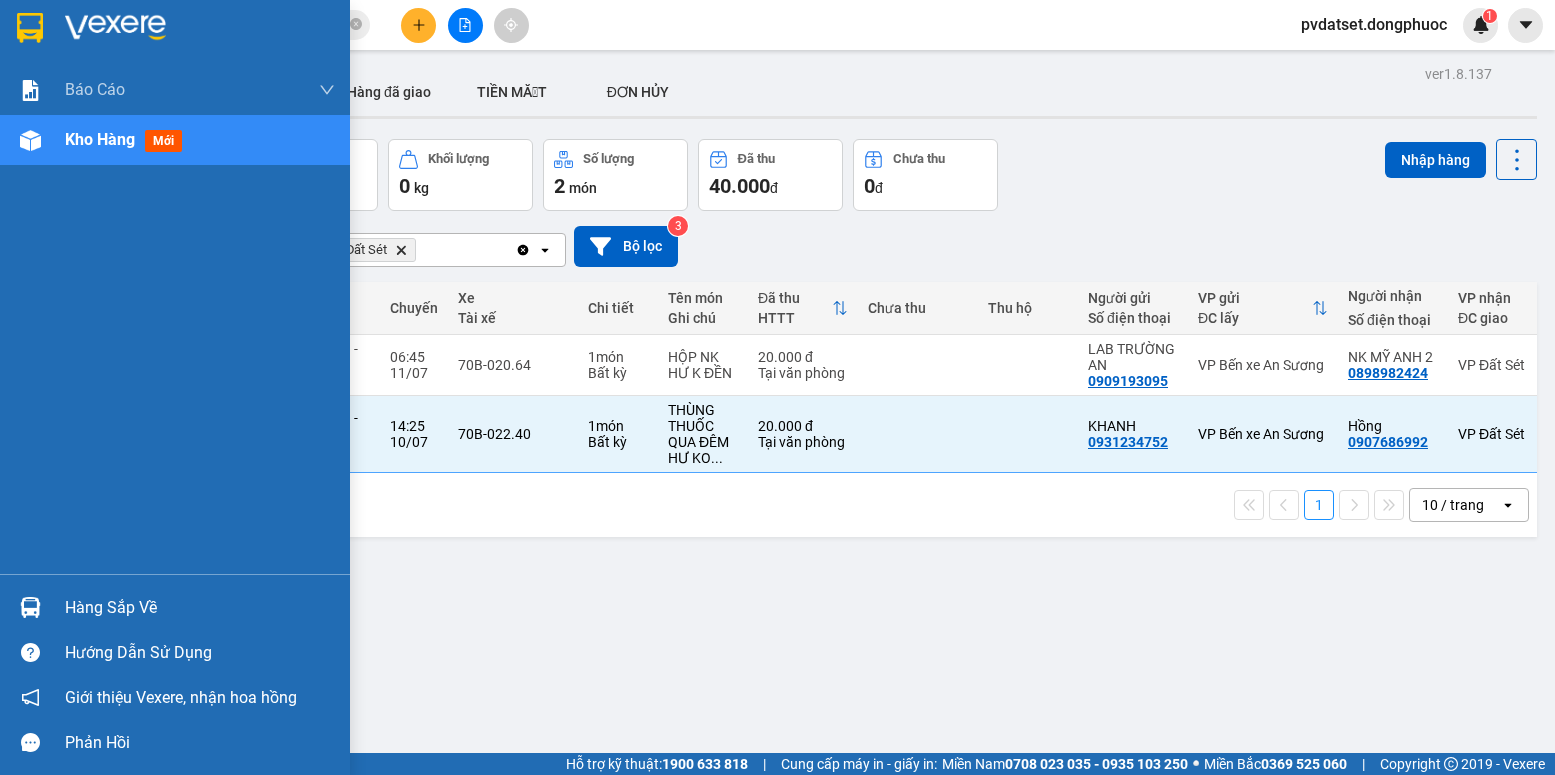 drag, startPoint x: 38, startPoint y: 602, endPoint x: 128, endPoint y: 606, distance: 90.088844 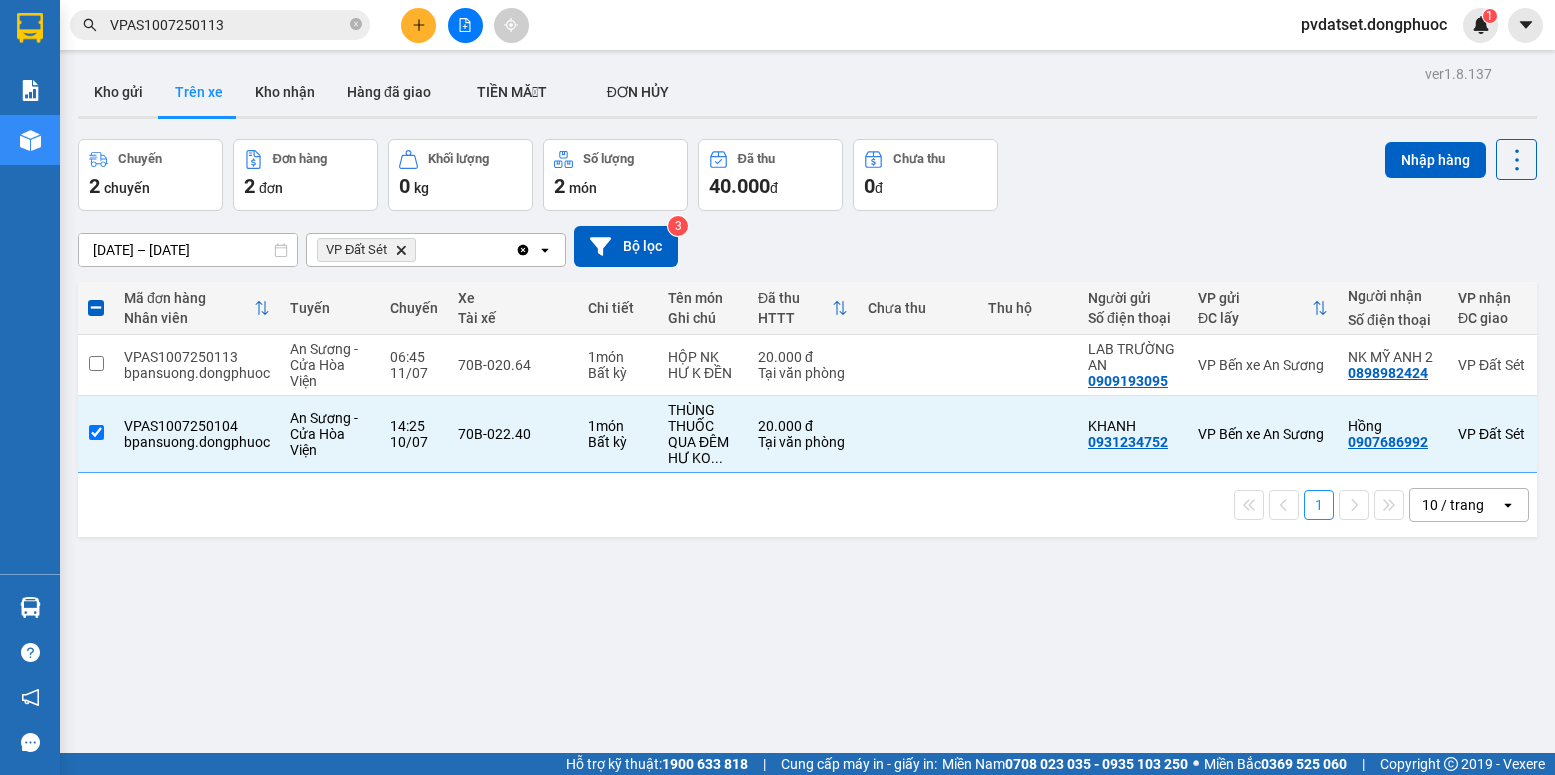 click on "Kết quả tìm kiếm ( 1 )  Bộ lọc  Ngày tạo đơn gần nhất Mã ĐH Trạng thái Món hàng Tổng cước Chưa cước Nhãn Người gửi VP Gửi Người nhận VP Nhận VPAS1007250113 14:37 [DATE] VP Gửi   HỘP NK SL:  1 20.000 0909193095 LAB TRƯỜNG AN VP Bến xe An Sương 0898982424 NK MỸ ANH 2 VP Đất Sét 1 VPAS1007250113 pvdatset.dongphuoc 1     Báo cáo Mẫu 1: Báo cáo dòng tiền  Mẫu 1: Báo cáo dòng tiền theo nhân viên Mẫu 1: Báo cáo dòng tiền theo nhân viên (VP) Mẫu 2: Doanh số tạo đơn theo Văn phòng, nhân viên - Trạm     Kho hàng mới Hàng sắp về Hướng dẫn sử dụng Giới thiệu Vexere, nhận hoa hồng Phản hồi Phần mềm hỗ trợ bạn tốt chứ? ver  1.8.137 Kho gửi Trên xe Kho nhận Hàng đã giao TIỀN MẶT  ĐƠN HỦY Chuyến 2 chuyến Đơn hàng 2 đơn Khối lượng 0 kg Số lượng 2 món Đã thu 40.000  đ Chưa thu 0  đ Nhập hàng [DATE] – [DATE] VP Đất Sét" at bounding box center (777, 387) 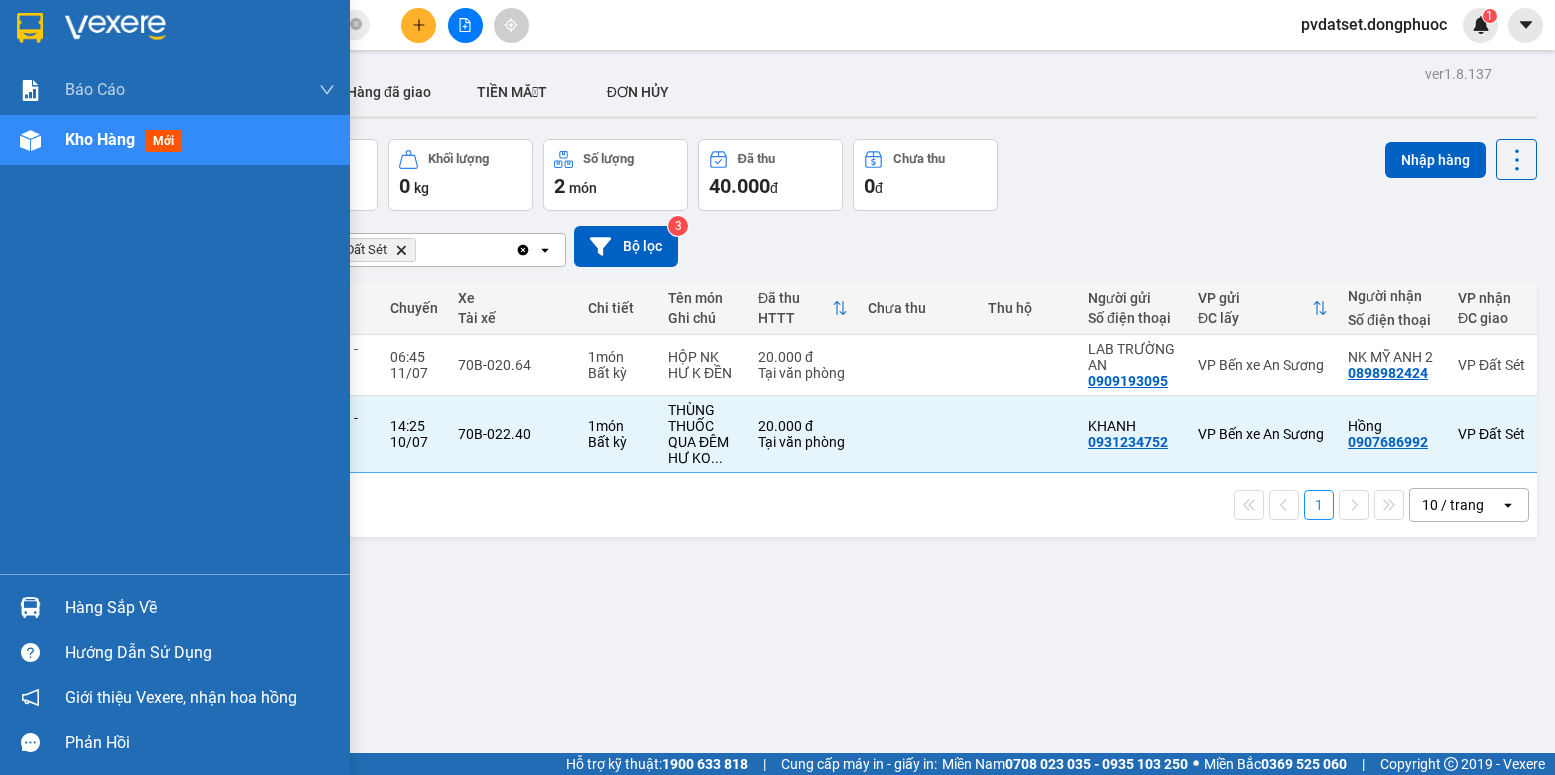 click at bounding box center [30, 607] 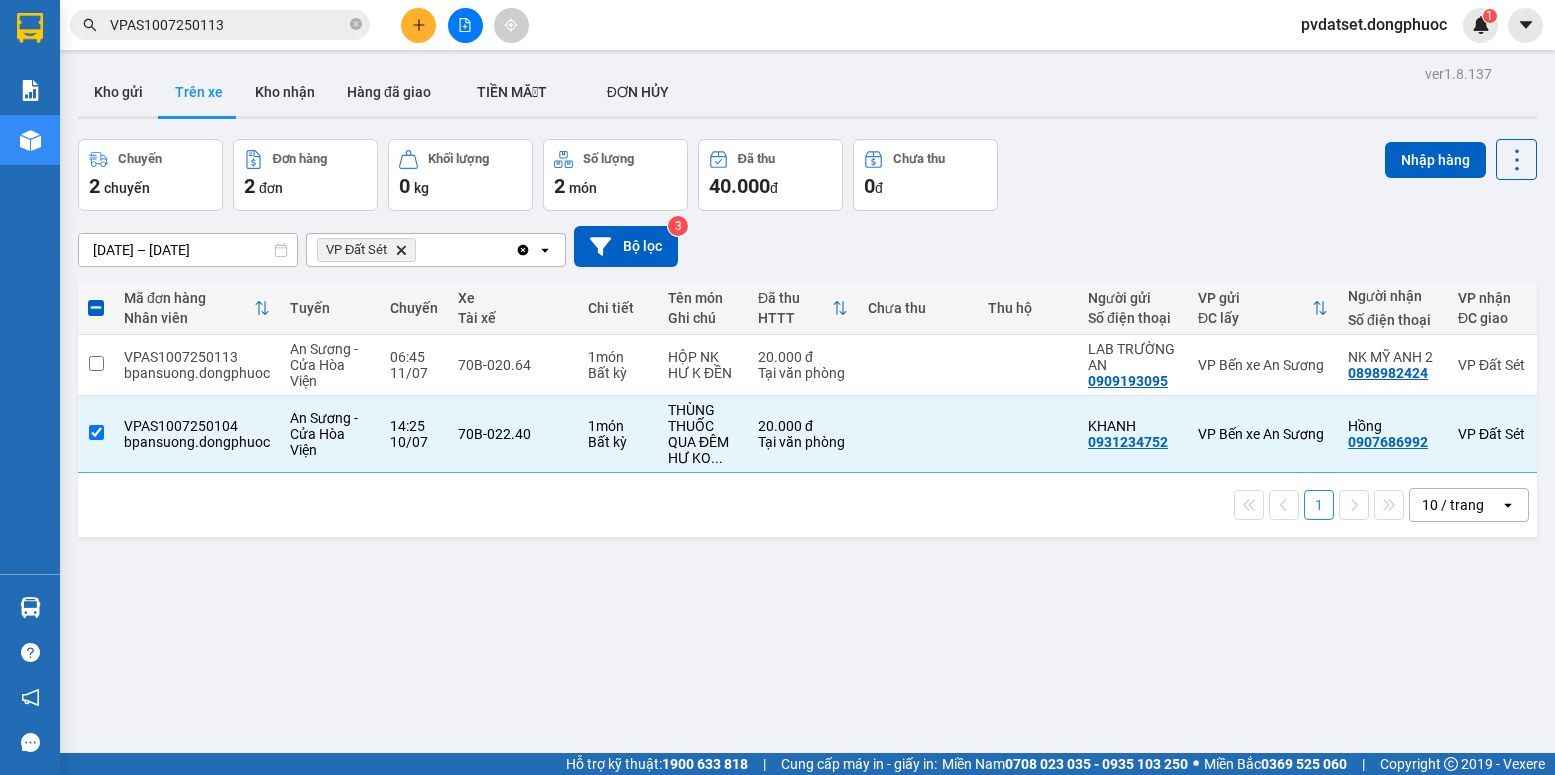 click on "Kết quả tìm kiếm ( 1 )  Bộ lọc  Ngày tạo đơn gần nhất Mã ĐH Trạng thái Món hàng Tổng cước Chưa cước Nhãn Người gửi VP Gửi Người nhận VP Nhận VPAS1007250113 14:37 [DATE] VP Gửi   HỘP NK SL:  1 20.000 0909193095 LAB TRƯỜNG AN VP Bến xe An Sương 0898982424 NK MỸ ANH 2 VP Đất Sét 1 VPAS1007250113 pvdatset.dongphuoc 1     Báo cáo Mẫu 1: Báo cáo dòng tiền  Mẫu 1: Báo cáo dòng tiền theo nhân viên Mẫu 1: Báo cáo dòng tiền theo nhân viên (VP) Mẫu 2: Doanh số tạo đơn theo Văn phòng, nhân viên - Trạm     Kho hàng mới Hàng sắp về Hướng dẫn sử dụng Giới thiệu Vexere, nhận hoa hồng Phản hồi Phần mềm hỗ trợ bạn tốt chứ? ver  1.8.137 Kho gửi Trên xe Kho nhận Hàng đã giao TIỀN MẶT  ĐƠN HỦY Chuyến 2 chuyến Đơn hàng 2 đơn Khối lượng 0 kg Số lượng 2 món Đã thu 40.000  đ Chưa thu 0  đ Nhập hàng [DATE] – [DATE] VP Đất Sét" at bounding box center [777, 387] 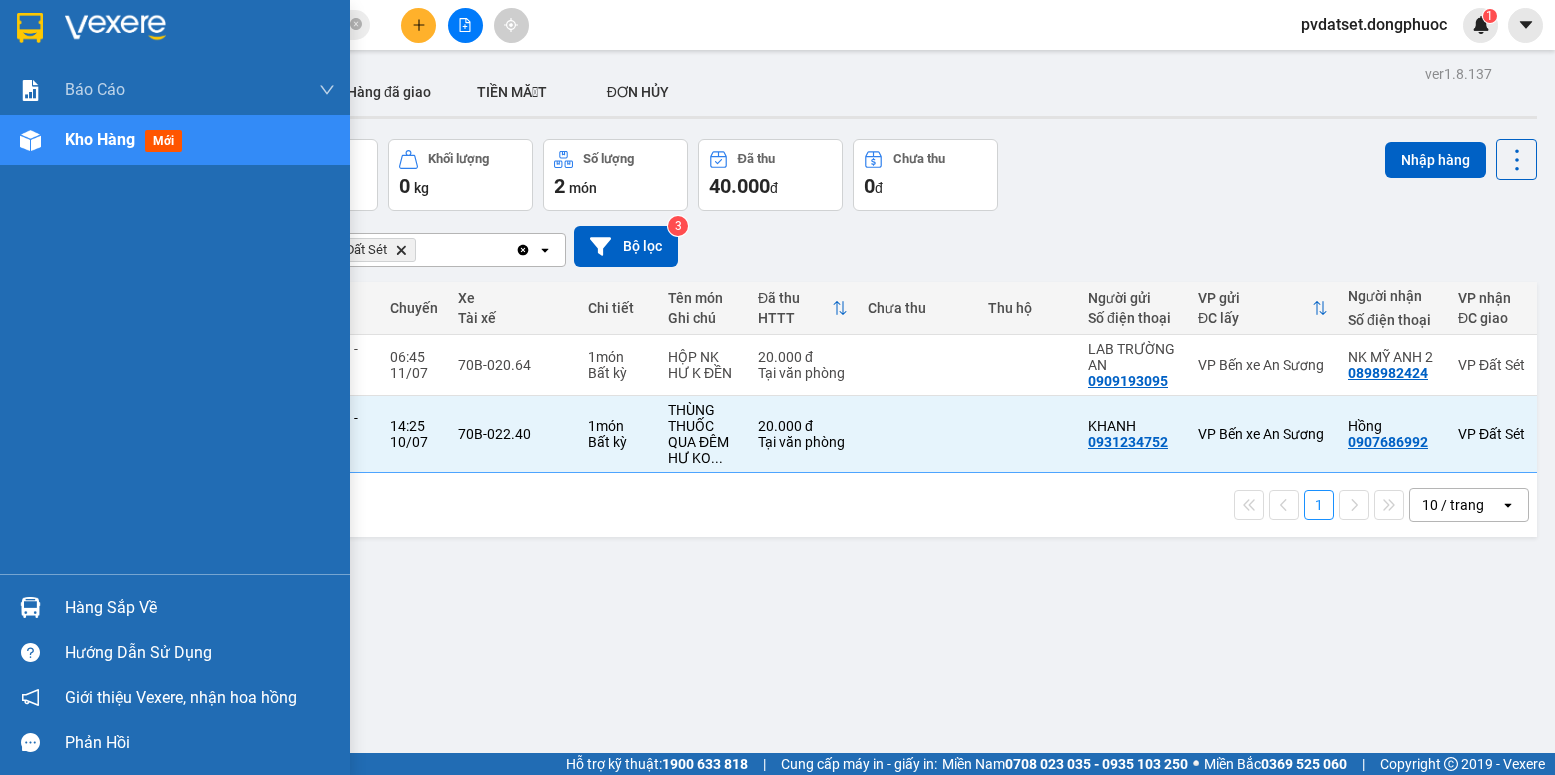 click at bounding box center (30, 607) 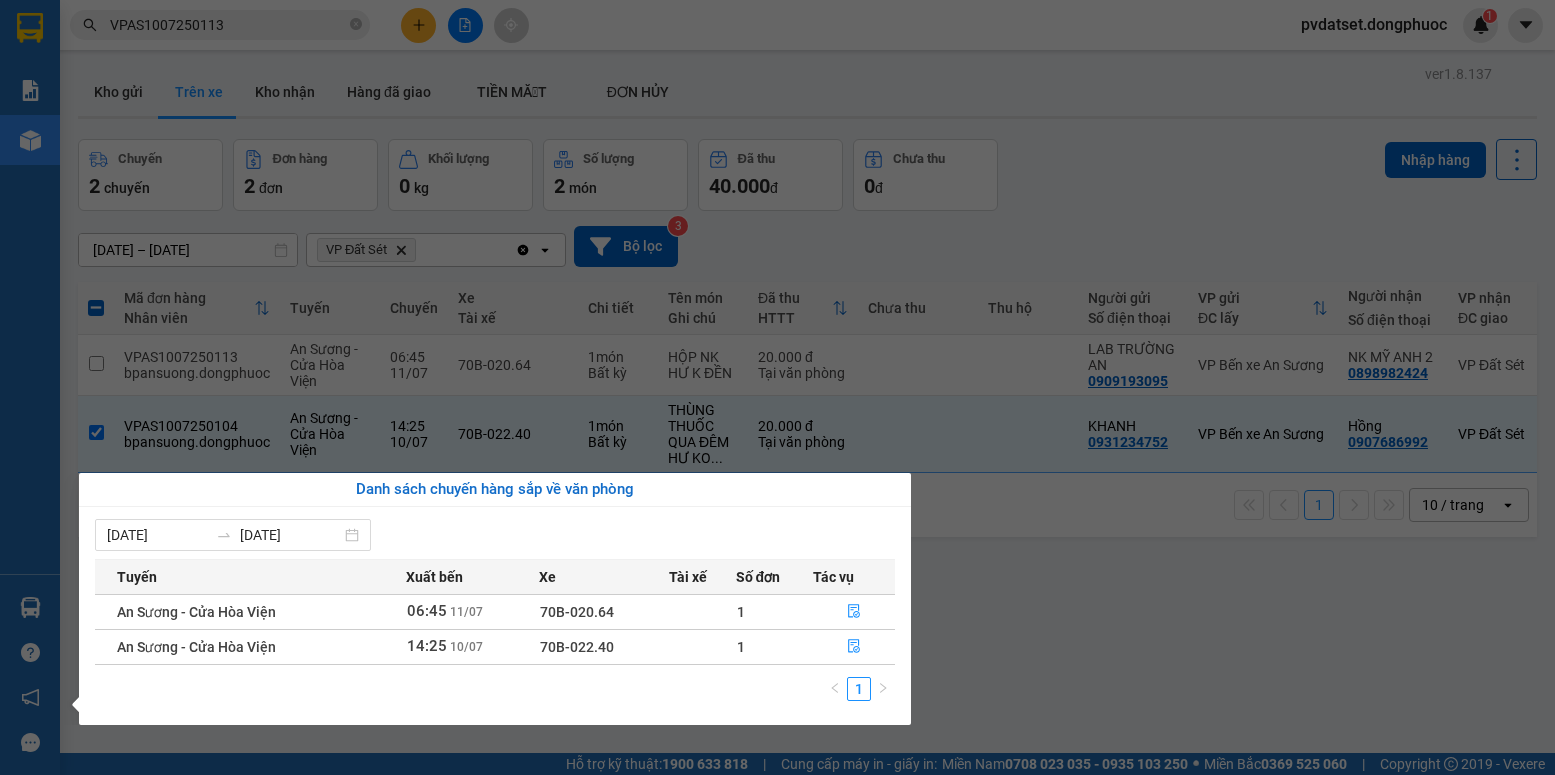 click on "Kết quả tìm kiếm ( 1 )  Bộ lọc  Ngày tạo đơn gần nhất Mã ĐH Trạng thái Món hàng Tổng cước Chưa cước Nhãn Người gửi VP Gửi Người nhận VP Nhận VPAS1007250113 14:37 [DATE] VP Gửi   HỘP NK SL:  1 20.000 0909193095 LAB TRƯỜNG AN VP Bến xe An Sương 0898982424 NK MỸ ANH 2 VP Đất Sét 1 VPAS1007250113 pvdatset.dongphuoc 1     Báo cáo Mẫu 1: Báo cáo dòng tiền  Mẫu 1: Báo cáo dòng tiền theo nhân viên Mẫu 1: Báo cáo dòng tiền theo nhân viên (VP) Mẫu 2: Doanh số tạo đơn theo Văn phòng, nhân viên - Trạm     Kho hàng mới Hàng sắp về Hướng dẫn sử dụng Giới thiệu Vexere, nhận hoa hồng Phản hồi Phần mềm hỗ trợ bạn tốt chứ? ver  1.8.137 Kho gửi Trên xe Kho nhận Hàng đã giao TIỀN MẶT  ĐƠN HỦY Chuyến 2 chuyến Đơn hàng 2 đơn Khối lượng 0 kg Số lượng 2 món Đã thu 40.000  đ Chưa thu 0  đ Nhập hàng [DATE] – [DATE] VP Đất Sét" at bounding box center [777, 387] 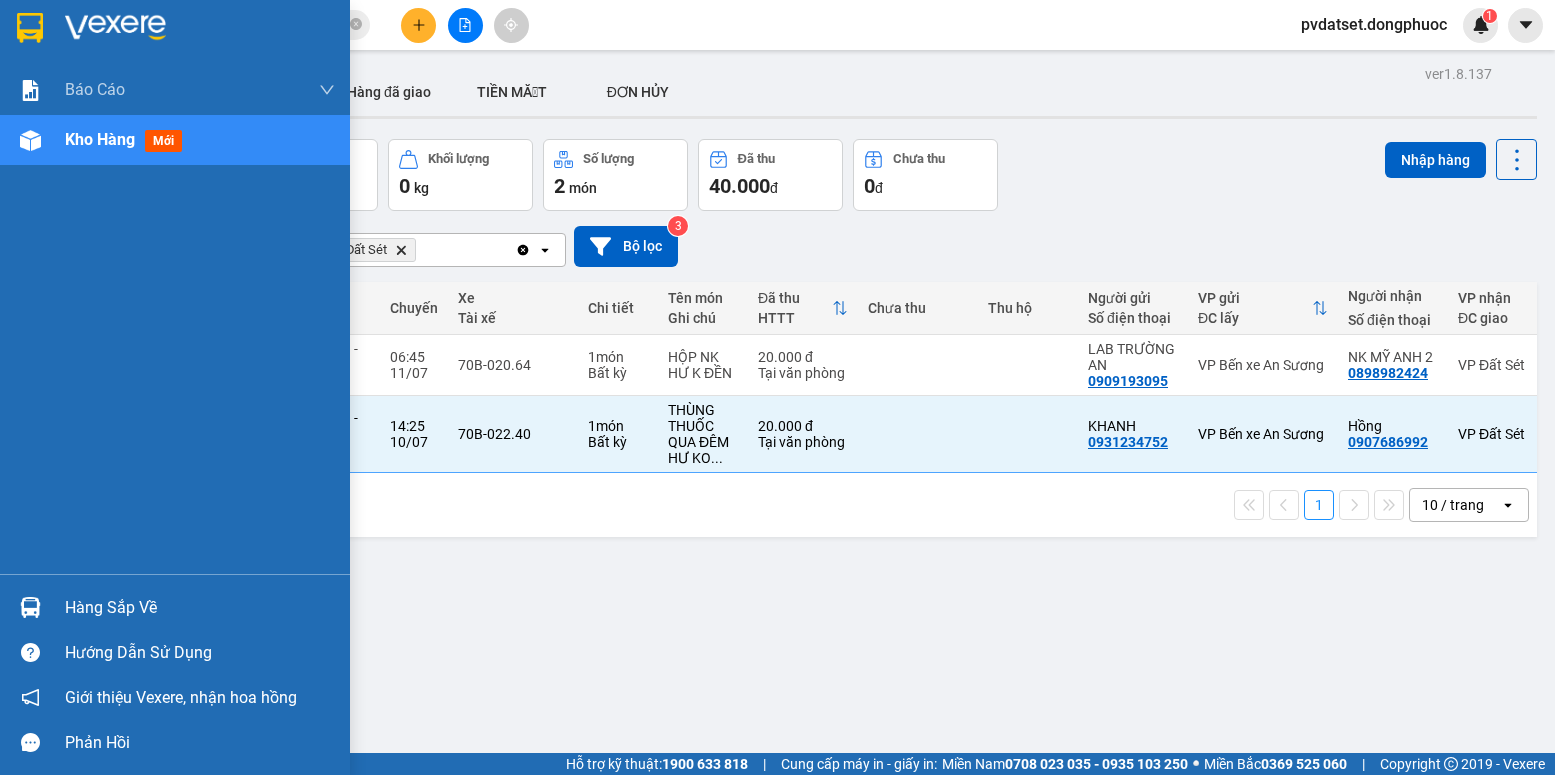 click on "Hàng sắp về" at bounding box center [200, 608] 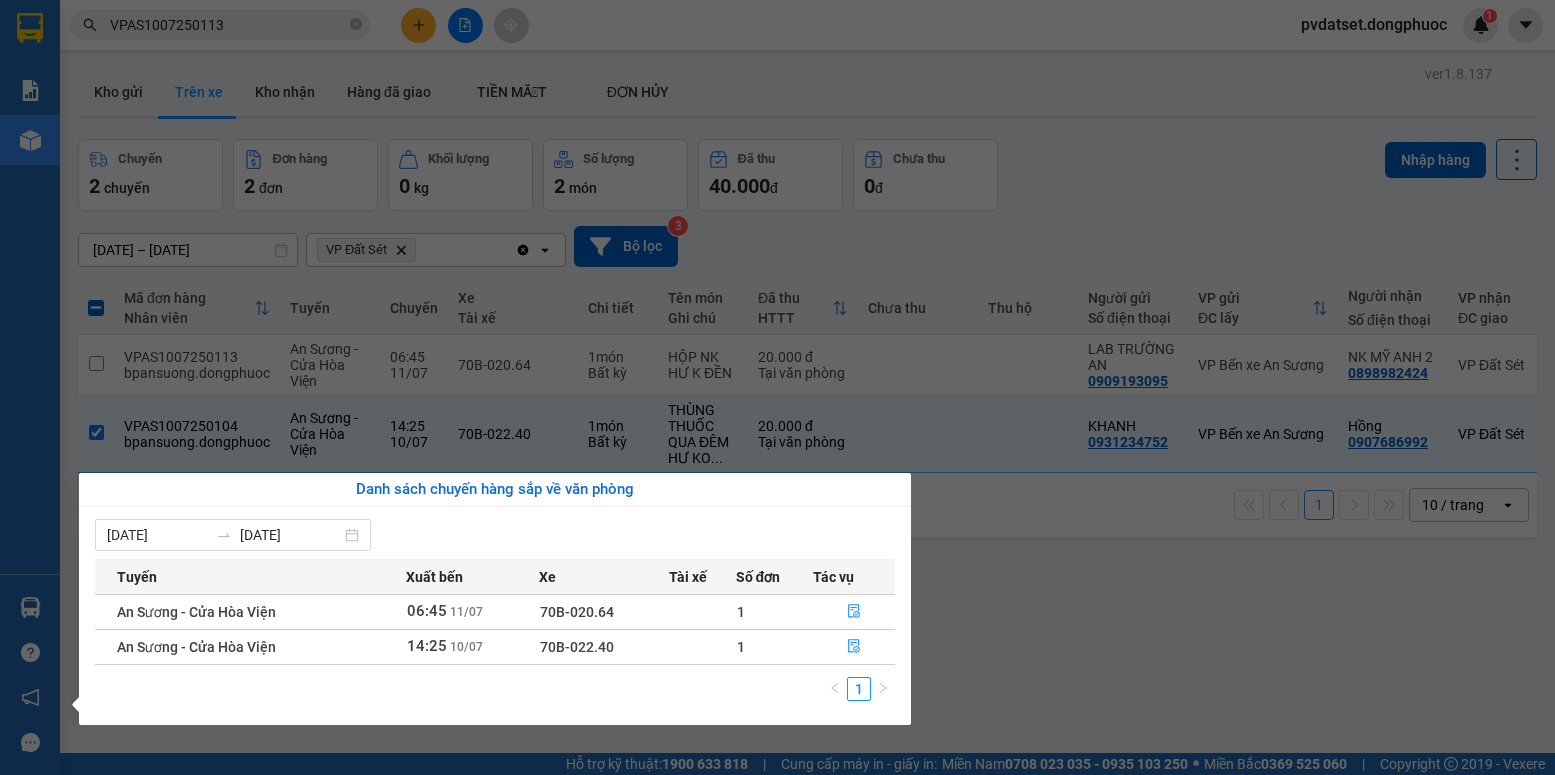 click on "Kết quả tìm kiếm ( 1 )  Bộ lọc  Ngày tạo đơn gần nhất Mã ĐH Trạng thái Món hàng Tổng cước Chưa cước Nhãn Người gửi VP Gửi Người nhận VP Nhận VPAS1007250113 14:37 [DATE] VP Gửi   HỘP NK SL:  1 20.000 0909193095 LAB TRƯỜNG AN VP Bến xe An Sương 0898982424 NK MỸ ANH 2 VP Đất Sét 1 VPAS1007250113 pvdatset.dongphuoc 1     Báo cáo Mẫu 1: Báo cáo dòng tiền  Mẫu 1: Báo cáo dòng tiền theo nhân viên Mẫu 1: Báo cáo dòng tiền theo nhân viên (VP) Mẫu 2: Doanh số tạo đơn theo Văn phòng, nhân viên - Trạm     Kho hàng mới Hàng sắp về Hướng dẫn sử dụng Giới thiệu Vexere, nhận hoa hồng Phản hồi Phần mềm hỗ trợ bạn tốt chứ? ver  1.8.137 Kho gửi Trên xe Kho nhận Hàng đã giao TIỀN MẶT  ĐƠN HỦY Chuyến 2 chuyến Đơn hàng 2 đơn Khối lượng 0 kg Số lượng 2 món Đã thu 40.000  đ Chưa thu 0  đ Nhập hàng [DATE] – [DATE] VP Đất Sét" at bounding box center [777, 387] 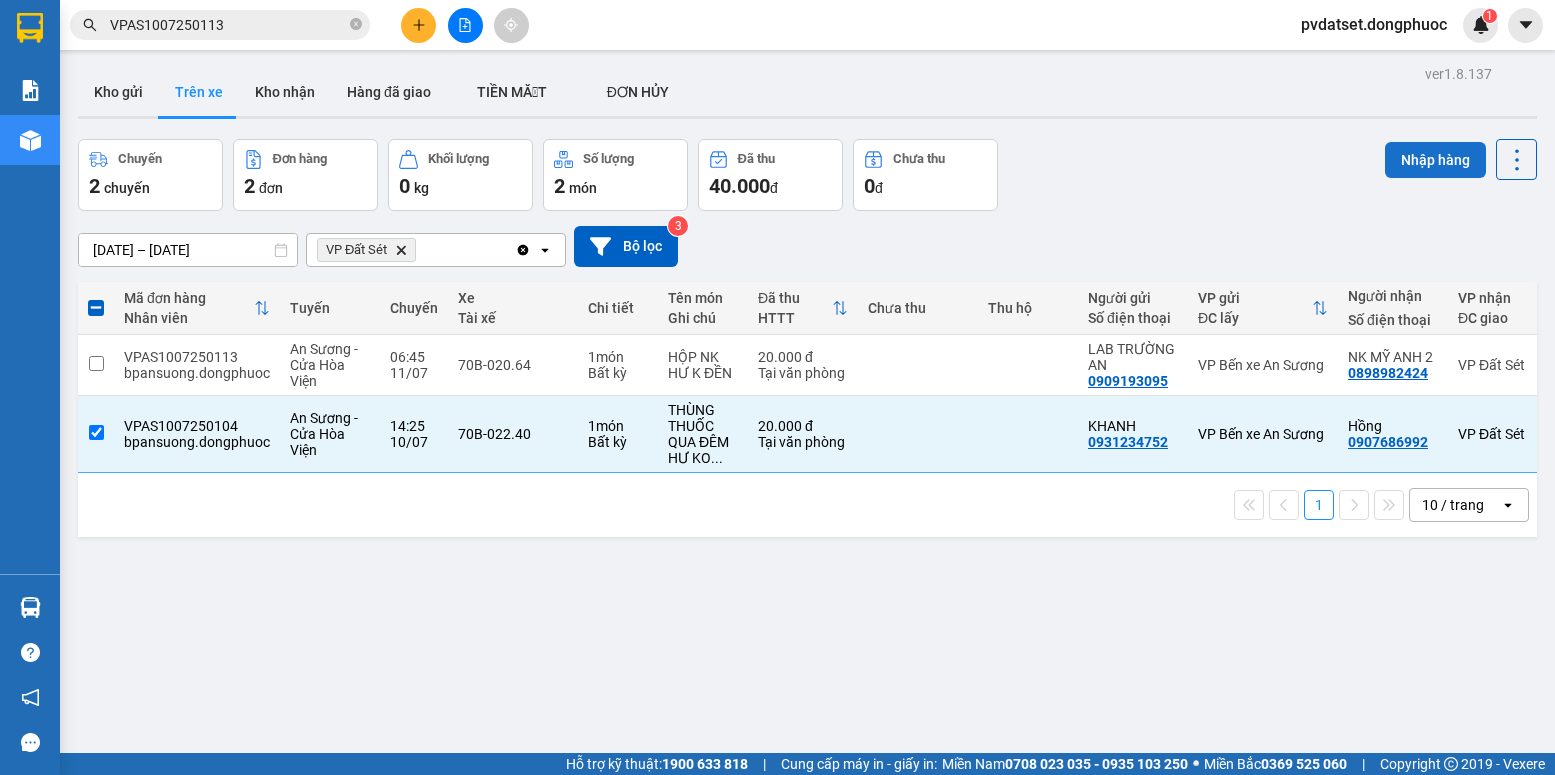 click on "Nhập hàng" at bounding box center (1435, 160) 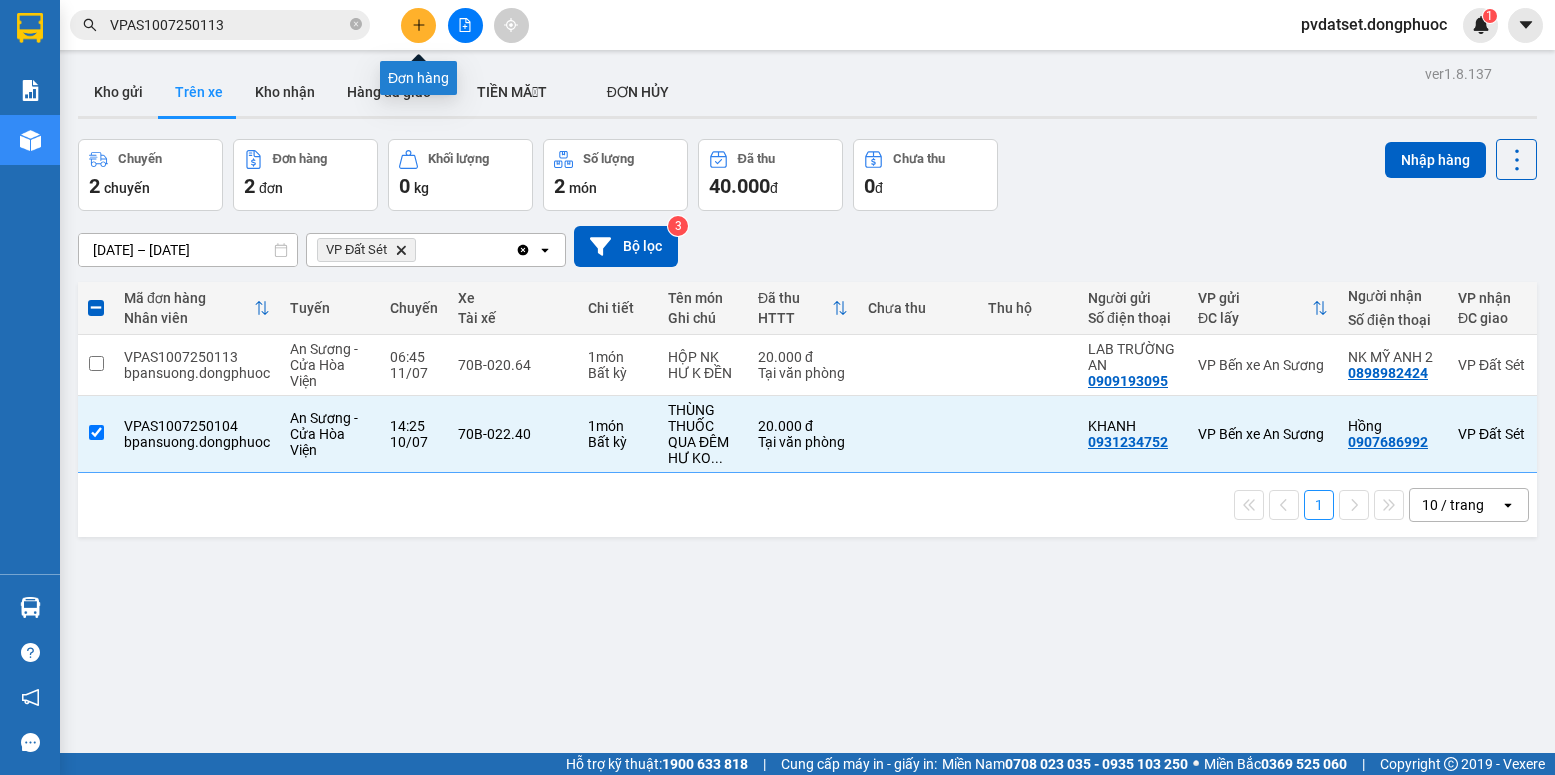 click 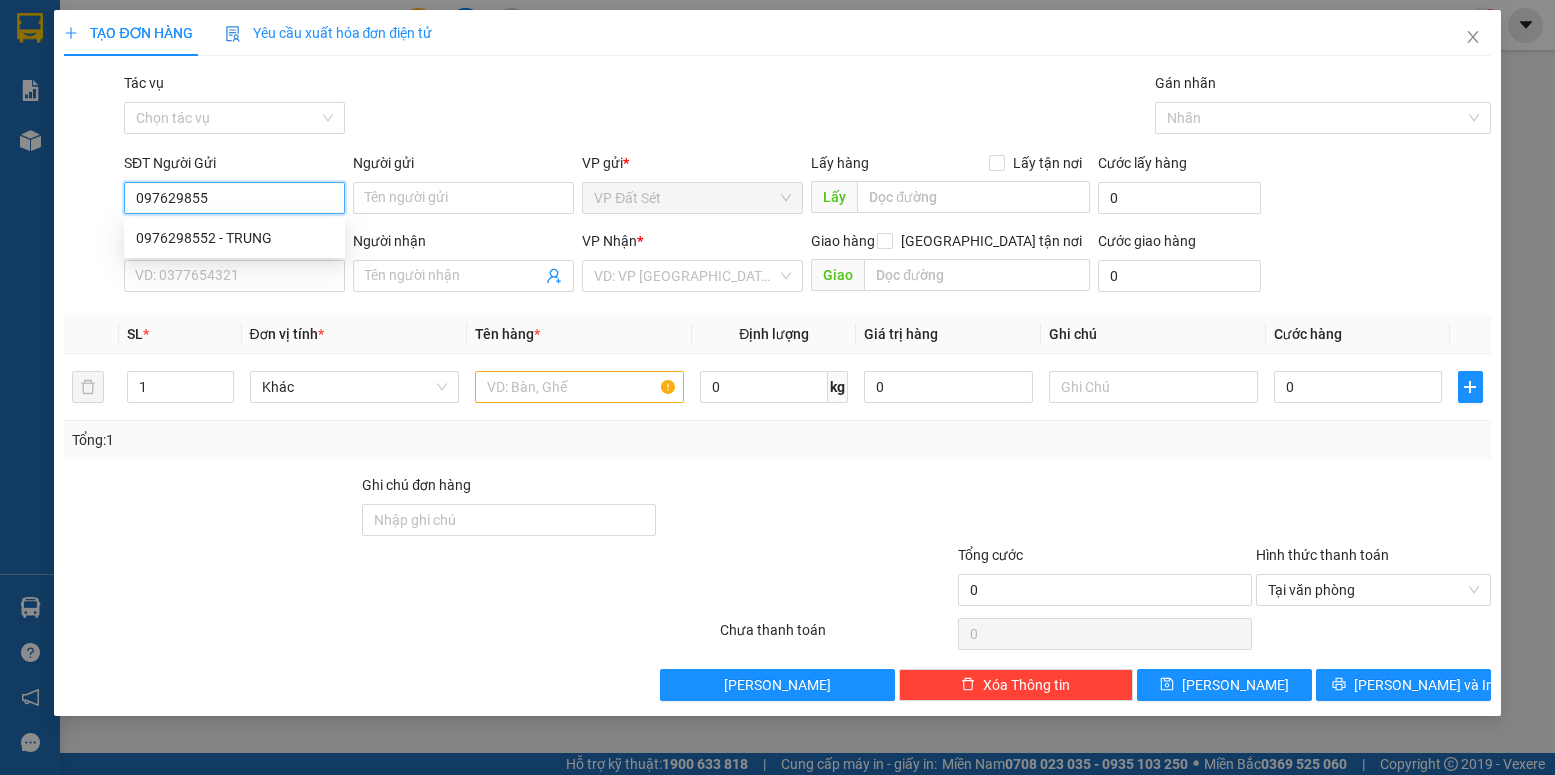 type on "0976298552" 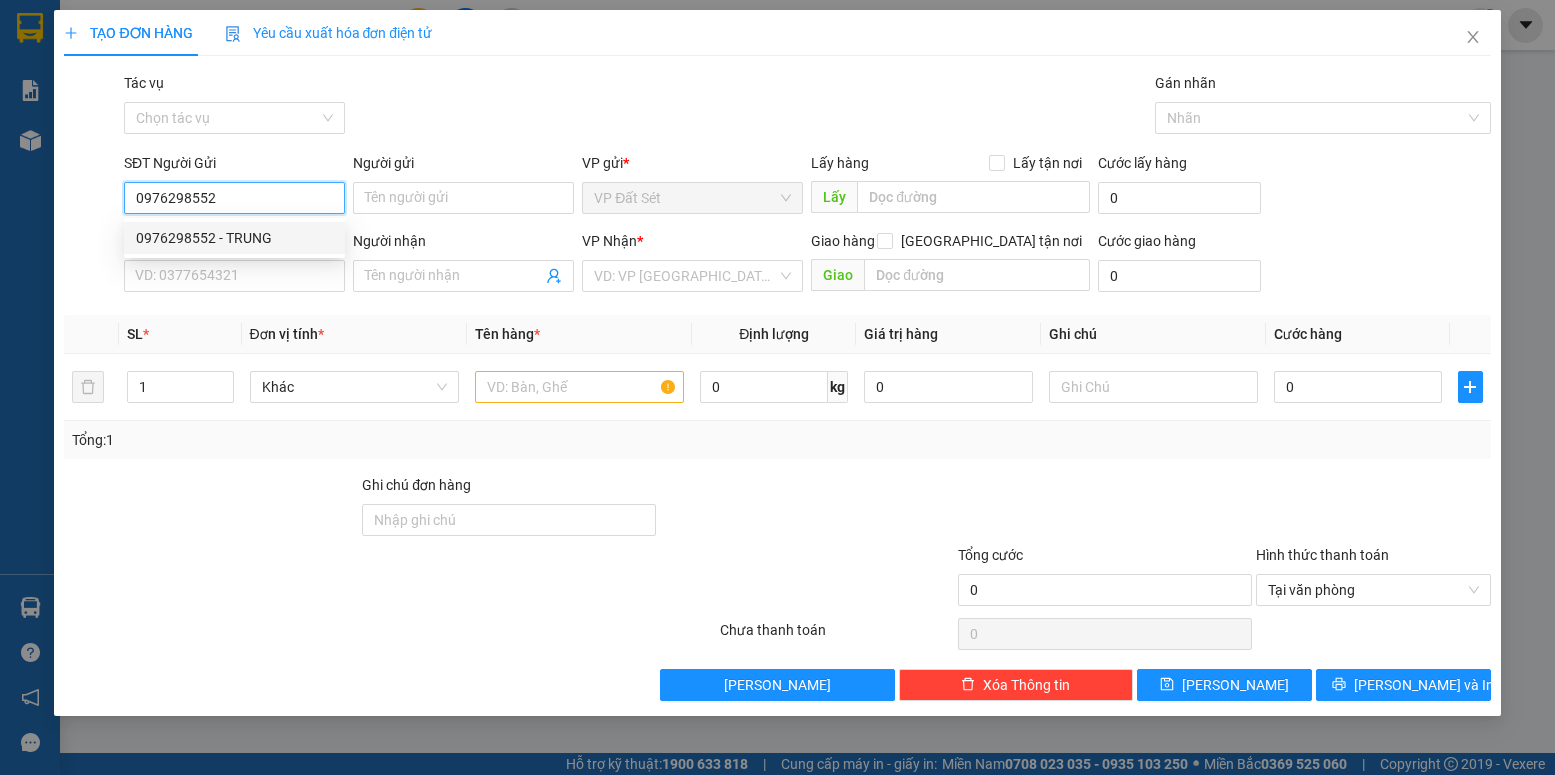 click on "0976298552 - TRUNG" at bounding box center [234, 238] 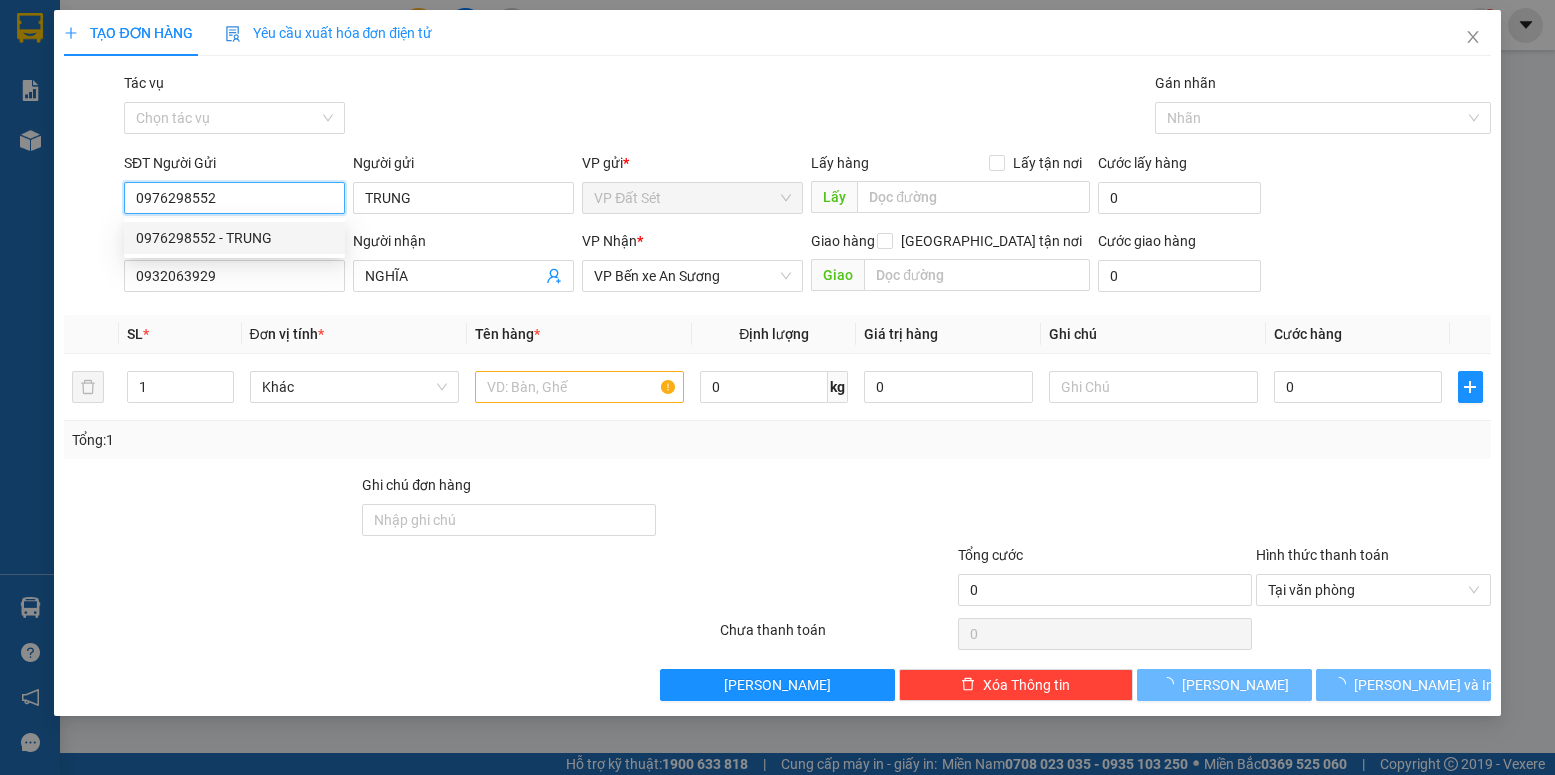 type on "50.000" 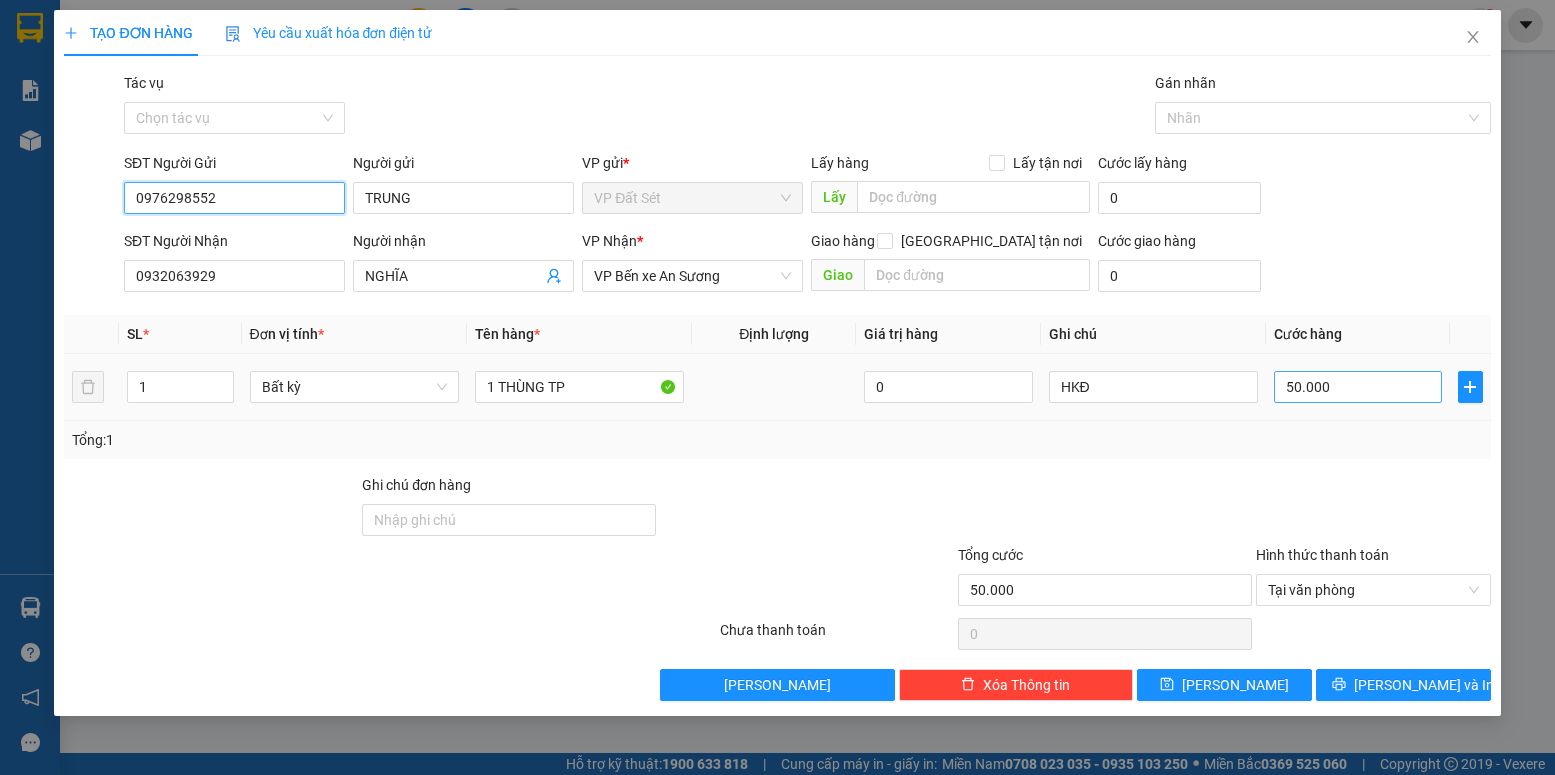 type on "0976298552" 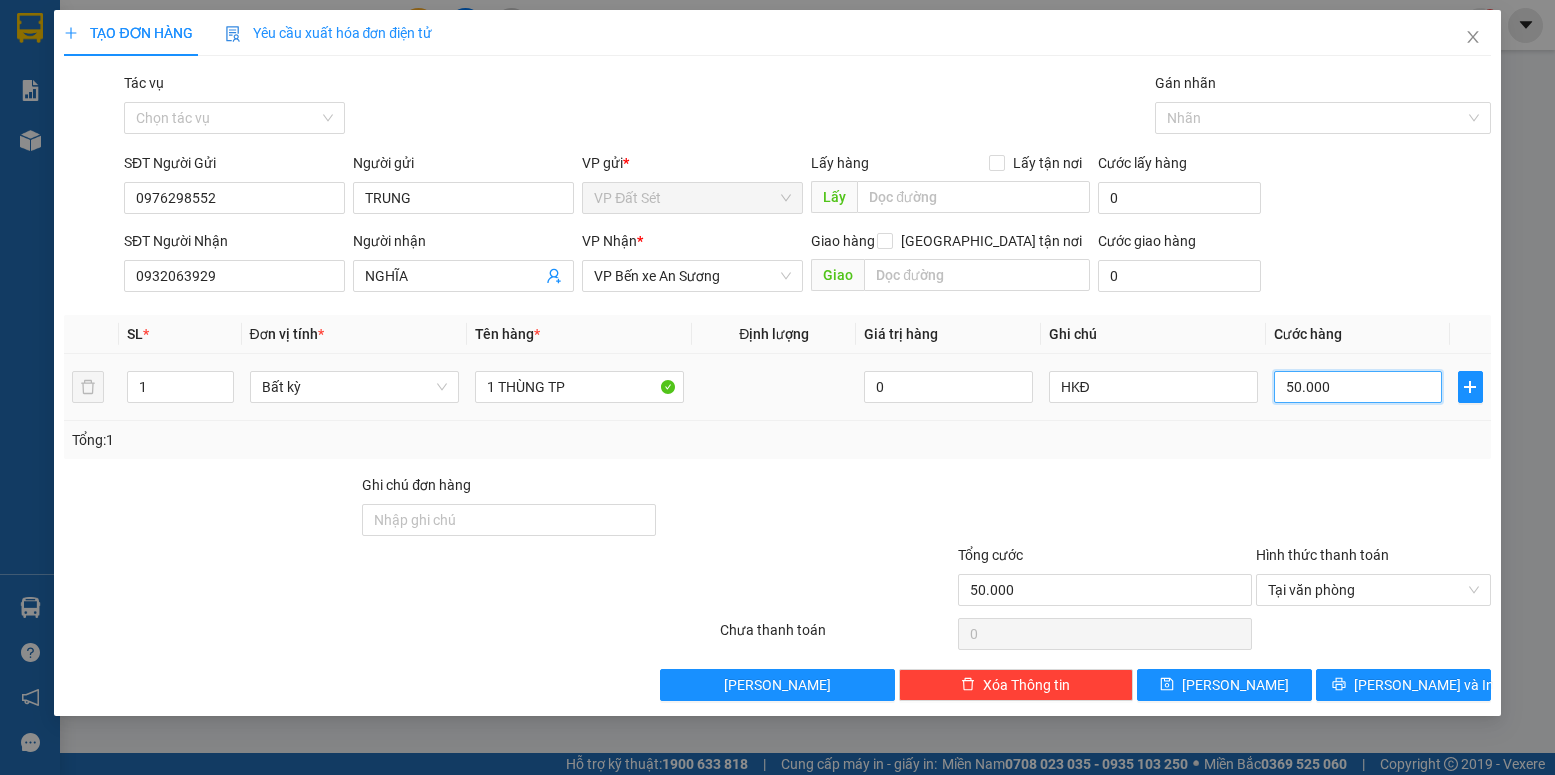 click on "50.000" at bounding box center [1358, 387] 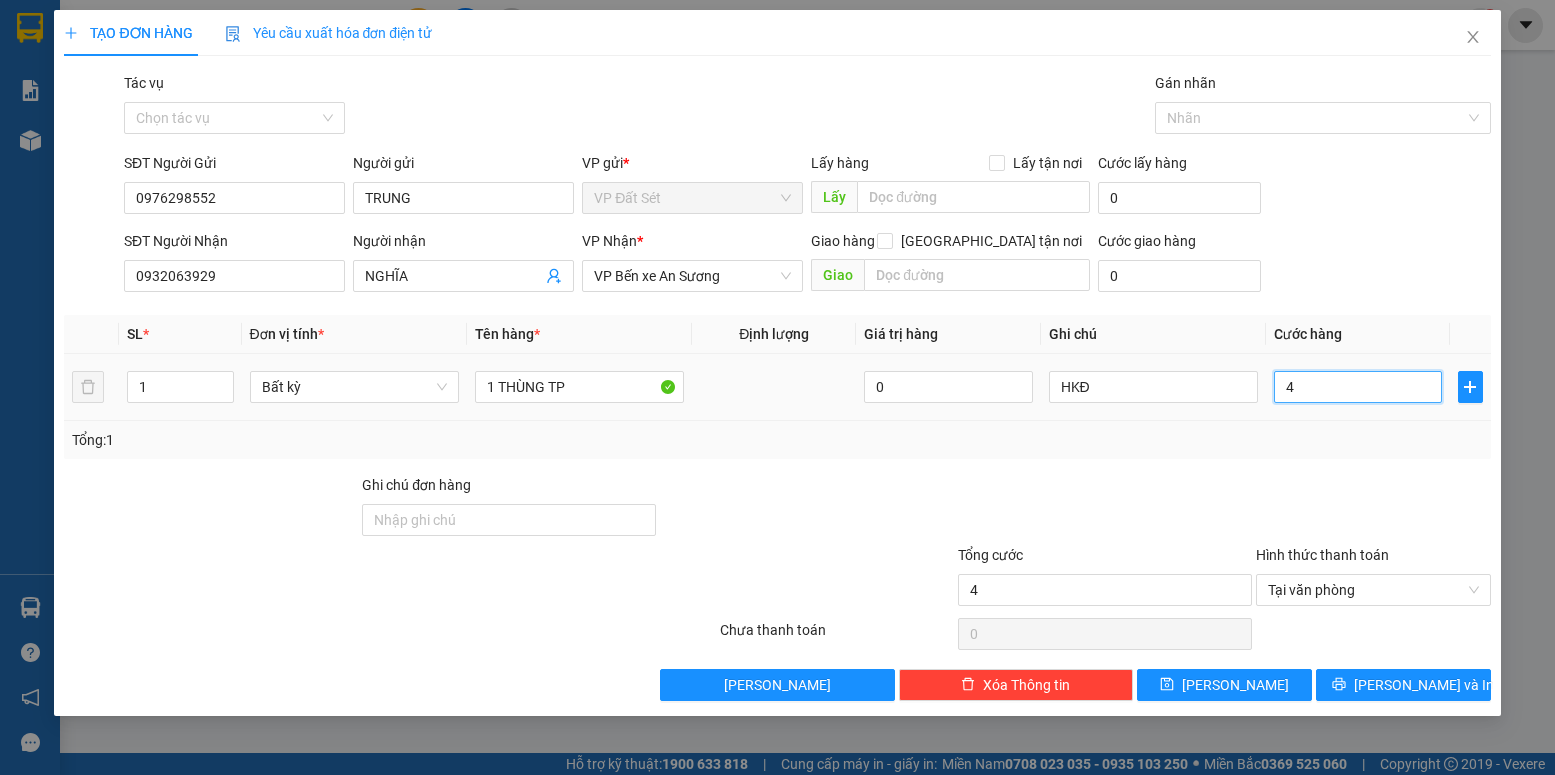 type on "40" 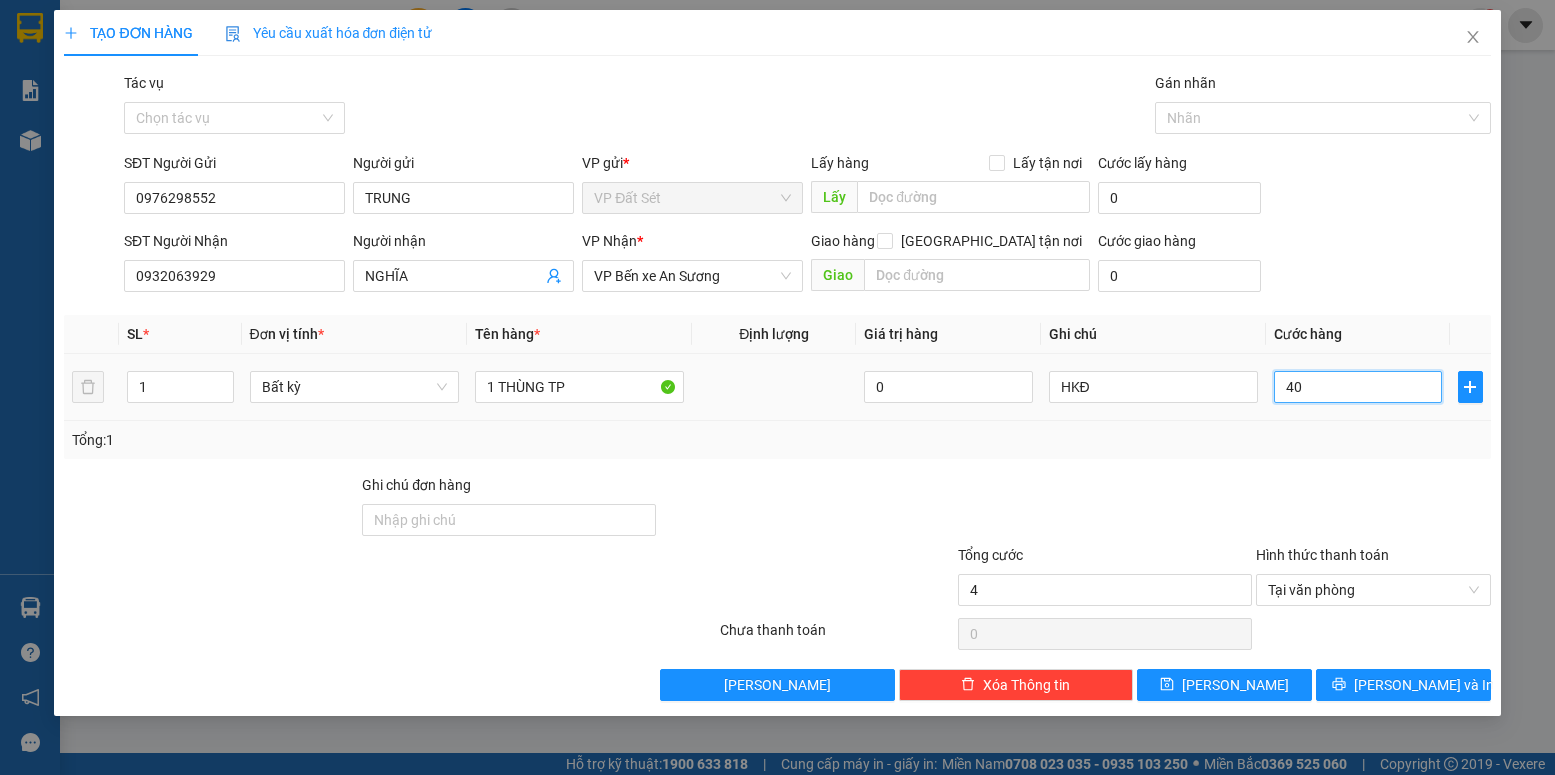 type on "40" 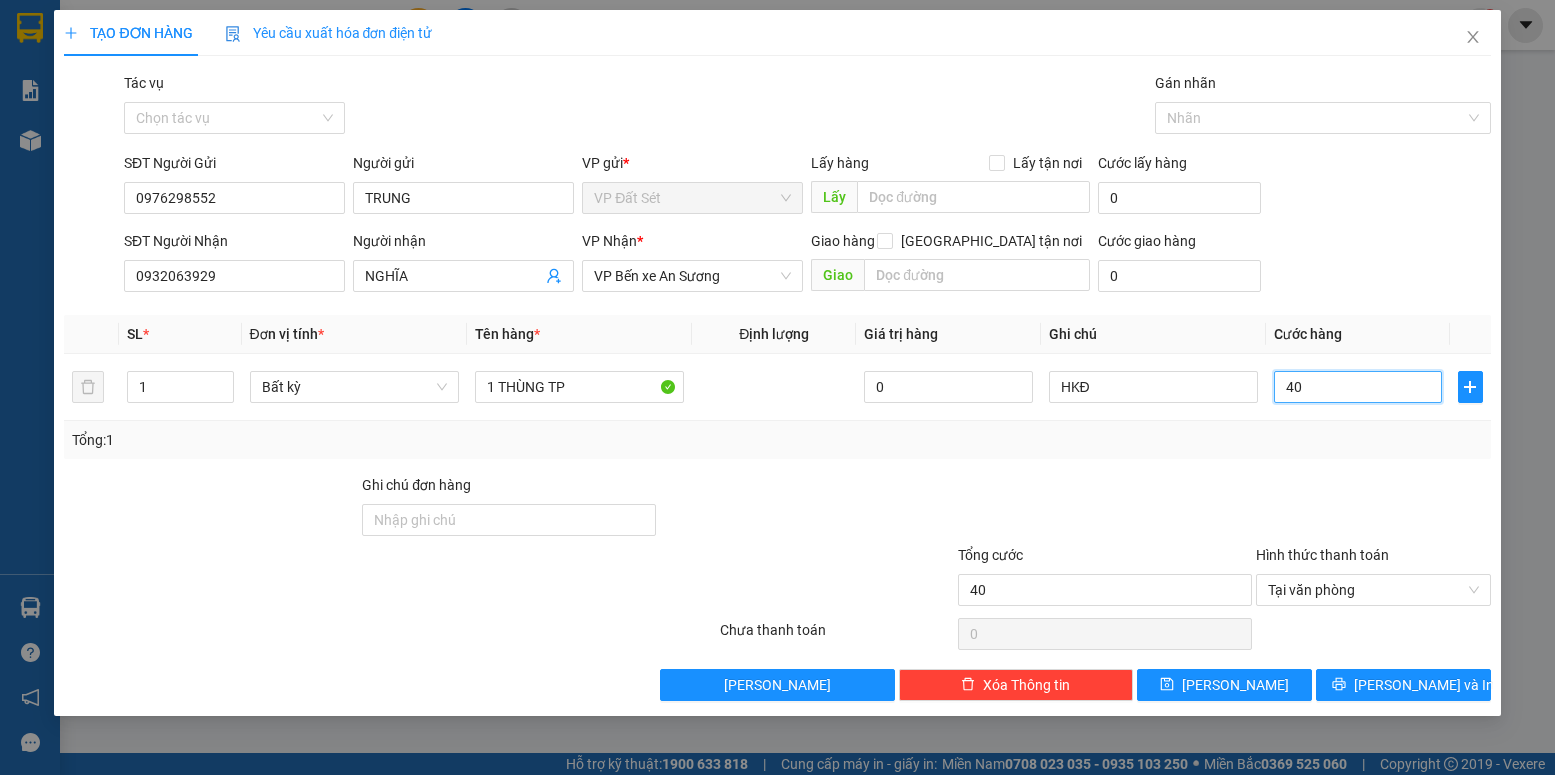 type on "40" 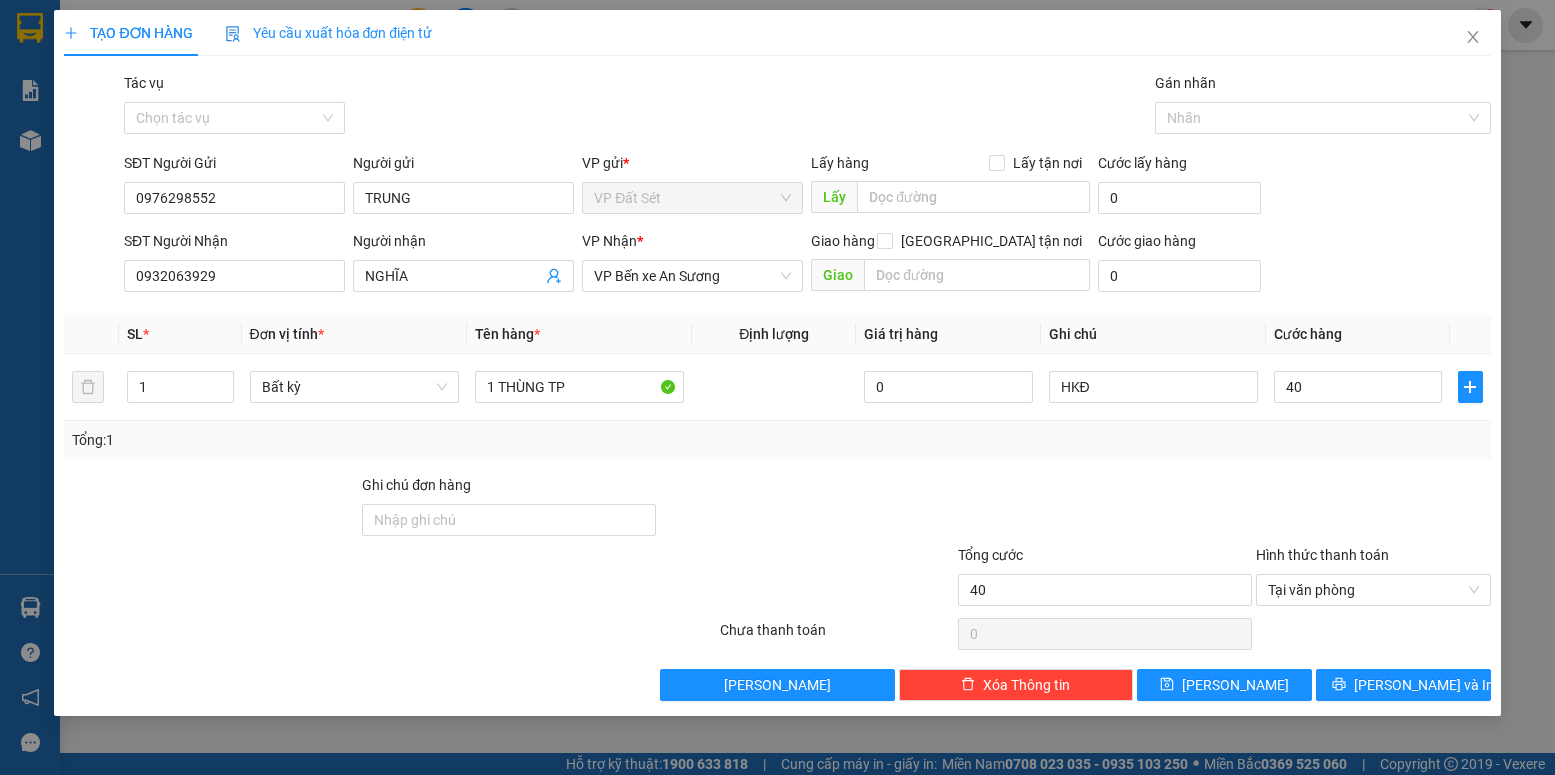 type on "40.000" 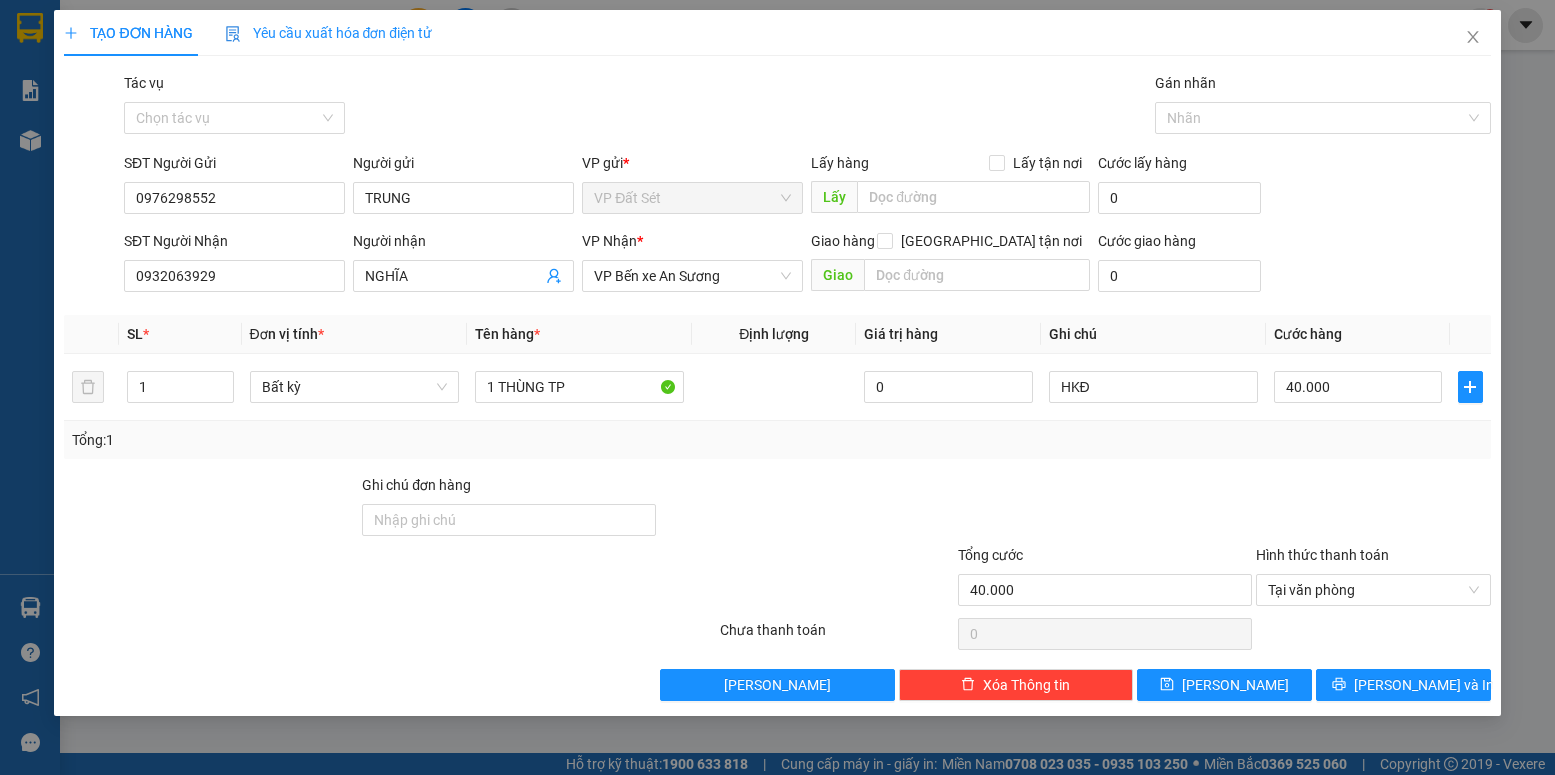 click at bounding box center (807, 509) 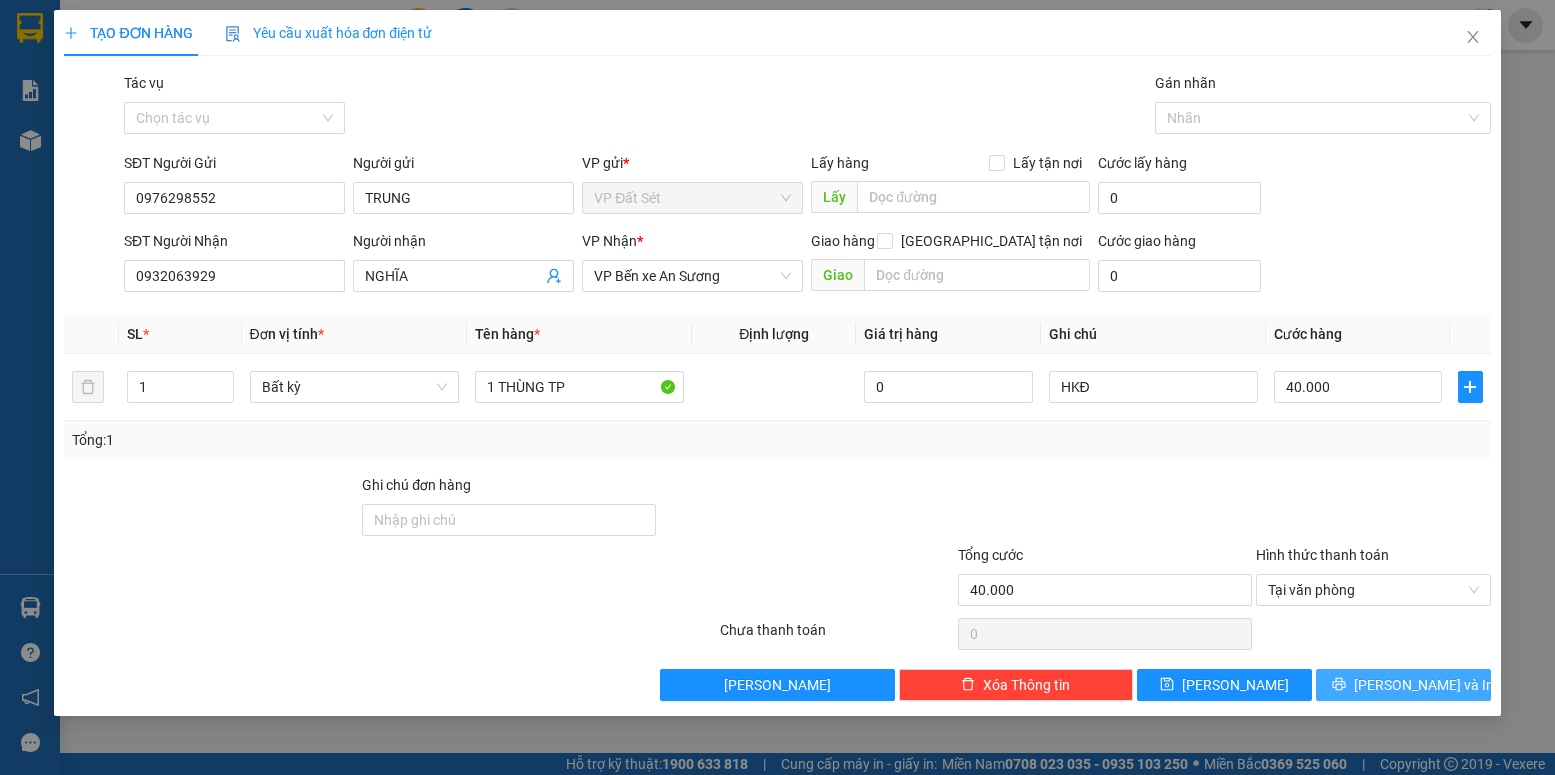 click on "[PERSON_NAME] và In" at bounding box center (1424, 685) 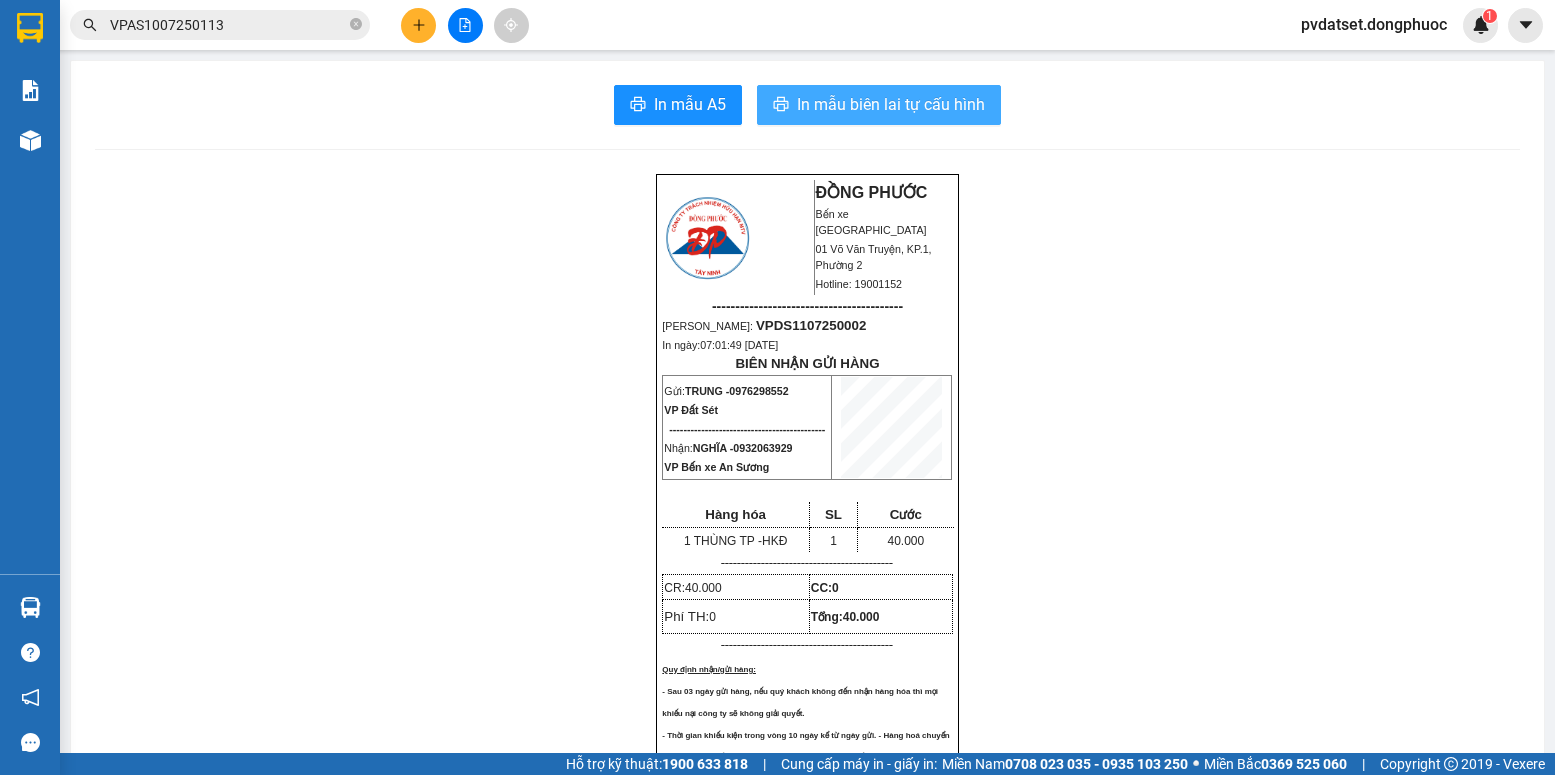 click on "In mẫu biên lai tự cấu hình" at bounding box center [891, 104] 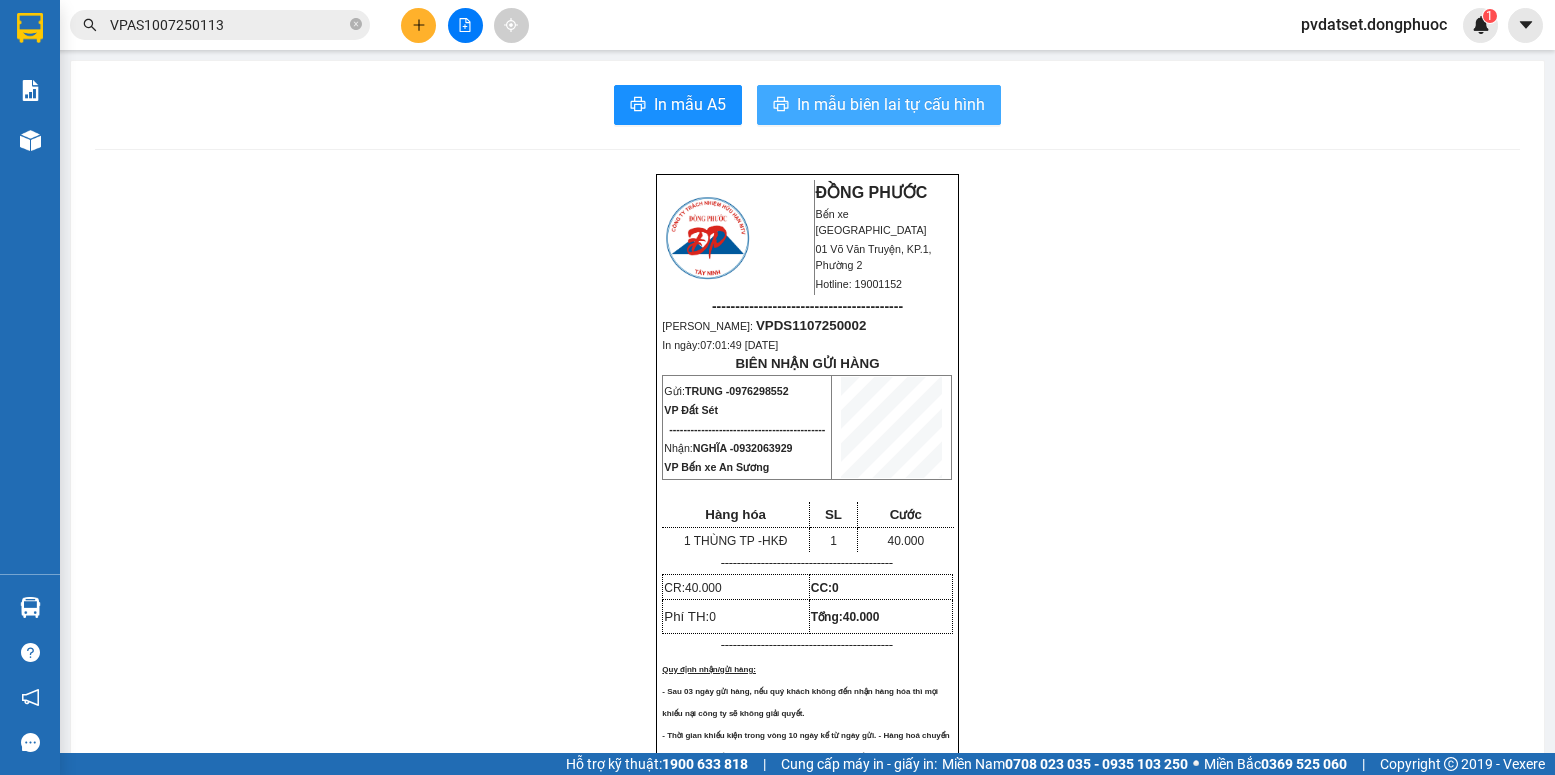 scroll, scrollTop: 0, scrollLeft: 0, axis: both 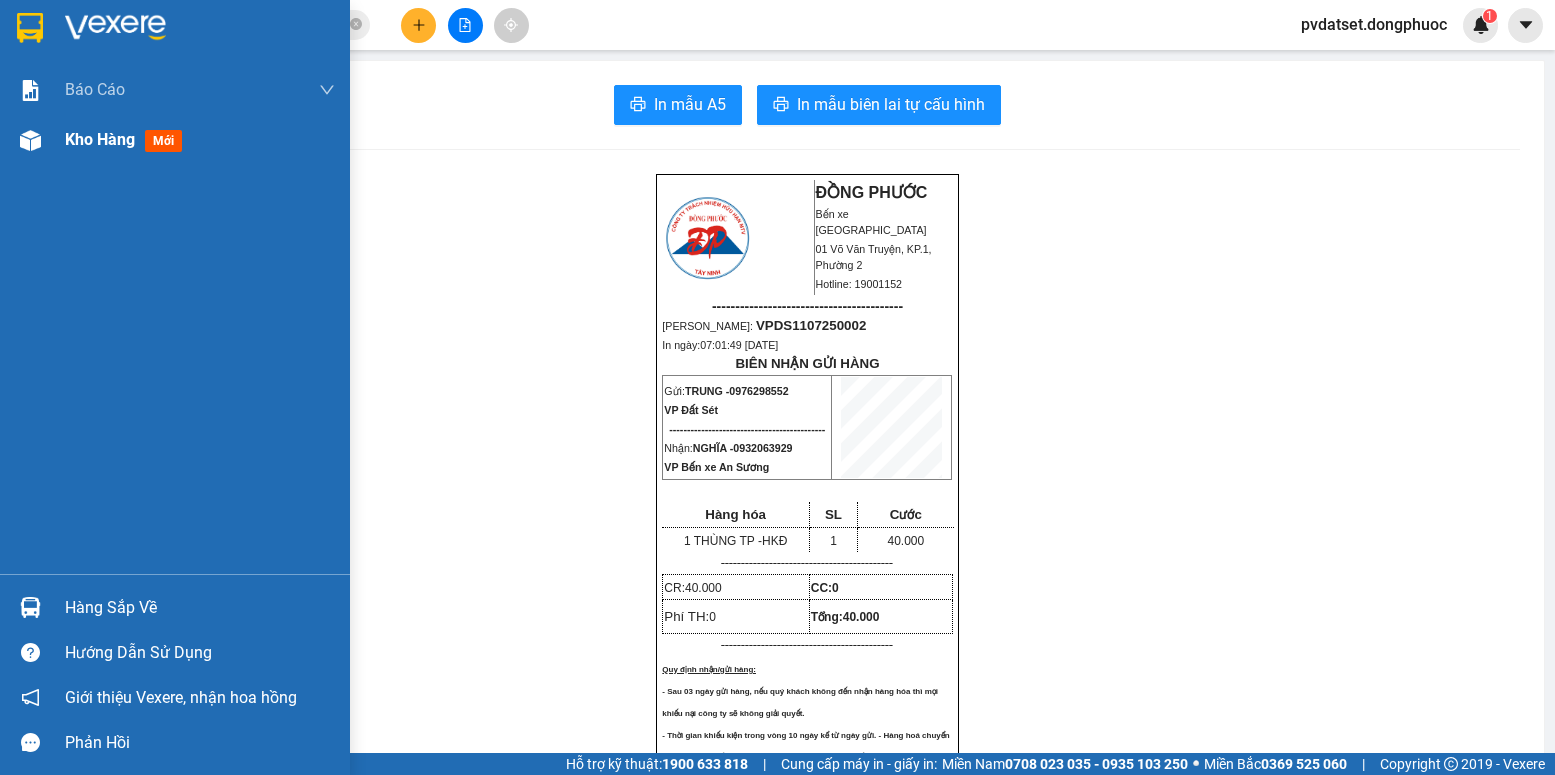 click on "Kho hàng" at bounding box center (100, 139) 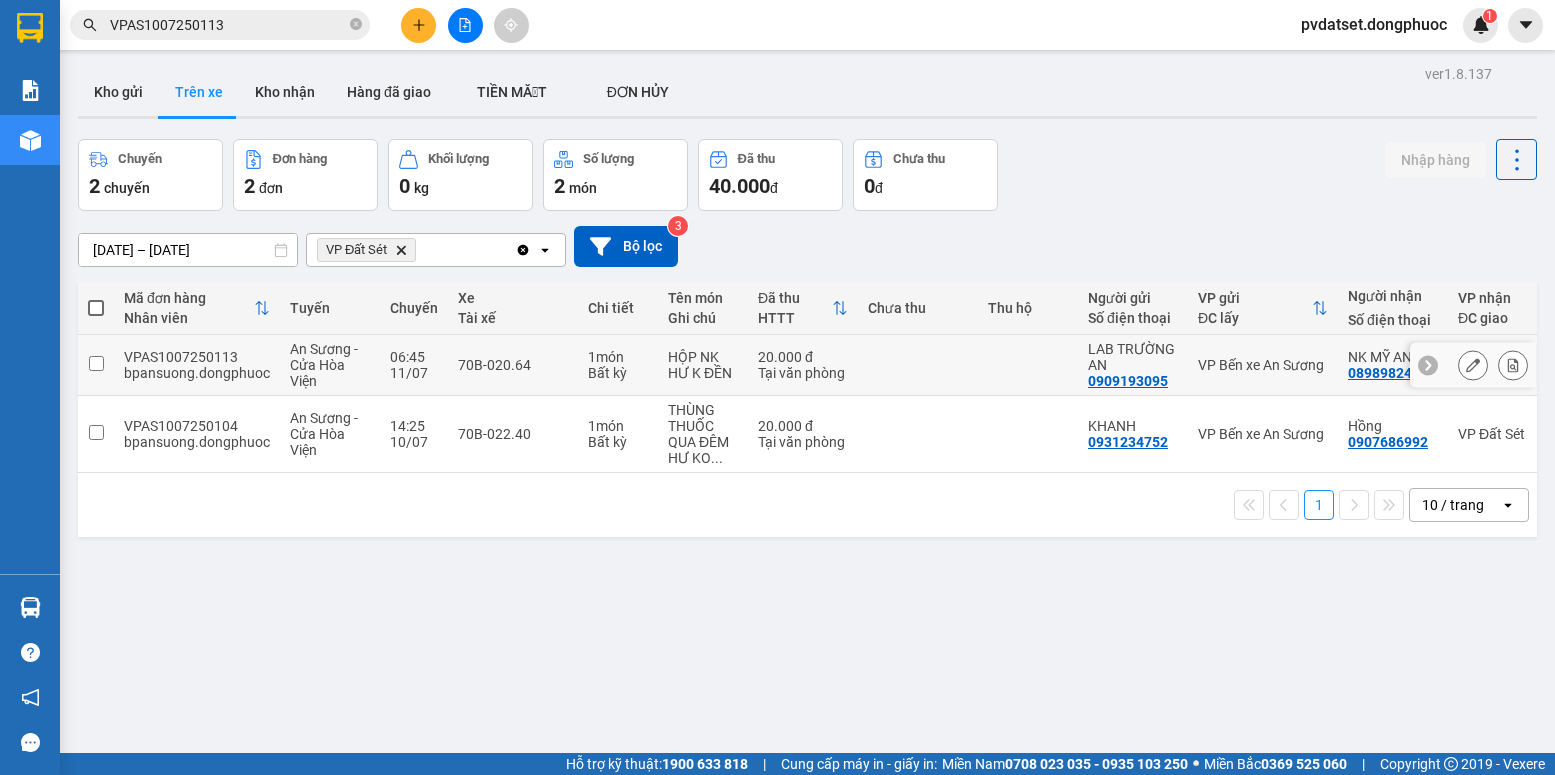 click on "70B-020.64" at bounding box center (513, 365) 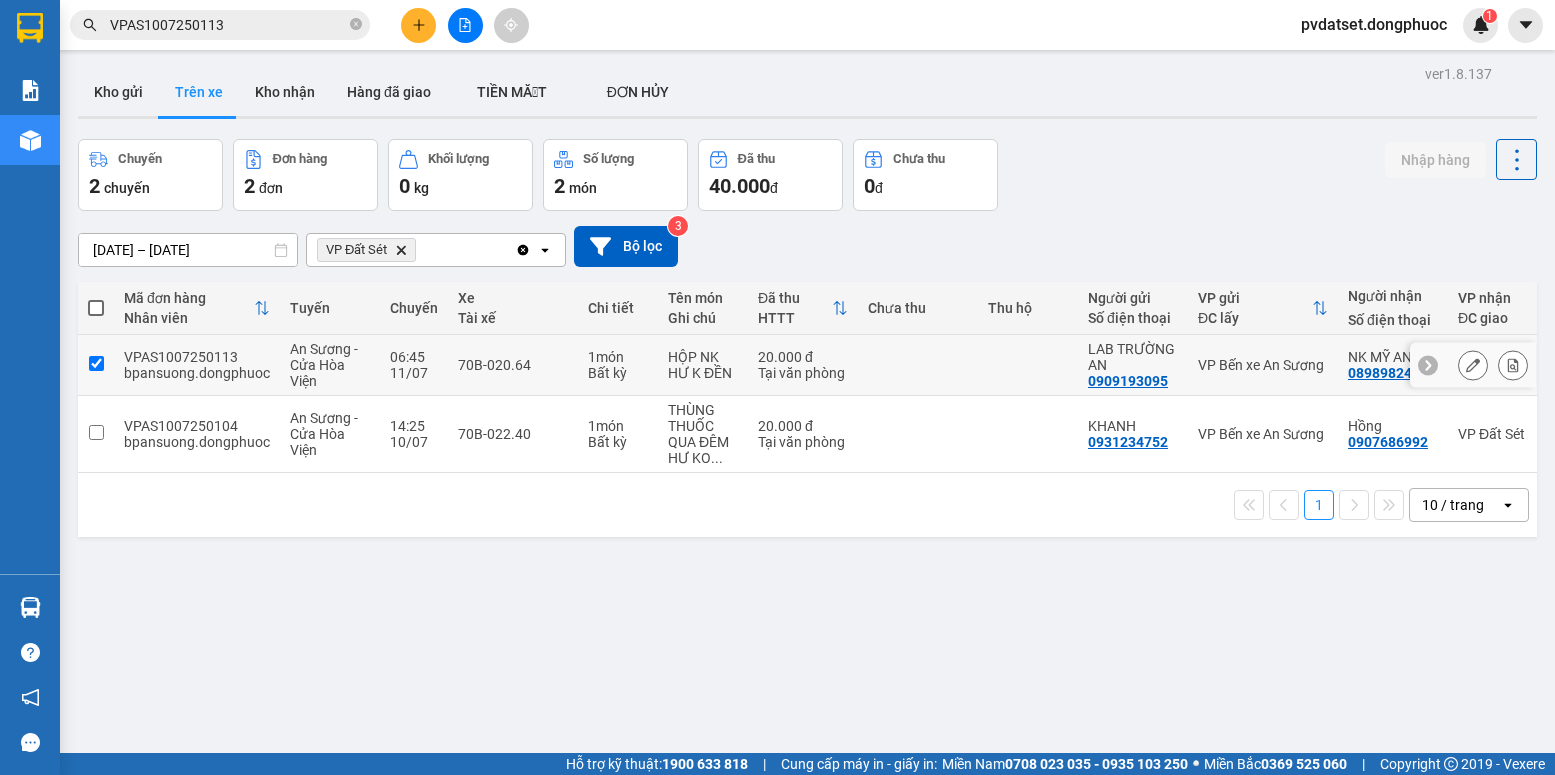 checkbox on "true" 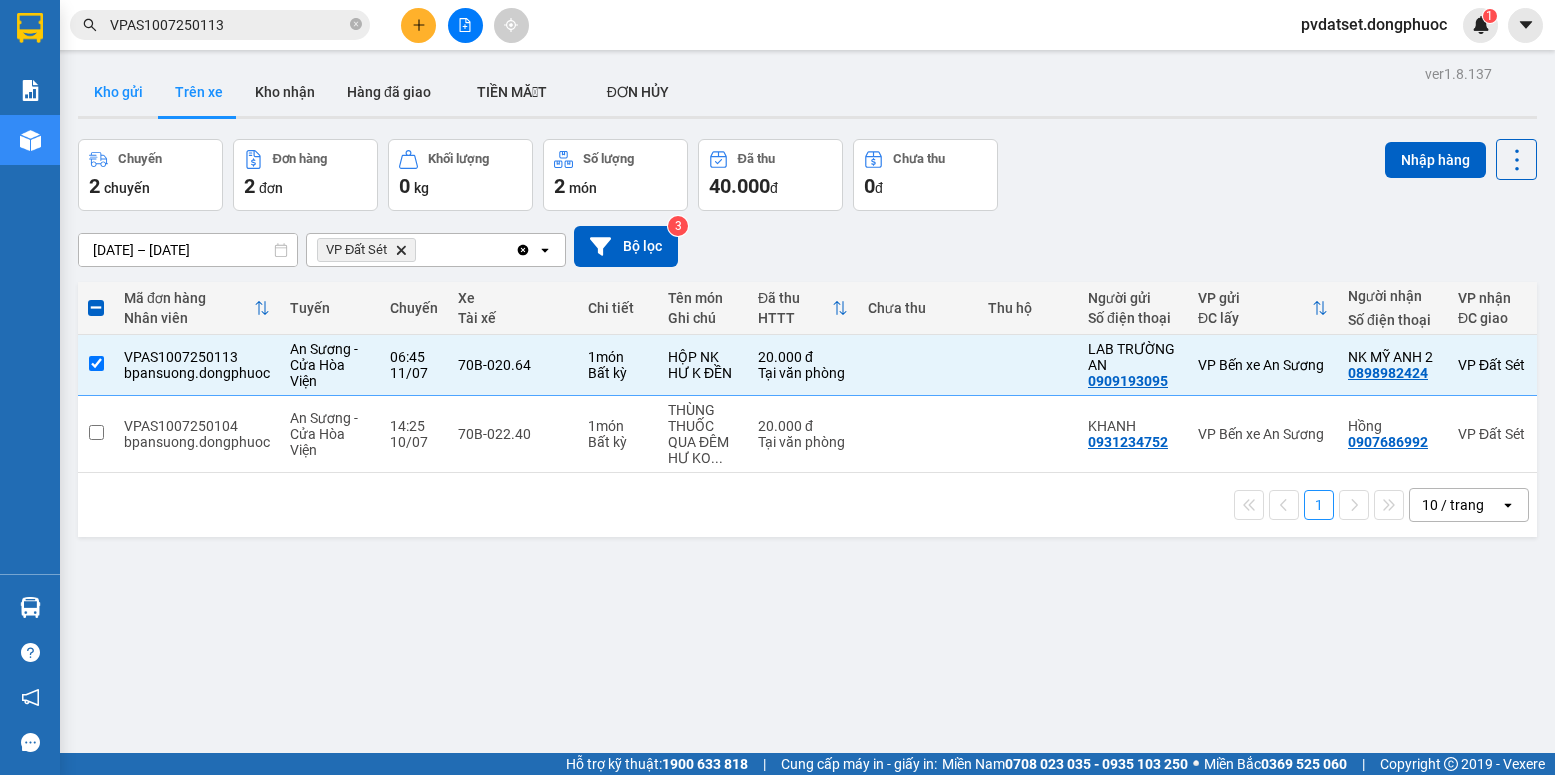 click on "Kho gửi" at bounding box center [118, 92] 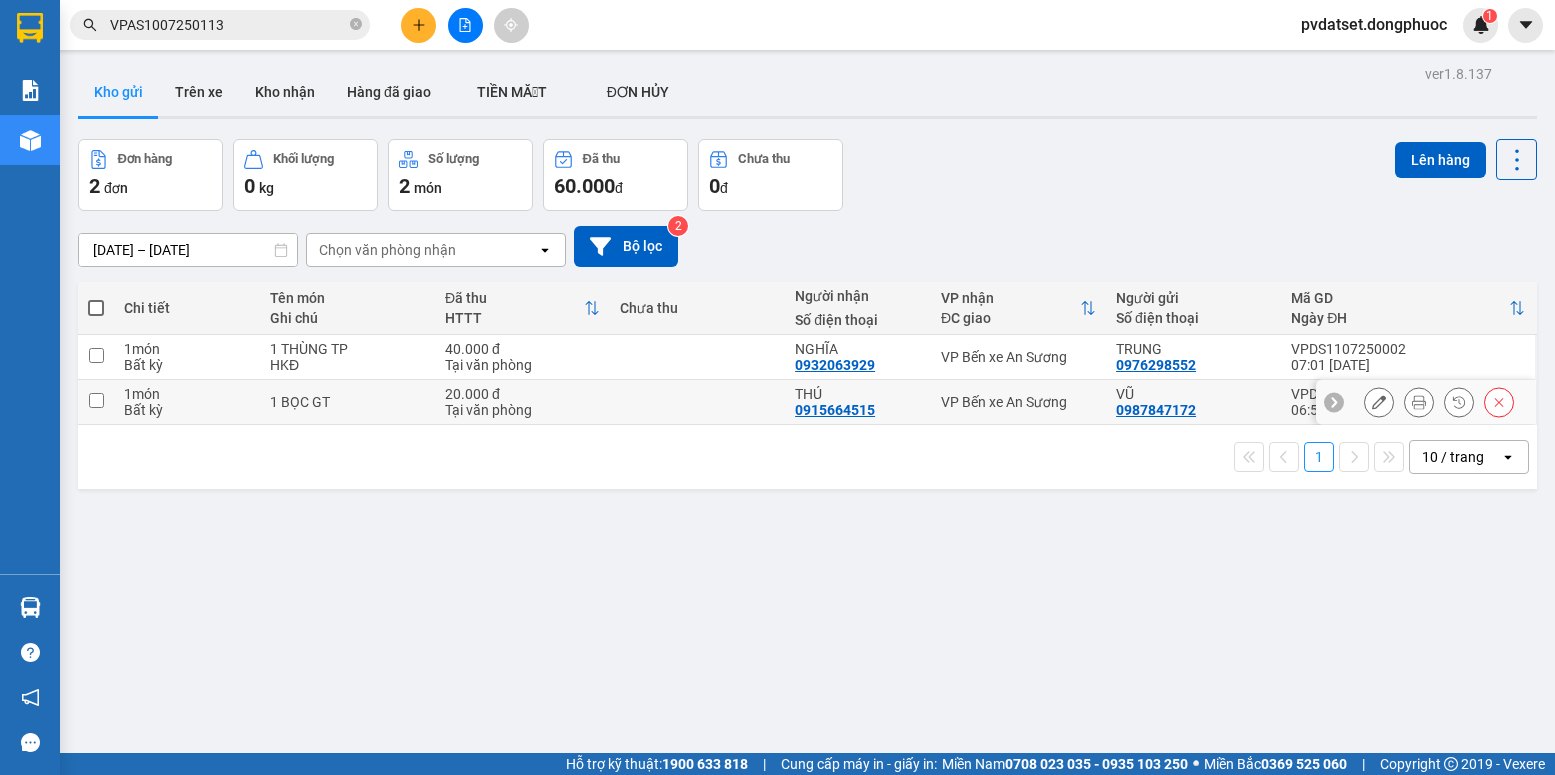 click at bounding box center (697, 402) 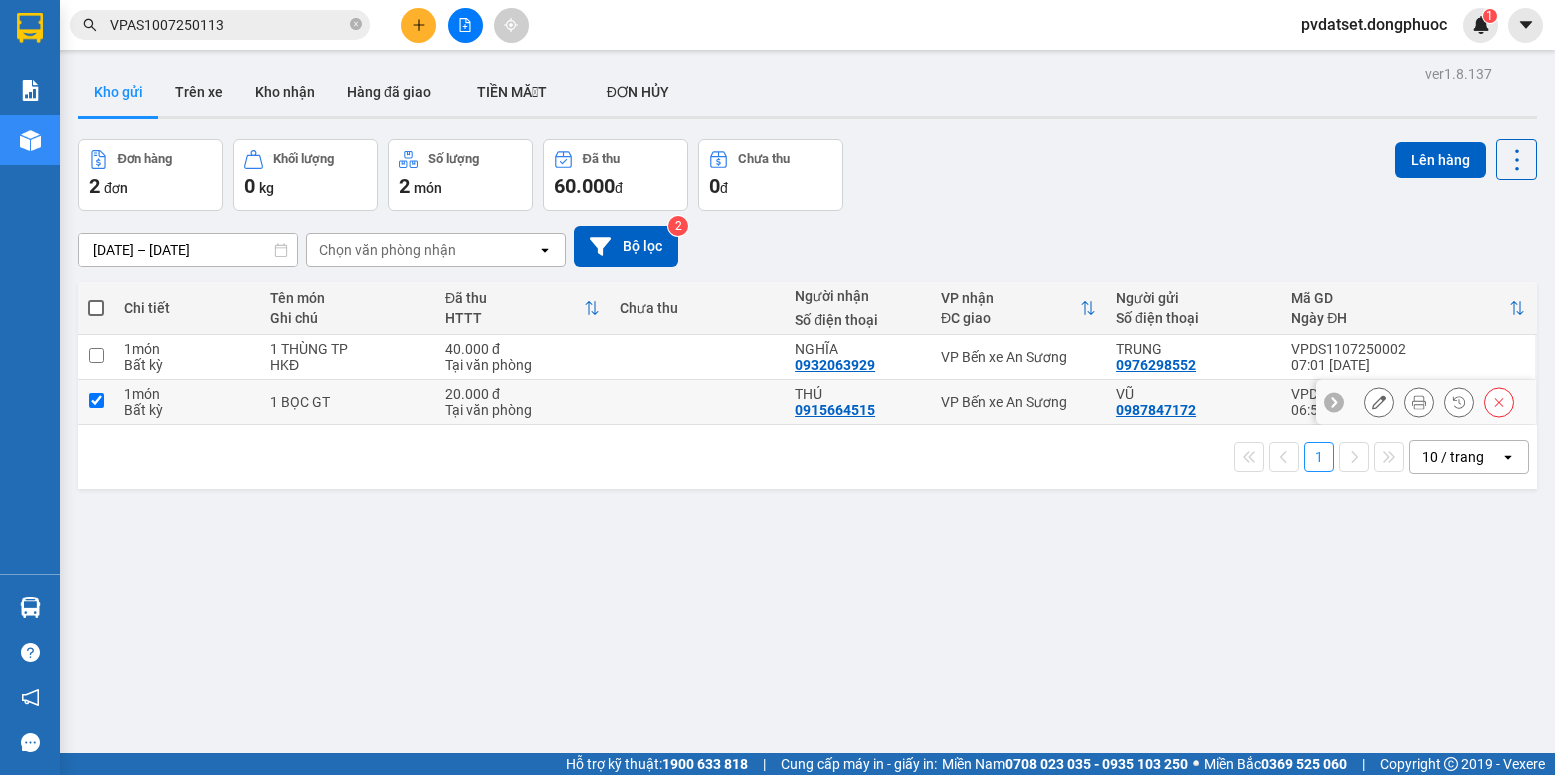 checkbox on "true" 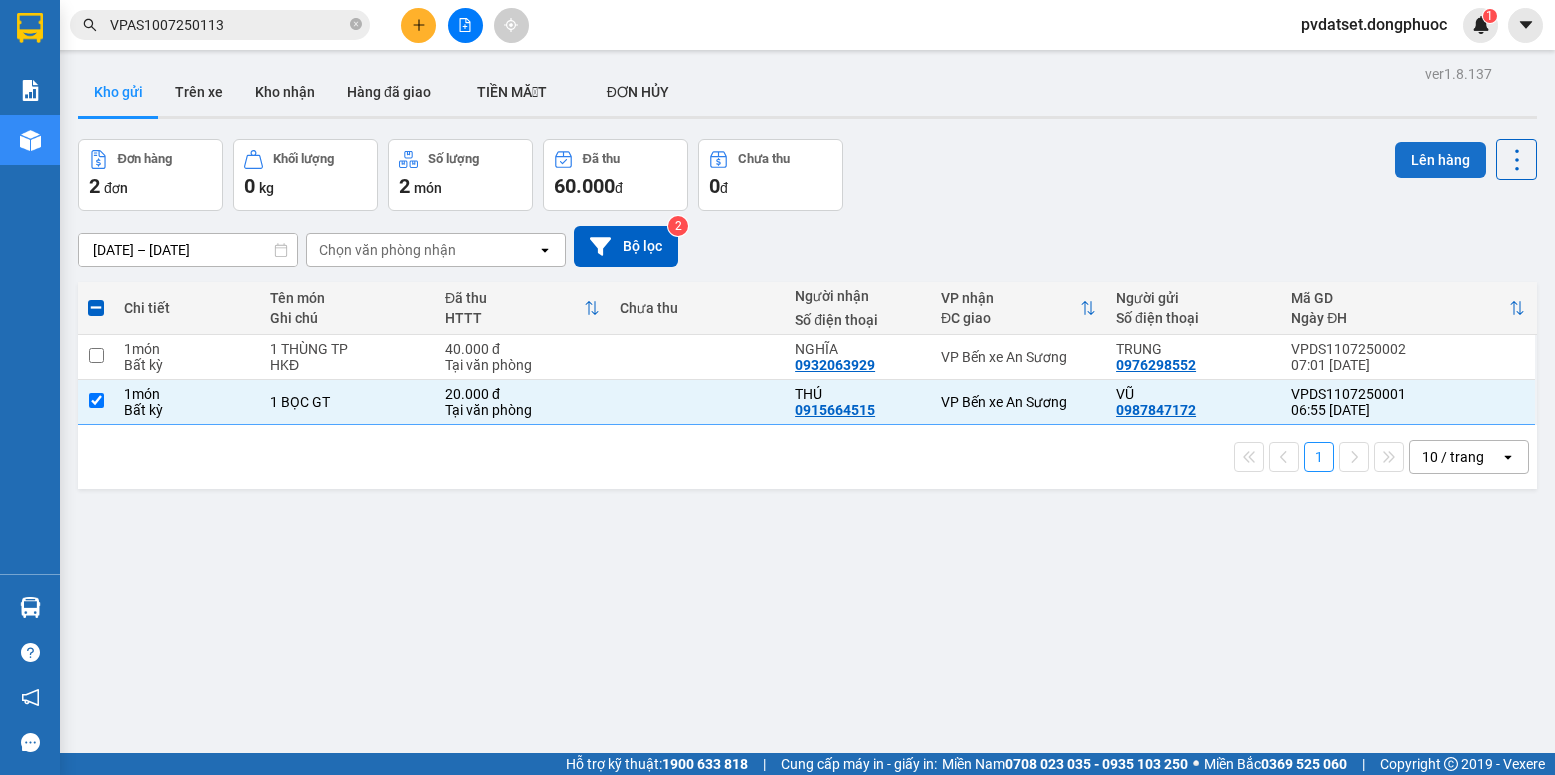 click on "Lên hàng" at bounding box center [1440, 160] 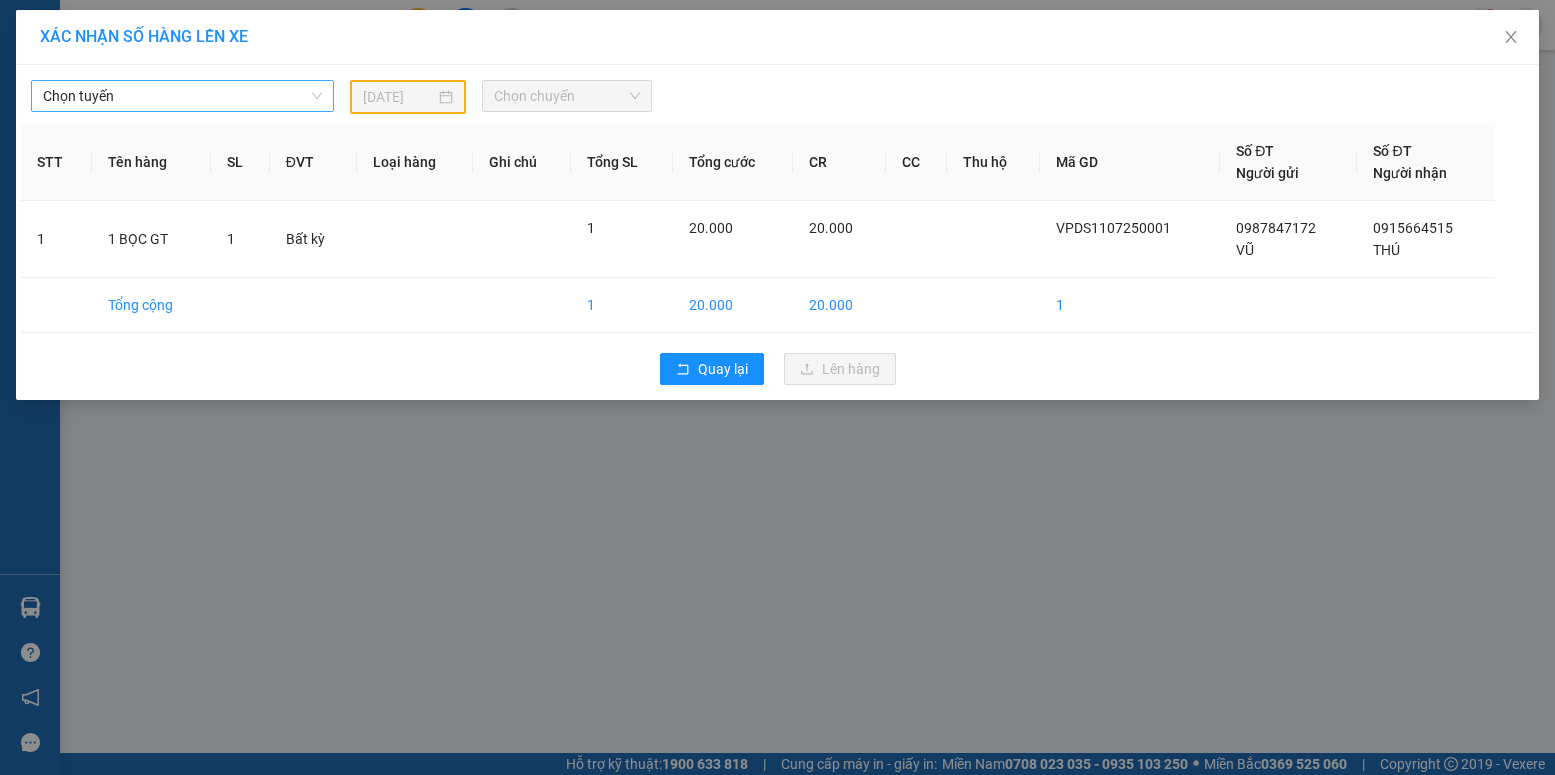 click on "Chọn tuyến" at bounding box center [182, 96] 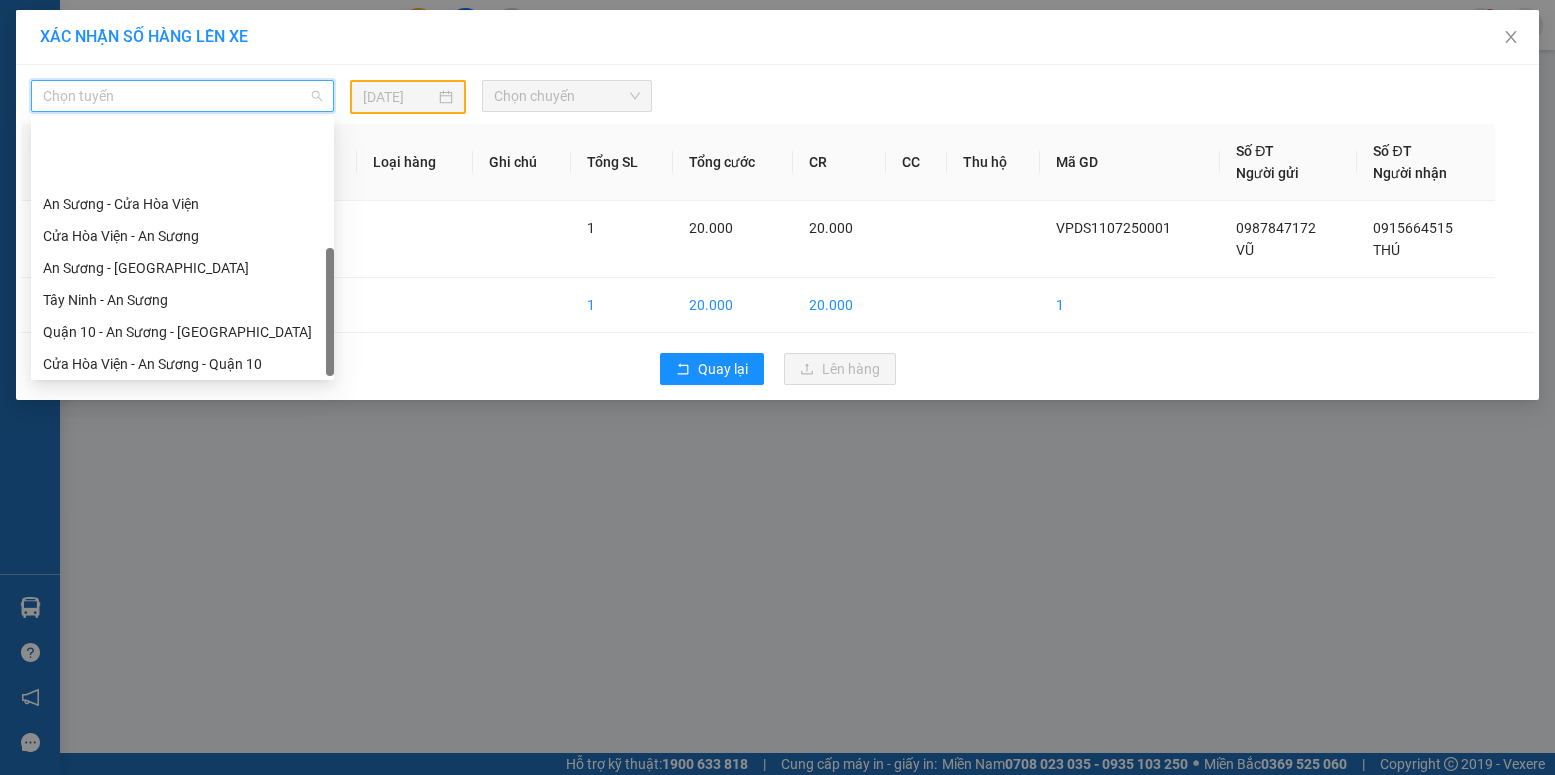 scroll, scrollTop: 288, scrollLeft: 0, axis: vertical 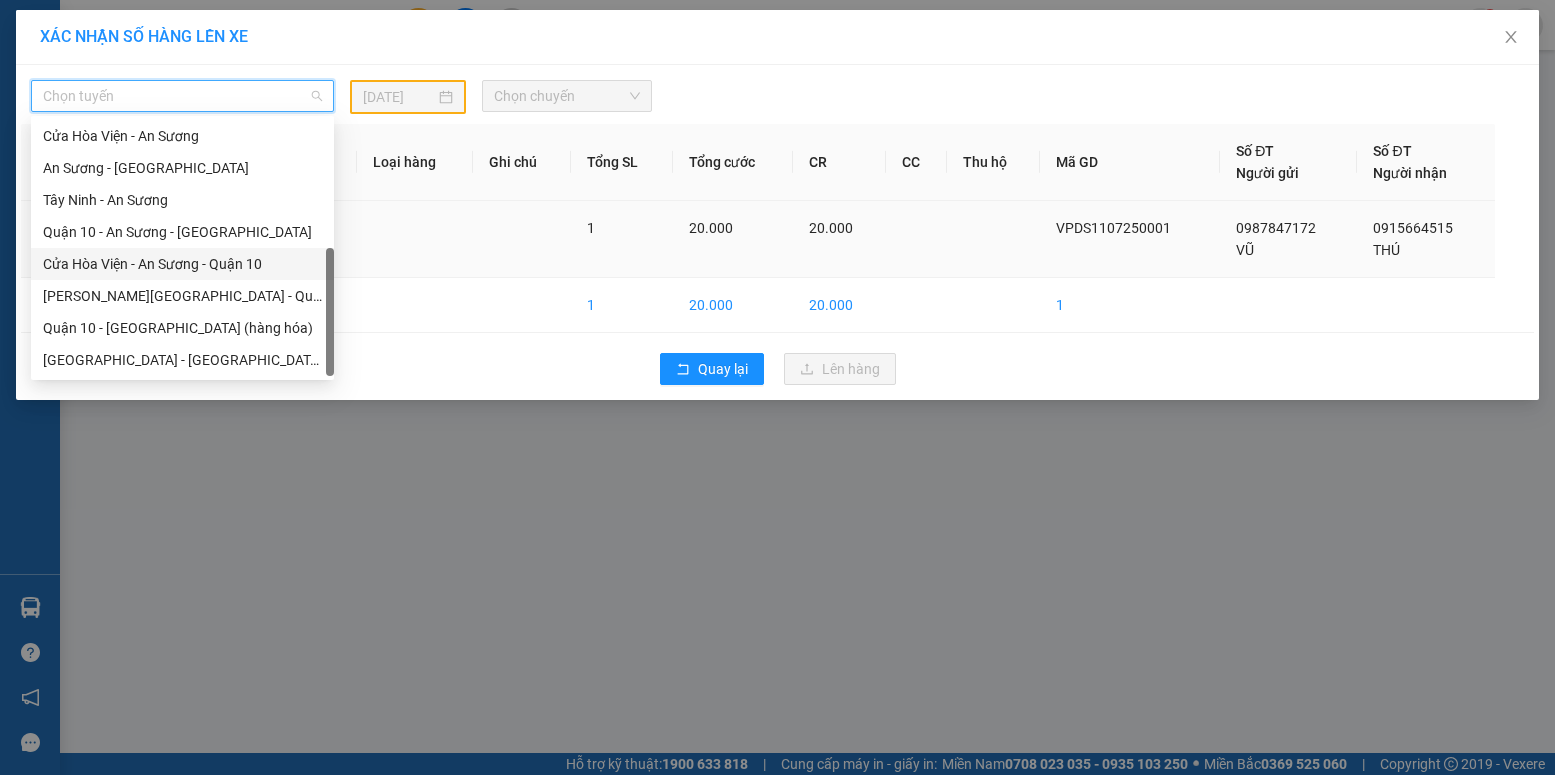click on "Cửa Hòa Viện - An Sương - Quận 10" at bounding box center (182, 264) 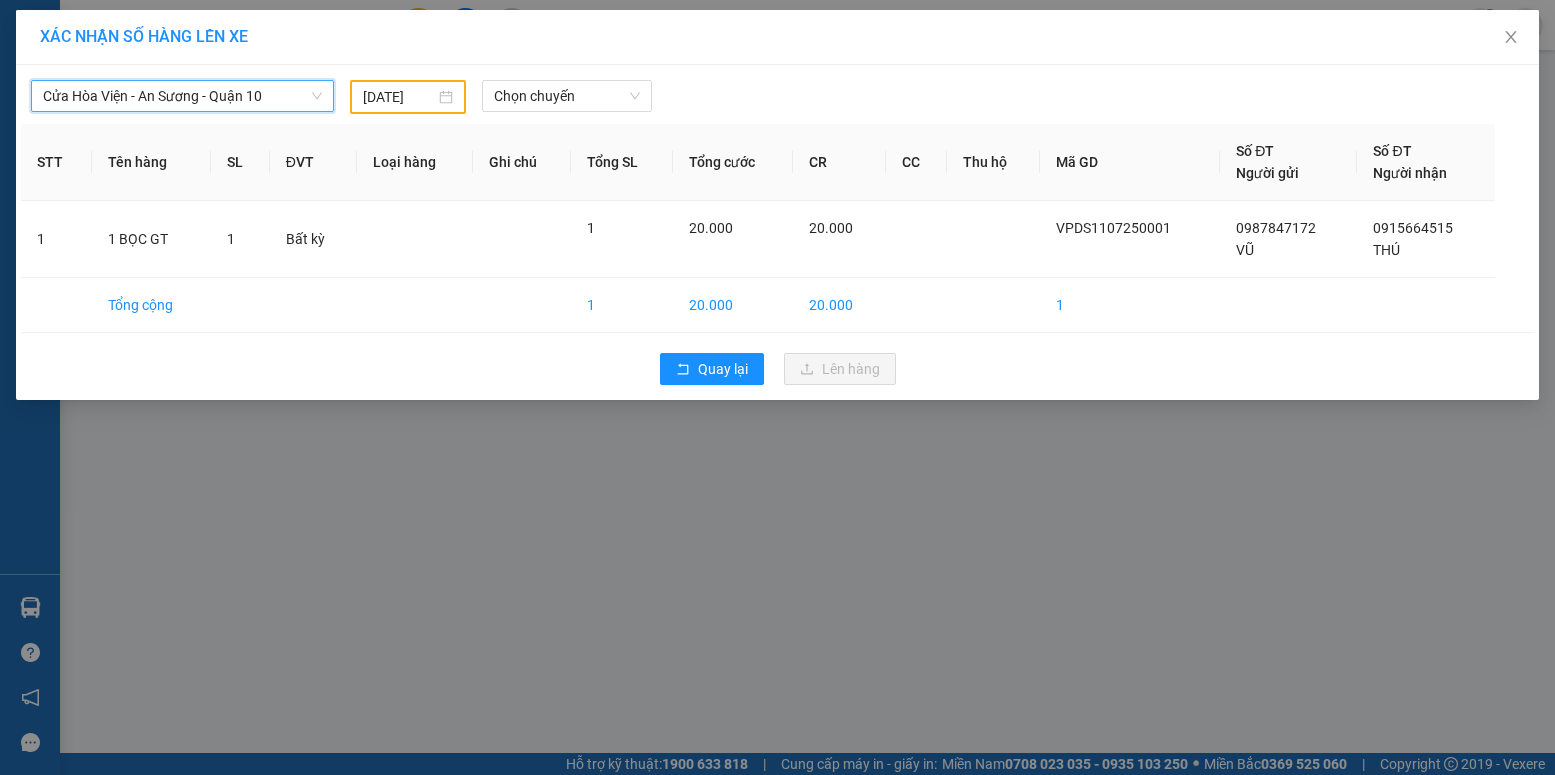 click on "[DATE]" at bounding box center (399, 97) 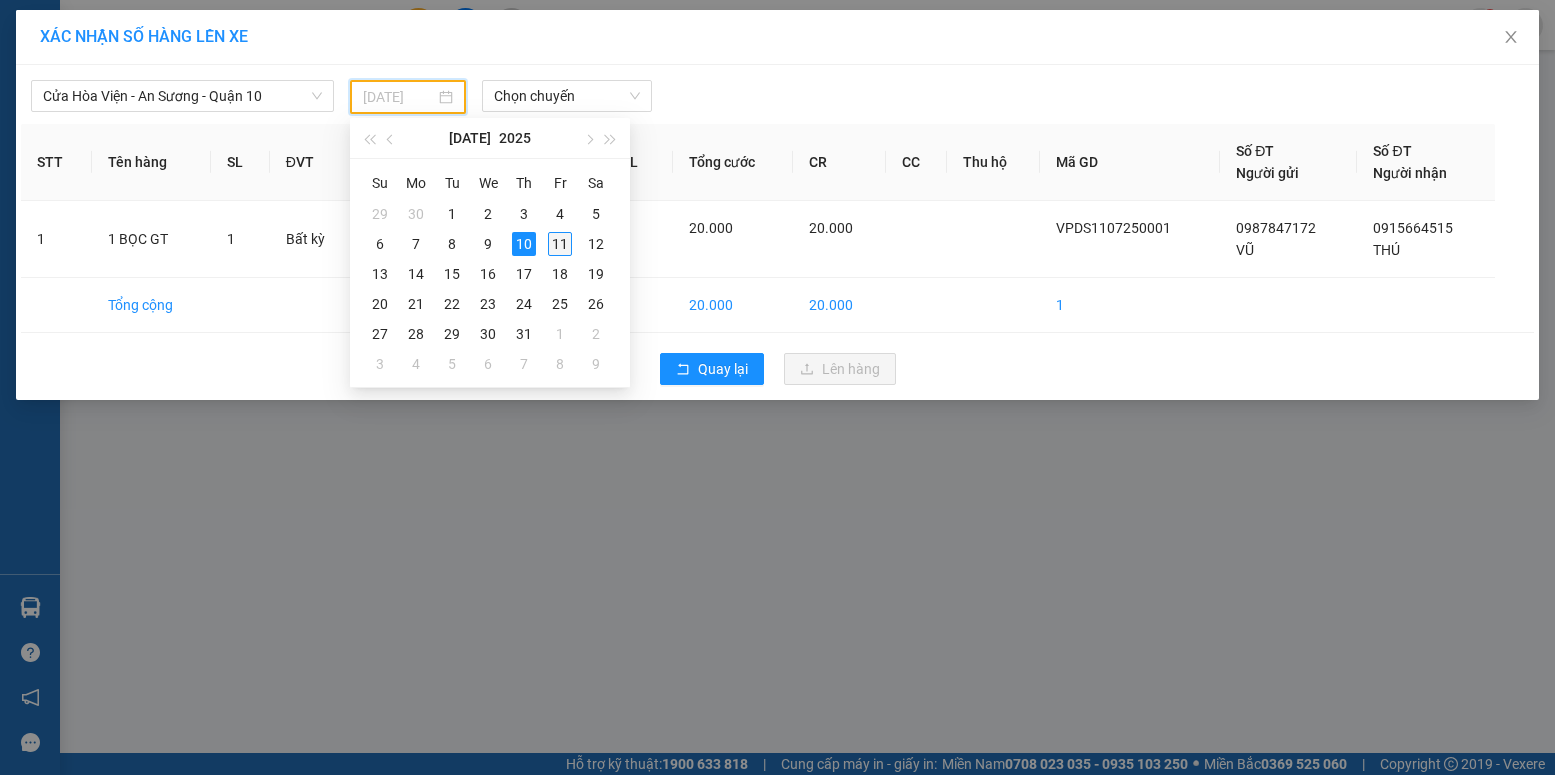 click on "11" at bounding box center (560, 244) 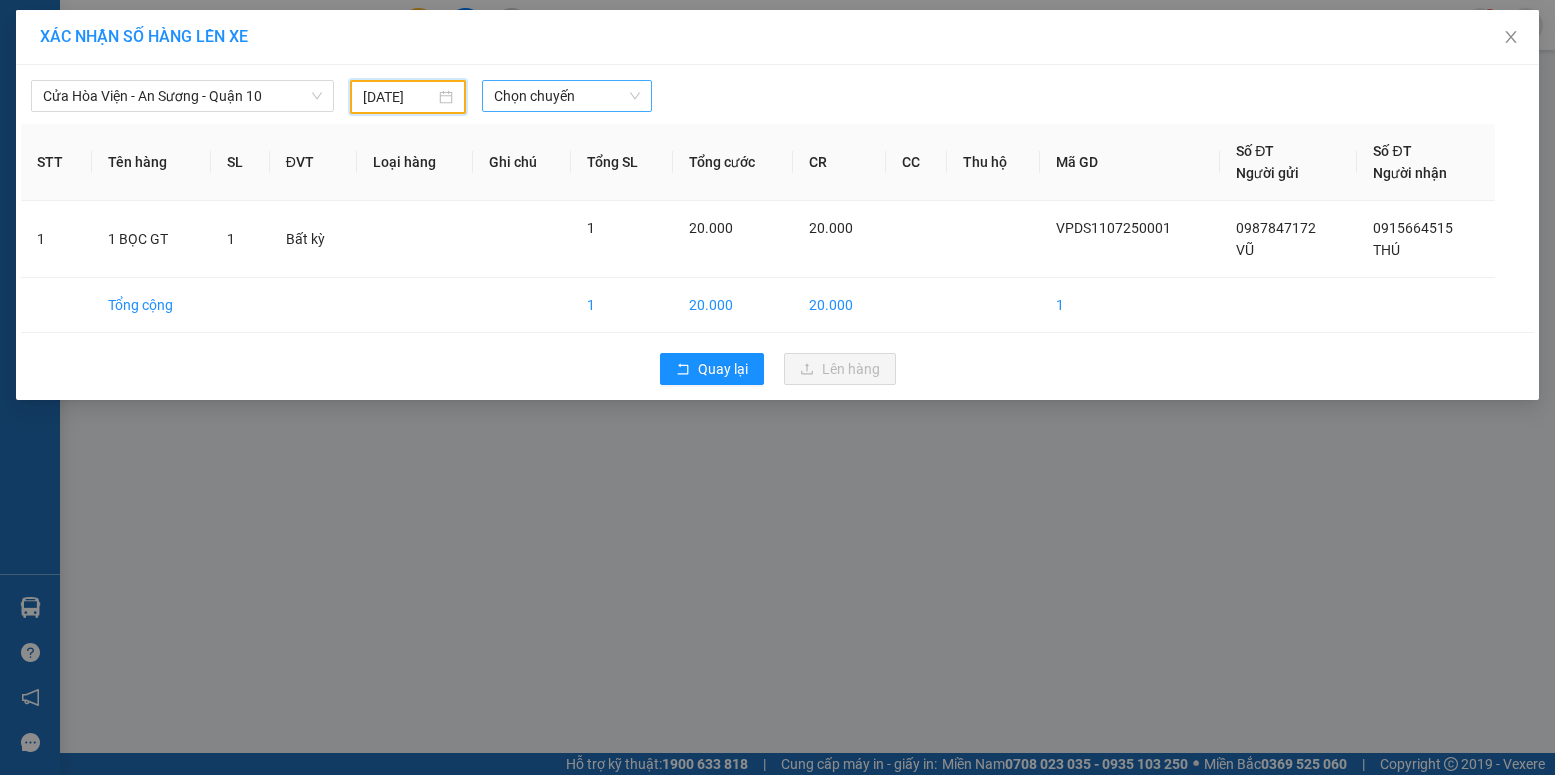 type on "[DATE]" 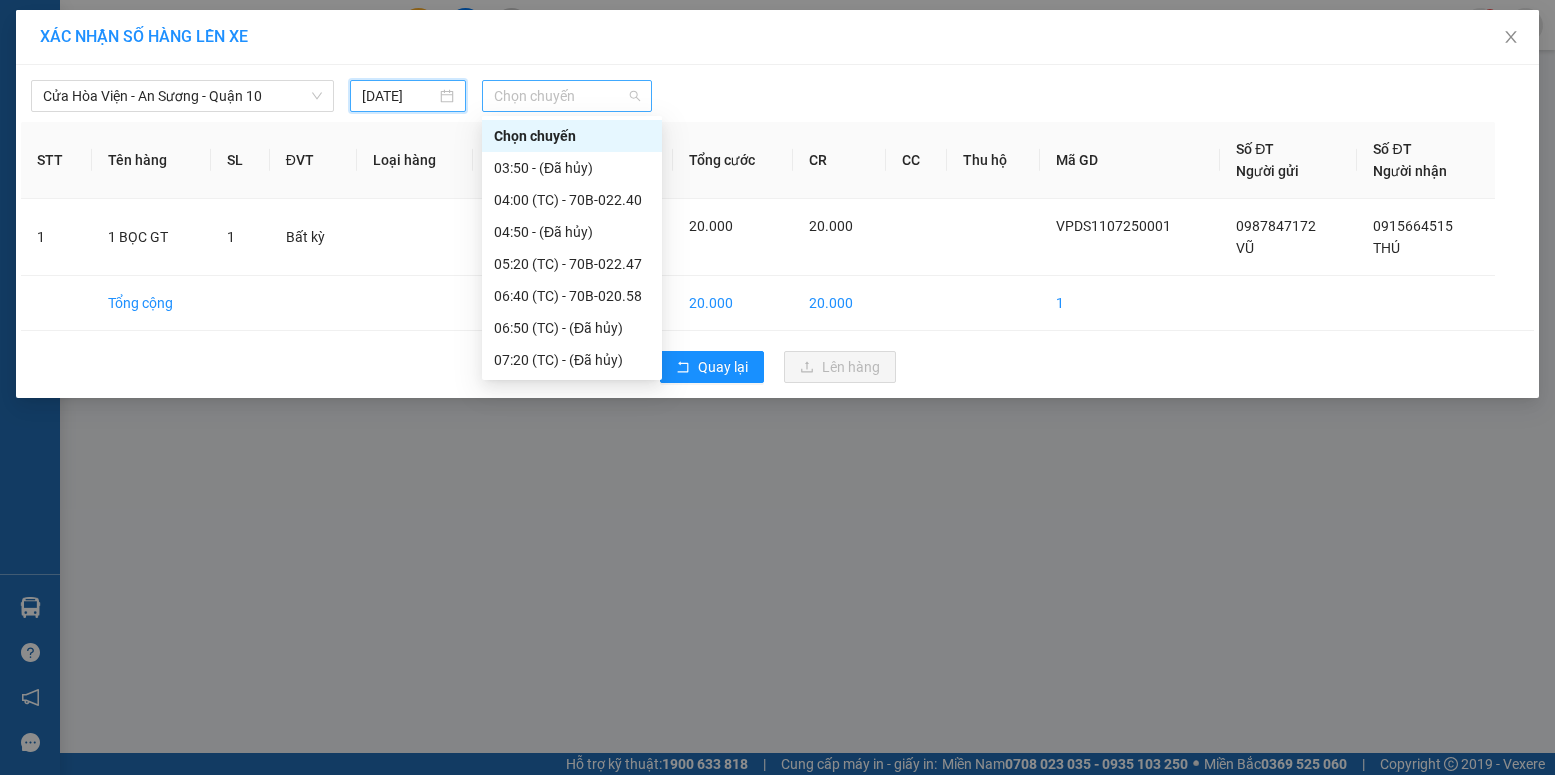 click on "Chọn chuyến" at bounding box center (567, 96) 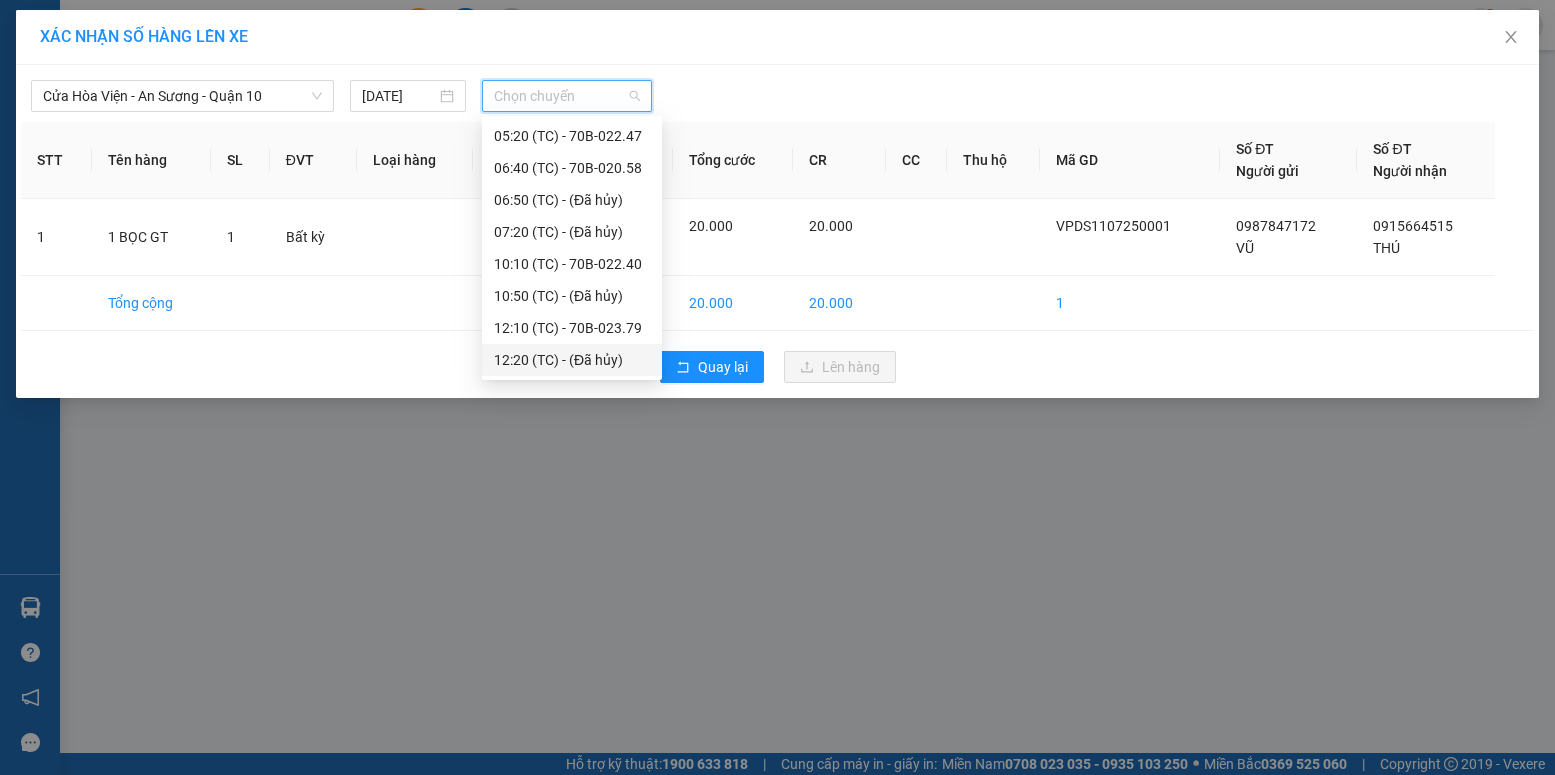 scroll, scrollTop: 92, scrollLeft: 0, axis: vertical 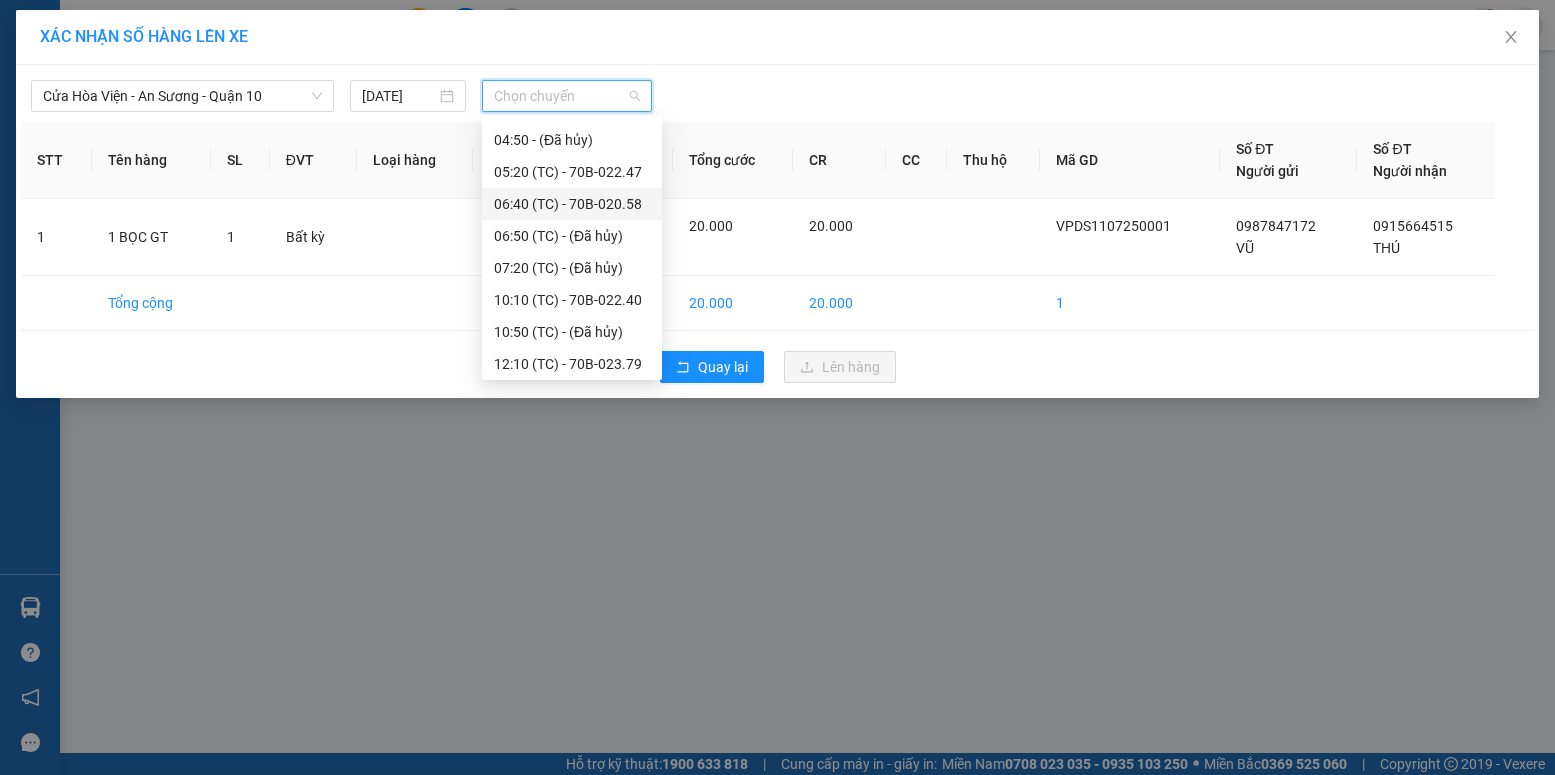 click on "06:40   (TC)   - 70B-020.58" at bounding box center [572, 204] 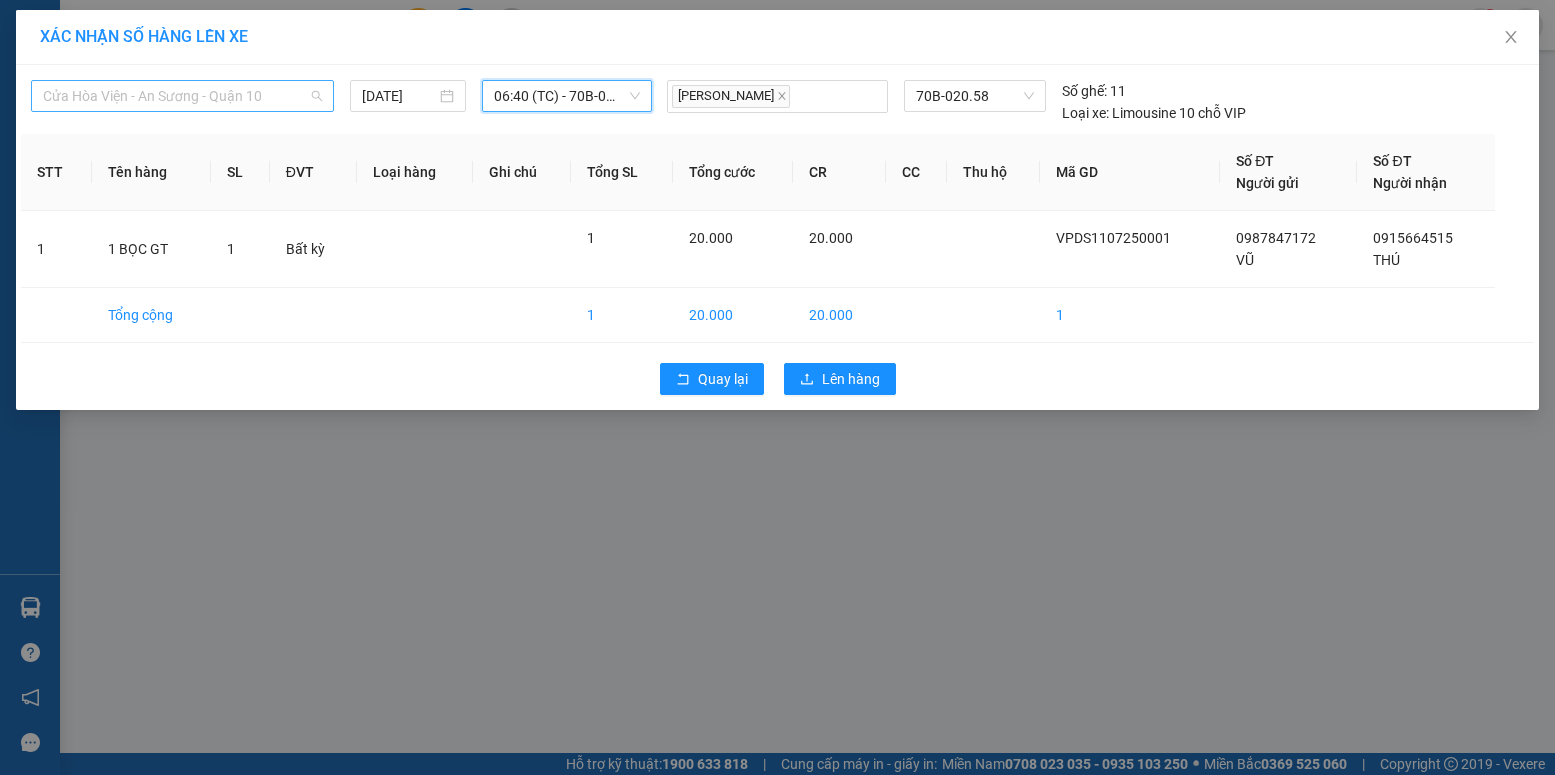 click on "Cửa Hòa Viện - An Sương - Quận 10" at bounding box center (182, 96) 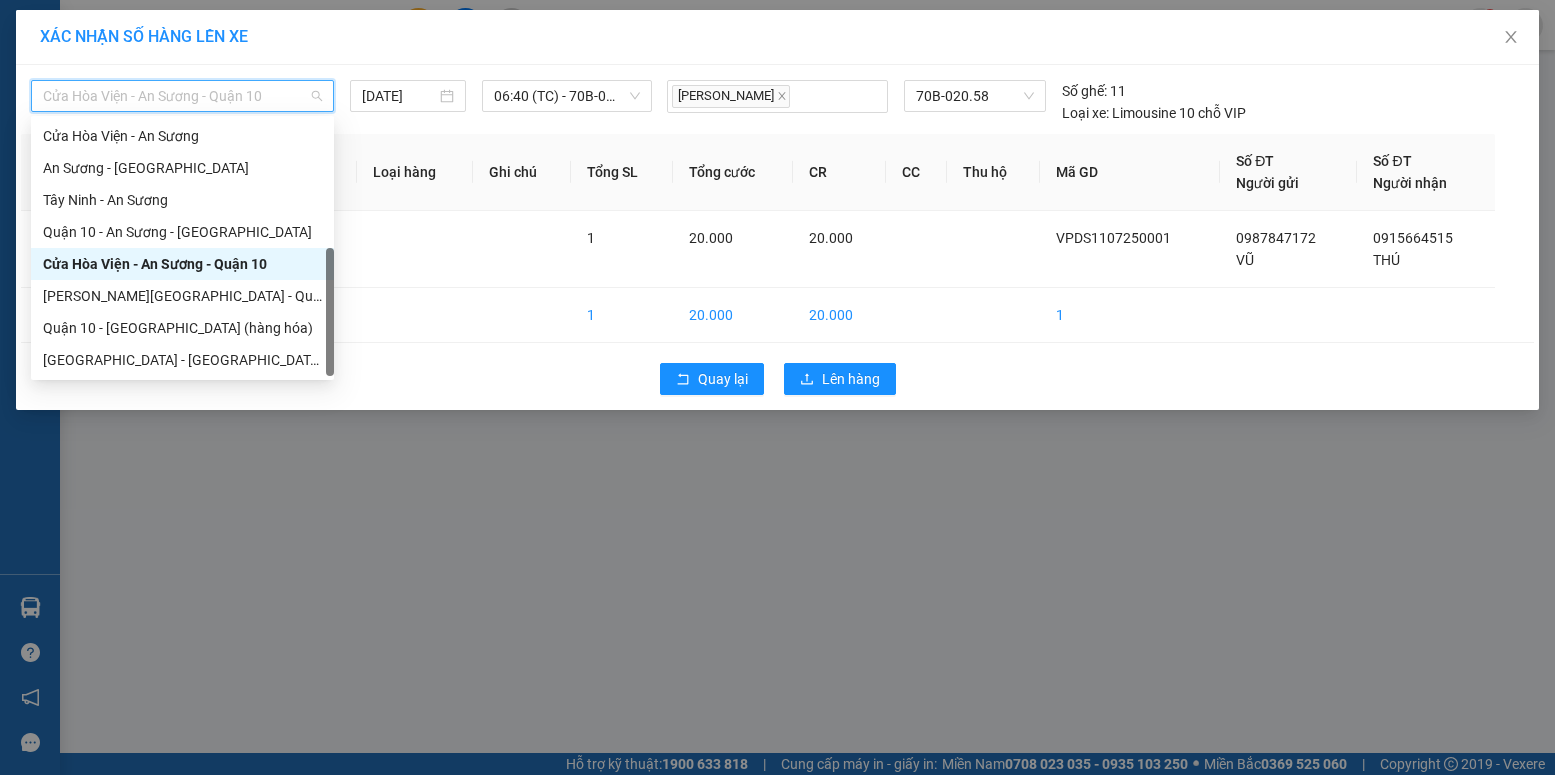 click on "Cửa Hòa Viện - An Sương - Quận 10" at bounding box center [182, 264] 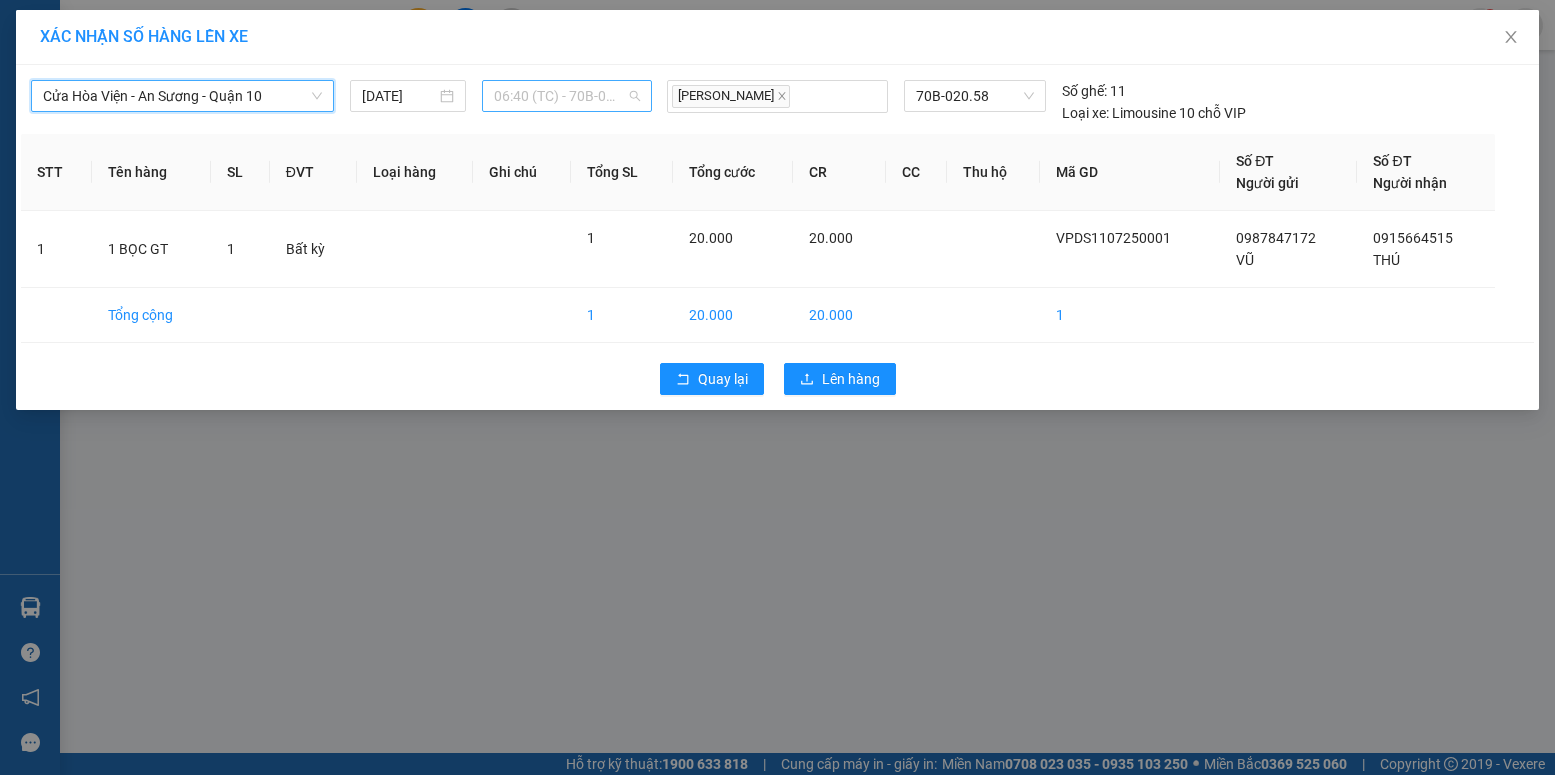 click on "06:40   (TC)   - 70B-020.58" at bounding box center (567, 96) 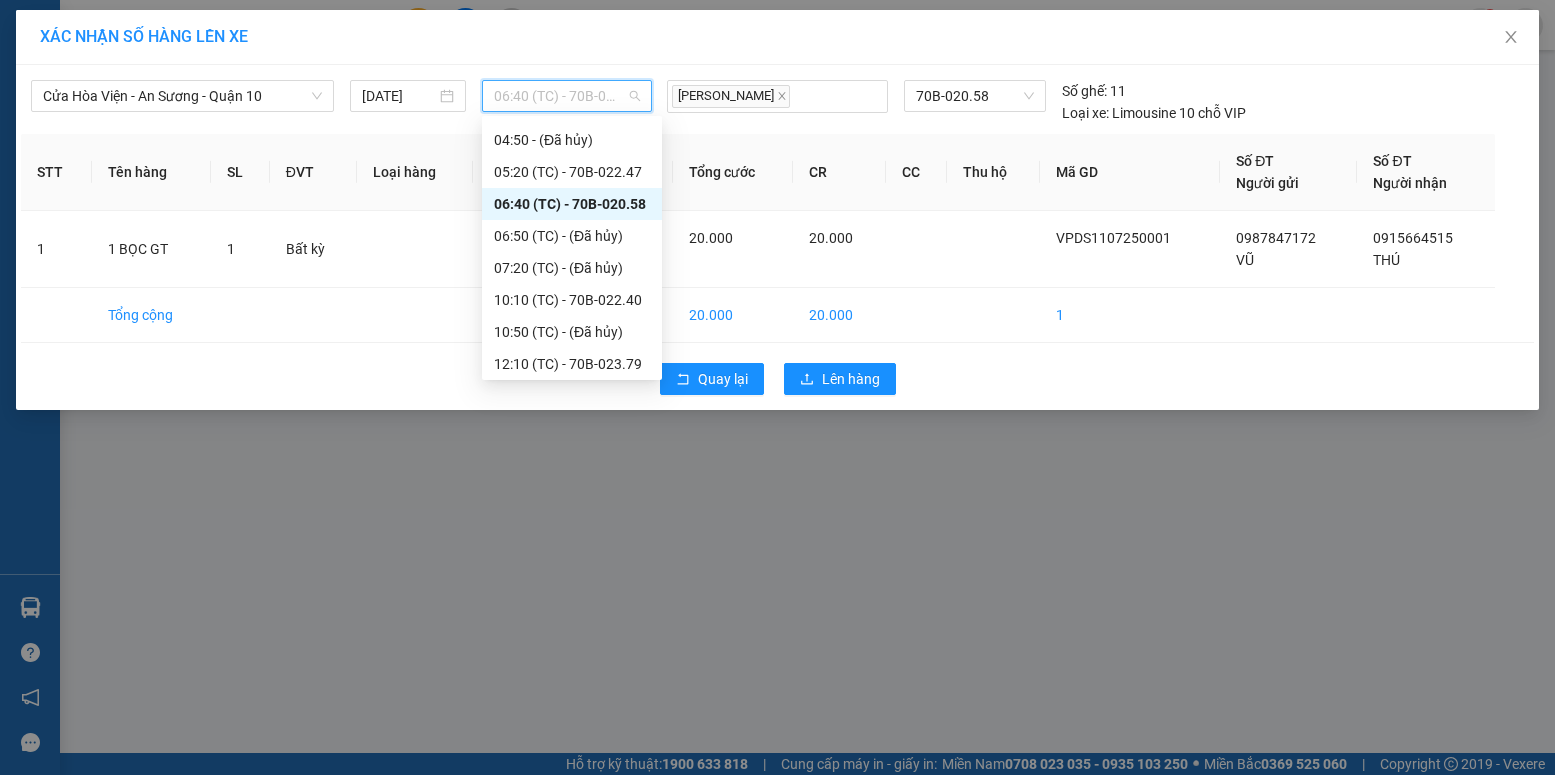 click on "06:40   (TC)   - 70B-020.58" at bounding box center (572, 204) 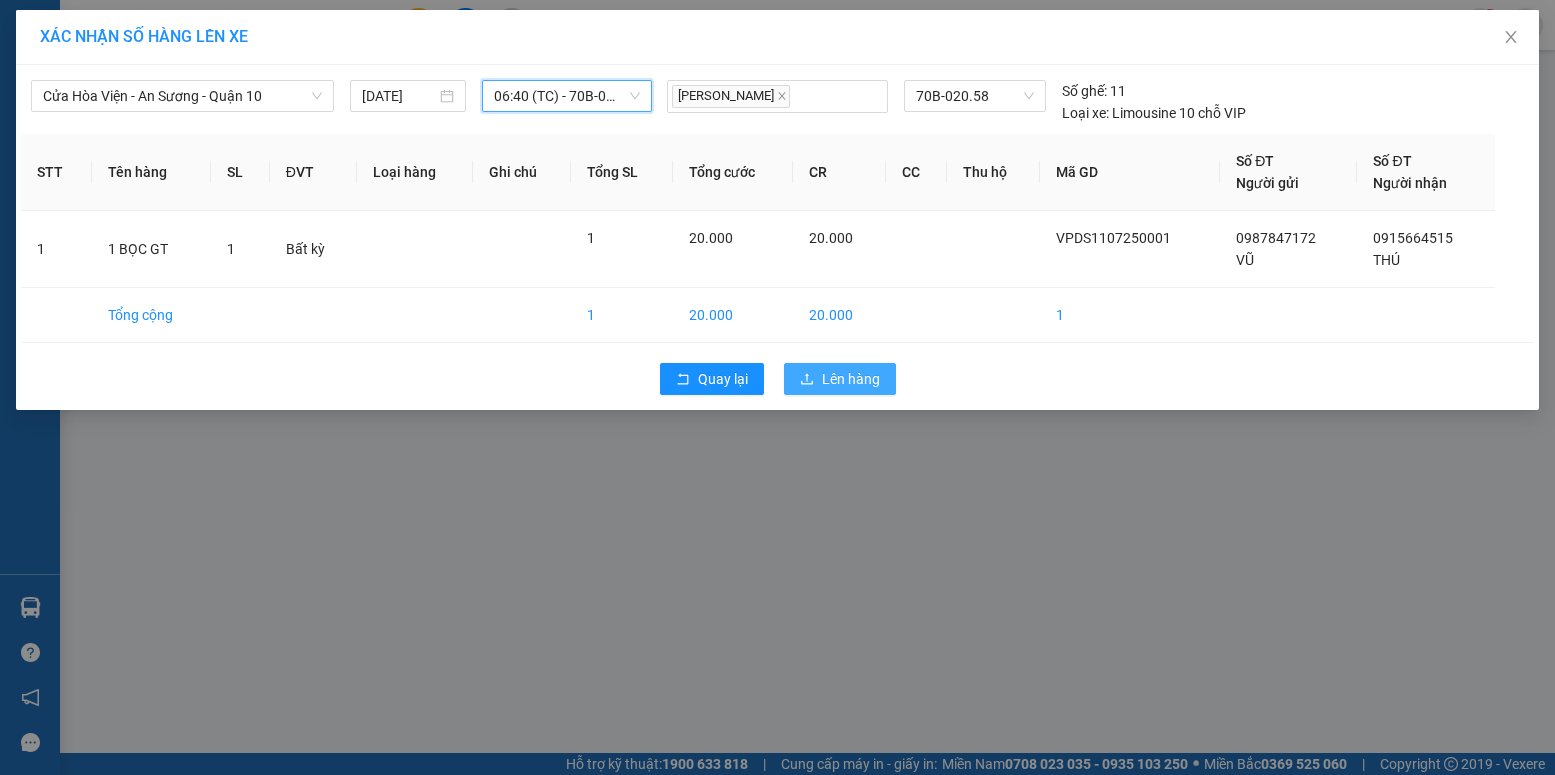 click on "Lên hàng" at bounding box center (851, 379) 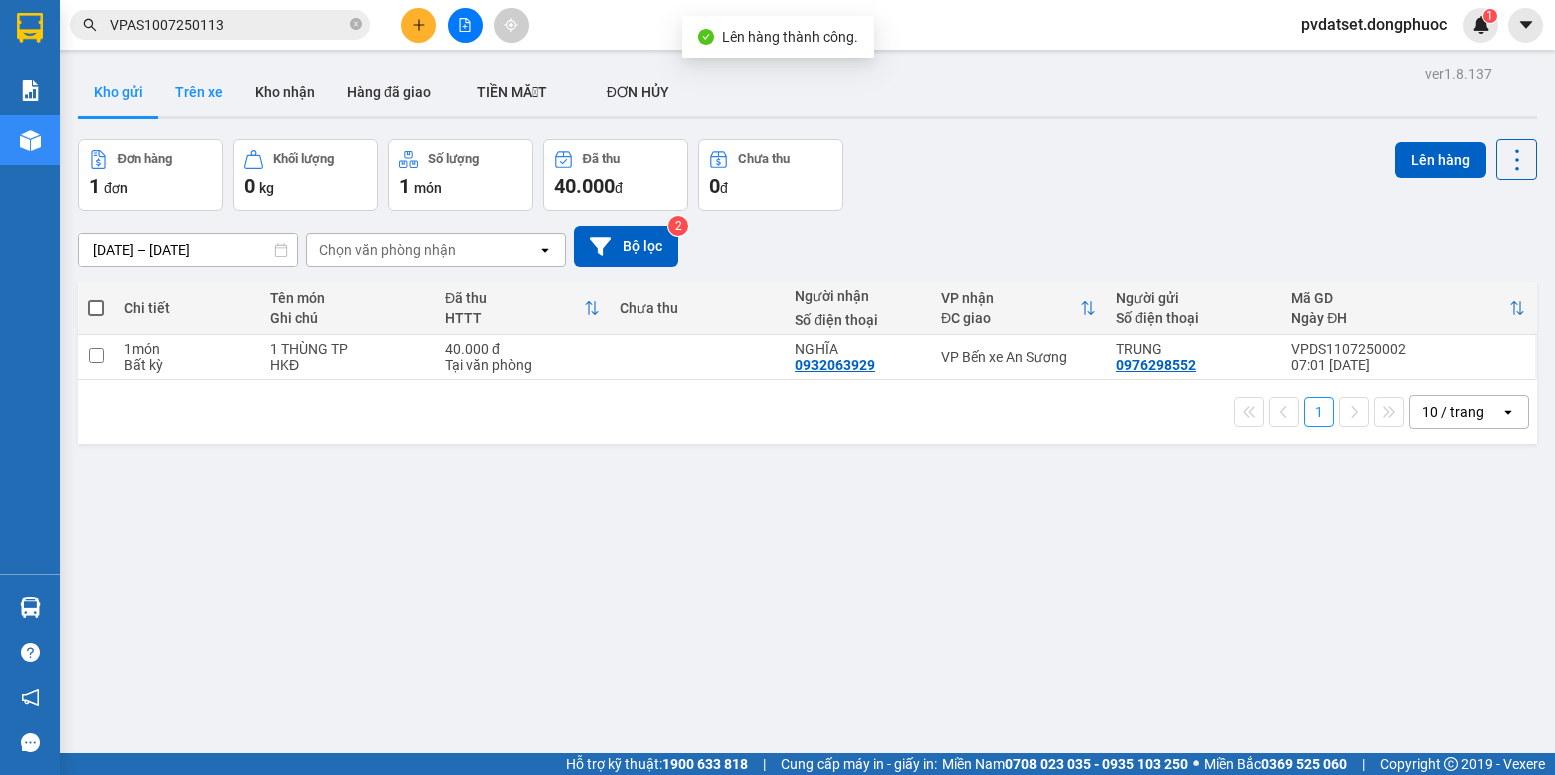 click on "Trên xe" at bounding box center [199, 92] 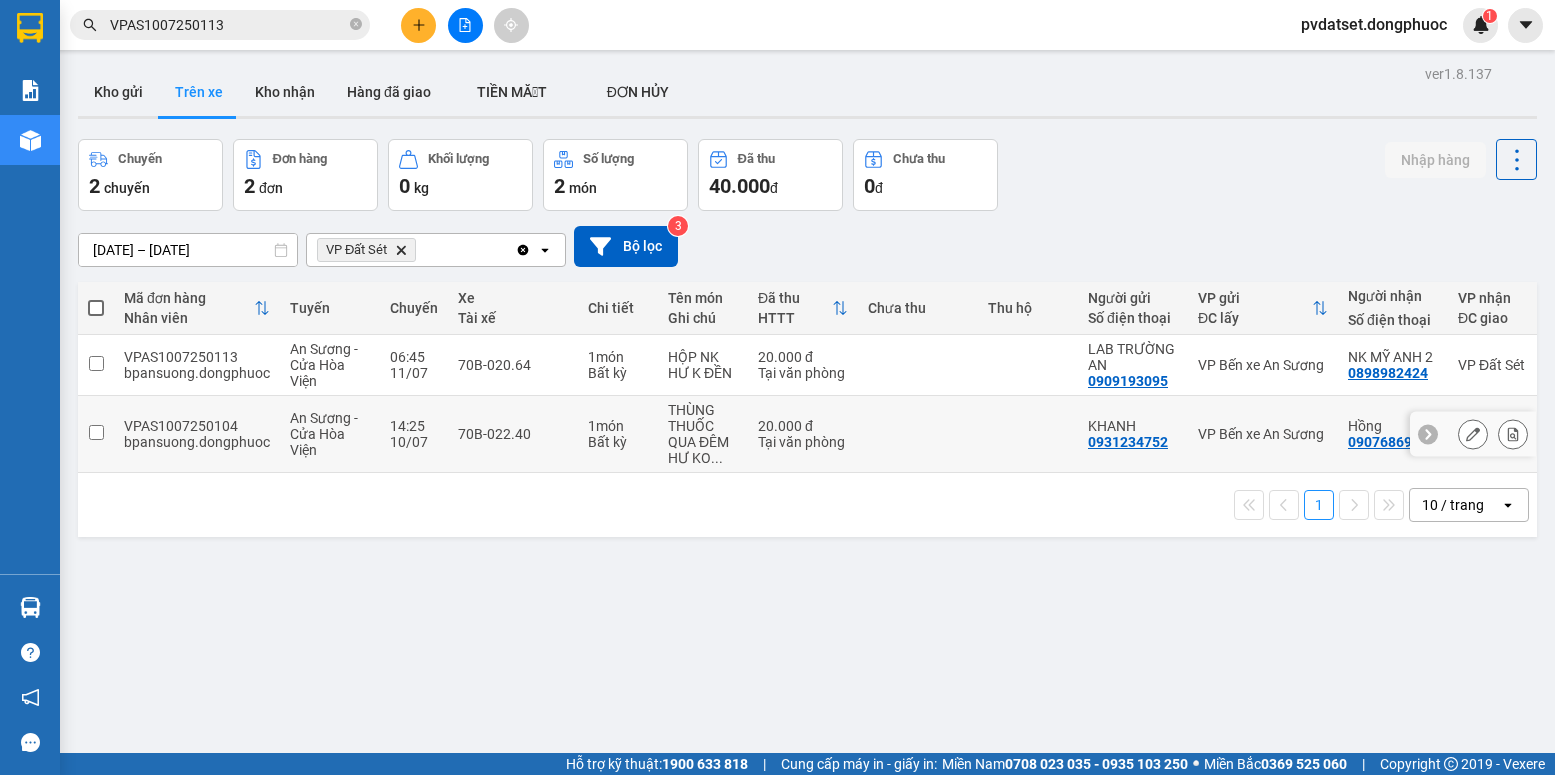 click on "20.000 đ Tại văn phòng" at bounding box center [803, 434] 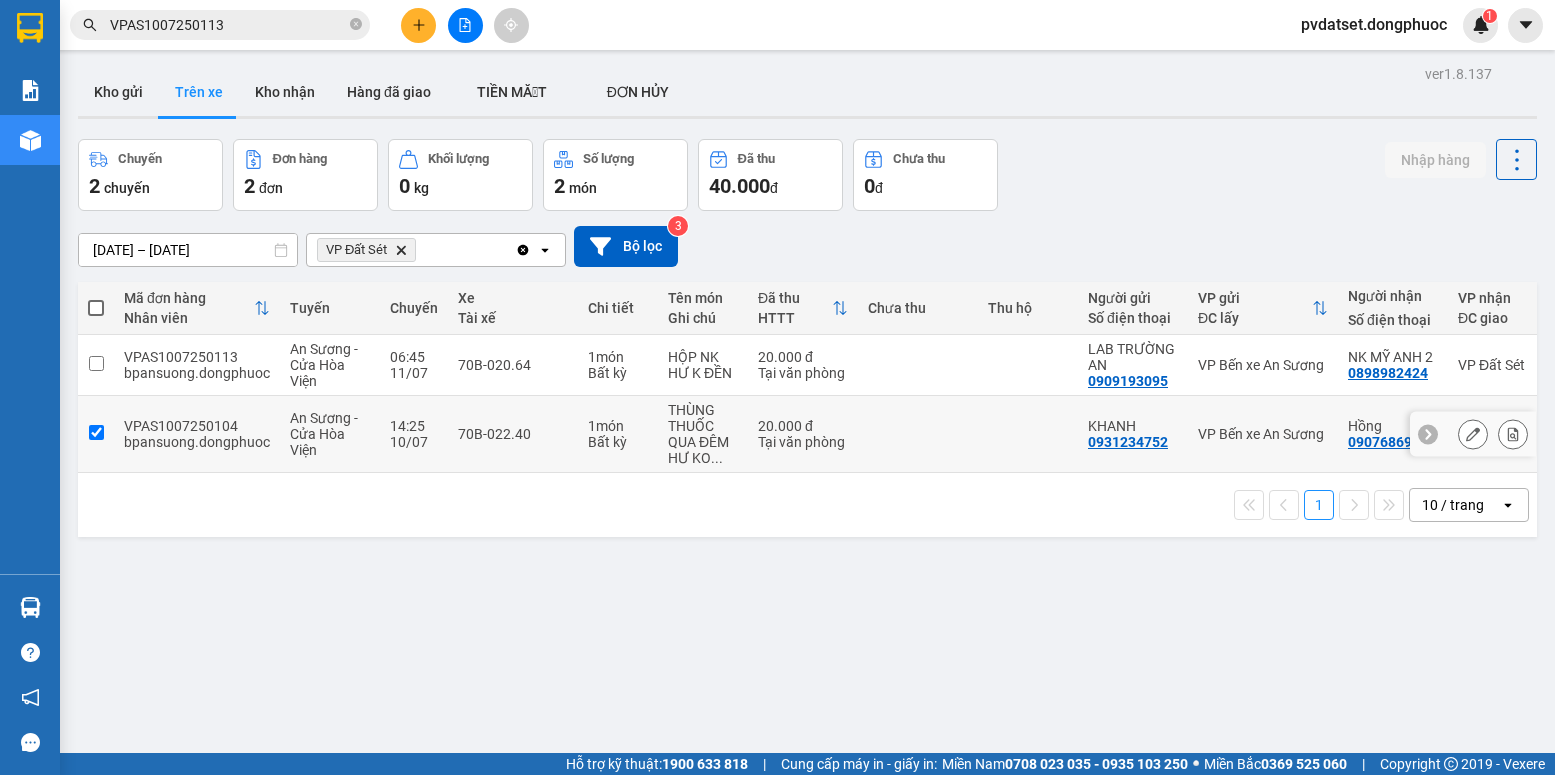 checkbox on "true" 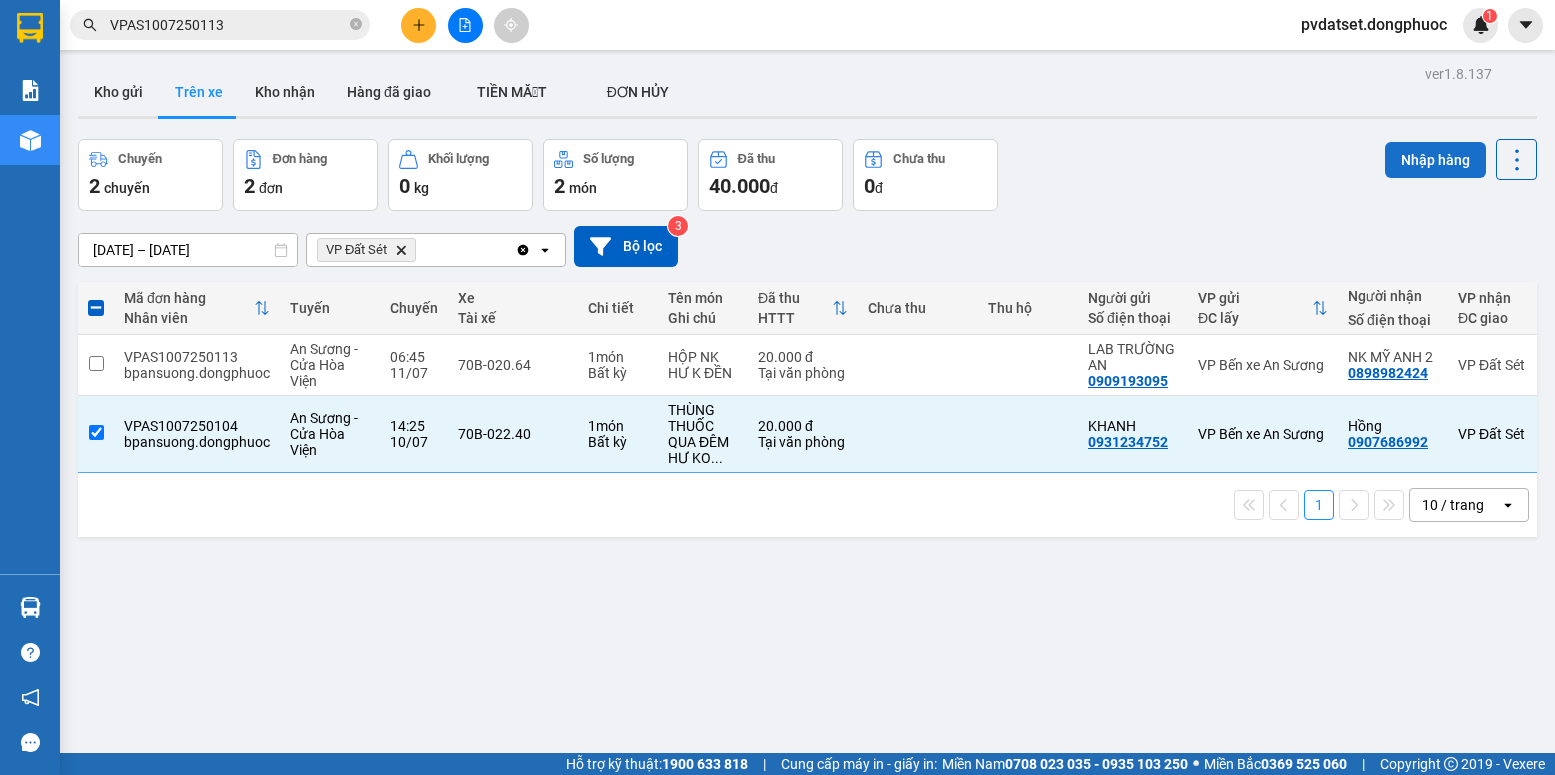 click on "Nhập hàng" at bounding box center (1435, 160) 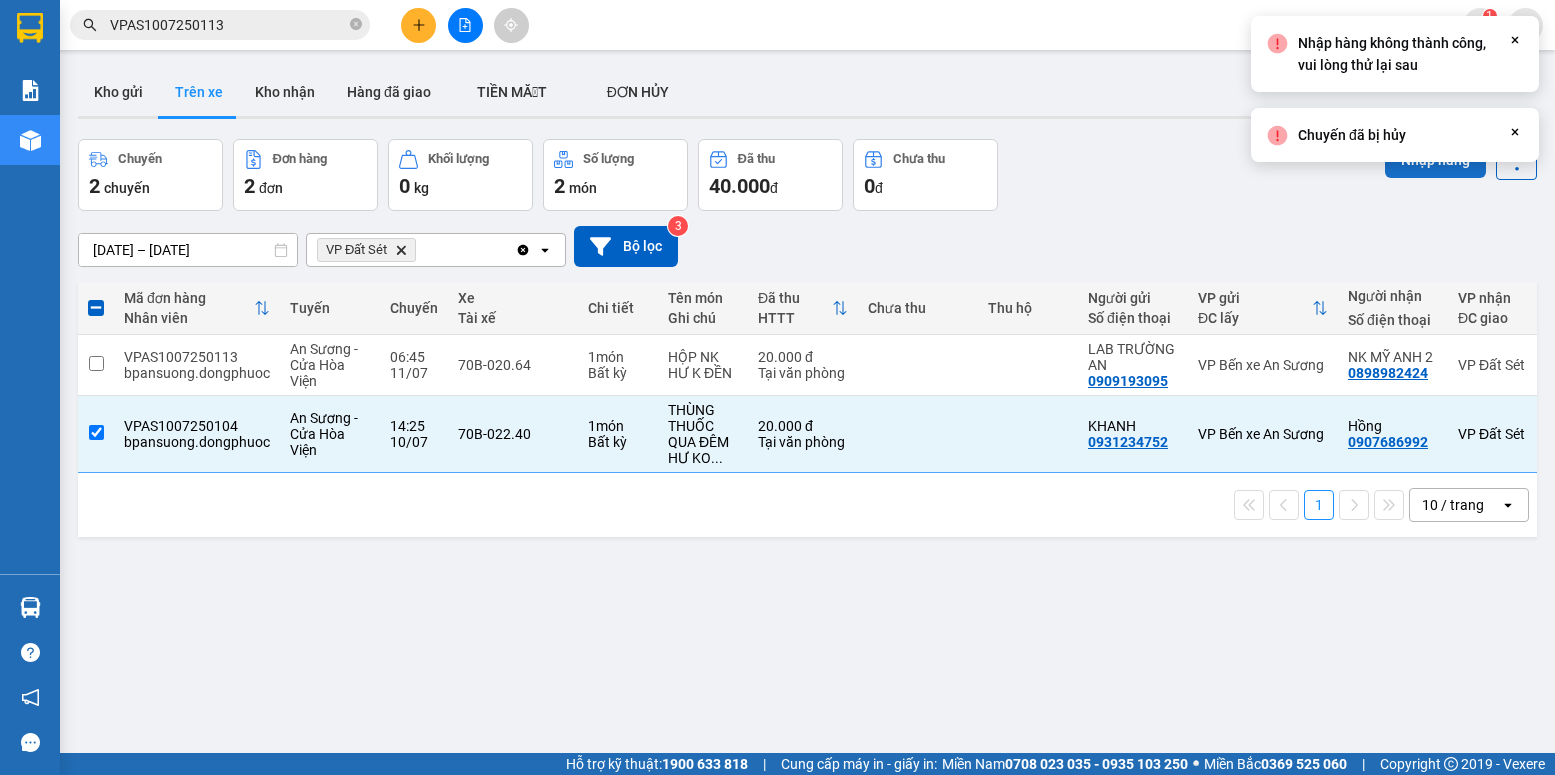 click on "Nhập hàng" at bounding box center (1435, 160) 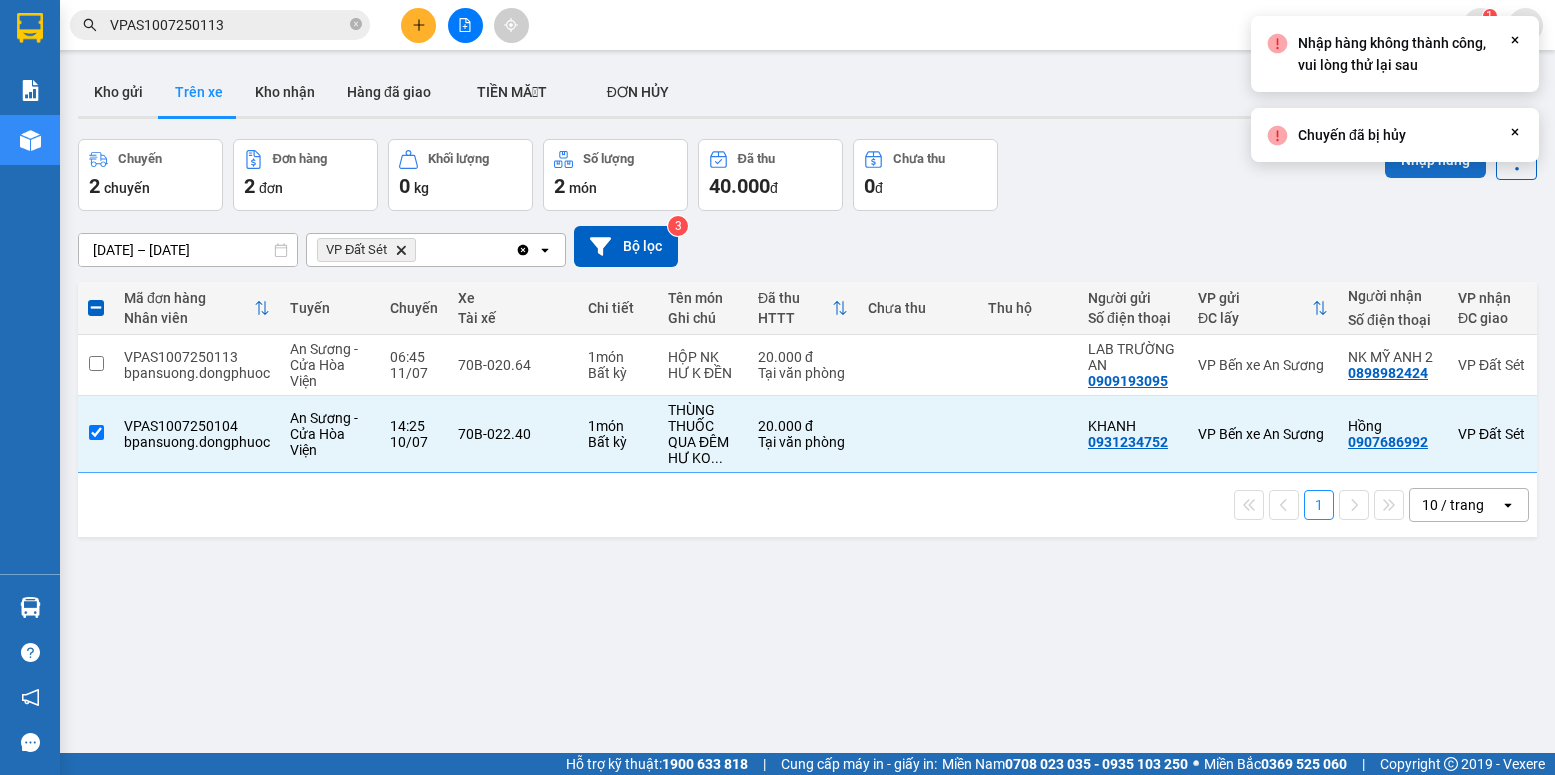 click on "Nhập hàng" at bounding box center (1435, 160) 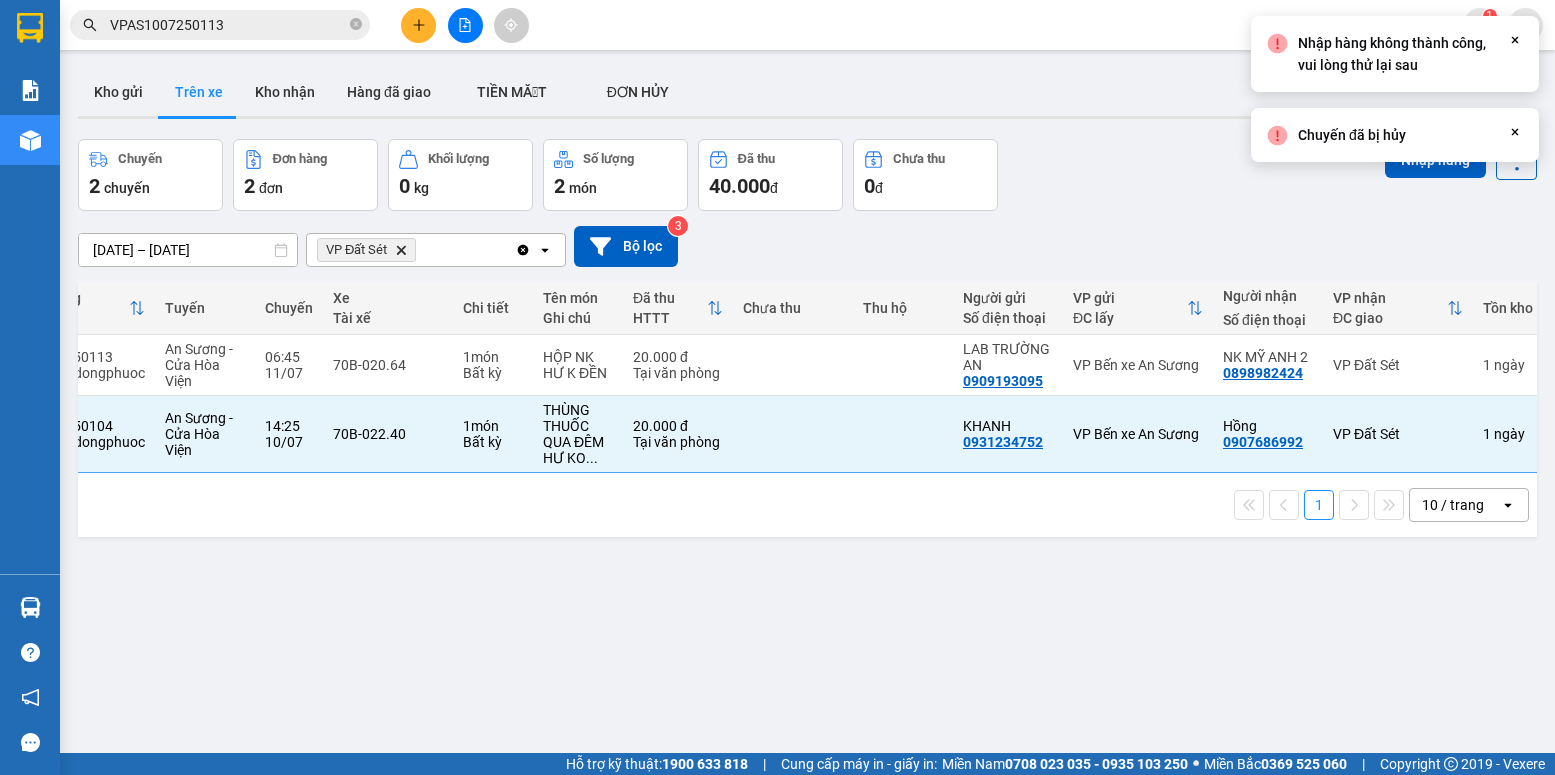 scroll, scrollTop: 0, scrollLeft: 149, axis: horizontal 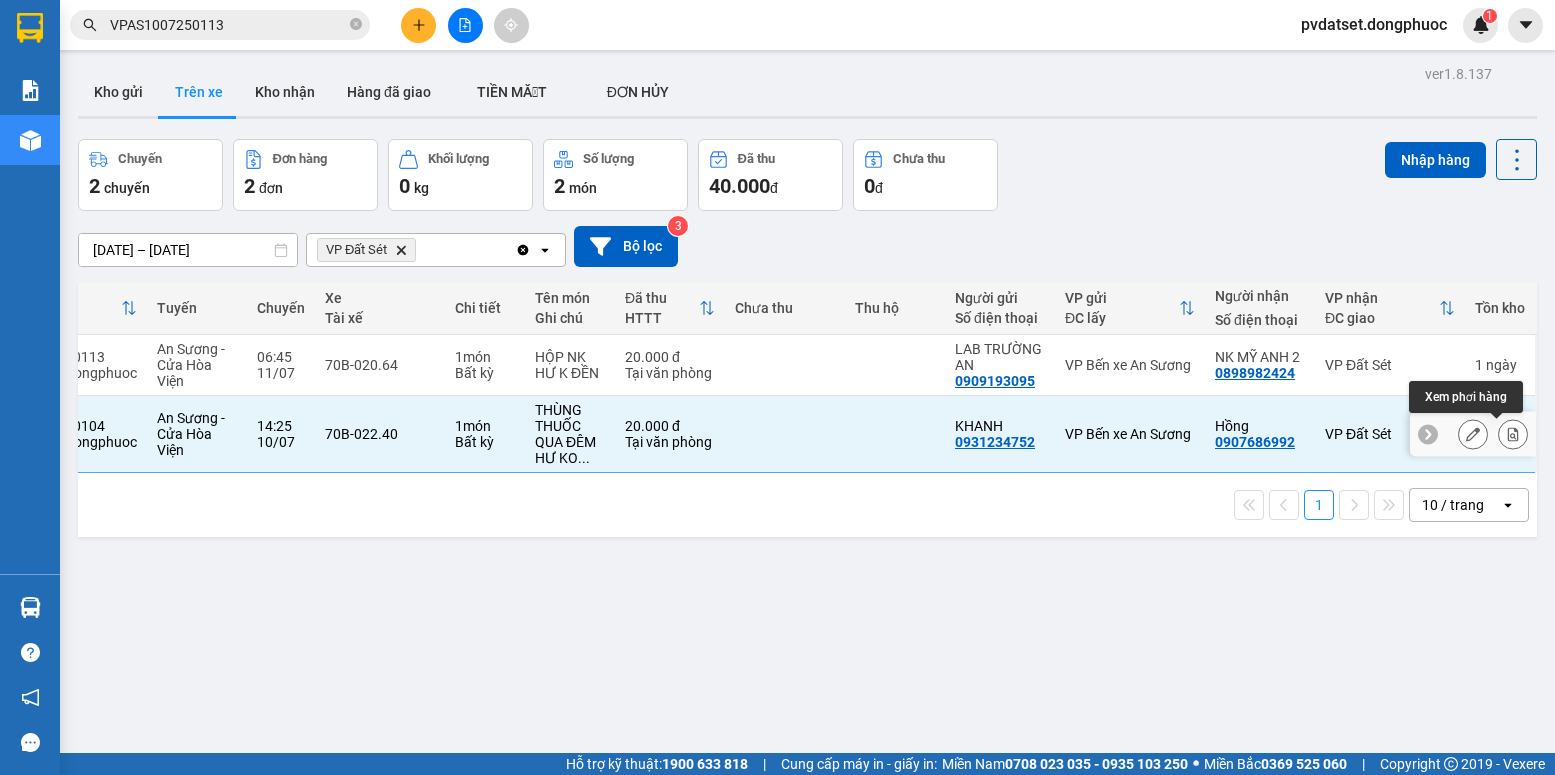 click 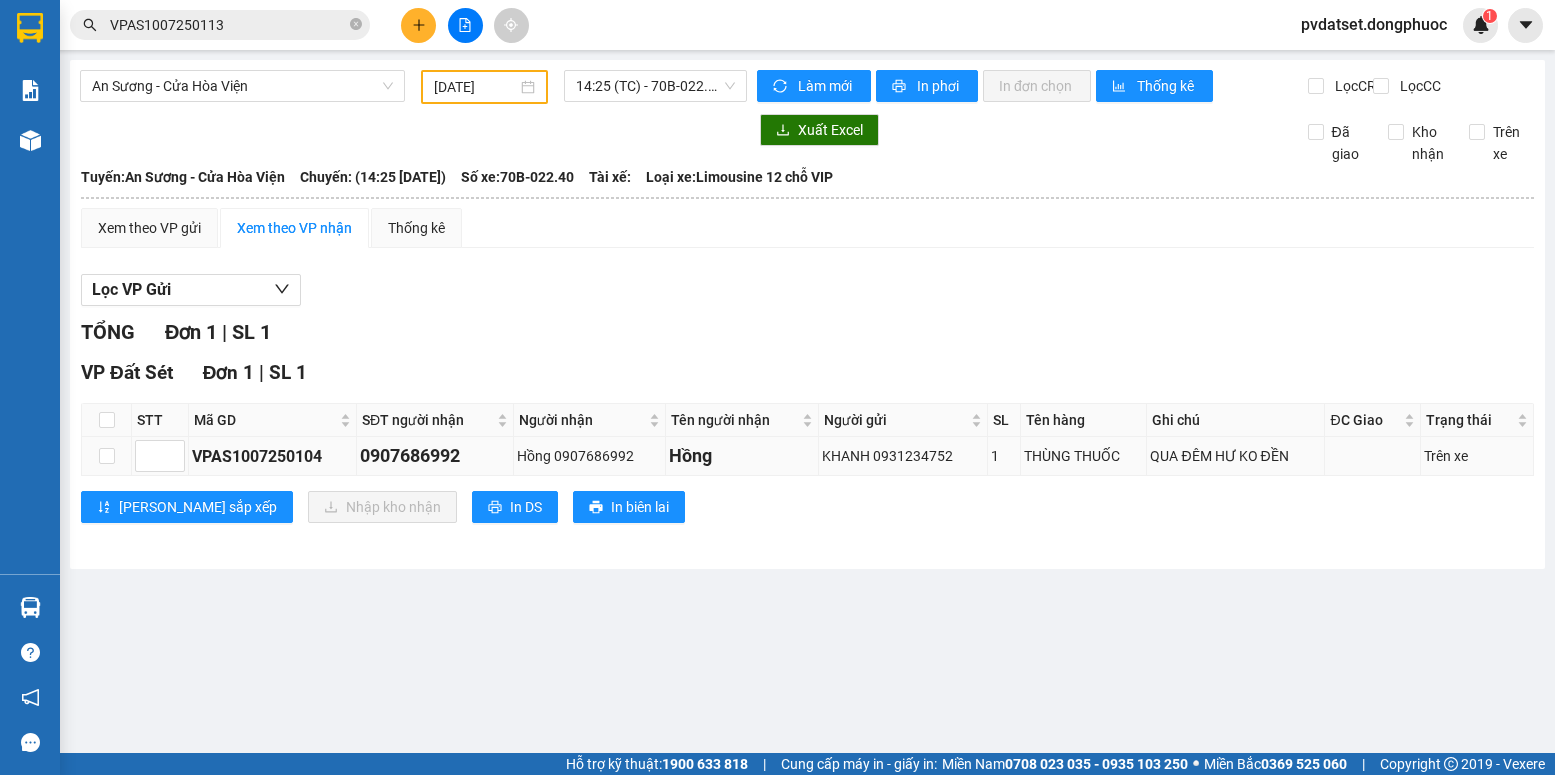 click on "VPAS1007250104" at bounding box center (272, 456) 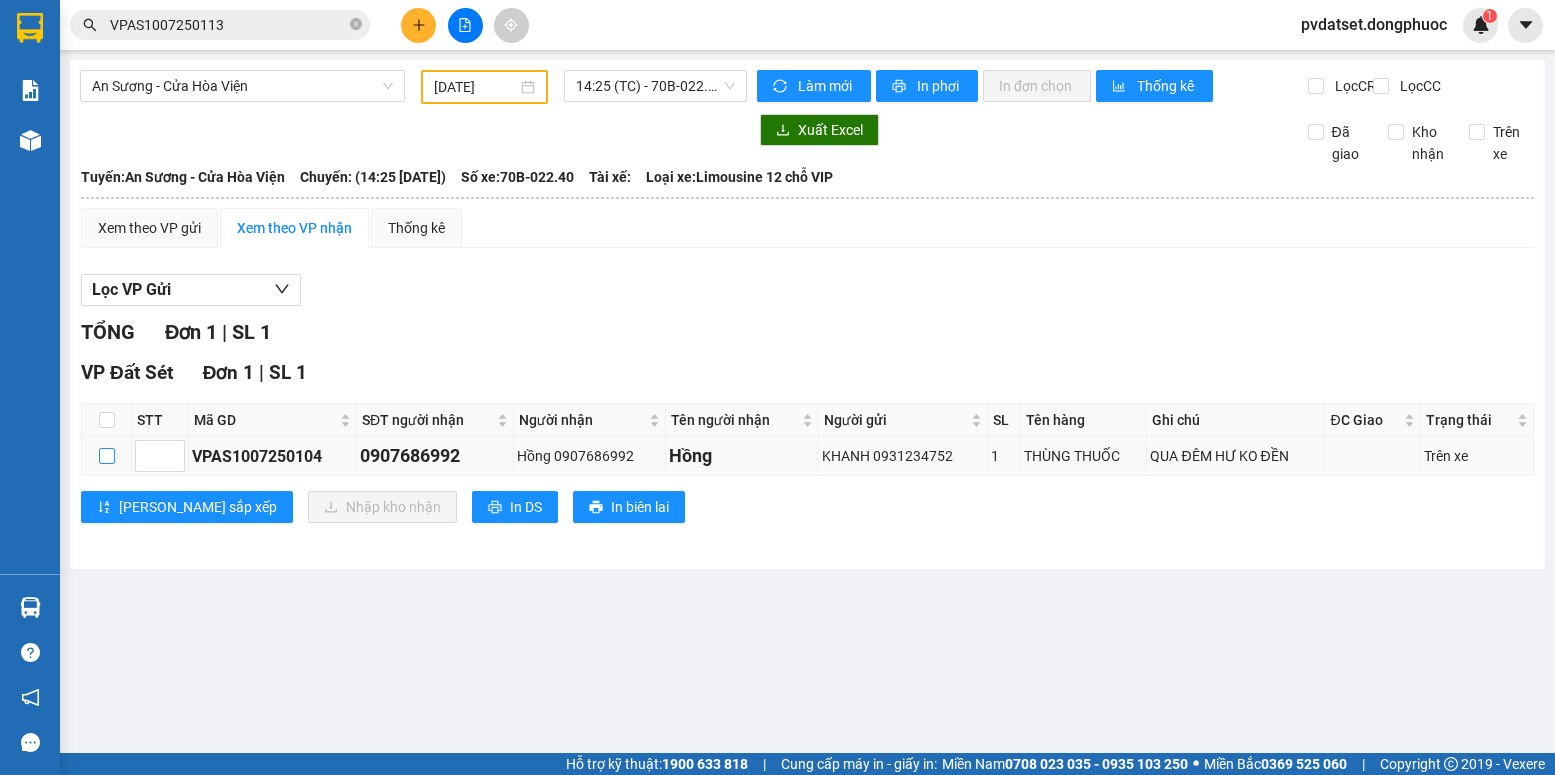 click at bounding box center (107, 456) 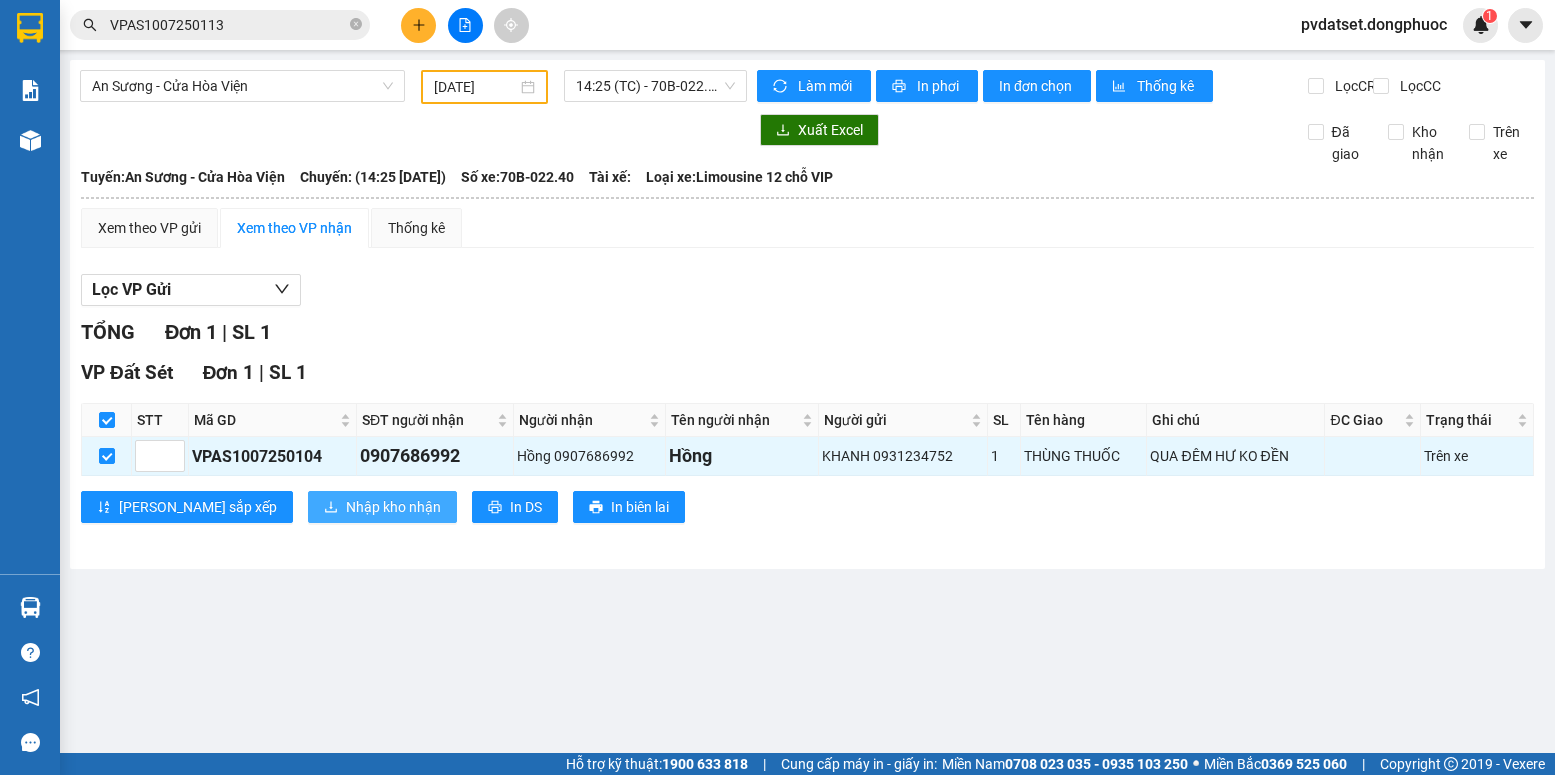 click on "Nhập kho nhận" at bounding box center [393, 507] 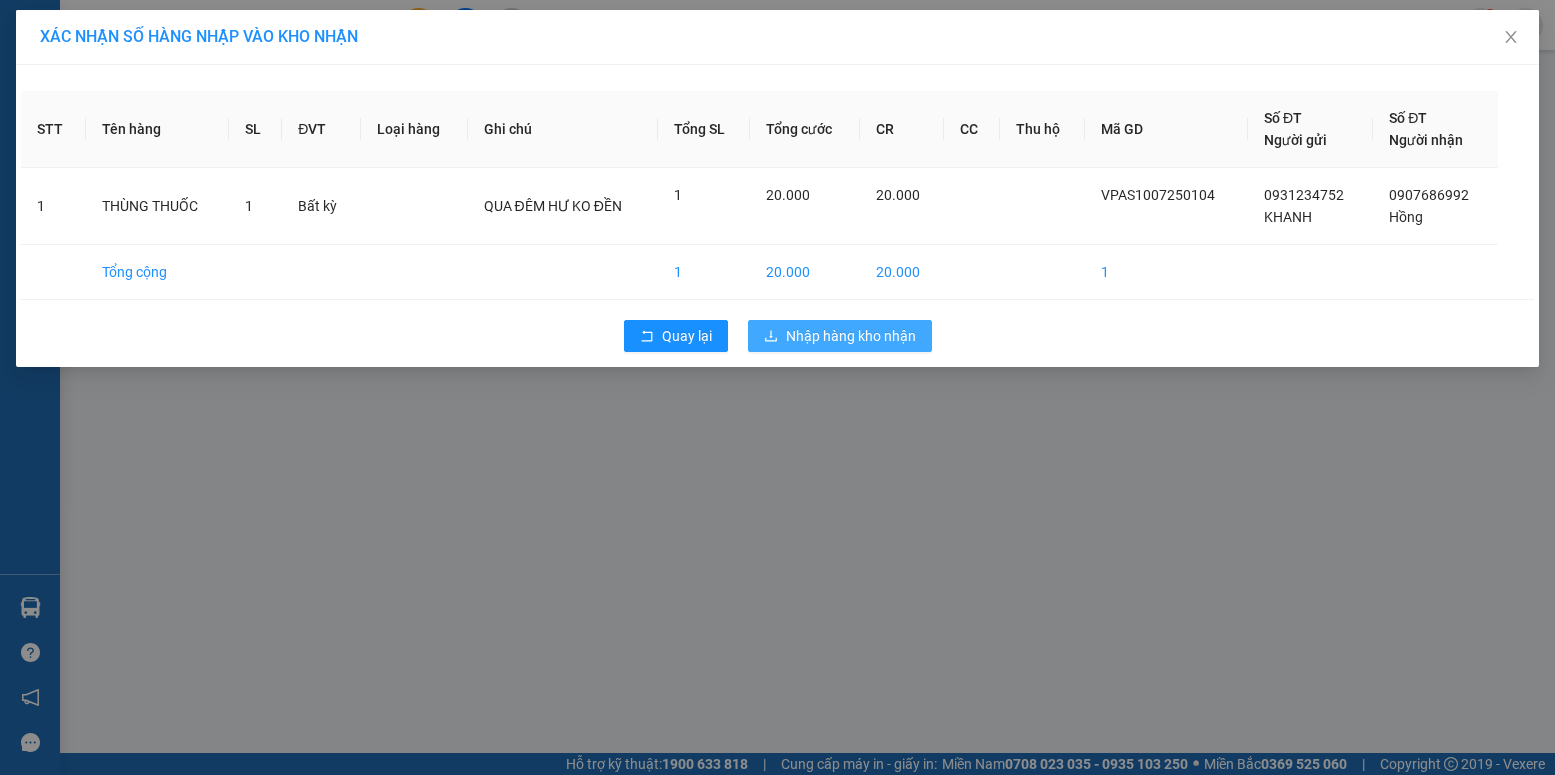 click on "Nhập hàng kho nhận" at bounding box center [851, 336] 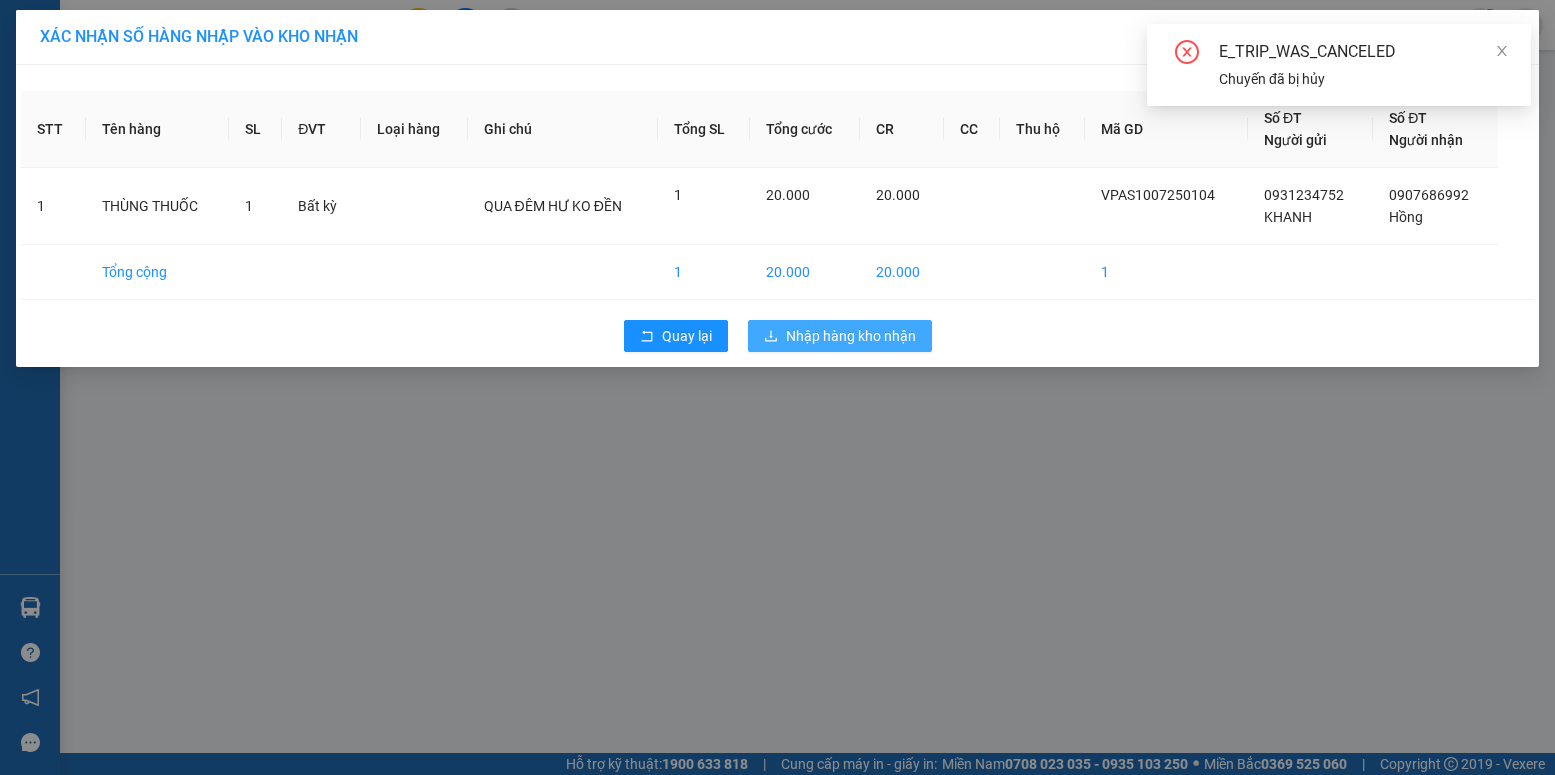 click on "Nhập hàng kho nhận" at bounding box center [851, 336] 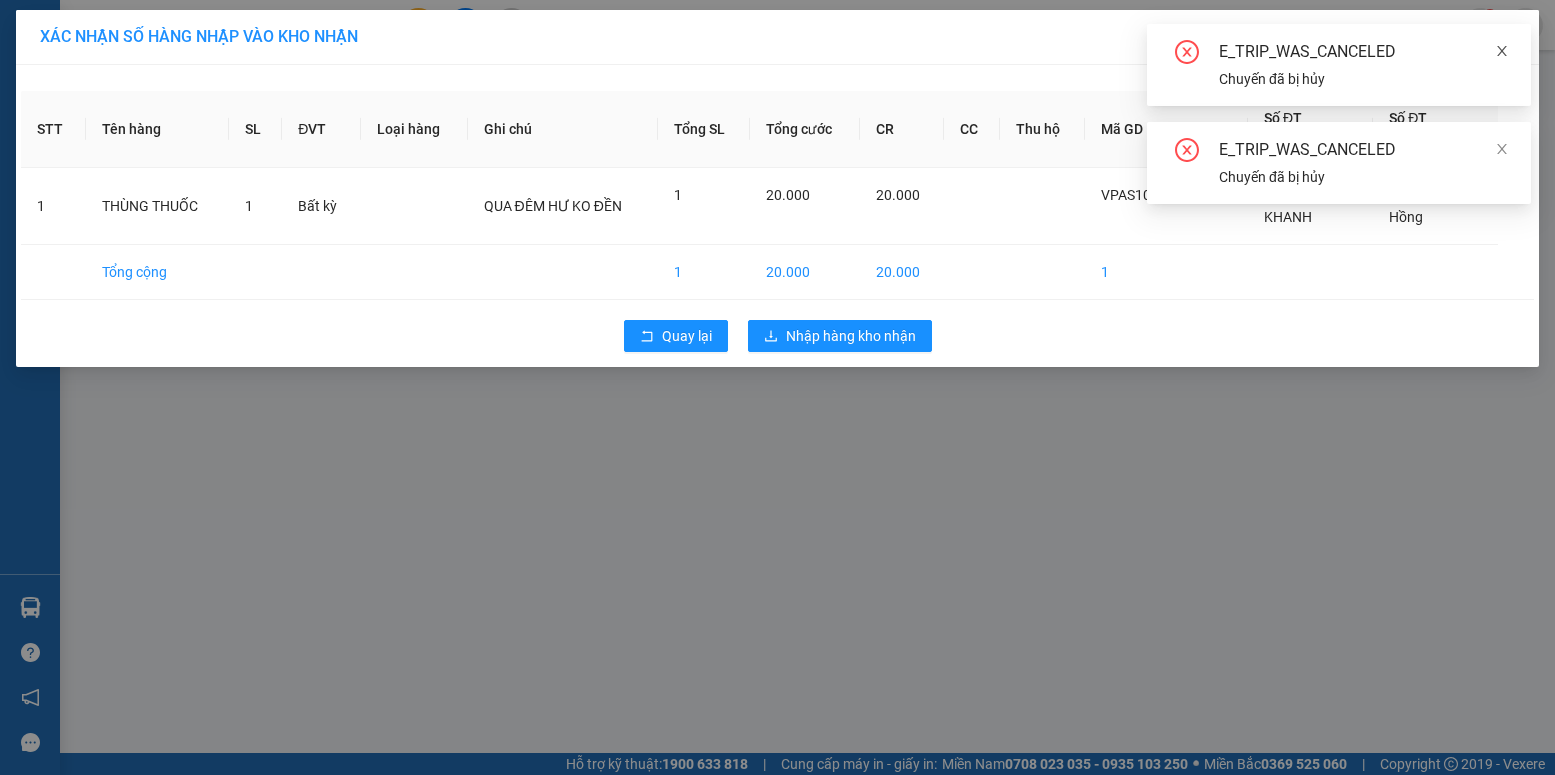 click 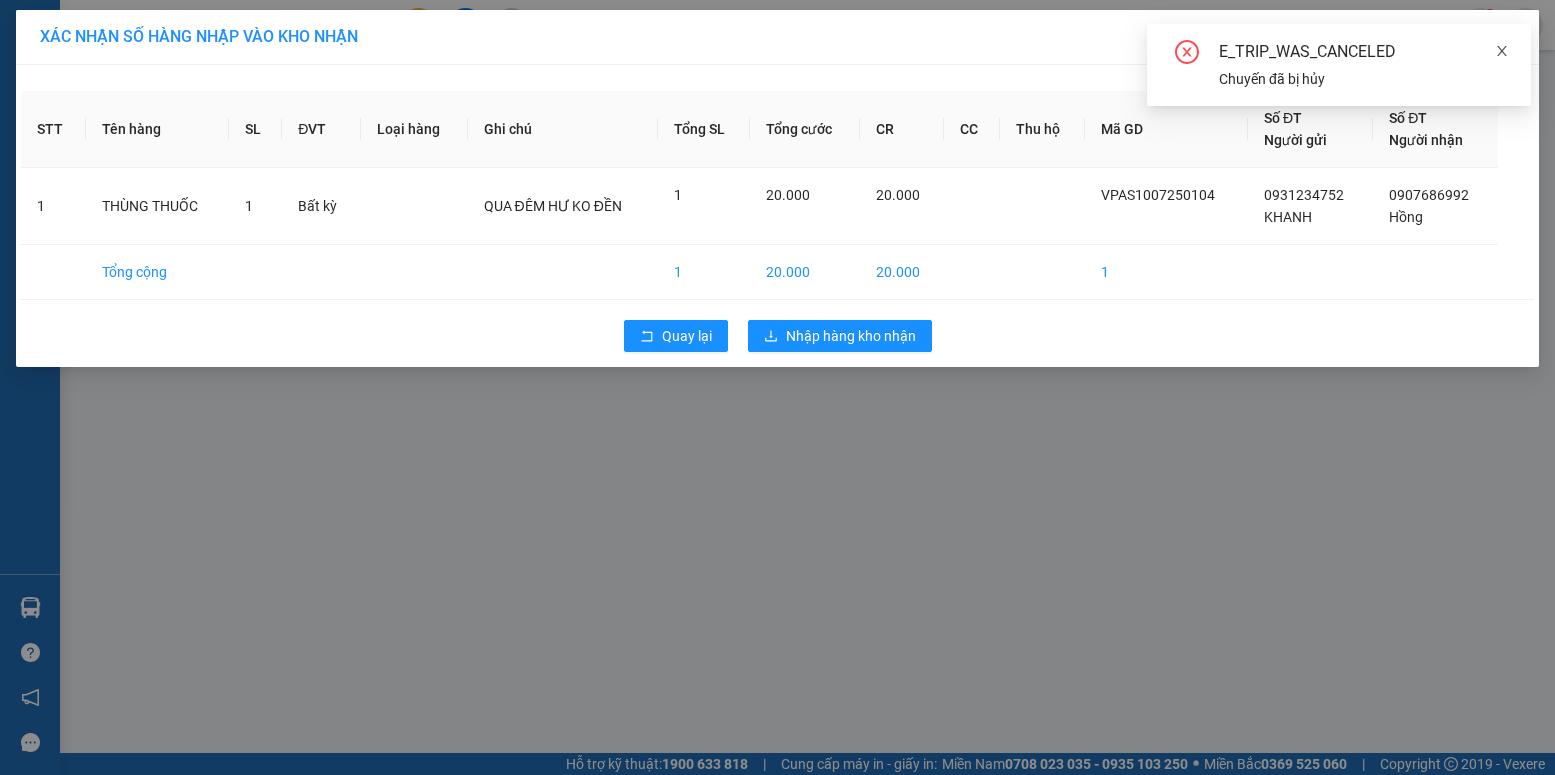 click 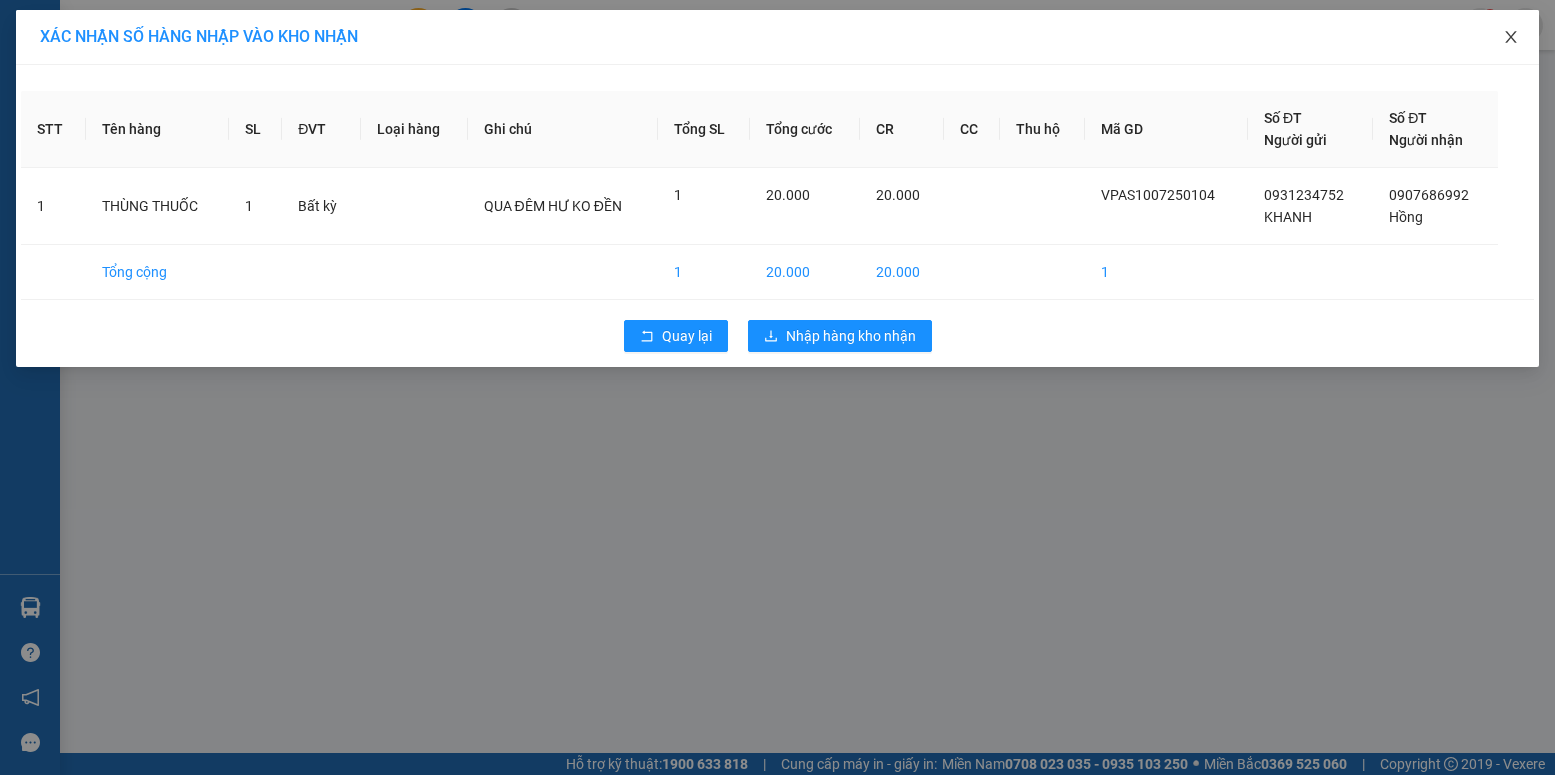 click at bounding box center (1511, 38) 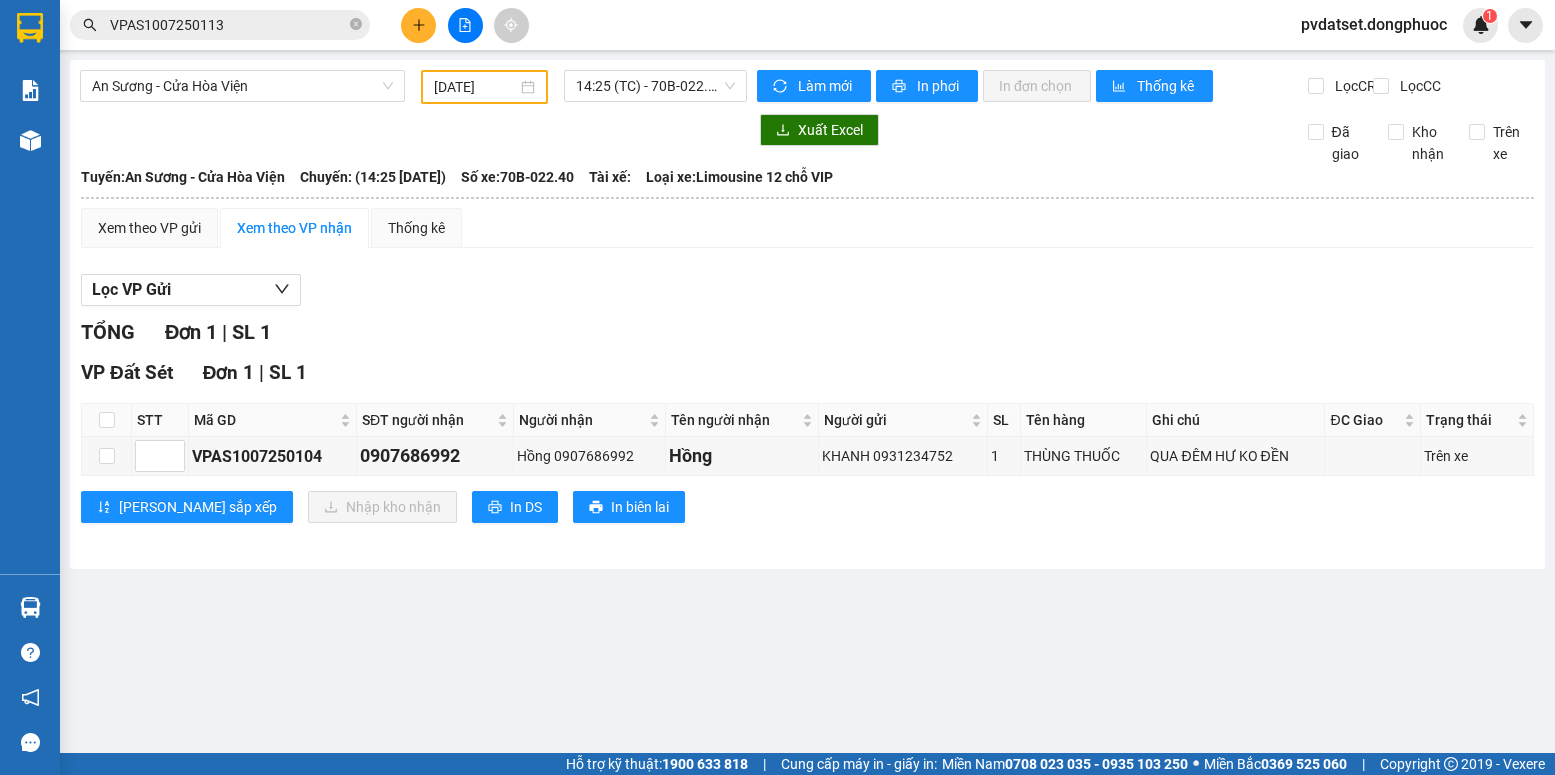 click on "[DATE]" at bounding box center [475, 87] 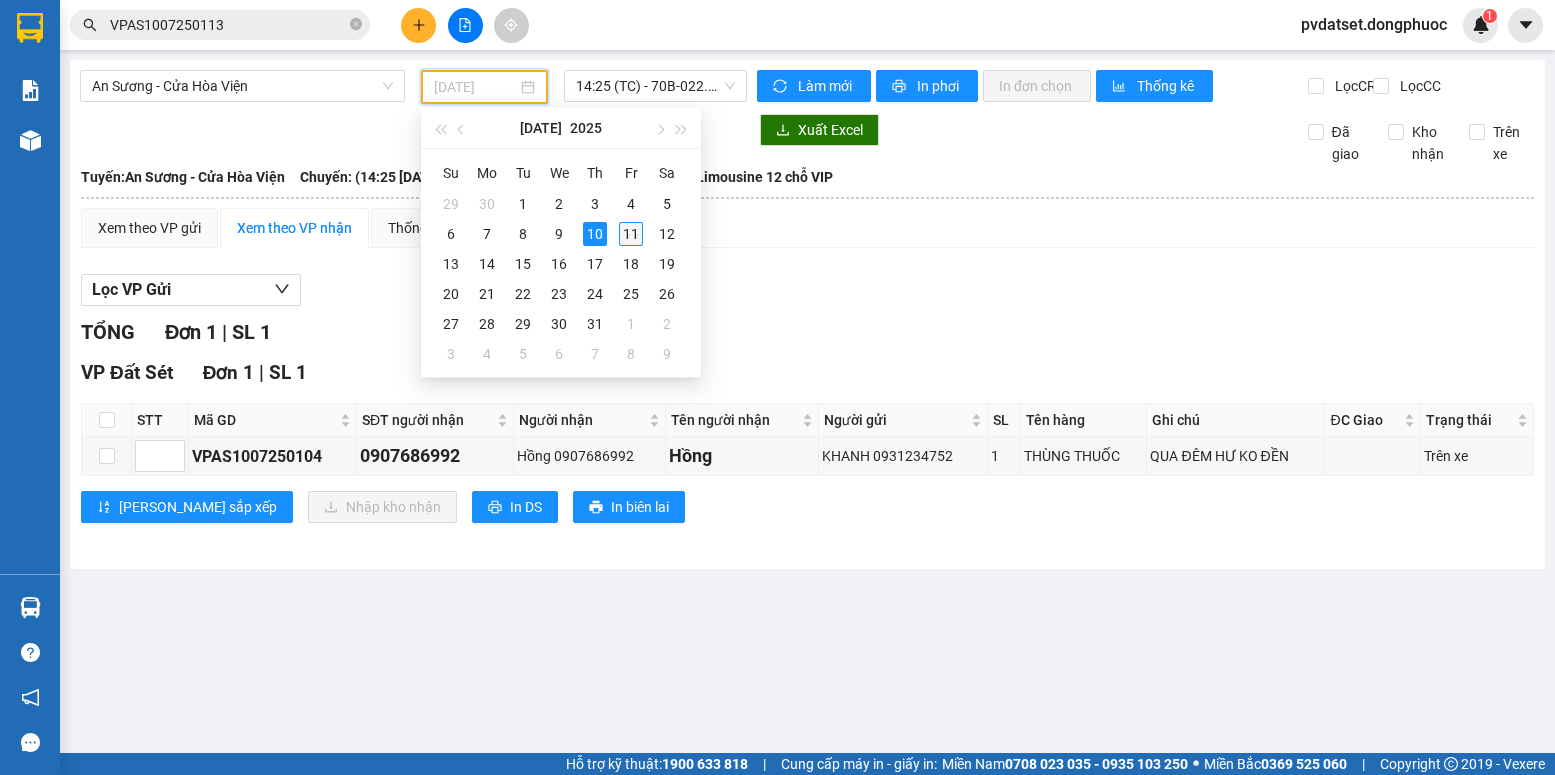 click on "11" at bounding box center [631, 234] 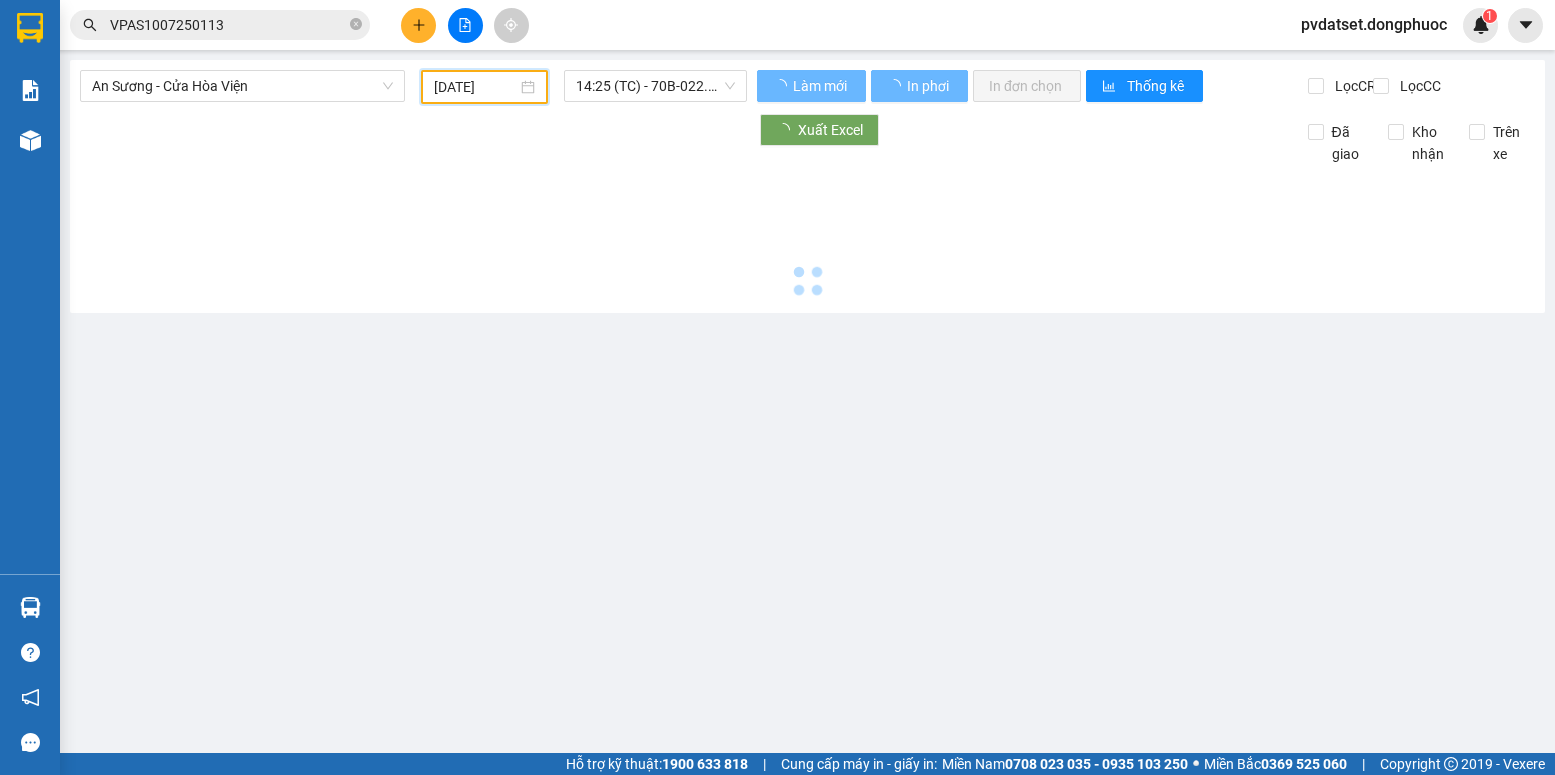 type on "[DATE]" 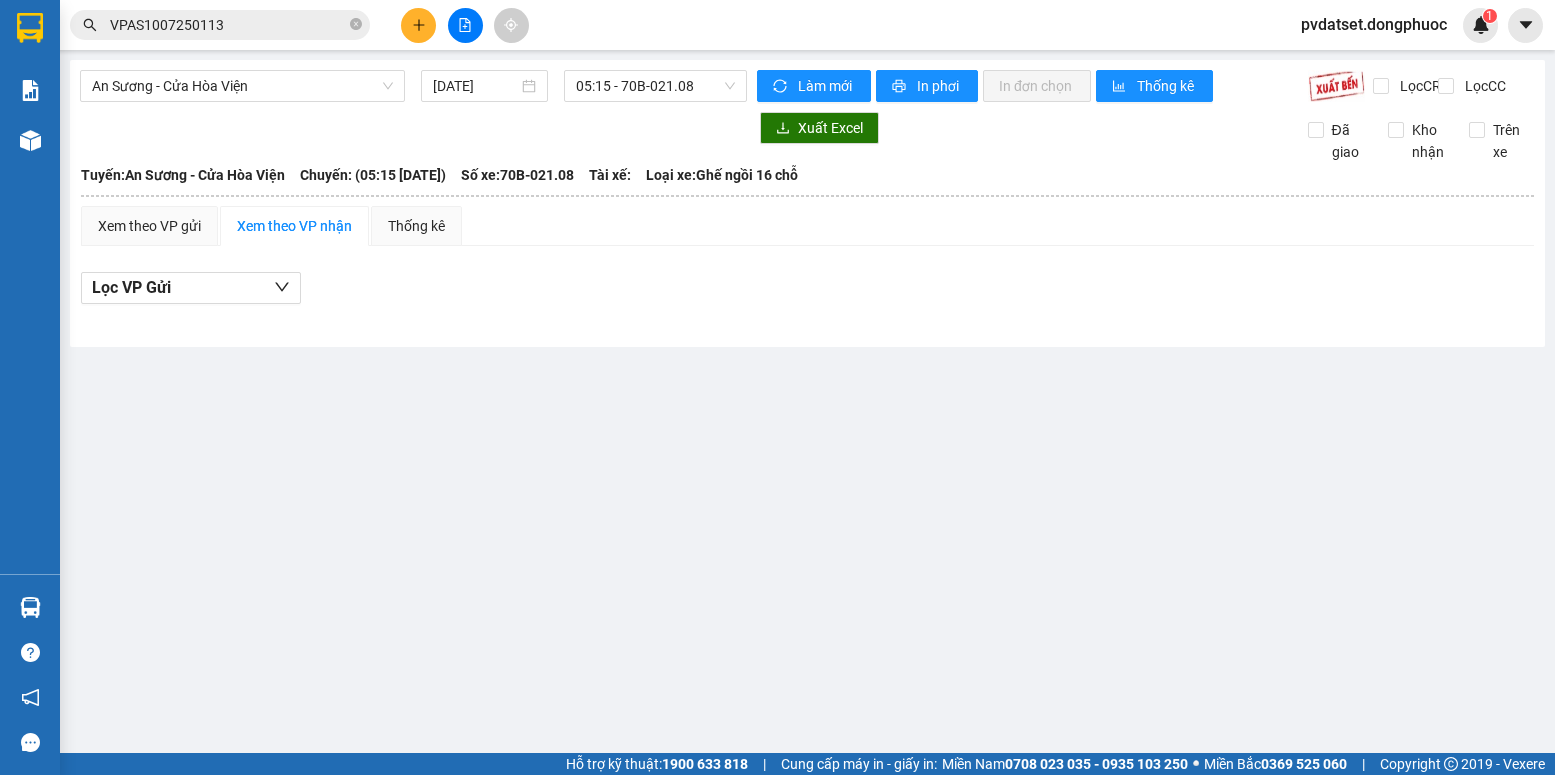 click on "An Sương - Cửa Hòa Viện [DATE] 05:15     - 70B-021.08" at bounding box center (413, 86) 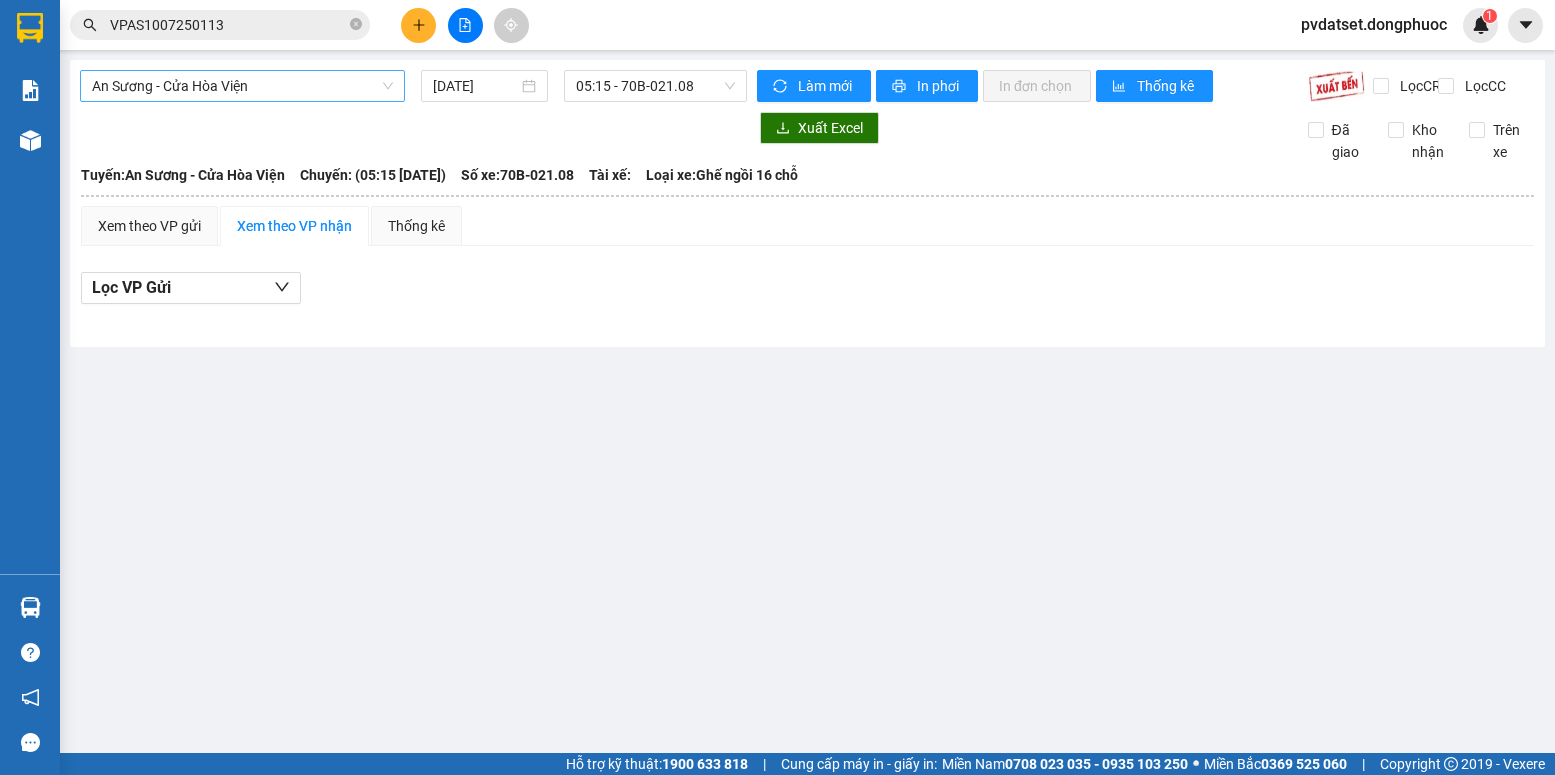 click on "An Sương - Cửa Hòa Viện" at bounding box center [242, 86] 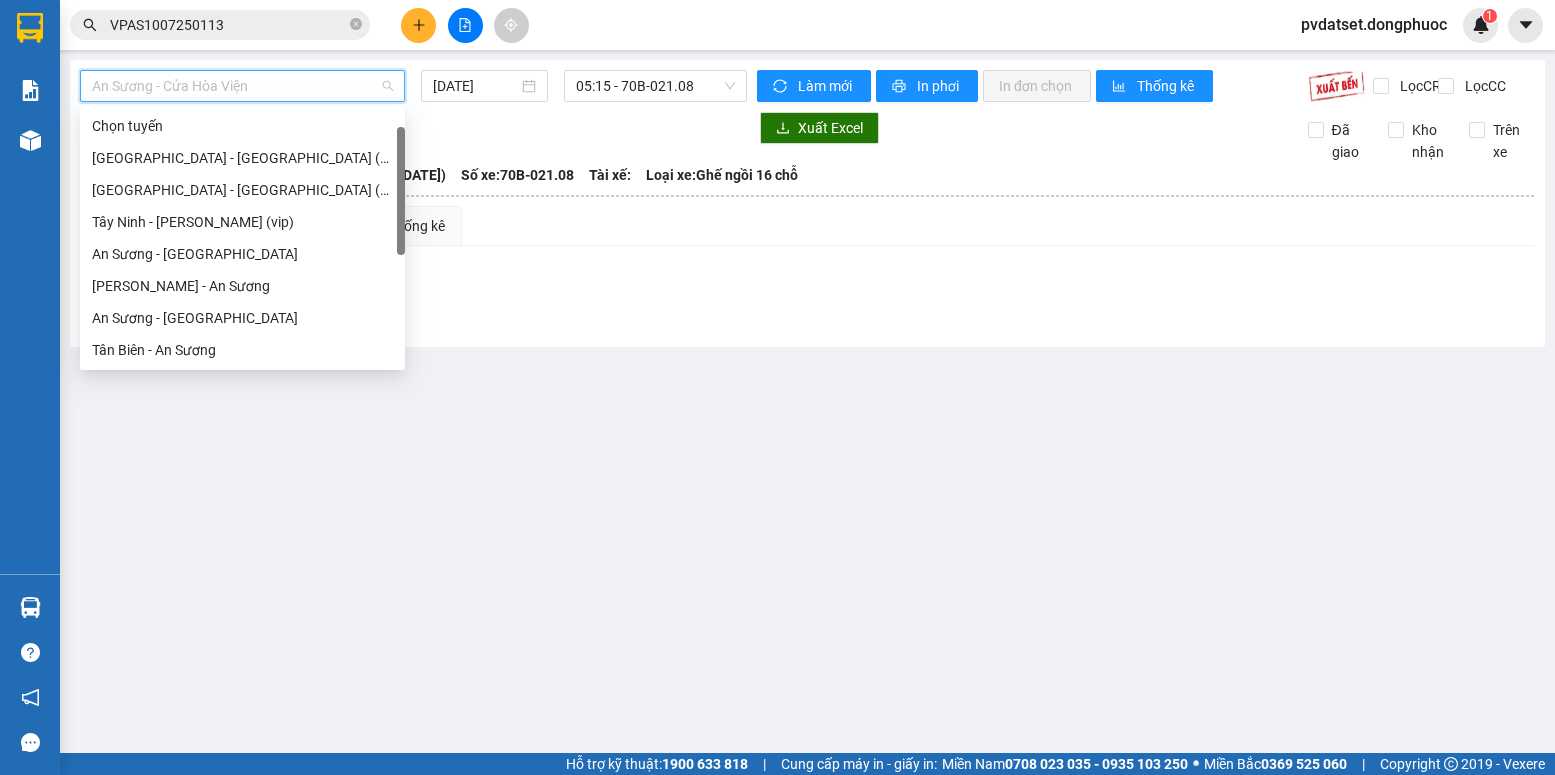scroll, scrollTop: 32, scrollLeft: 0, axis: vertical 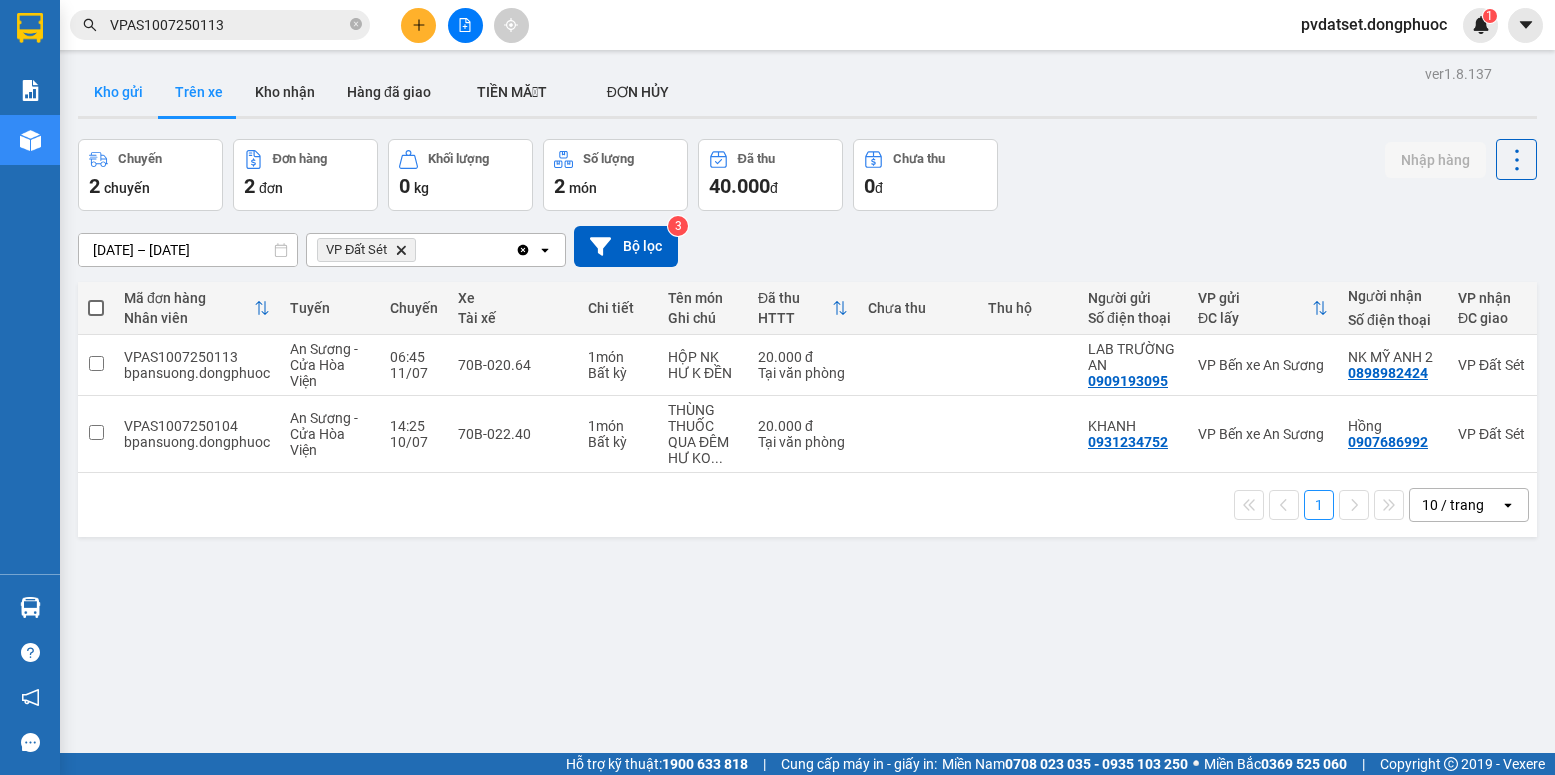 click on "Kho gửi" at bounding box center (118, 92) 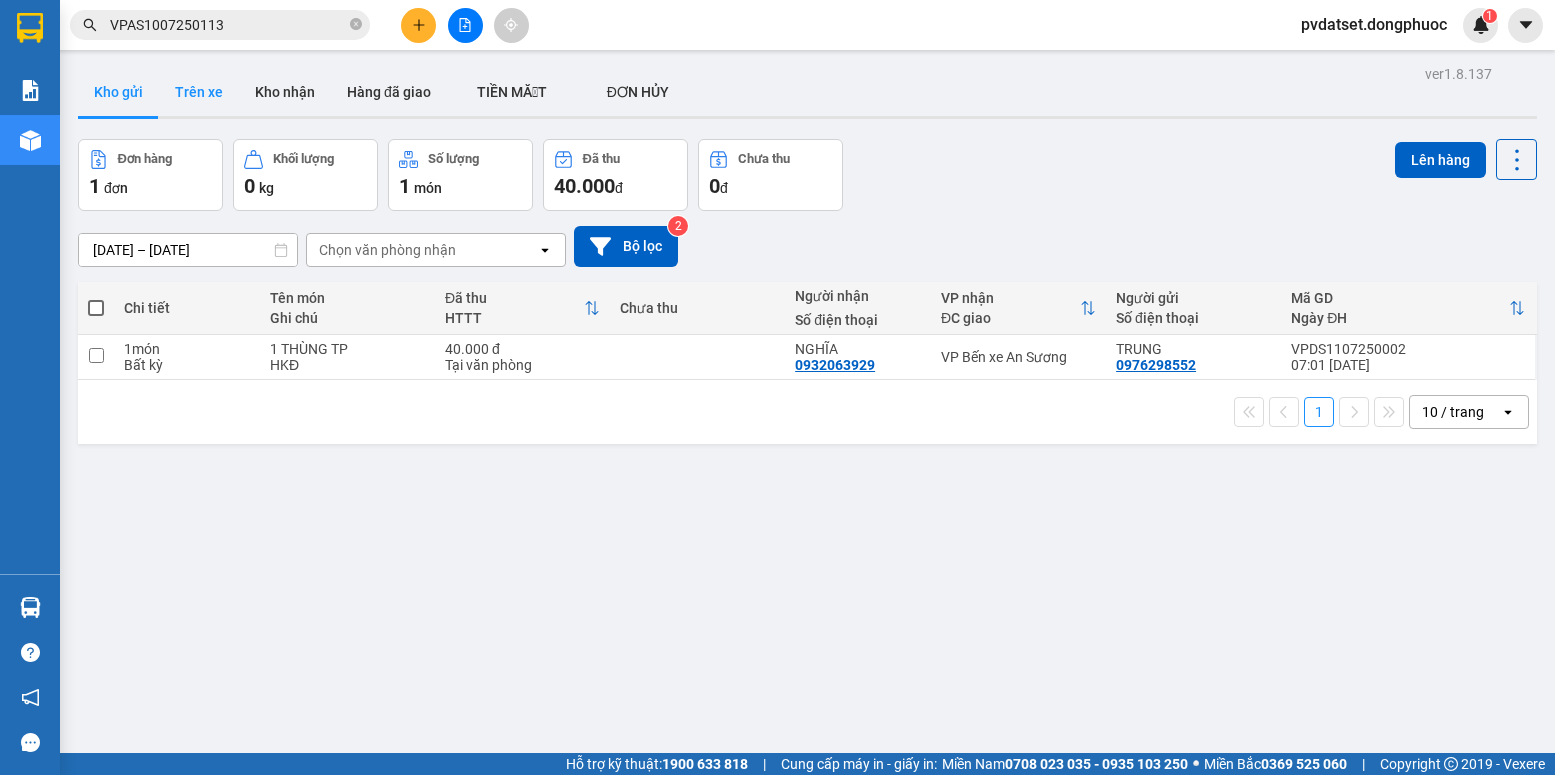drag, startPoint x: 210, startPoint y: 136, endPoint x: 210, endPoint y: 109, distance: 27 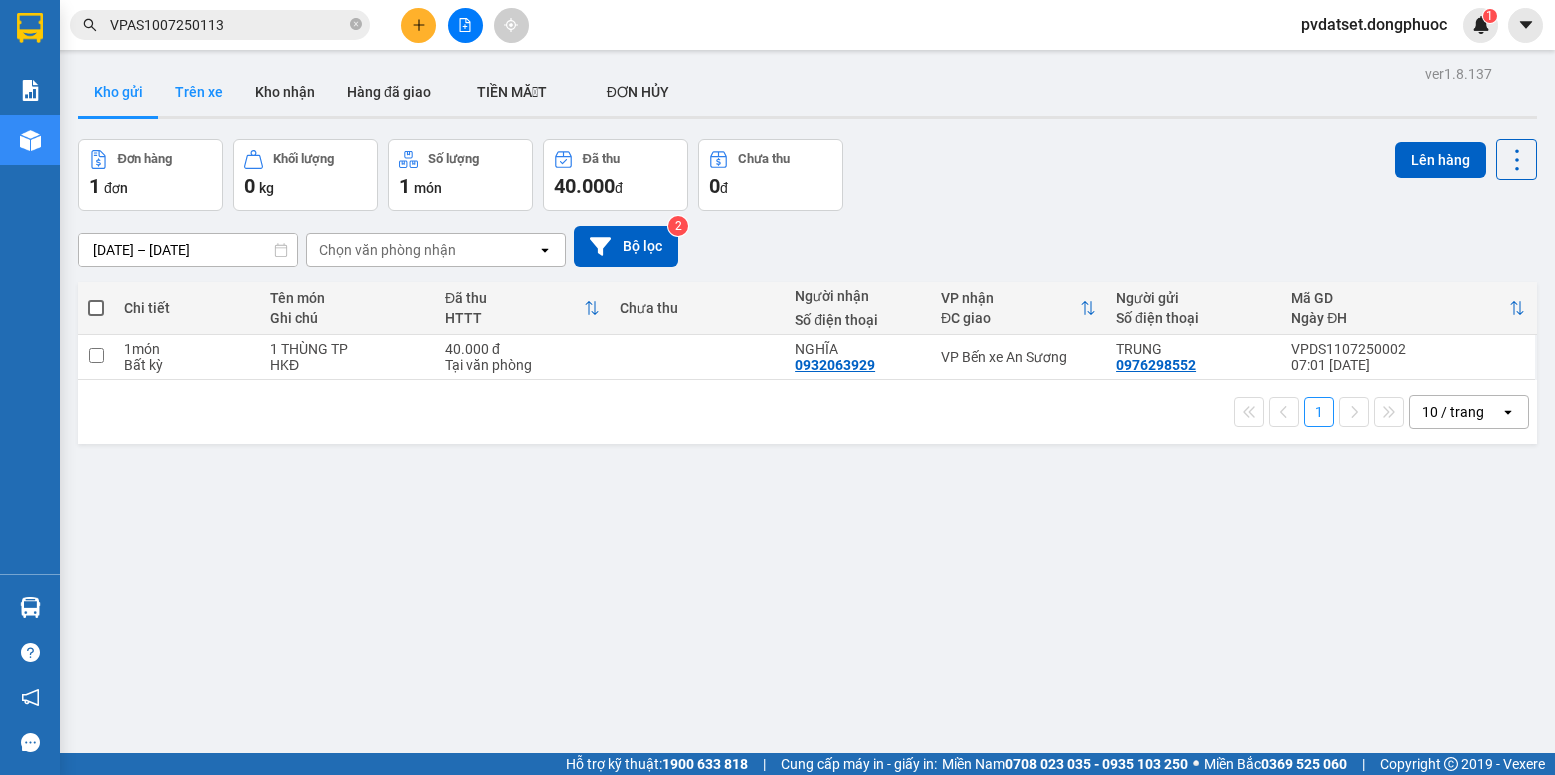 click on "ver  1.8.137 Kho gửi Trên xe Kho nhận Hàng đã giao TIỀN MẶT  ĐƠN HỦY Đơn hàng 1 đơn Khối lượng 0 kg Số lượng 1 món Đã thu 40.000  đ Chưa thu 0  đ Lên hàng [DATE] – [DATE] Press the down arrow key to interact with the calendar and select a date. Press the escape button to close the calendar. Selected date range is from [DATE] to [DATE]. Chọn văn phòng nhận open Bộ lọc 2 Chi tiết Tên món Ghi chú Đã thu HTTT Chưa thu Người nhận Số điện thoại VP nhận ĐC giao Người gửi Số điện thoại Mã GD Ngày ĐH 1  món Bất kỳ 1 THÙNG TP HKĐ 40.000 đ Tại văn phòng NGHĨA   0932063929 VP Bến xe An Sương TRUNG 0976298552 VPDS1107250002 07:01 [DATE] 1 10 / trang open Đang tải dữ liệu" at bounding box center (807, 447) 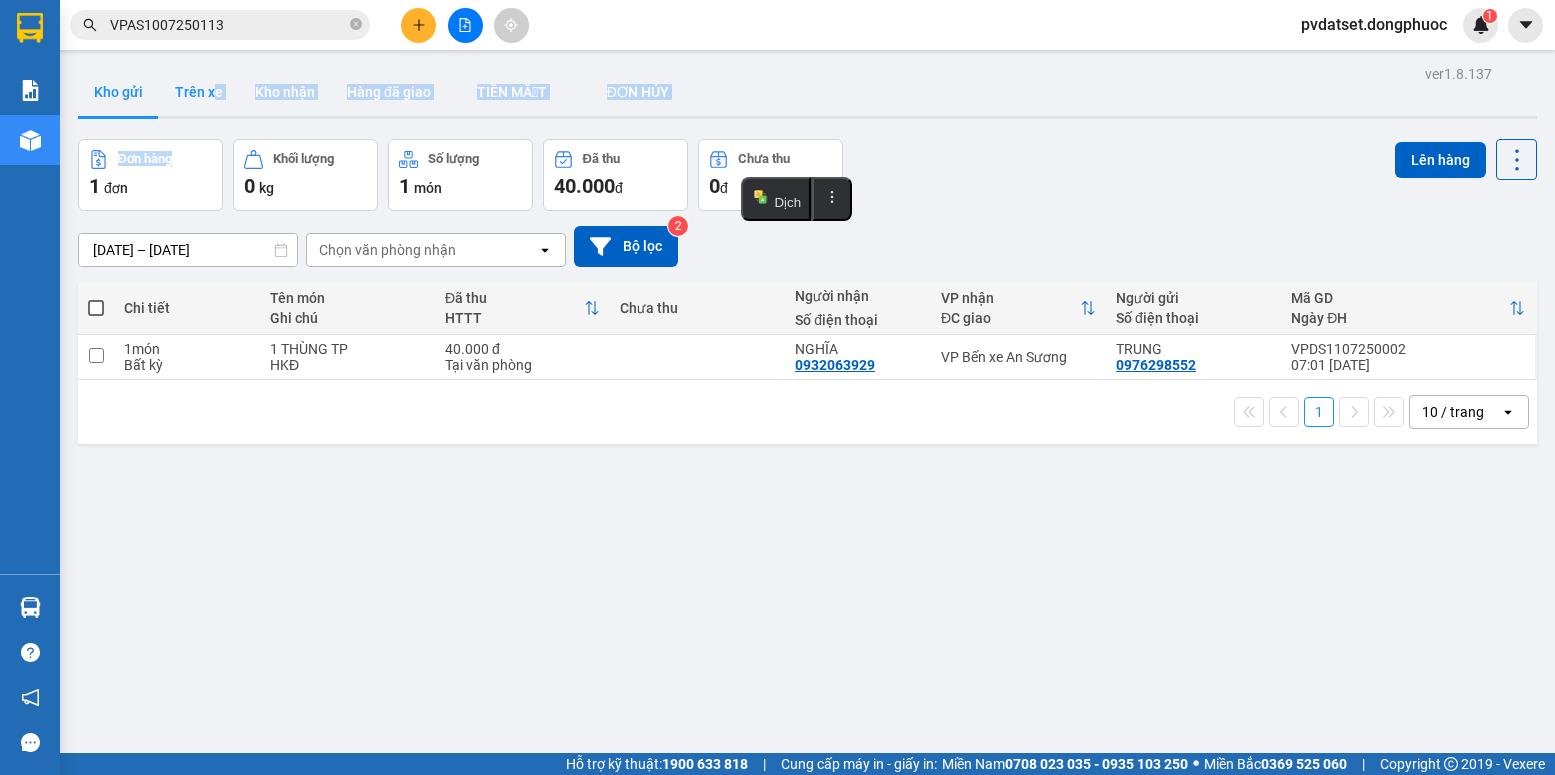 click on "Trên xe" at bounding box center (199, 92) 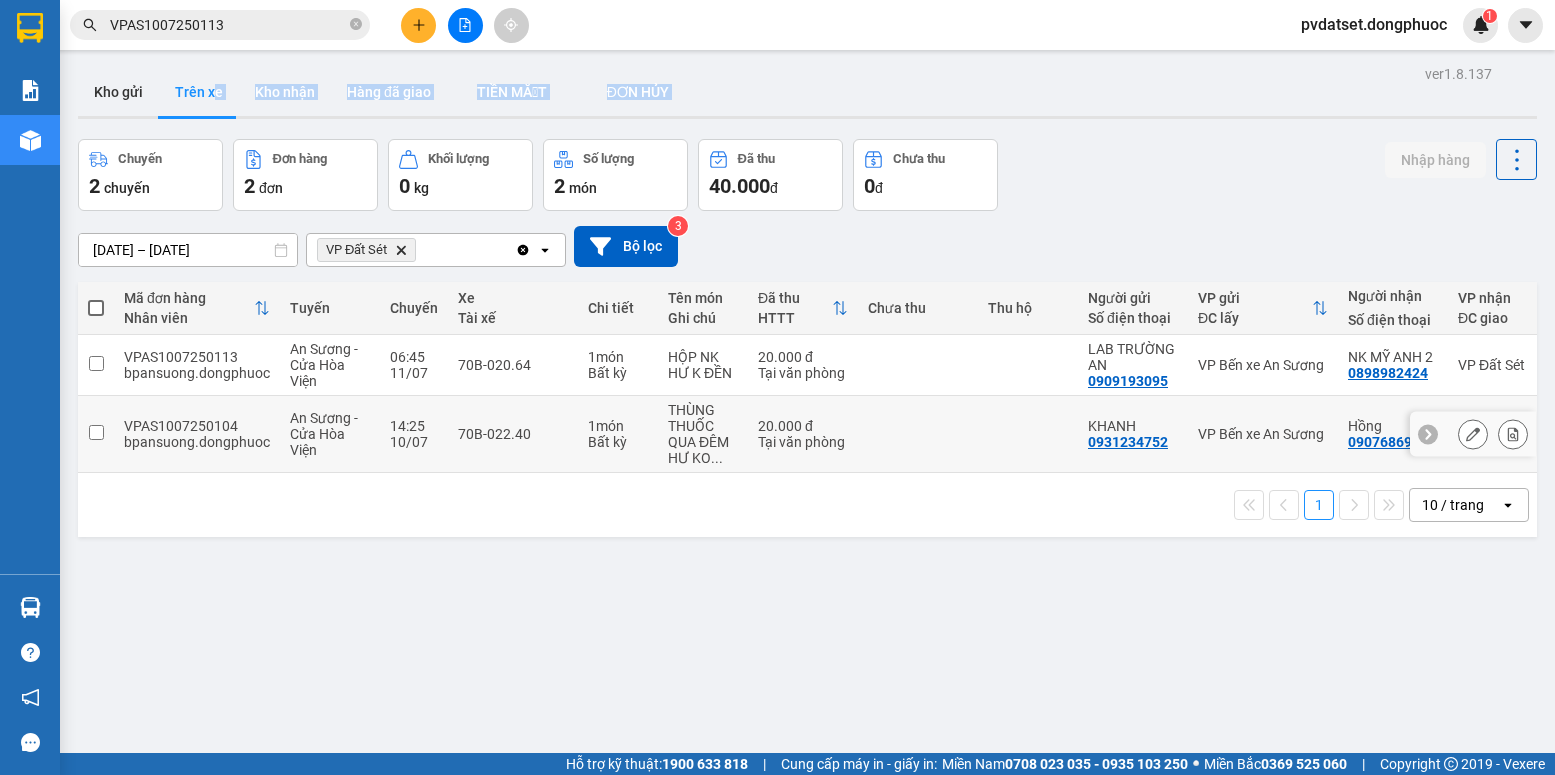 click at bounding box center (96, 432) 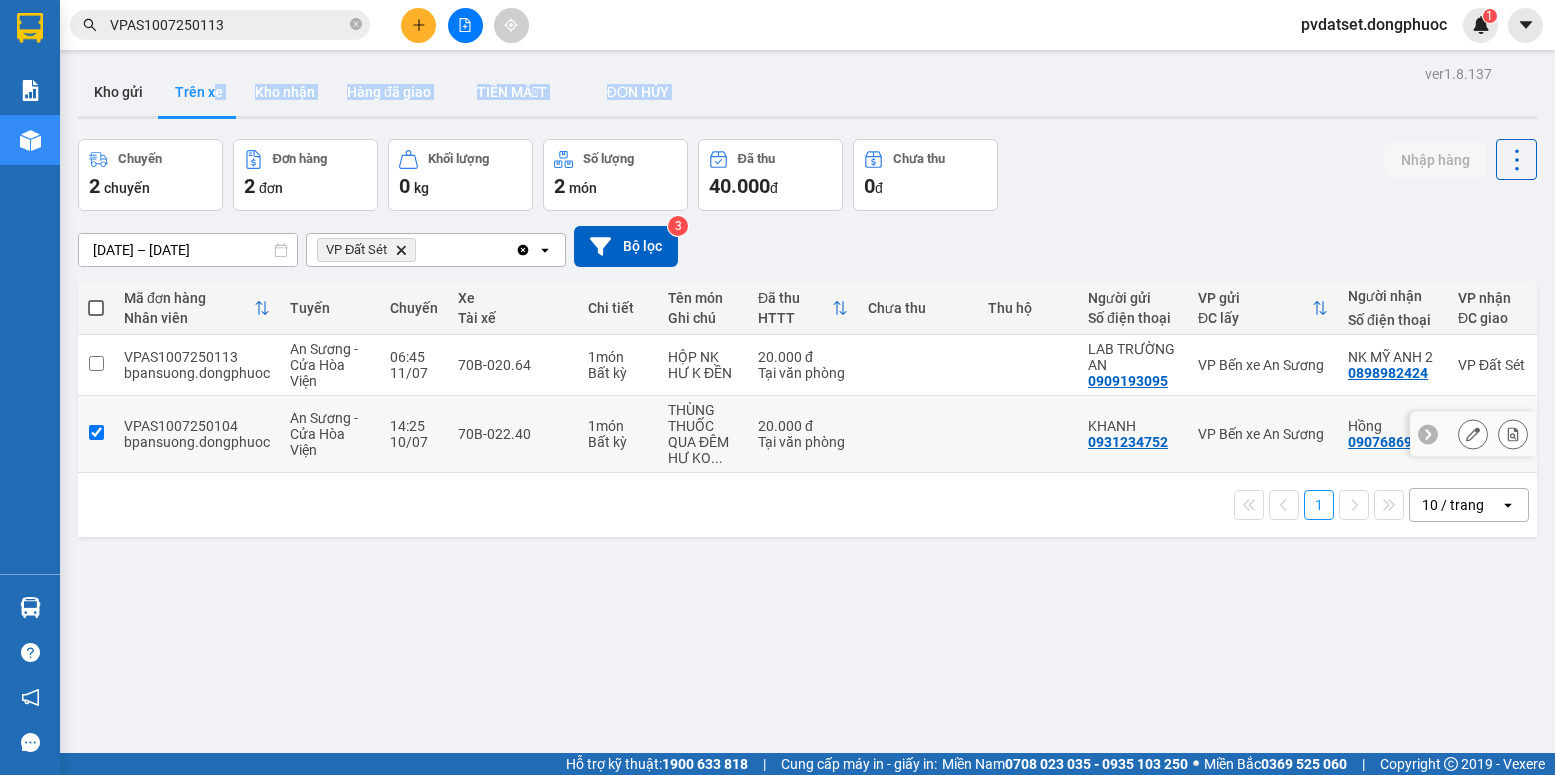 checkbox on "true" 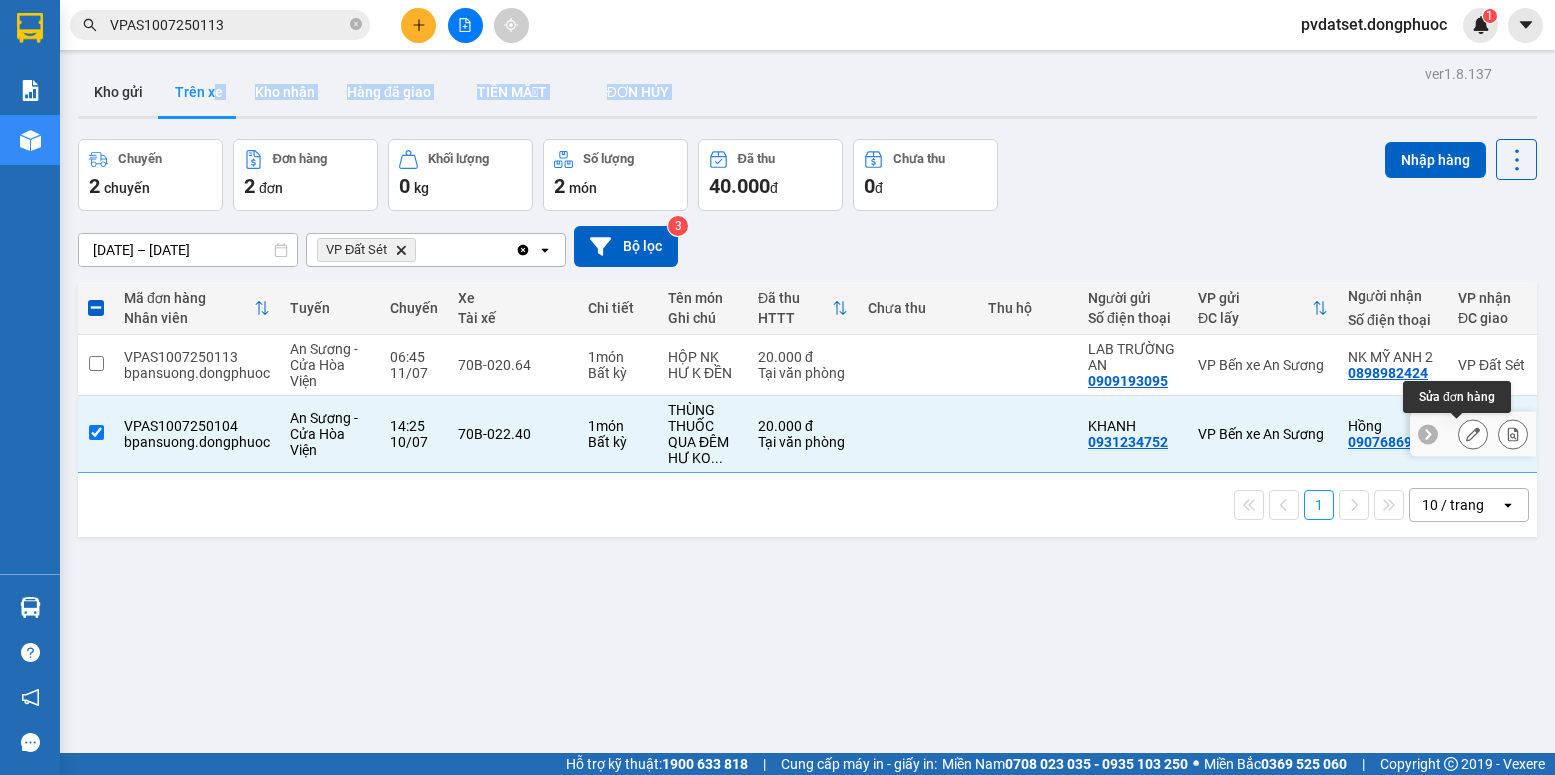 click 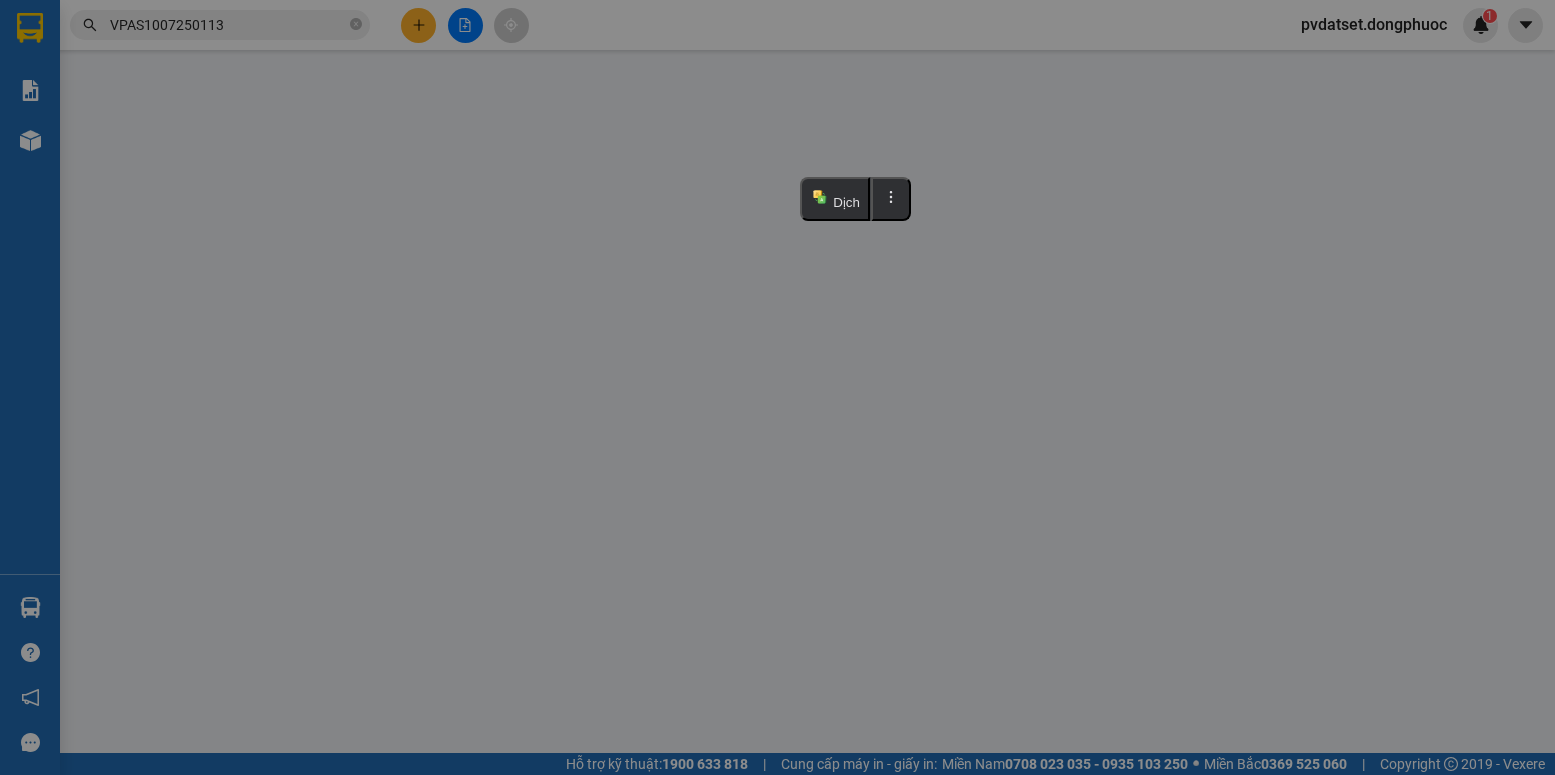 type on "0931234752" 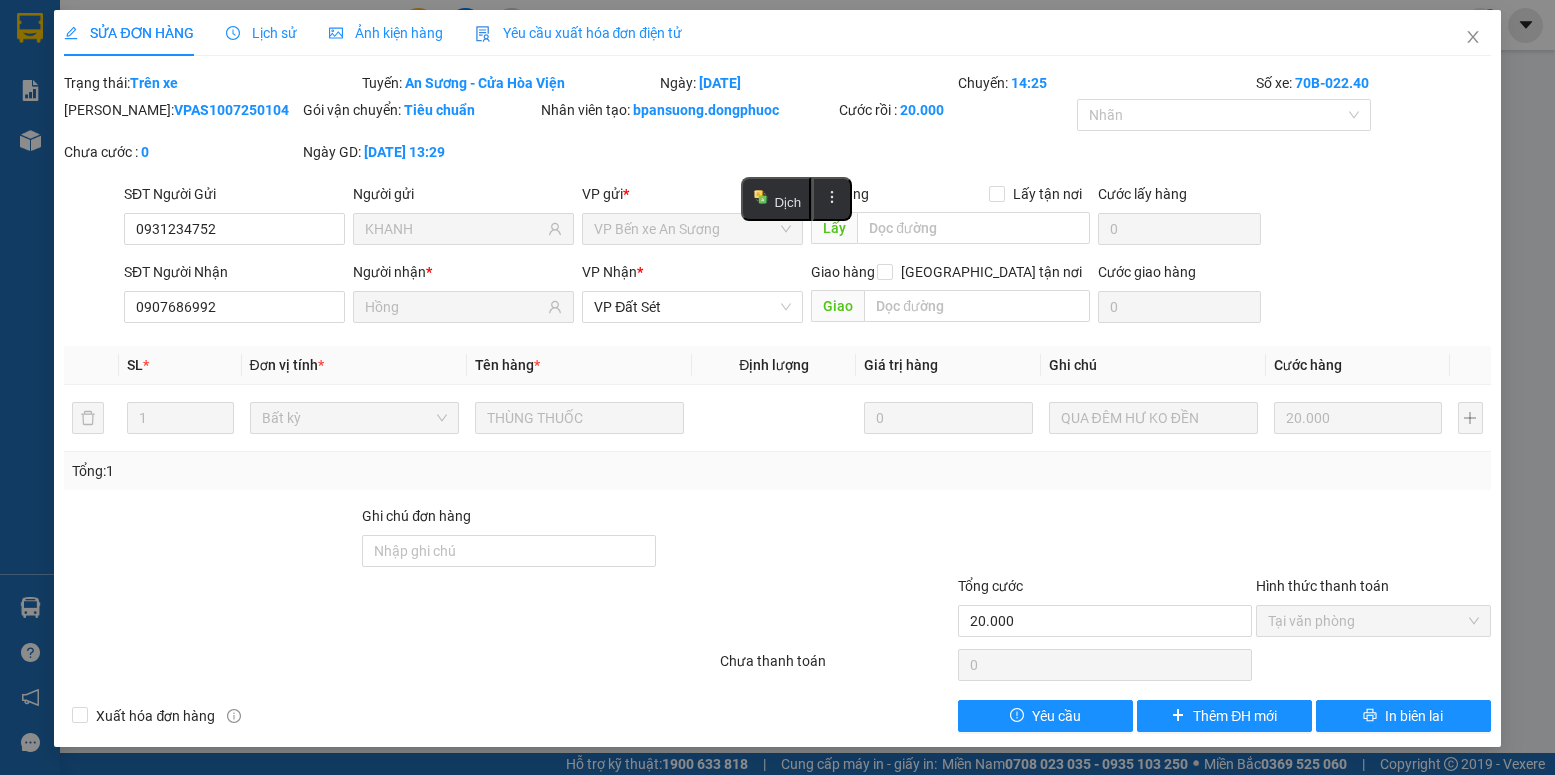click on "Lịch sử" at bounding box center [261, 33] 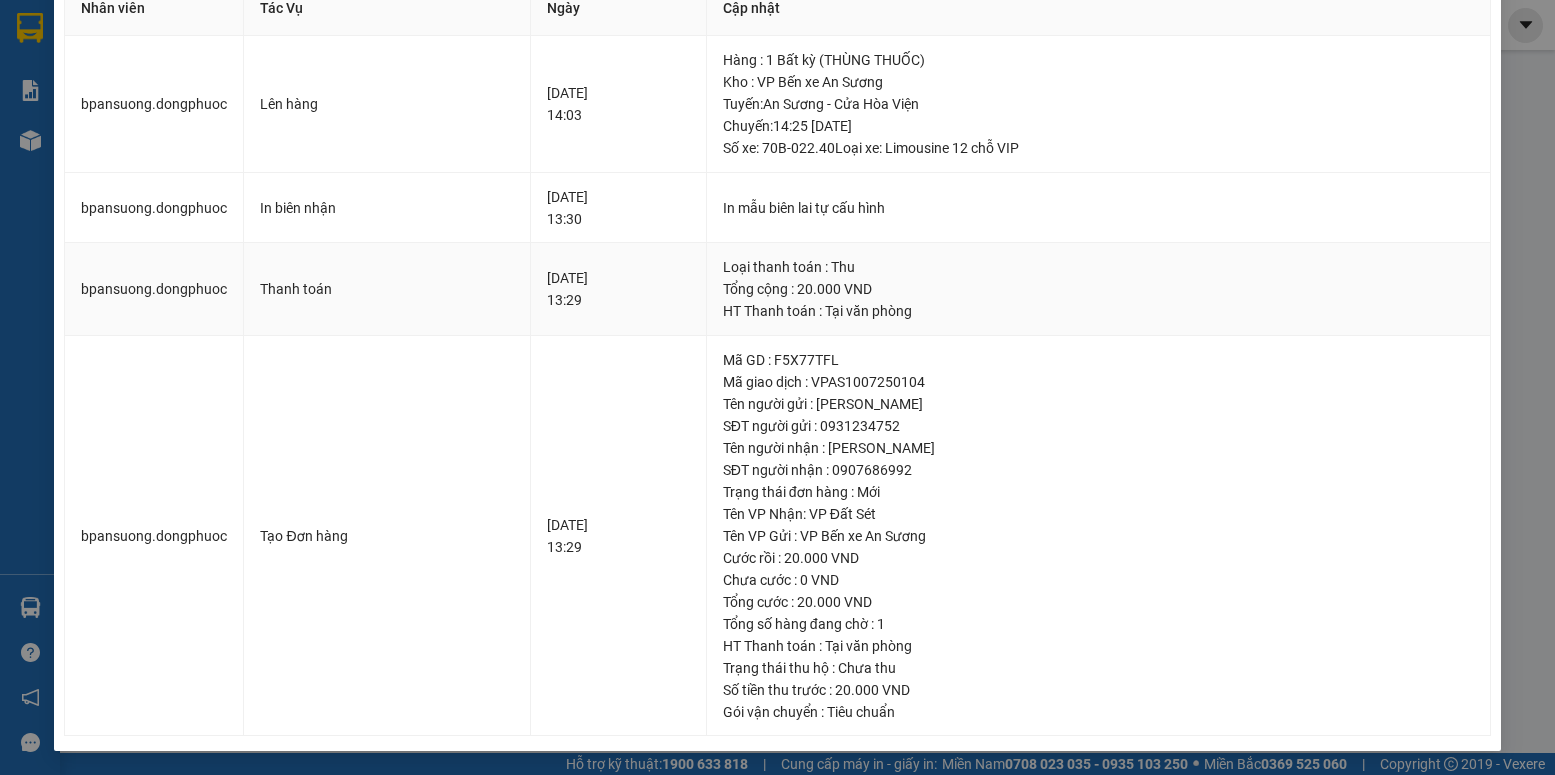 scroll, scrollTop: 0, scrollLeft: 0, axis: both 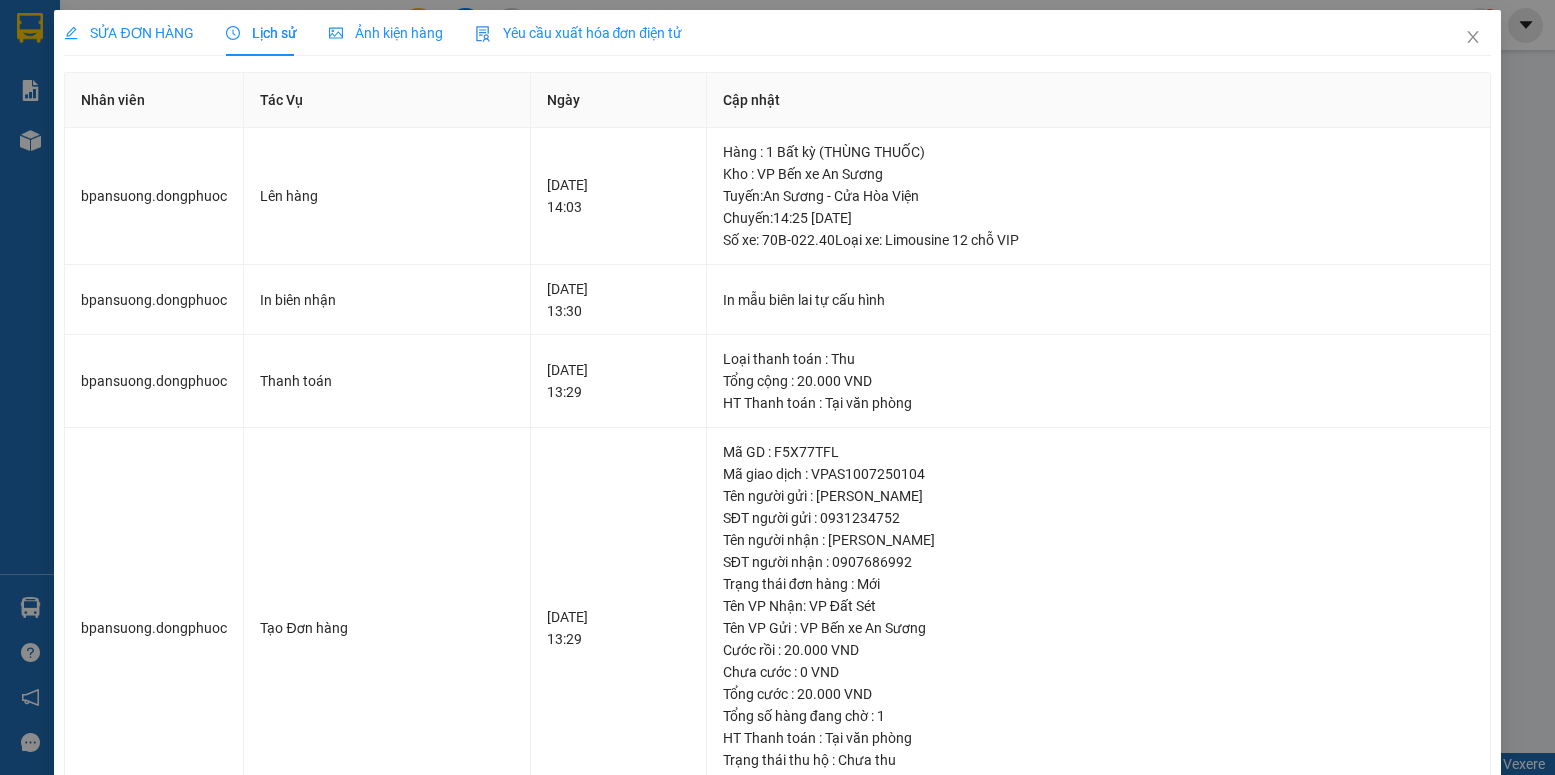 click on "SỬA ĐƠN HÀNG" at bounding box center [128, 33] 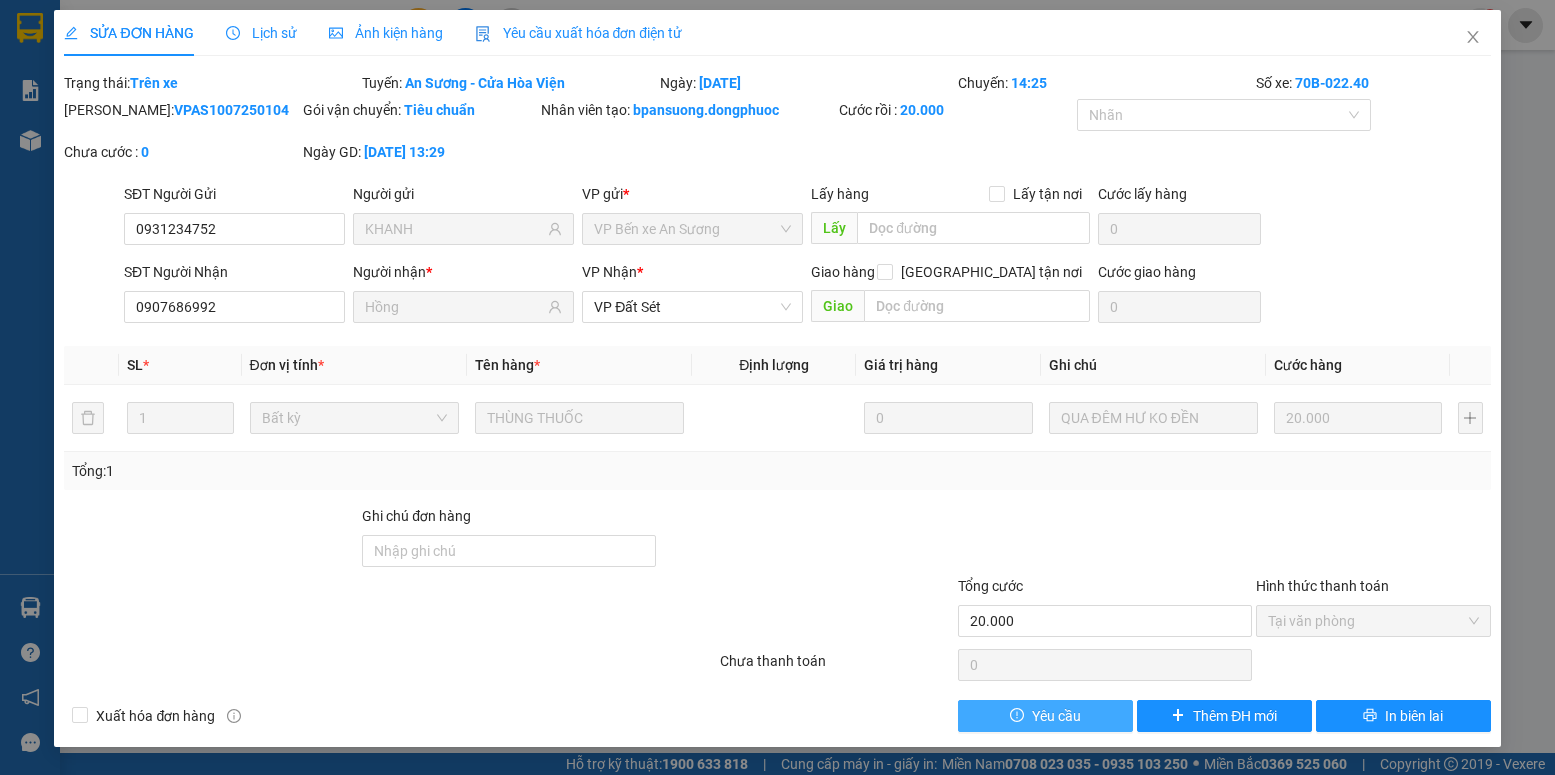 click on "Yêu cầu" at bounding box center [1056, 716] 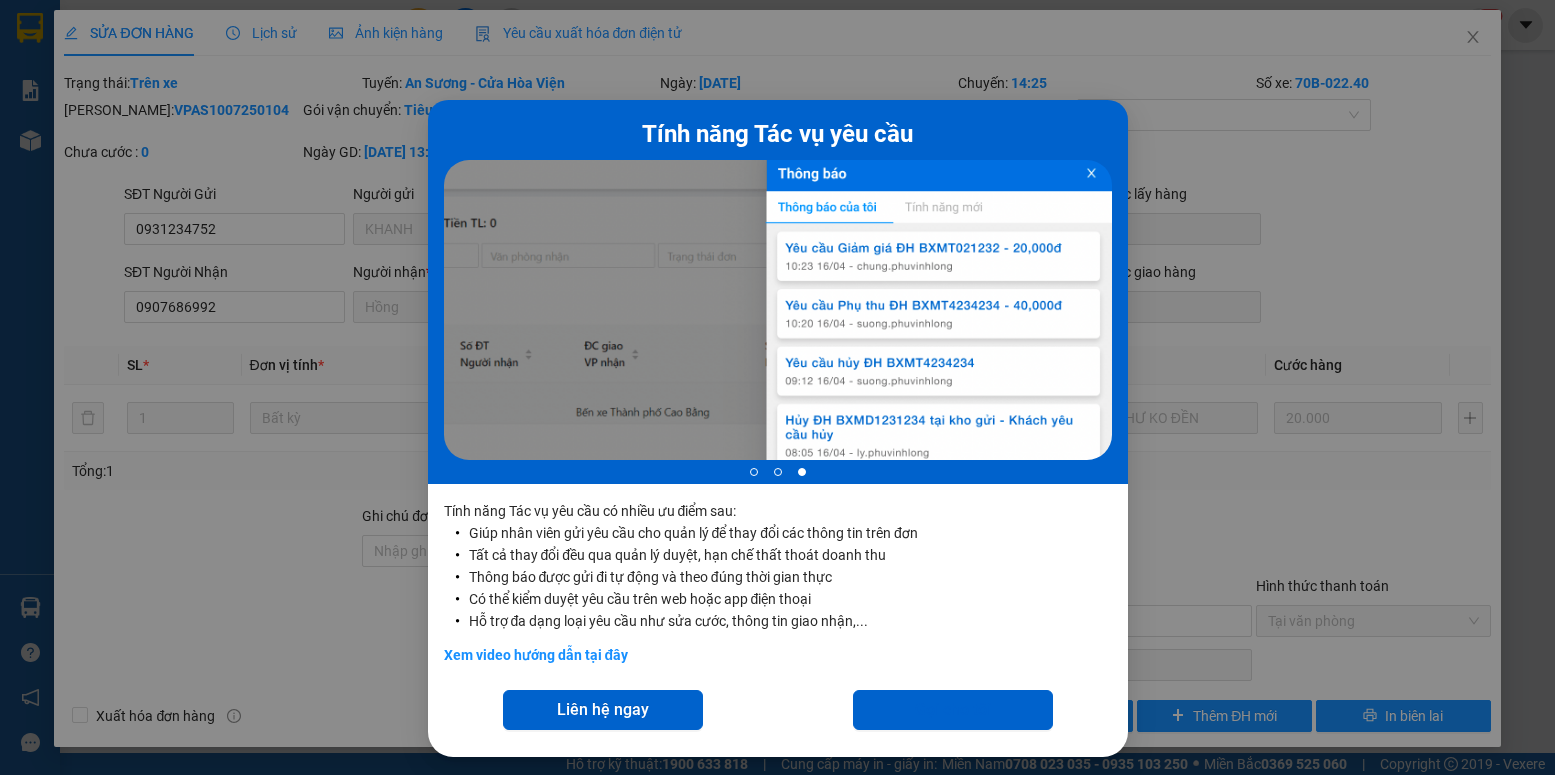 click on "Tính năng Tác vụ yêu cầu 3 of 3 Tính năng Tác vụ yêu cầu có nhiều ưu điểm sau: Giúp nhân viên gửi yêu cầu cho quản lý để thay đổi các thông tin trên đơn Tất cả thay đổi đều qua quản lý duyệt, hạn chế thất thoát doanh thu Thông báo được gửi đi tự động và theo đúng thời gian thực Có thể kiểm duyệt yêu cầu trên web hoặc app điện thoại Hỗ trợ đa dạng loại yêu cầu như sửa cước, thông tin giao nhận,... Xem video hướng dẫn tại đây Liên hệ ngay Gọi cho tôi" at bounding box center (777, 387) 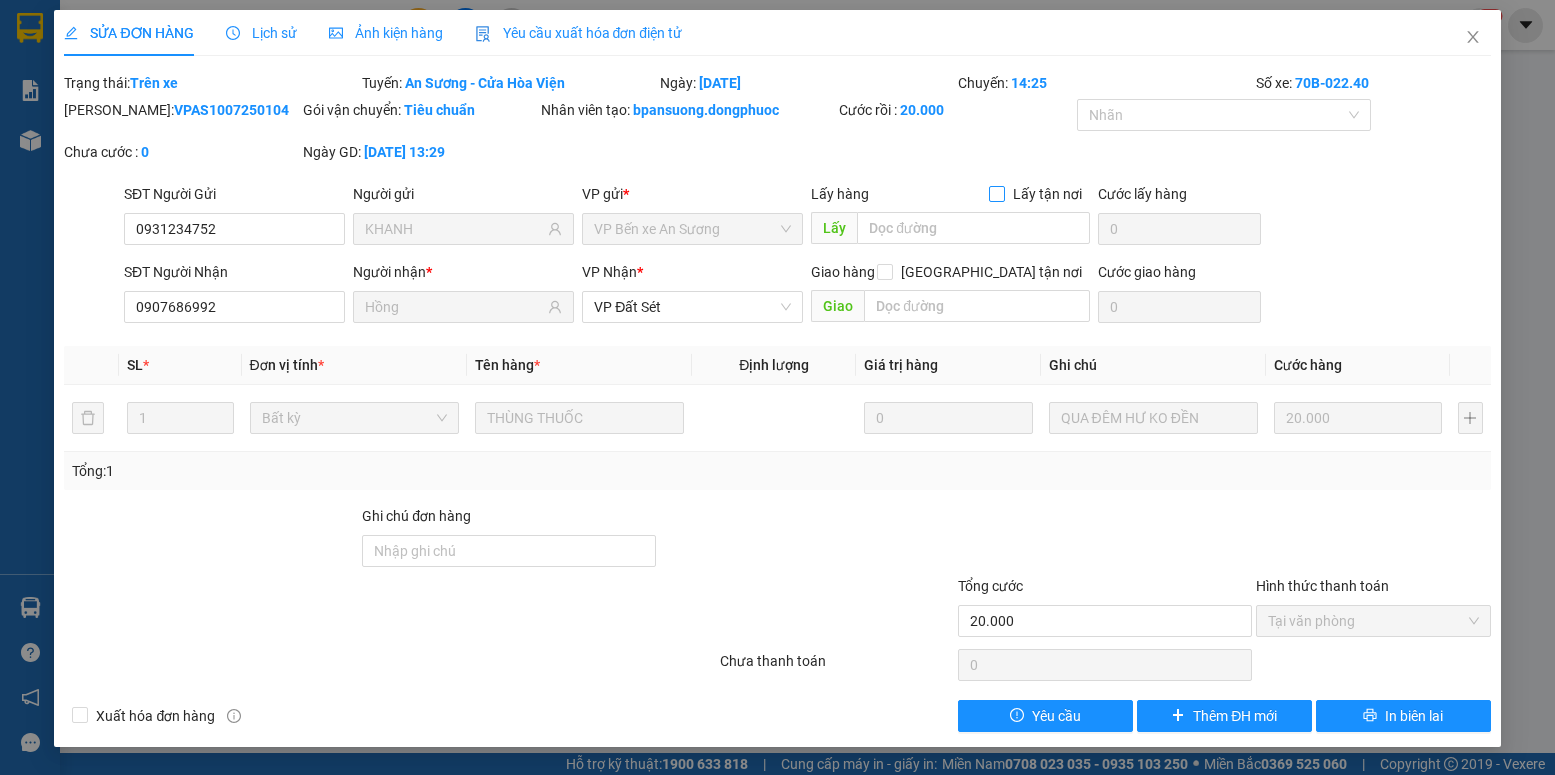 click on "Lấy tận nơi" at bounding box center [996, 193] 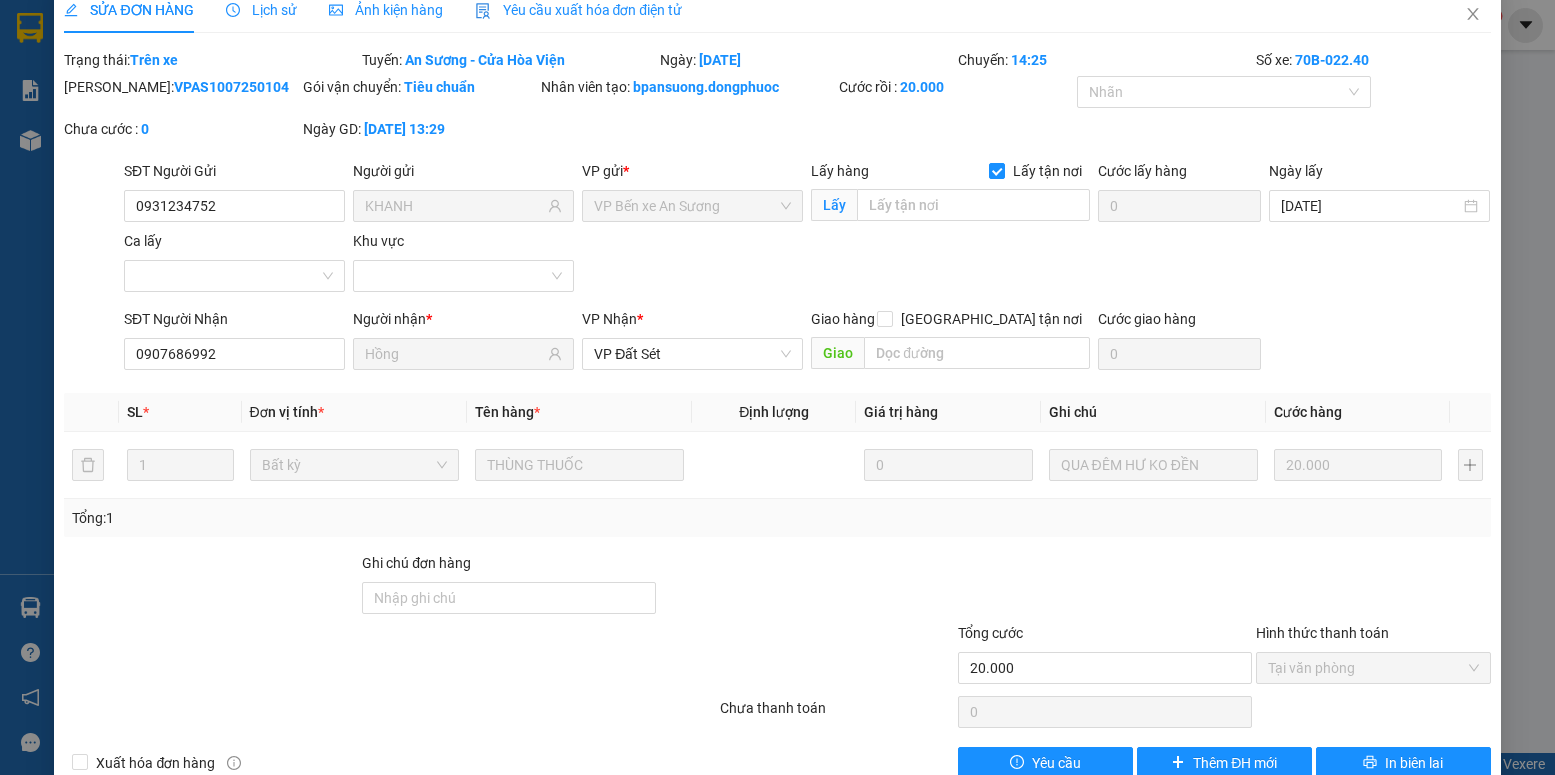 scroll, scrollTop: 0, scrollLeft: 0, axis: both 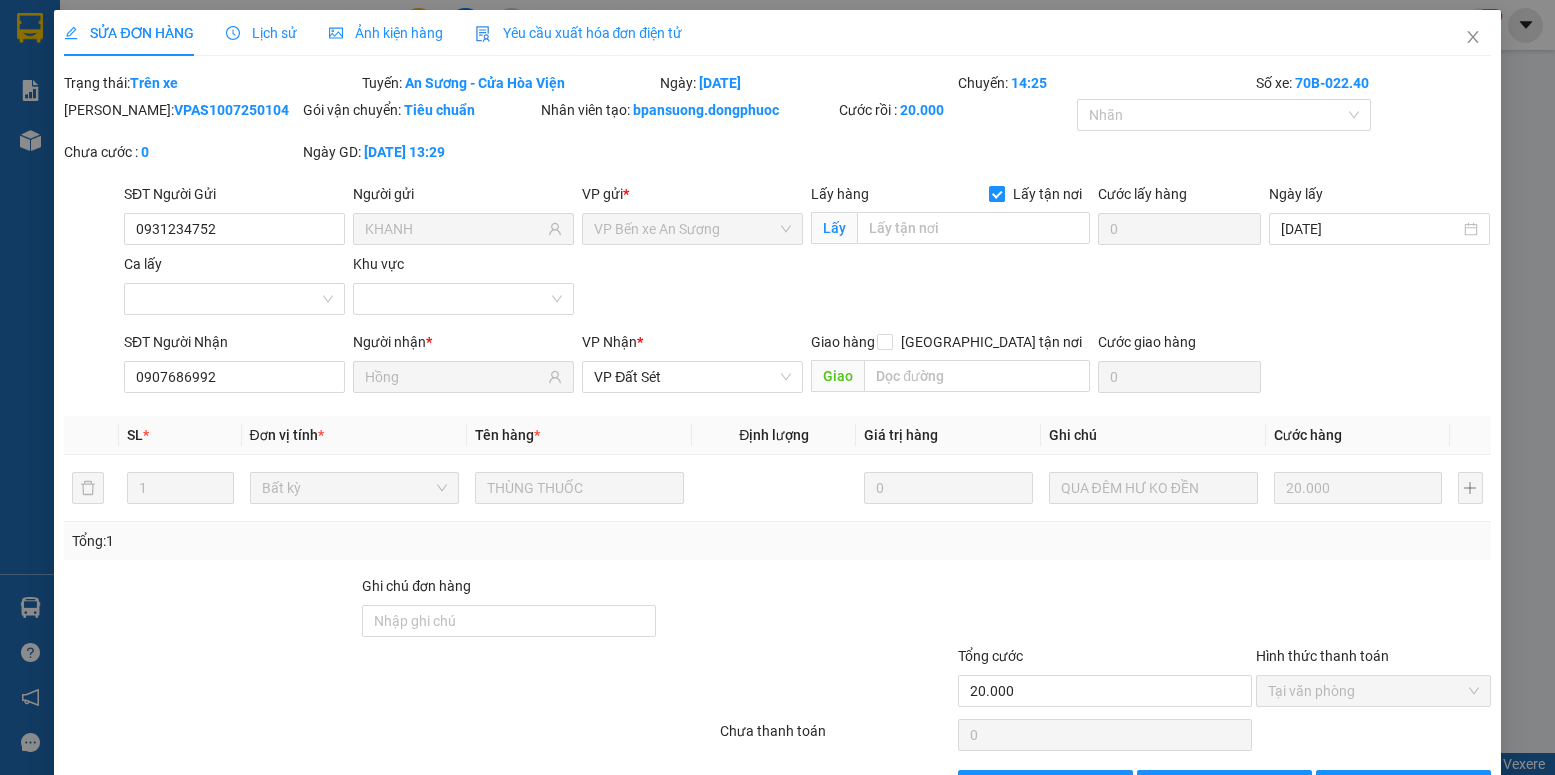 click on "Lấy tận nơi" at bounding box center (996, 193) 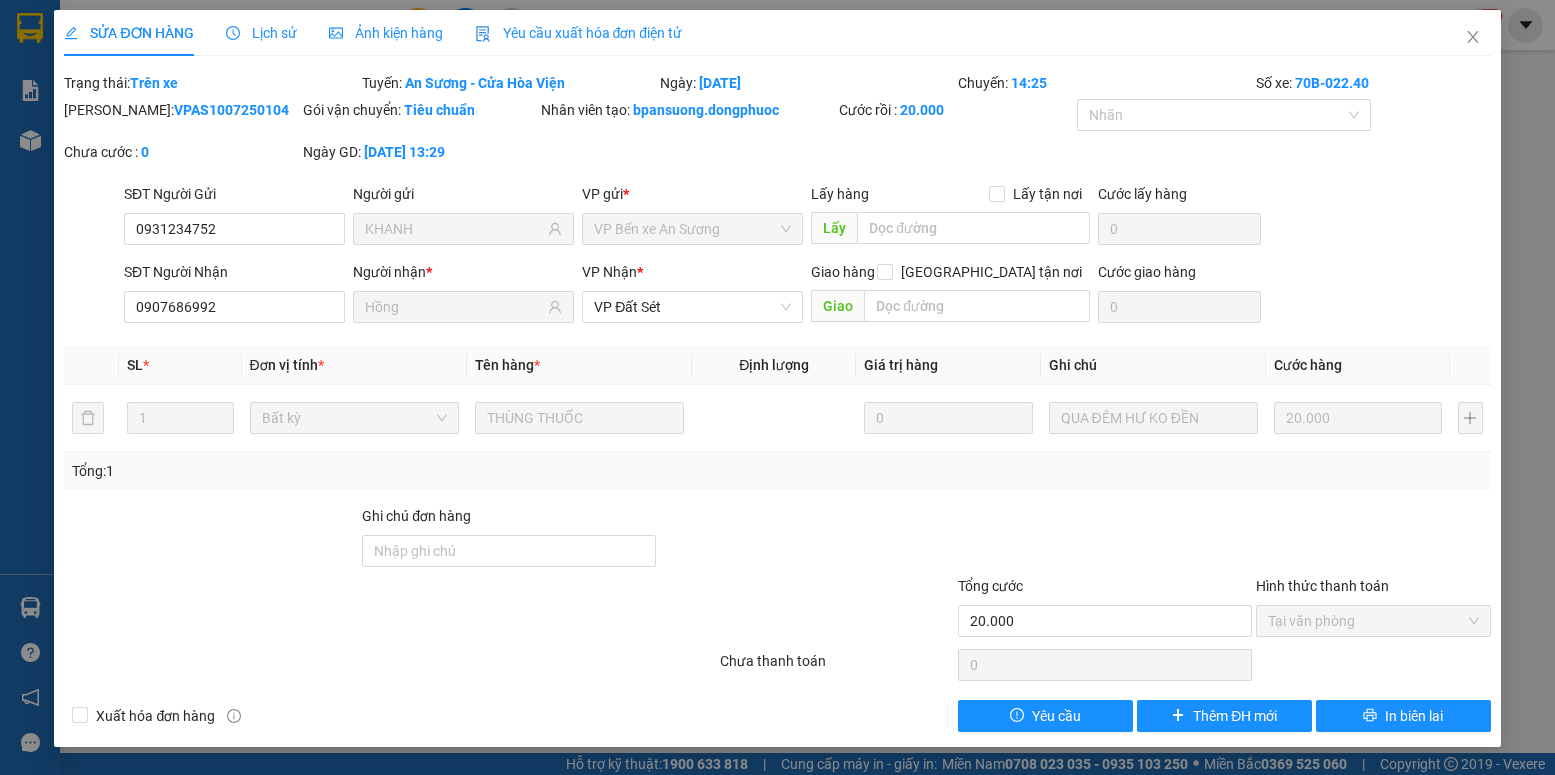click on "Trên xe" at bounding box center (154, 83) 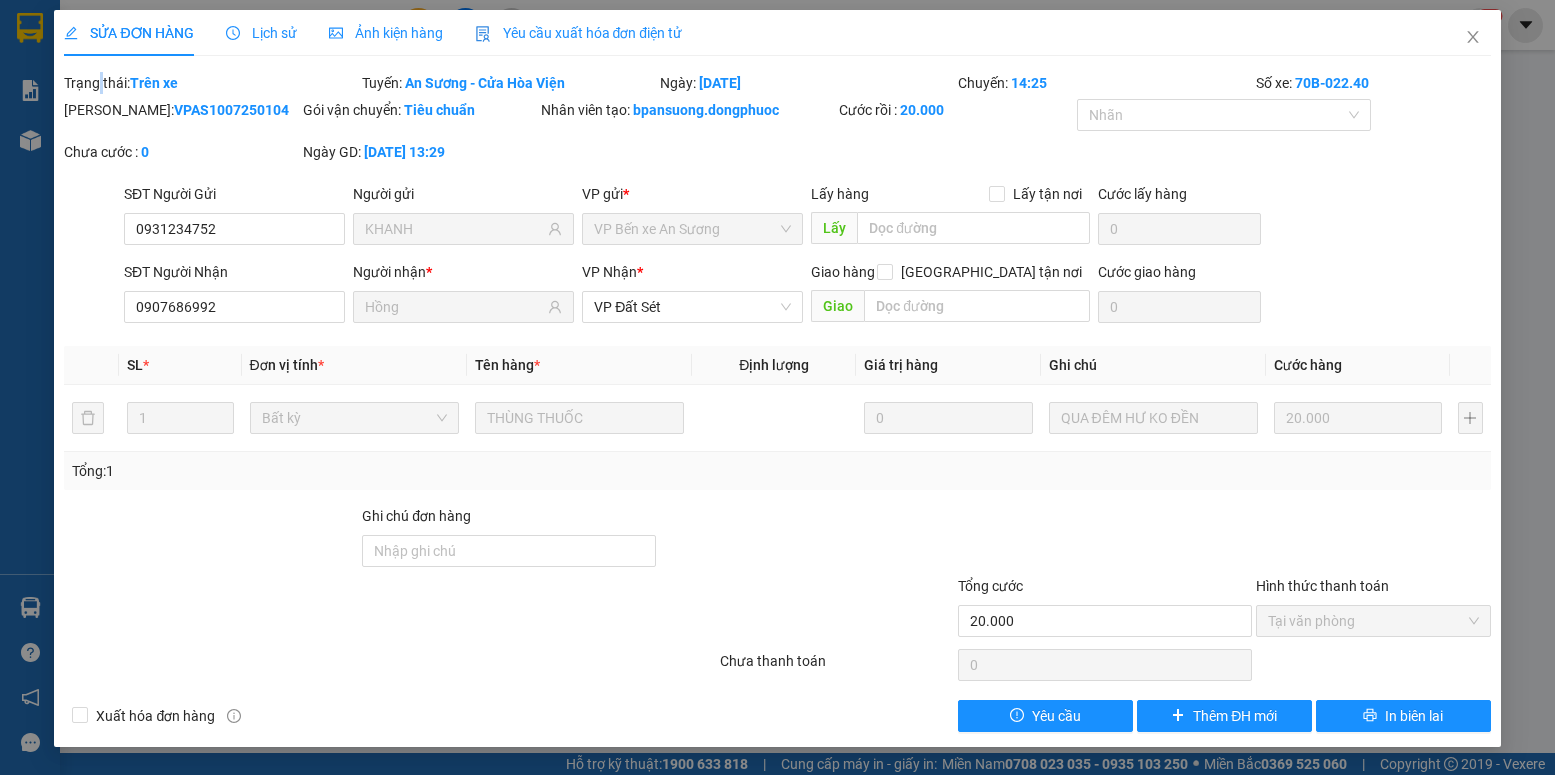 click on "[DEMOGRAPHIC_DATA]:  Trên xe" at bounding box center [211, 83] 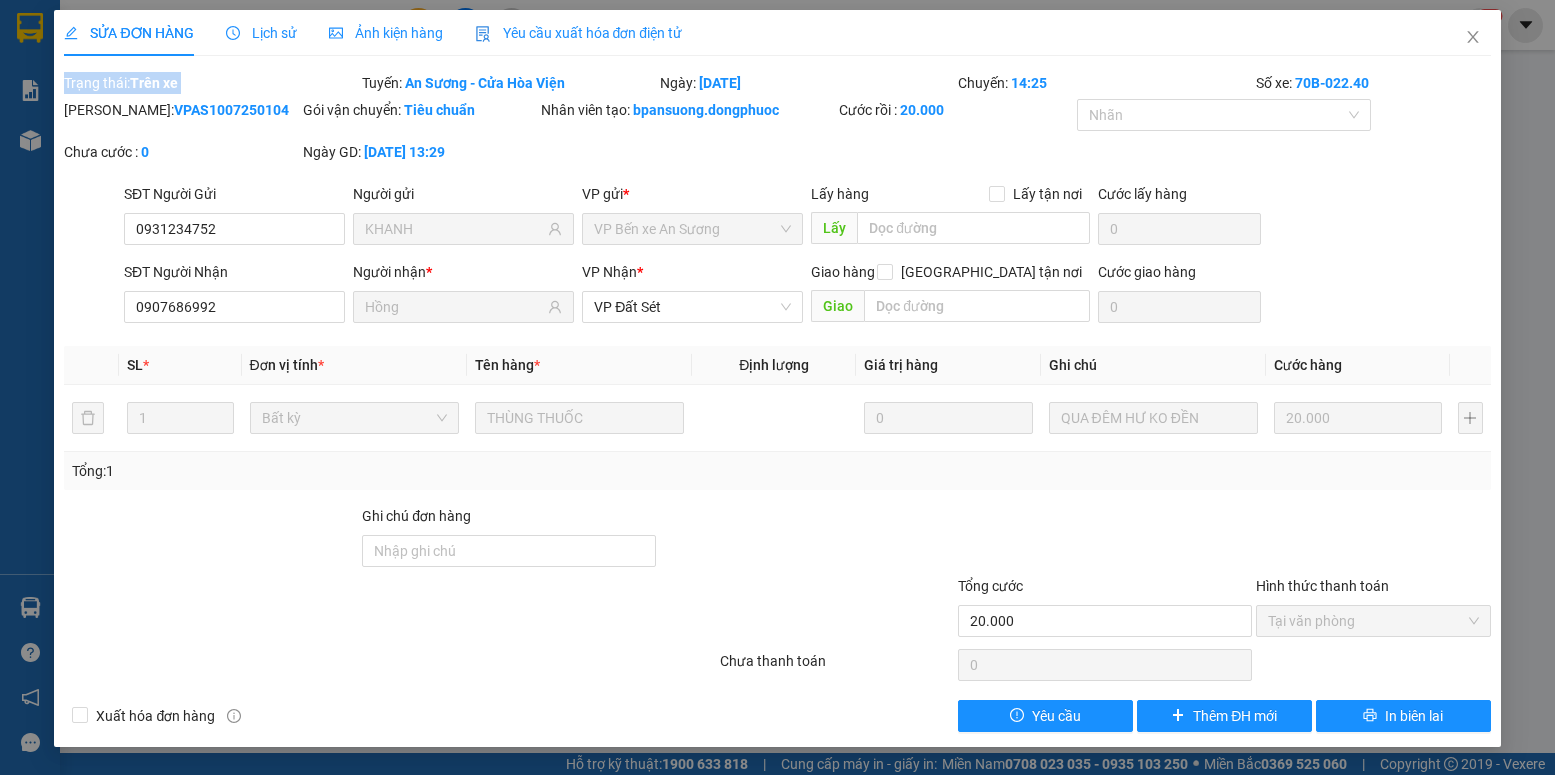 click on "[DEMOGRAPHIC_DATA]:  Trên xe" at bounding box center [211, 83] 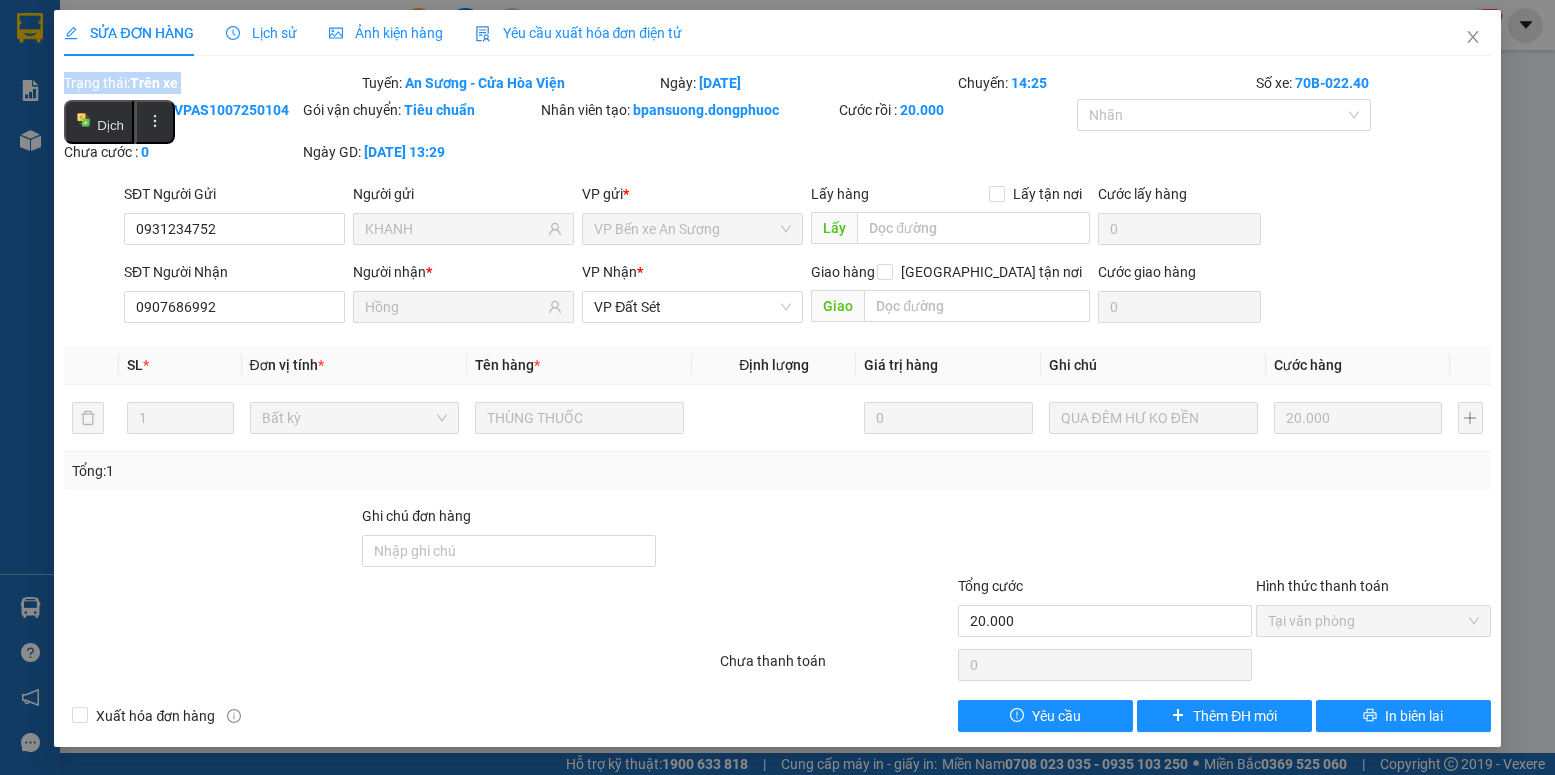 click on "[DEMOGRAPHIC_DATA]:  Trên xe" at bounding box center [211, 83] 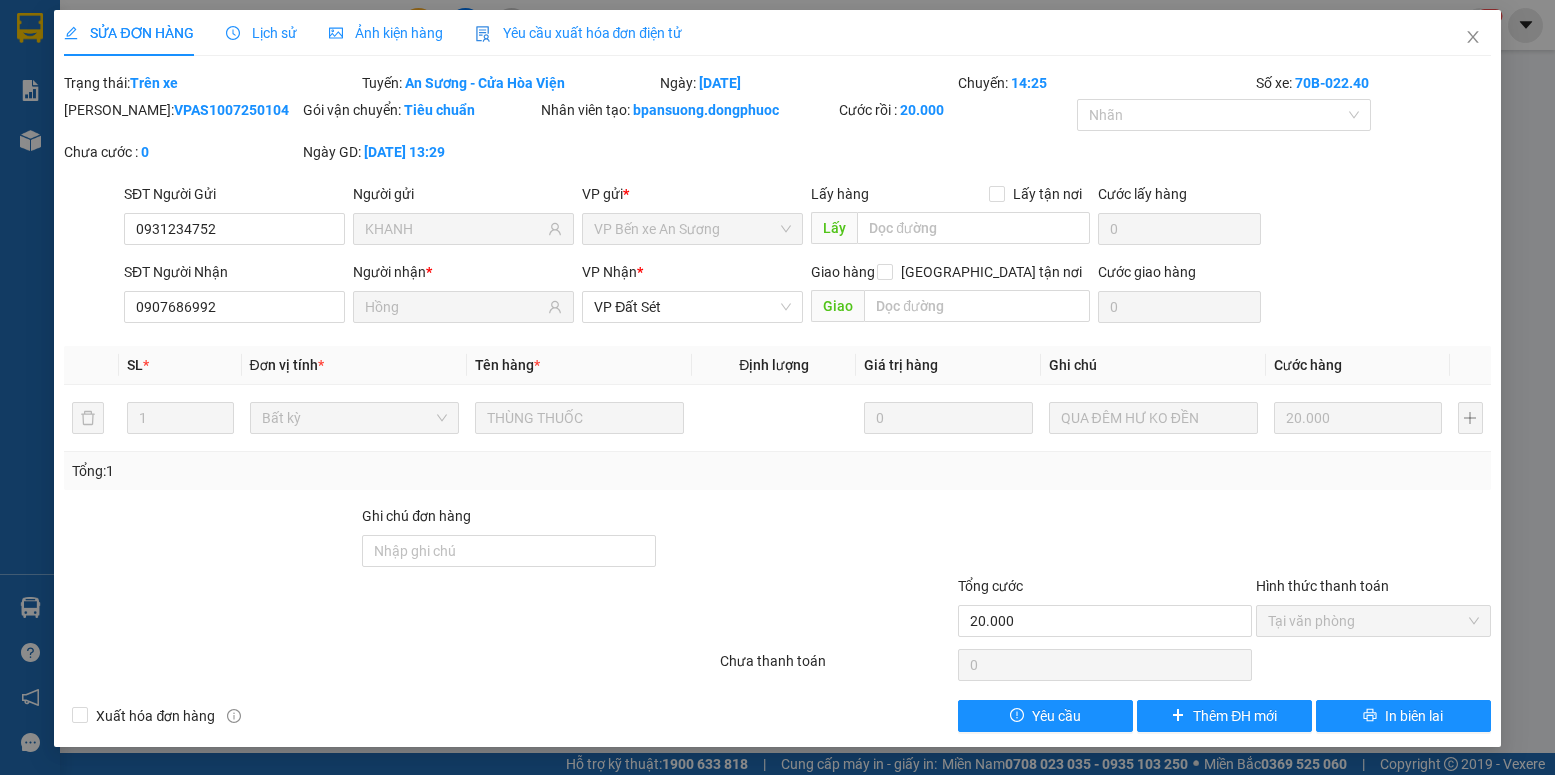 click on "Chưa thanh toán" at bounding box center (837, 667) 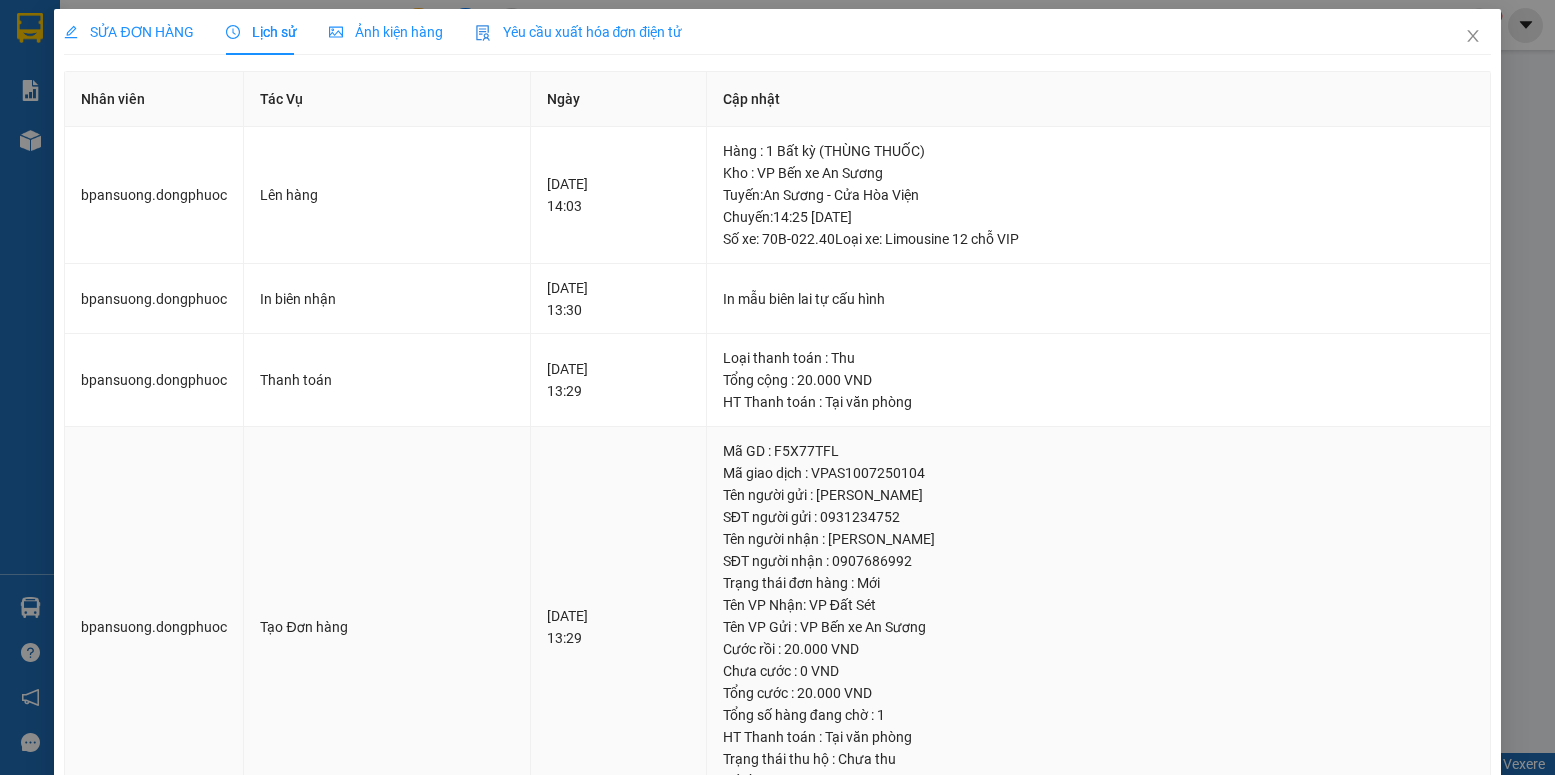 scroll, scrollTop: 0, scrollLeft: 0, axis: both 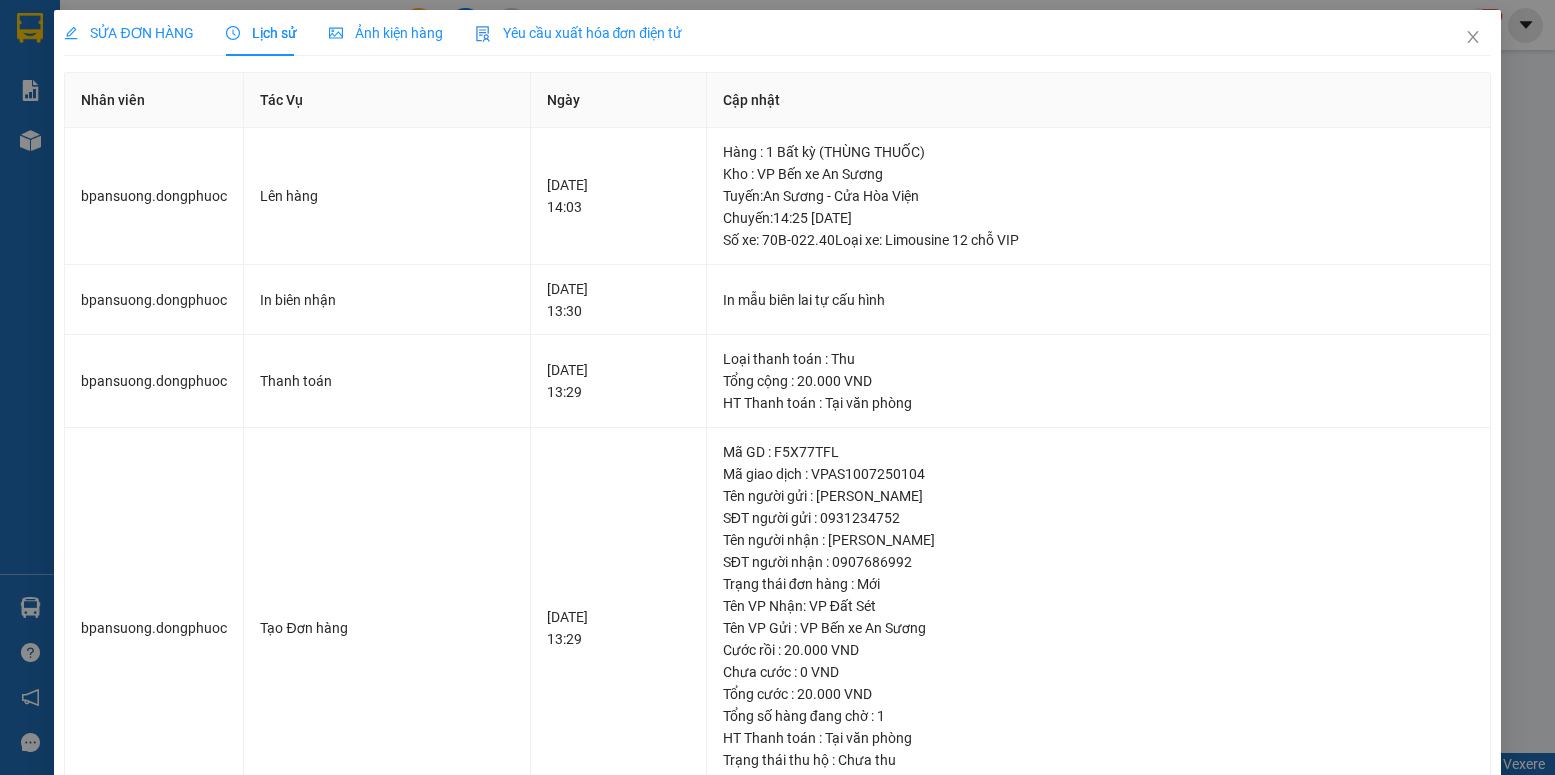 click on "Ảnh kiện hàng" at bounding box center [386, 33] 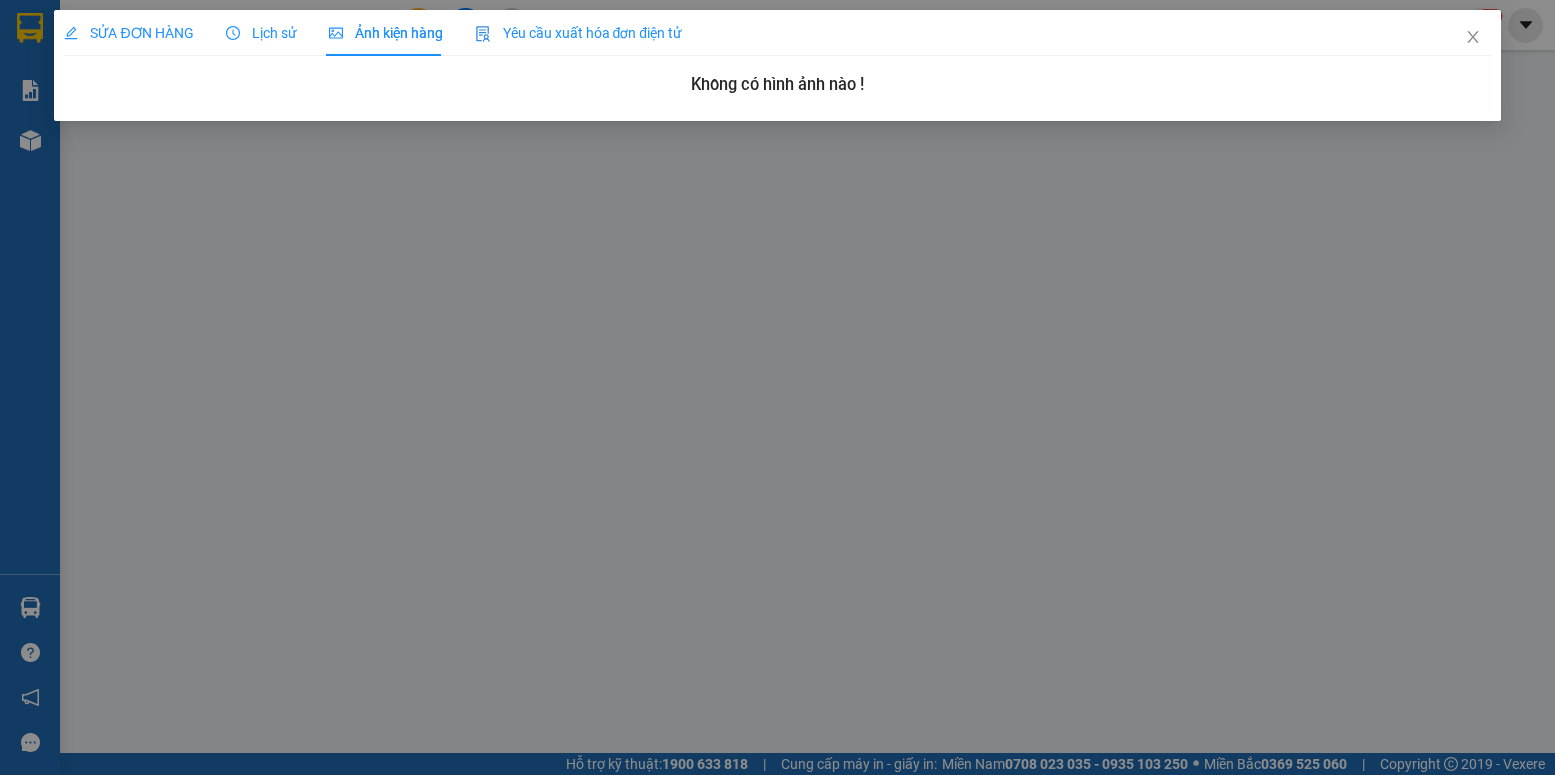 click on "Yêu cầu xuất hóa đơn điện tử" at bounding box center (579, 33) 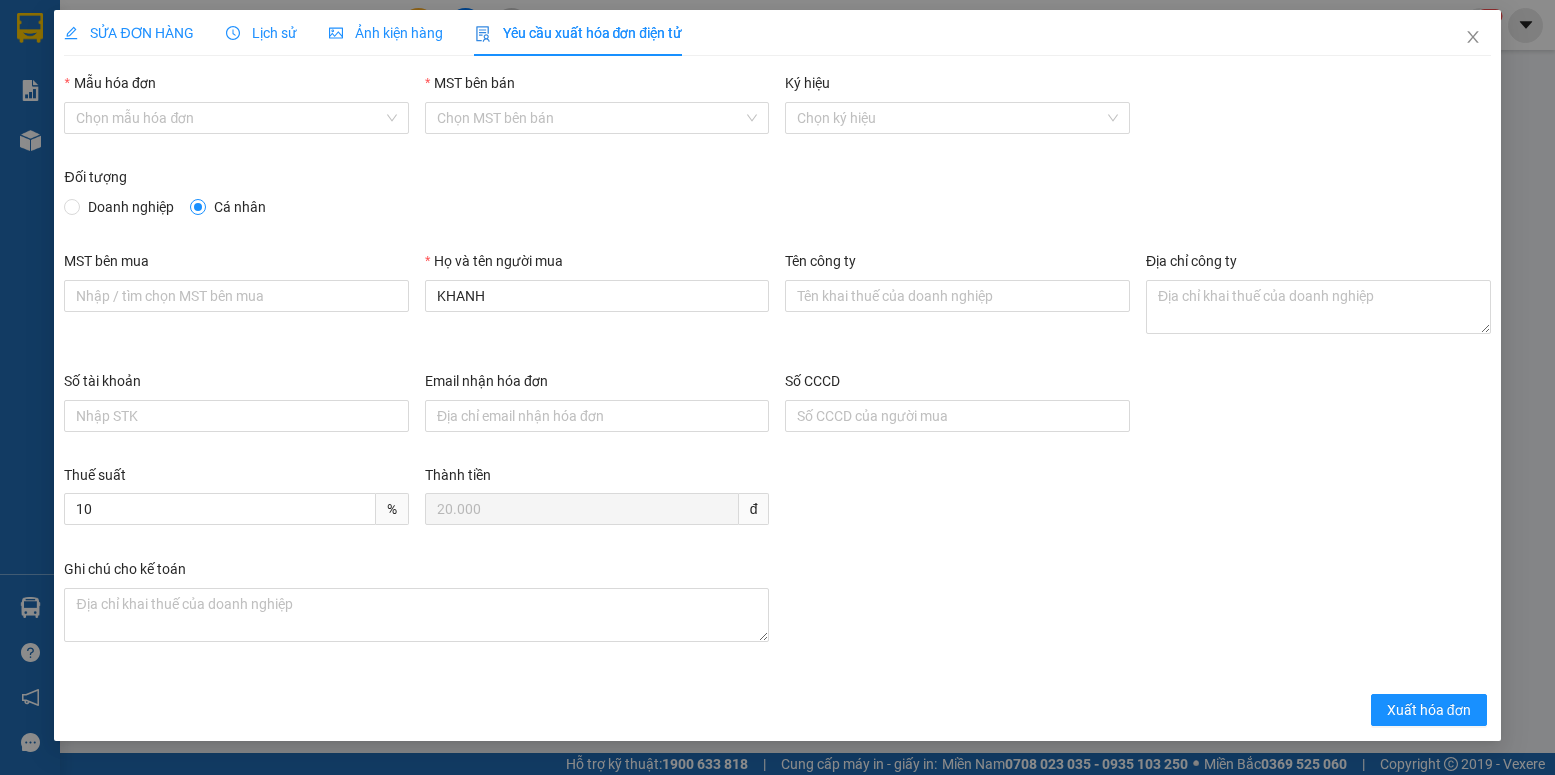 click on "SỬA ĐƠN HÀNG" at bounding box center (128, 33) 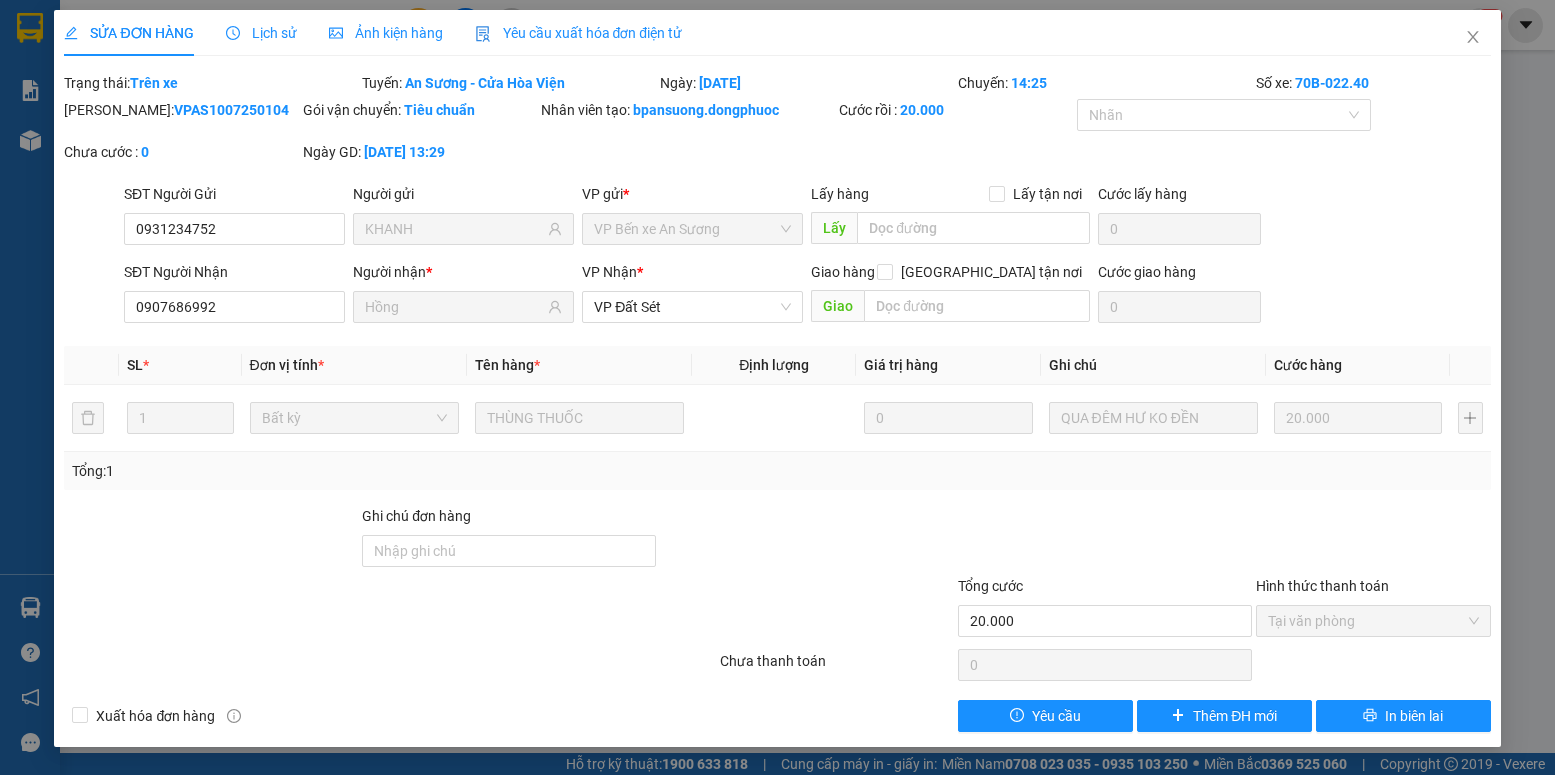 click on "Trên xe" at bounding box center [154, 83] 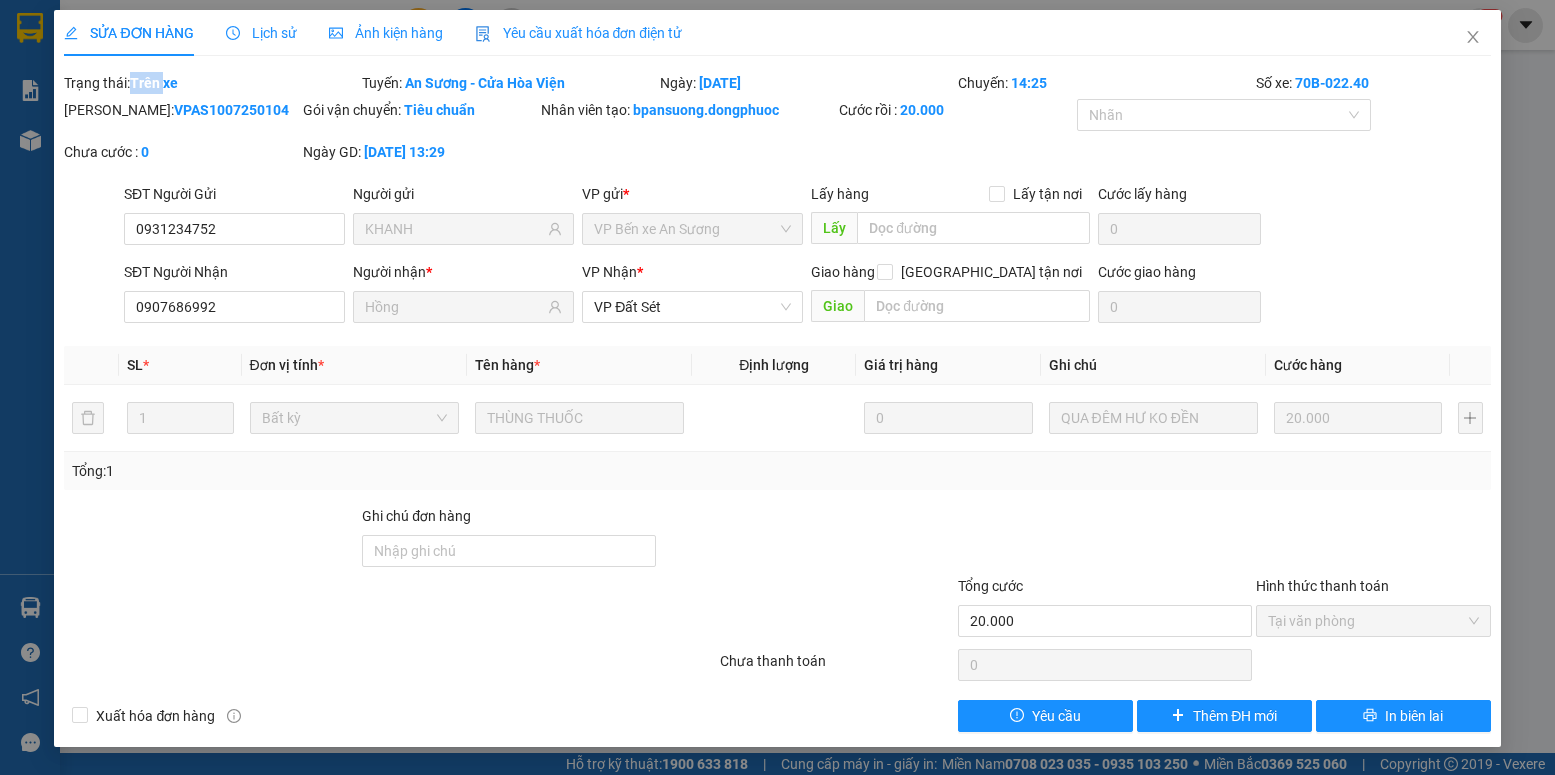 click on "Trên xe" at bounding box center (154, 83) 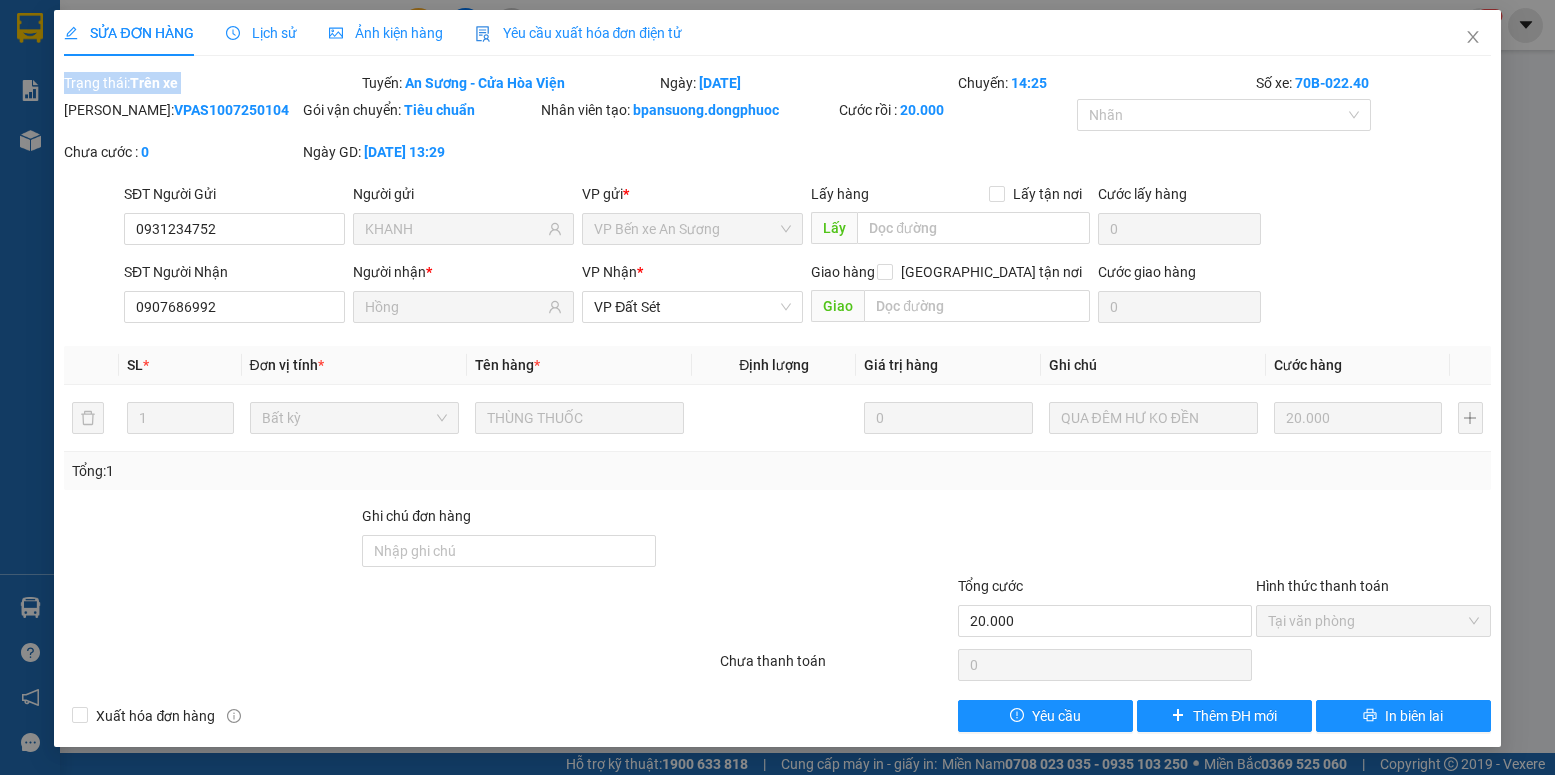 click on "Trên xe" at bounding box center [154, 83] 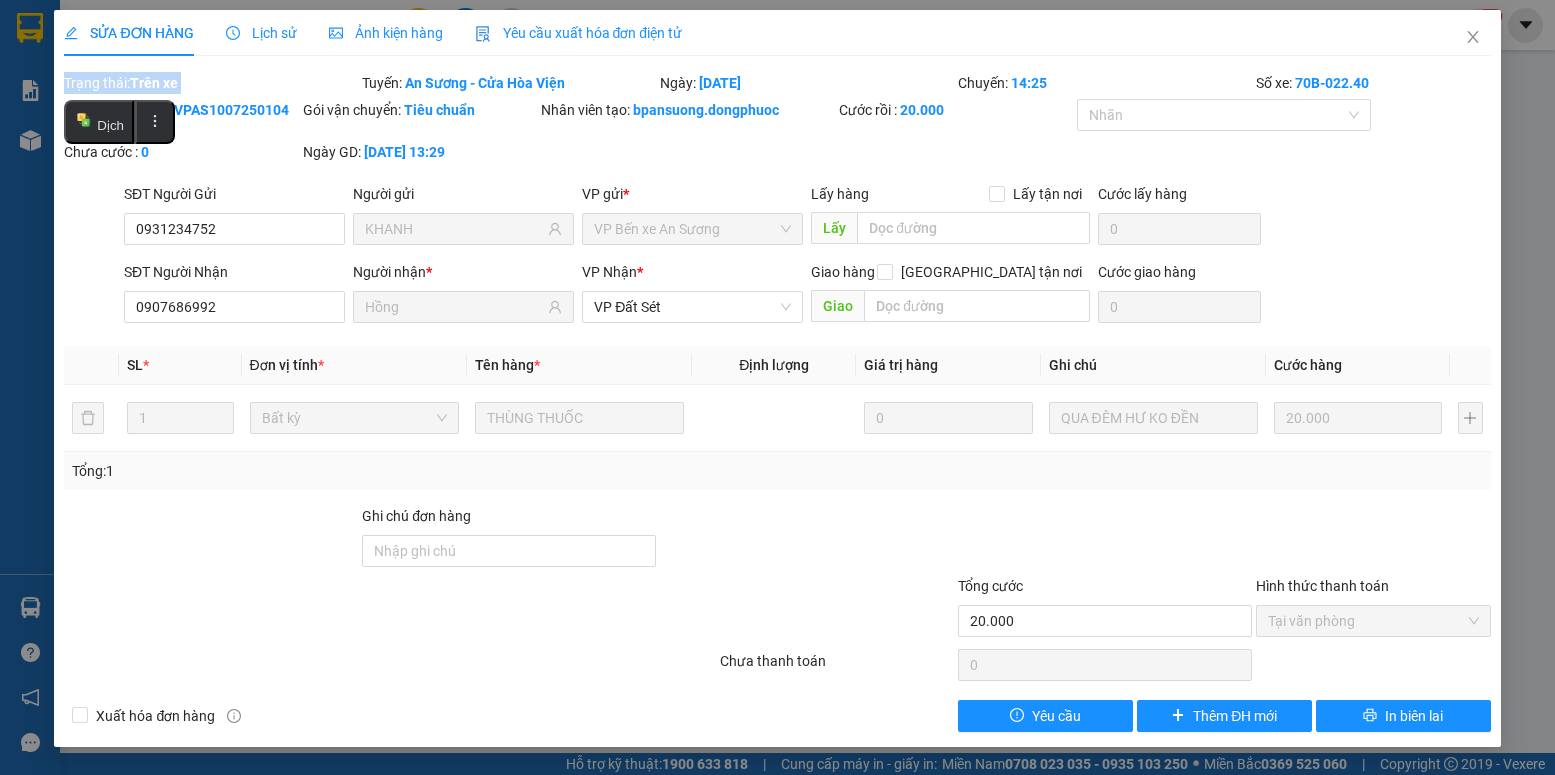 click on "Trên xe" at bounding box center [154, 83] 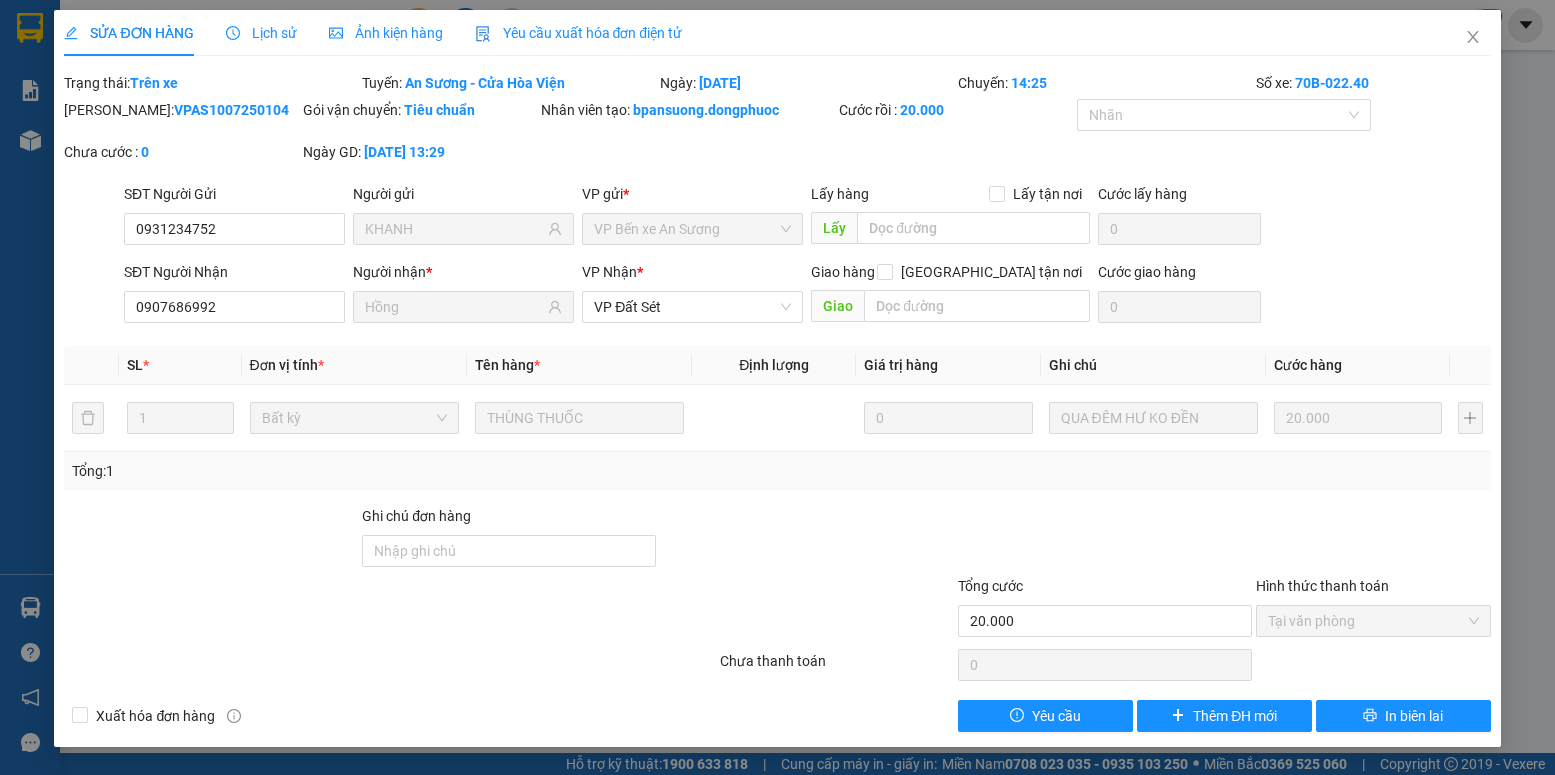 click on "Xuất hóa đơn hàng Yêu cầu Thêm ĐH mới In biên lai" at bounding box center [777, 716] 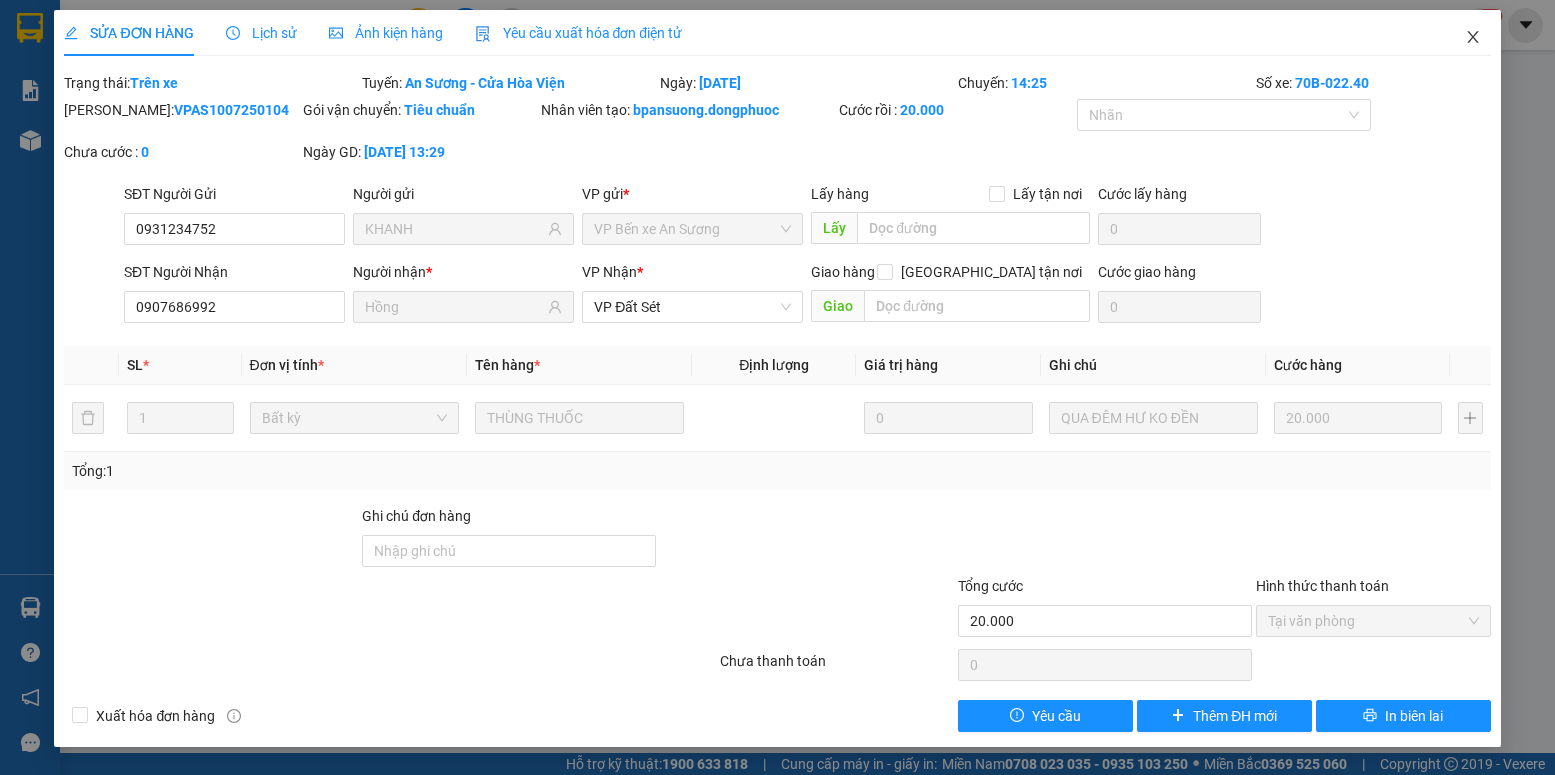click 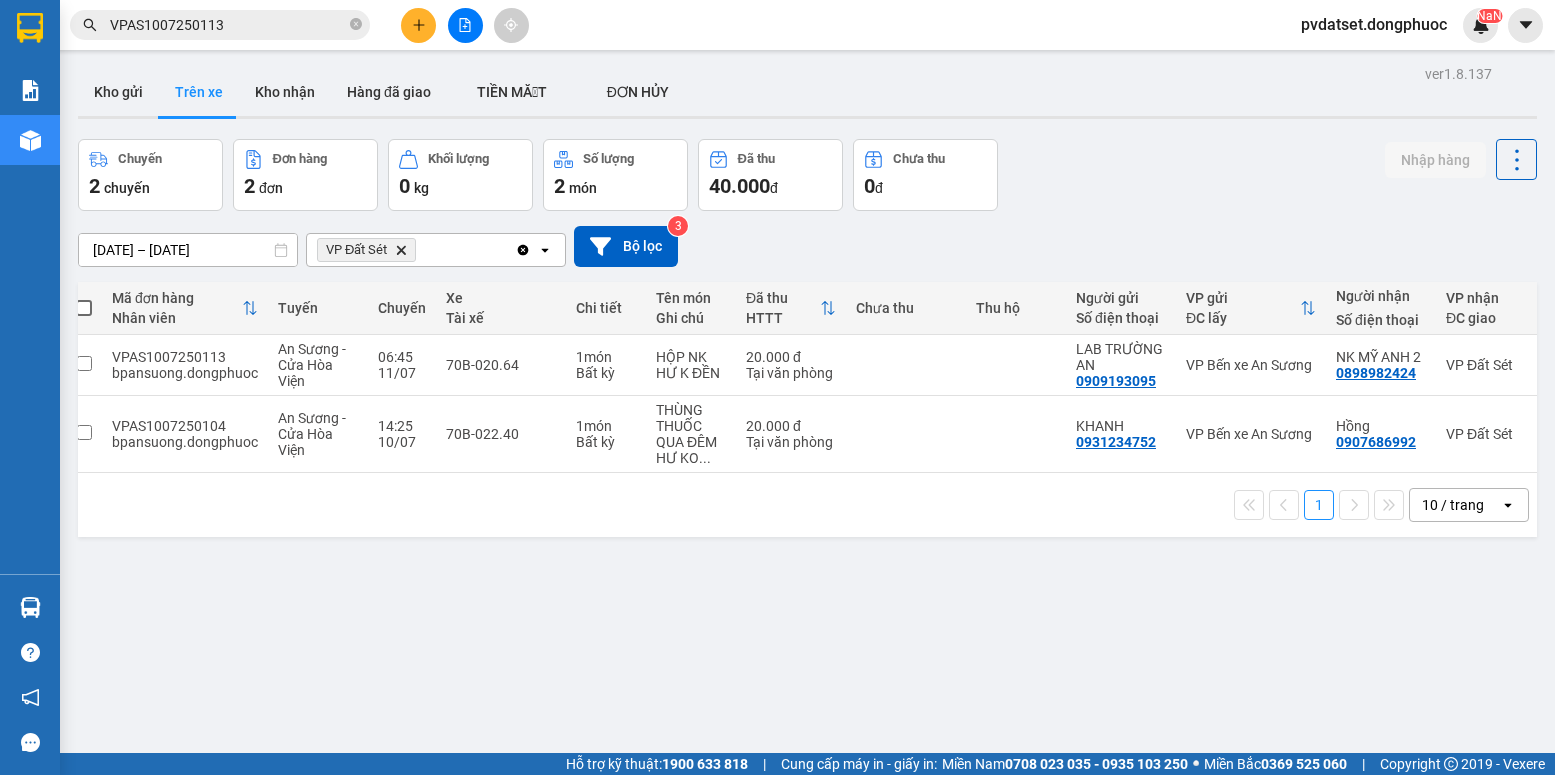 scroll, scrollTop: 0, scrollLeft: 0, axis: both 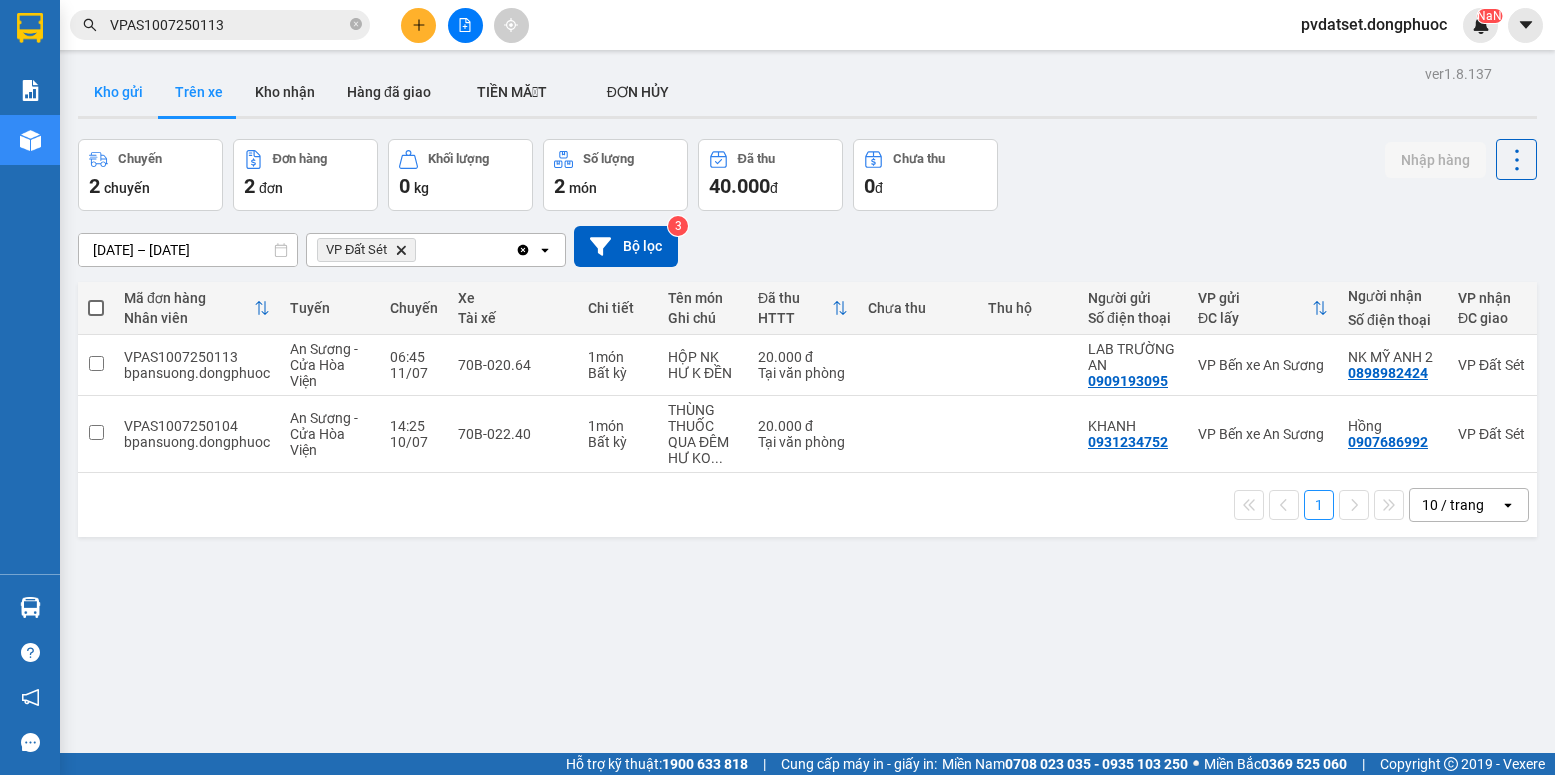 click on "Kho gửi" at bounding box center [118, 92] 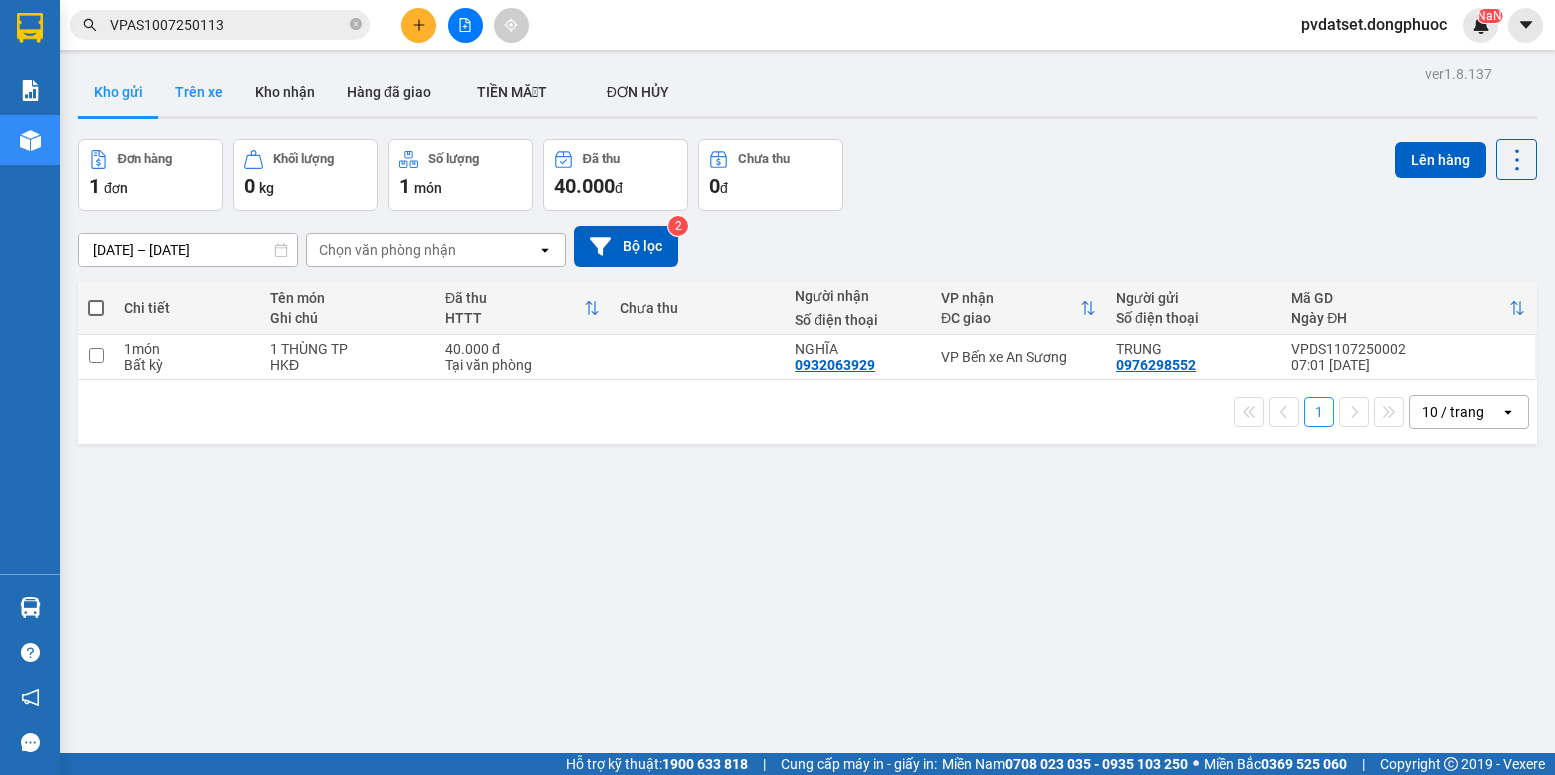 click on "Trên xe" at bounding box center (199, 92) 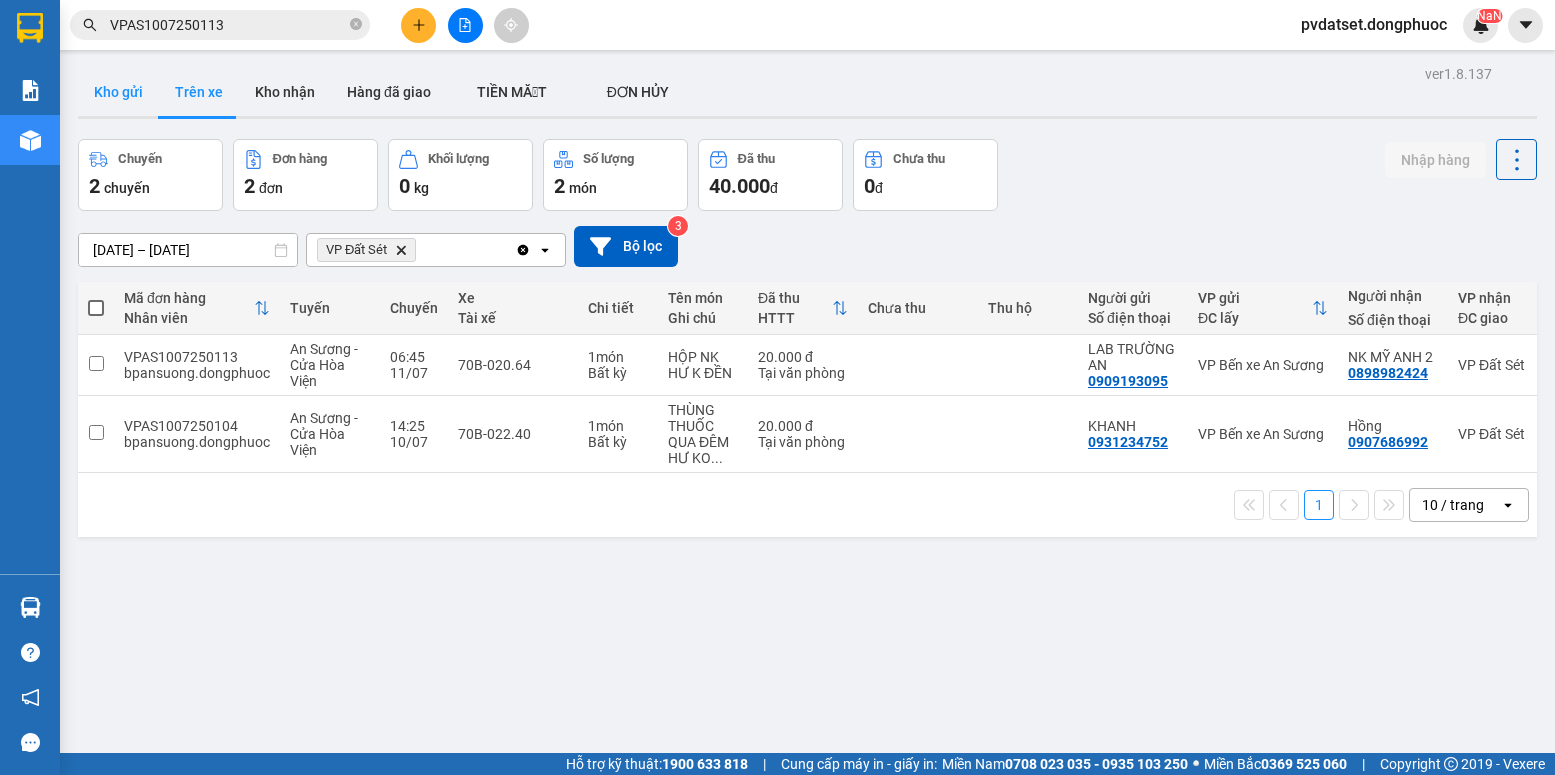 click on "Kho gửi" at bounding box center [118, 92] 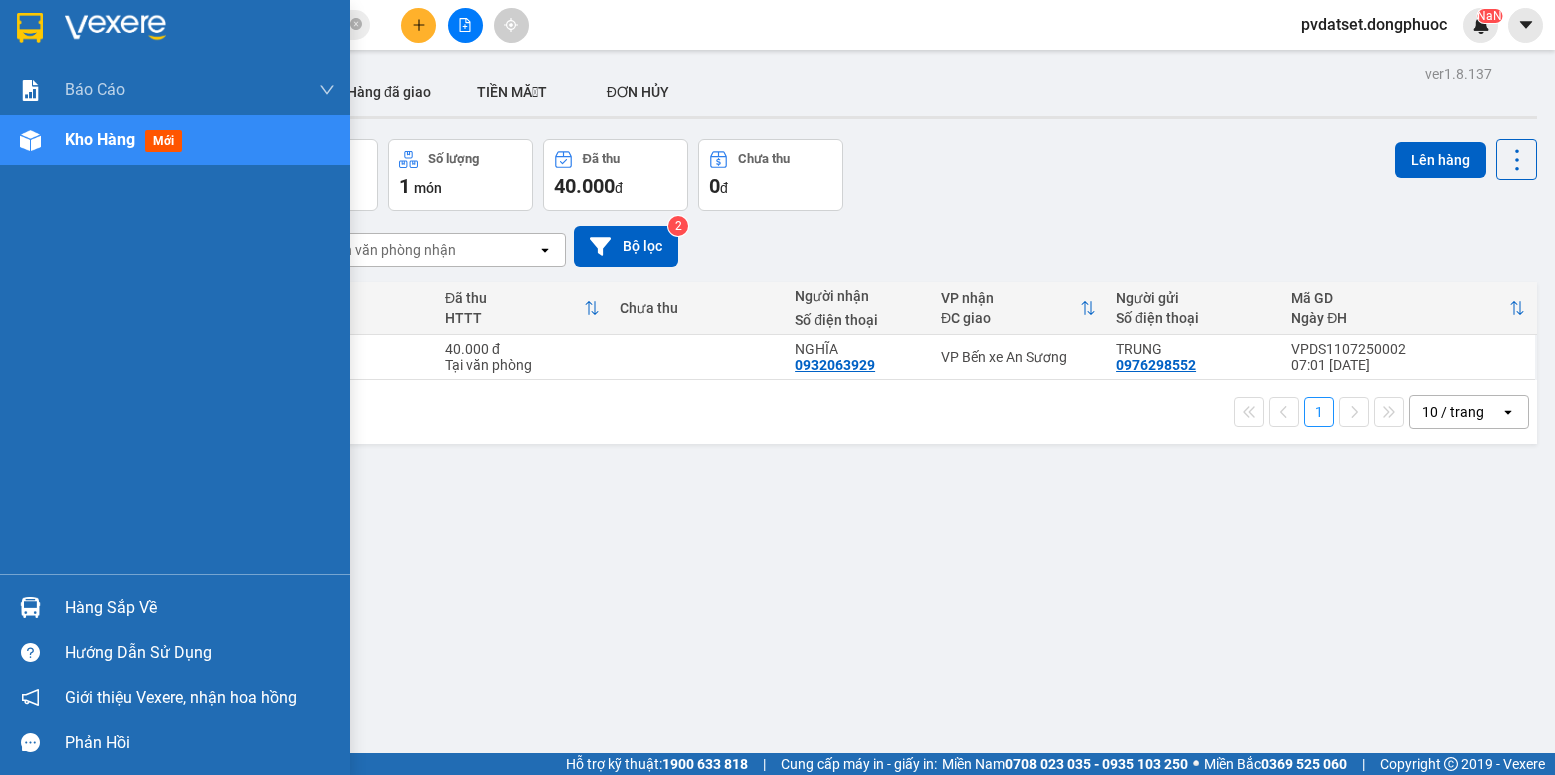 click at bounding box center (30, 607) 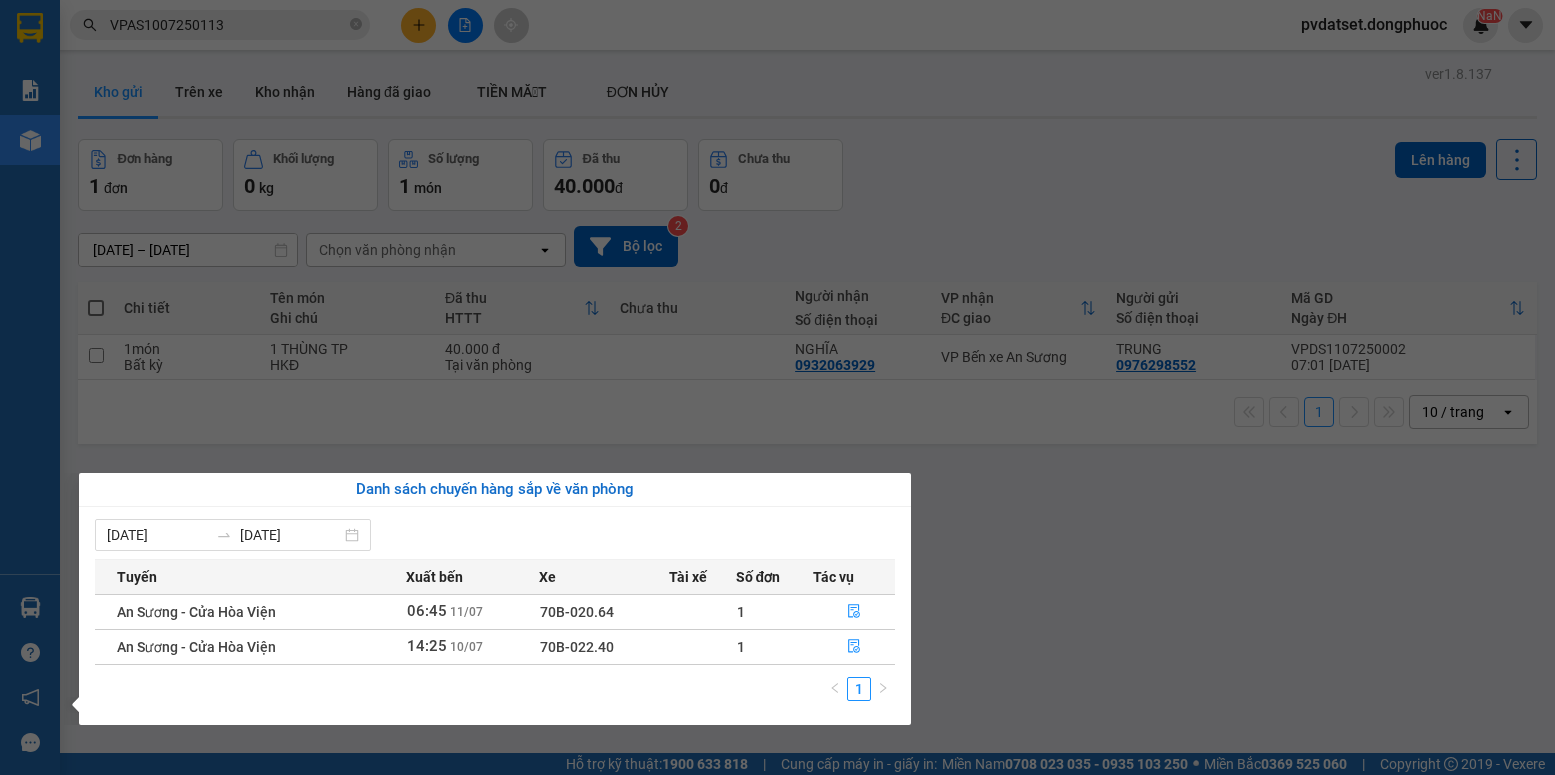 click on "Kết quả tìm kiếm ( 1 )  Bộ lọc  Ngày tạo đơn gần nhất Mã ĐH Trạng thái Món hàng Tổng cước Chưa cước Nhãn Người gửi VP Gửi Người nhận VP Nhận VPAS1007250113 14:37 [DATE] VP Gửi   HỘP NK SL:  1 20.000 0909193095 LAB TRƯỜNG AN VP Bến xe An Sương 0898982424 NK MỸ ANH 2 VP Đất Sét 1 VPAS1007250113 pvdatset.dongphuoc NaN     Báo cáo Mẫu 1: Báo cáo dòng tiền  Mẫu 1: Báo cáo dòng tiền theo nhân viên Mẫu 1: Báo cáo dòng tiền theo nhân viên (VP) Mẫu 2: Doanh số tạo đơn theo Văn phòng, nhân viên - Trạm     Kho hàng mới Hàng sắp về Hướng dẫn sử dụng Giới thiệu Vexere, nhận hoa hồng Phản hồi Phần mềm hỗ trợ bạn tốt chứ? ver  1.8.137 Kho gửi Trên xe Kho nhận Hàng đã giao TIỀN MẶT  ĐƠN HỦY Đơn hàng 1 đơn Khối lượng 0 kg Số lượng 1 món Đã thu 40.000  đ Chưa thu 0  đ Lên hàng [DATE] – [DATE] Chọn văn phòng nhận open 2 1" at bounding box center [777, 387] 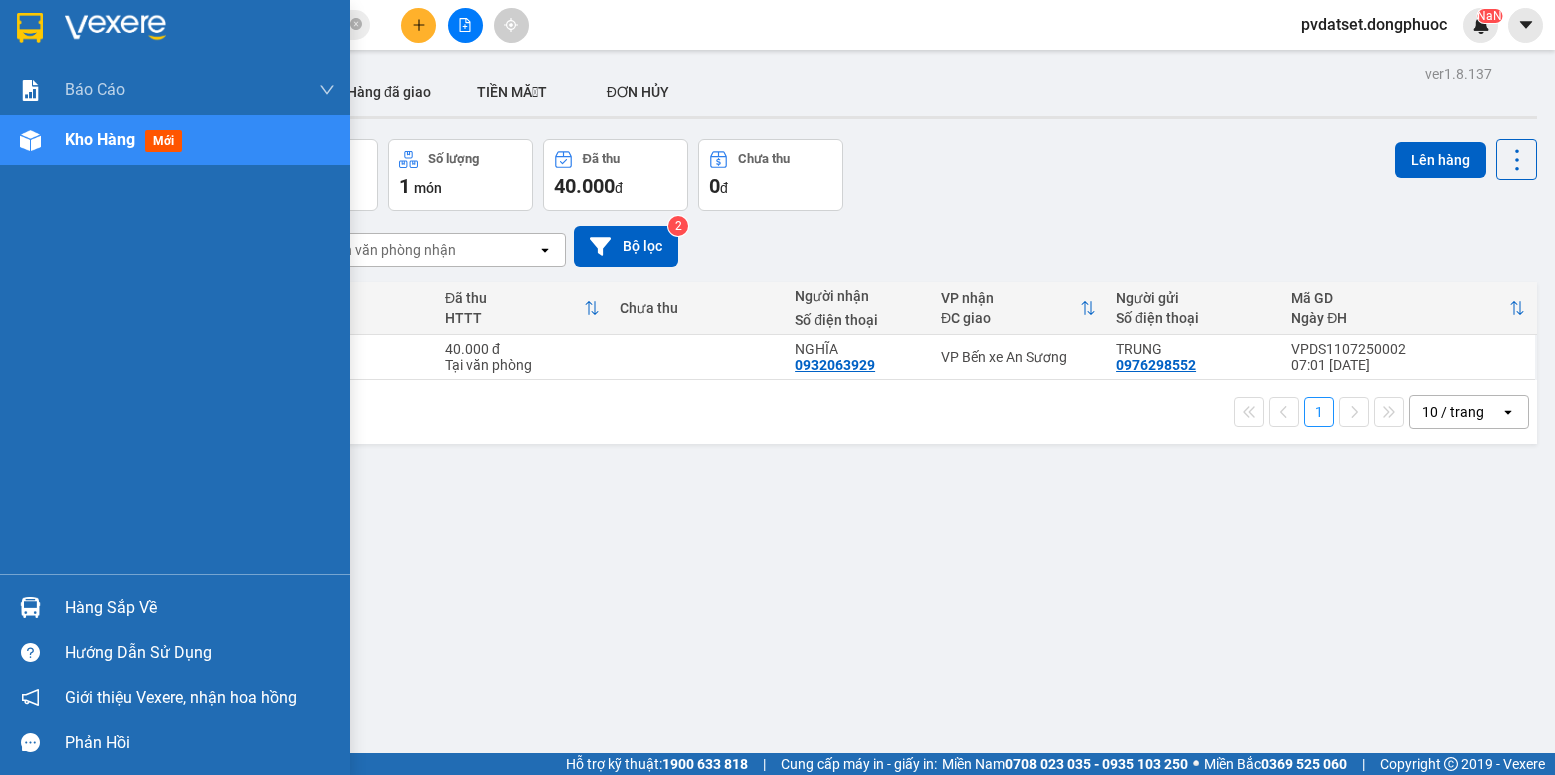 click at bounding box center [30, 607] 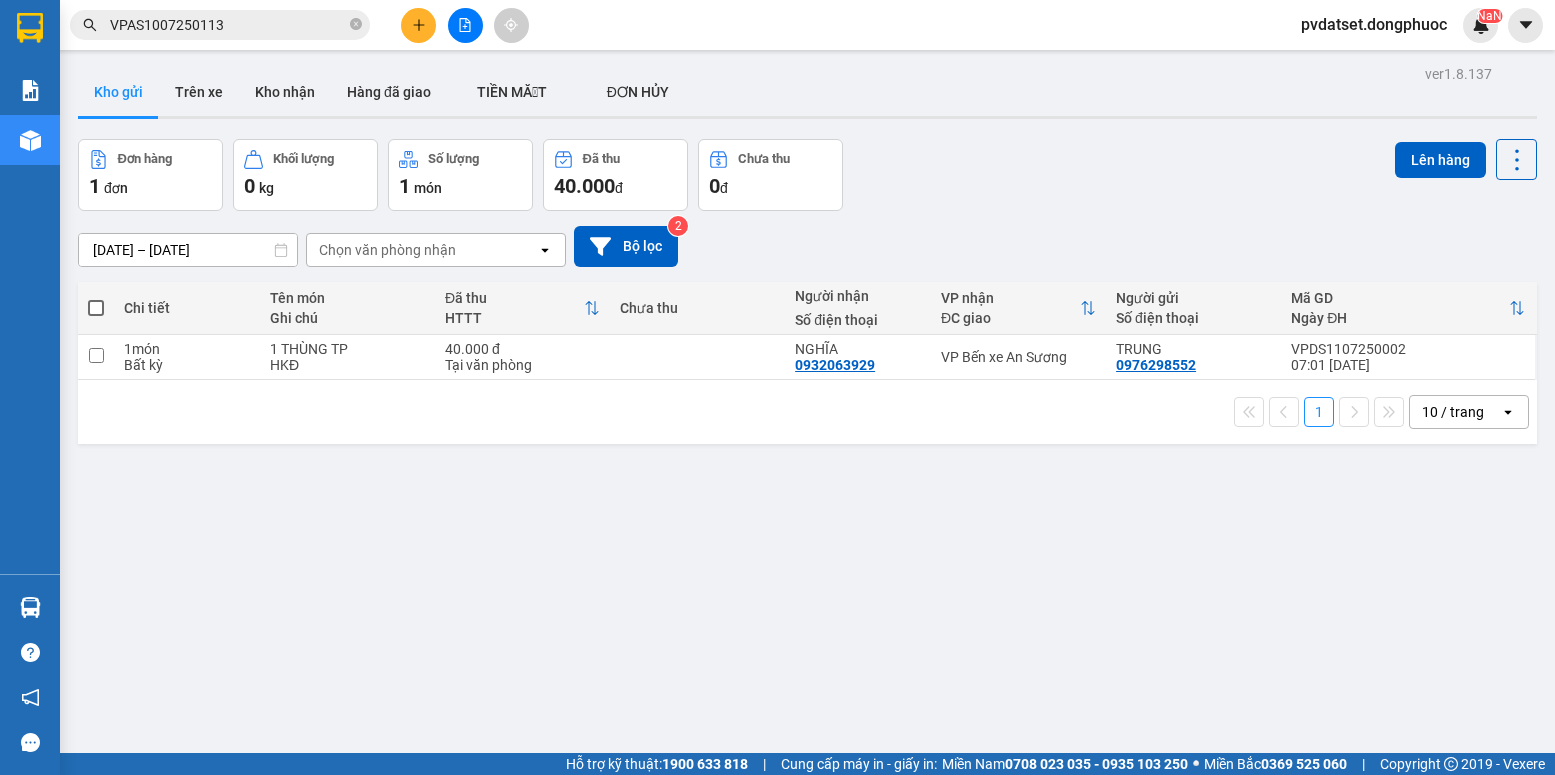 click on "Kết quả tìm kiếm ( 1 )  Bộ lọc  Ngày tạo đơn gần nhất Mã ĐH Trạng thái Món hàng Tổng cước Chưa cước Nhãn Người gửi VP Gửi Người nhận VP Nhận VPAS1007250113 14:37 [DATE] VP Gửi   HỘP NK SL:  1 20.000 0909193095 LAB TRƯỜNG AN VP Bến xe An Sương 0898982424 NK MỸ ANH 2 VP Đất Sét 1 VPAS1007250113 pvdatset.dongphuoc NaN     Báo cáo Mẫu 1: Báo cáo dòng tiền  Mẫu 1: Báo cáo dòng tiền theo nhân viên Mẫu 1: Báo cáo dòng tiền theo nhân viên (VP) Mẫu 2: Doanh số tạo đơn theo Văn phòng, nhân viên - Trạm     Kho hàng mới Hàng sắp về Hướng dẫn sử dụng Giới thiệu Vexere, nhận hoa hồng Phản hồi Phần mềm hỗ trợ bạn tốt chứ? ver  1.8.137 Kho gửi Trên xe Kho nhận Hàng đã giao TIỀN MẶT  ĐƠN HỦY Đơn hàng 1 đơn Khối lượng 0 kg Số lượng 1 món Đã thu 40.000  đ Chưa thu 0  đ Lên hàng [DATE] – [DATE] Chọn văn phòng nhận open 2 1" at bounding box center [777, 387] 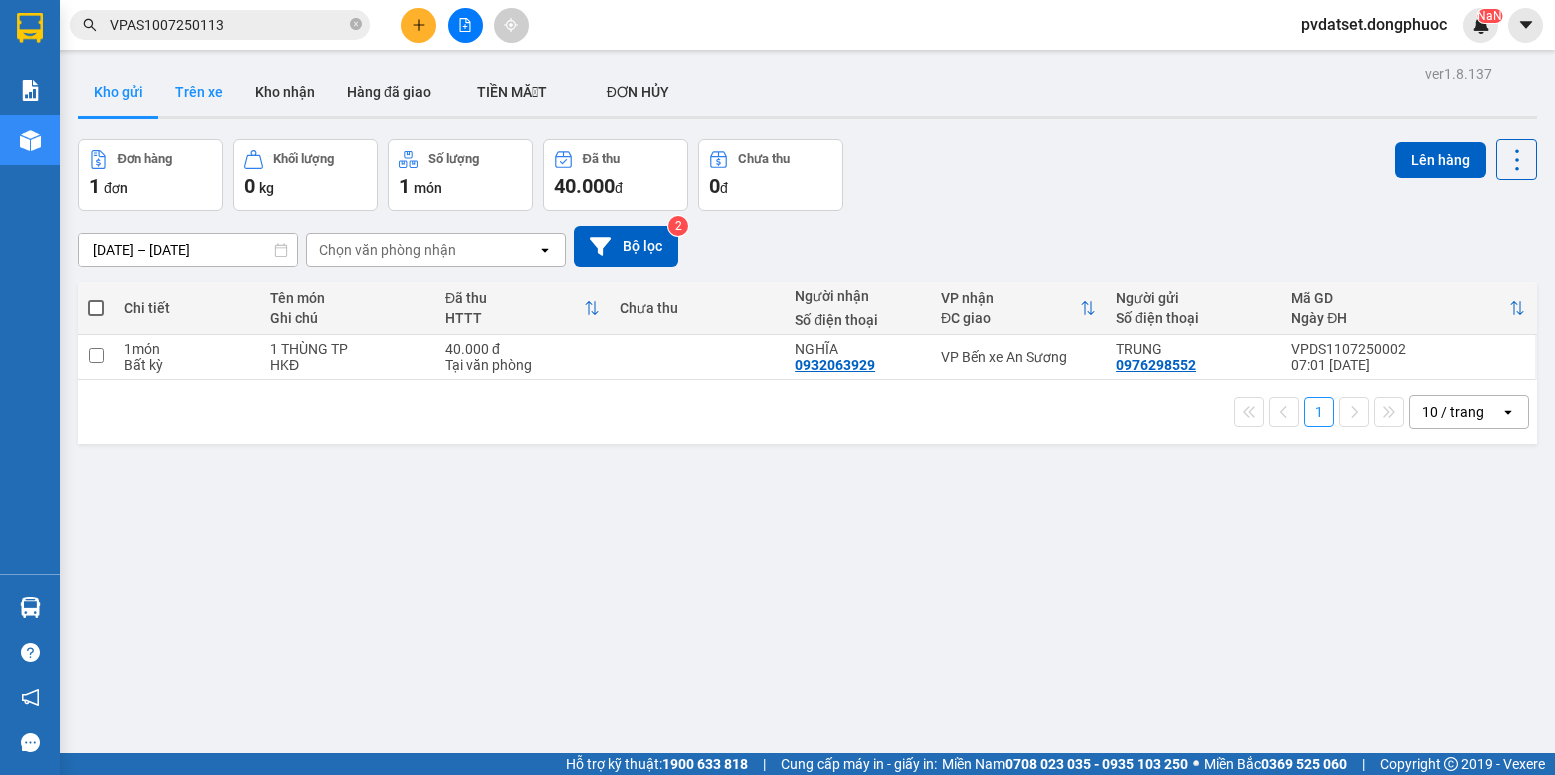 click on "Trên xe" at bounding box center (199, 92) 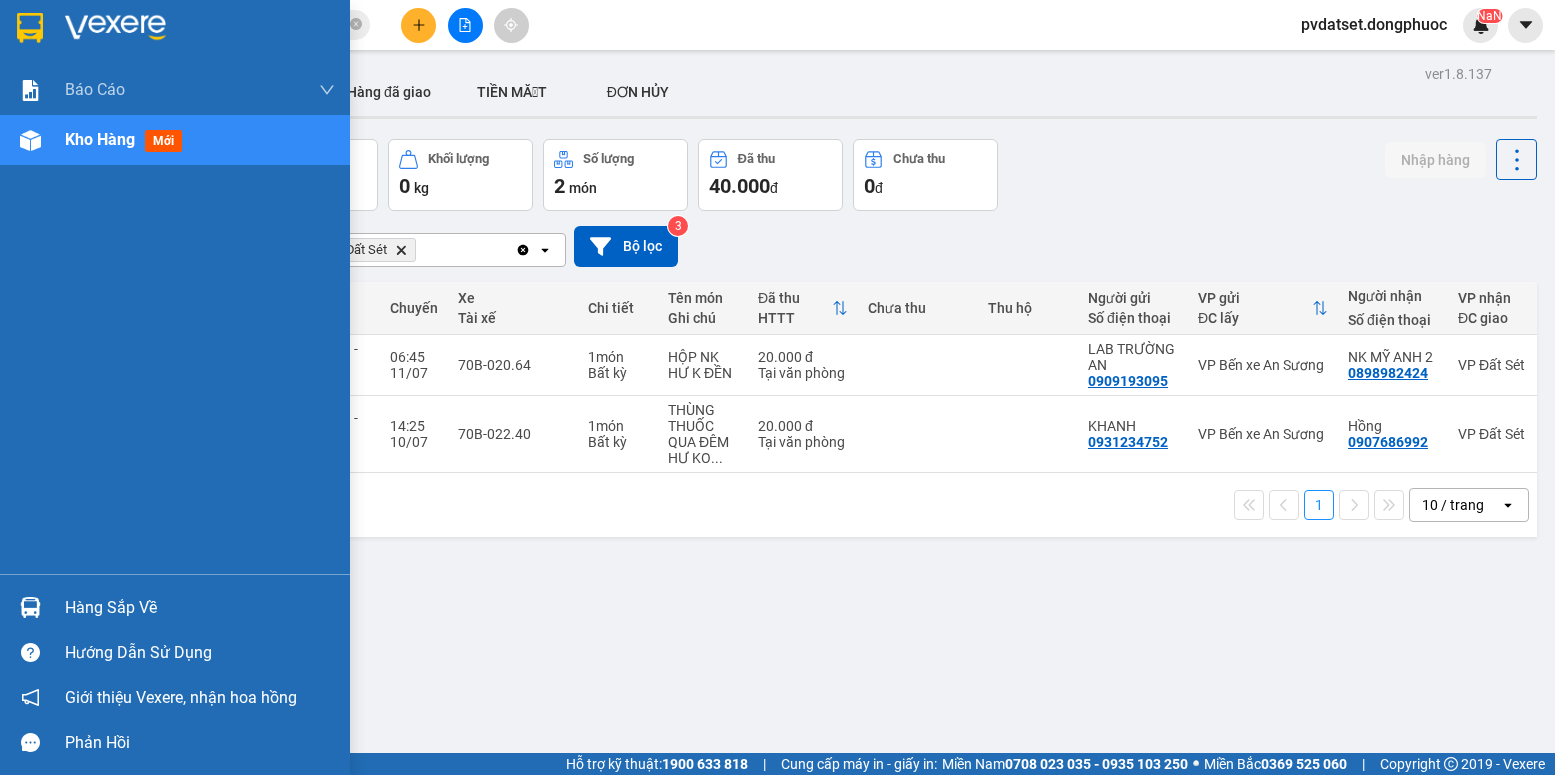 click at bounding box center [30, 607] 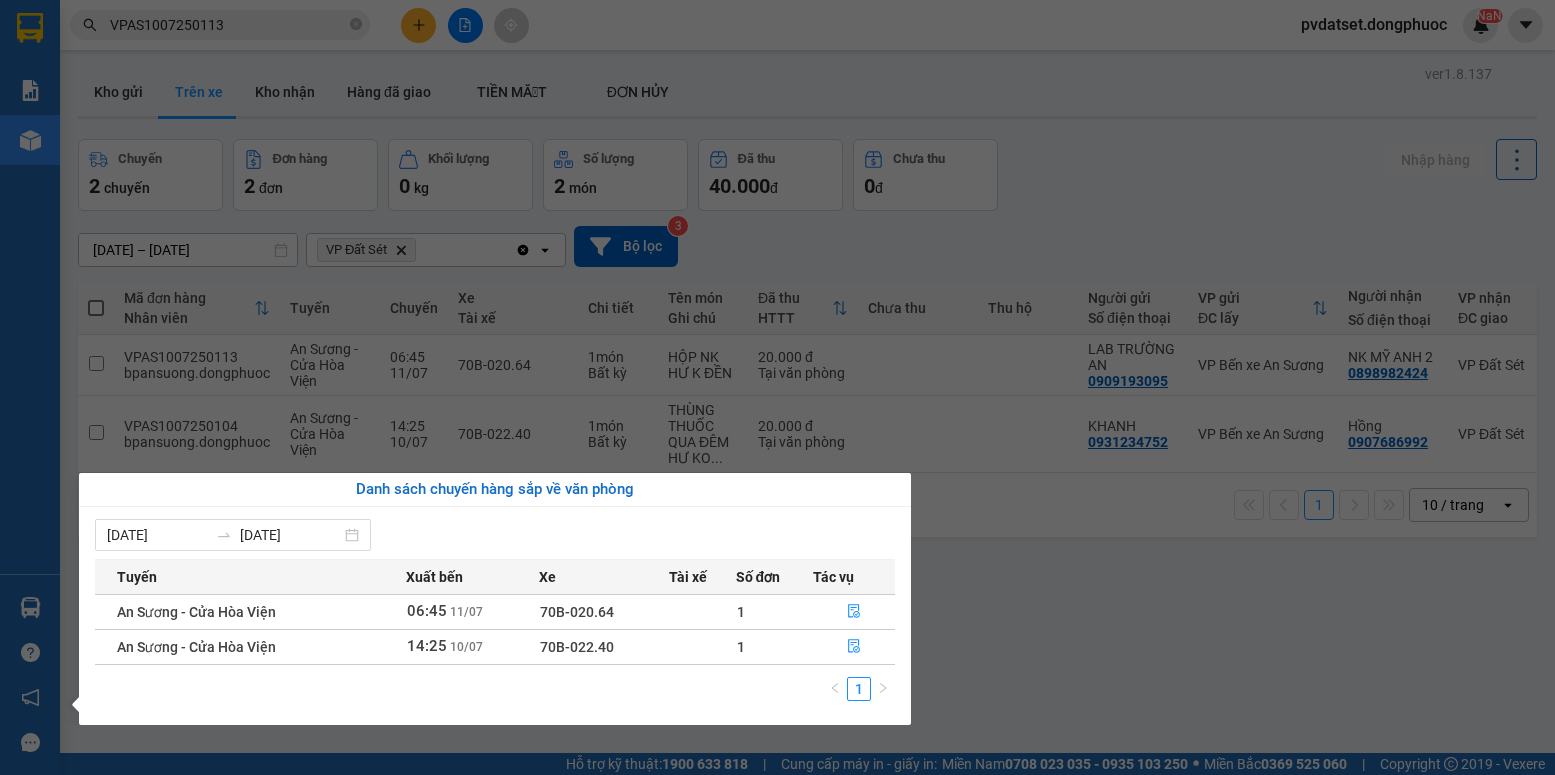 drag, startPoint x: 1062, startPoint y: 598, endPoint x: 767, endPoint y: 440, distance: 334.64758 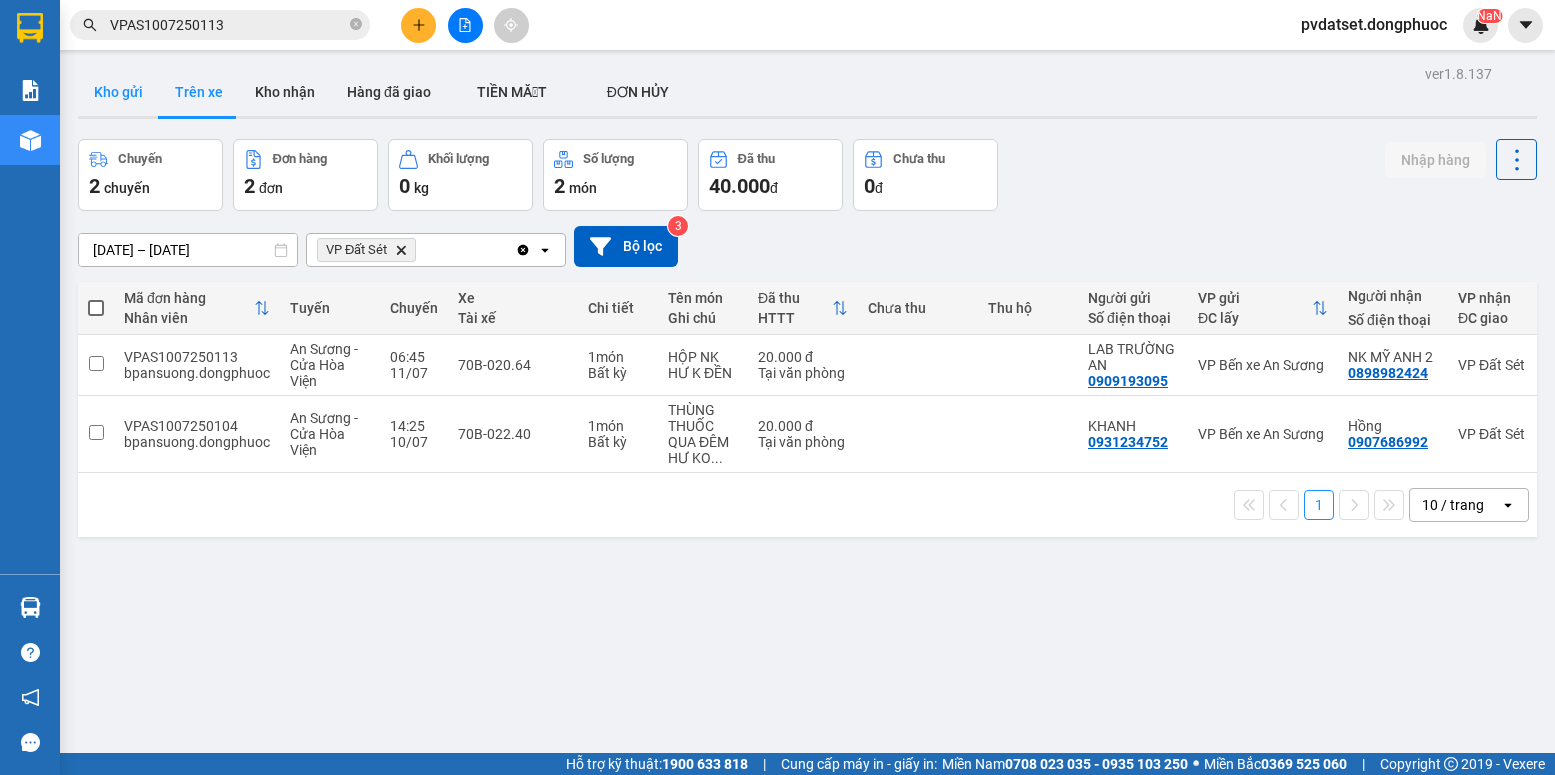click on "Kho gửi" at bounding box center [118, 92] 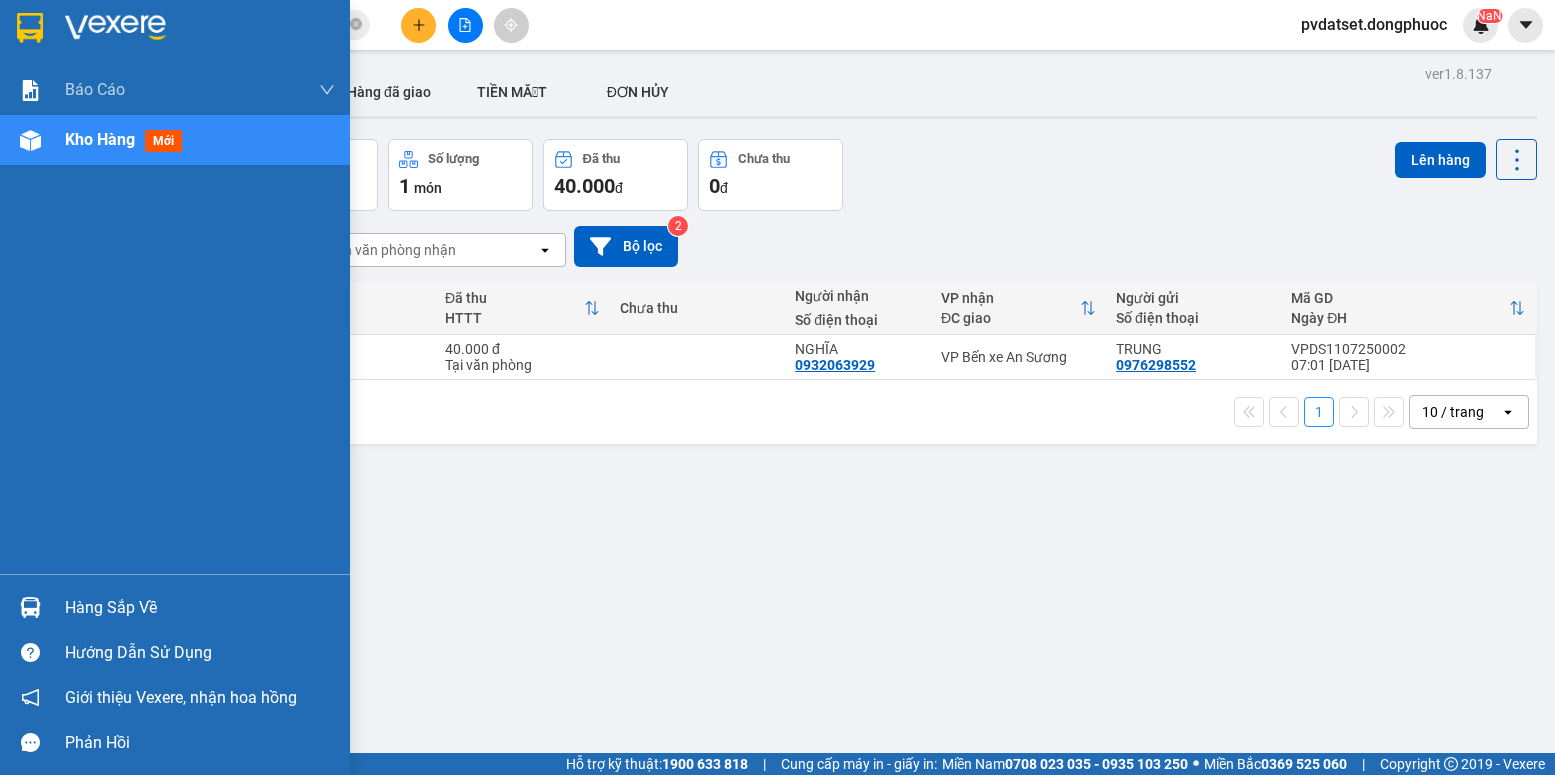 click on "Hàng sắp về" at bounding box center [175, 607] 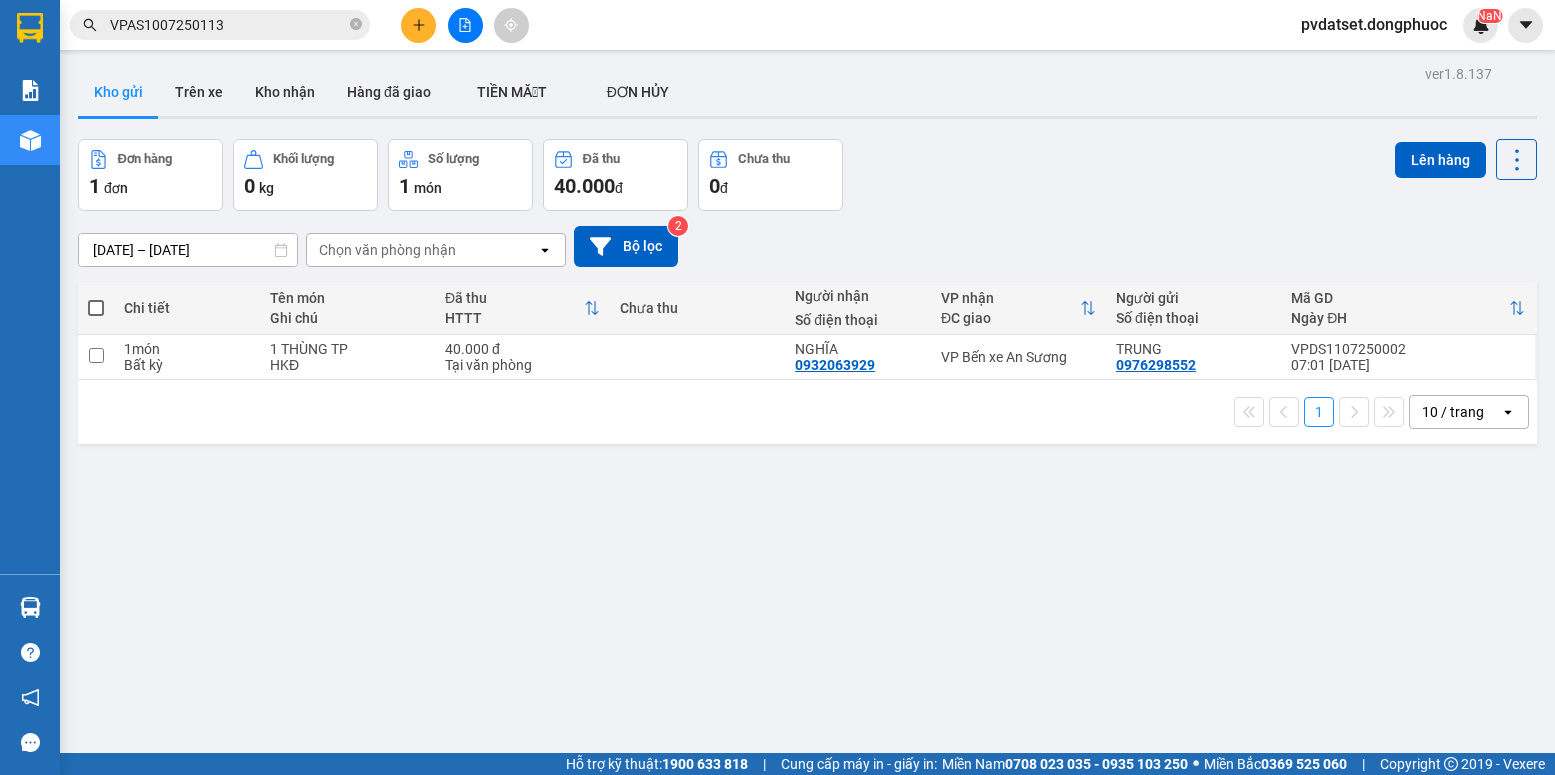 click on "Kết quả tìm kiếm ( 1 )  Bộ lọc  Ngày tạo đơn gần nhất Mã ĐH Trạng thái Món hàng Tổng cước Chưa cước Nhãn Người gửi VP Gửi Người nhận VP Nhận VPAS1007250113 14:37 [DATE] VP Gửi   HỘP NK SL:  1 20.000 0909193095 LAB TRƯỜNG AN VP Bến xe An Sương 0898982424 NK MỸ ANH 2 VP Đất Sét 1 VPAS1007250113 pvdatset.dongphuoc NaN     Báo cáo Mẫu 1: Báo cáo dòng tiền  Mẫu 1: Báo cáo dòng tiền theo nhân viên Mẫu 1: Báo cáo dòng tiền theo nhân viên (VP) Mẫu 2: Doanh số tạo đơn theo Văn phòng, nhân viên - Trạm     Kho hàng mới Hàng sắp về Hướng dẫn sử dụng Giới thiệu Vexere, nhận hoa hồng Phản hồi Phần mềm hỗ trợ bạn tốt chứ? ver  1.8.137 Kho gửi Trên xe Kho nhận Hàng đã giao TIỀN MẶT  ĐƠN HỦY Đơn hàng 1 đơn Khối lượng 0 kg Số lượng 1 món Đã thu 40.000  đ Chưa thu 0  đ Lên hàng [DATE] – [DATE] Chọn văn phòng nhận open 2 1" at bounding box center [777, 387] 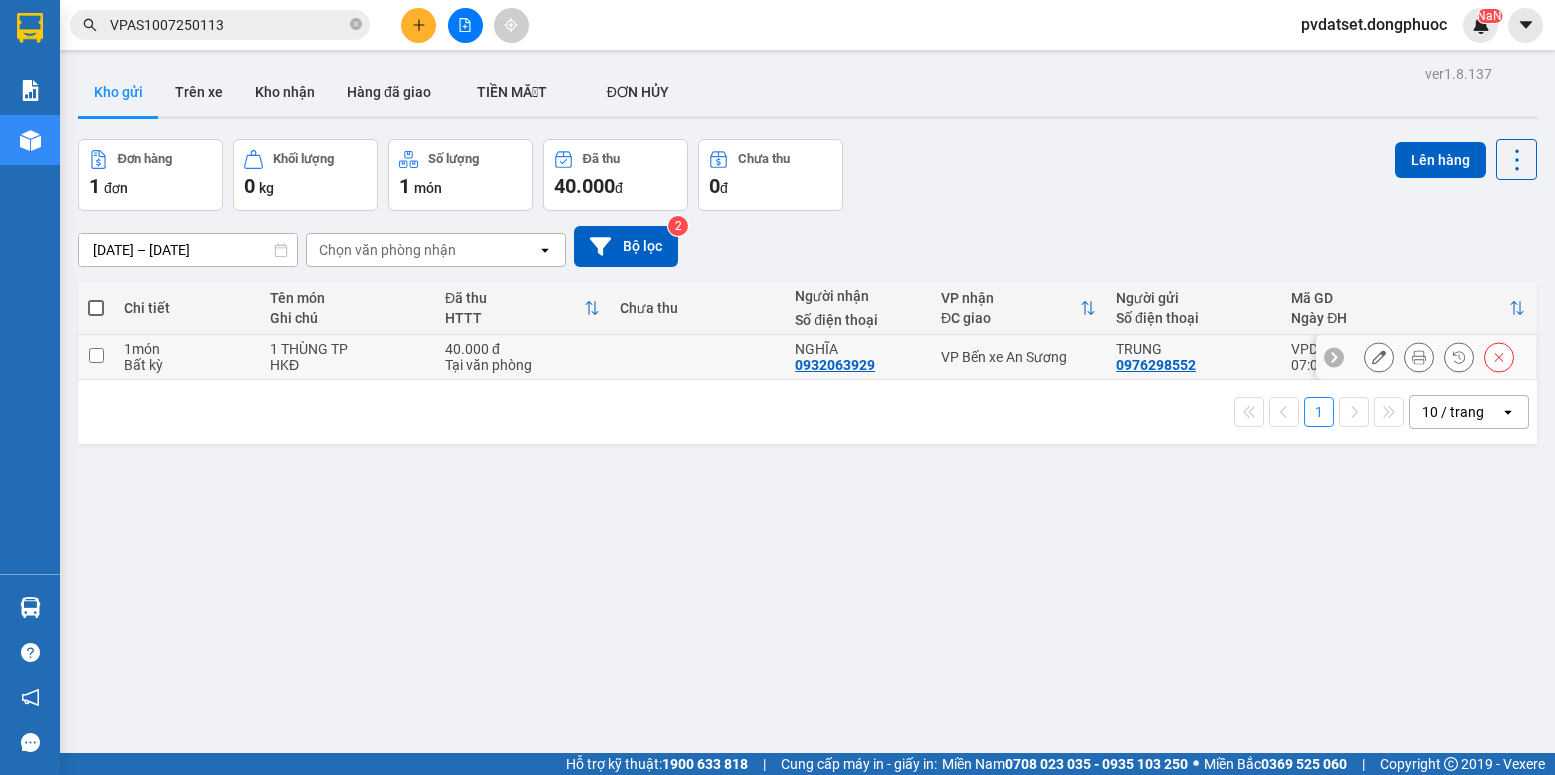 click at bounding box center (697, 357) 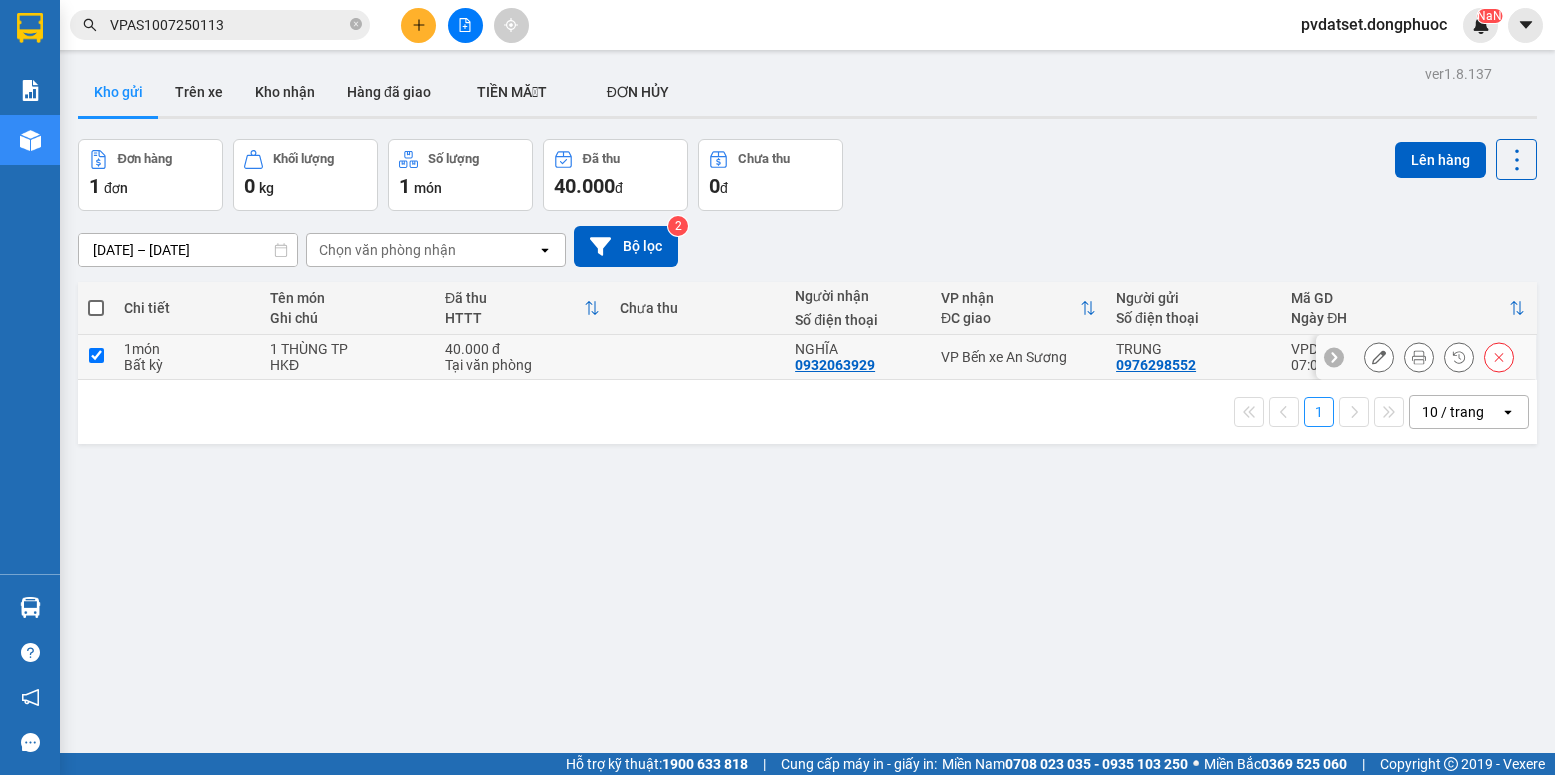 checkbox on "true" 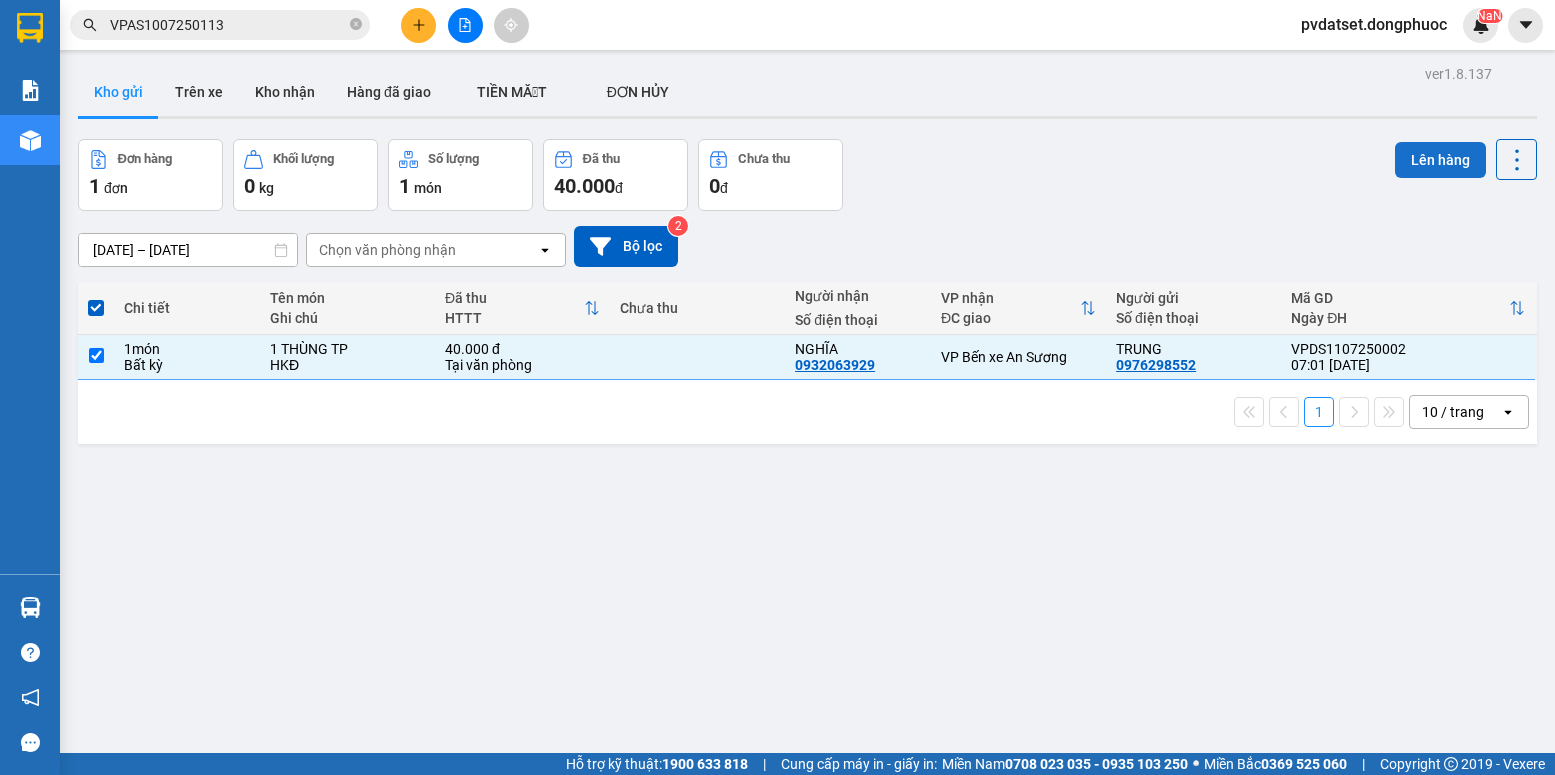 click on "Lên hàng" at bounding box center [1440, 160] 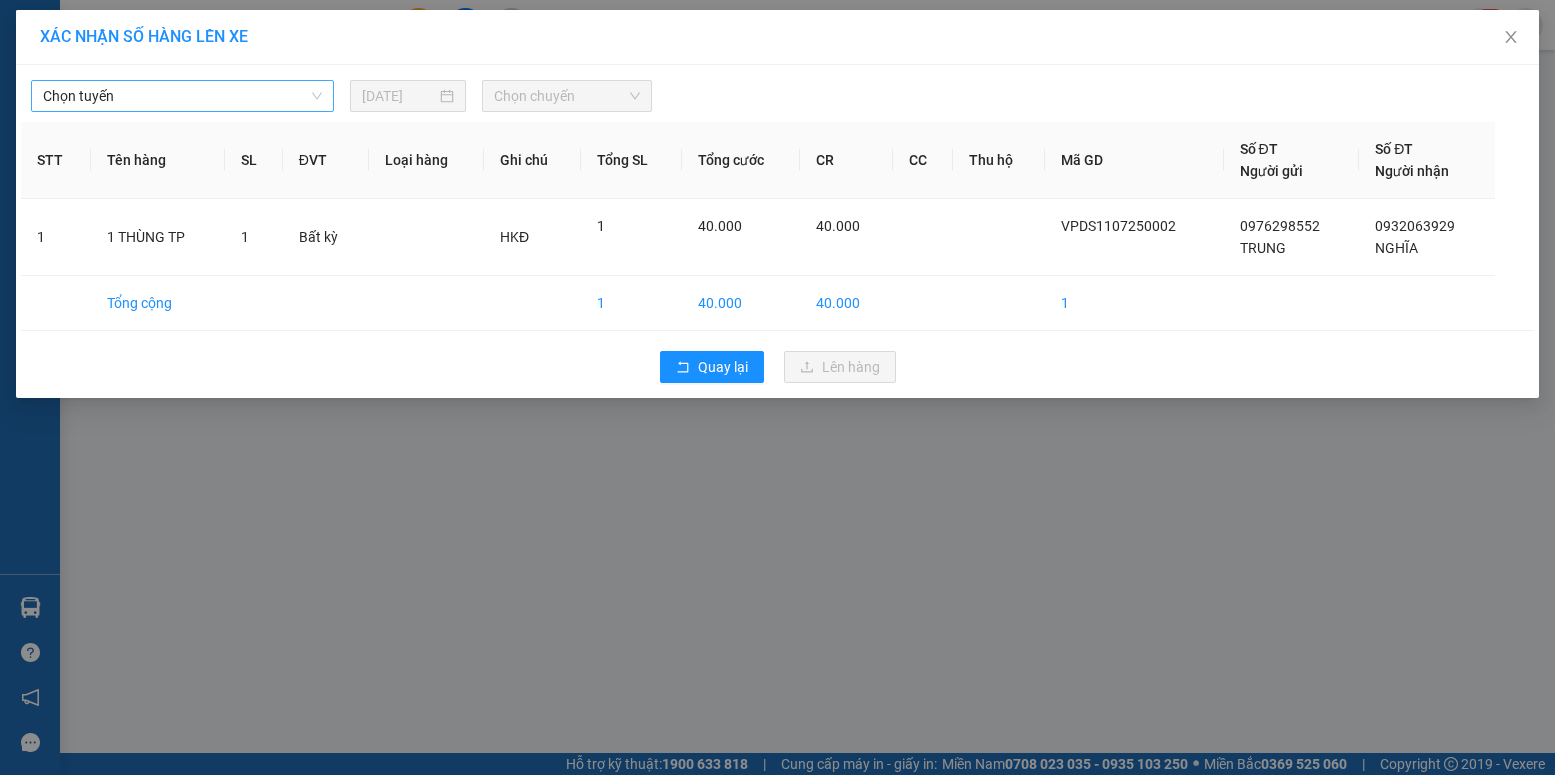 click on "Chọn tuyến" at bounding box center (182, 96) 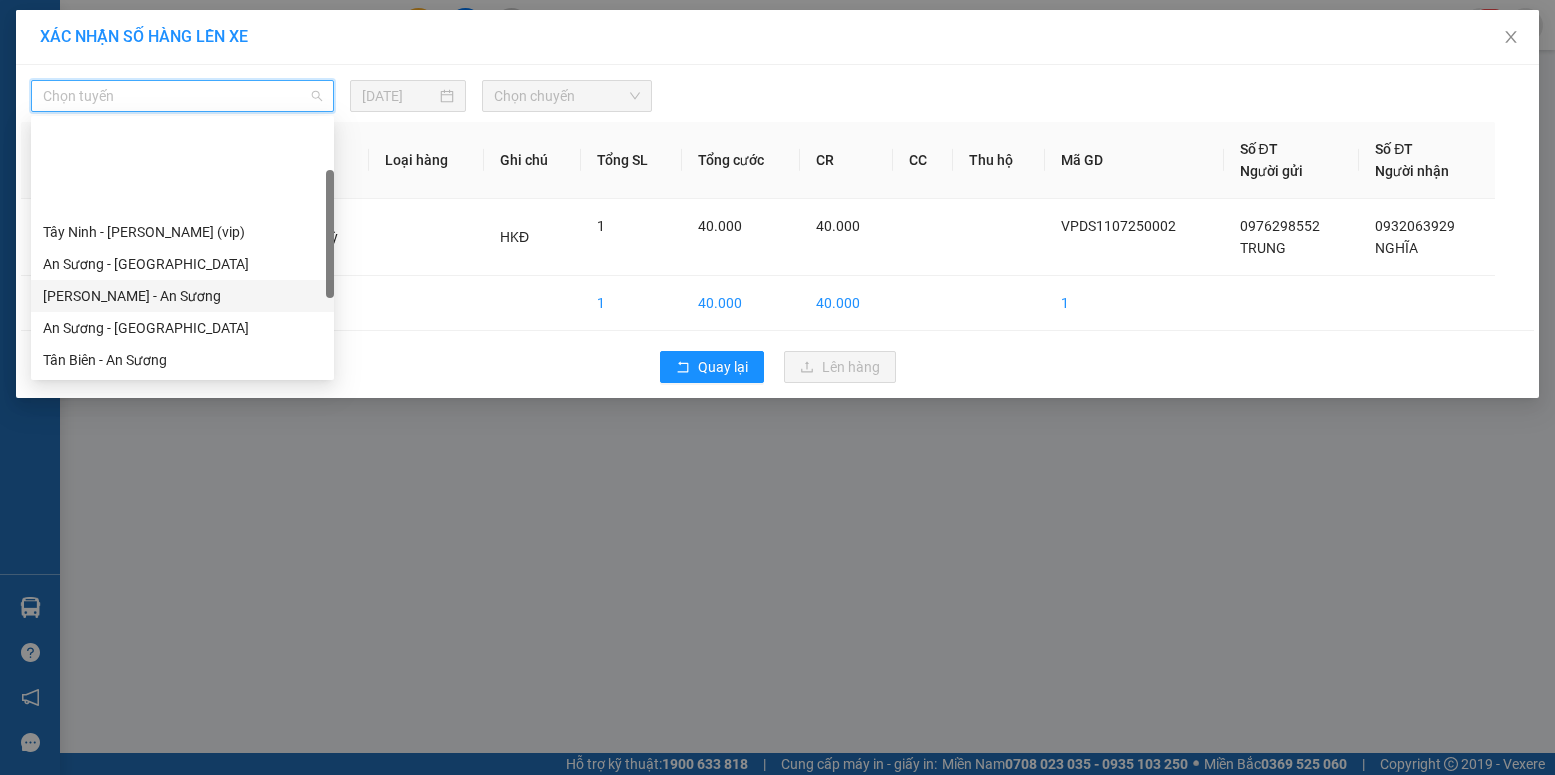 scroll, scrollTop: 100, scrollLeft: 0, axis: vertical 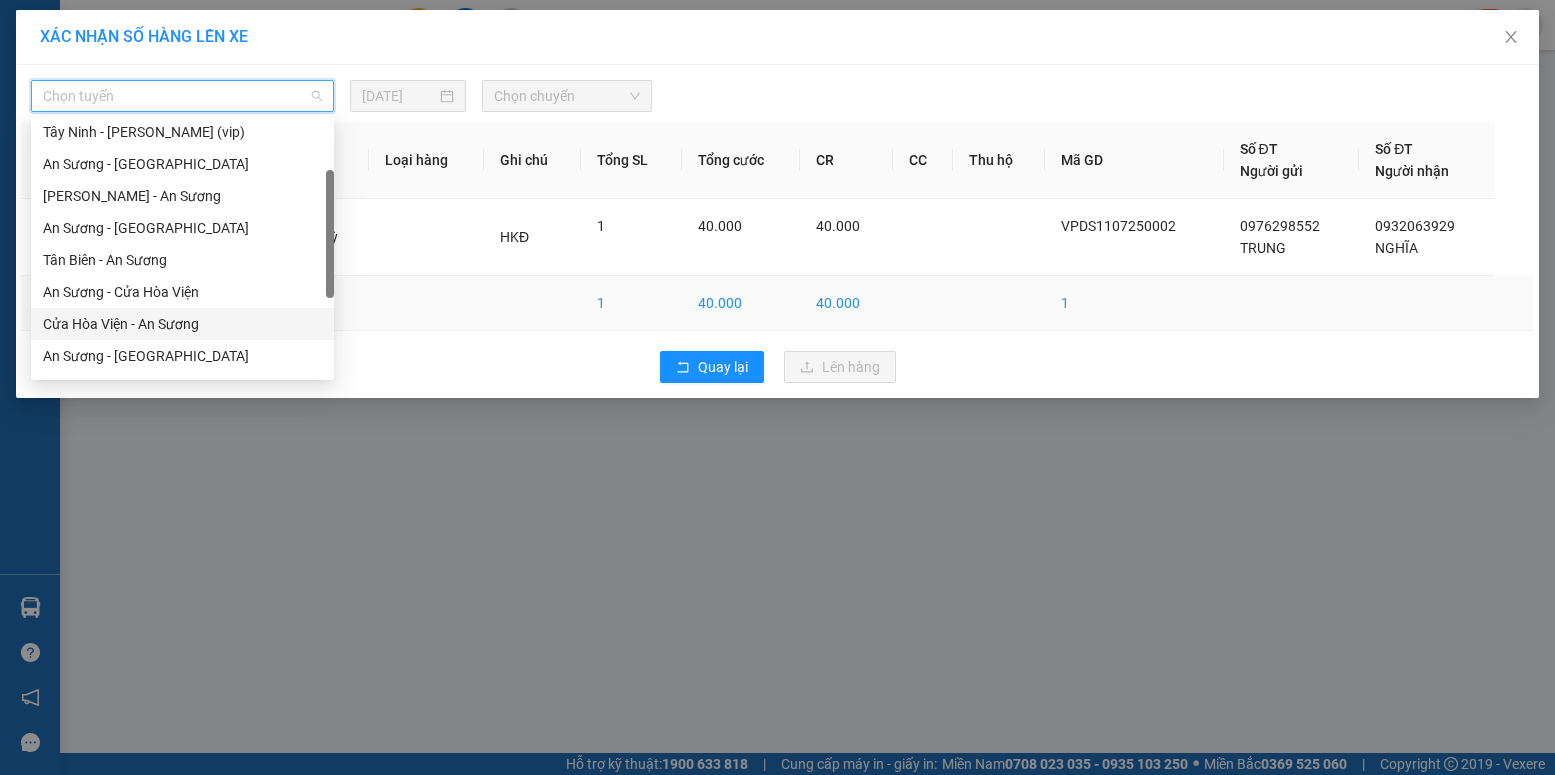 click on "Cửa Hòa Viện - An Sương" at bounding box center (182, 324) 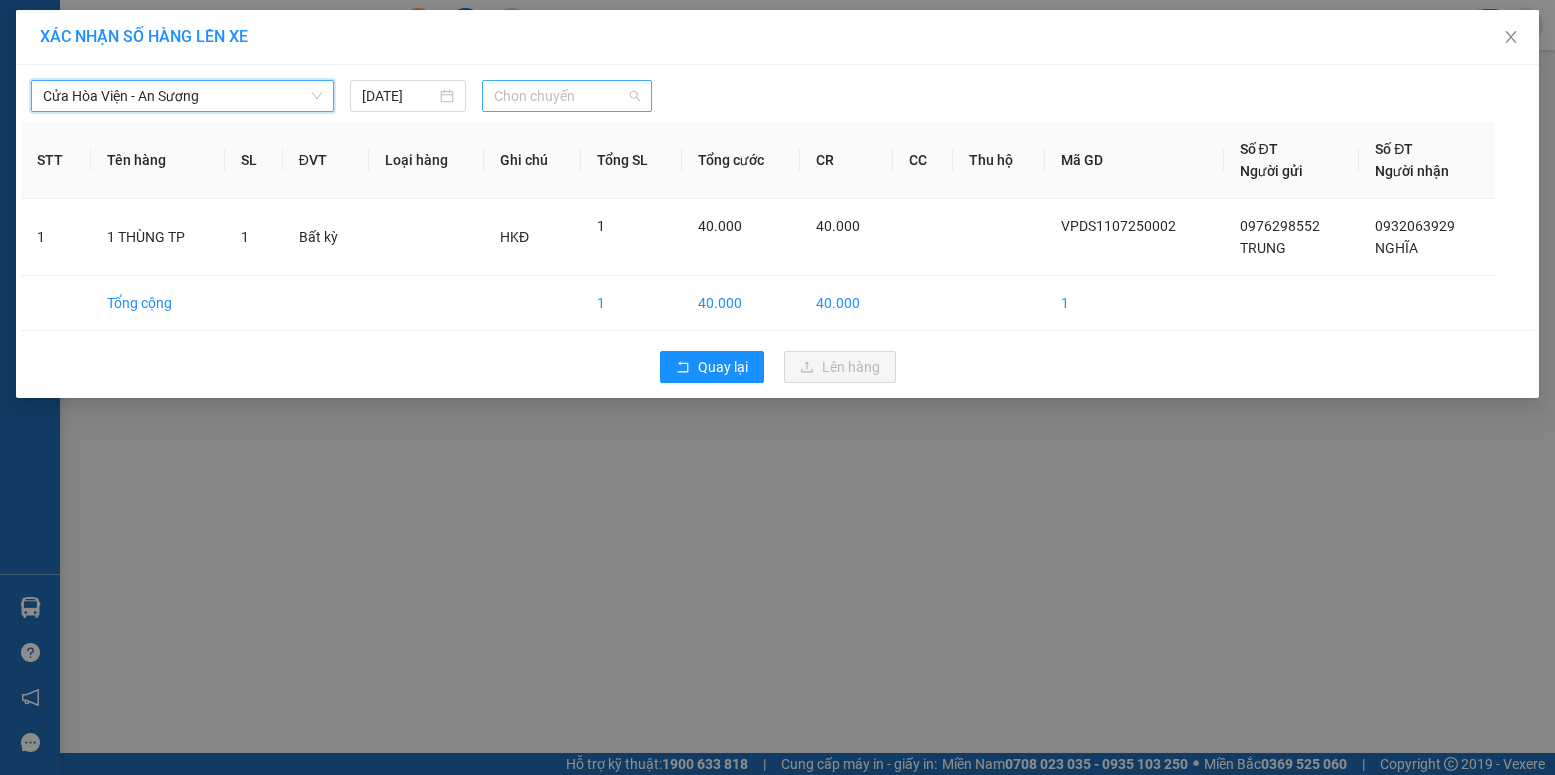 click on "Chọn chuyến" at bounding box center (567, 96) 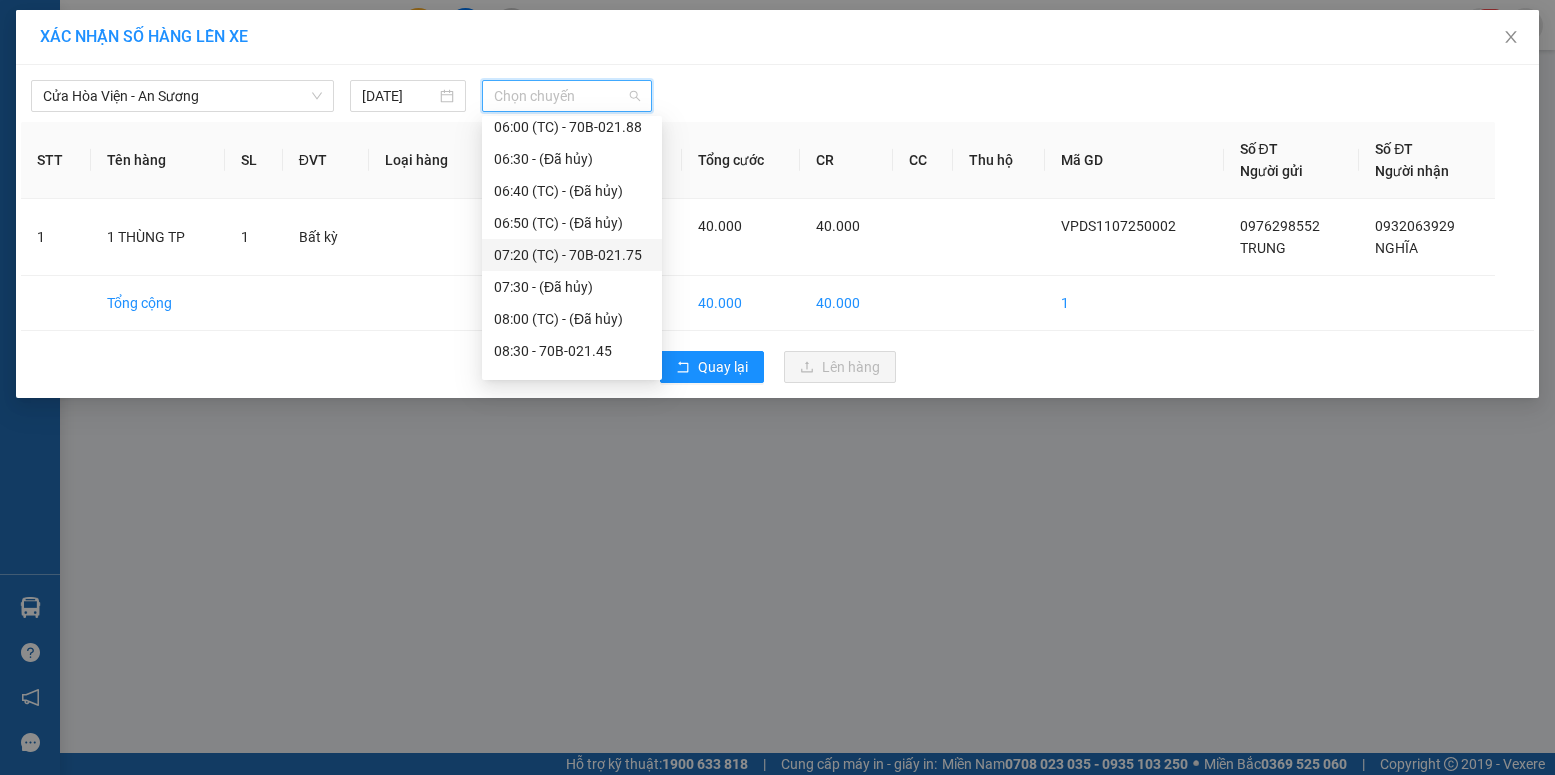 scroll, scrollTop: 200, scrollLeft: 0, axis: vertical 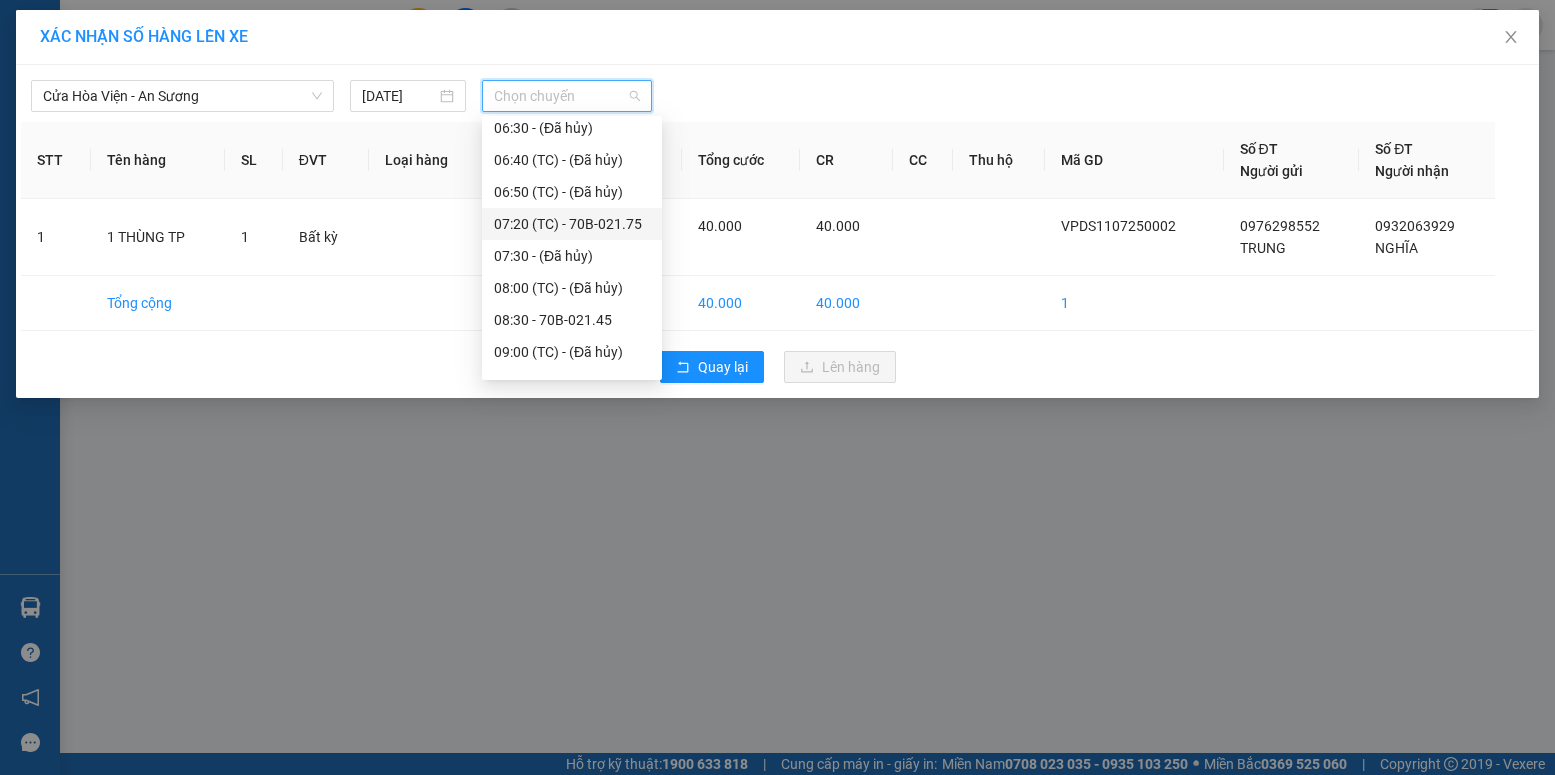 click on "07:20   (TC)   - 70B-021.75" at bounding box center [572, 224] 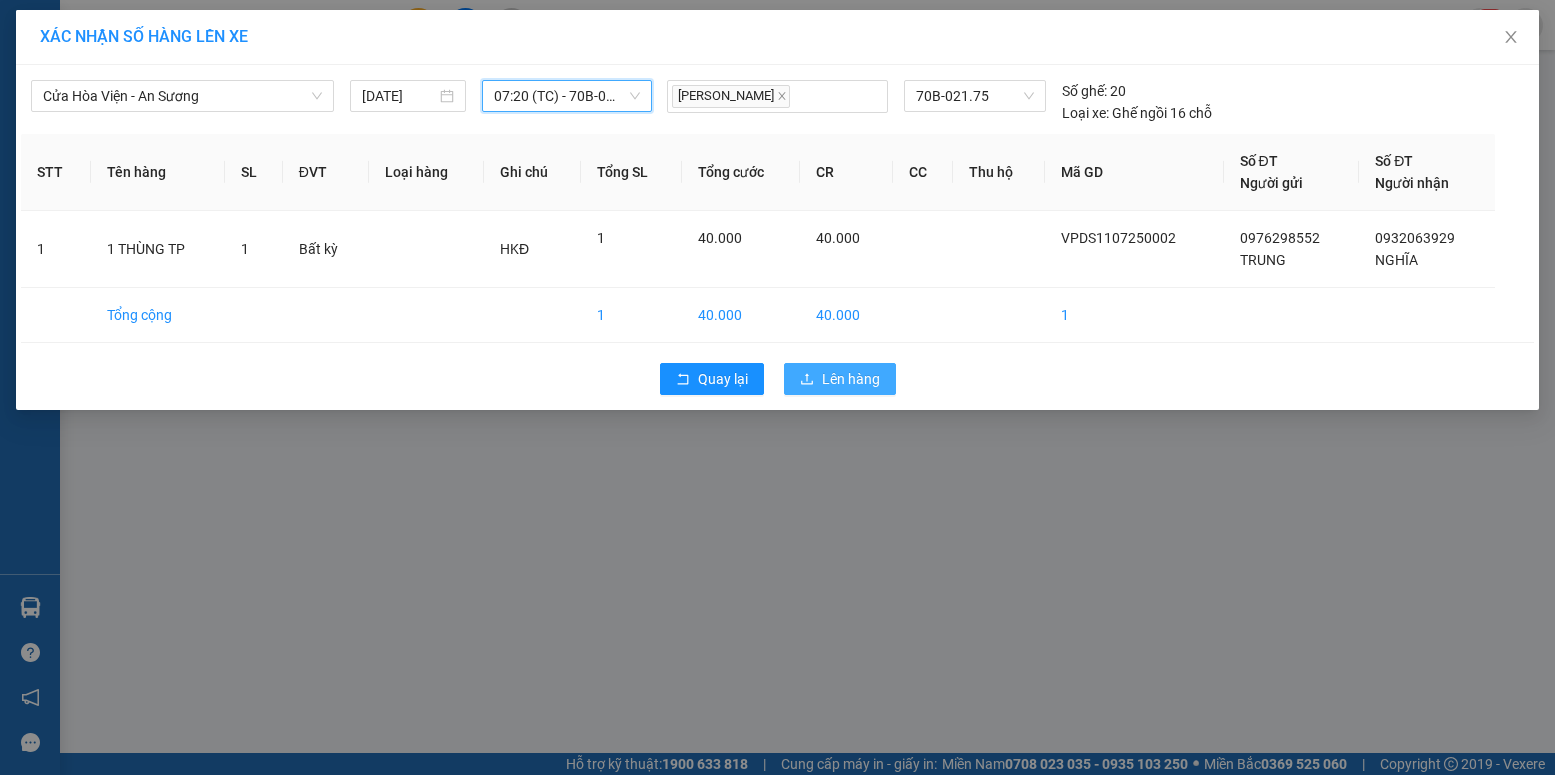 click on "Lên hàng" at bounding box center (851, 379) 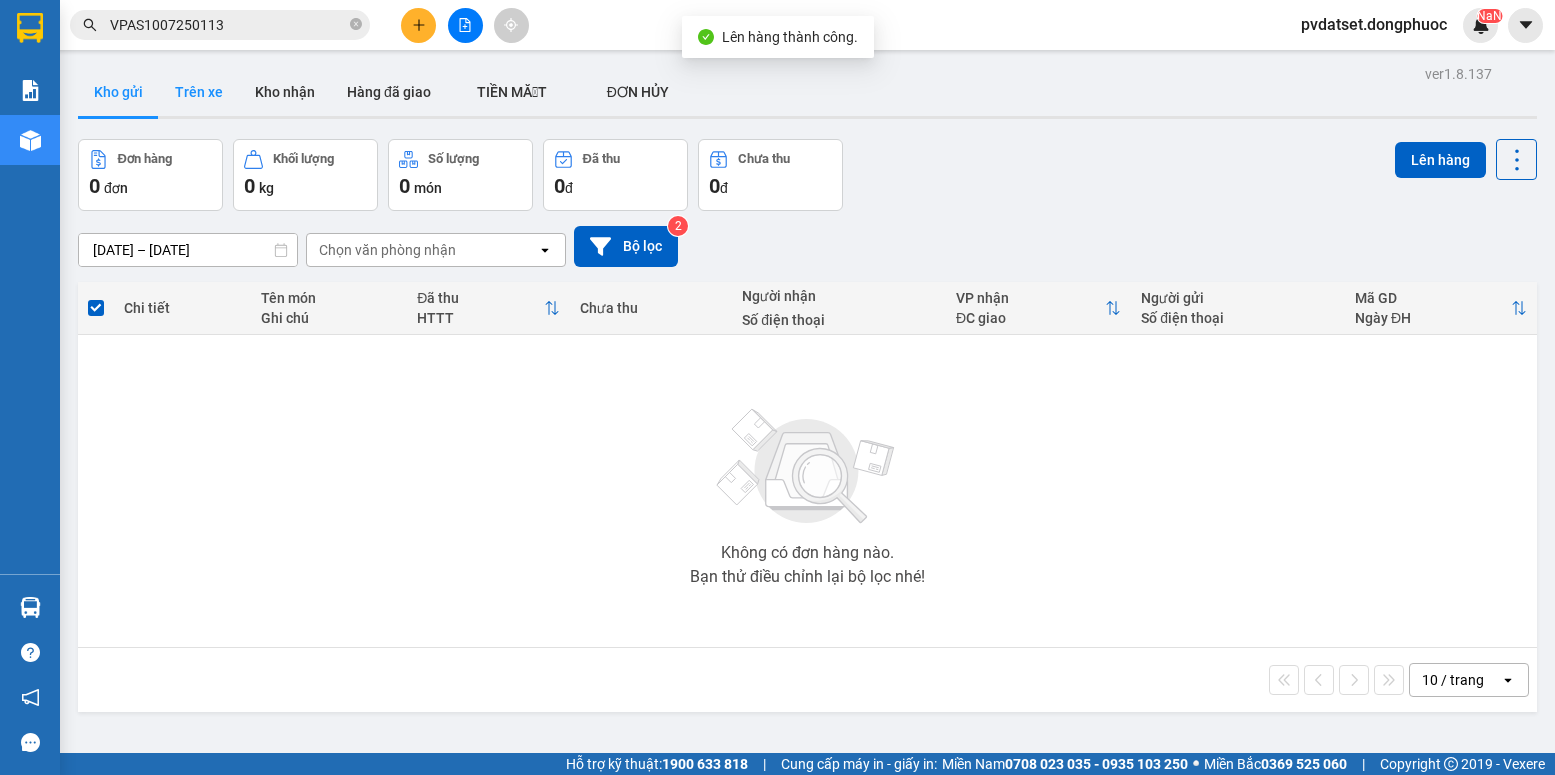 click on "Trên xe" at bounding box center [199, 92] 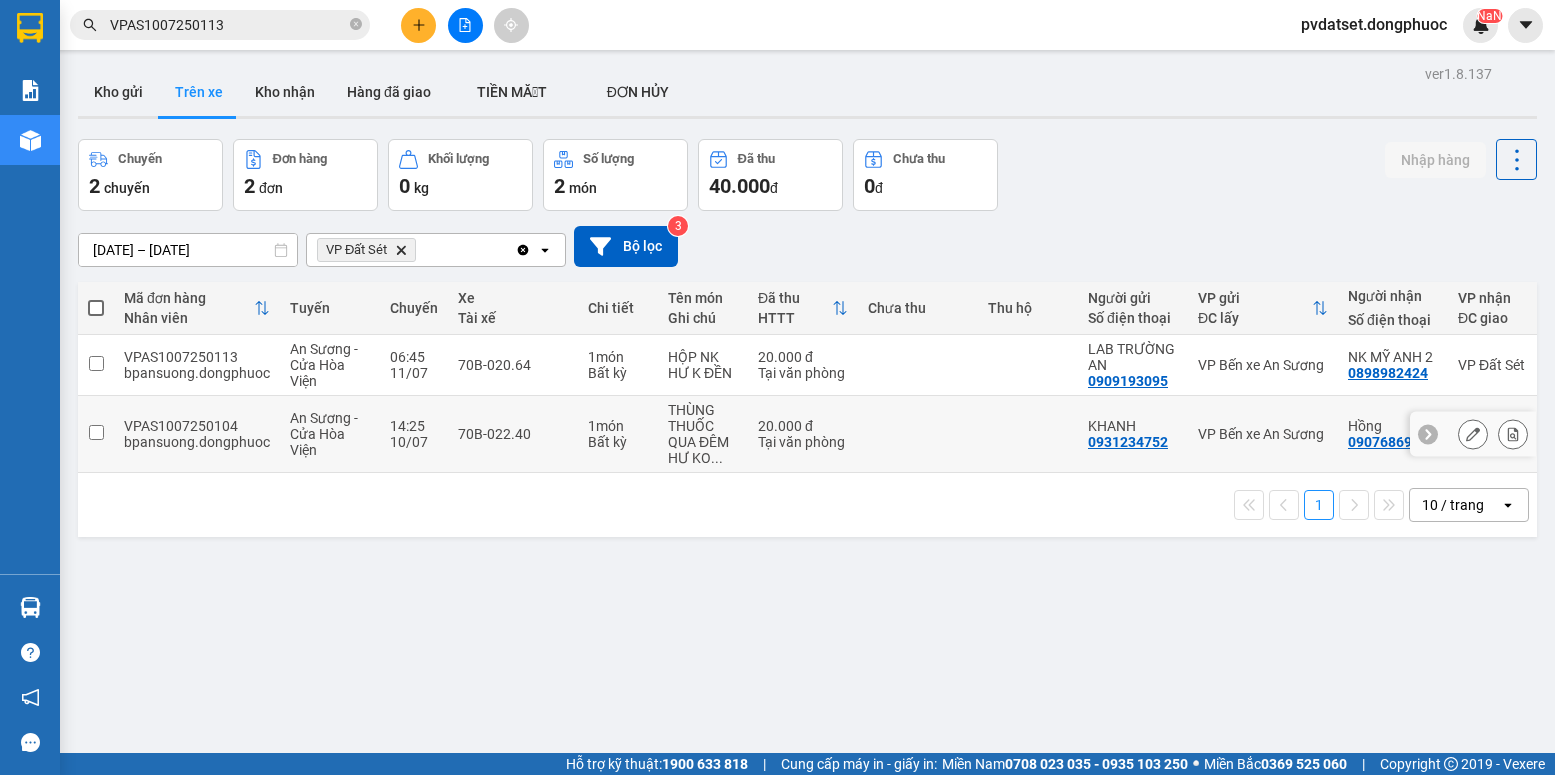 click on "An Sương - Cửa Hòa Viện" at bounding box center [324, 434] 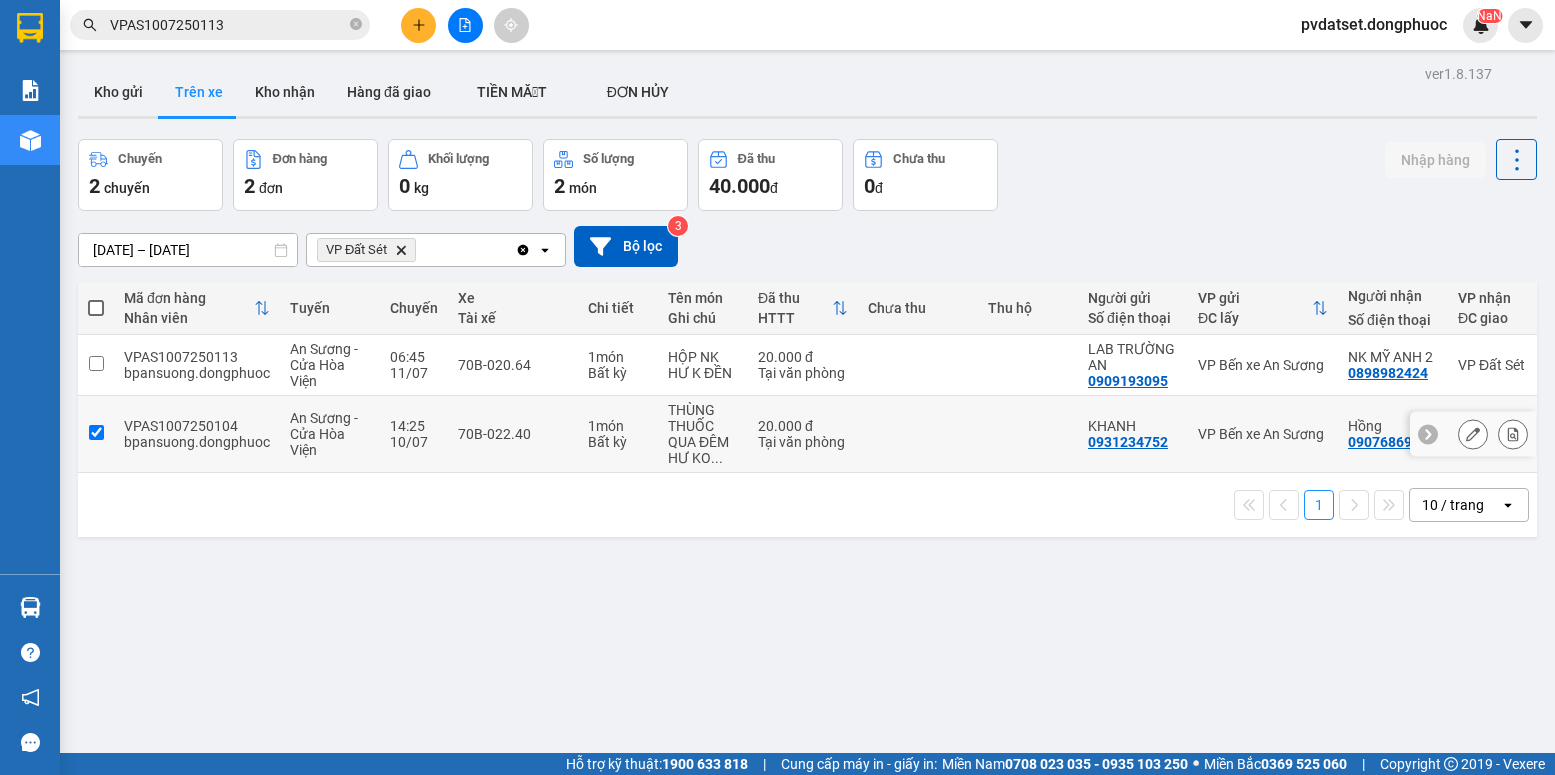 checkbox on "true" 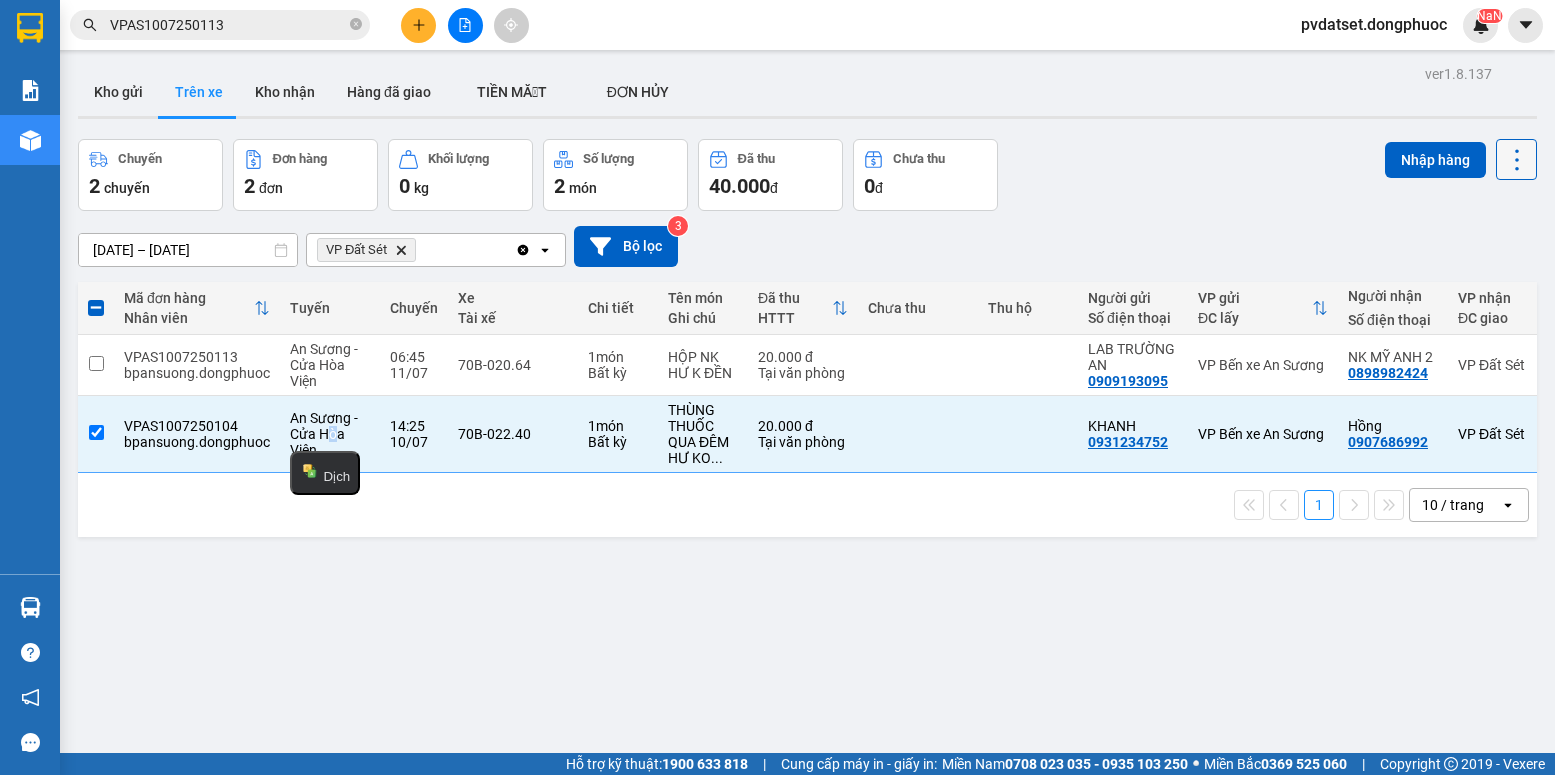 click 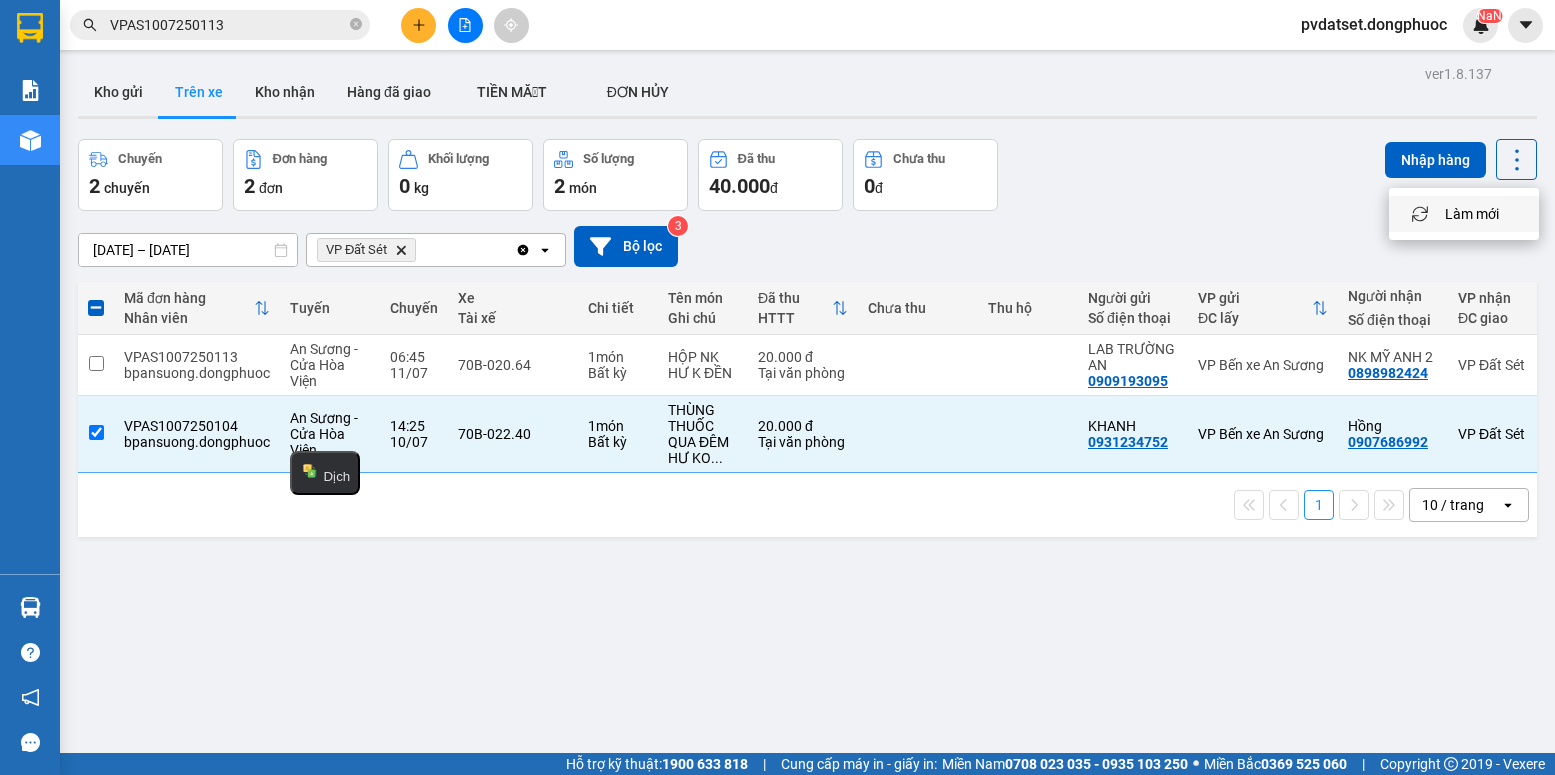 click on "Làm mới" at bounding box center (1472, 214) 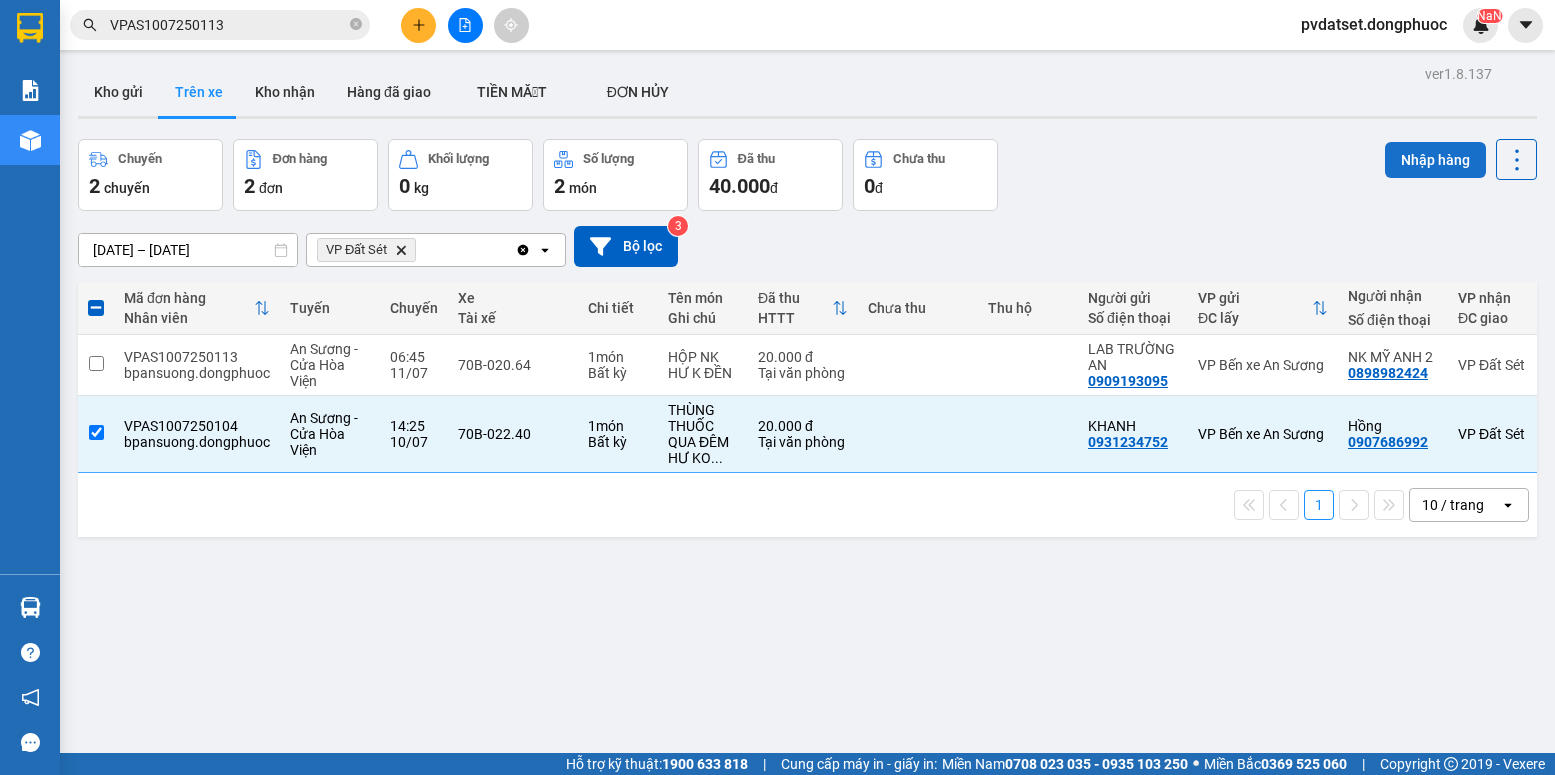 click on "Nhập hàng" at bounding box center [1435, 160] 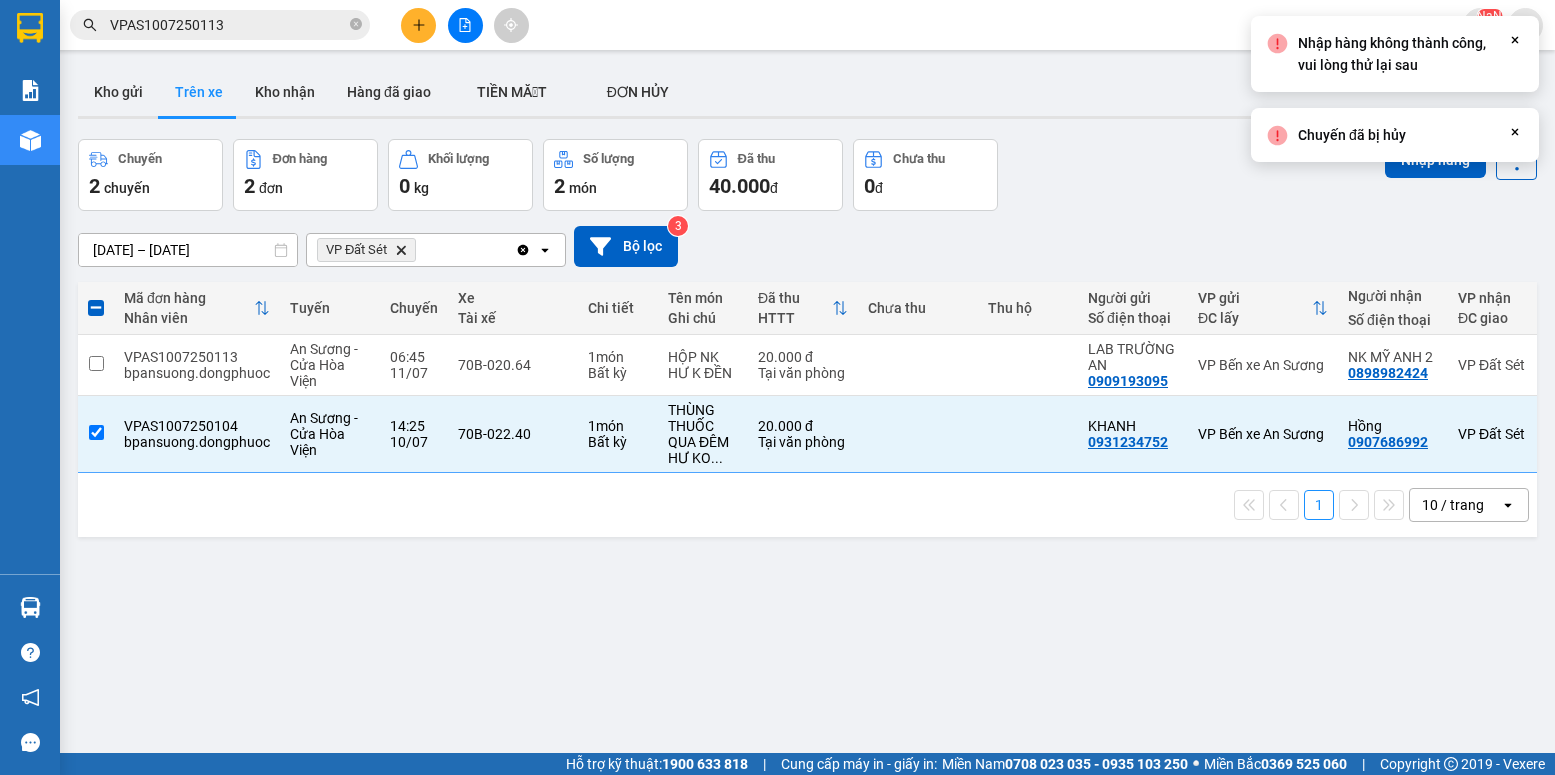 click on "Chuyến đã bị hủy Close" at bounding box center [1395, 135] 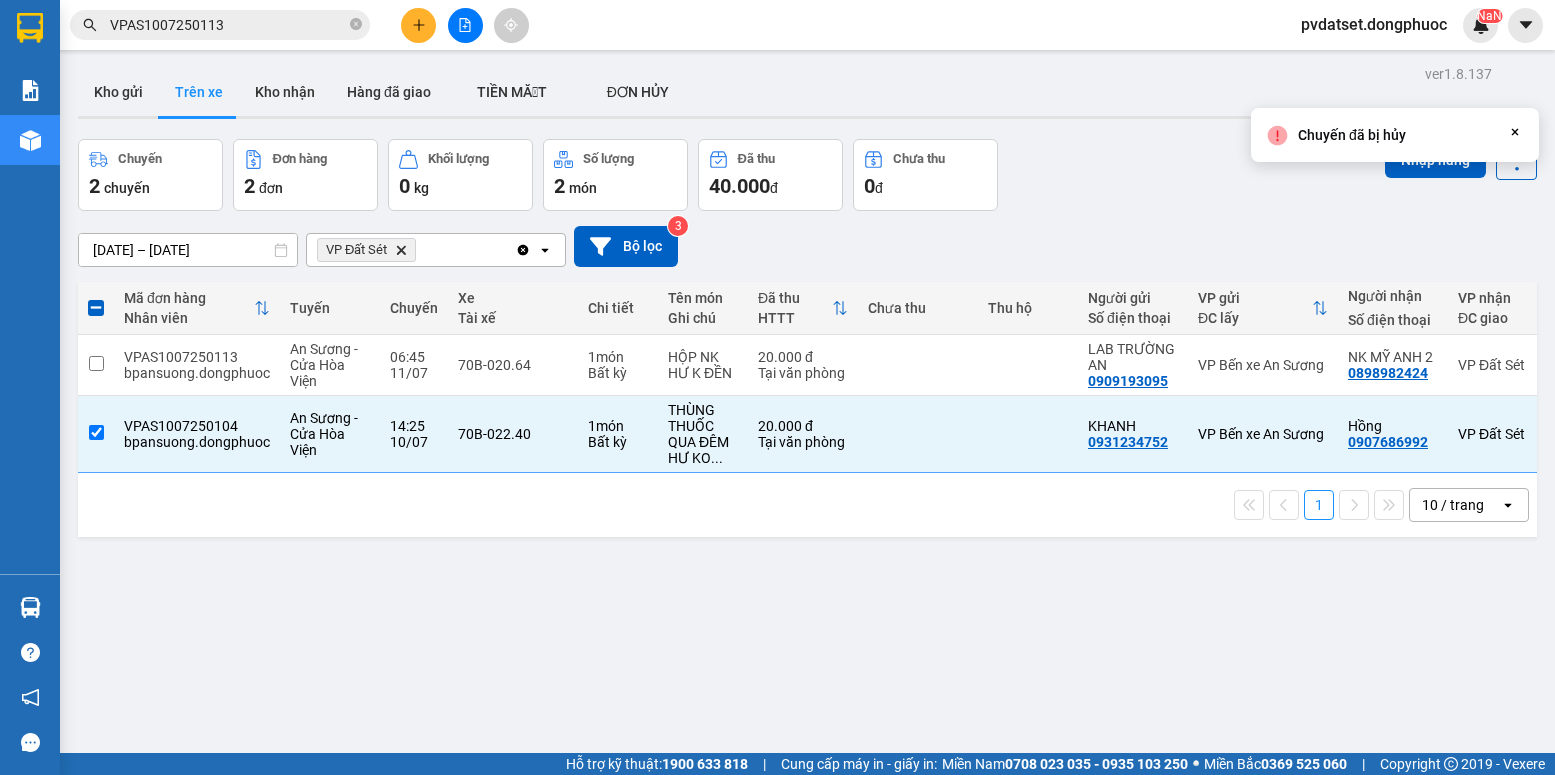 click on "Close" 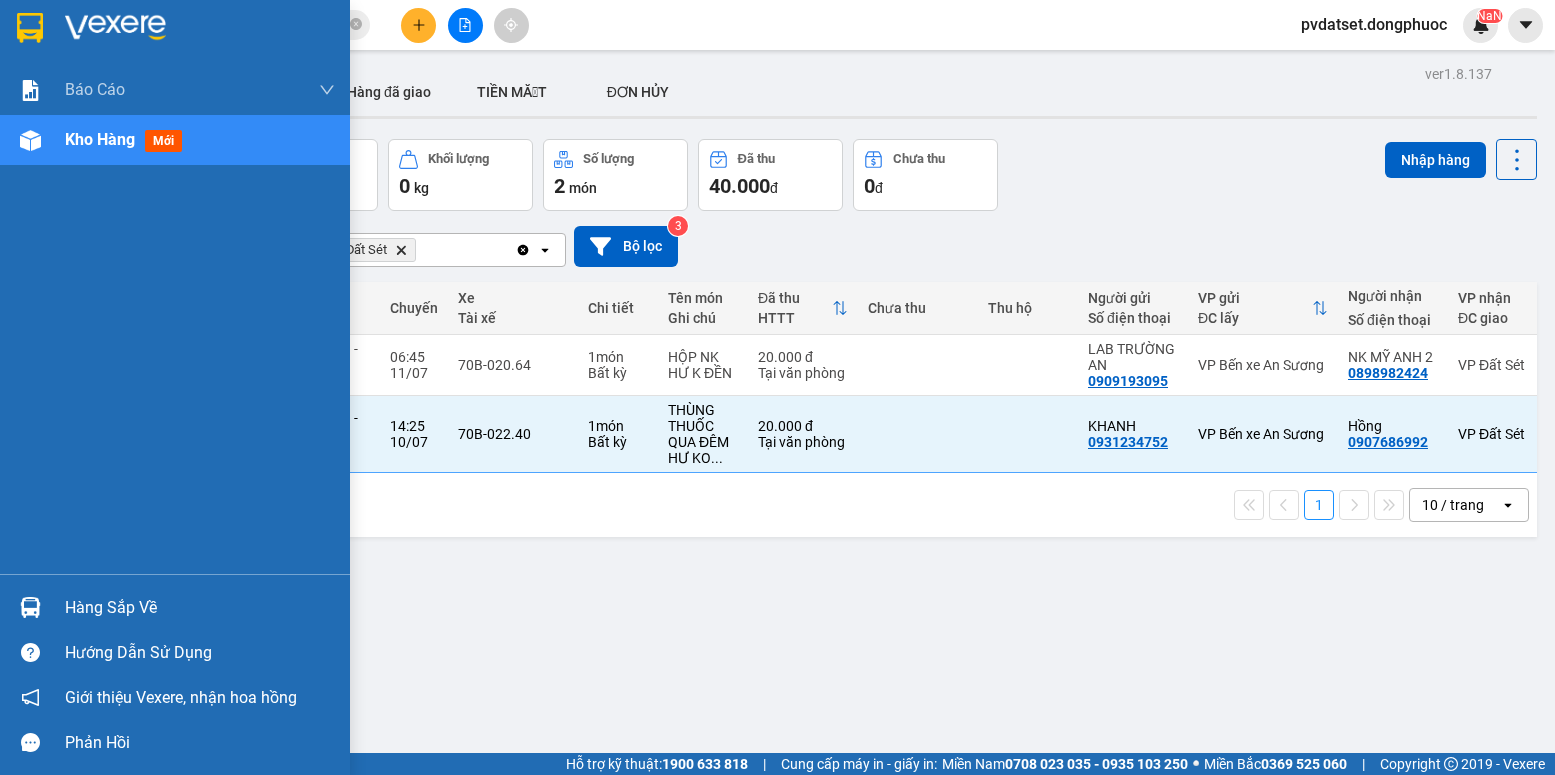 click at bounding box center (30, 607) 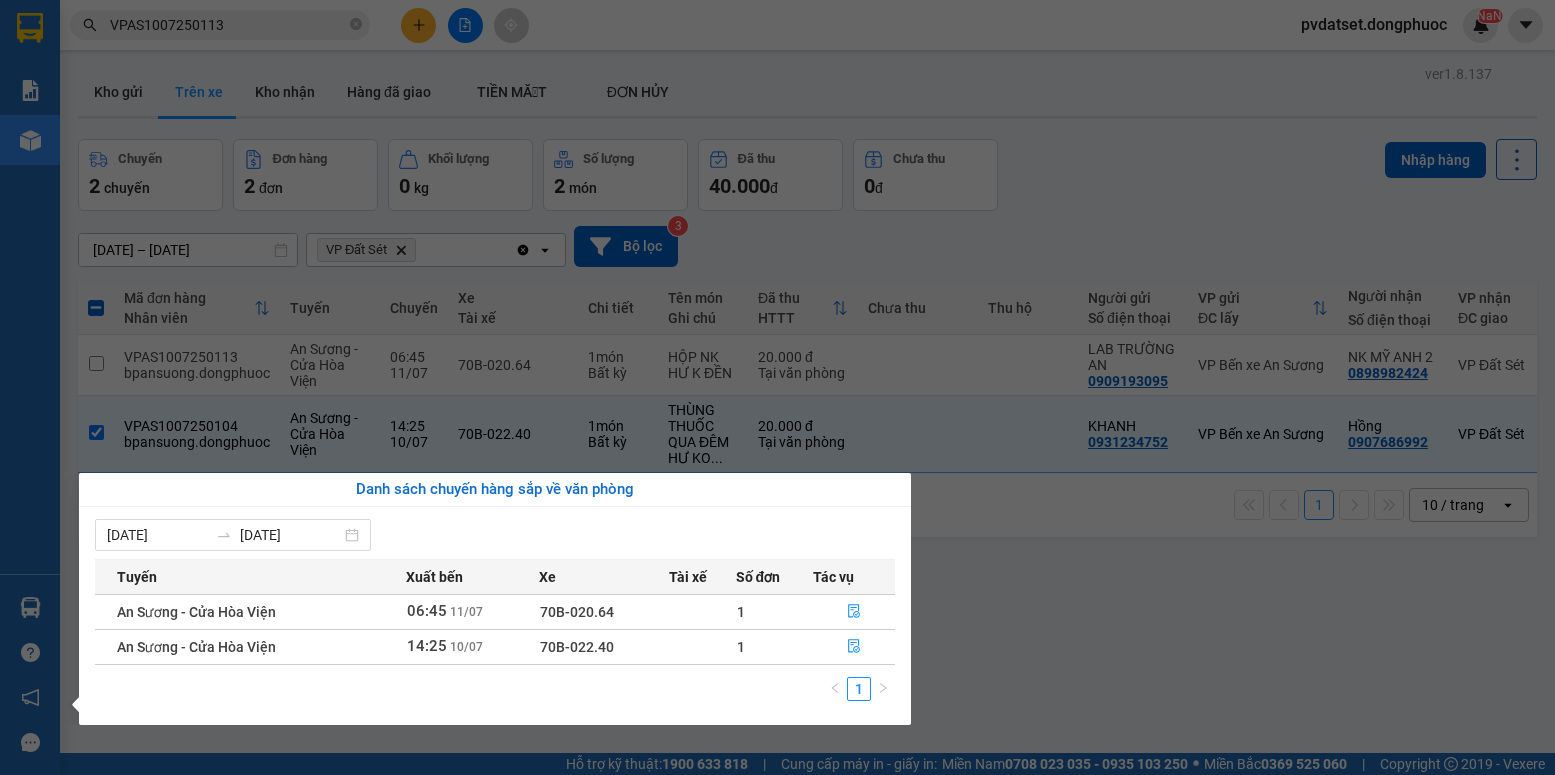 click on "Kết quả tìm kiếm ( 1 )  Bộ lọc  Ngày tạo đơn gần nhất Mã ĐH Trạng thái Món hàng Tổng cước Chưa cước Nhãn Người gửi VP Gửi Người nhận VP Nhận VPAS1007250113 14:37 [DATE] VP Gửi   HỘP NK SL:  1 20.000 0909193095 LAB TRƯỜNG AN VP Bến xe An Sương 0898982424 NK MỸ ANH 2 VP Đất Sét 1 VPAS1007250113 pvdatset.dongphuoc NaN     Báo cáo Mẫu 1: Báo cáo dòng tiền  Mẫu 1: Báo cáo dòng tiền theo nhân viên Mẫu 1: Báo cáo dòng tiền theo nhân viên (VP) Mẫu 2: Doanh số tạo đơn theo Văn phòng, nhân viên - Trạm     Kho hàng mới Hàng sắp về Hướng dẫn sử dụng Giới thiệu Vexere, nhận hoa hồng Phản hồi Phần mềm hỗ trợ bạn tốt chứ? ver  1.8.137 Kho gửi Trên xe Kho nhận Hàng đã giao TIỀN MẶT  ĐƠN HỦY Chuyến 2 chuyến Đơn hàng 2 đơn Khối lượng 0 kg Số lượng 2 món Đã thu 40.000  đ Chưa thu 0  đ Nhập hàng [DATE] – [DATE] Delete open" at bounding box center (777, 387) 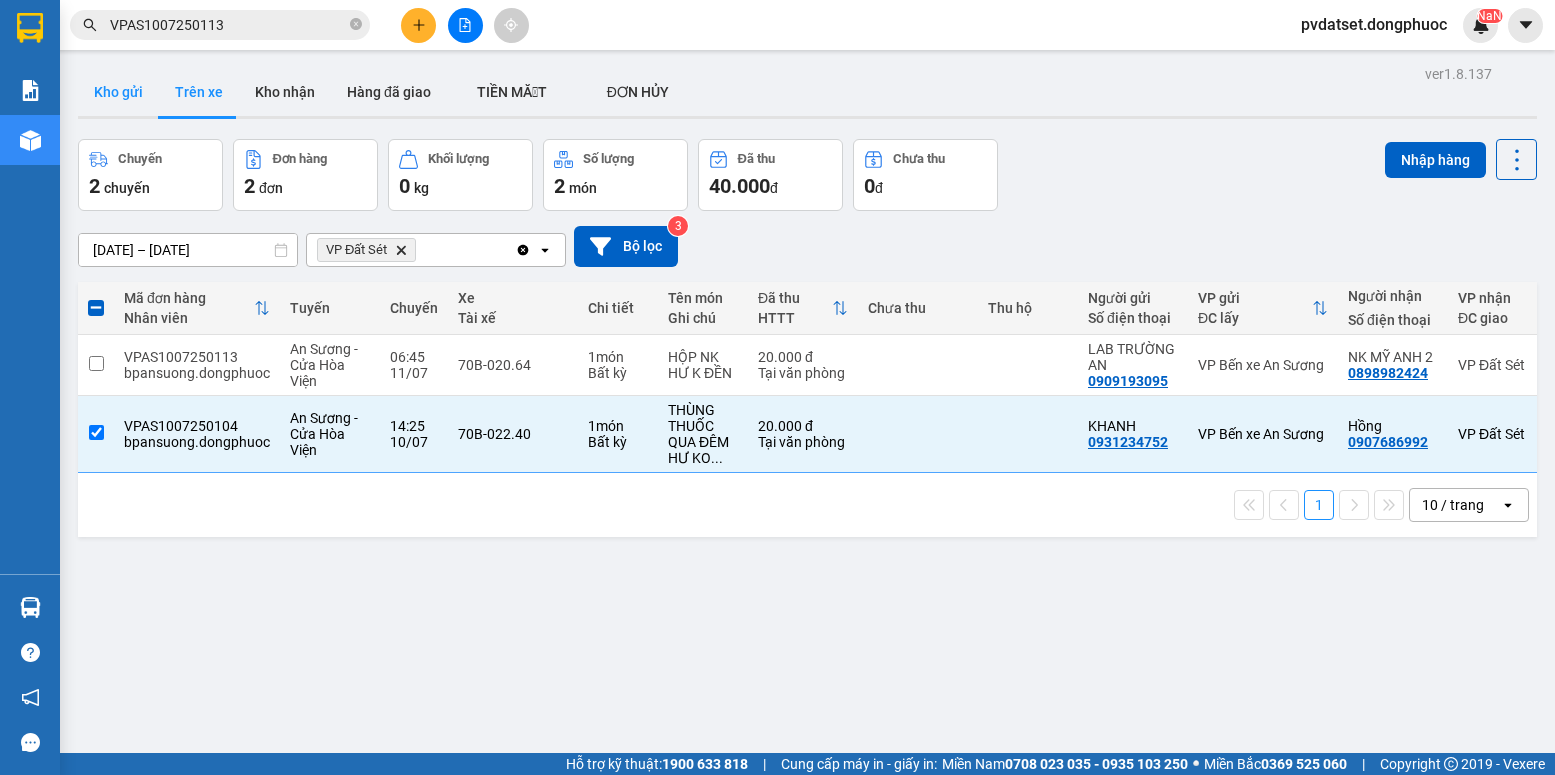 click on "Kho gửi" at bounding box center (118, 92) 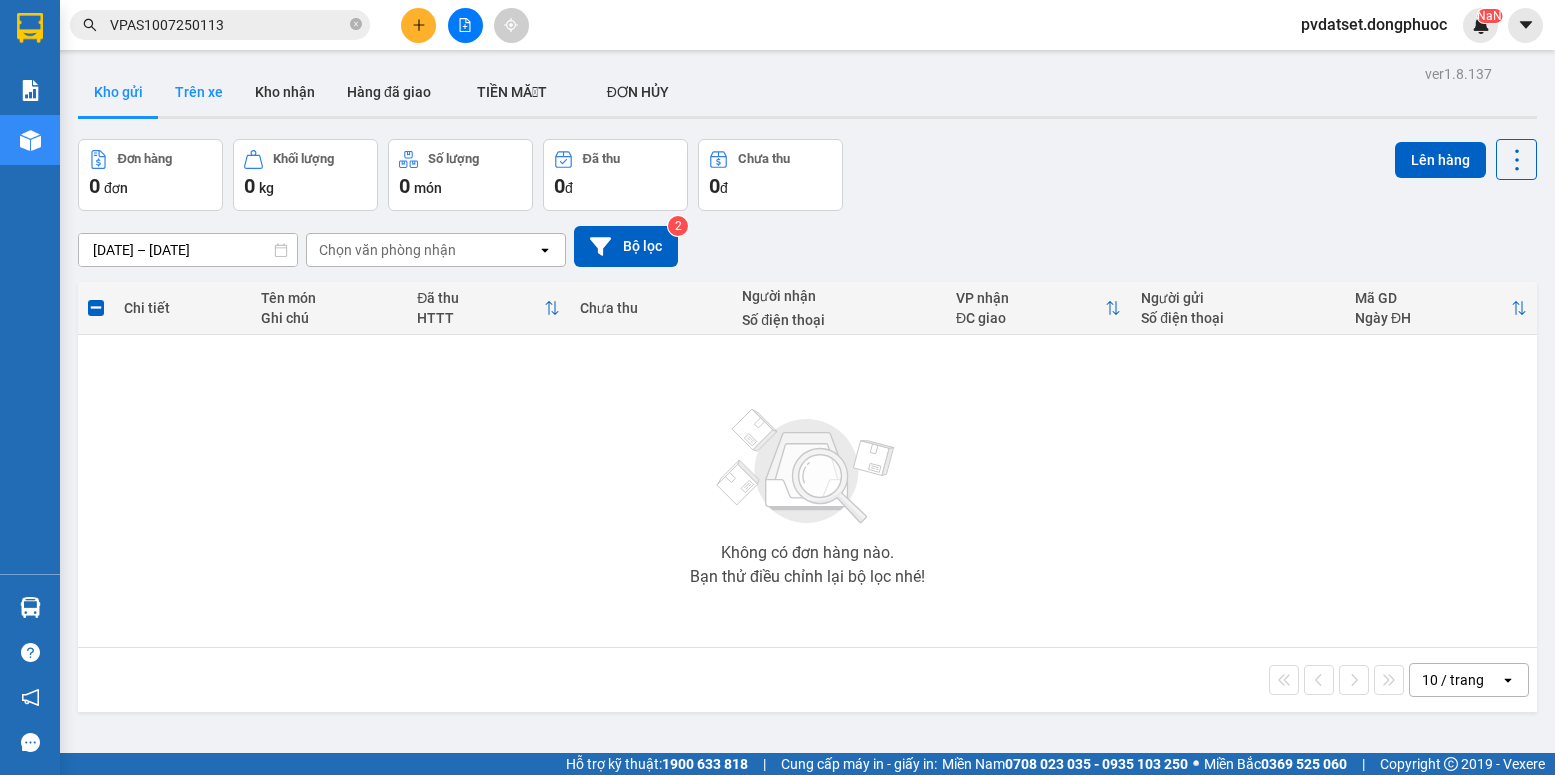 click on "Trên xe" at bounding box center (199, 92) 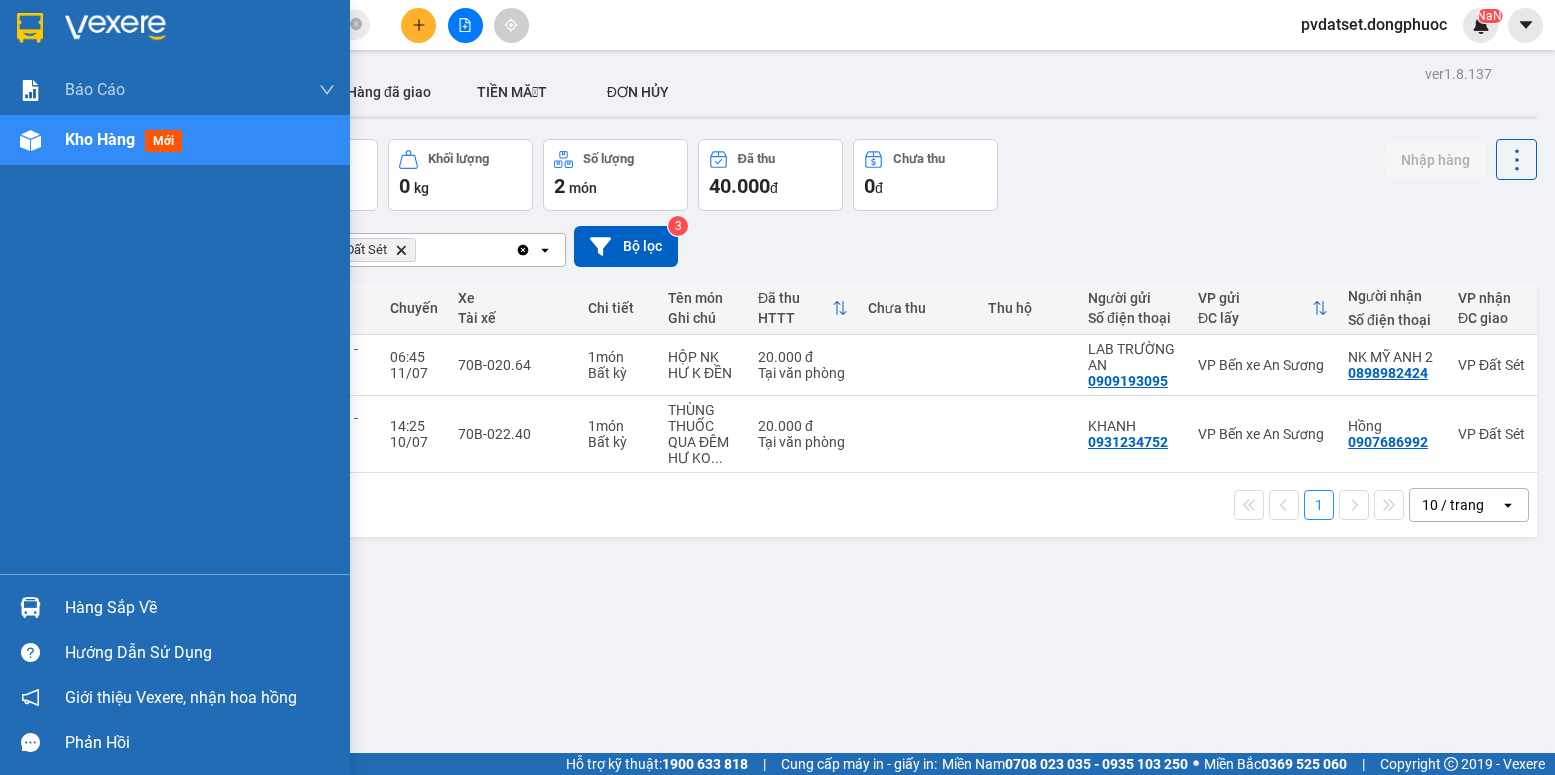 click on "Hàng sắp về" at bounding box center [175, 607] 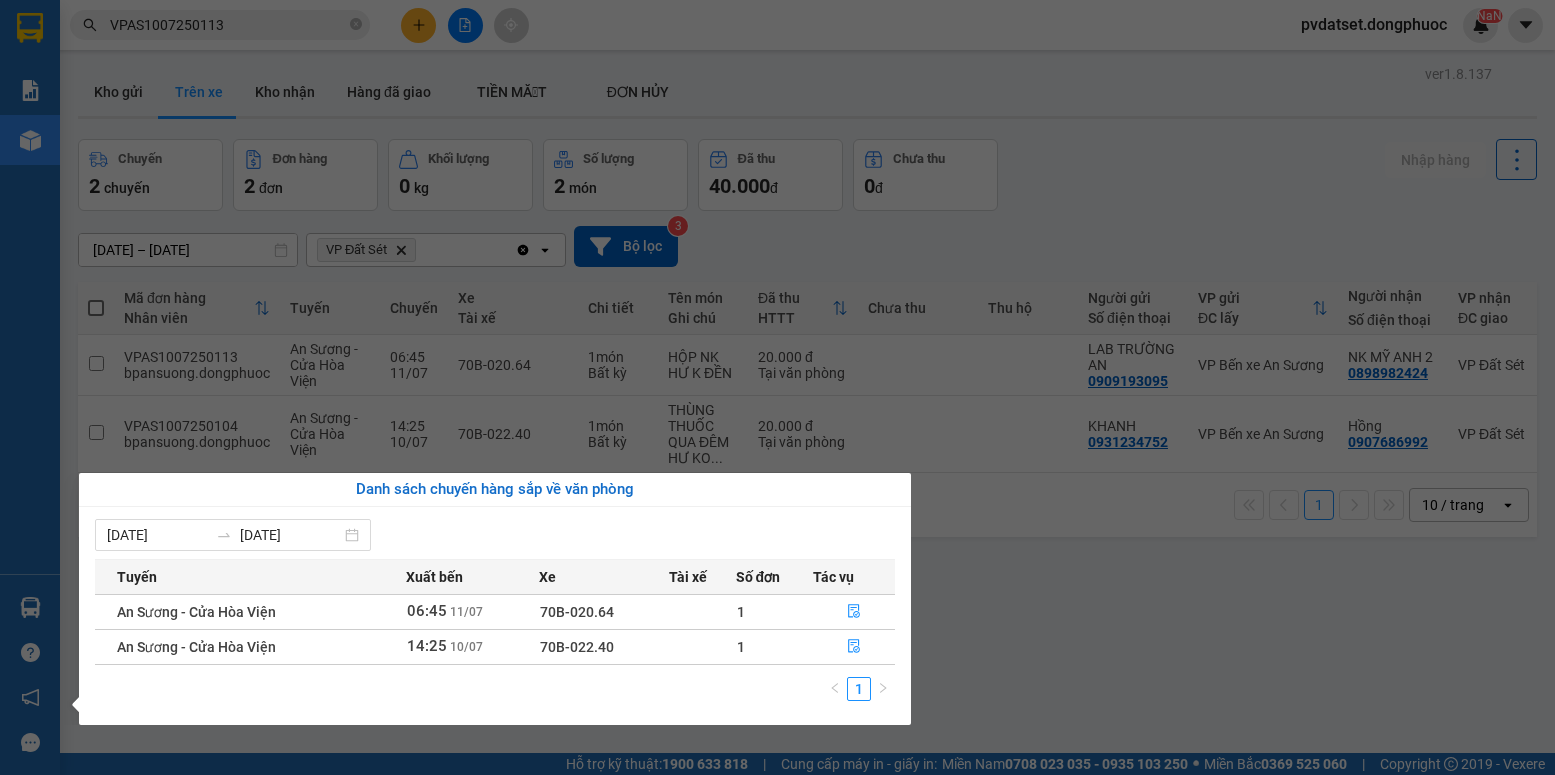 click on "Kết quả tìm kiếm ( 1 )  Bộ lọc  Ngày tạo đơn gần nhất Mã ĐH Trạng thái Món hàng Tổng cước Chưa cước Nhãn Người gửi VP Gửi Người nhận VP Nhận VPAS1007250113 14:37 [DATE] VP Gửi   HỘP NK SL:  1 20.000 0909193095 LAB TRƯỜNG AN VP Bến xe An Sương 0898982424 NK MỸ ANH 2 VP Đất Sét 1 VPAS1007250113 pvdatset.dongphuoc NaN     Báo cáo Mẫu 1: Báo cáo dòng tiền  Mẫu 1: Báo cáo dòng tiền theo nhân viên Mẫu 1: Báo cáo dòng tiền theo nhân viên (VP) Mẫu 2: Doanh số tạo đơn theo Văn phòng, nhân viên - Trạm     Kho hàng mới Hàng sắp về Hướng dẫn sử dụng Giới thiệu Vexere, nhận hoa hồng Phản hồi Phần mềm hỗ trợ bạn tốt chứ? ver  1.8.137 Kho gửi Trên xe Kho nhận Hàng đã giao TIỀN MẶT  ĐƠN HỦY Chuyến 2 chuyến Đơn hàng 2 đơn Khối lượng 0 kg Số lượng 2 món Đã thu 40.000  đ Chưa thu 0  đ Nhập hàng [DATE] – [DATE] Delete open" at bounding box center [777, 387] 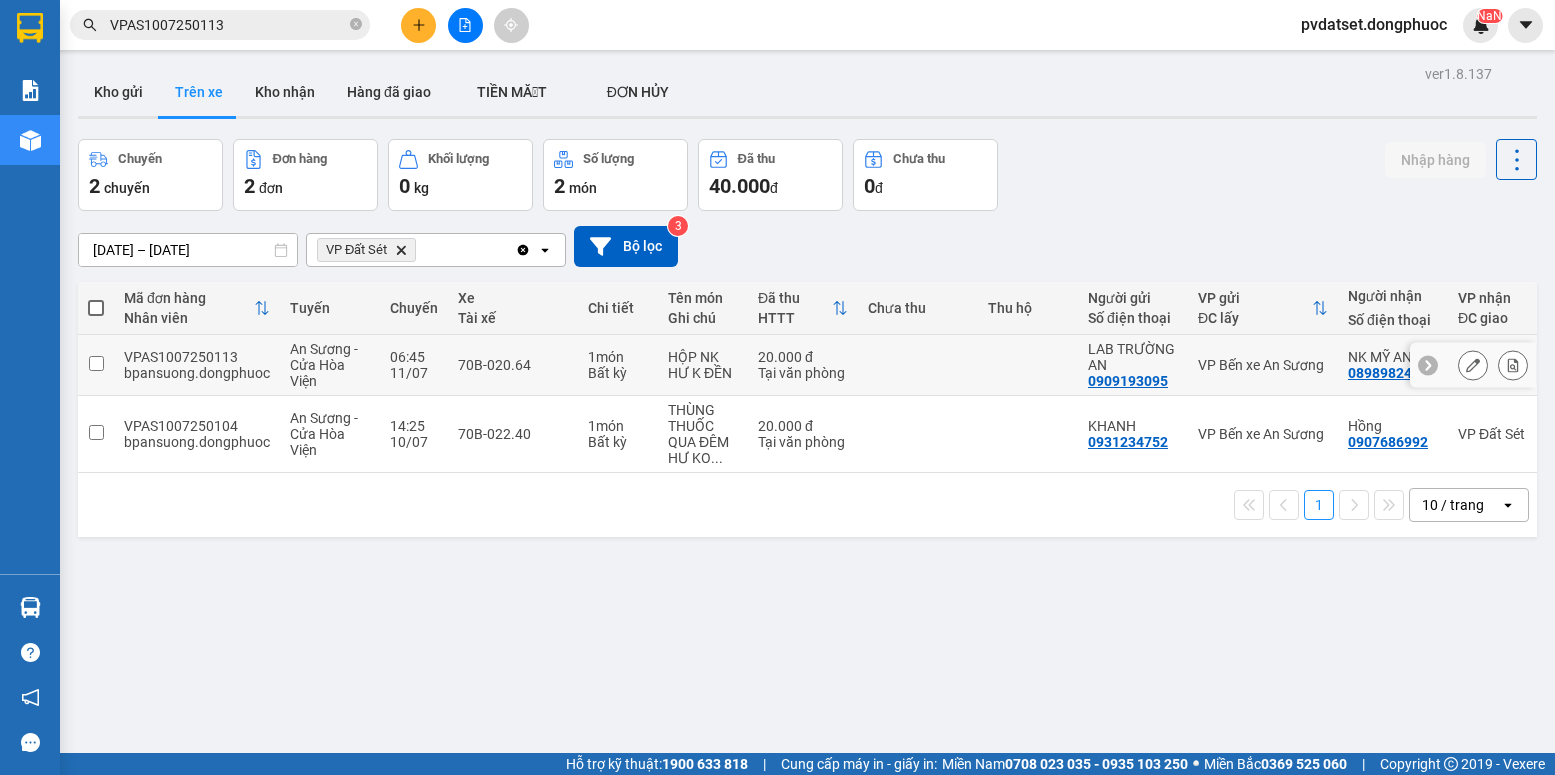drag, startPoint x: 805, startPoint y: 357, endPoint x: 1002, endPoint y: 307, distance: 203.24615 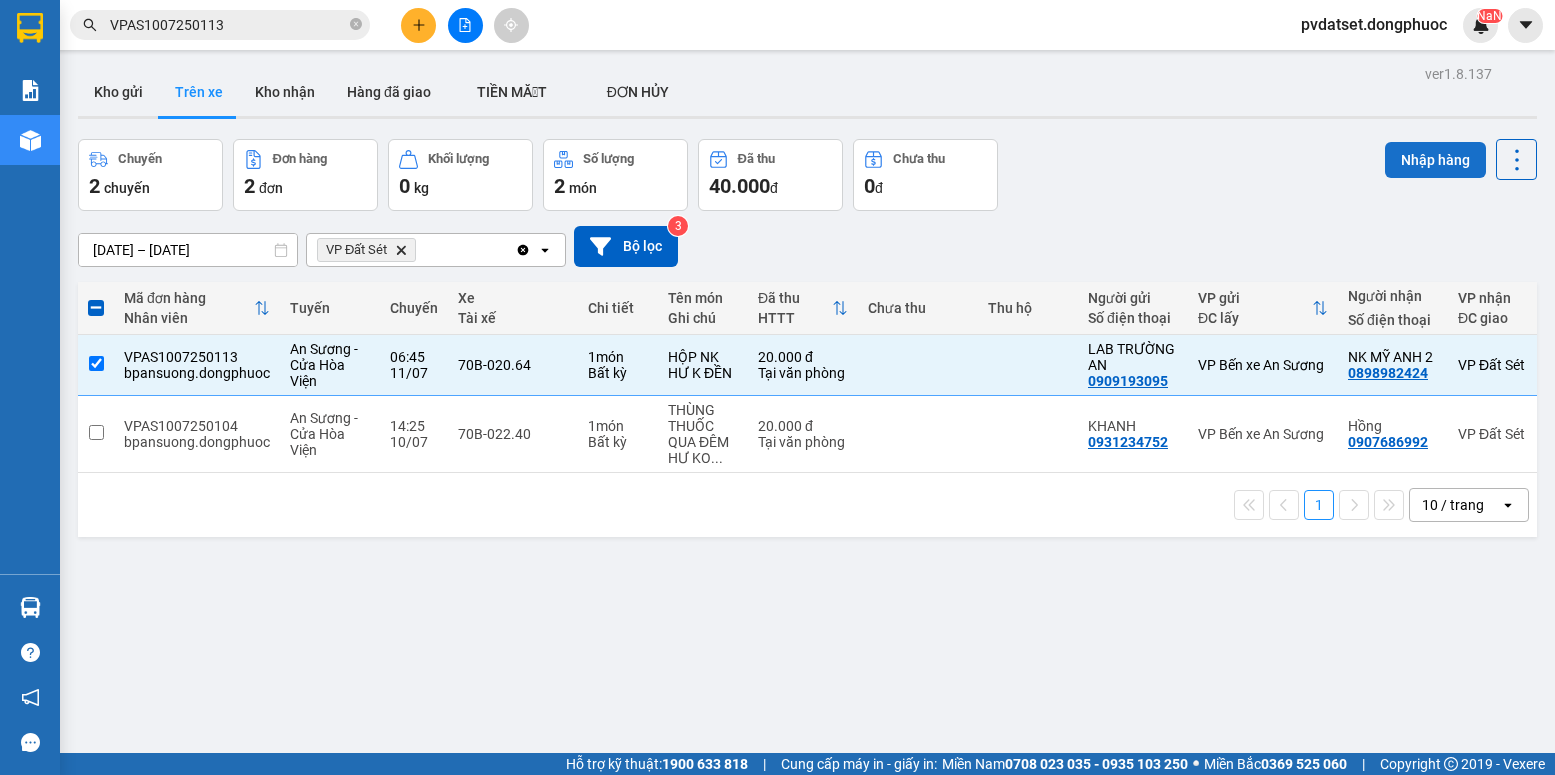 click on "Nhập hàng" at bounding box center [1435, 160] 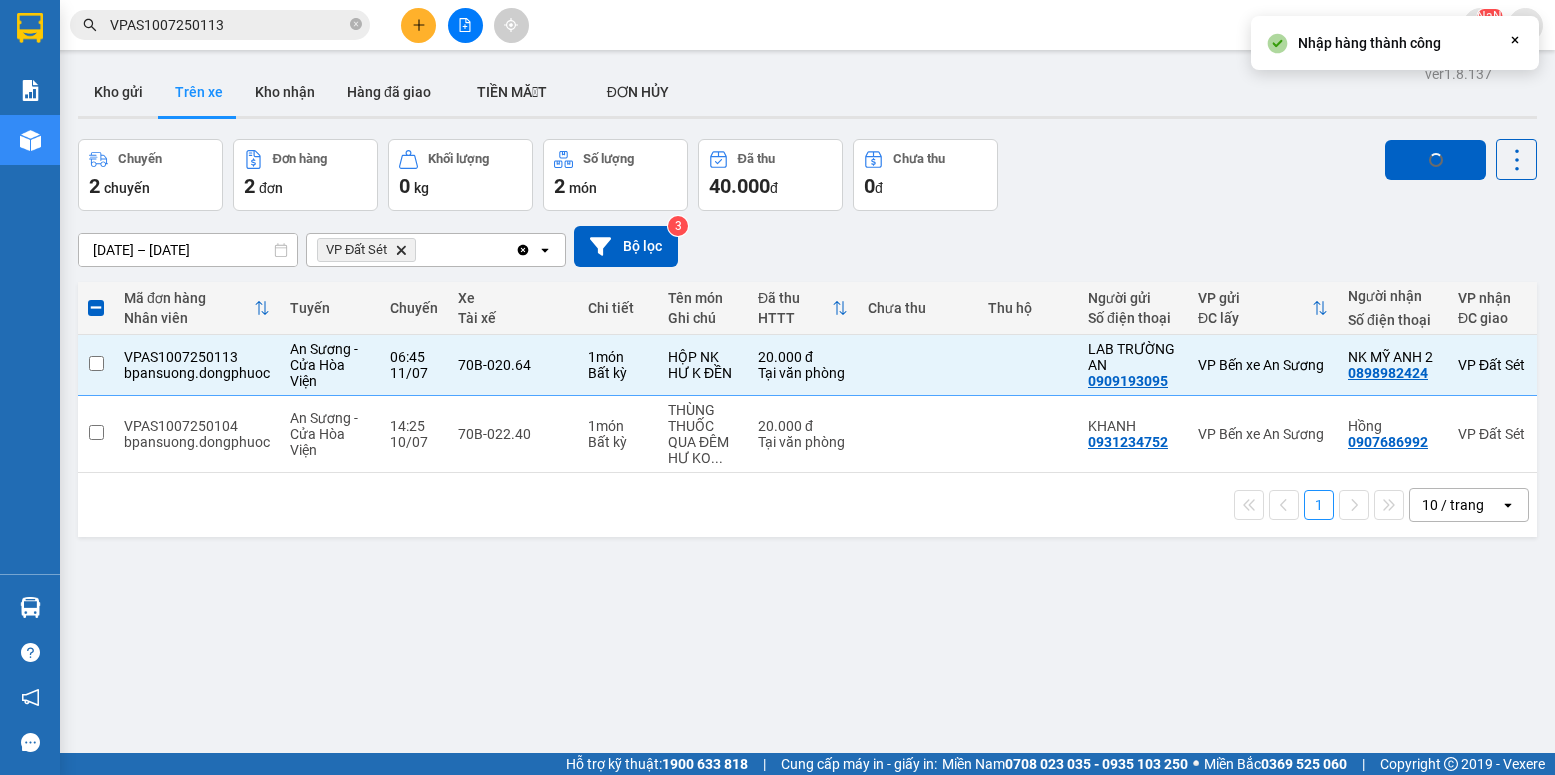 checkbox on "false" 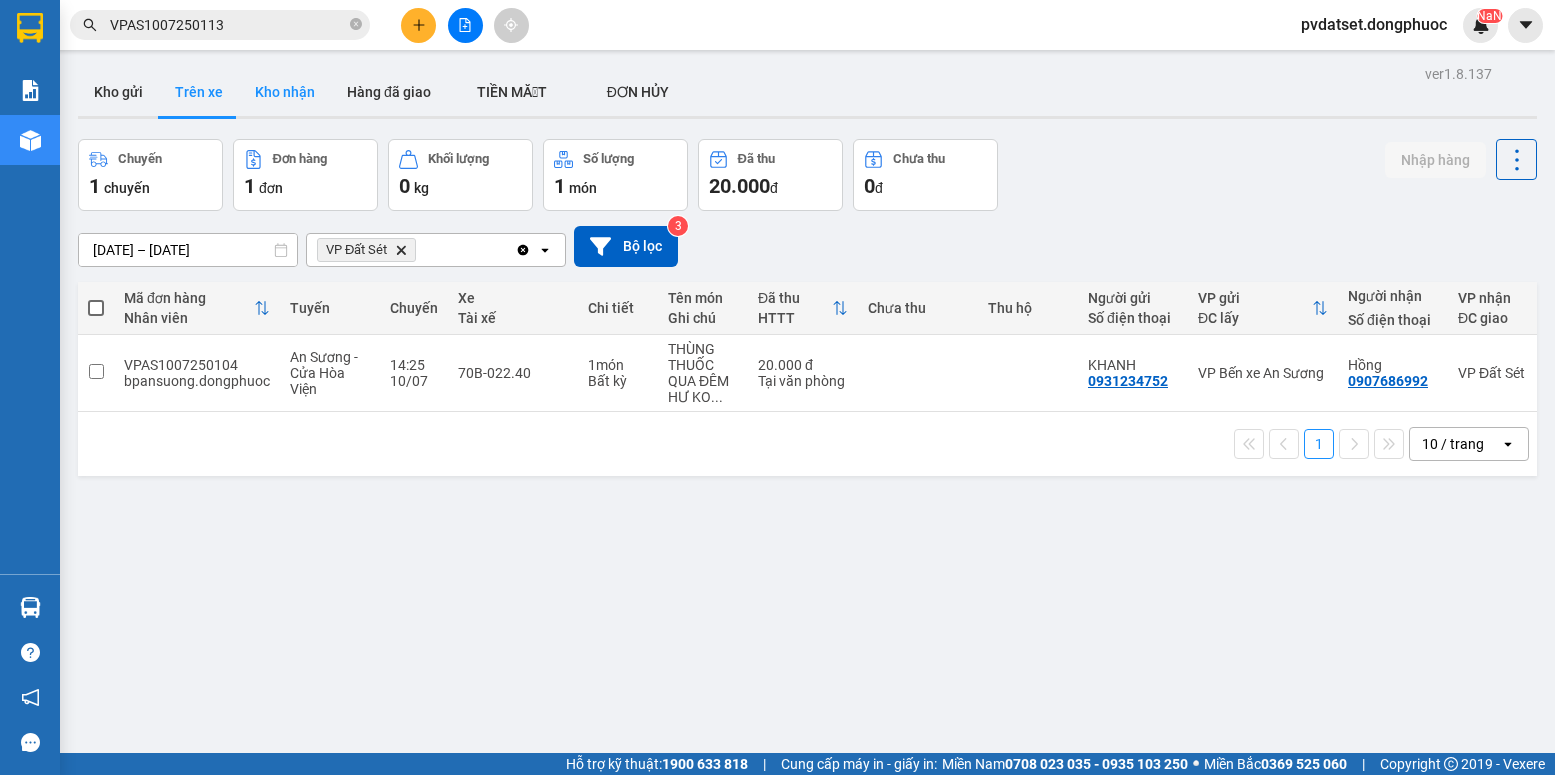 click on "Kho nhận" at bounding box center (285, 92) 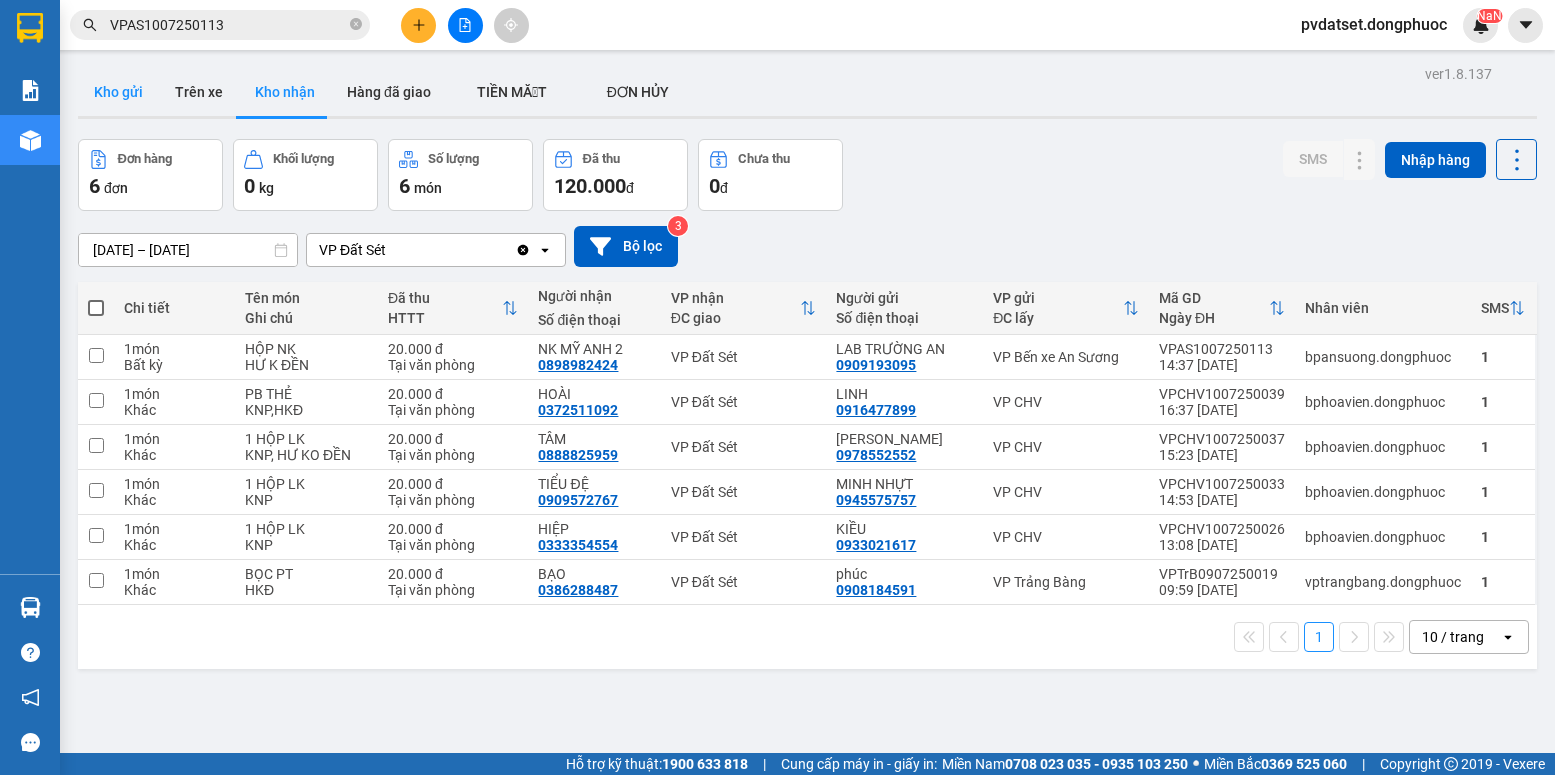 click on "Kho gửi" at bounding box center [118, 92] 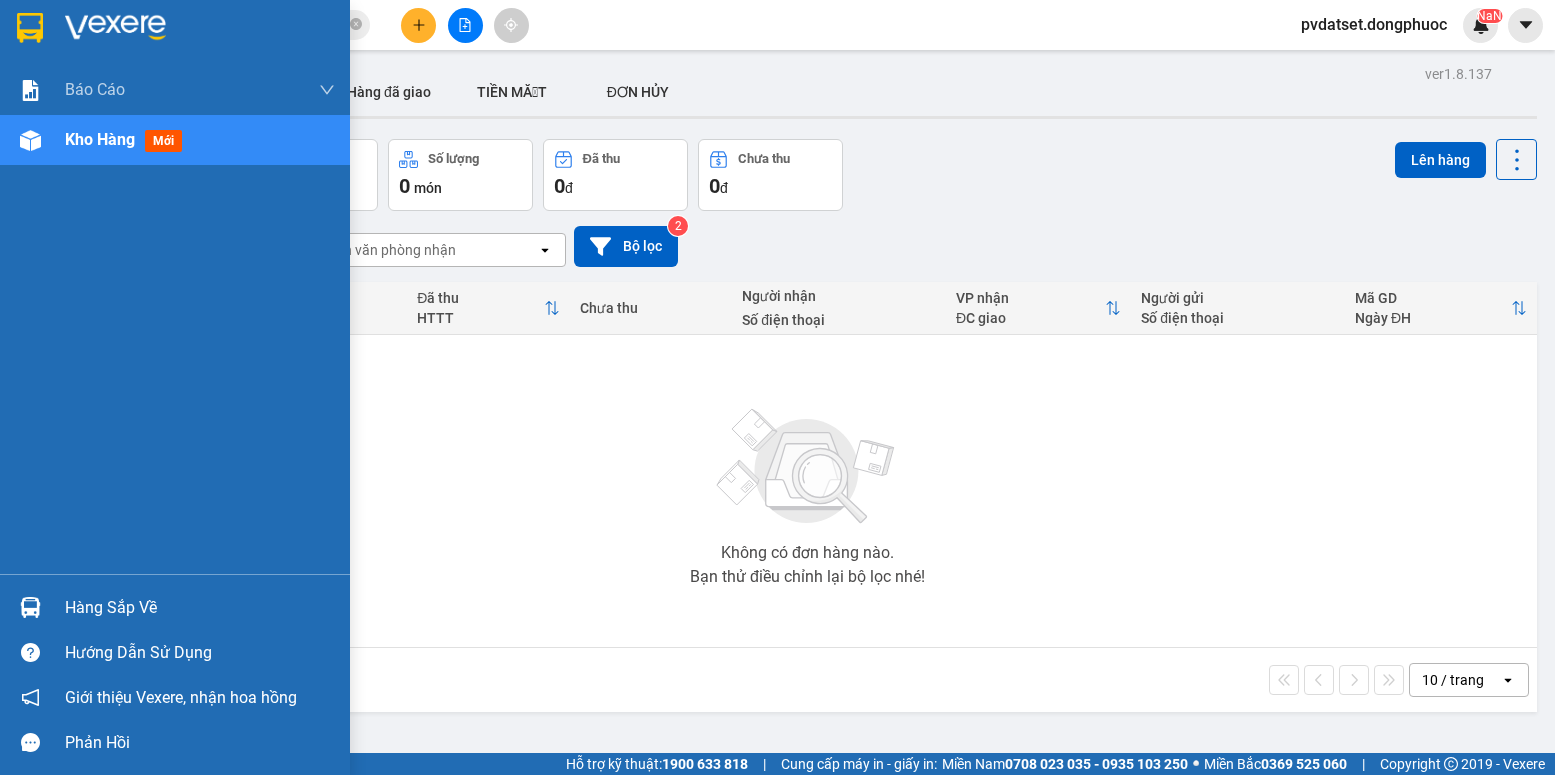 drag, startPoint x: 53, startPoint y: 608, endPoint x: 61, endPoint y: 597, distance: 13.601471 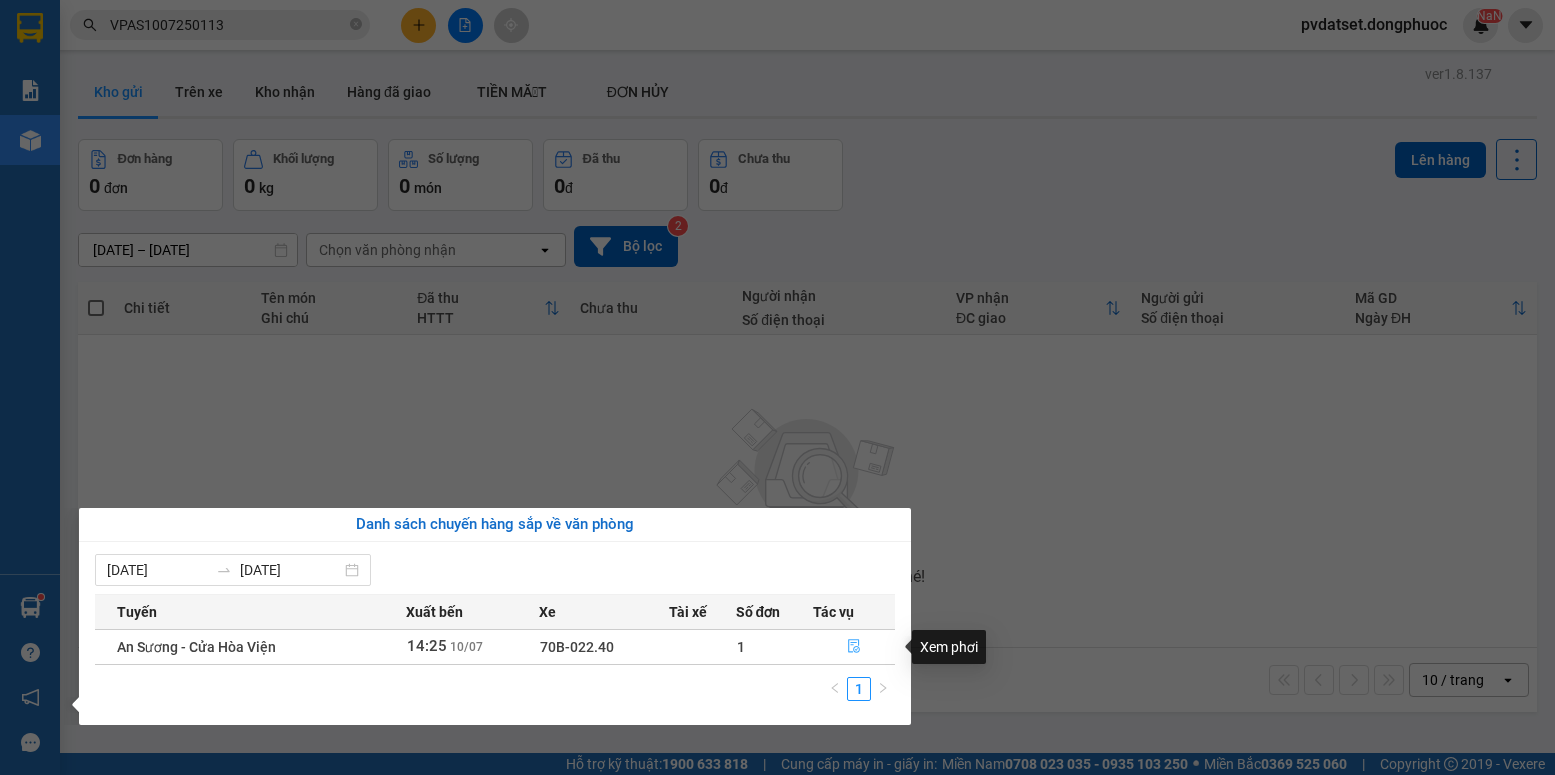 click 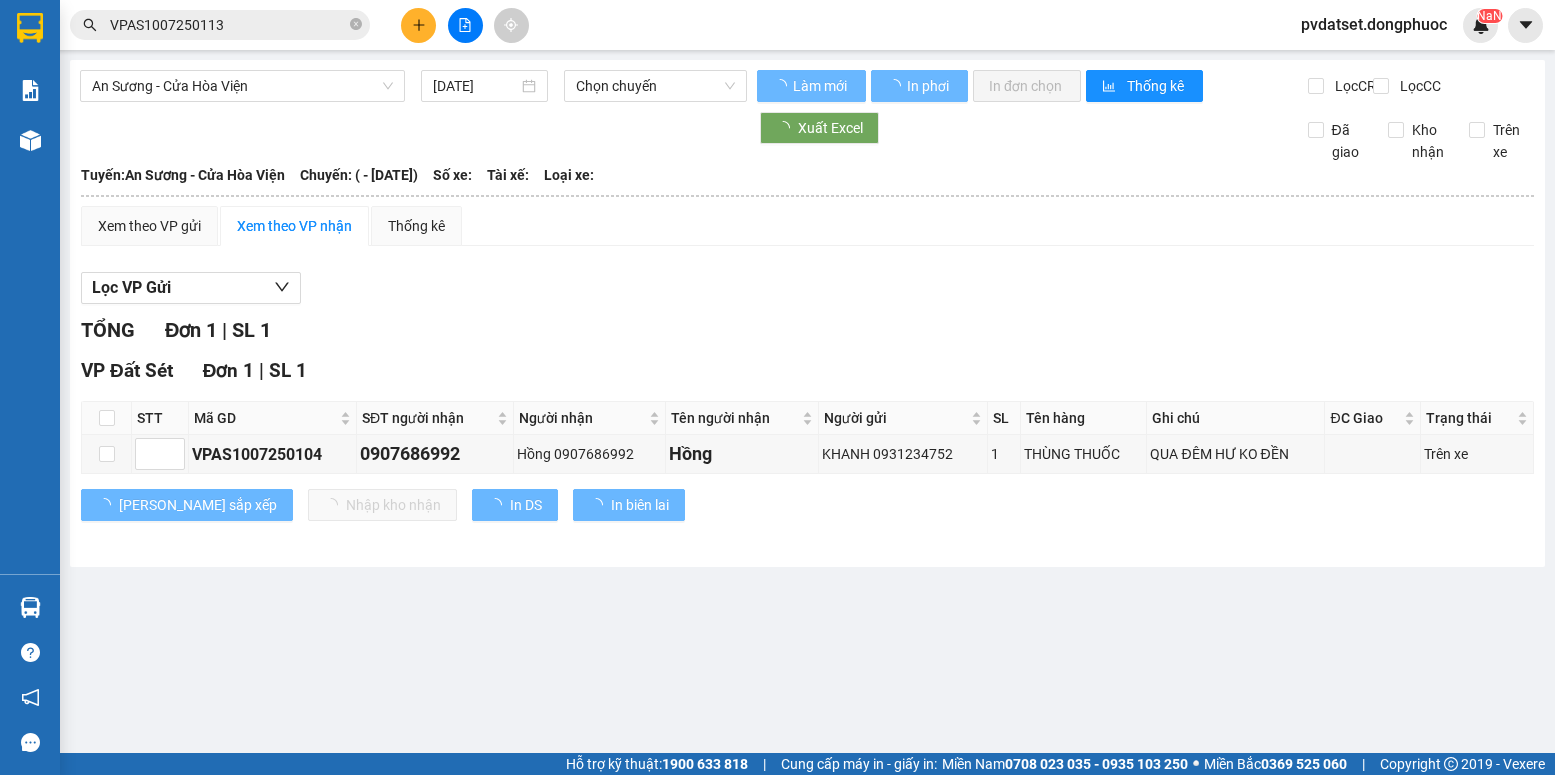 type on "[DATE]" 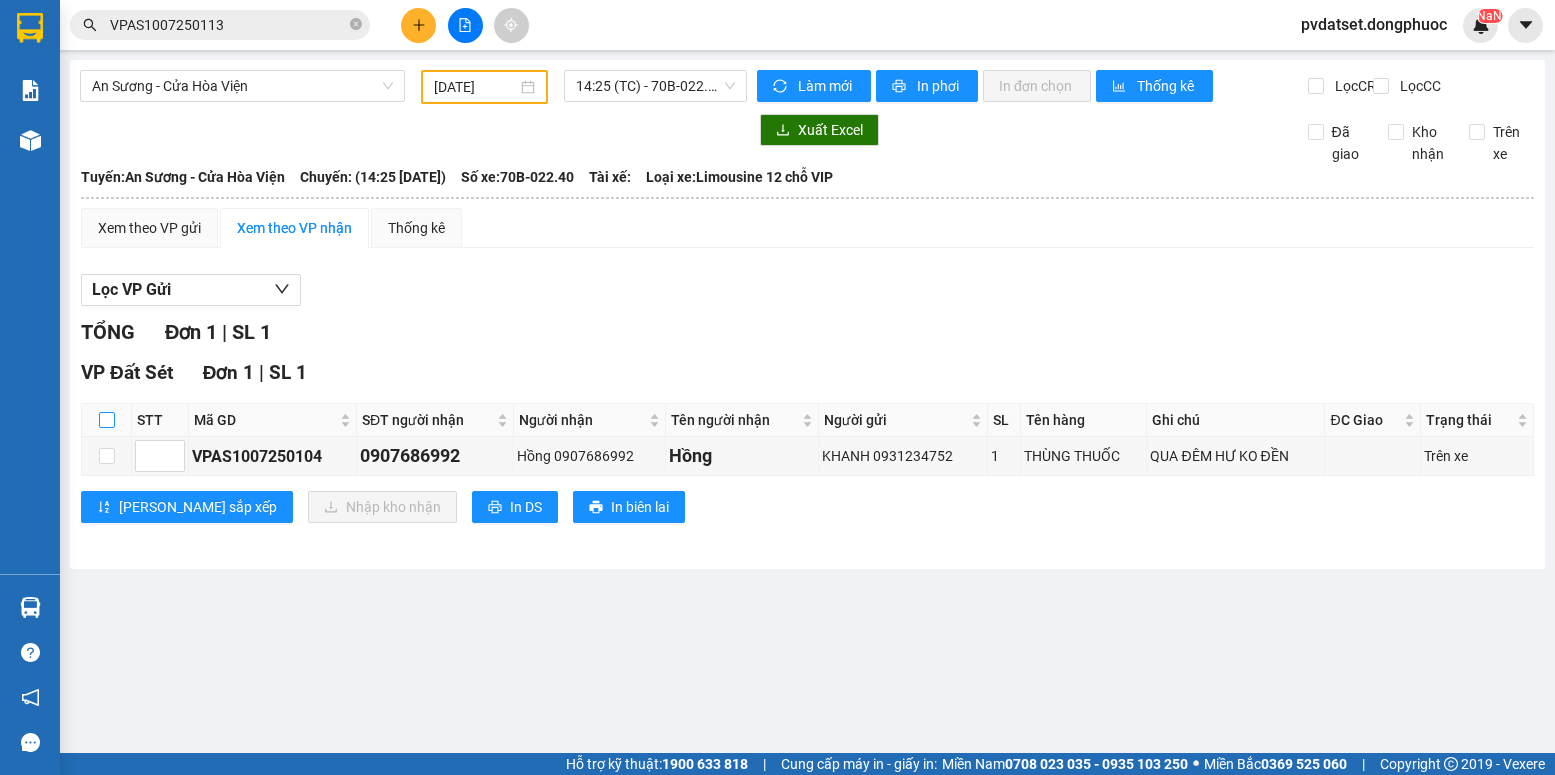 click at bounding box center [107, 420] 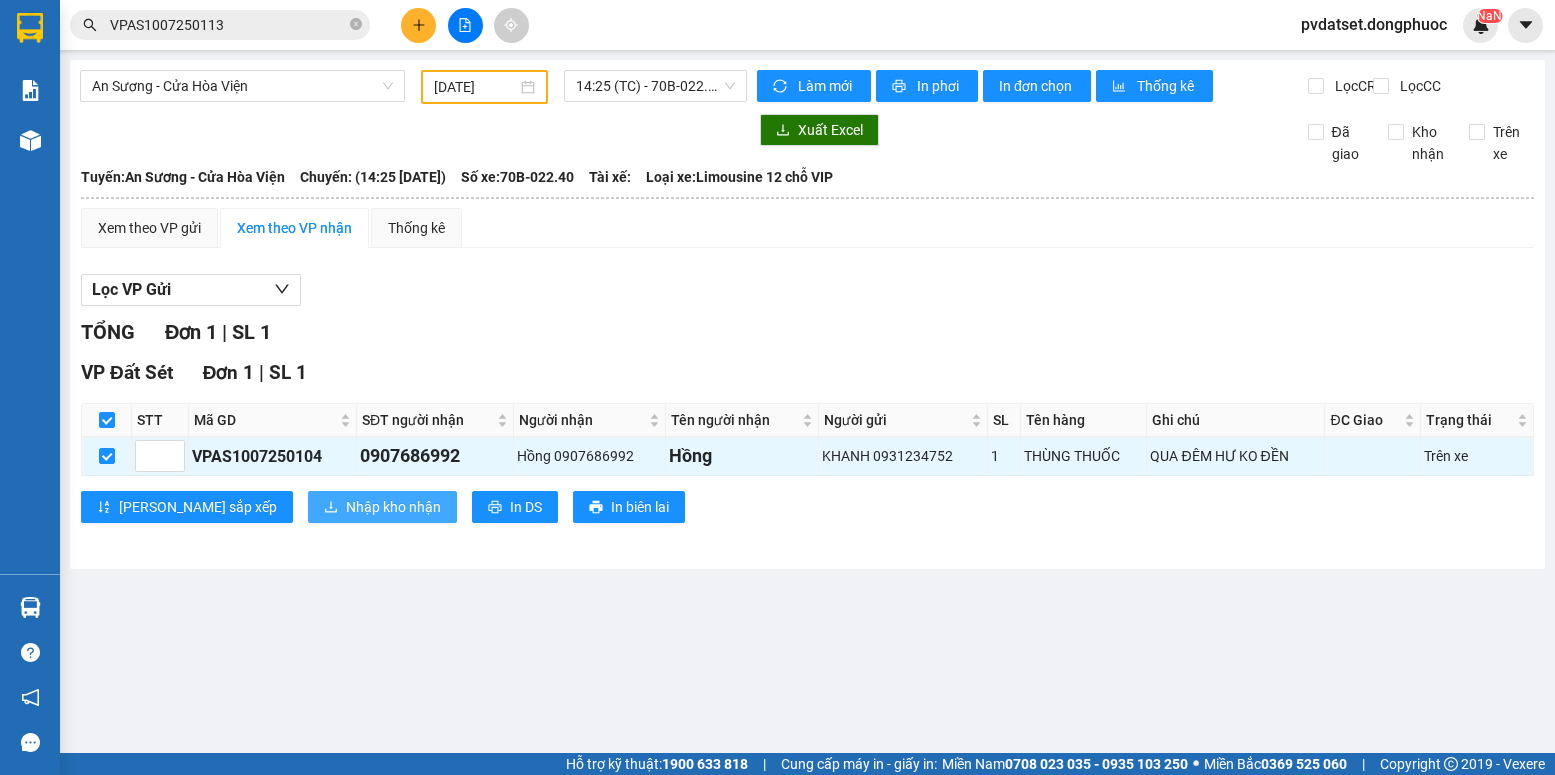 click on "Nhập kho nhận" at bounding box center [393, 507] 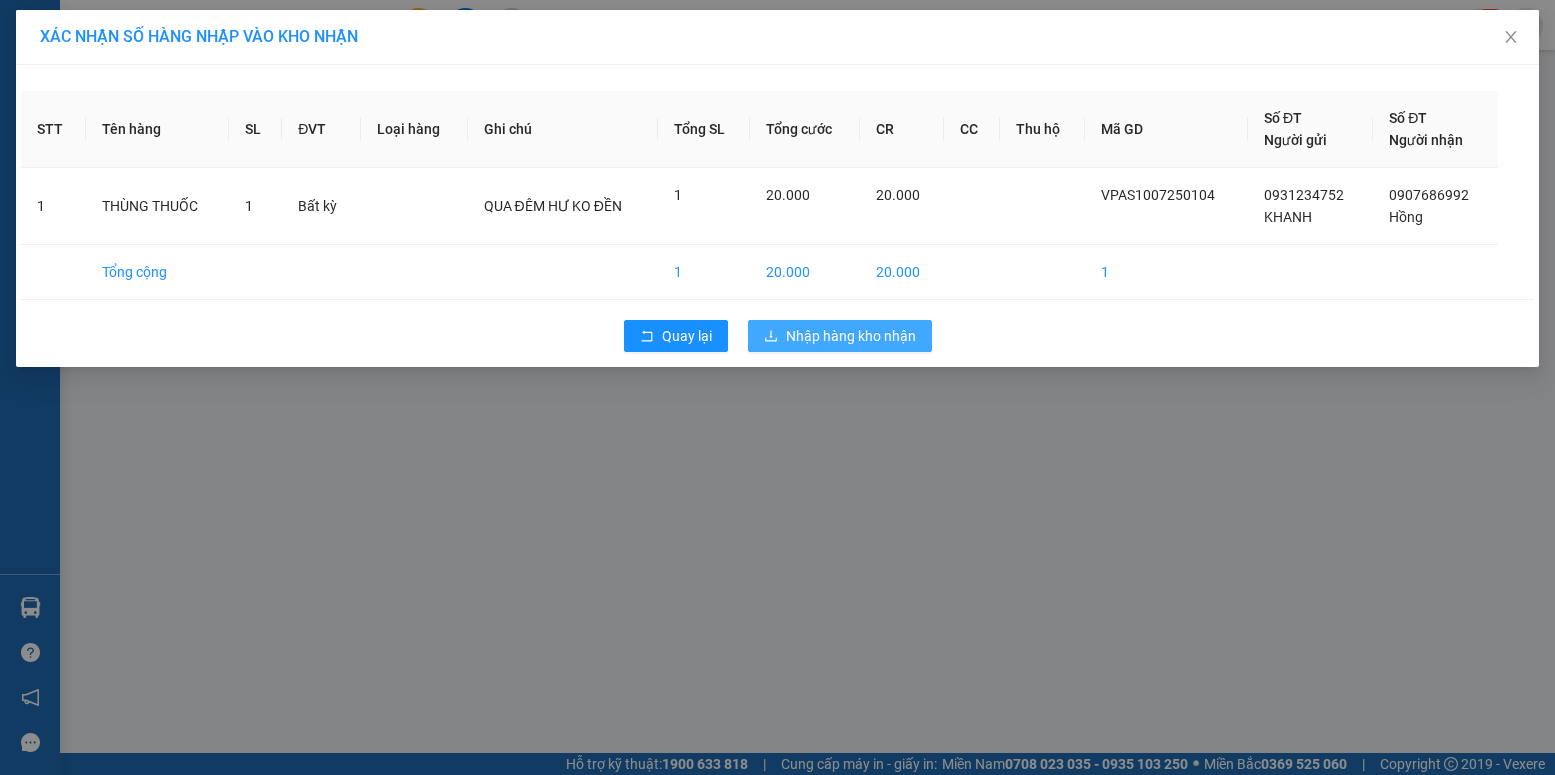 click on "Nhập hàng kho nhận" at bounding box center [851, 336] 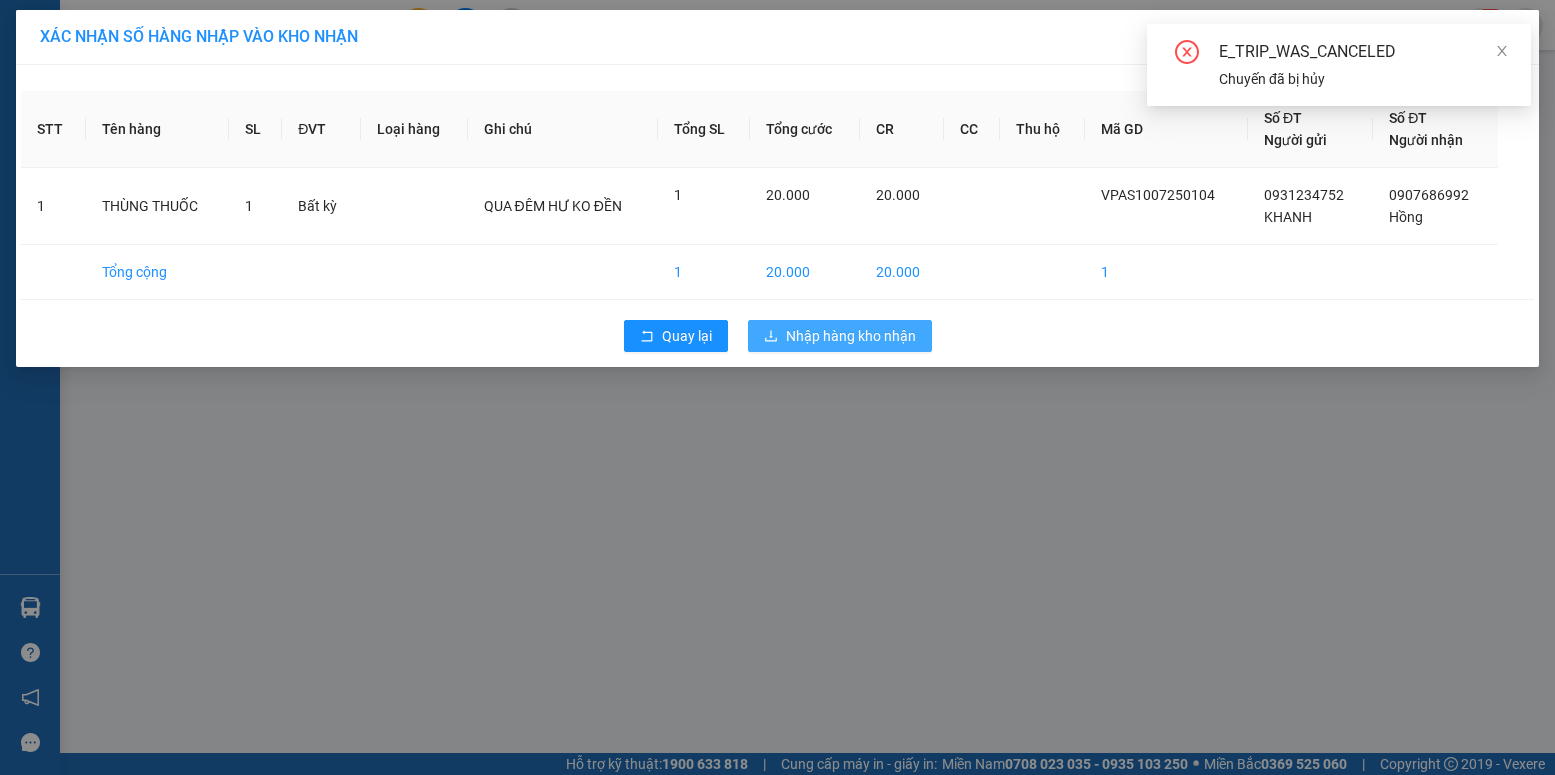 click on "Nhập hàng kho nhận" at bounding box center [851, 336] 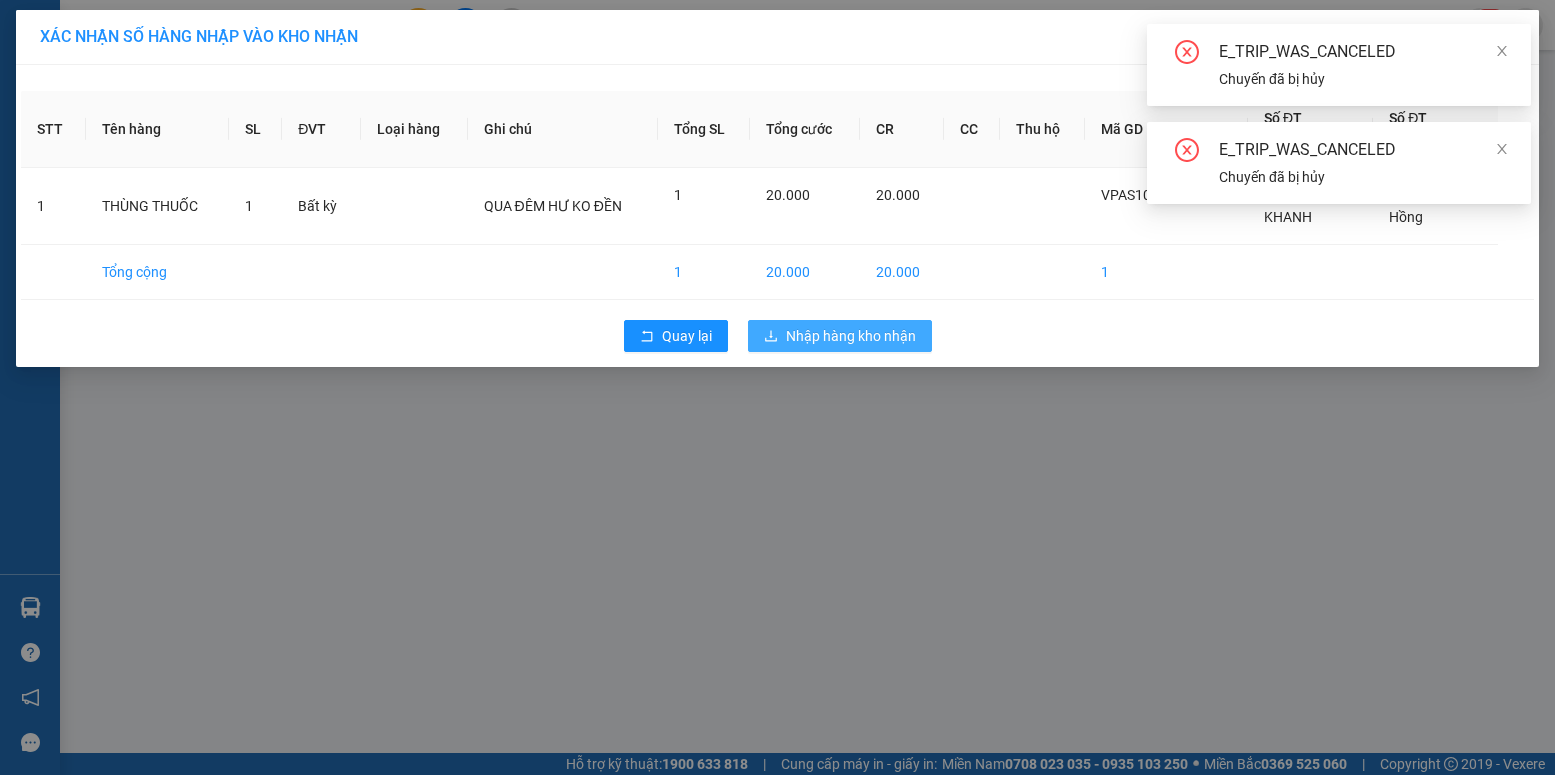 click on "Nhập hàng kho nhận" at bounding box center (851, 336) 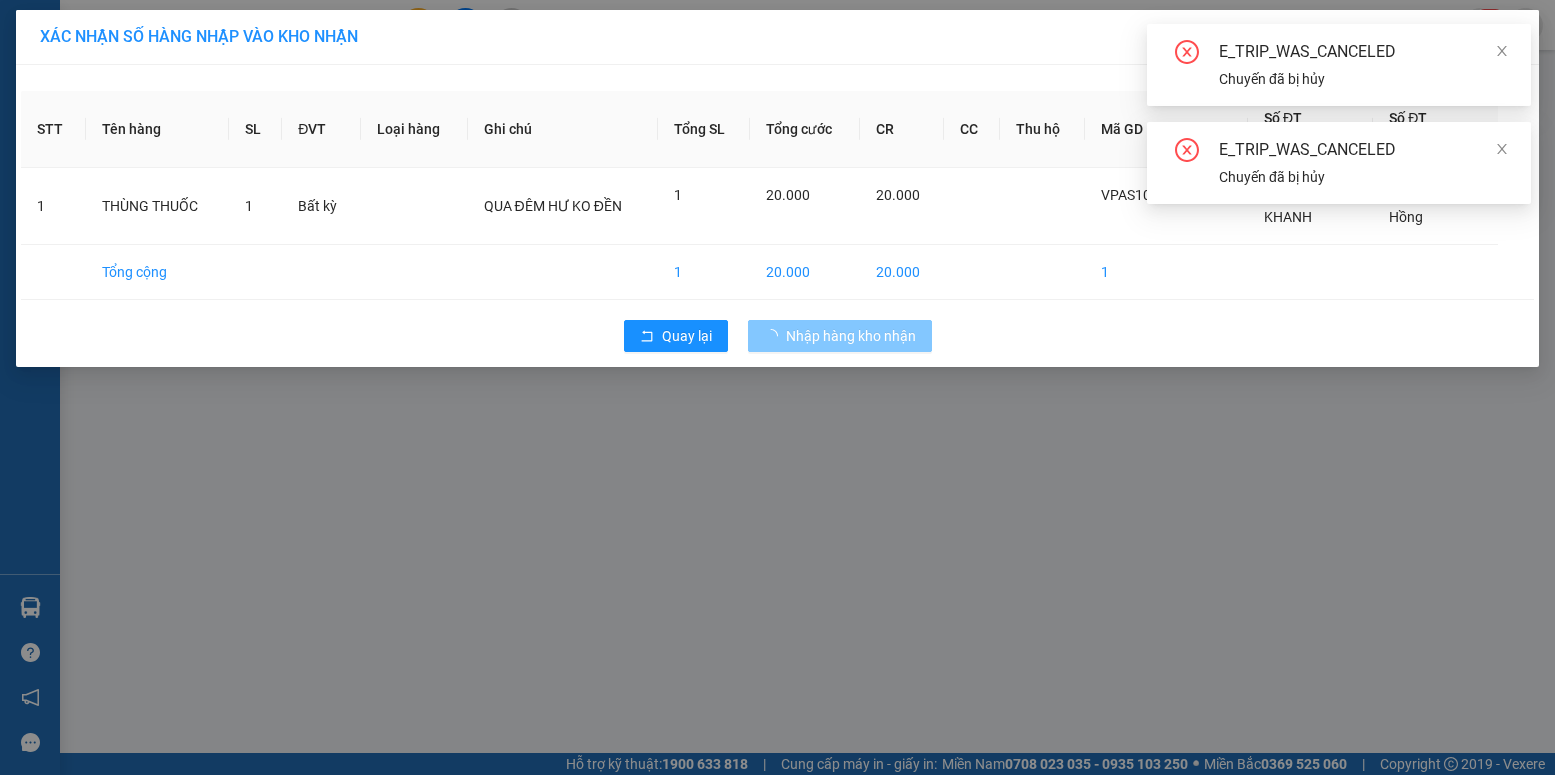 click on "Nhập hàng kho nhận" at bounding box center [851, 336] 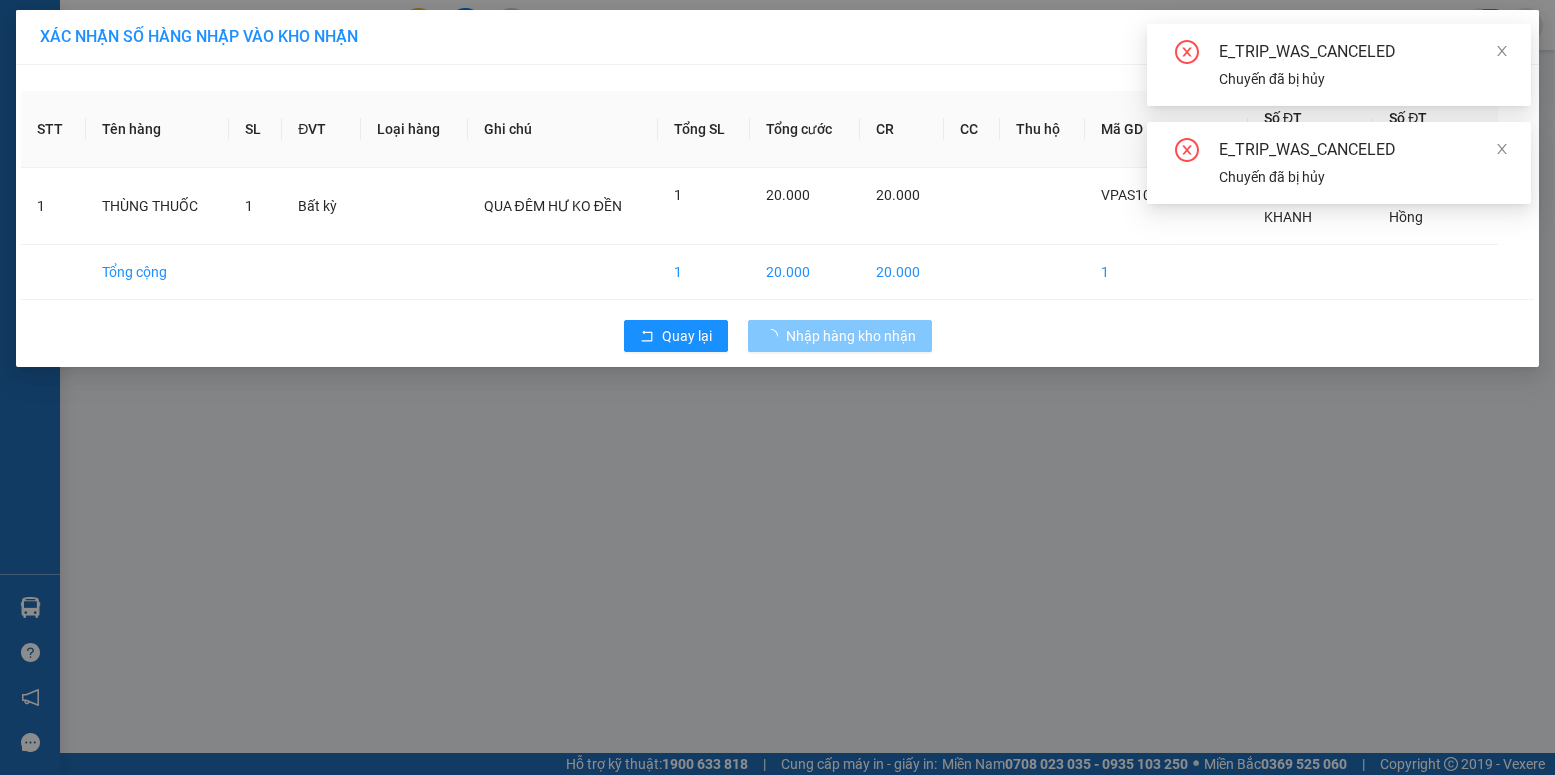 click on "Nhập hàng kho nhận" at bounding box center [851, 336] 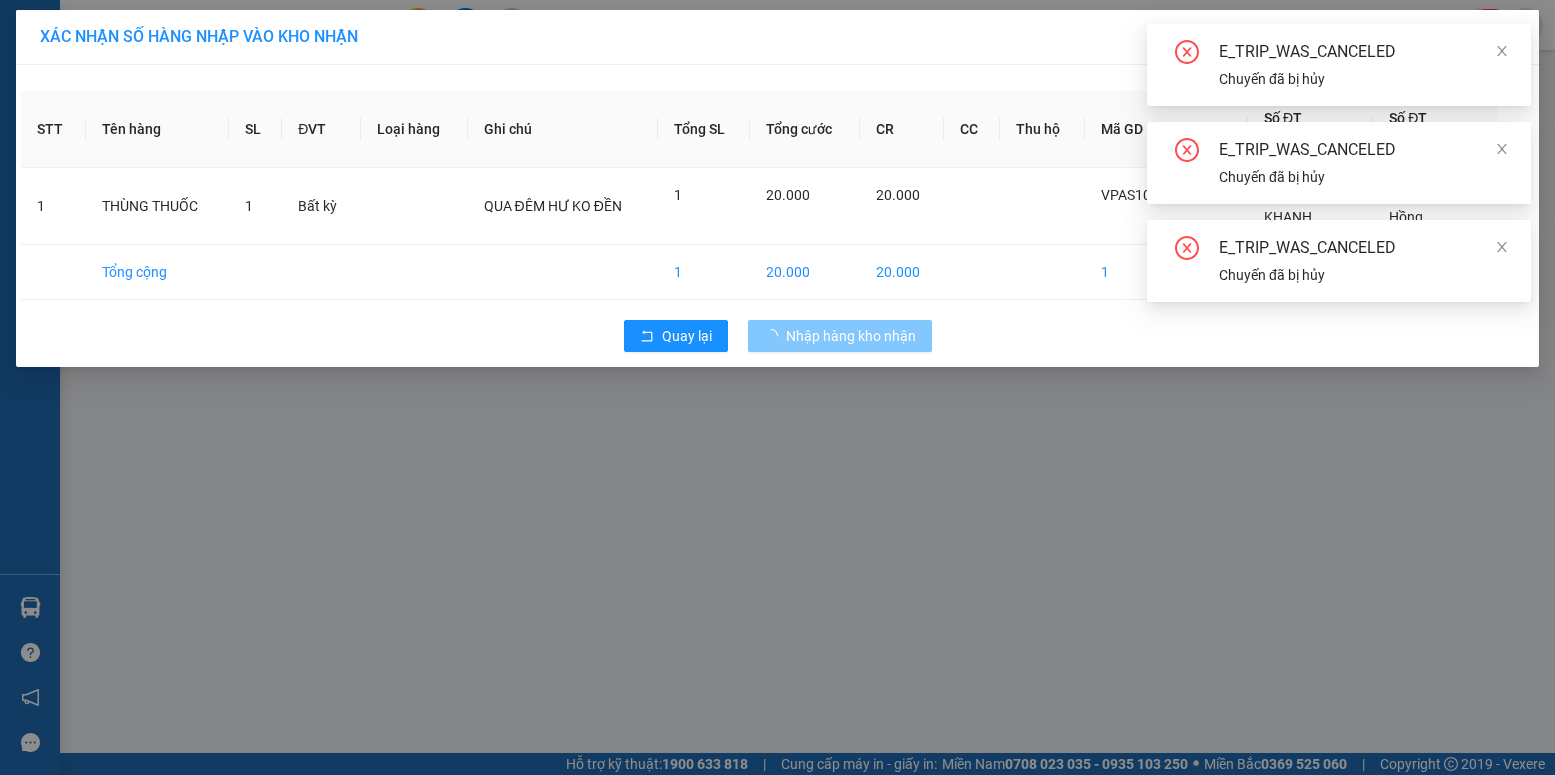 click on "Nhập hàng kho nhận" at bounding box center (851, 336) 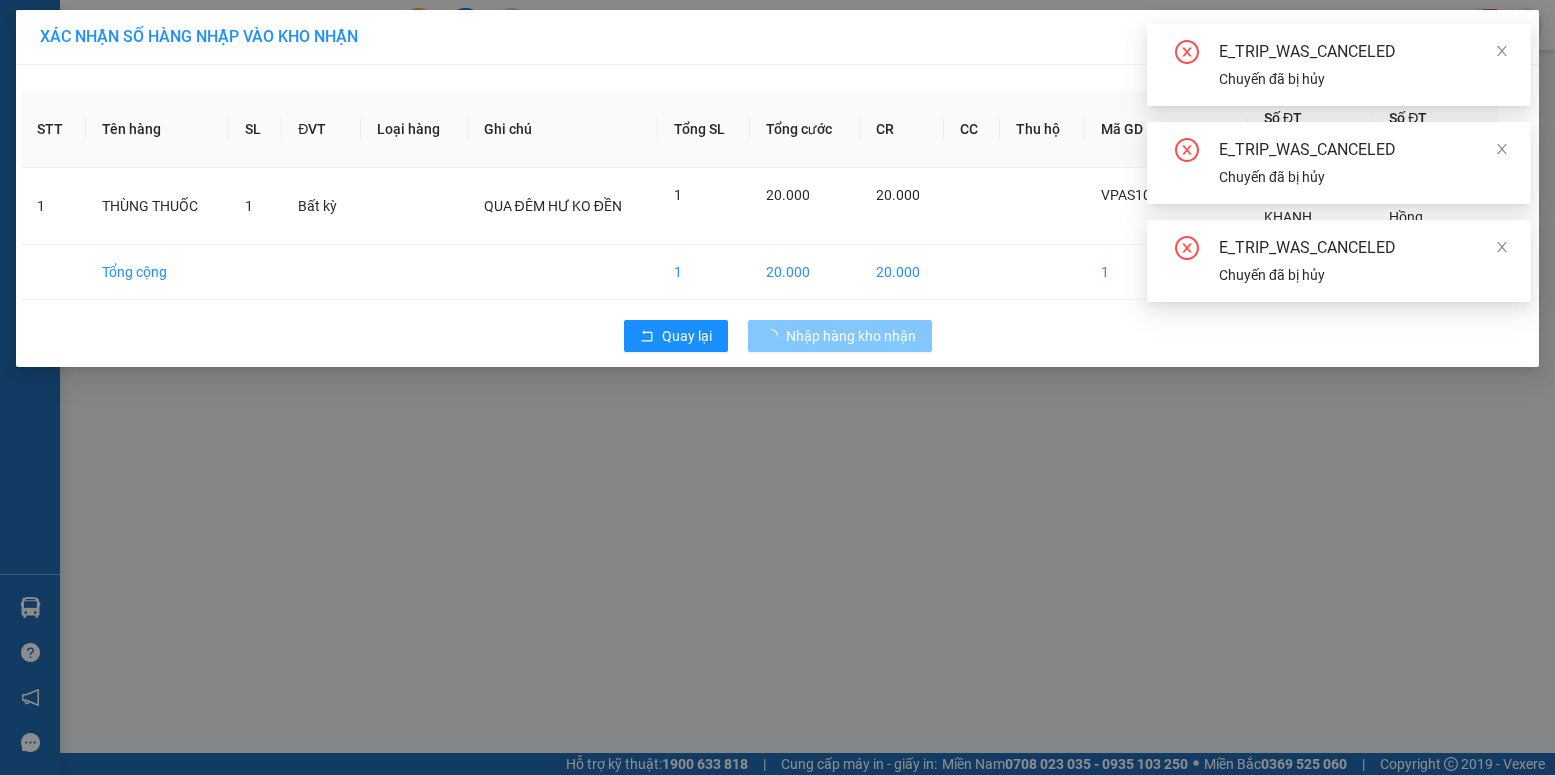 click on "Nhập hàng kho nhận" at bounding box center [851, 336] 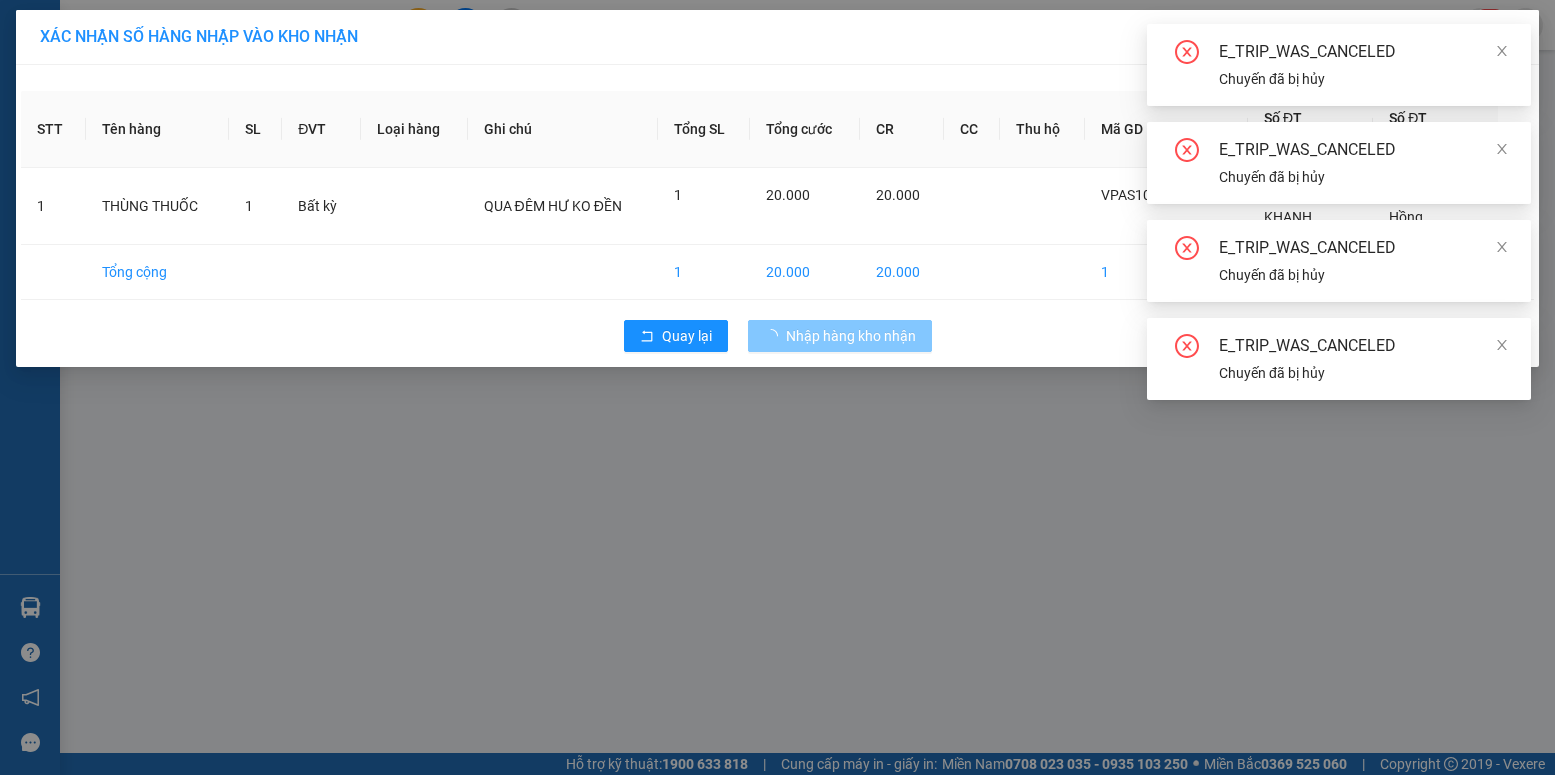 click on "Nhập hàng kho nhận" at bounding box center [851, 336] 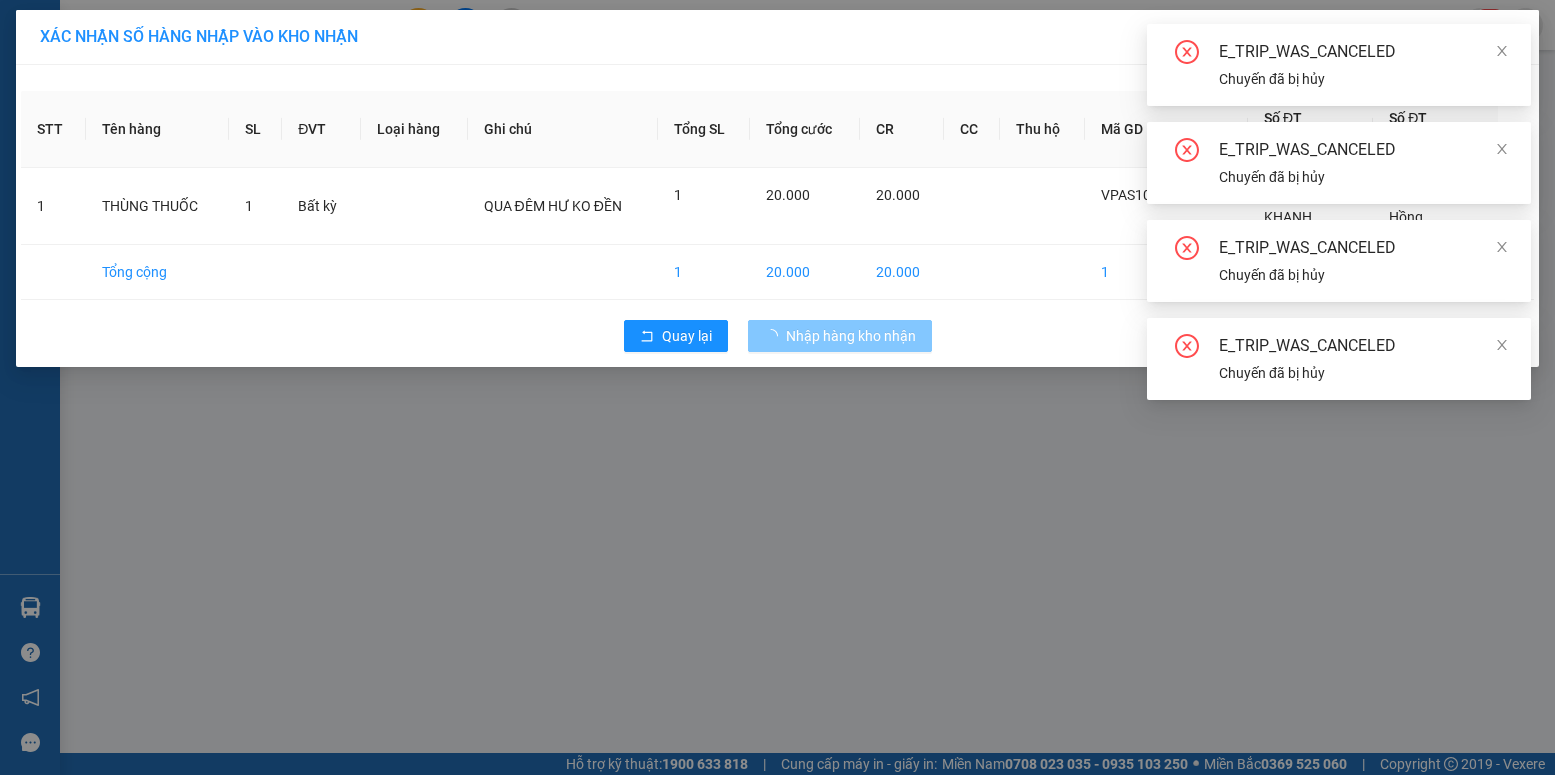 click on "Nhập hàng kho nhận" at bounding box center (851, 336) 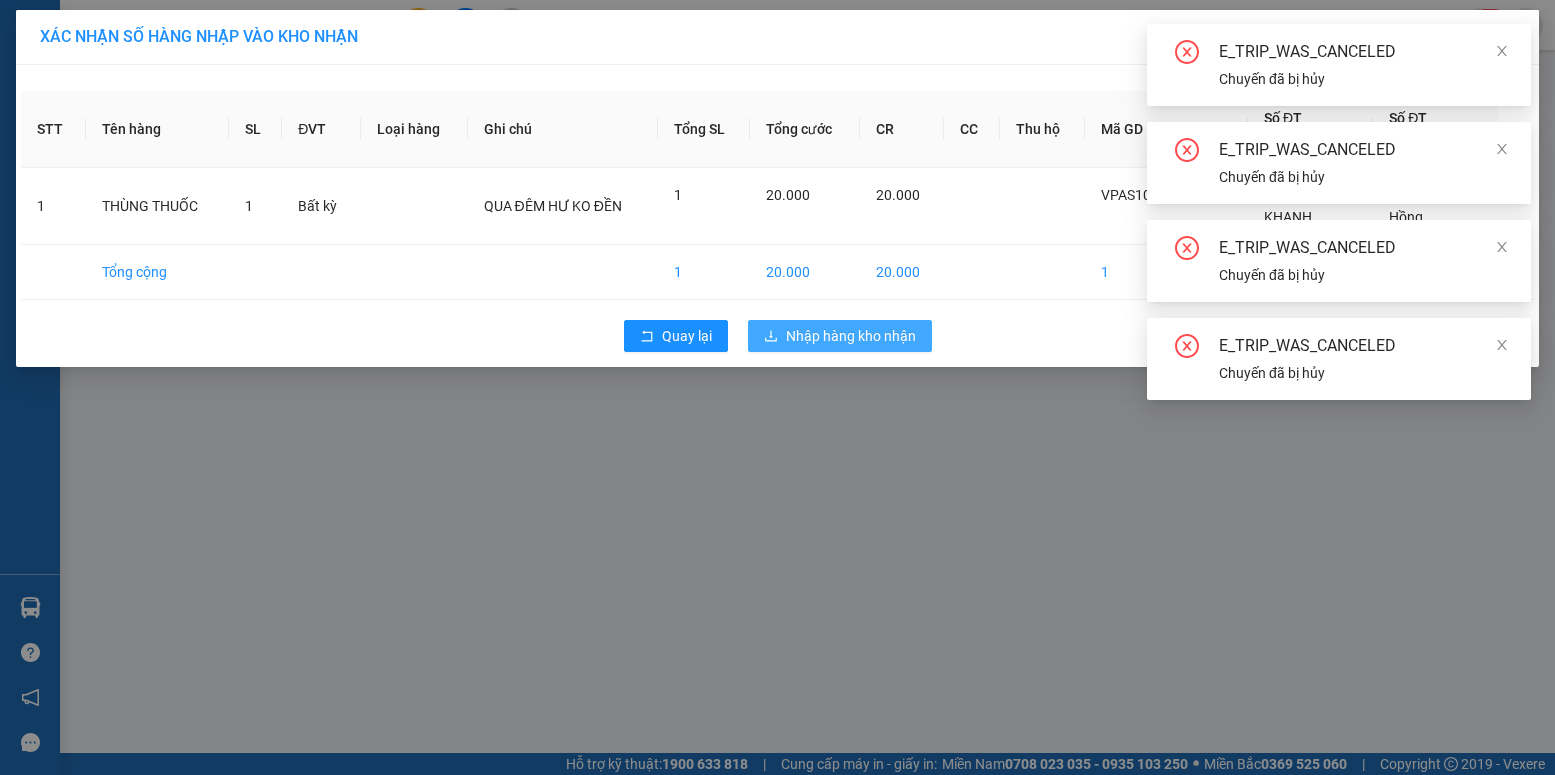 click on "Nhập hàng kho nhận" at bounding box center [851, 336] 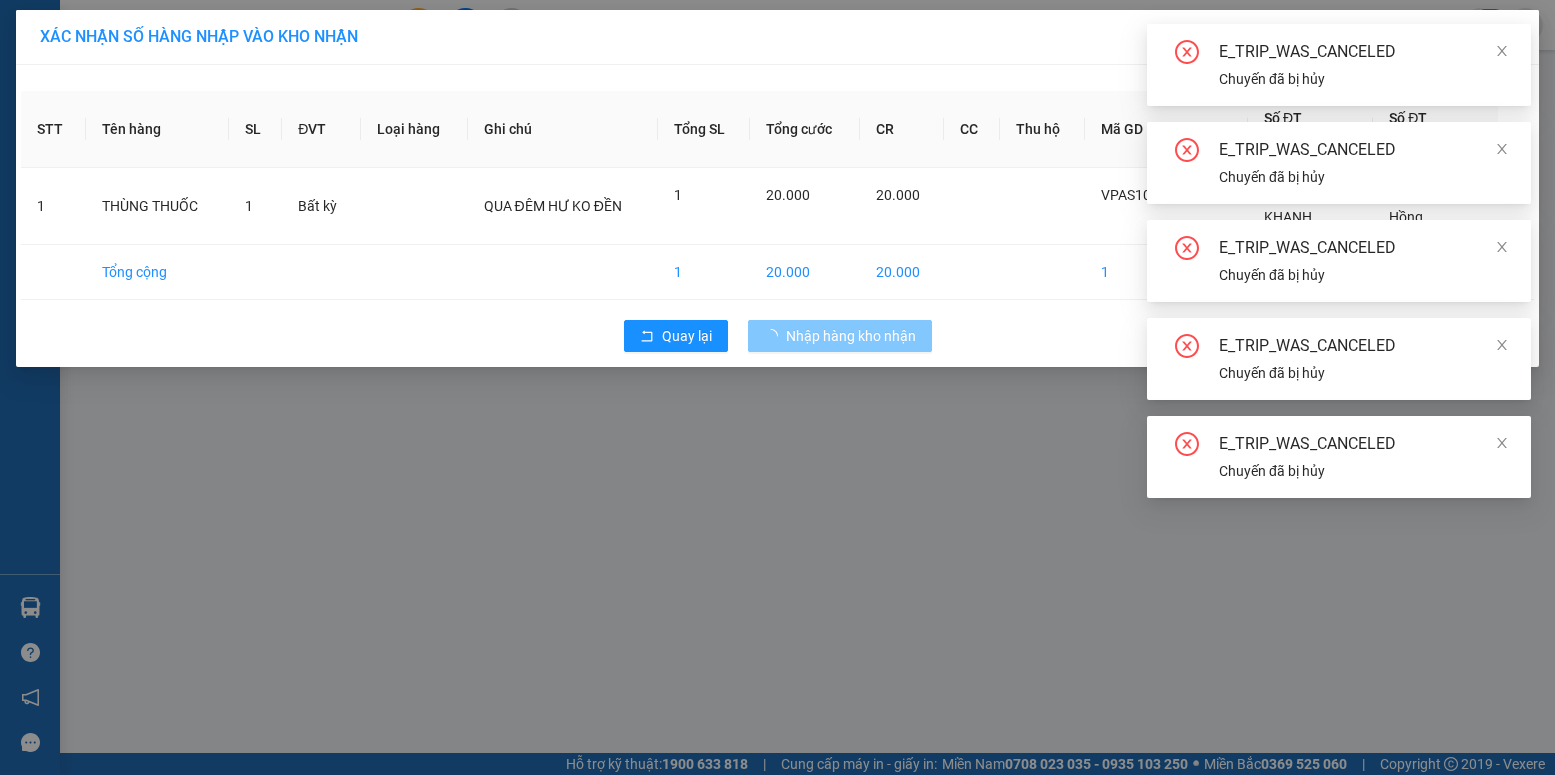 click on "Nhập hàng kho nhận" at bounding box center (851, 336) 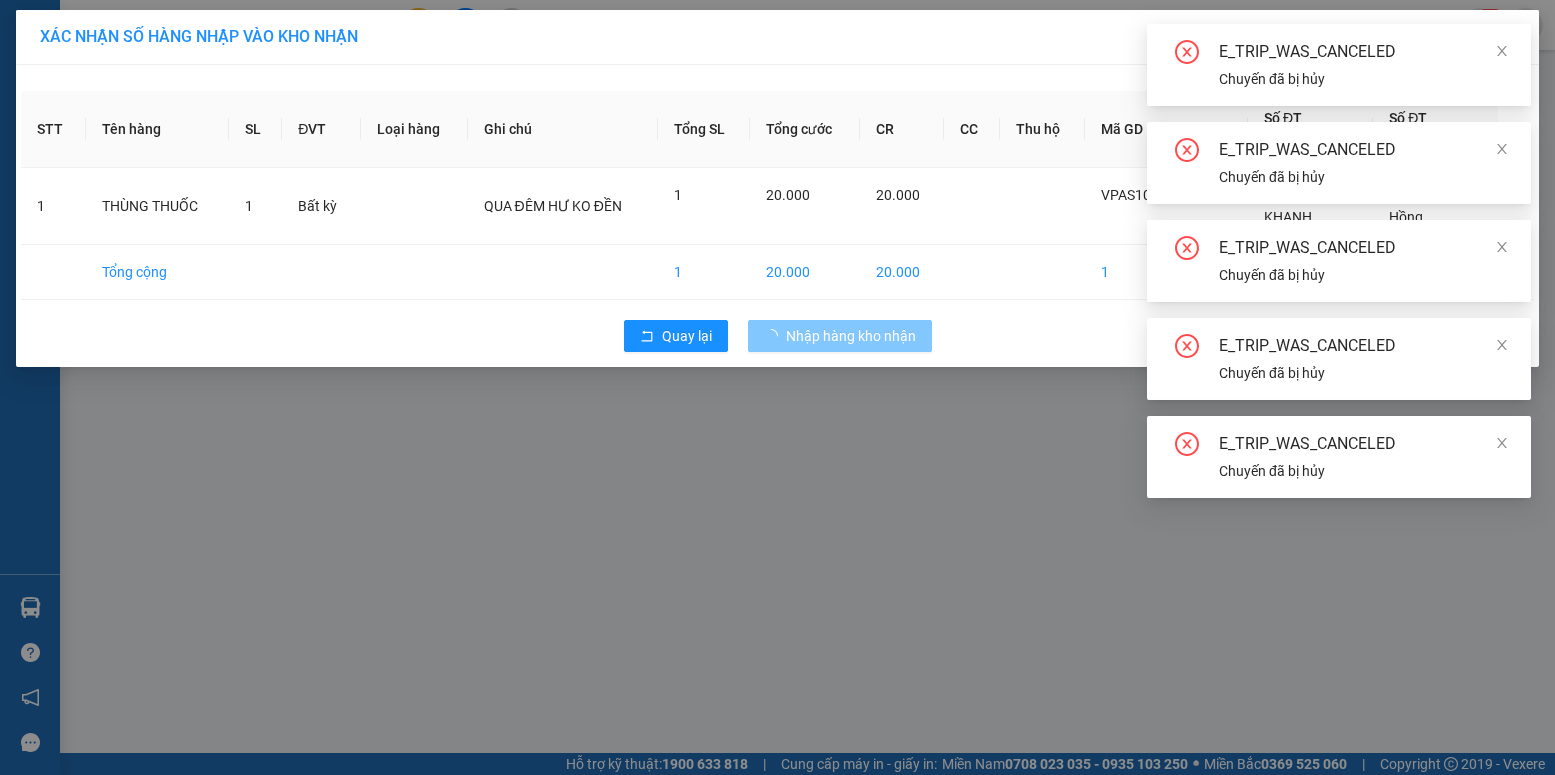 click on "Nhập hàng kho nhận" at bounding box center (851, 336) 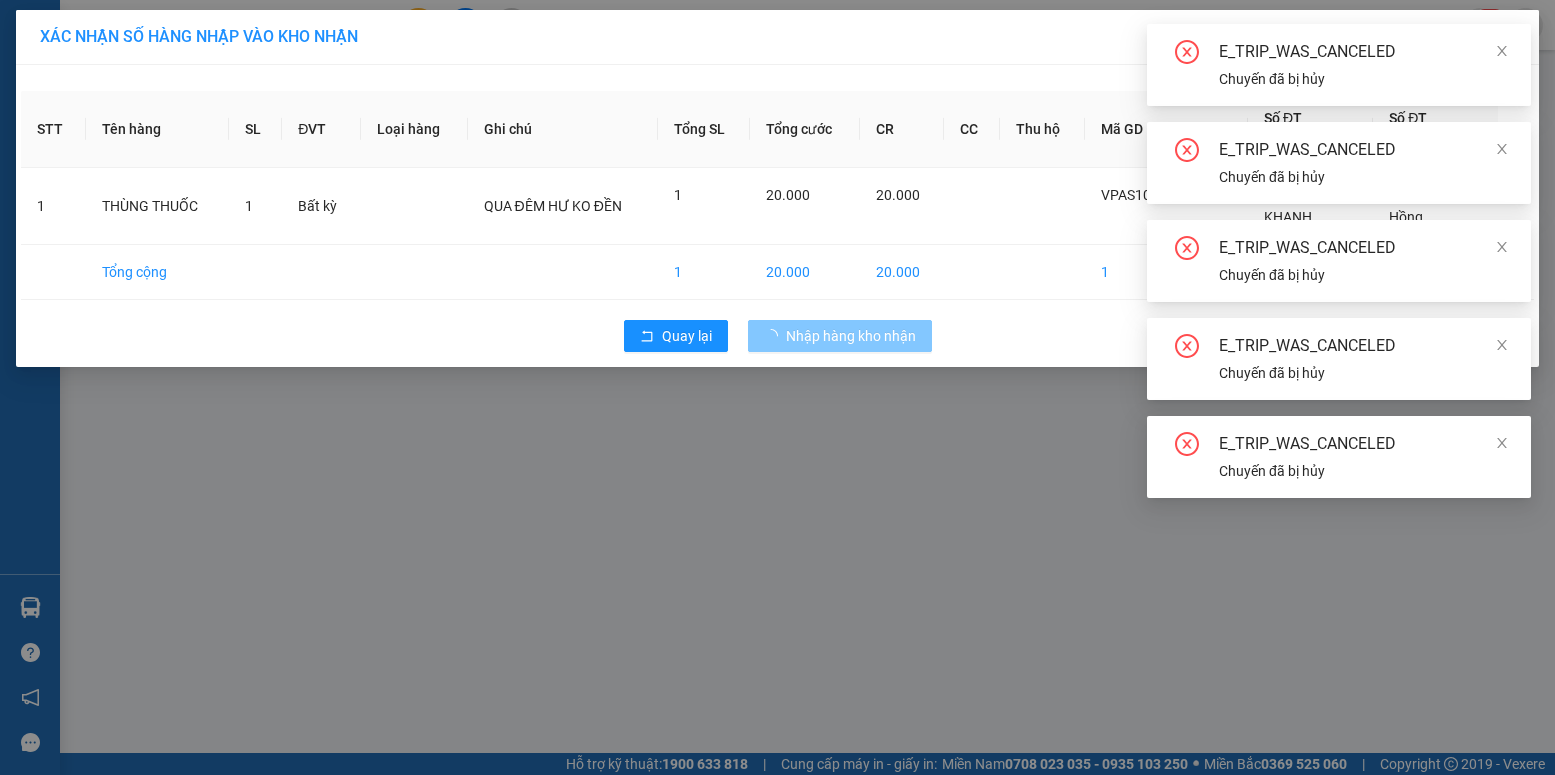 click on "Nhập hàng kho nhận" at bounding box center [851, 336] 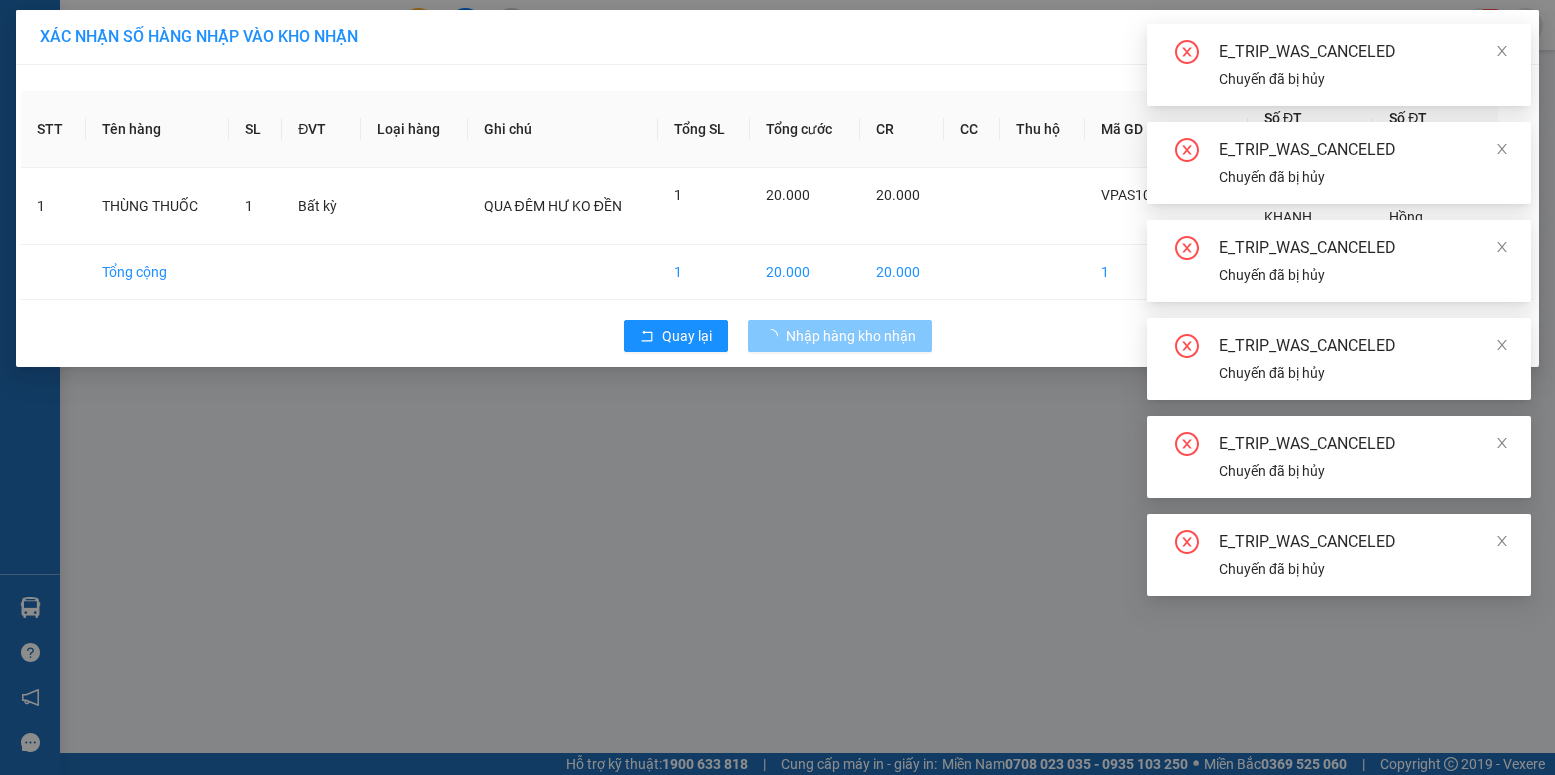 click on "Nhập hàng kho nhận" at bounding box center (851, 336) 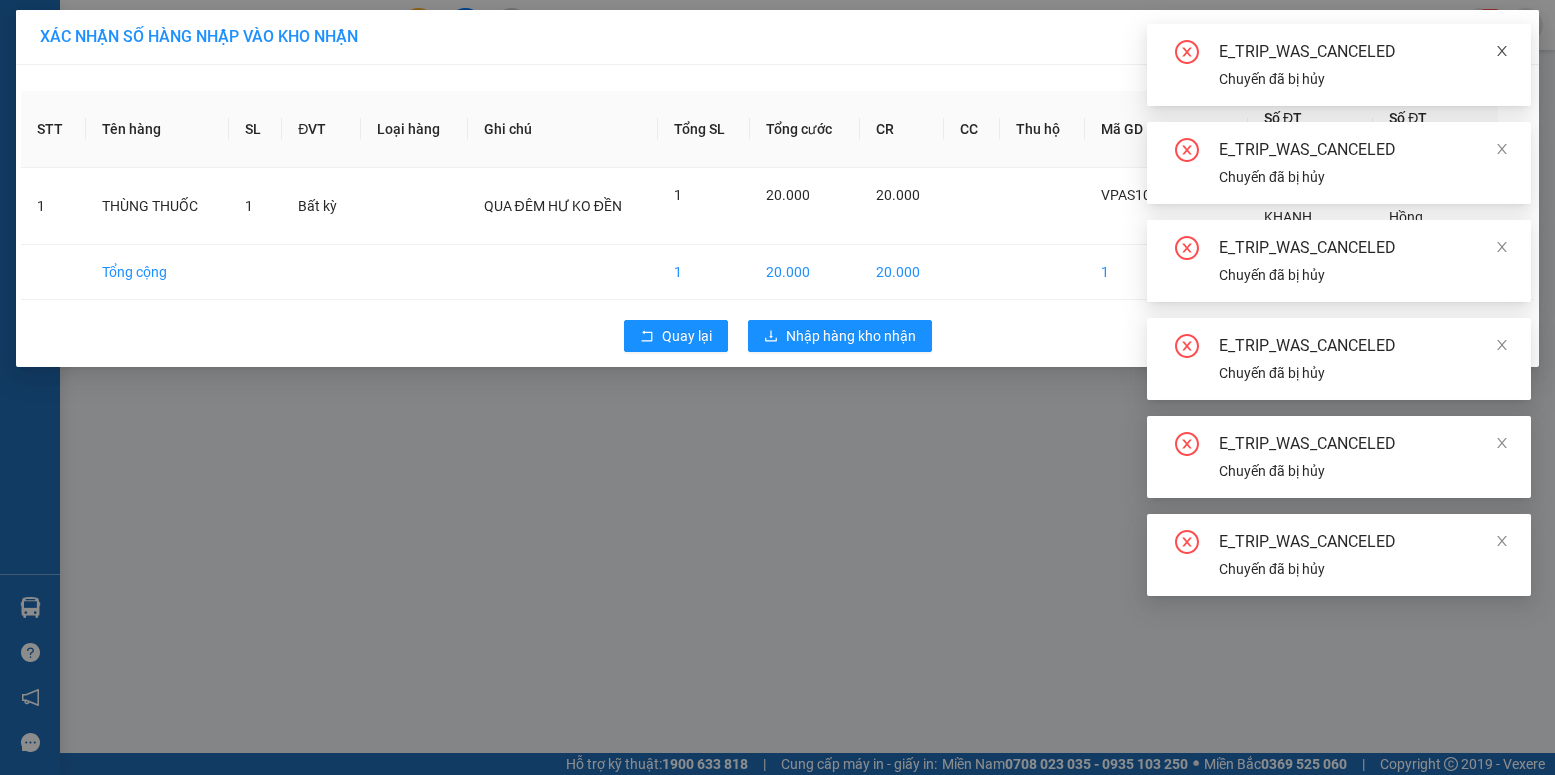 click 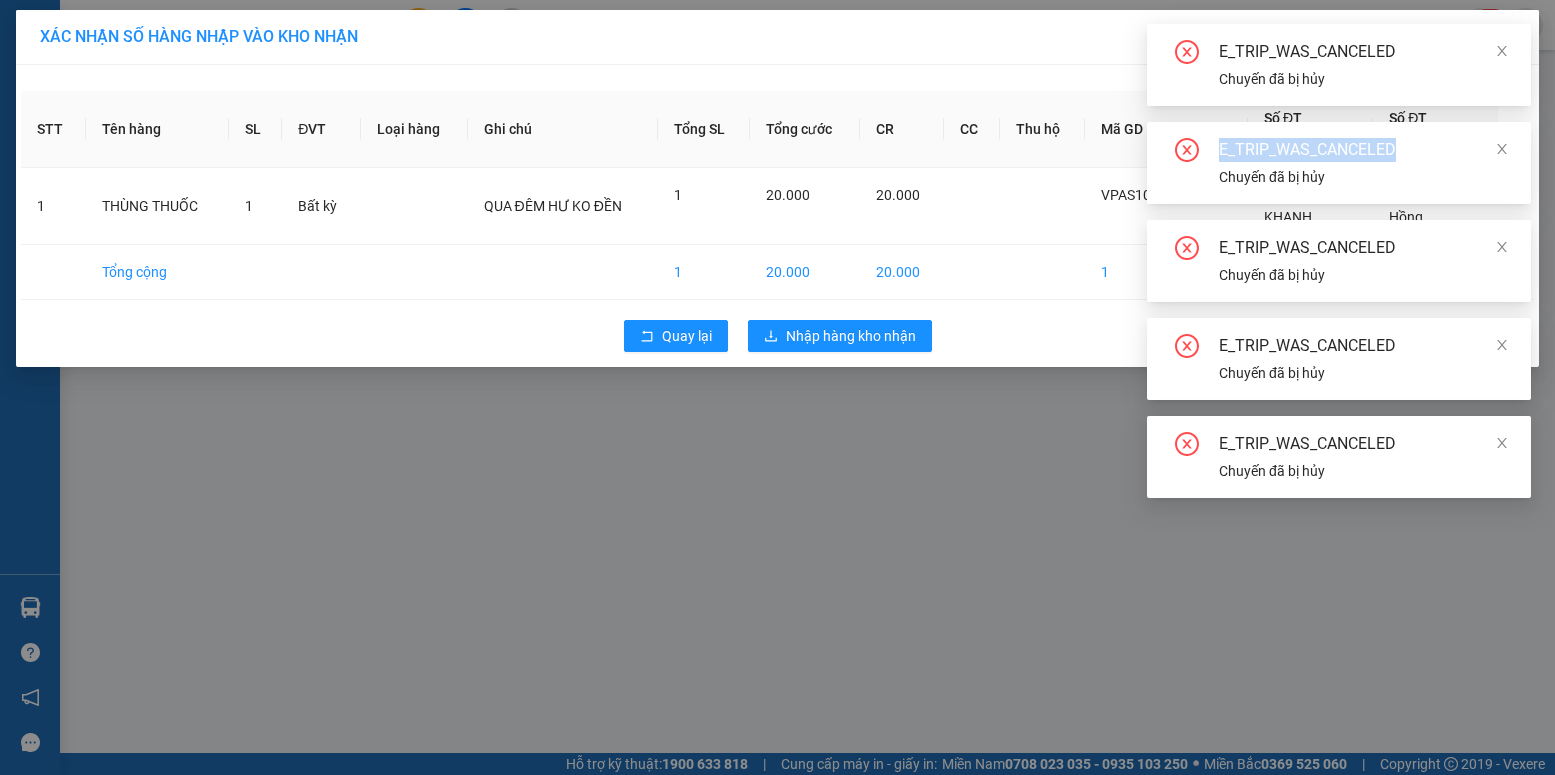 click 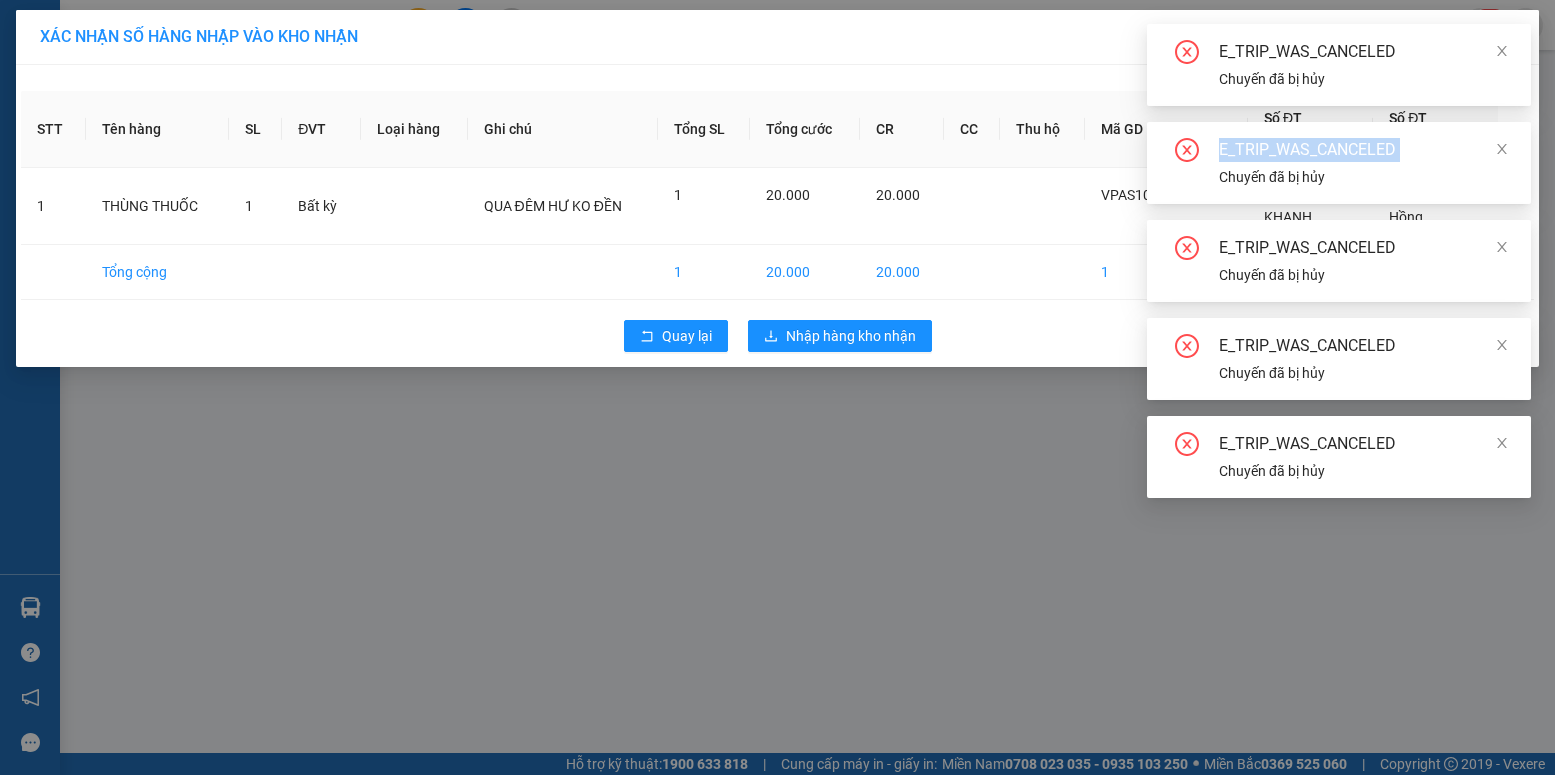 click on "E_TRIP_WAS_CANCELED Chuyến đã bị hủy E_TRIP_WAS_CANCELED Chuyến đã bị hủy E_TRIP_WAS_CANCELED Chuyến đã bị hủy E_TRIP_WAS_CANCELED Chuyến đã bị hủy E_TRIP_WAS_CANCELED Chuyến đã bị hủy" at bounding box center [1339, 261] 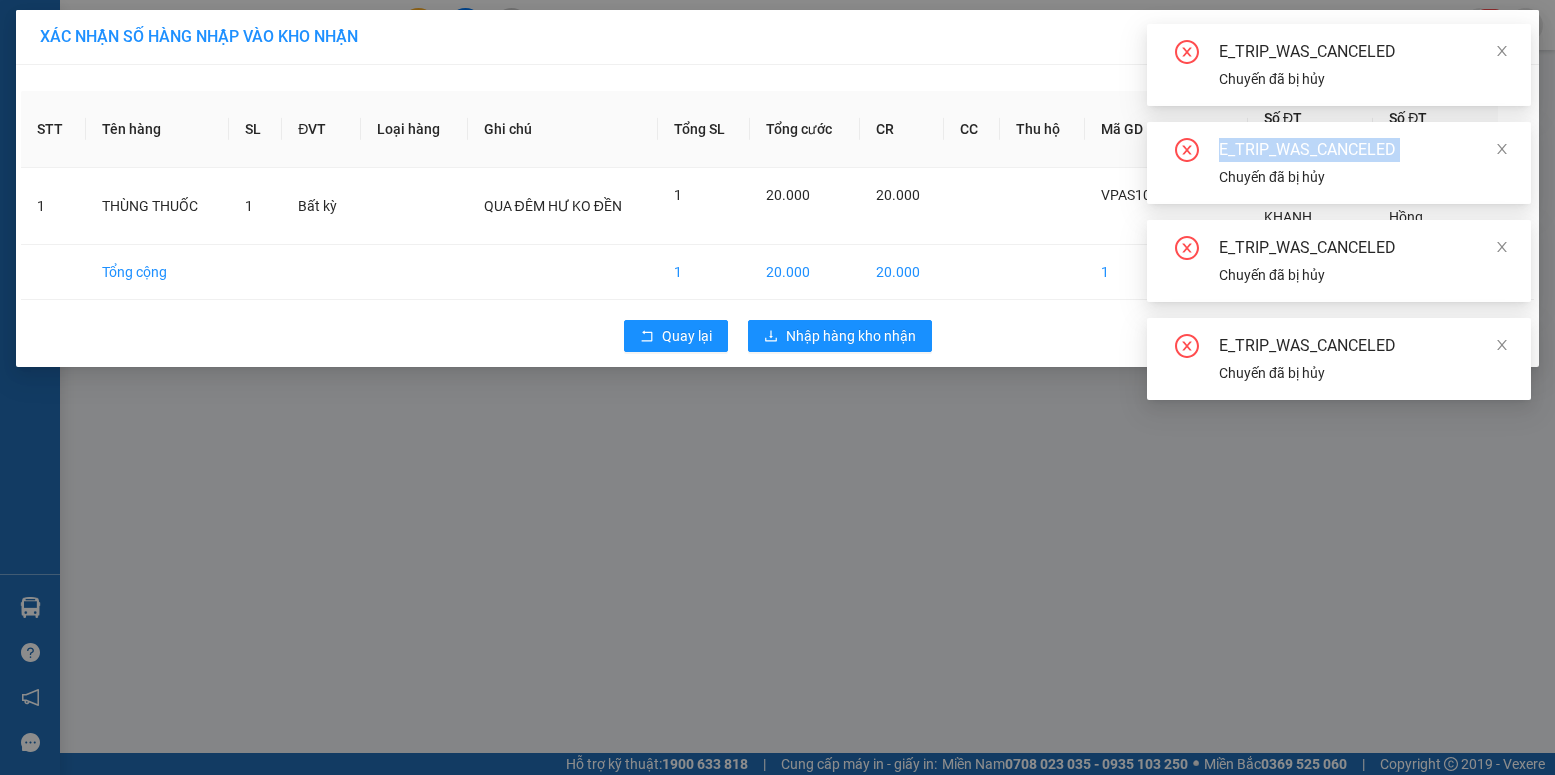 click 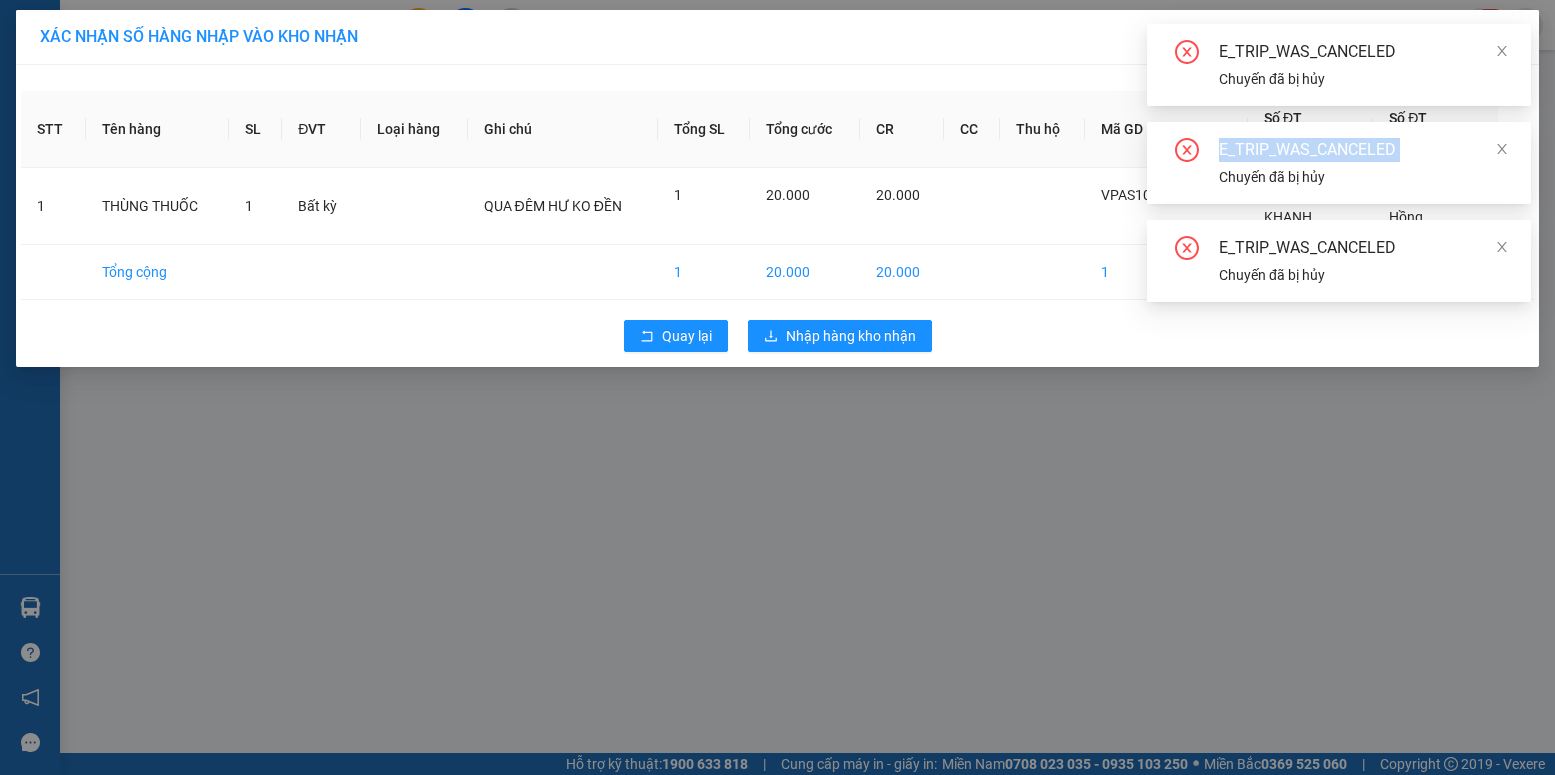 click at bounding box center (1502, 51) 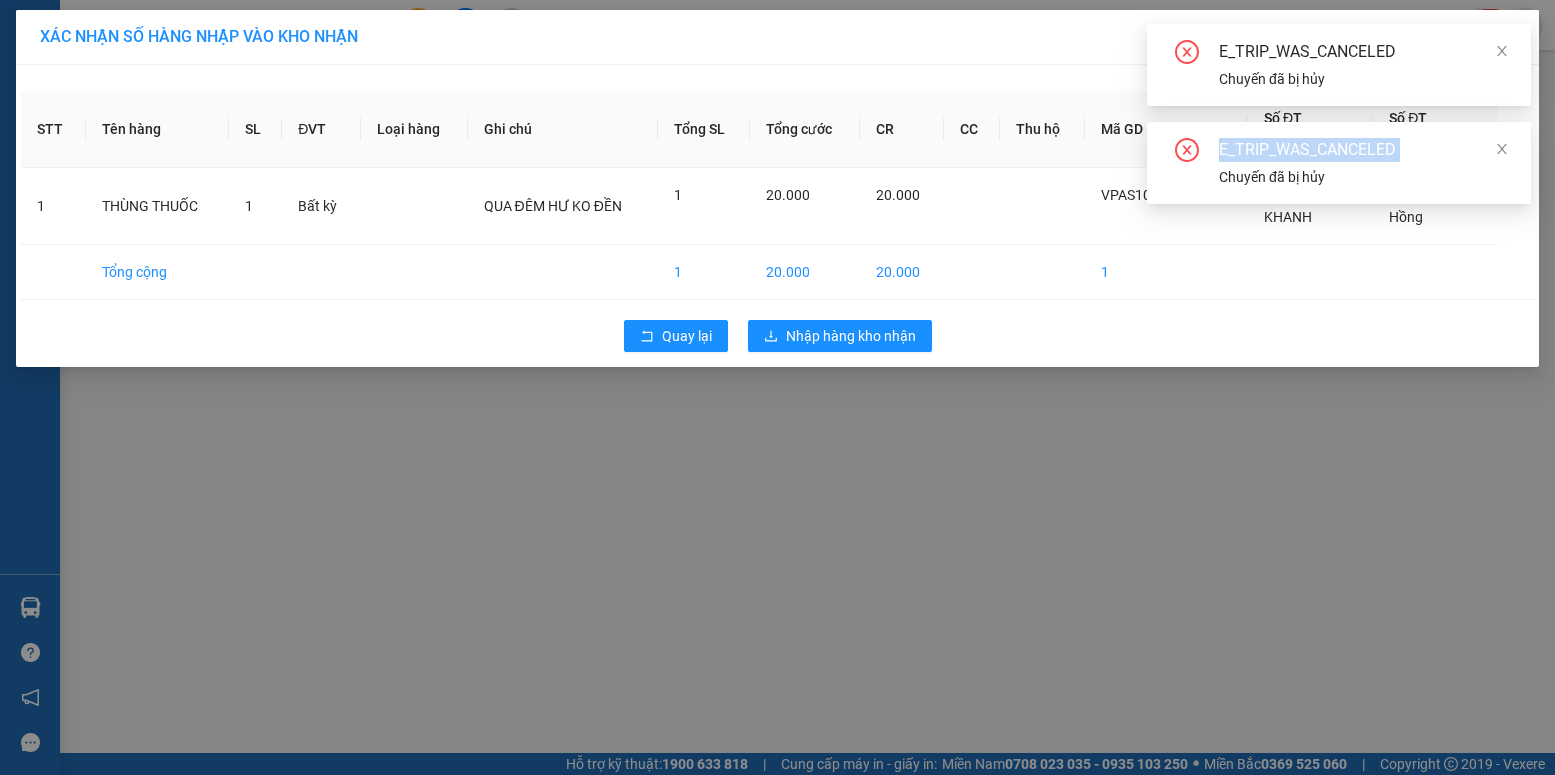 click 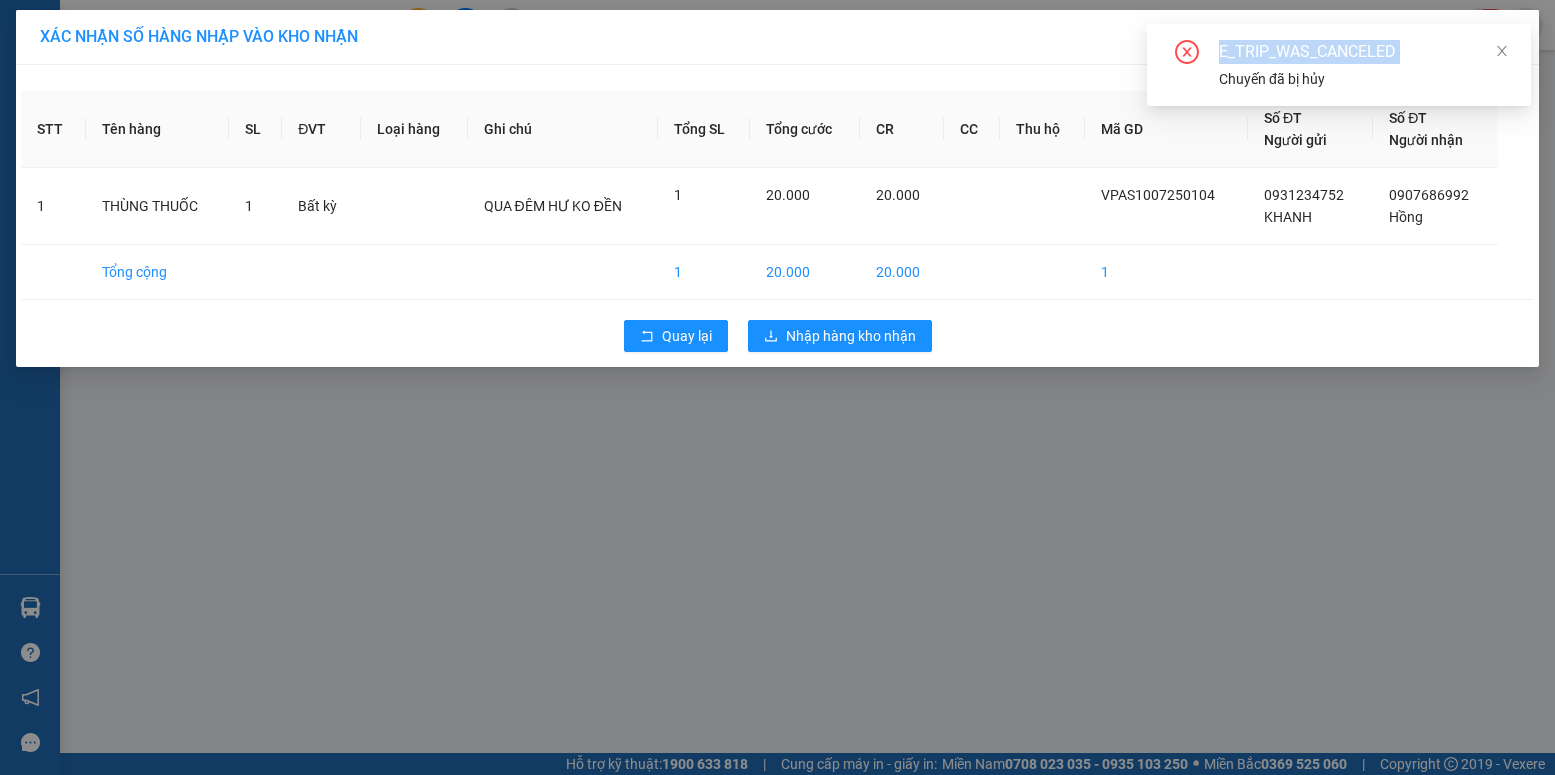 click on "E_TRIP_WAS_CANCELED Chuyến đã bị hủy" at bounding box center (1339, 65) 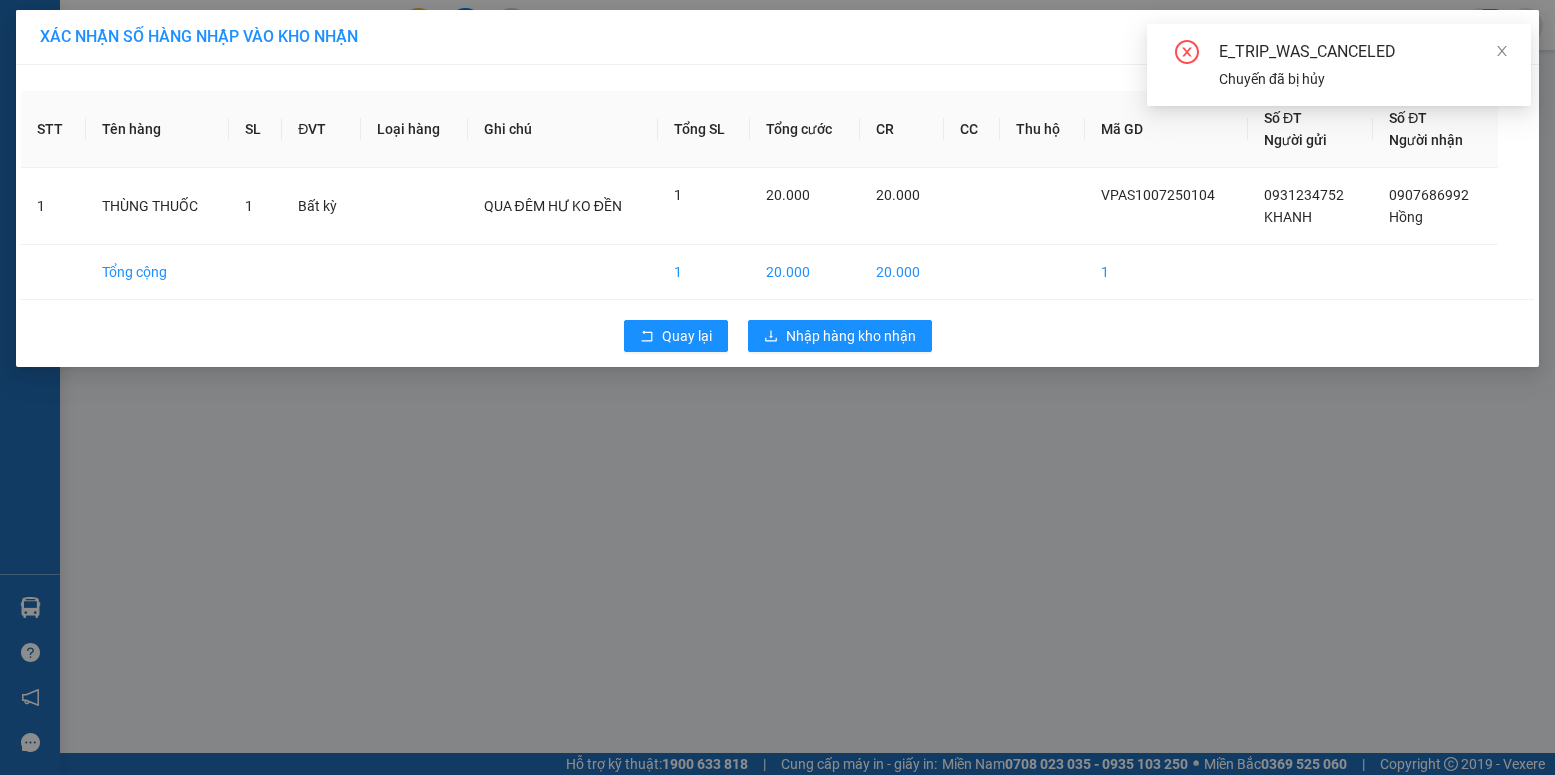 click 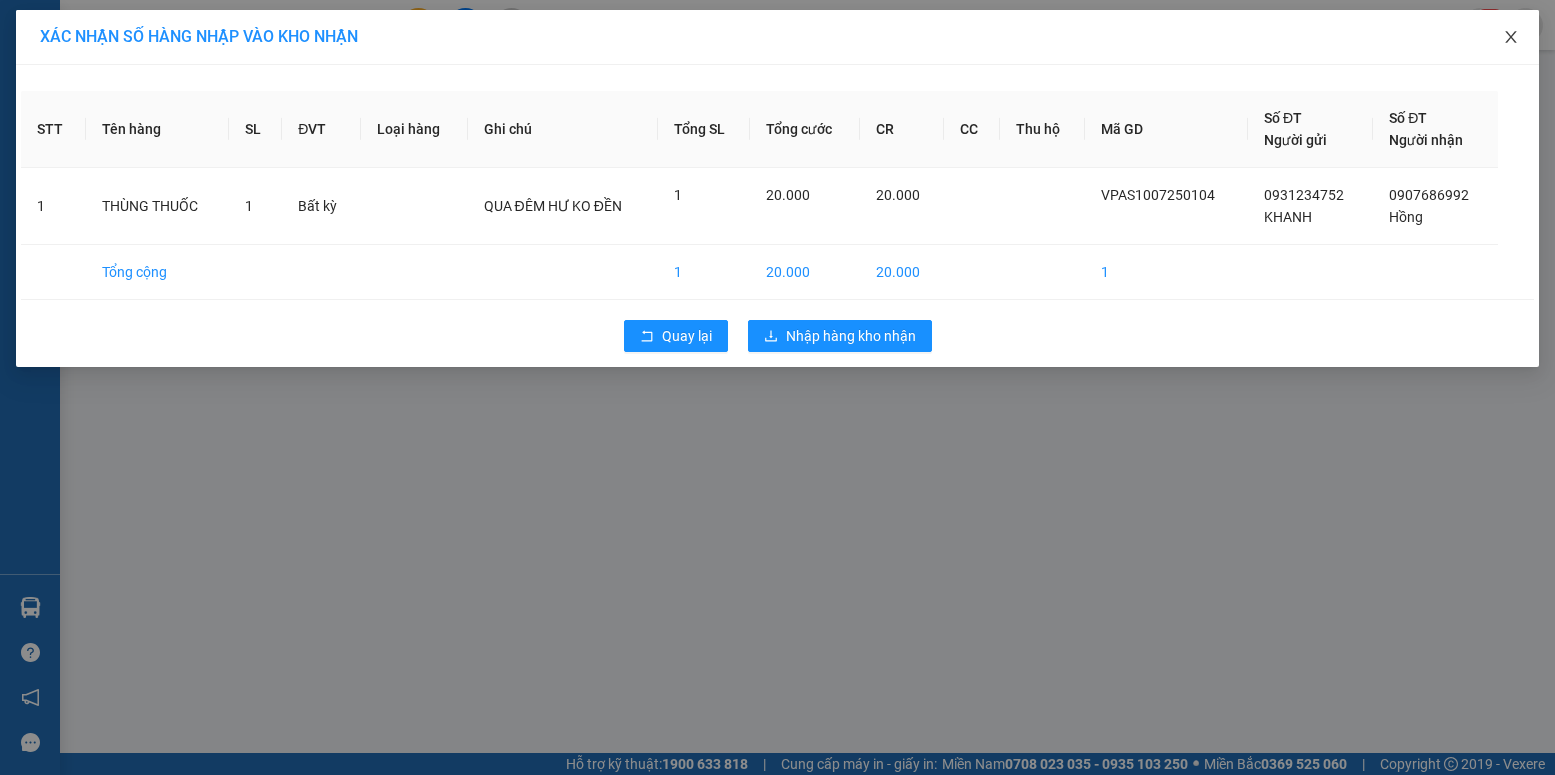 click 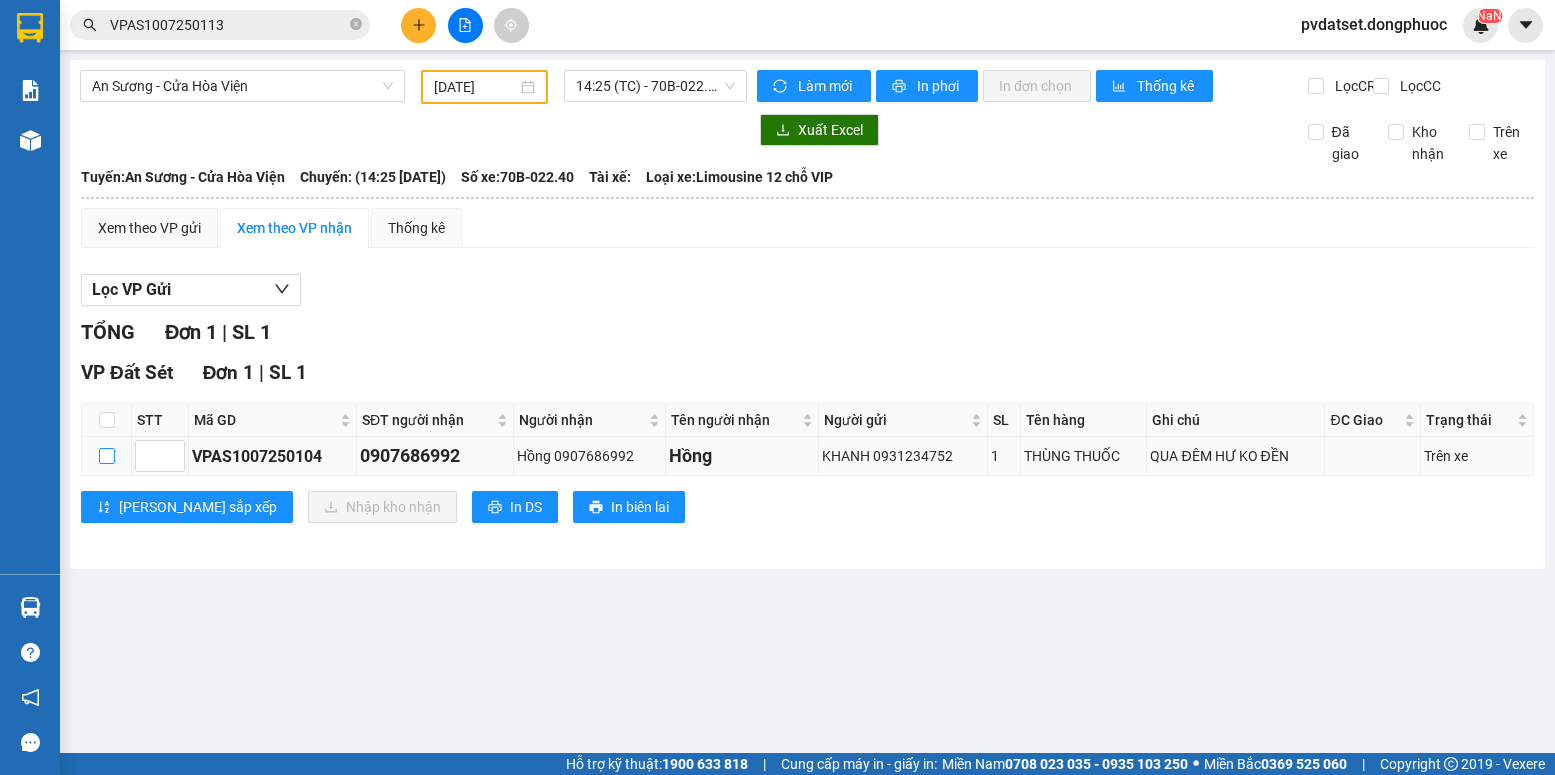 click at bounding box center [107, 456] 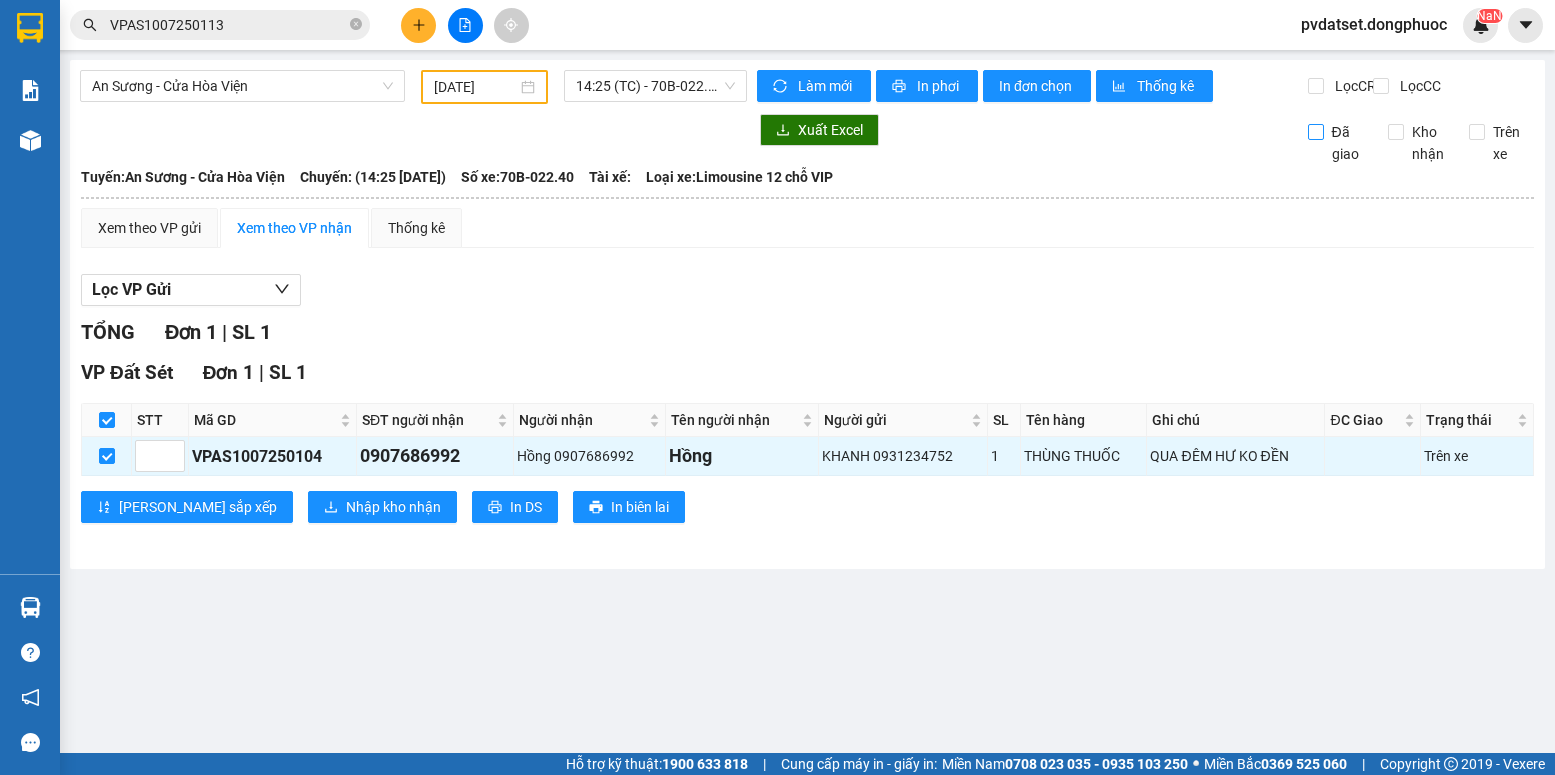 click on "Đã giao" at bounding box center (1316, 132) 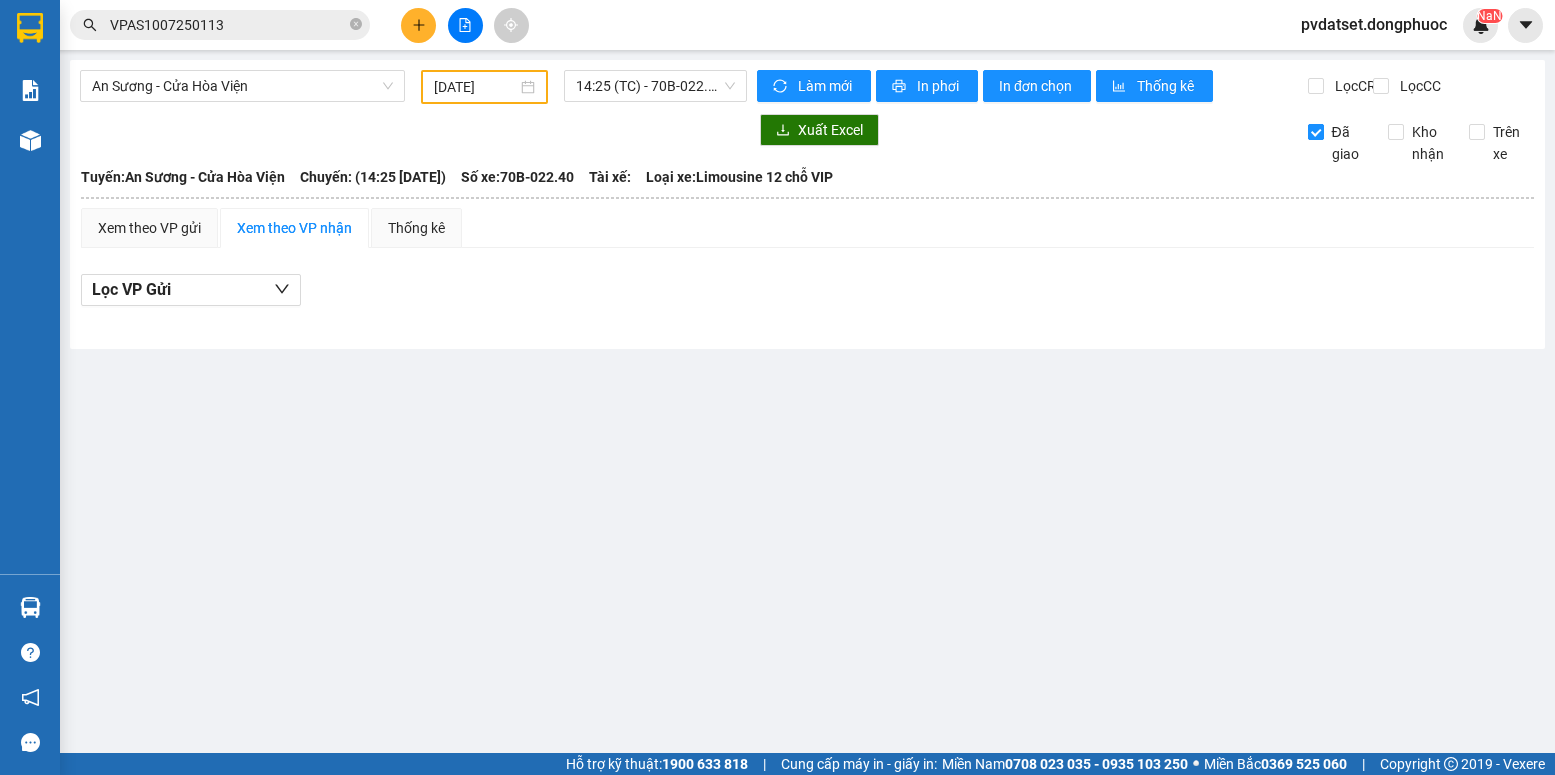 click on "Đã giao" at bounding box center (1316, 132) 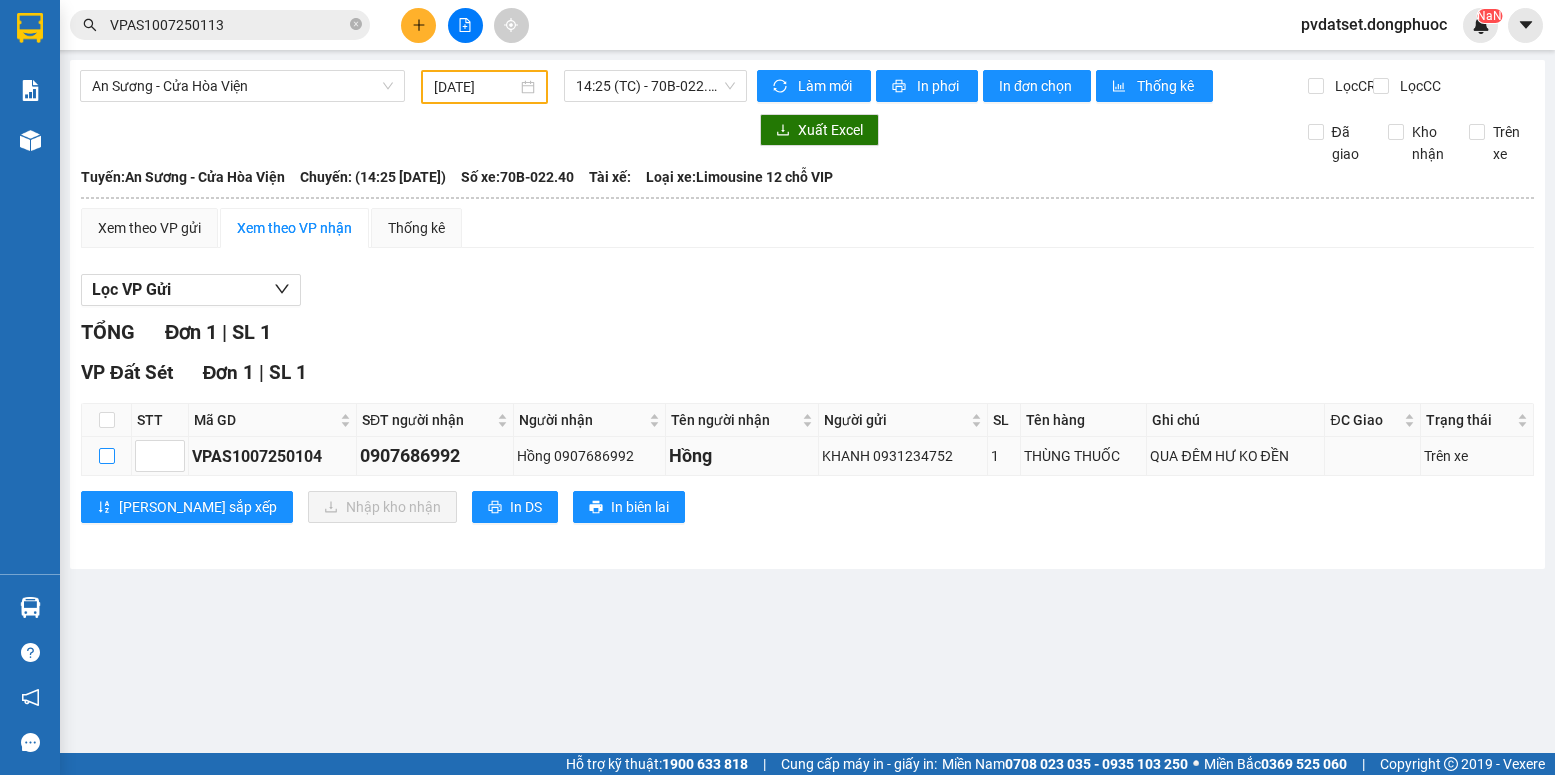 click at bounding box center (107, 456) 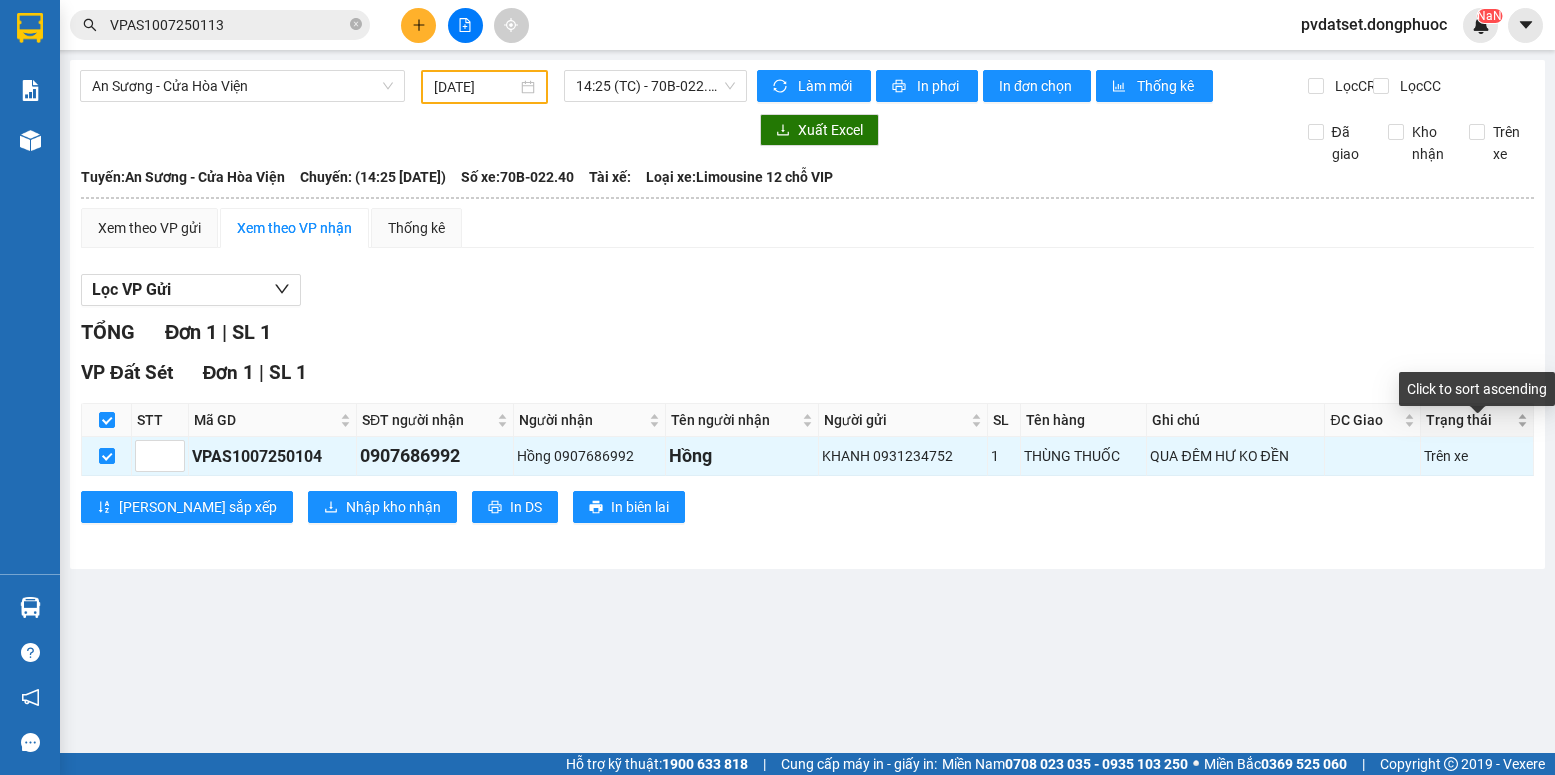 click on "Trạng thái" at bounding box center (1477, 420) 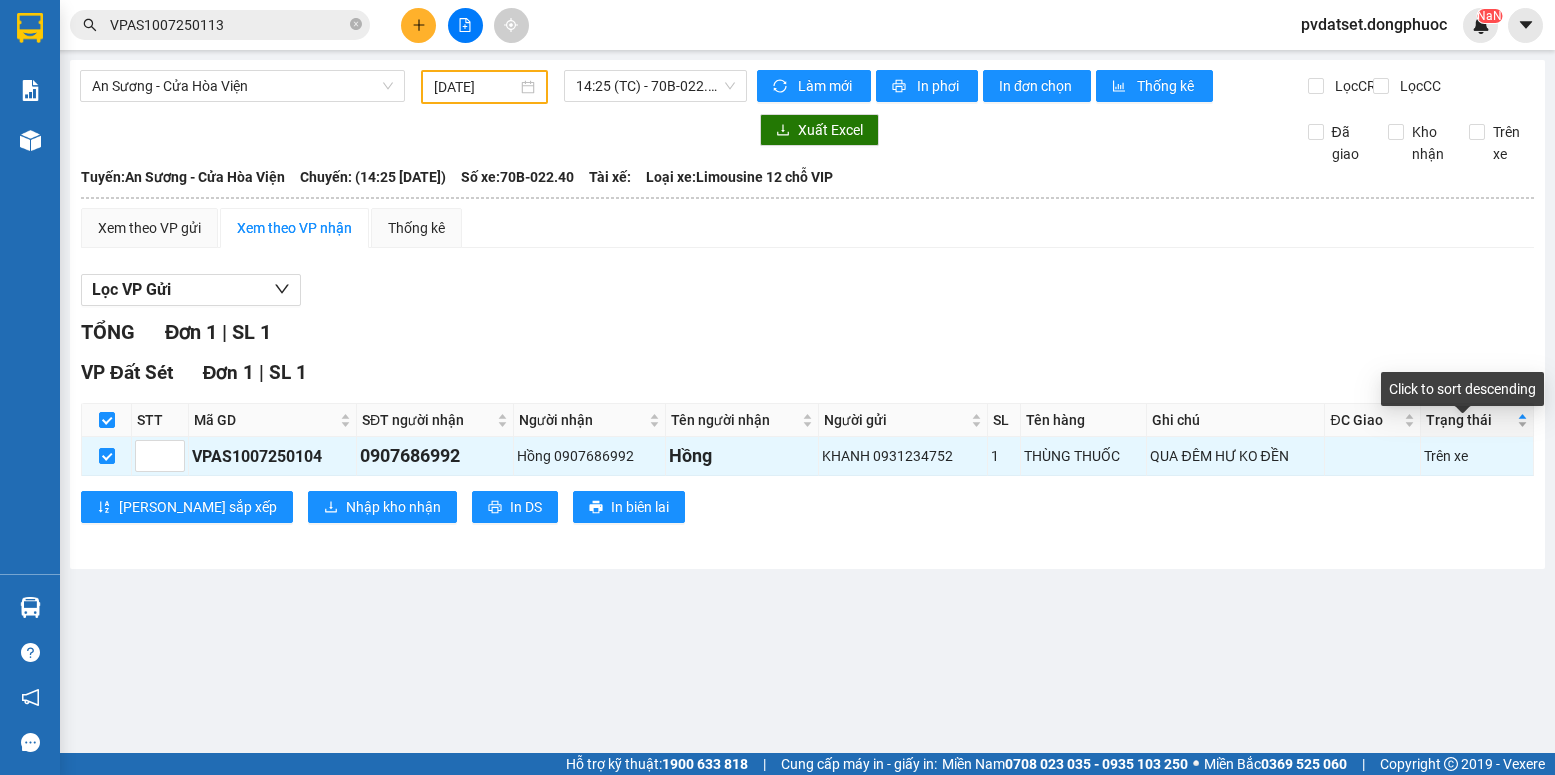 click on "Trạng thái" at bounding box center (1477, 420) 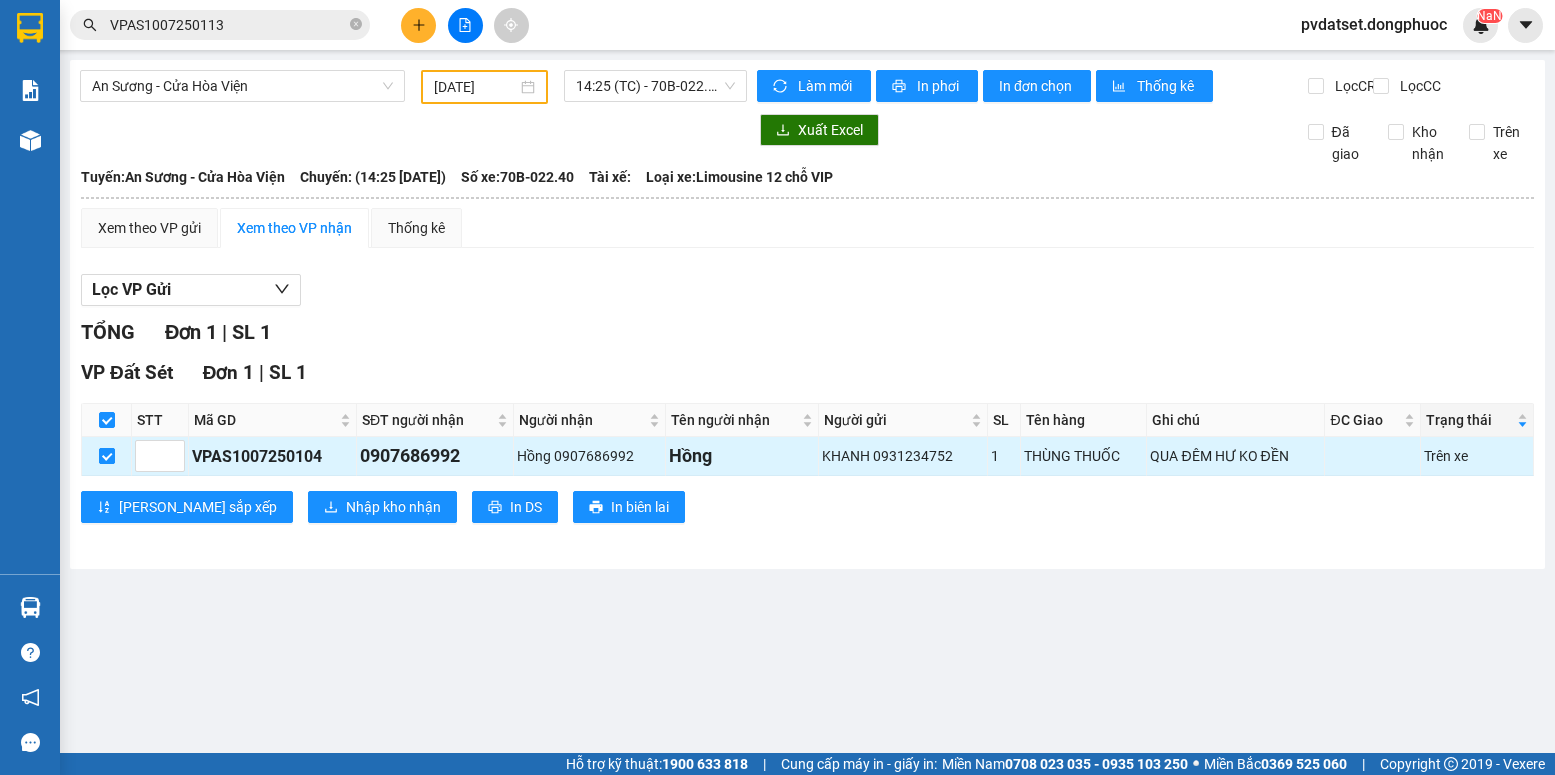 click at bounding box center (107, 456) 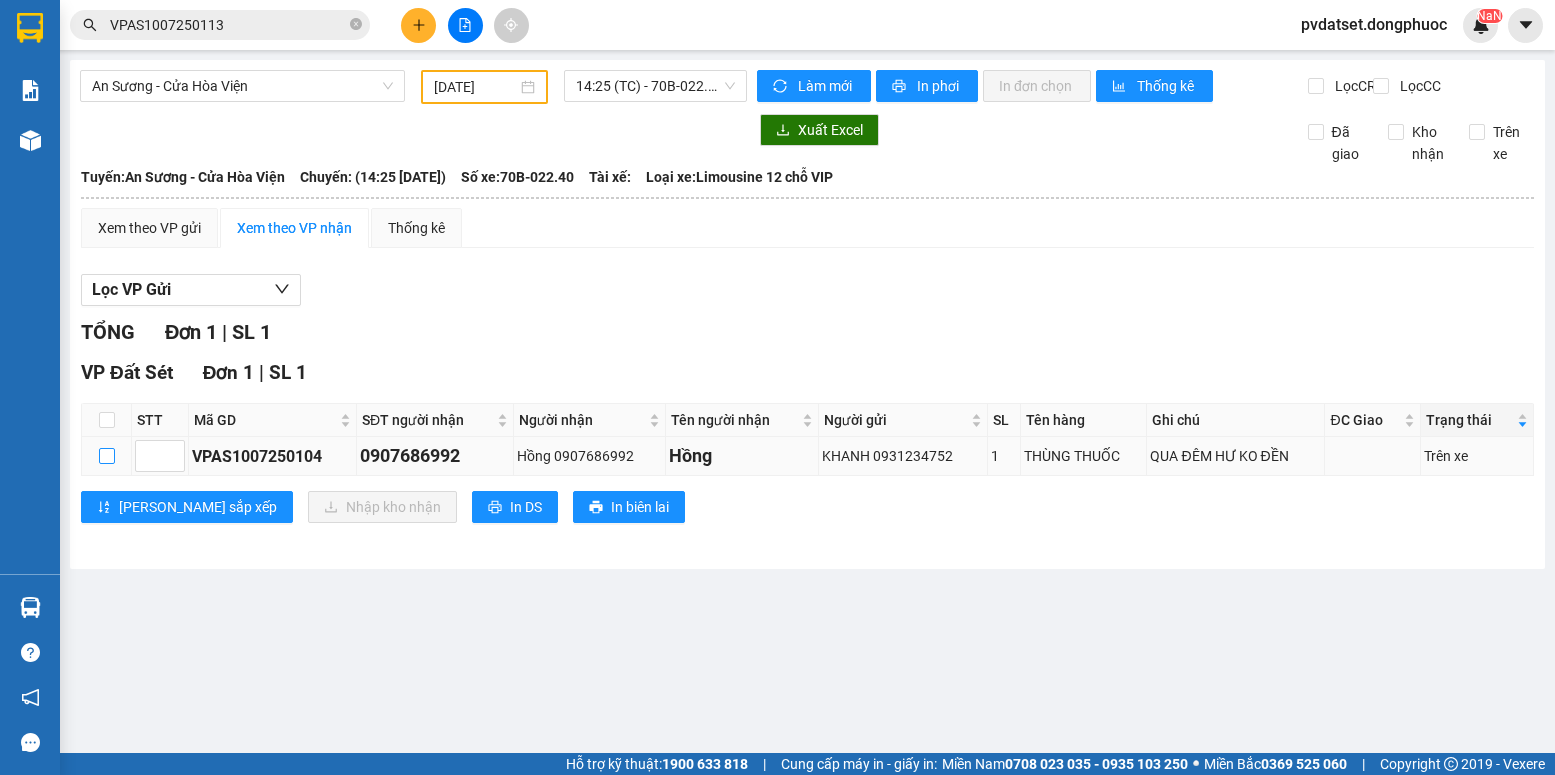 click at bounding box center [107, 456] 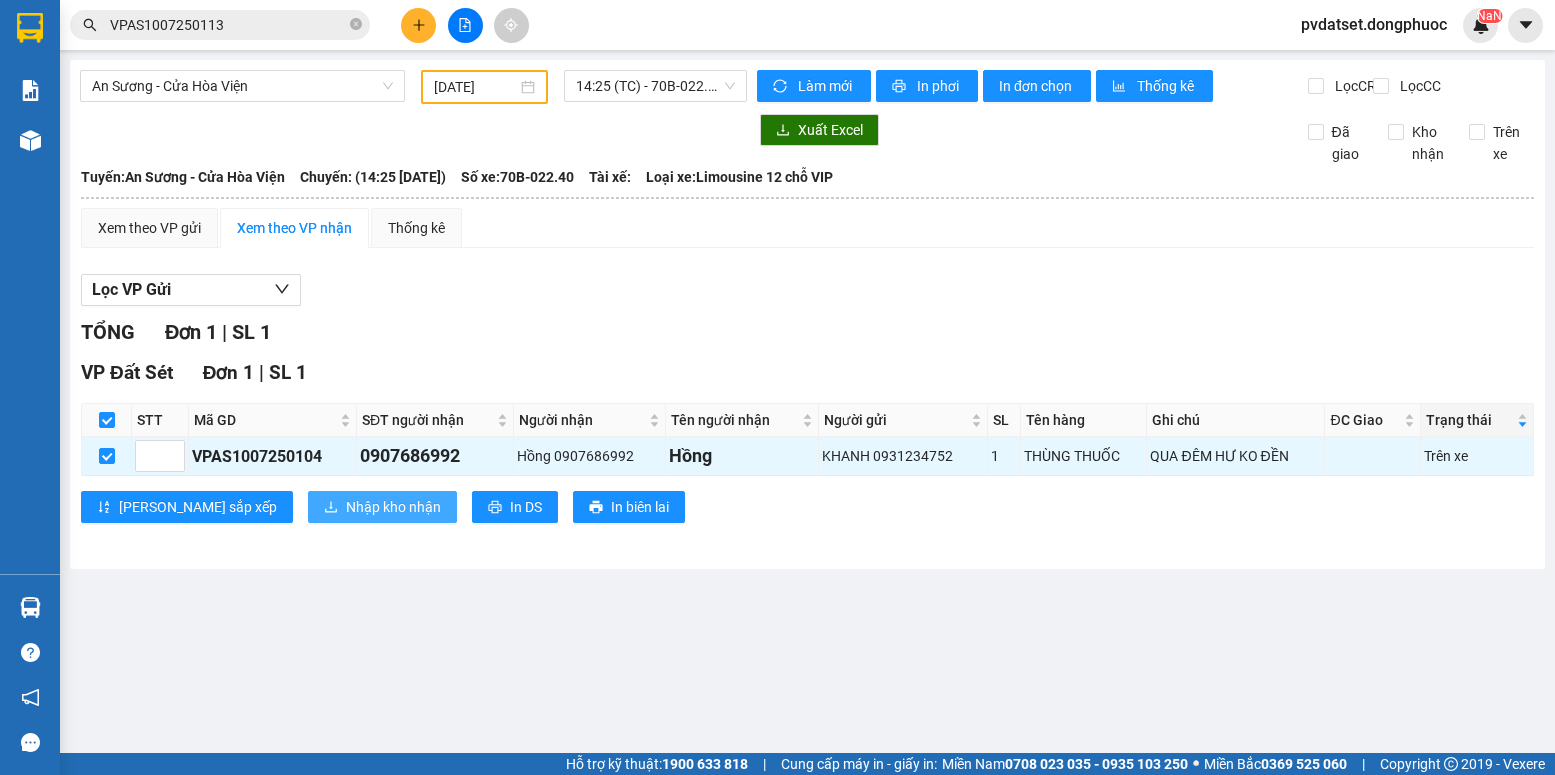 click on "Nhập kho nhận" at bounding box center [393, 507] 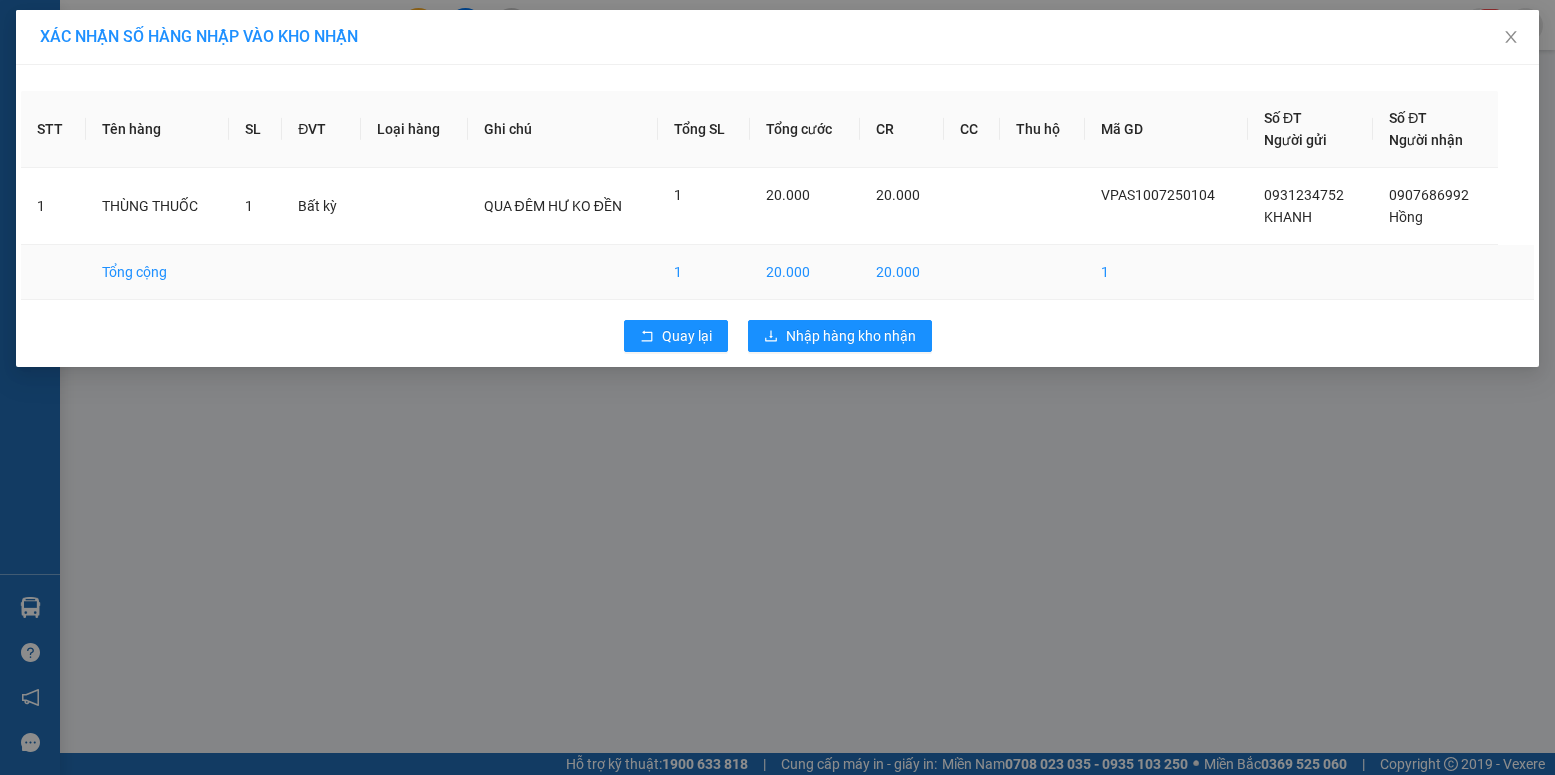 click on "Tổng cộng" at bounding box center (157, 272) 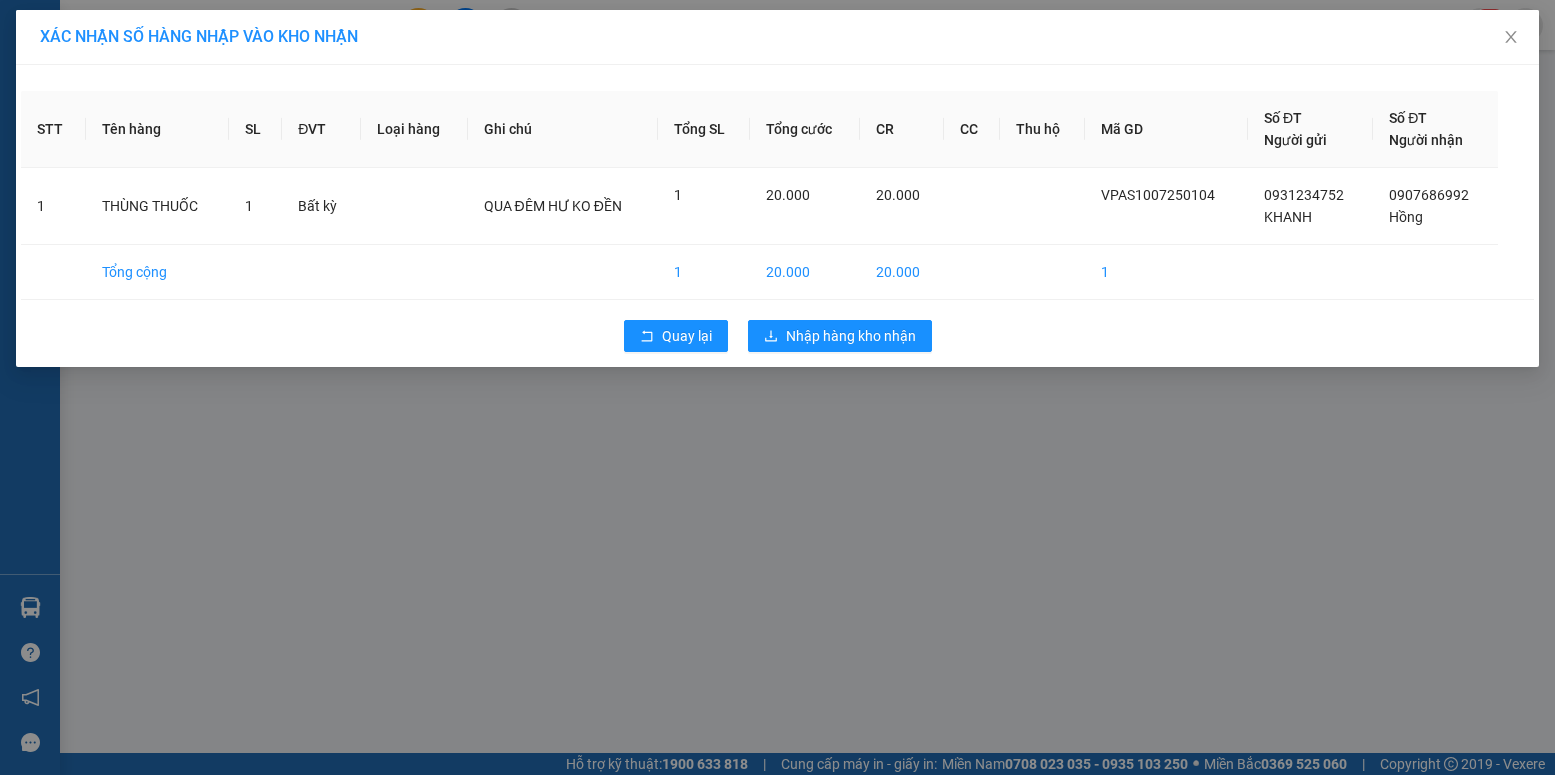 click on "Tên hàng" at bounding box center (157, 129) 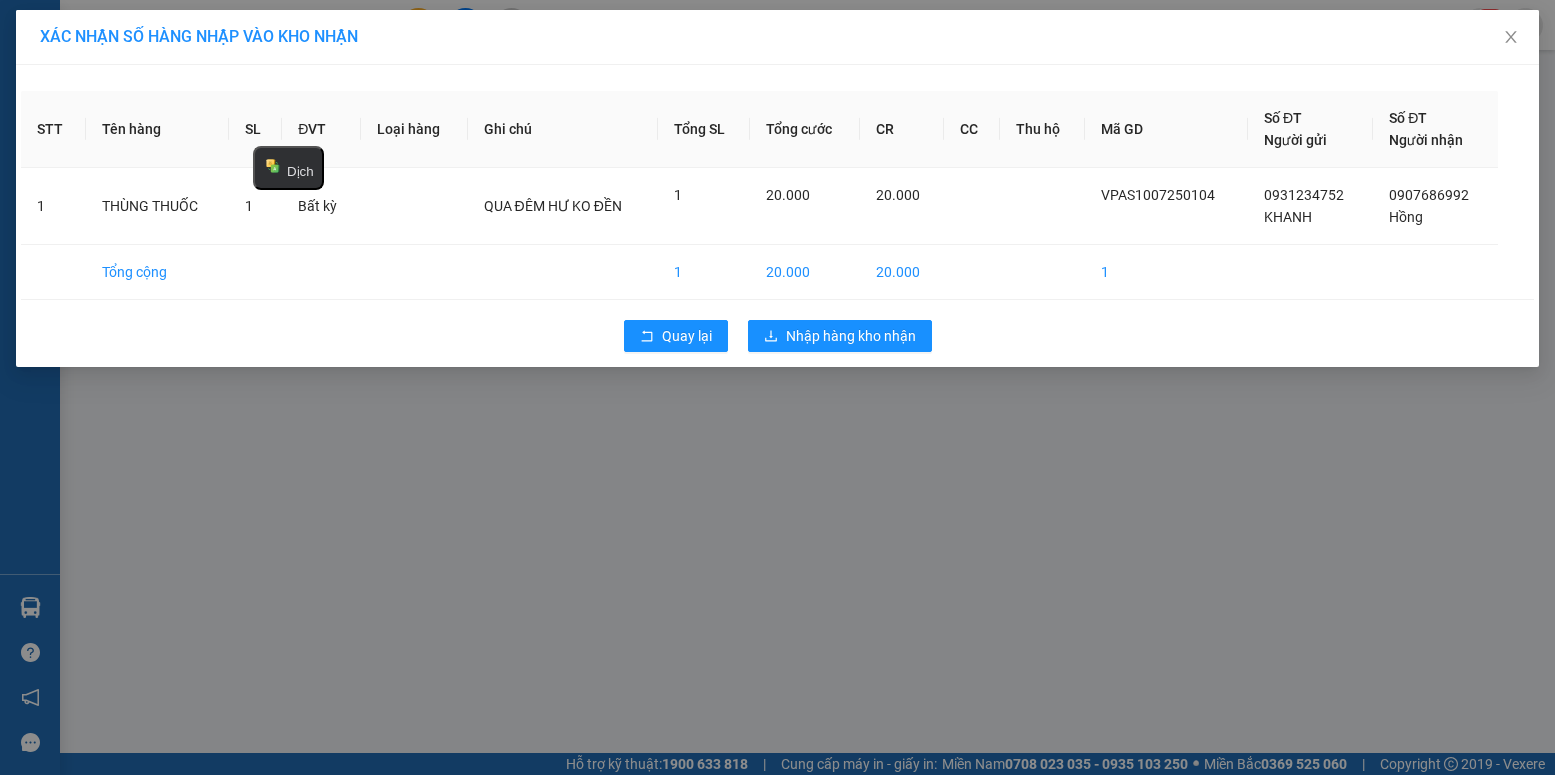 click on "STT Tên hàng SL ĐVT Loại hàng Ghi chú Tổng SL Tổng cước CR CC Thu hộ Mã GD Số ĐT Người gửi Số ĐT Người nhận 1 THÙNG THUỐC 1 Bất kỳ QUA ĐÊM HƯ KO ĐỀN 1 20.000 20.000 VPAS1007250104 0931234752 KHANH 0907686992 Hồng Tổng cộng 1 20.000 20.000 1 Quay lại Nhập hàng kho nhận" at bounding box center [777, 216] 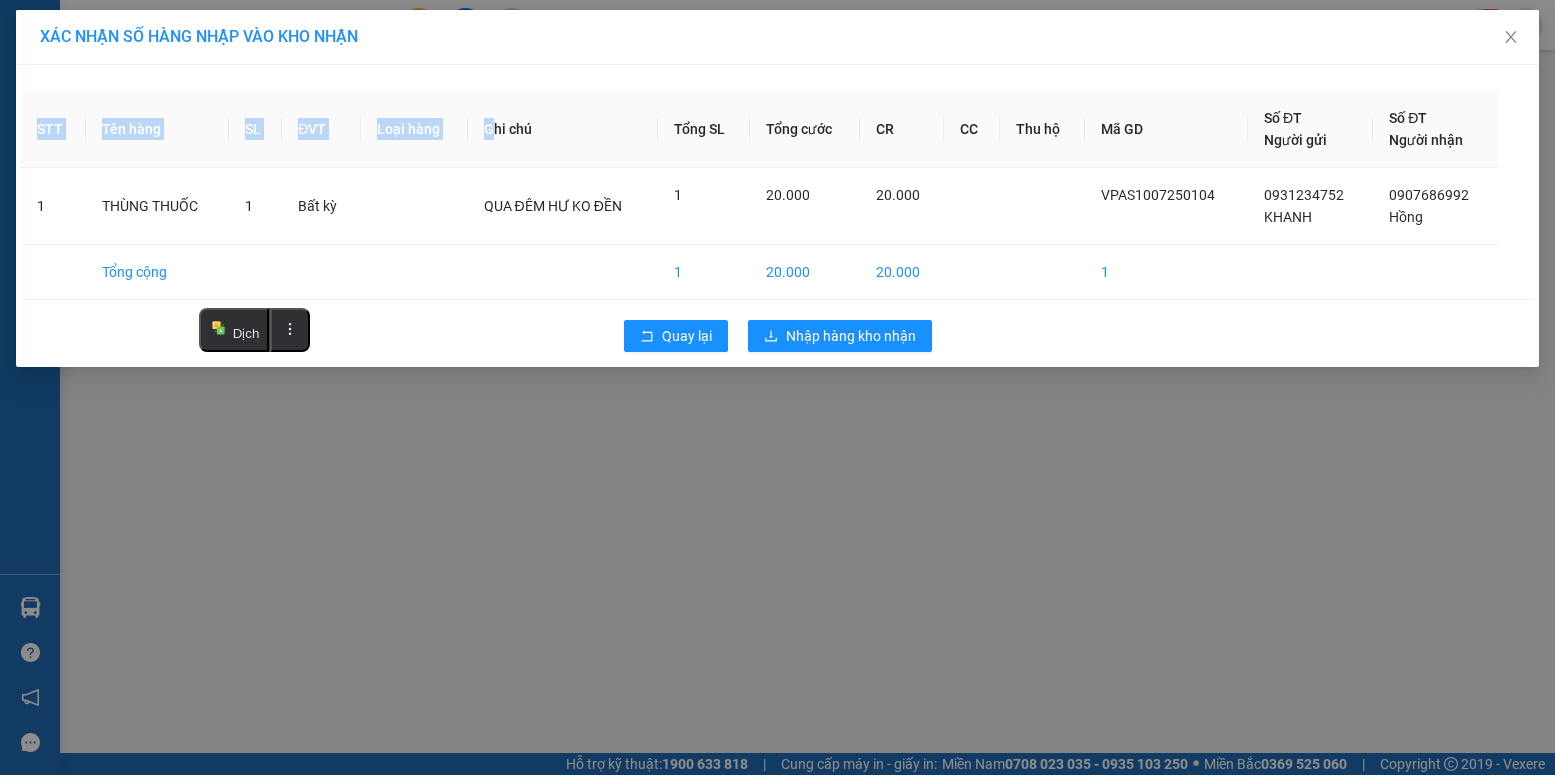 click on "Loại hàng" at bounding box center (414, 129) 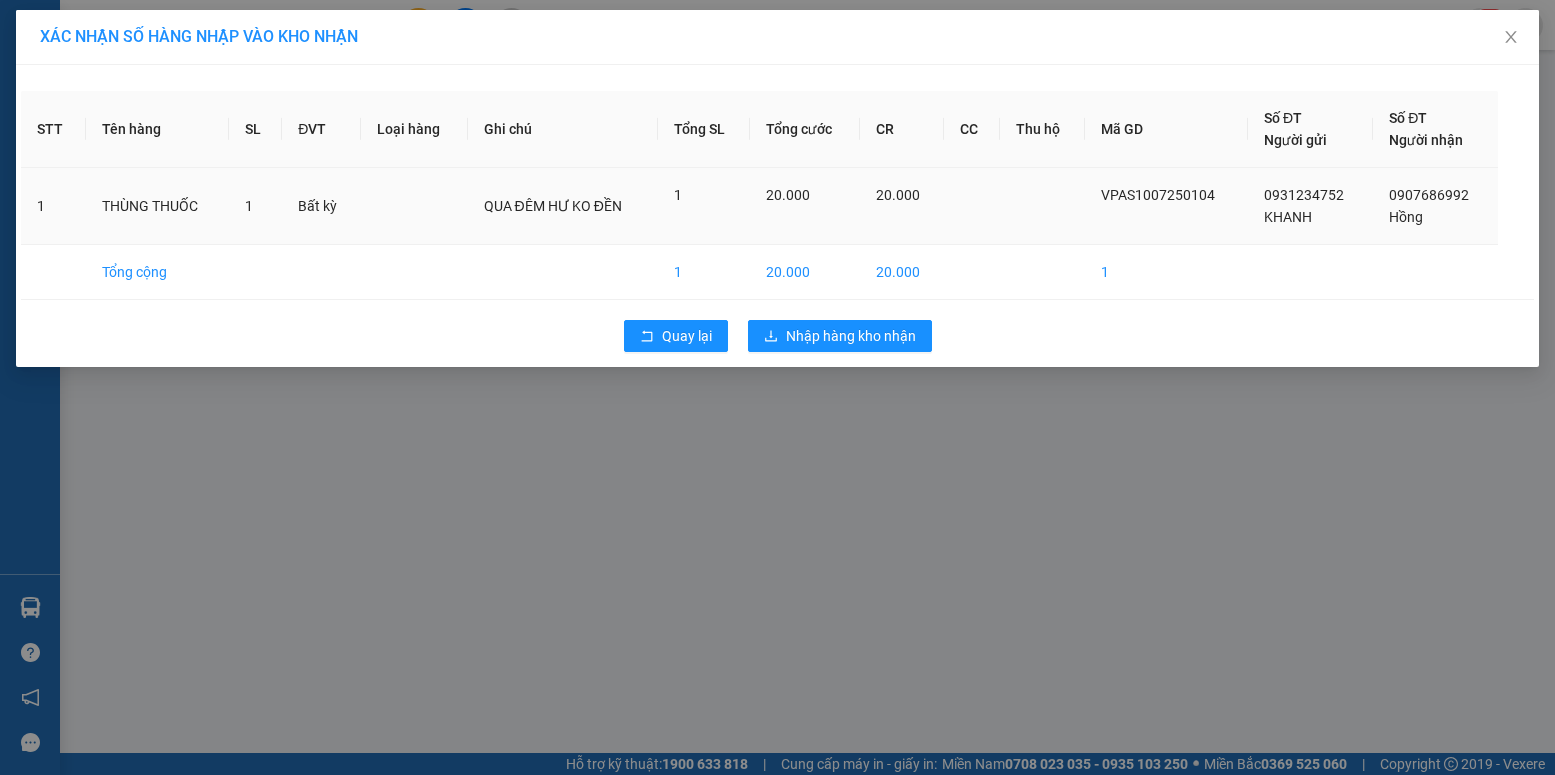drag, startPoint x: 556, startPoint y: 185, endPoint x: 608, endPoint y: 189, distance: 52.153618 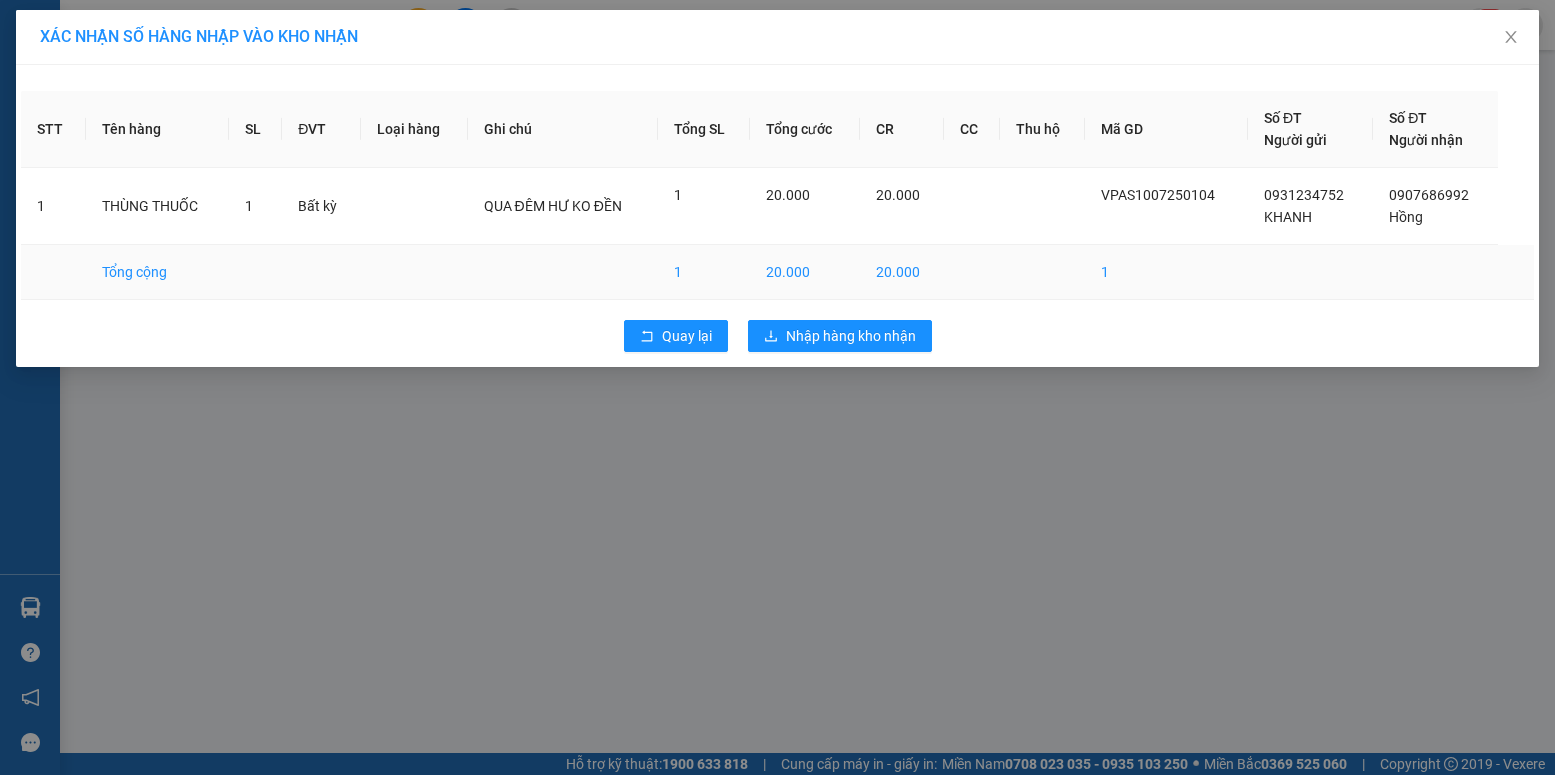 click on "1" at bounding box center [1166, 272] 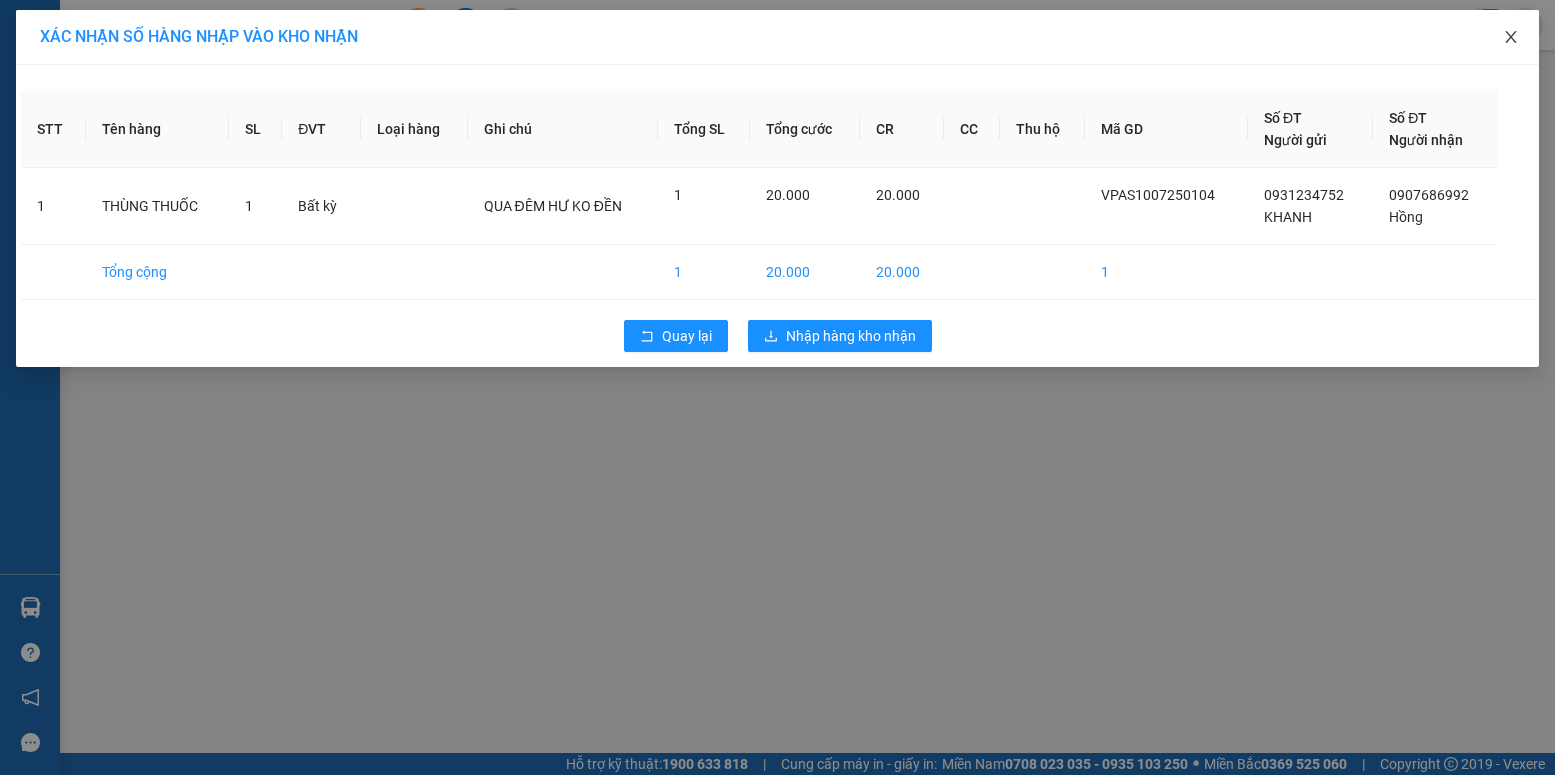 click 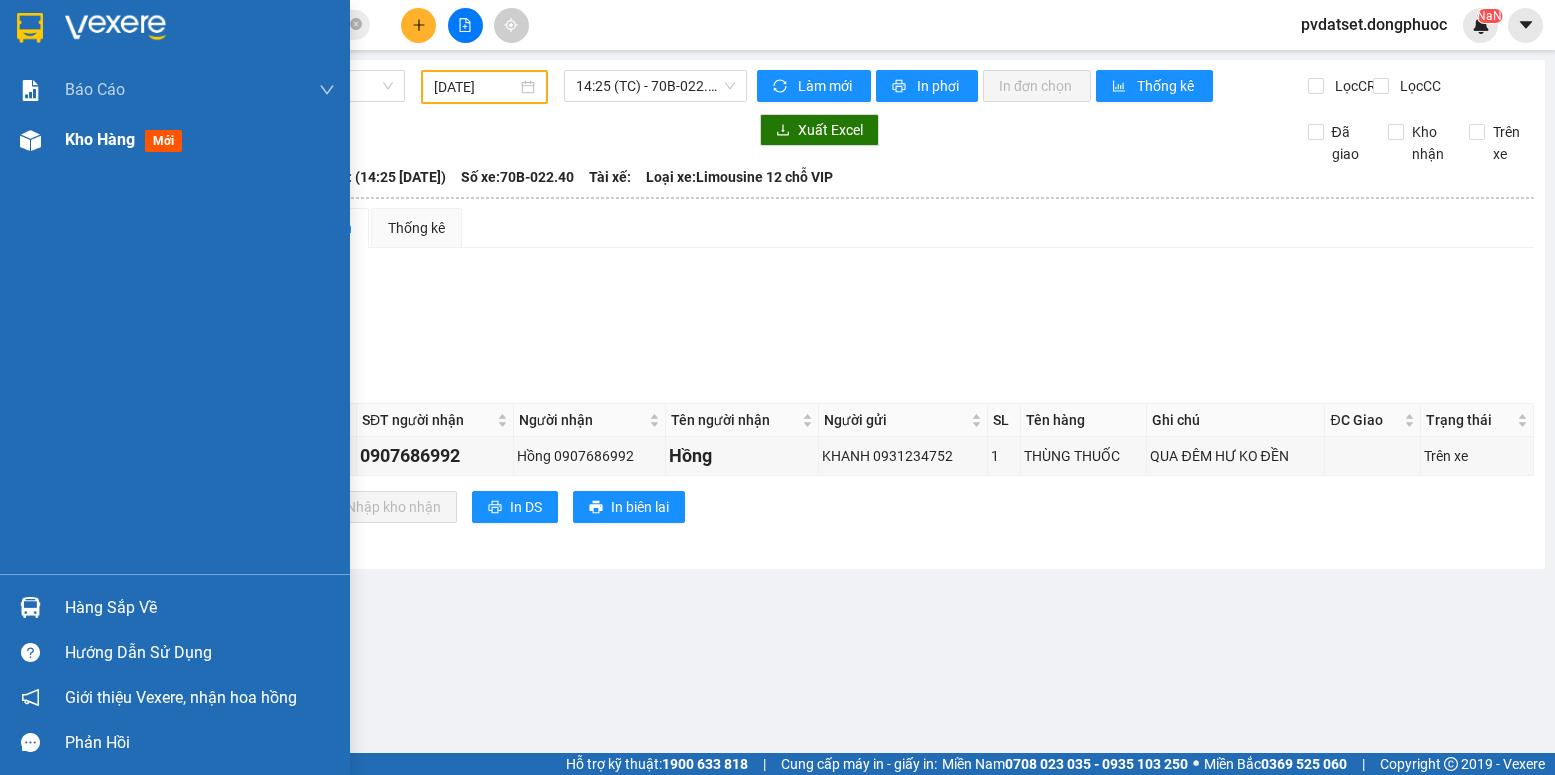 click on "Kho hàng mới" at bounding box center [127, 139] 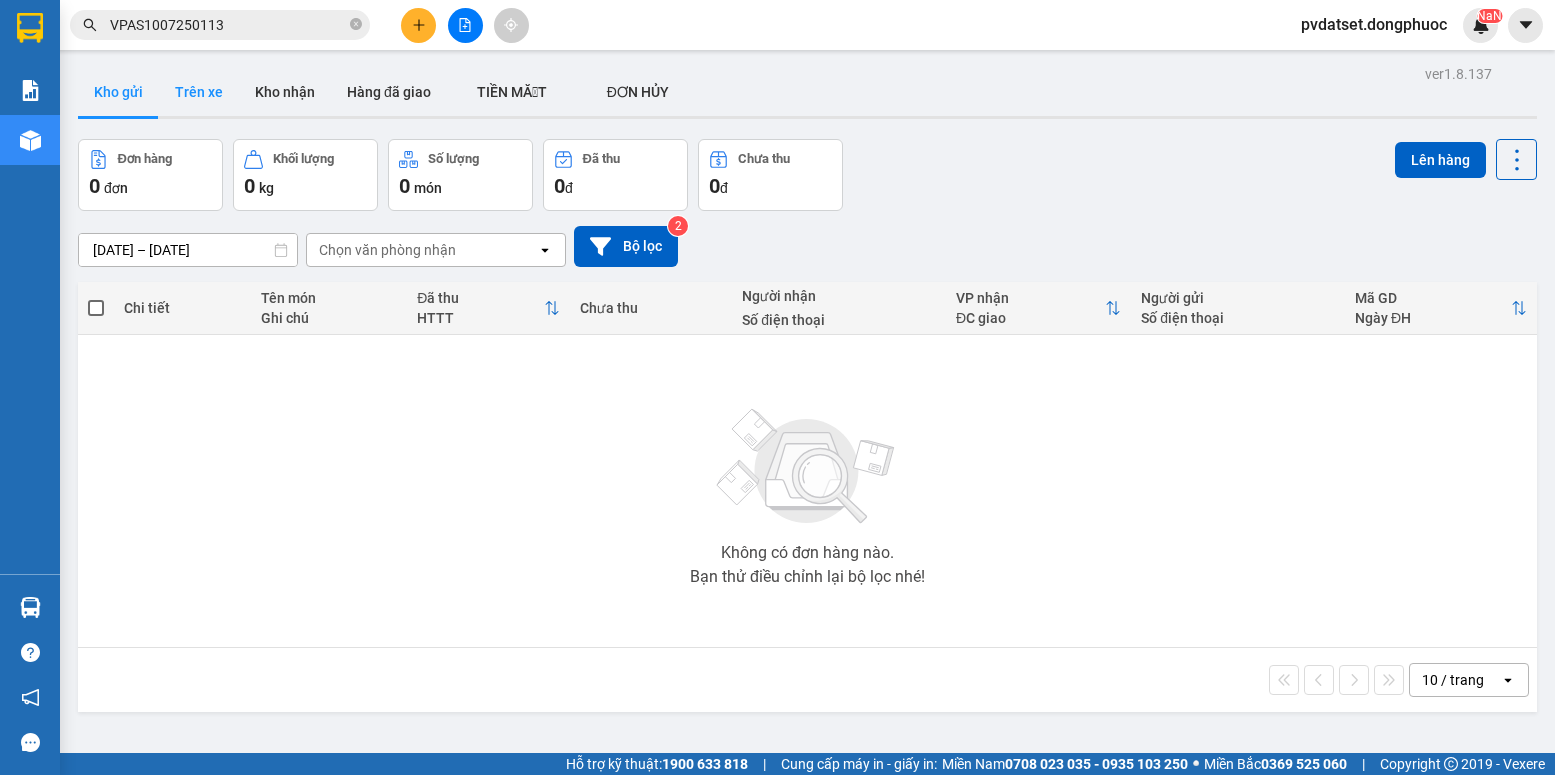click on "Trên xe" at bounding box center [199, 92] 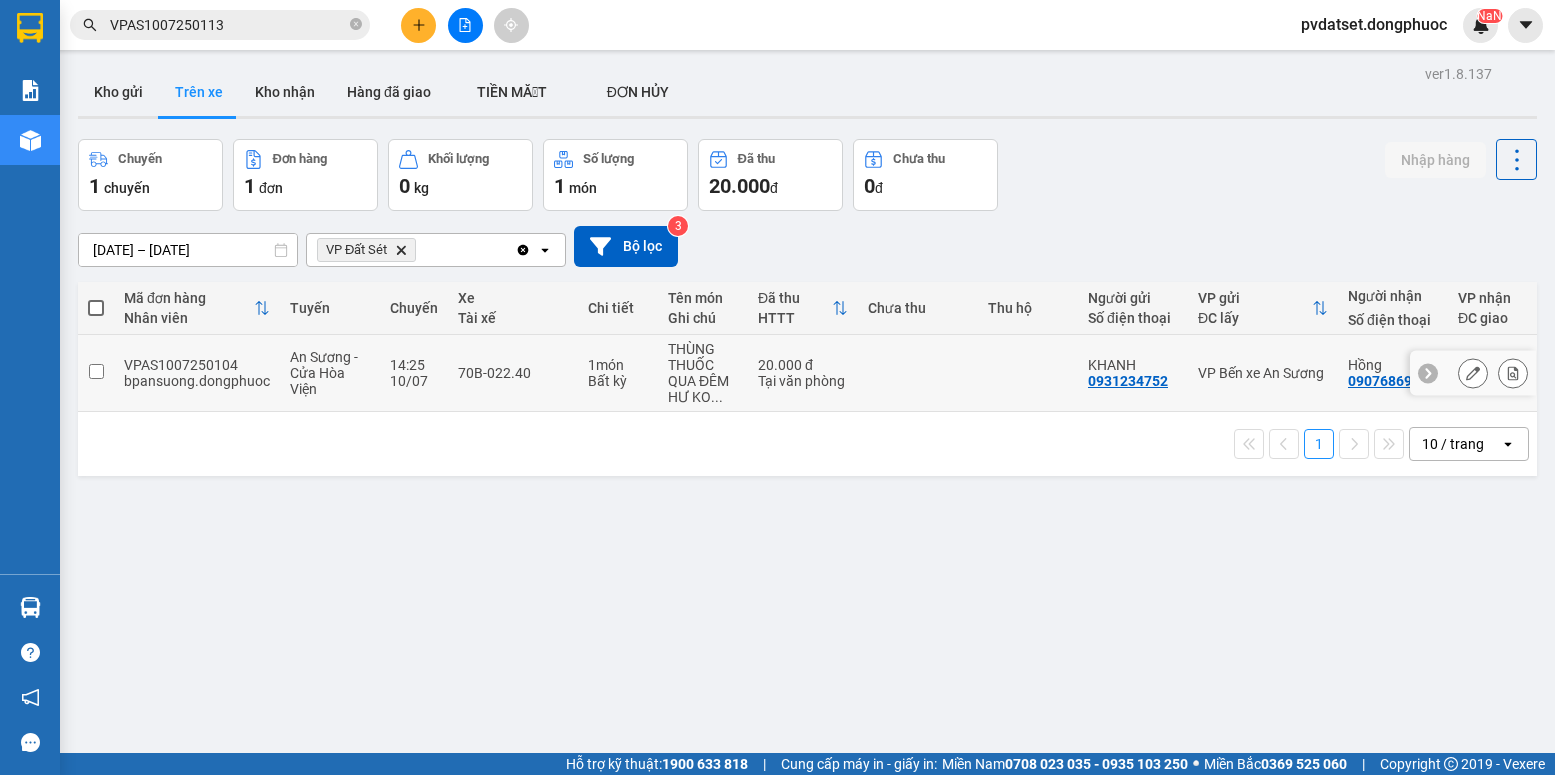 click at bounding box center [918, 373] 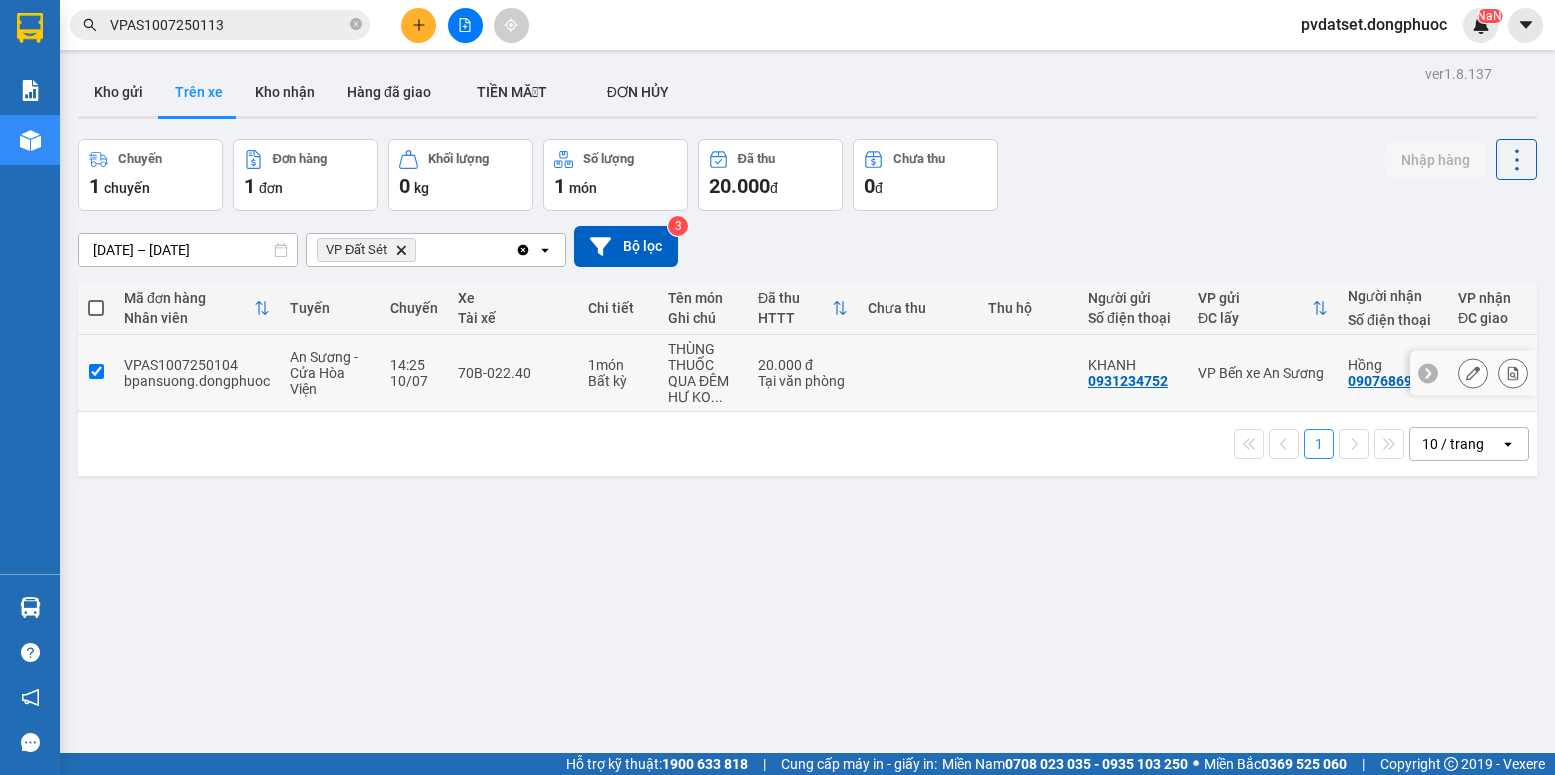 checkbox on "true" 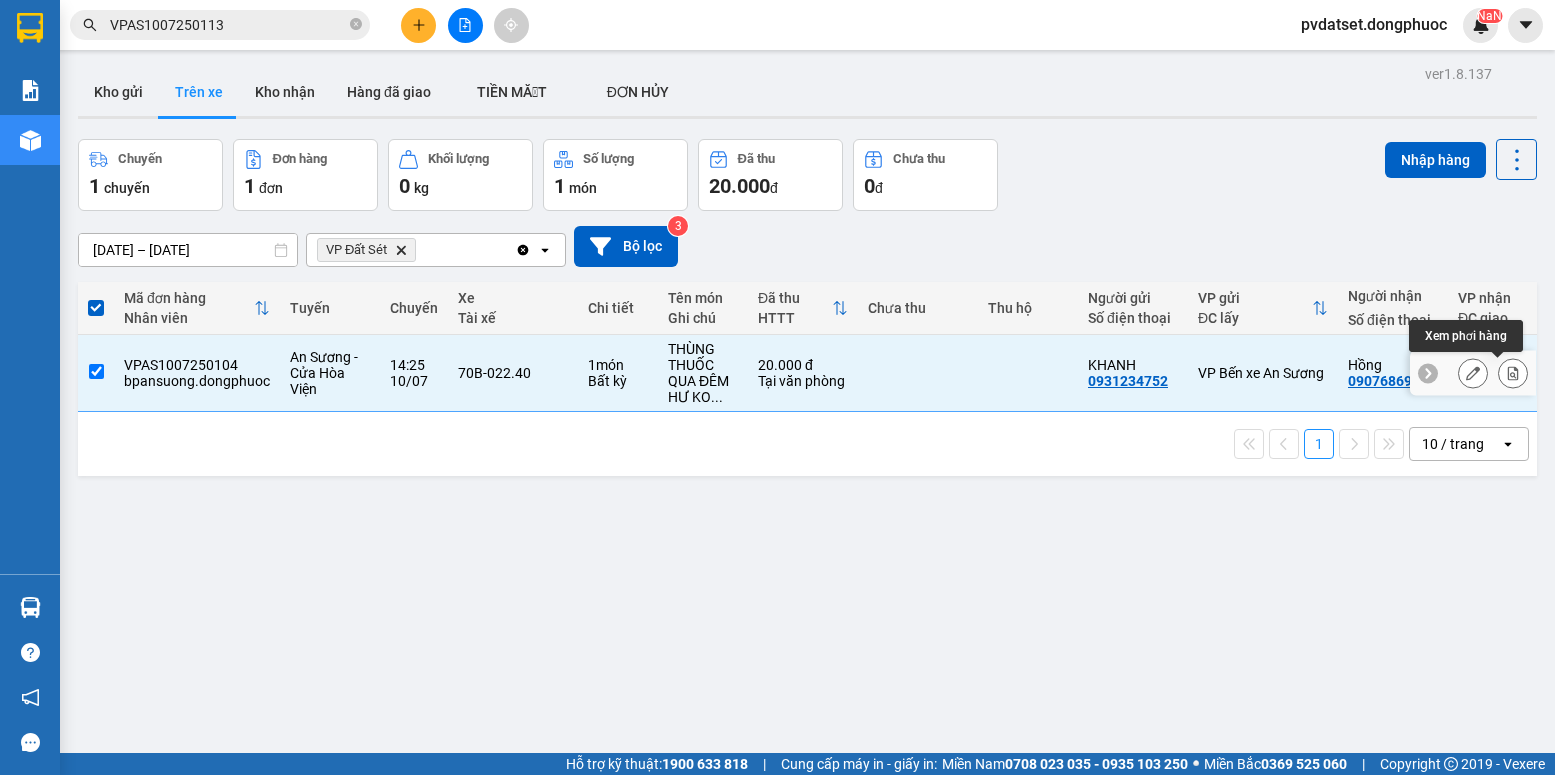 click 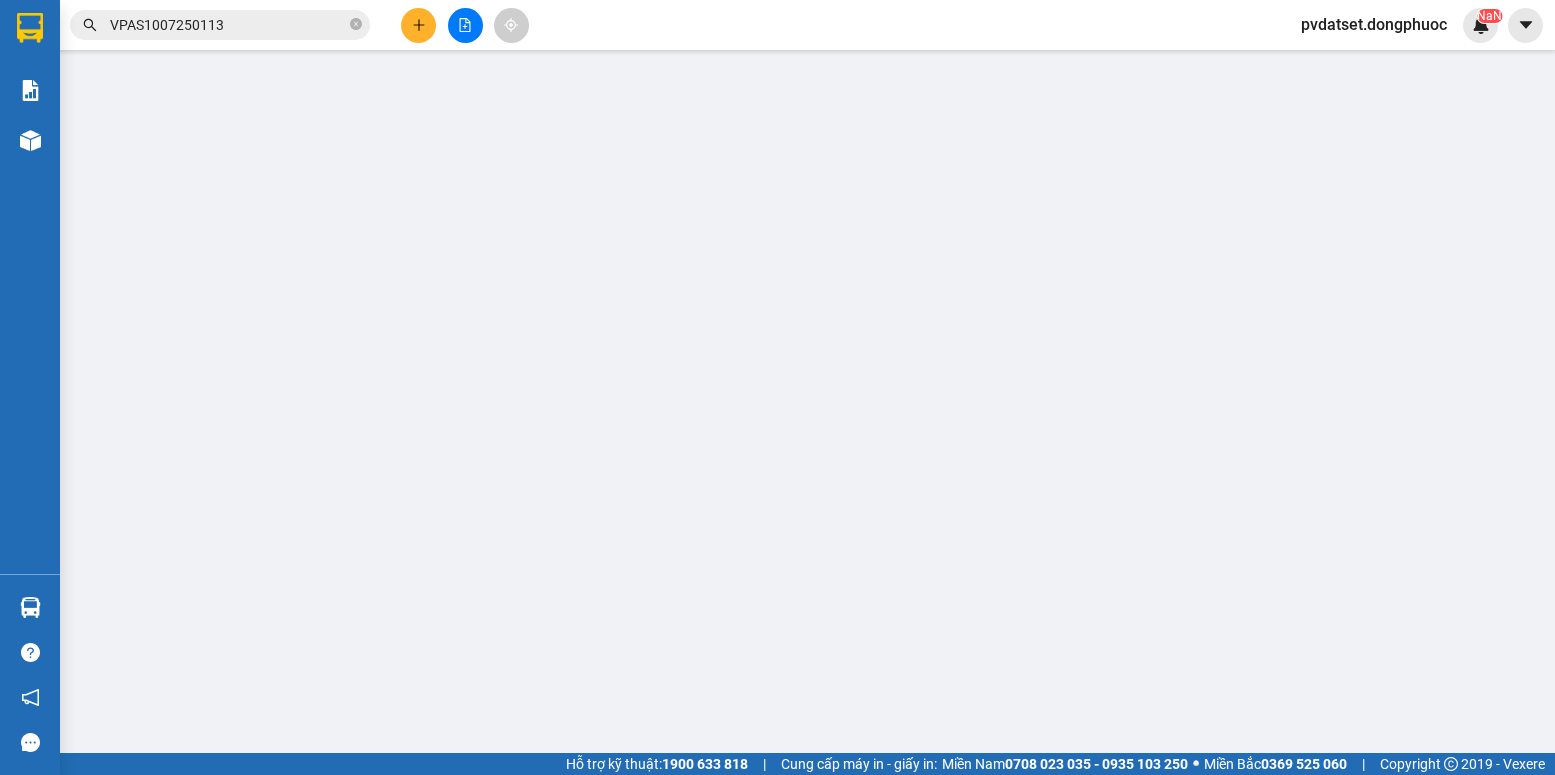 type on "0931234752" 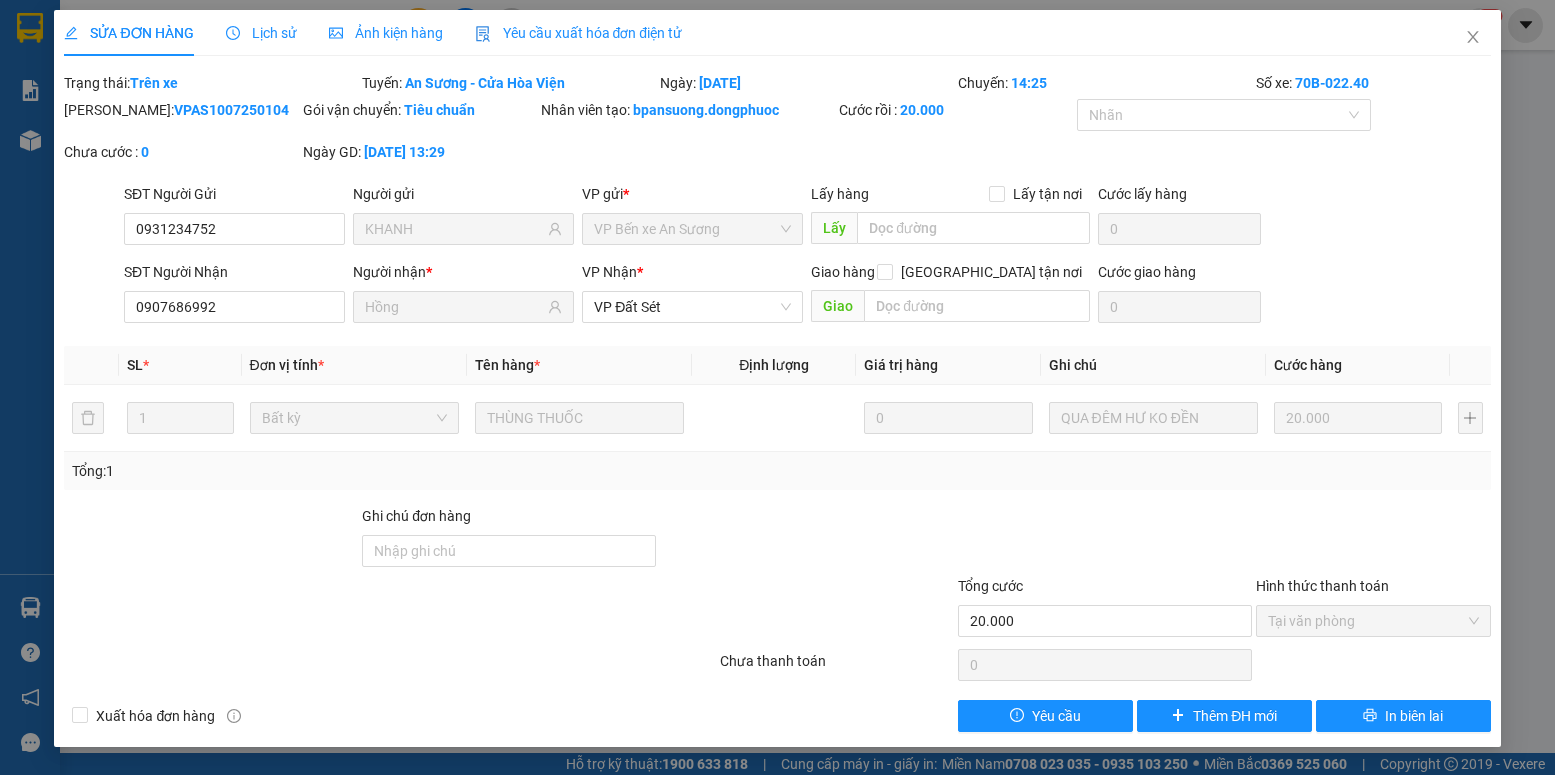 click on "Lịch sử" at bounding box center [261, 33] 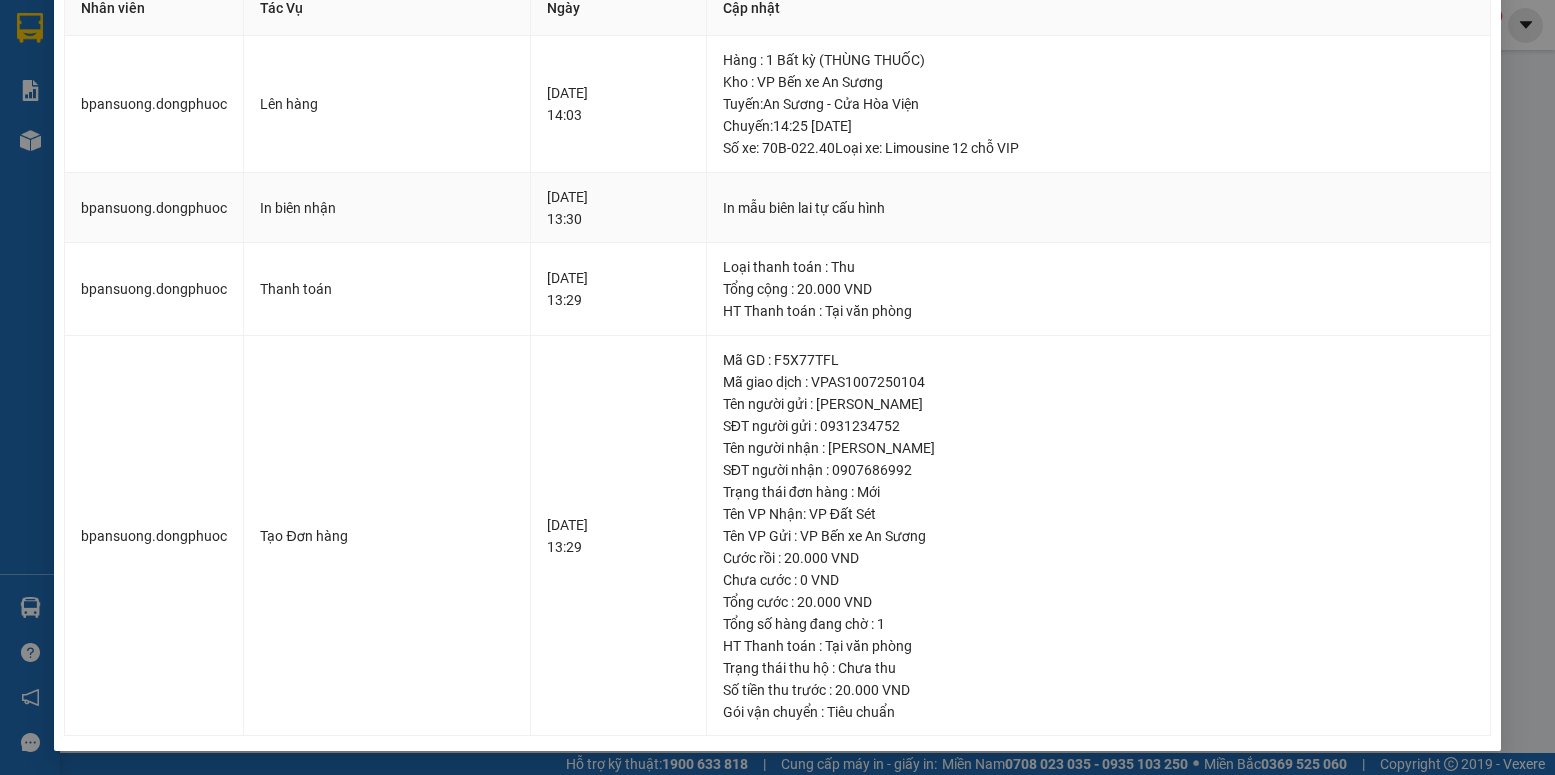 scroll, scrollTop: 0, scrollLeft: 0, axis: both 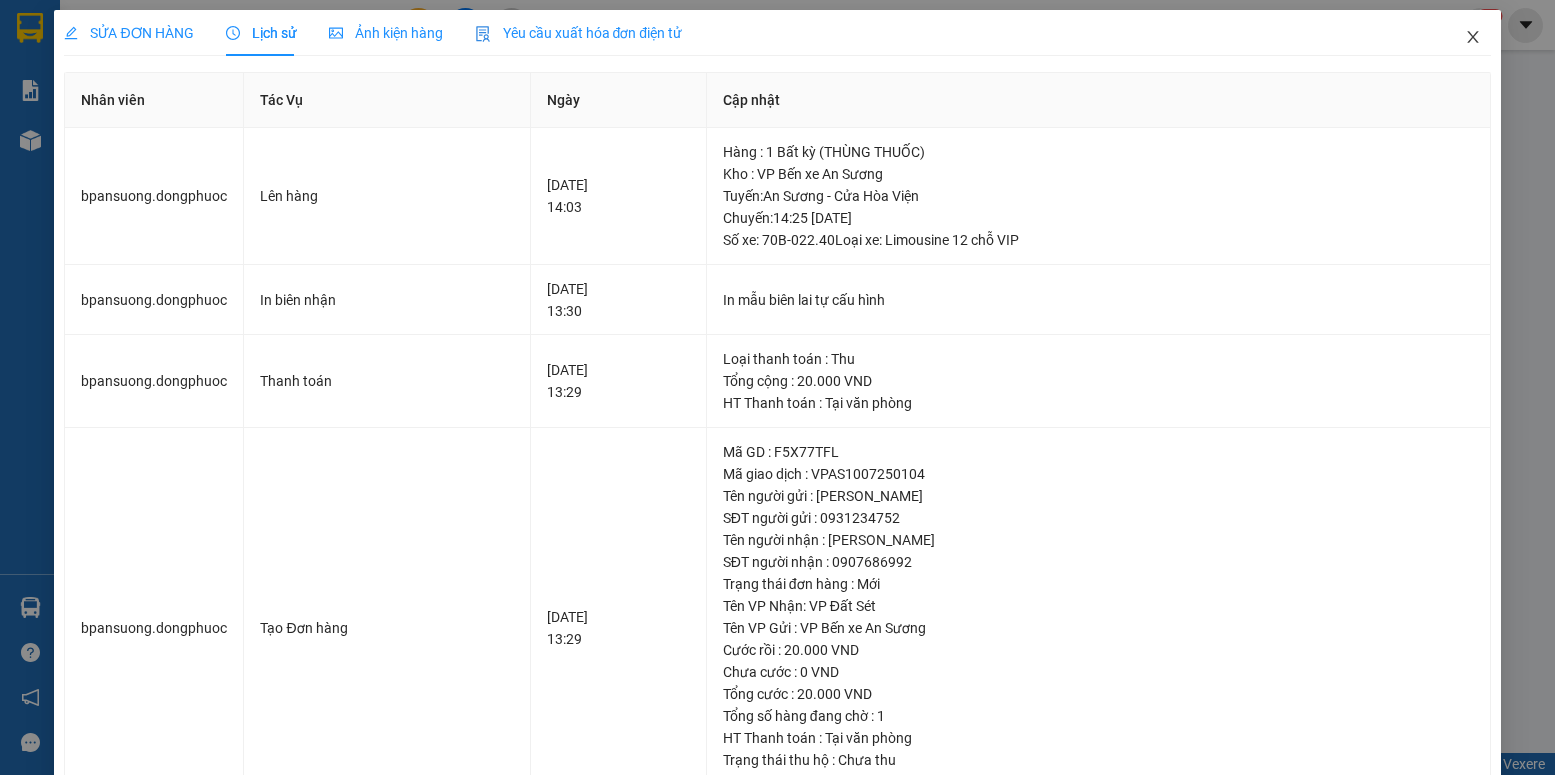 click 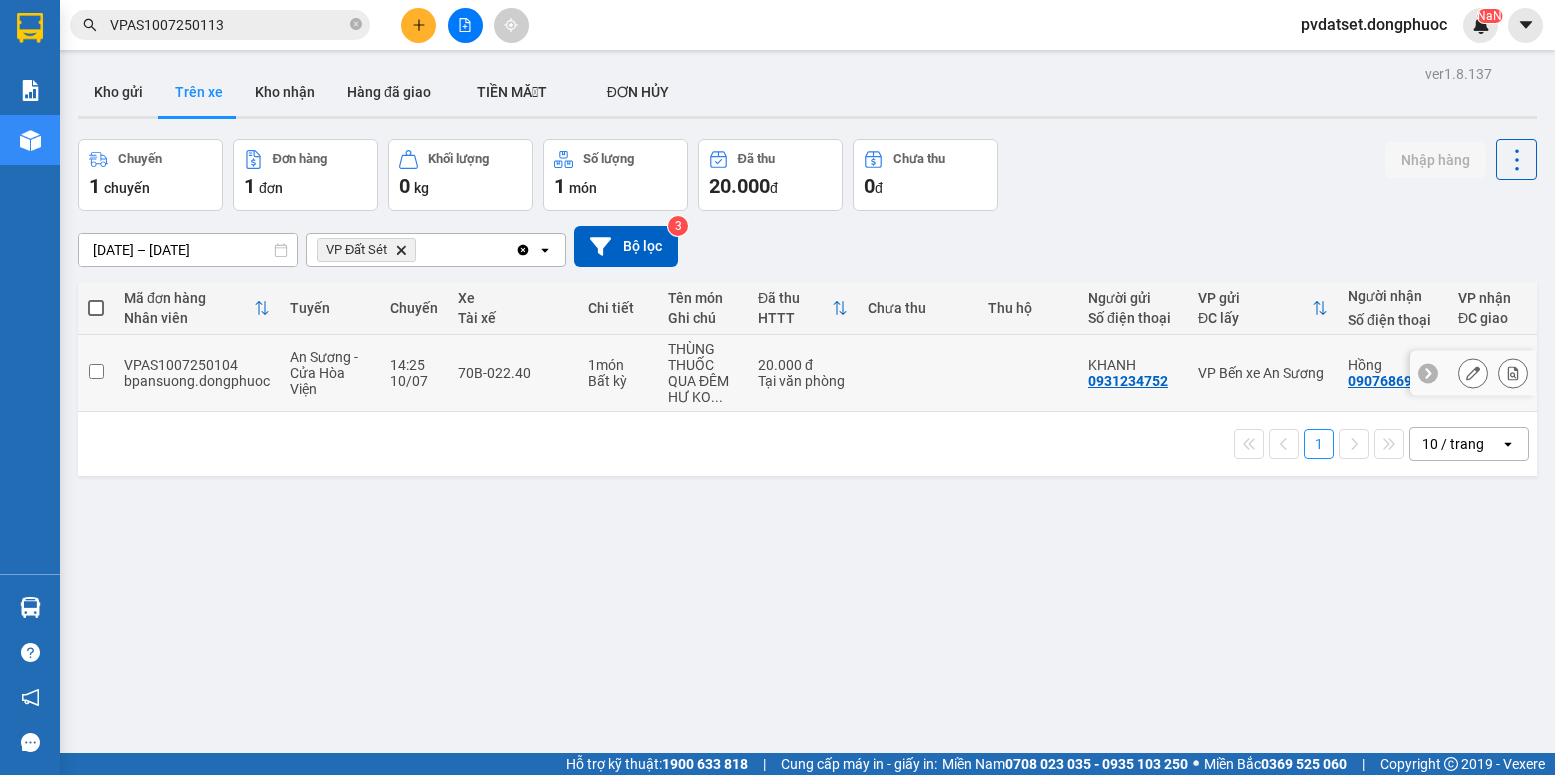 click on "Tại văn phòng" at bounding box center (803, 381) 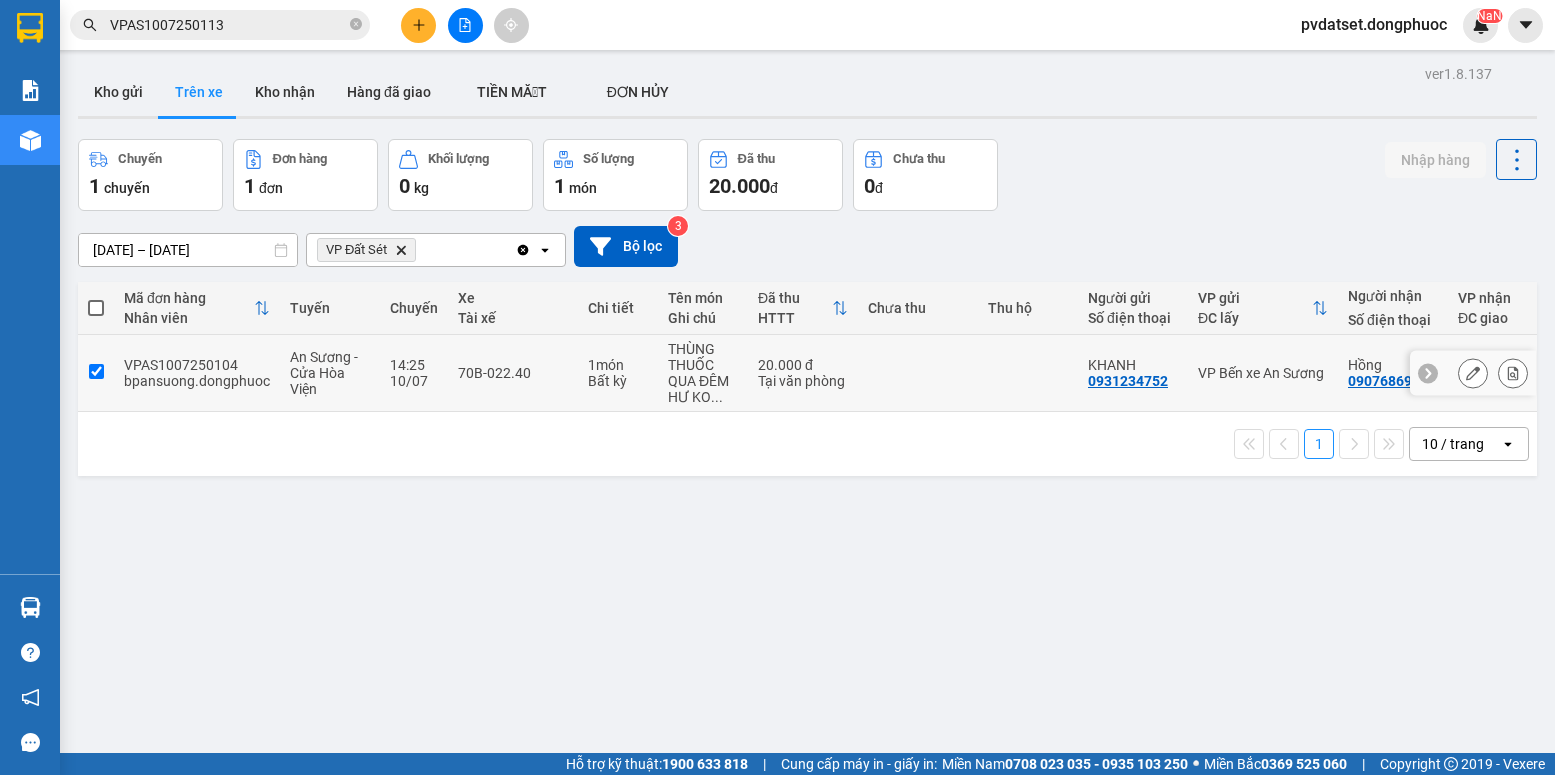 checkbox on "true" 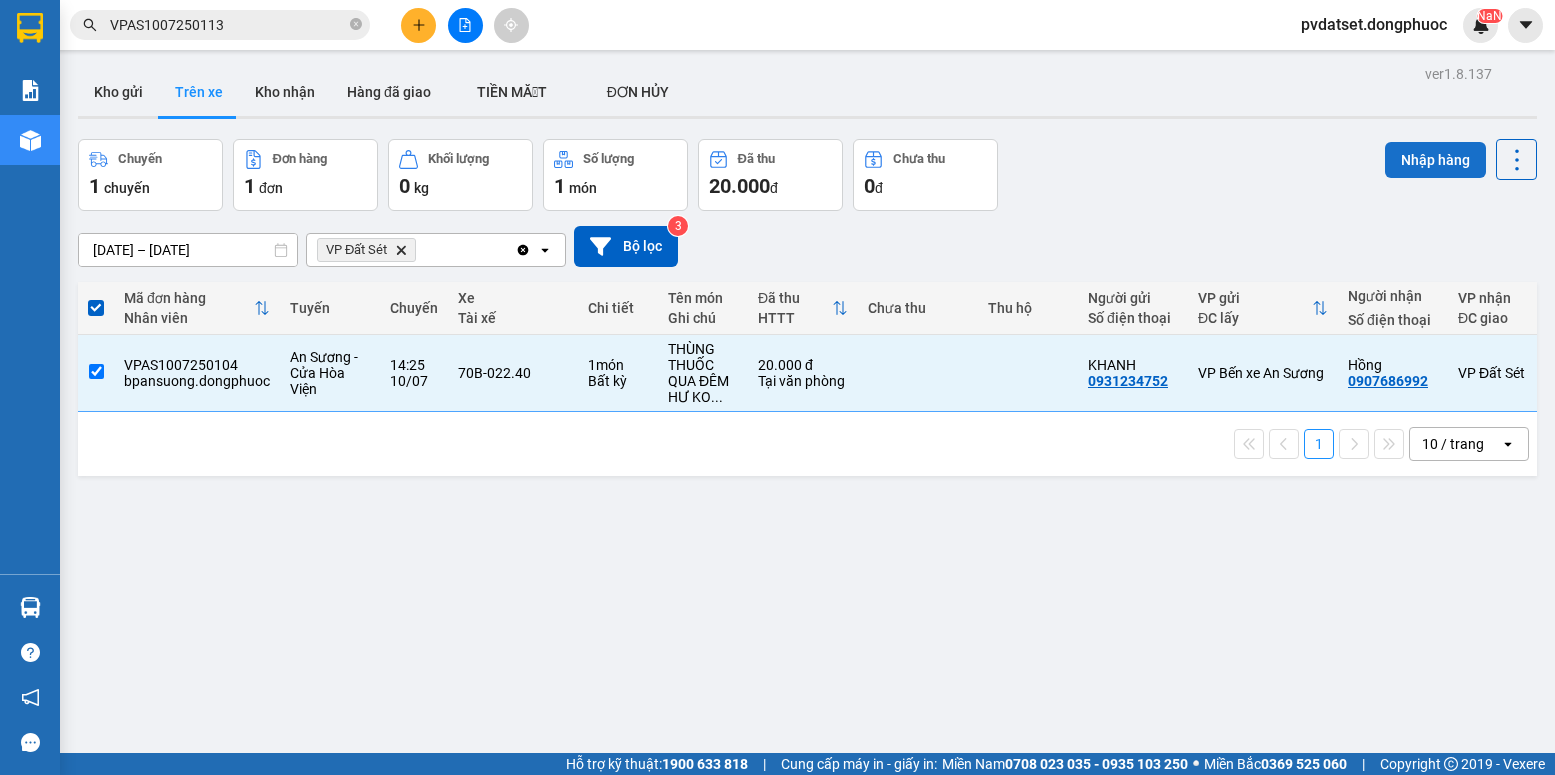 click on "Nhập hàng" at bounding box center [1435, 160] 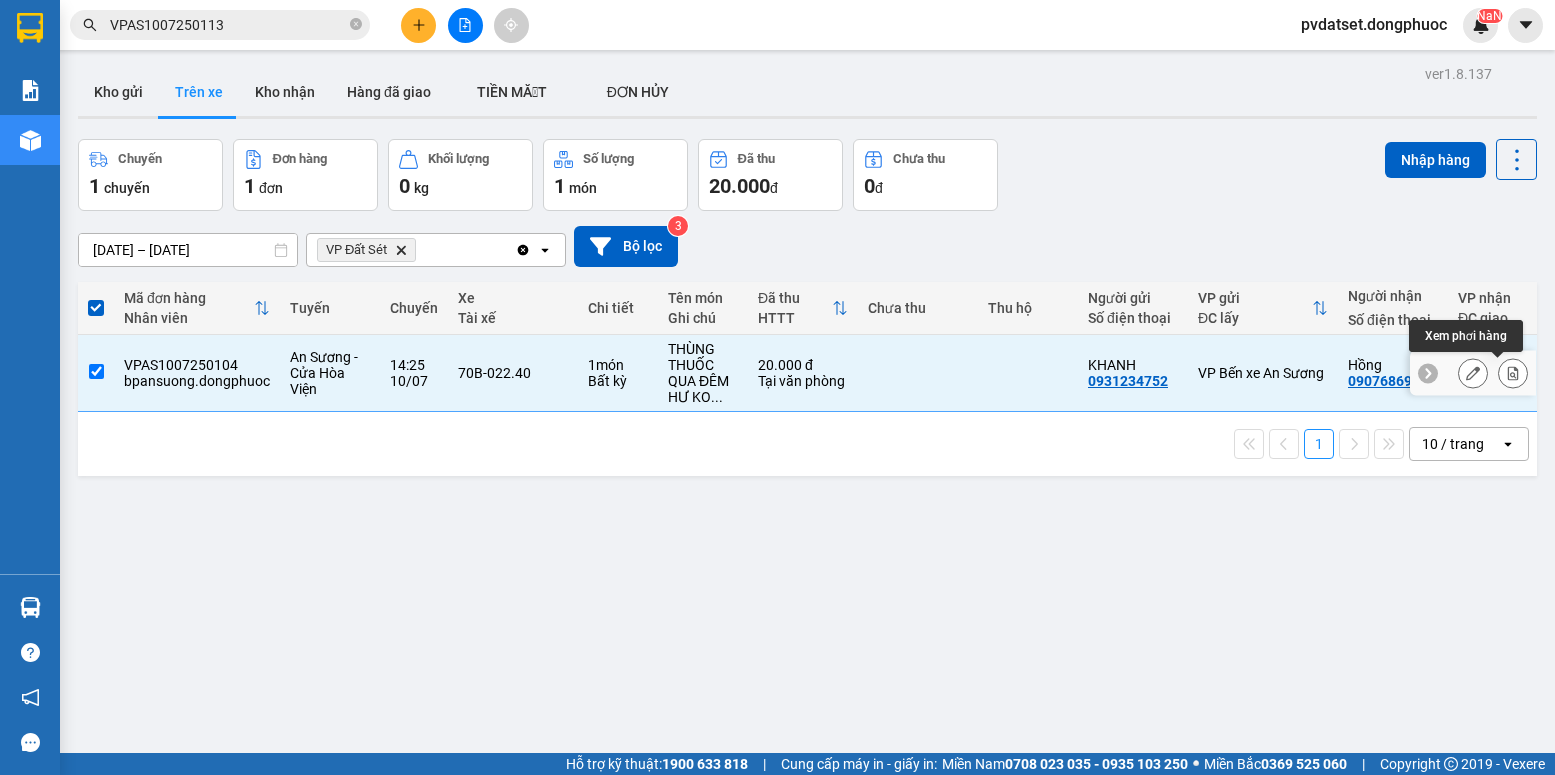 click 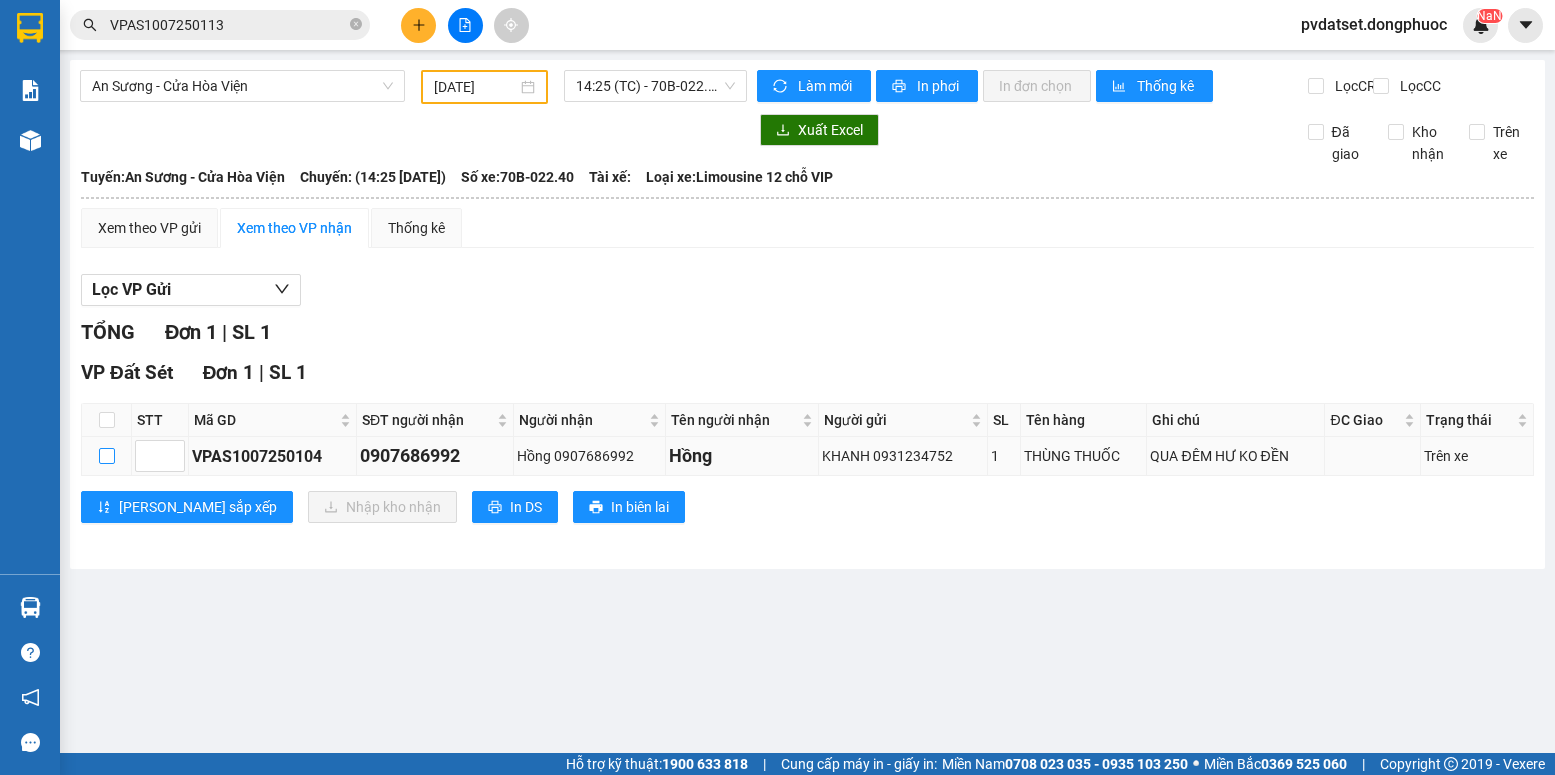 click at bounding box center (107, 456) 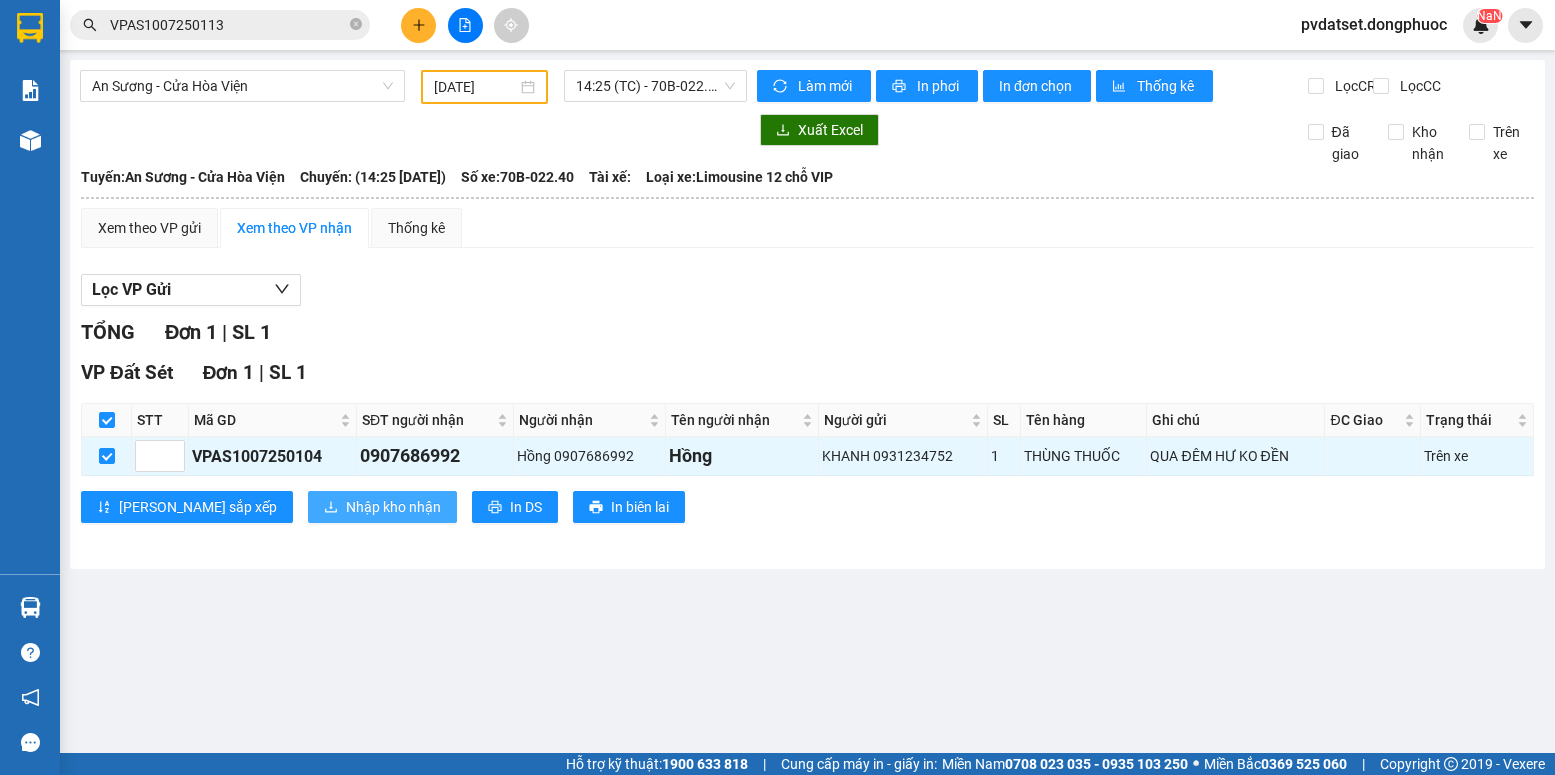 click on "Nhập kho nhận" at bounding box center [393, 507] 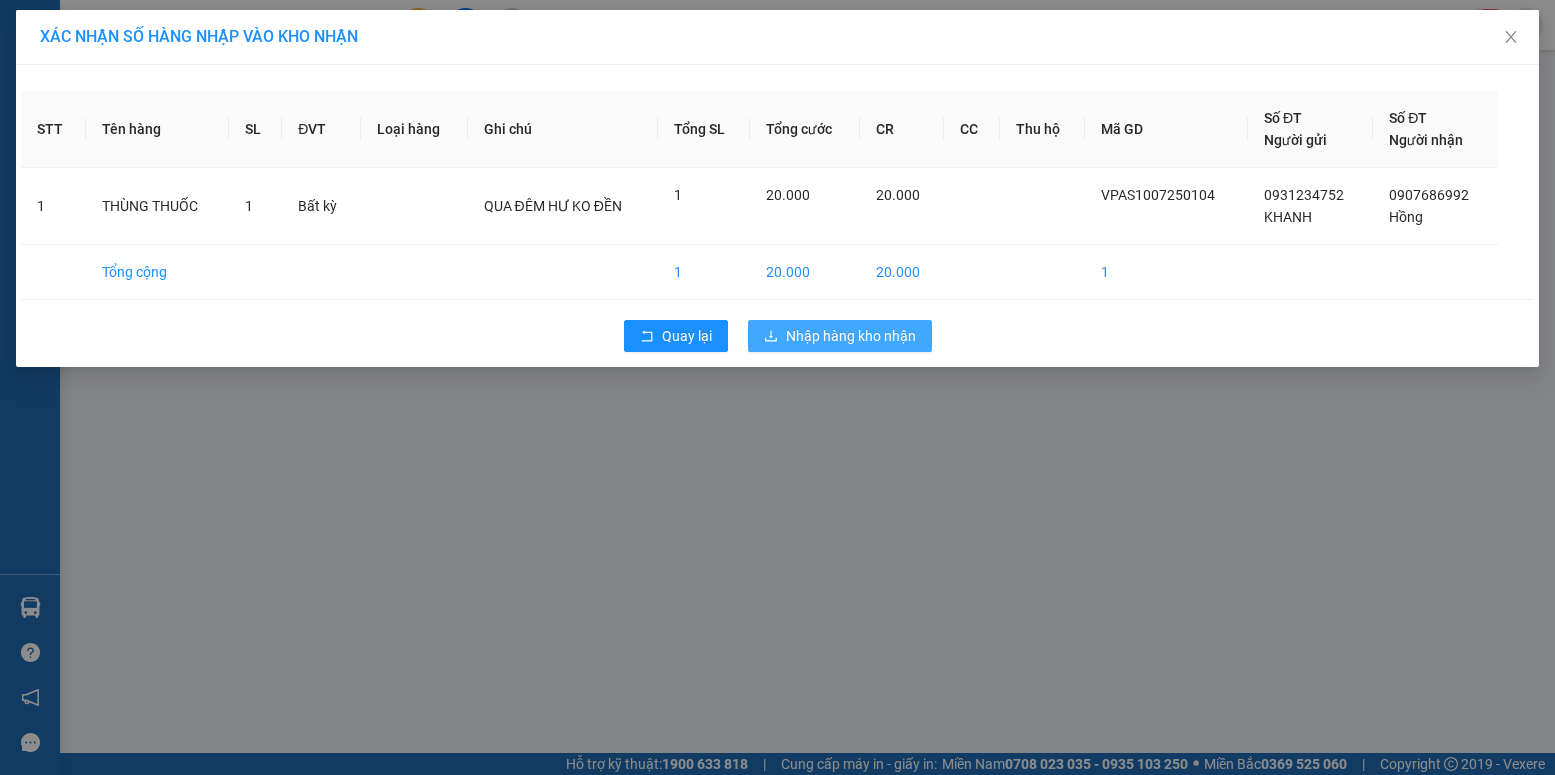 click on "Nhập hàng kho nhận" at bounding box center [851, 336] 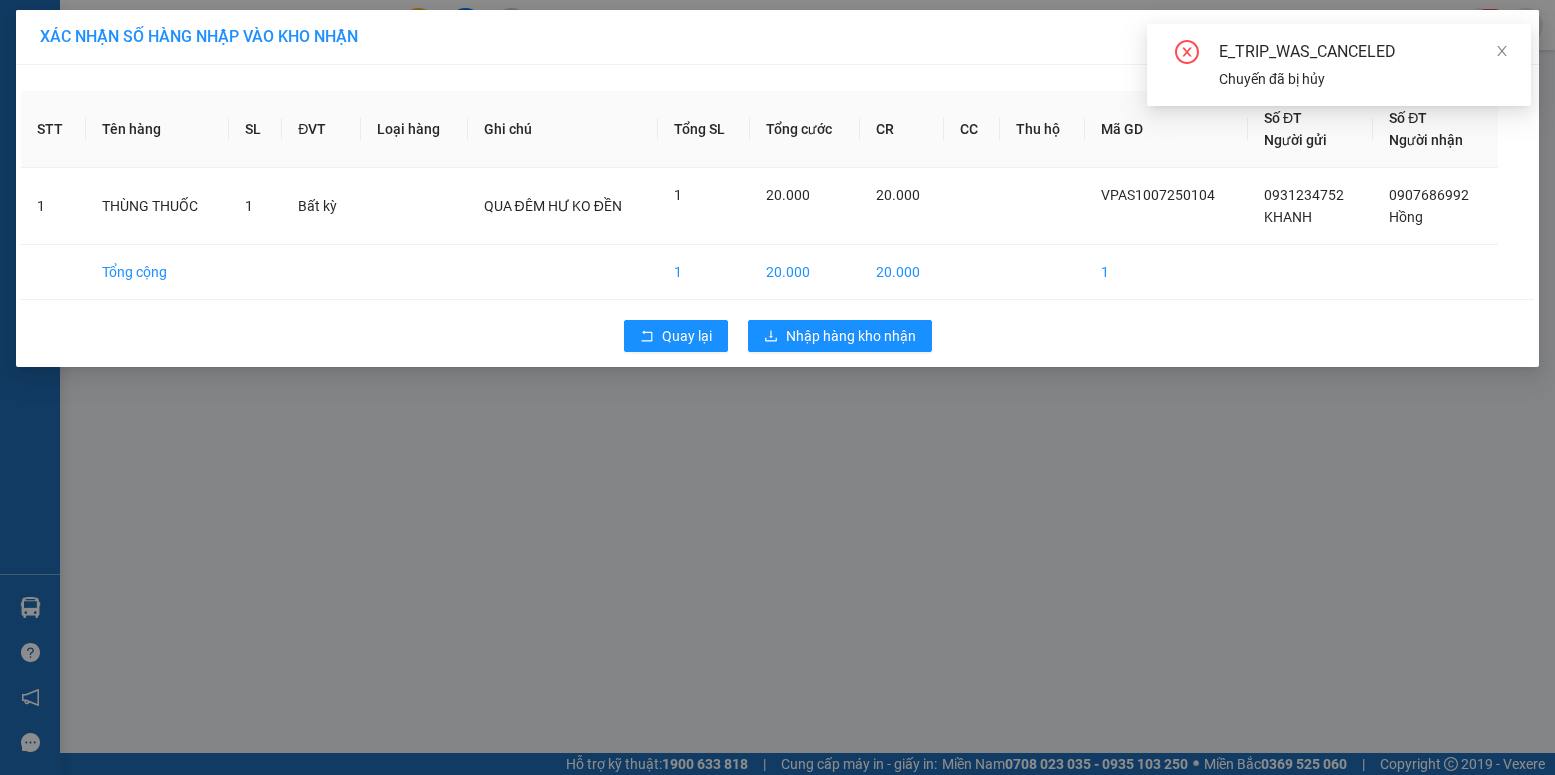 drag, startPoint x: 74, startPoint y: 523, endPoint x: 34, endPoint y: 582, distance: 71.281136 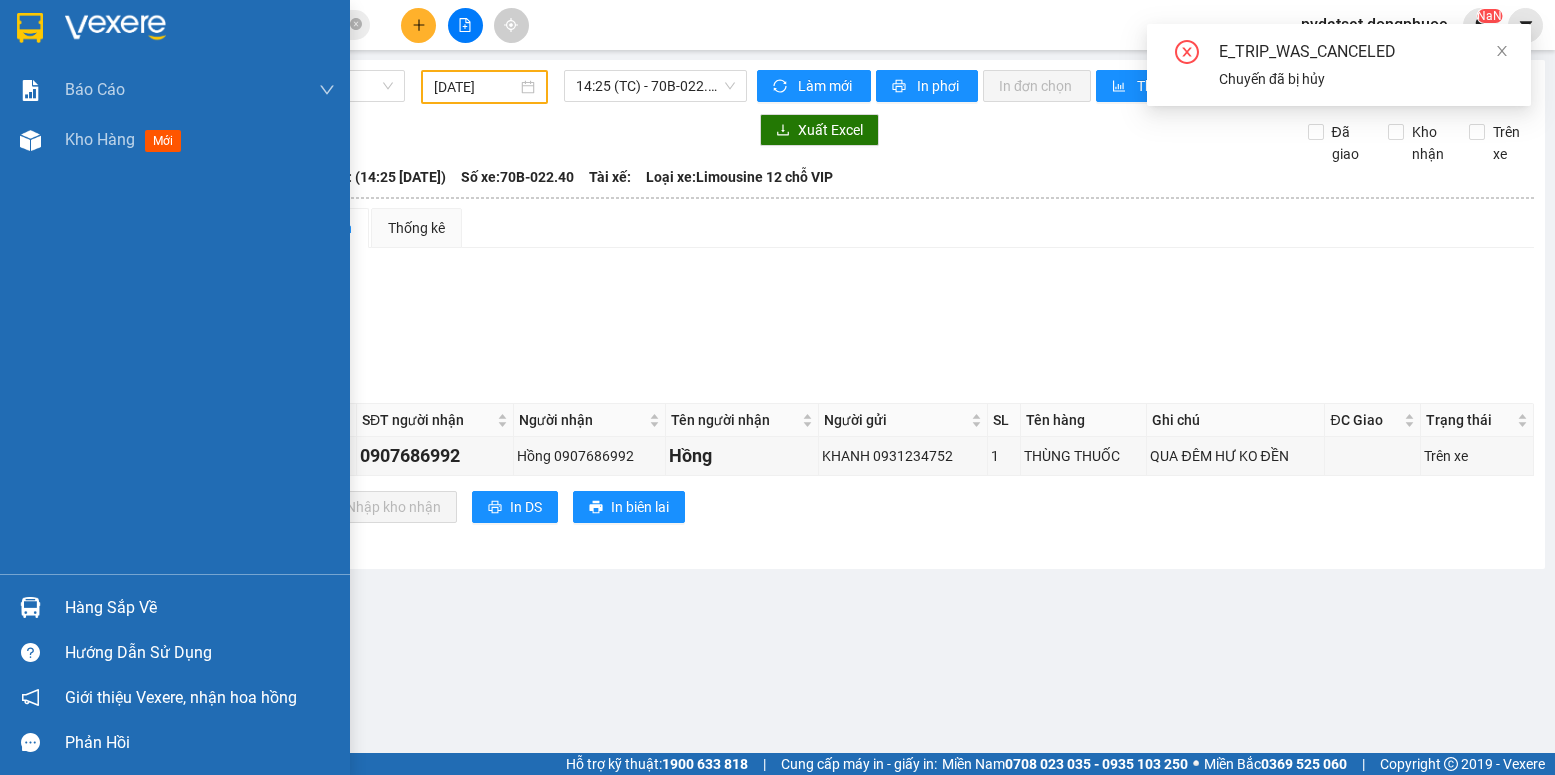 drag, startPoint x: 32, startPoint y: 586, endPoint x: 31, endPoint y: 602, distance: 16.03122 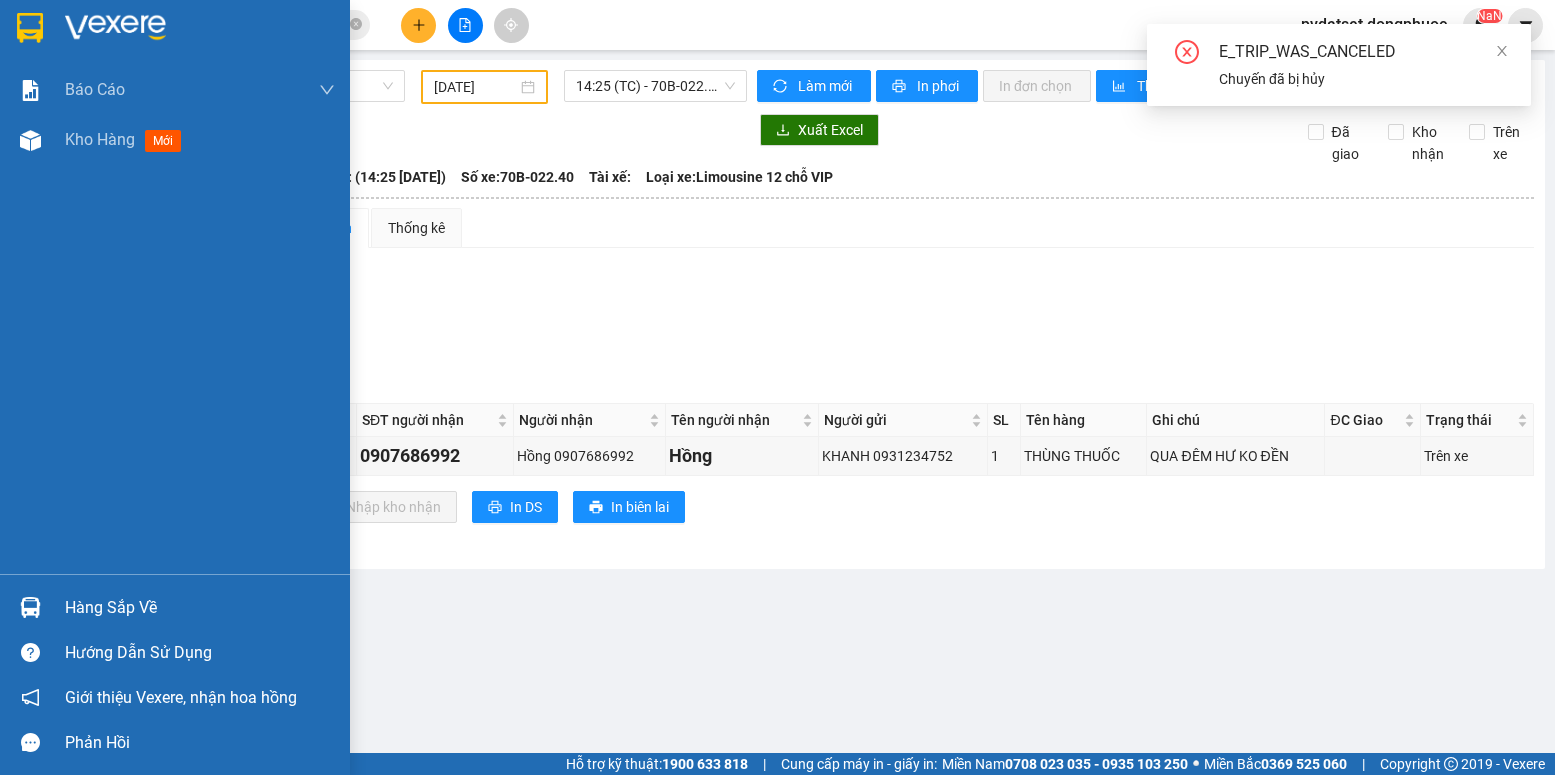 click on "Hàng sắp về" at bounding box center (175, 607) 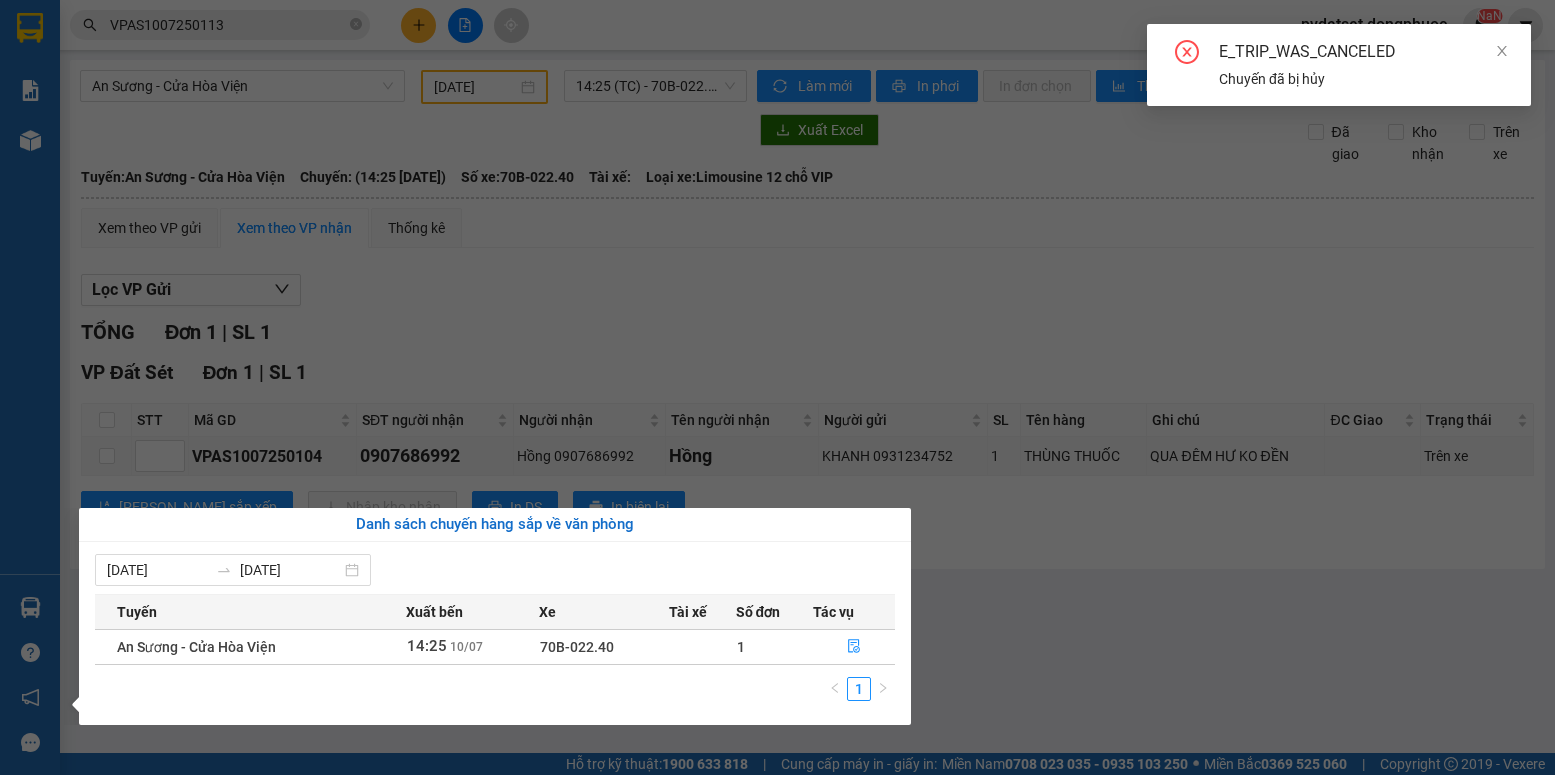 click on "Báo cáo Mẫu 1: Báo cáo dòng tiền  Mẫu 1: Báo cáo dòng tiền theo nhân viên Mẫu 1: Báo cáo dòng tiền theo nhân viên (VP) Mẫu 2: Doanh số tạo đơn theo Văn phòng, nhân viên - Trạm     Kho hàng mới Hàng sắp về Hướng dẫn sử dụng Giới thiệu Vexere, nhận hoa hồng Phản hồi Phần mềm hỗ trợ bạn tốt chứ?" at bounding box center (30, 387) 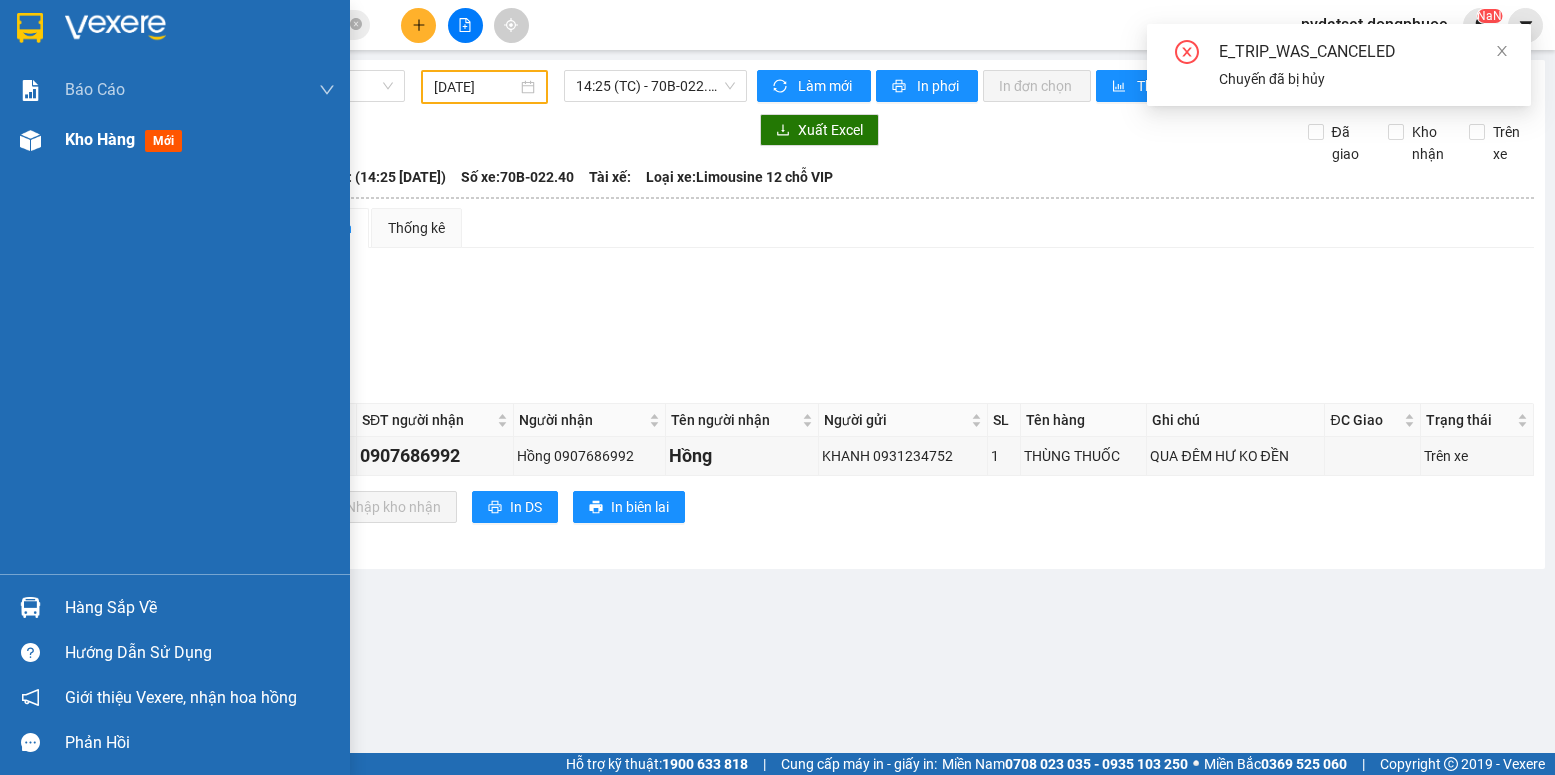 click on "Kho hàng mới" at bounding box center (127, 139) 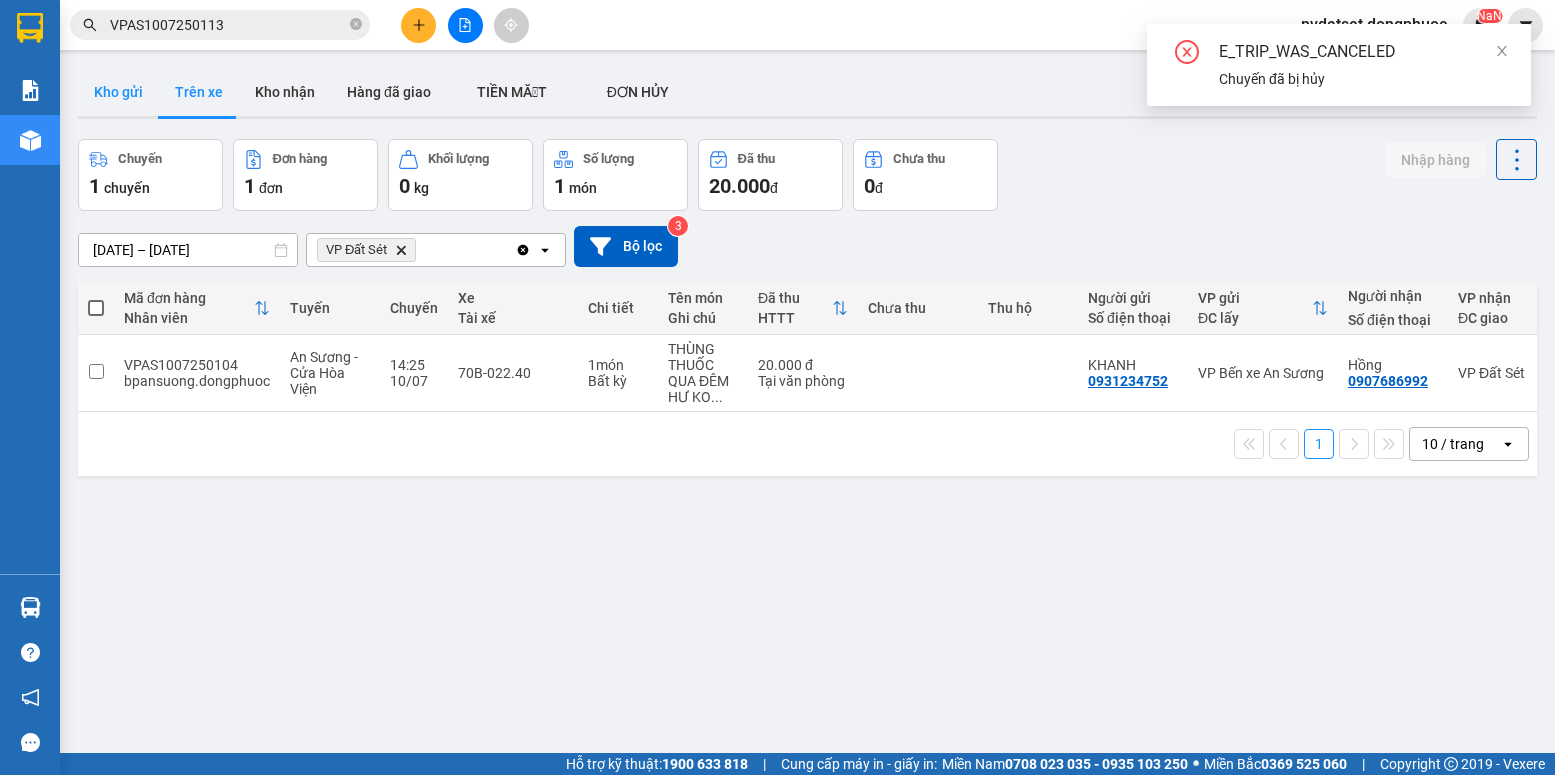 click on "Kho gửi" at bounding box center [118, 92] 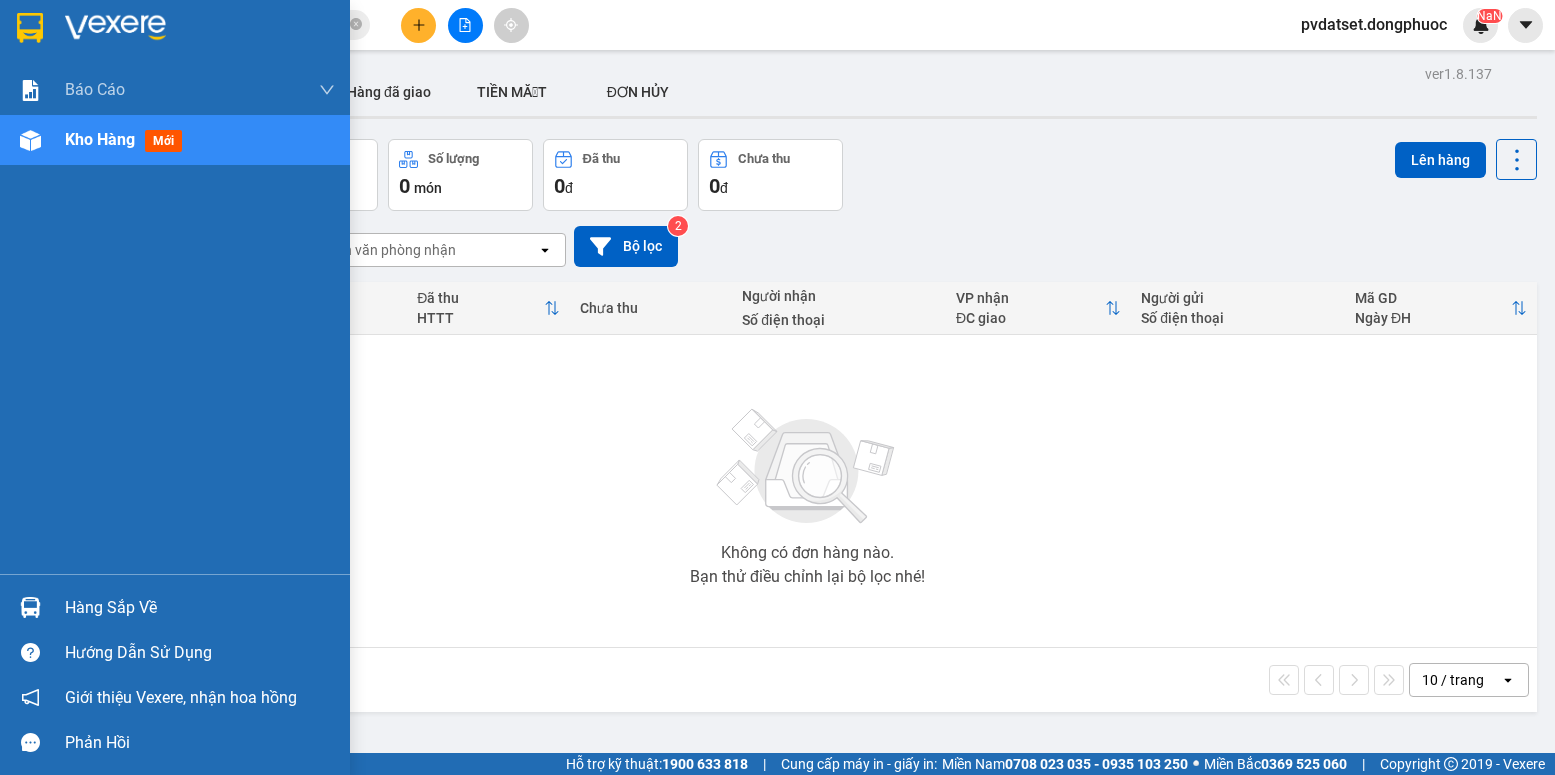 drag, startPoint x: 28, startPoint y: 605, endPoint x: 78, endPoint y: 602, distance: 50.08992 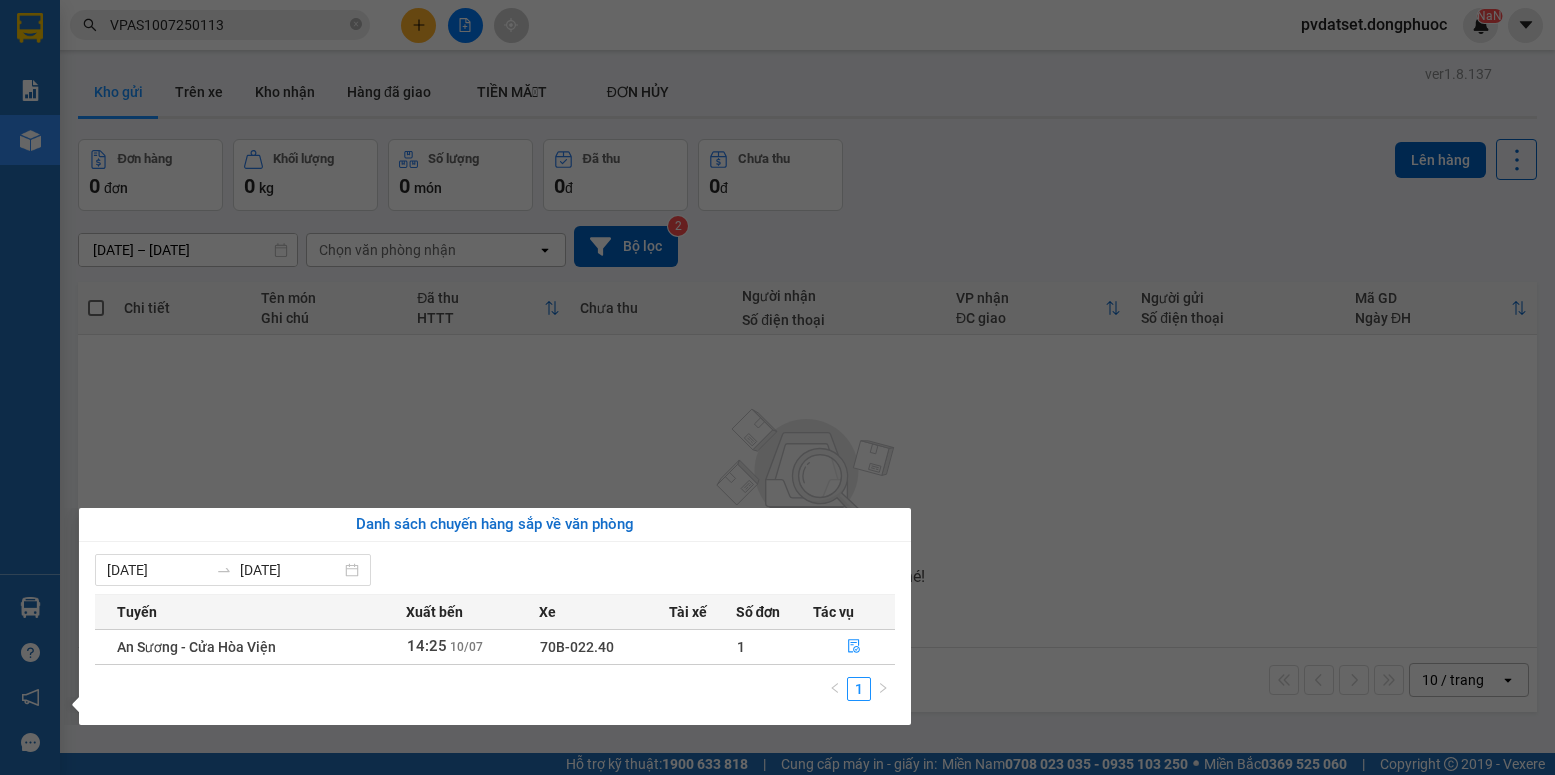 click on "Kết quả tìm kiếm ( 1 )  Bộ lọc  Ngày tạo đơn gần nhất Mã ĐH Trạng thái Món hàng Tổng cước Chưa cước Nhãn Người gửi VP Gửi Người nhận VP Nhận VPAS1007250113 14:37 [DATE] VP Gửi   HỘP NK SL:  1 20.000 0909193095 LAB TRƯỜNG AN VP Bến xe An Sương 0898982424 NK MỸ ANH 2 VP Đất Sét 1 VPAS1007250113 pvdatset.dongphuoc NaN     Báo cáo Mẫu 1: Báo cáo dòng tiền  Mẫu 1: Báo cáo dòng tiền theo nhân viên Mẫu 1: Báo cáo dòng tiền theo nhân viên (VP) Mẫu 2: Doanh số tạo đơn theo Văn phòng, nhân viên - Trạm     Kho hàng mới Hàng sắp về Hướng dẫn sử dụng Giới thiệu Vexere, nhận hoa hồng Phản hồi Phần mềm hỗ trợ bạn tốt chứ? ver  1.8.137 Kho gửi Trên xe Kho nhận Hàng đã giao TIỀN MẶT  ĐƠN HỦY Đơn hàng 0 đơn Khối lượng 0 kg Số lượng 0 món Đã thu 0  đ Chưa thu 0  đ Lên hàng [DATE] – [DATE] Chọn văn phòng nhận open 2 HTTT |" at bounding box center (777, 387) 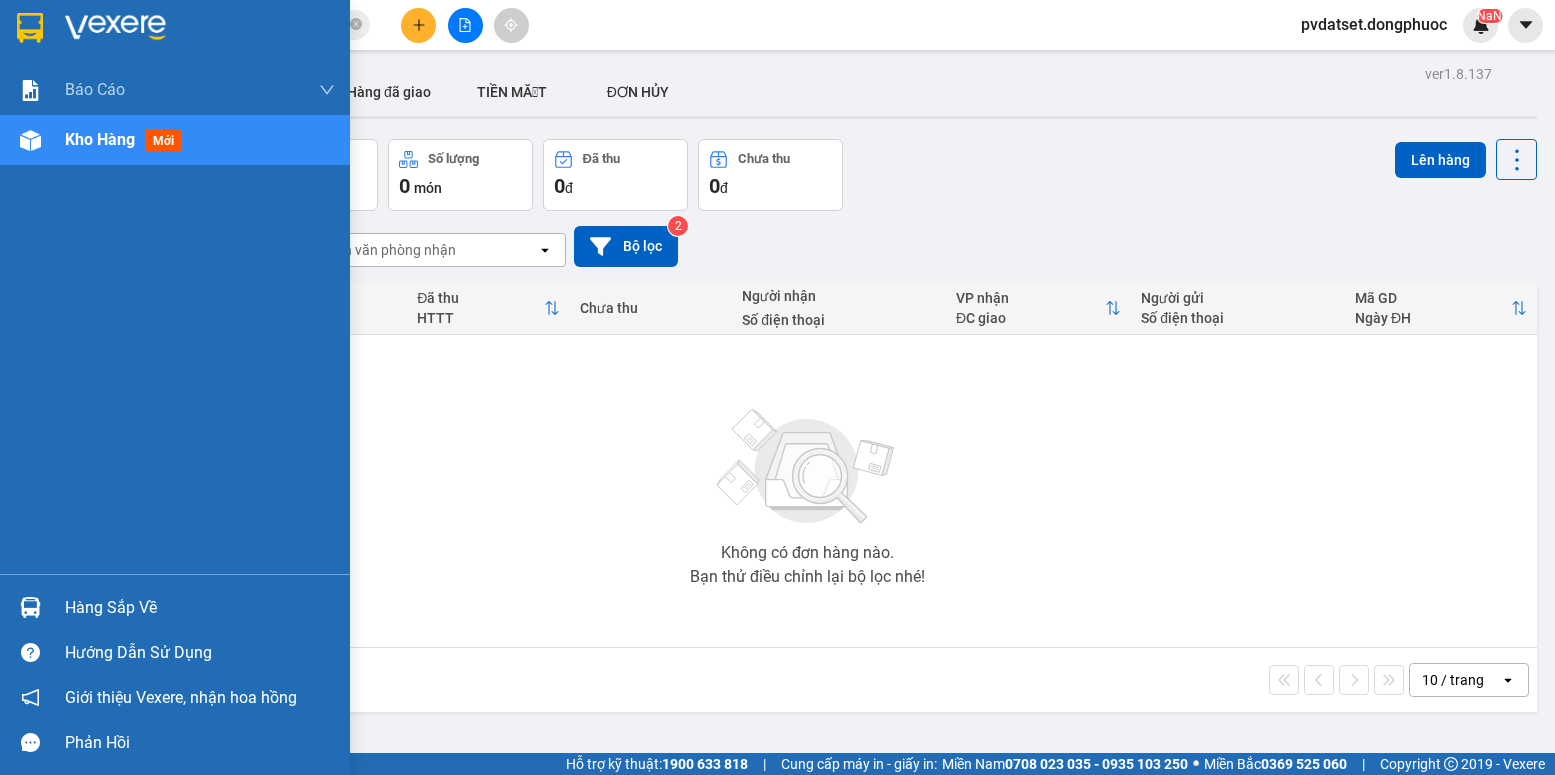 click at bounding box center [30, 607] 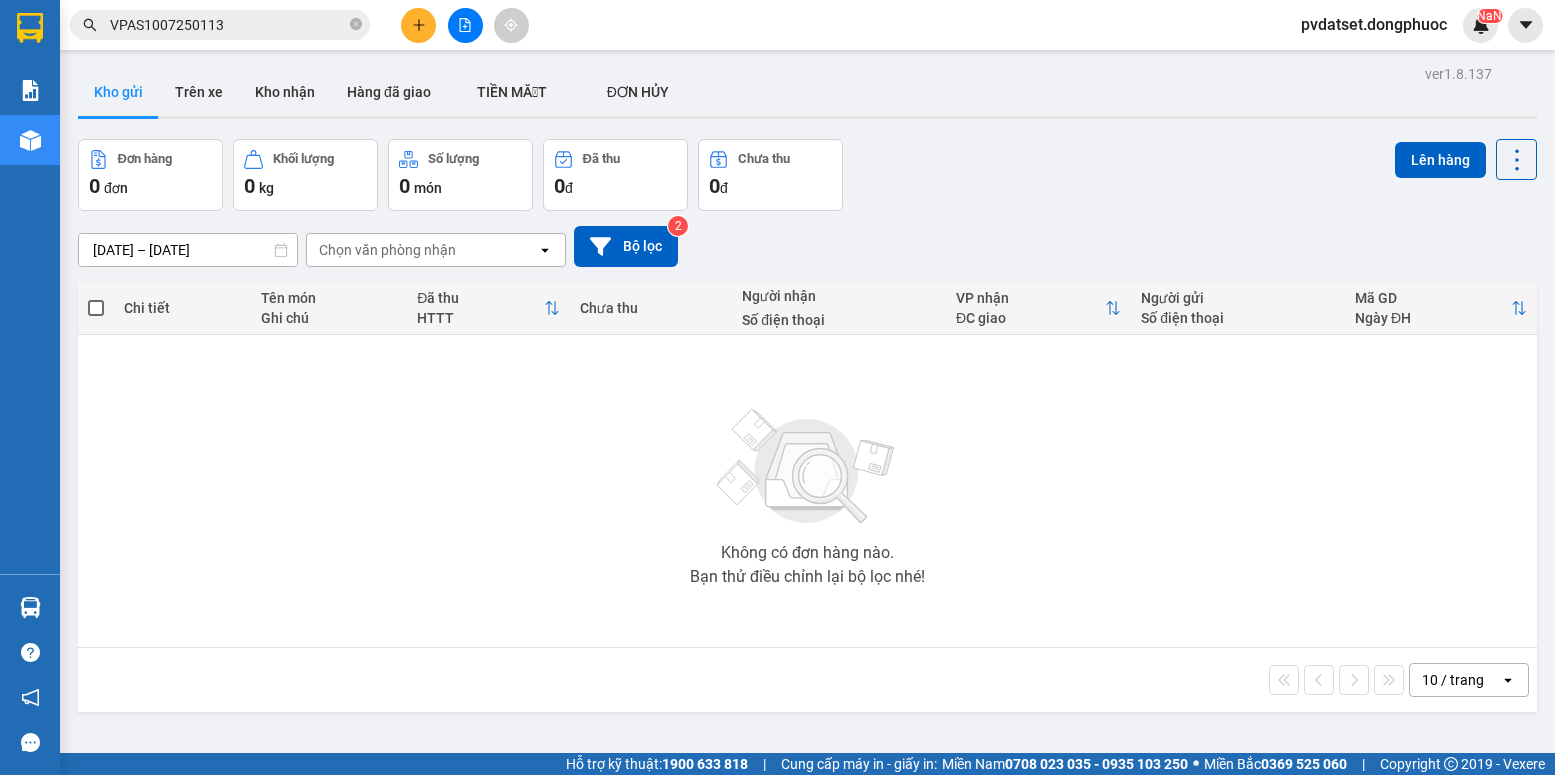 click on "Kết quả tìm kiếm ( 1 )  Bộ lọc  Ngày tạo đơn gần nhất Mã ĐH Trạng thái Món hàng Tổng cước Chưa cước Nhãn Người gửi VP Gửi Người nhận VP Nhận VPAS1007250113 14:37 [DATE] VP Gửi   HỘP NK SL:  1 20.000 0909193095 LAB TRƯỜNG AN VP Bến xe An Sương 0898982424 NK MỸ ANH 2 VP Đất Sét 1 VPAS1007250113 pvdatset.dongphuoc NaN     Báo cáo Mẫu 1: Báo cáo dòng tiền  Mẫu 1: Báo cáo dòng tiền theo nhân viên Mẫu 1: Báo cáo dòng tiền theo nhân viên (VP) Mẫu 2: Doanh số tạo đơn theo Văn phòng, nhân viên - Trạm     Kho hàng mới Hàng sắp về Hướng dẫn sử dụng Giới thiệu Vexere, nhận hoa hồng Phản hồi Phần mềm hỗ trợ bạn tốt chứ? ver  1.8.137 Kho gửi Trên xe Kho nhận Hàng đã giao TIỀN MẶT  ĐƠN HỦY Đơn hàng 0 đơn Khối lượng 0 kg Số lượng 0 món Đã thu 0  đ Chưa thu 0  đ Lên hàng [DATE] – [DATE] Chọn văn phòng nhận open 2 HTTT |" at bounding box center [777, 387] 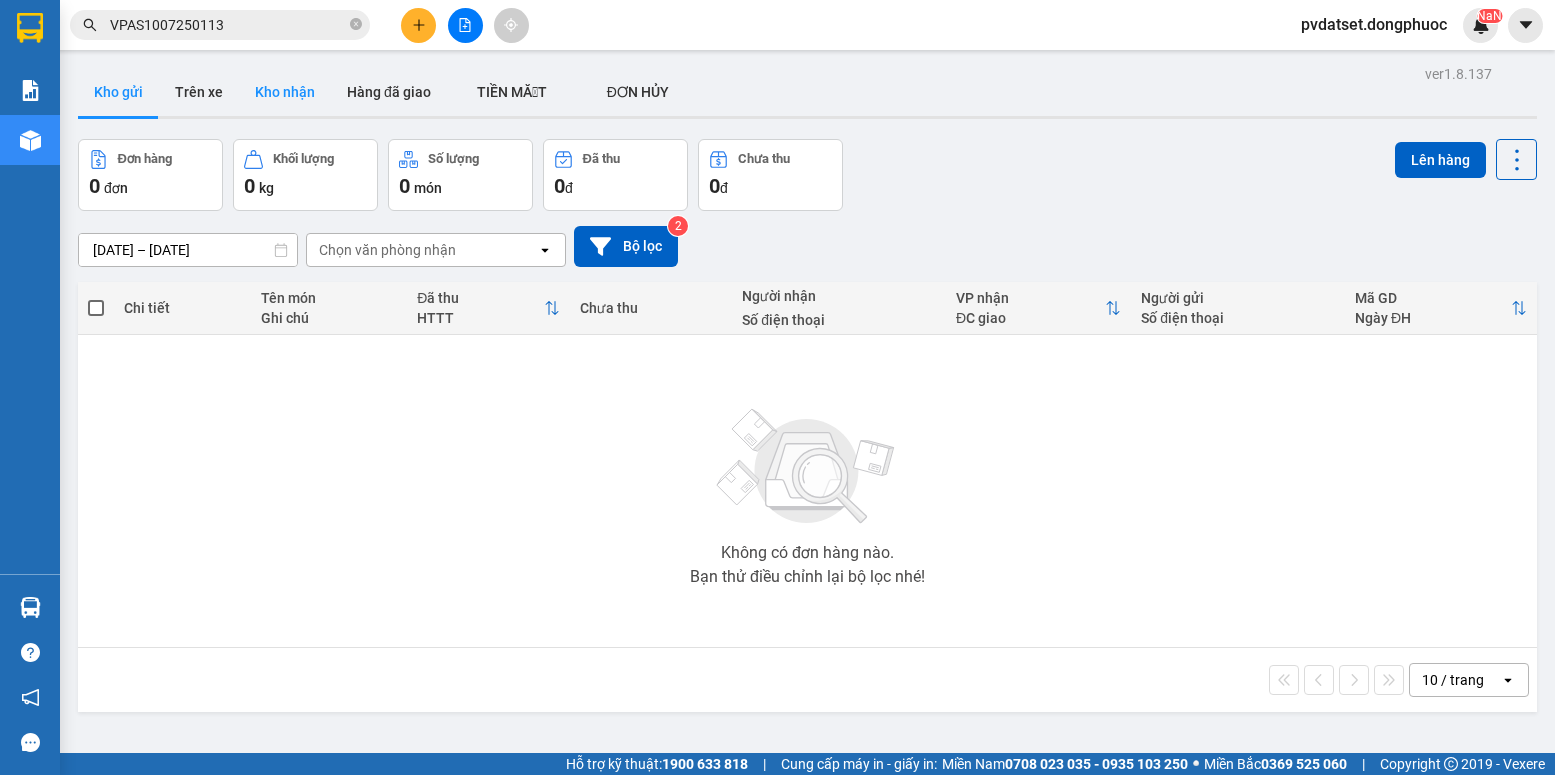 click on "Kho nhận" at bounding box center (285, 92) 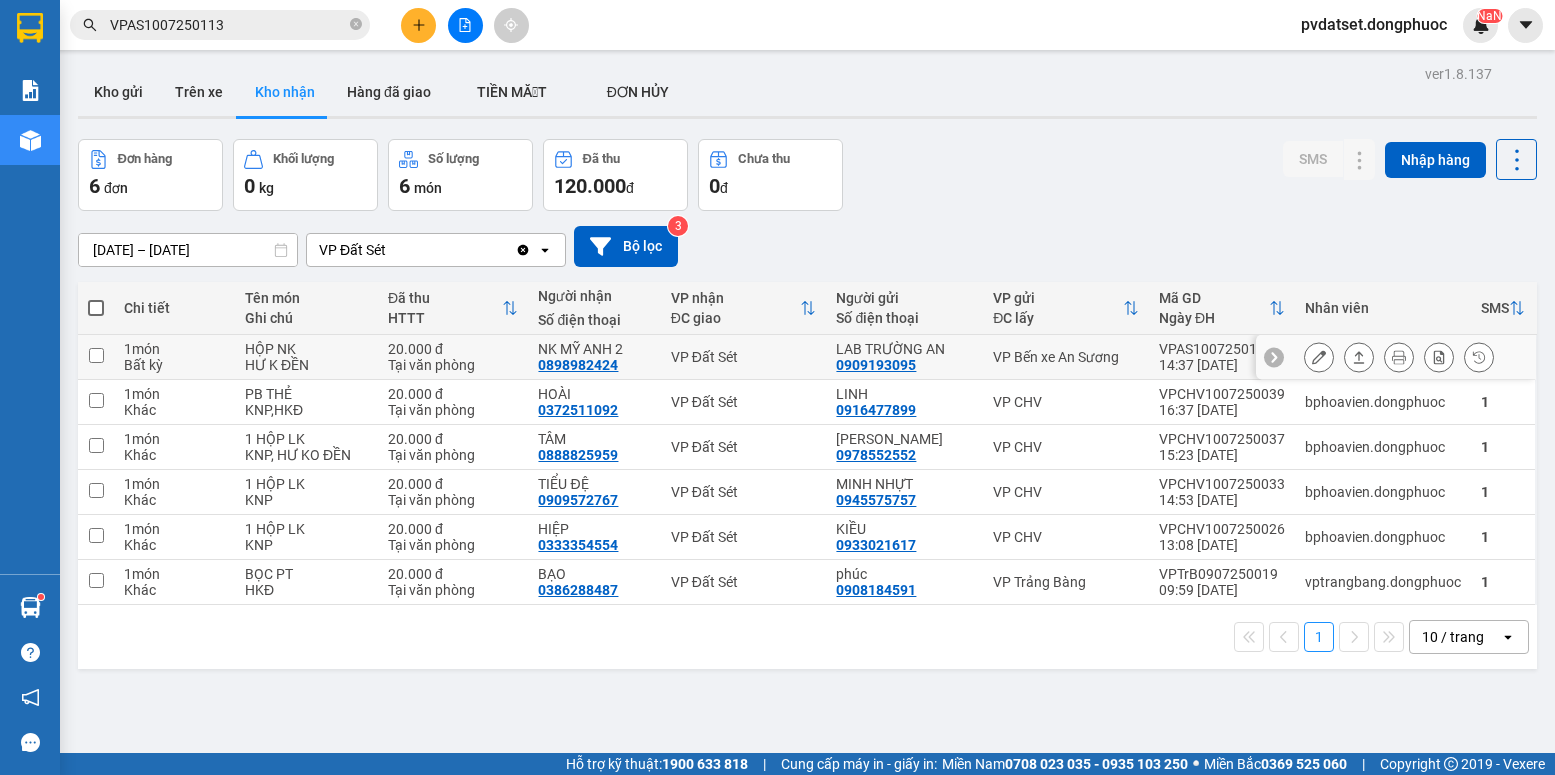 click on "VP Đất Sét" at bounding box center (744, 357) 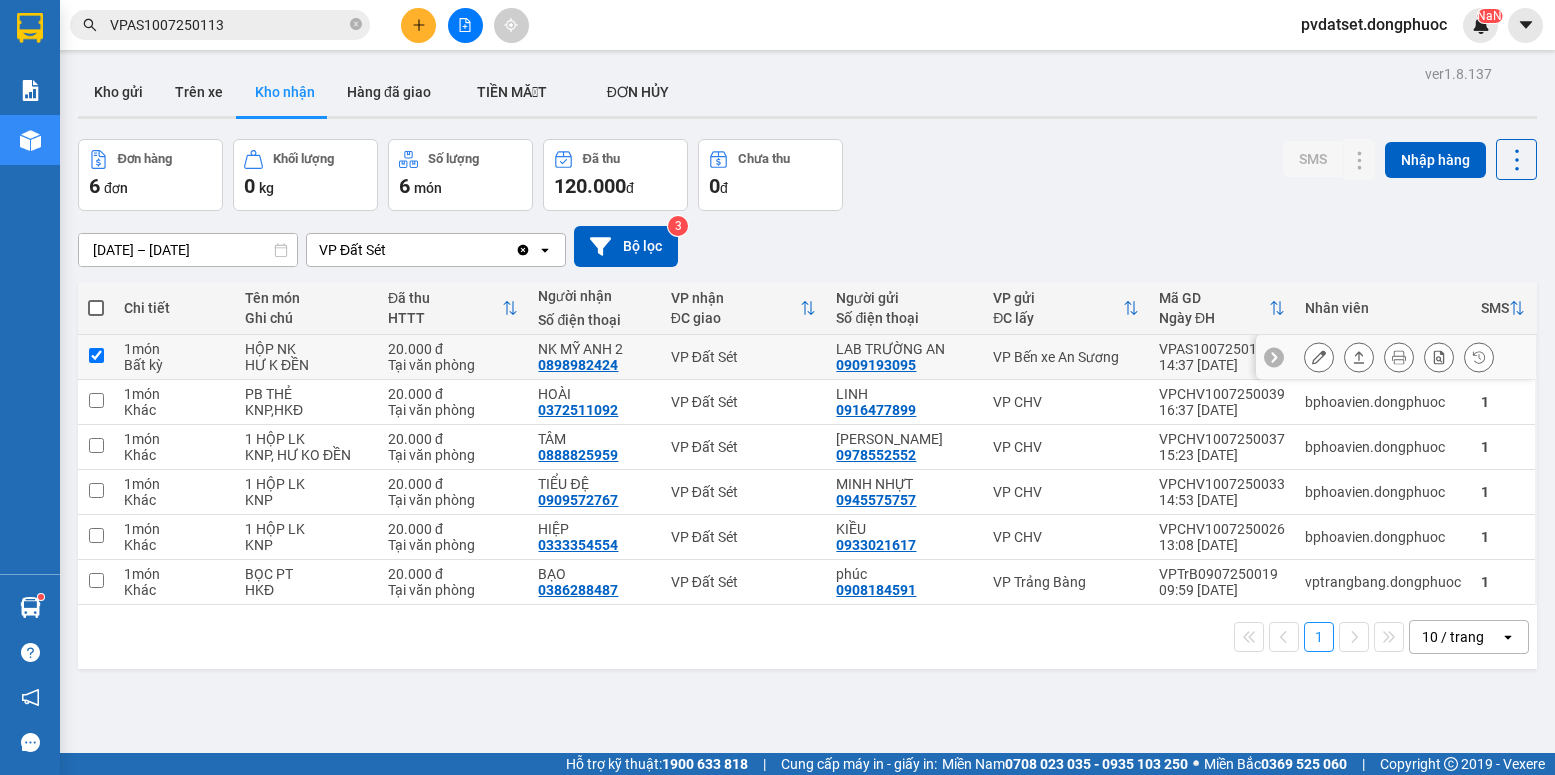 checkbox on "true" 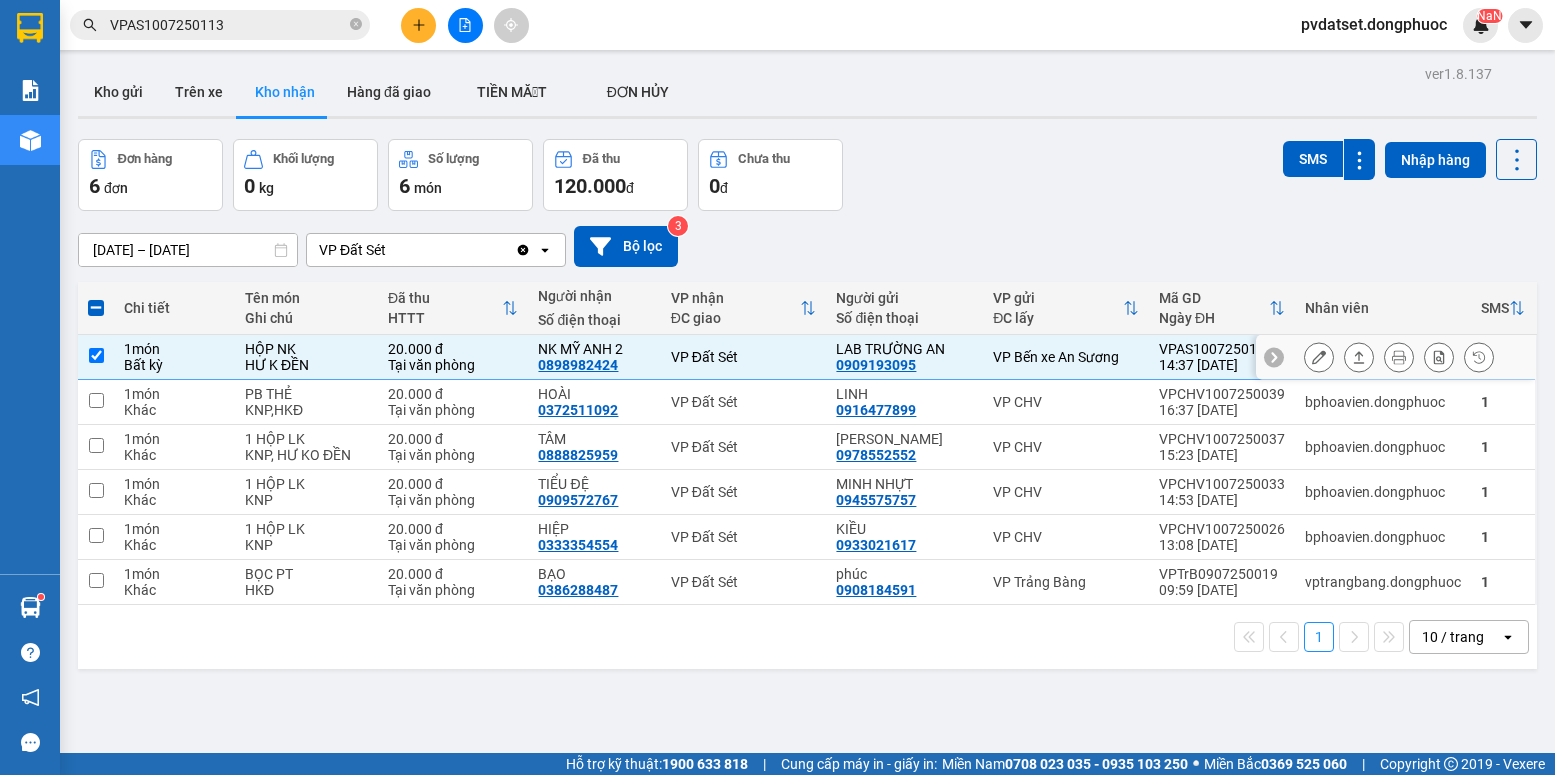 click 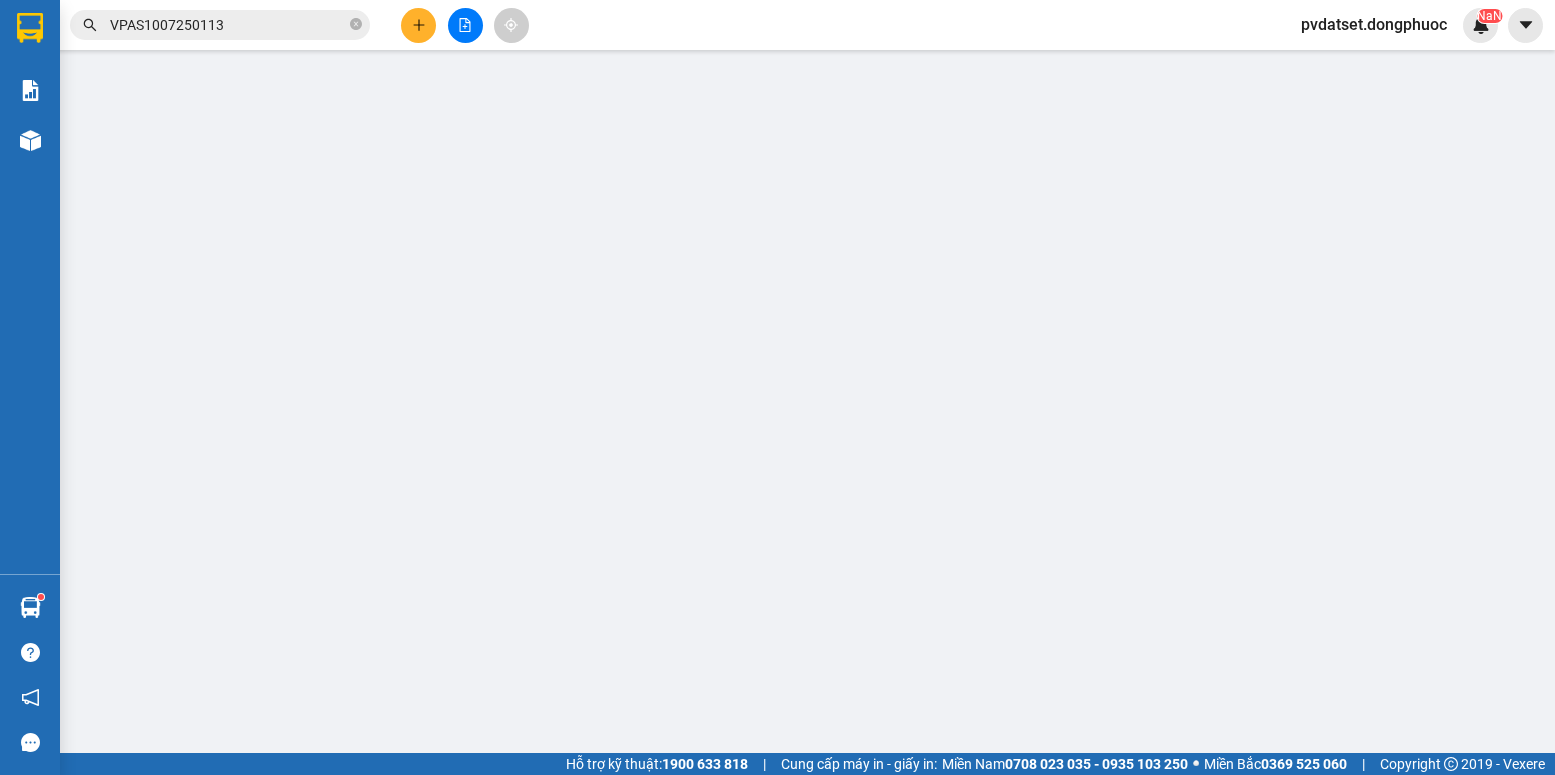 type on "0909193095" 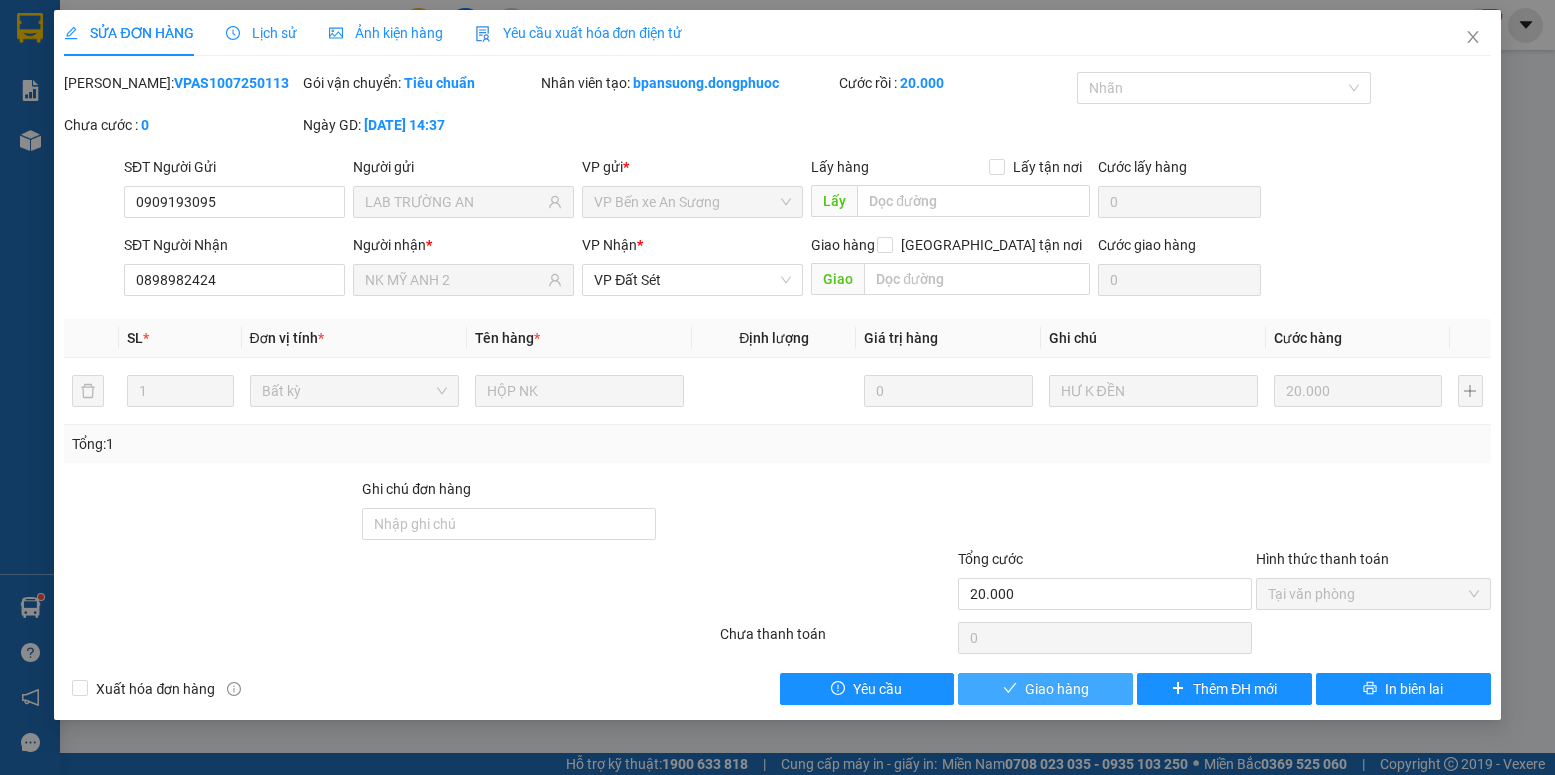 click on "Giao hàng" at bounding box center (1057, 689) 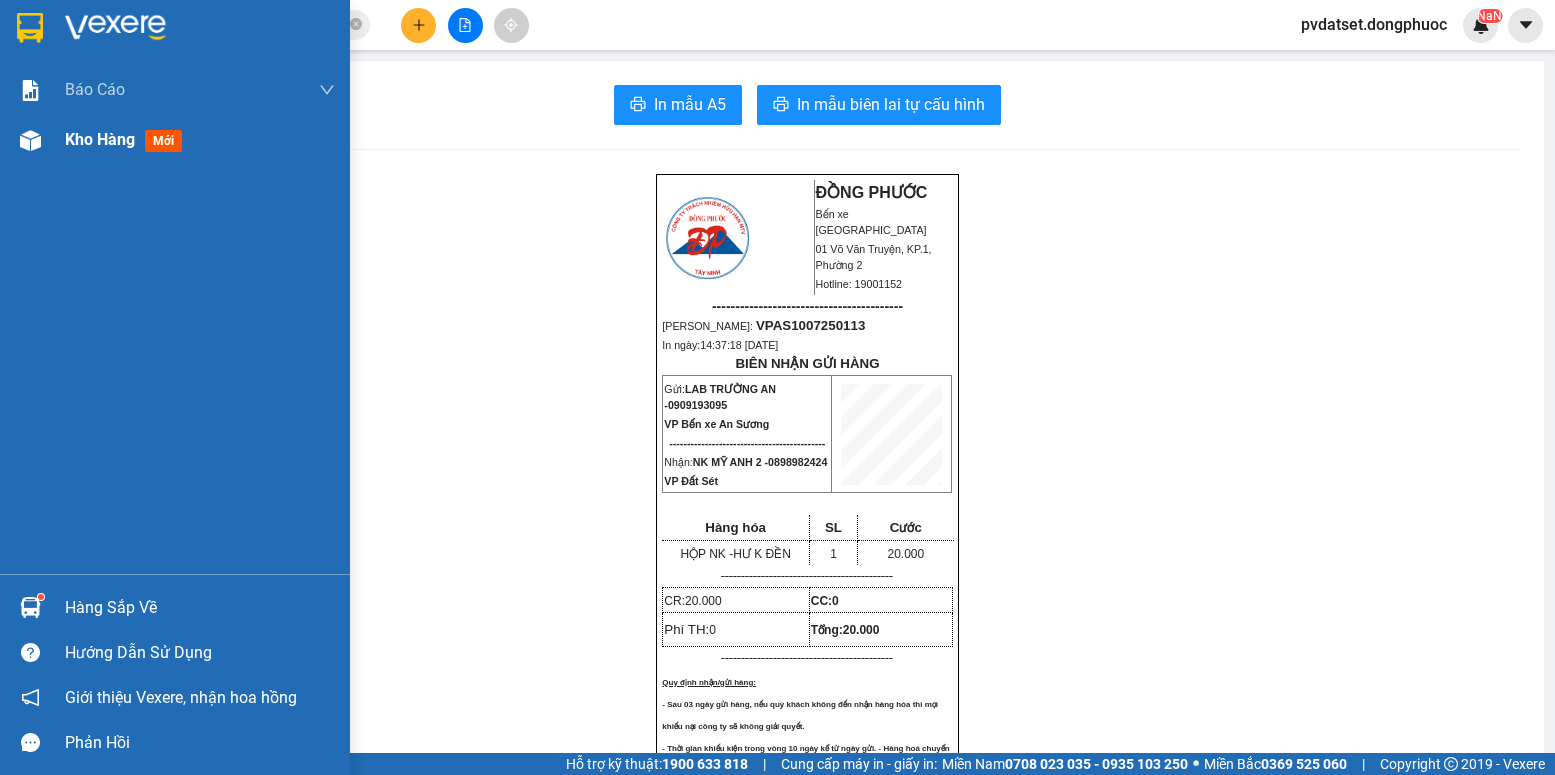 click on "Kho hàng mới" at bounding box center [200, 140] 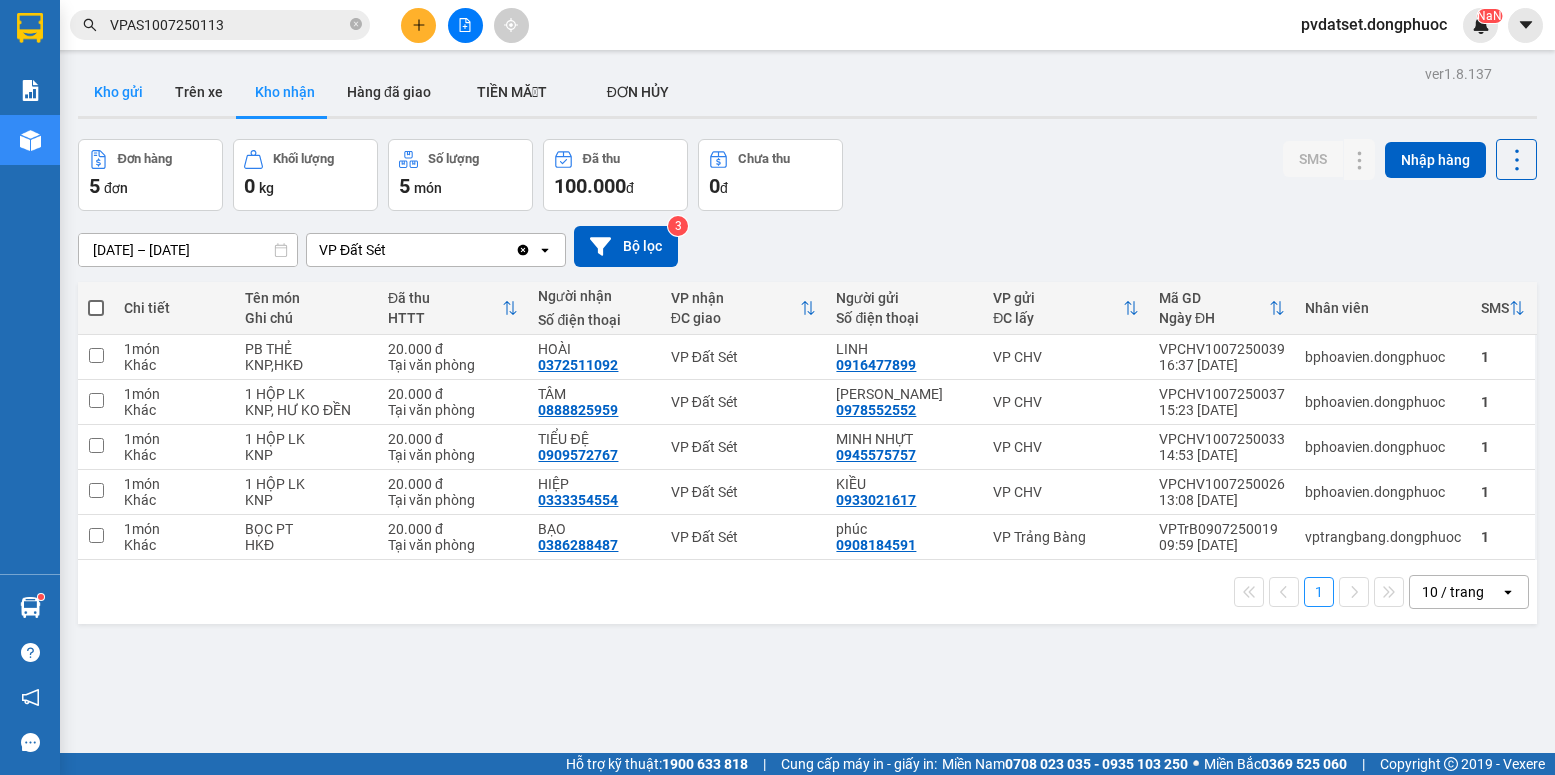 click on "Kho gửi" at bounding box center (118, 92) 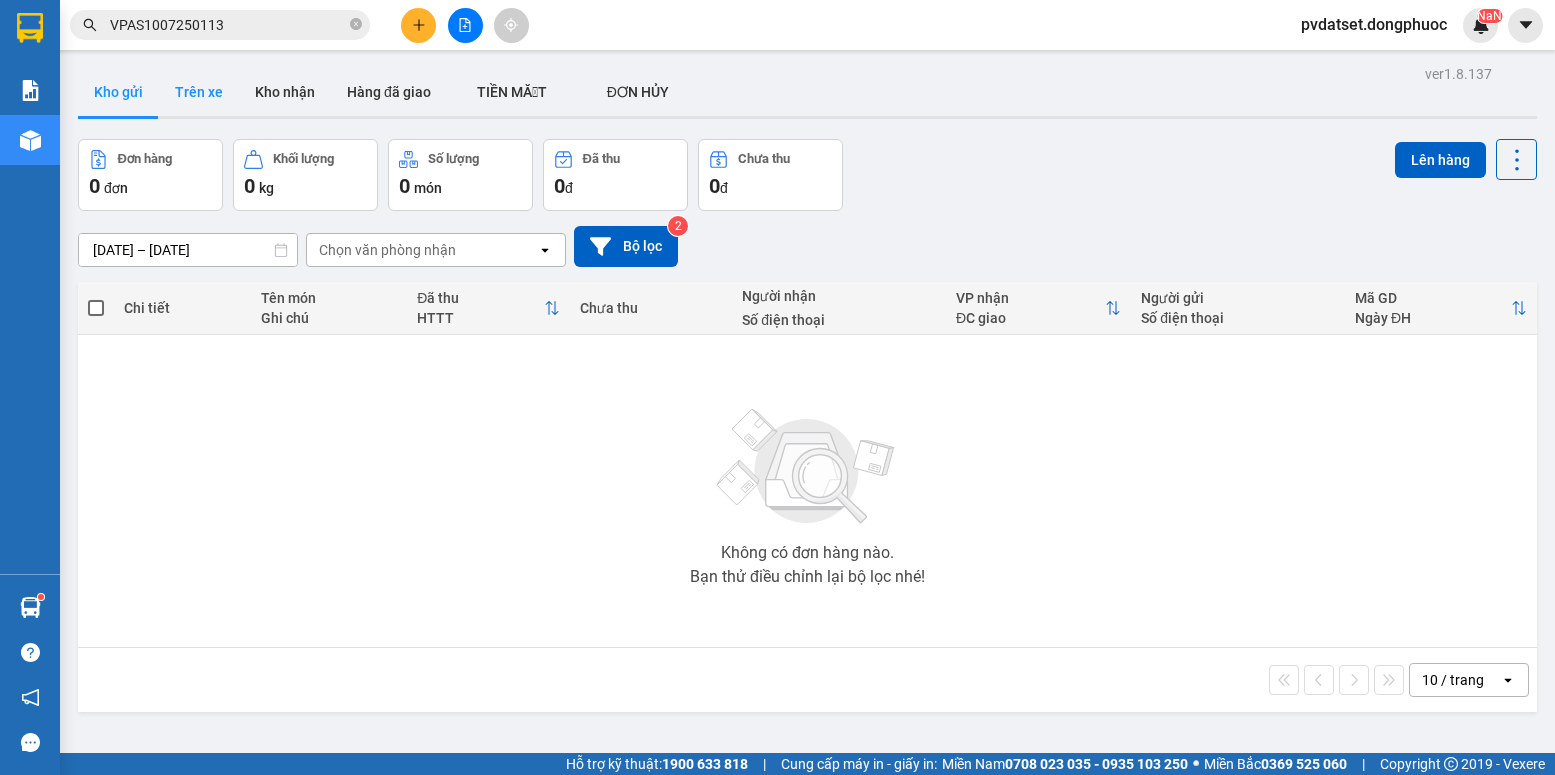 click on "Trên xe" at bounding box center (199, 92) 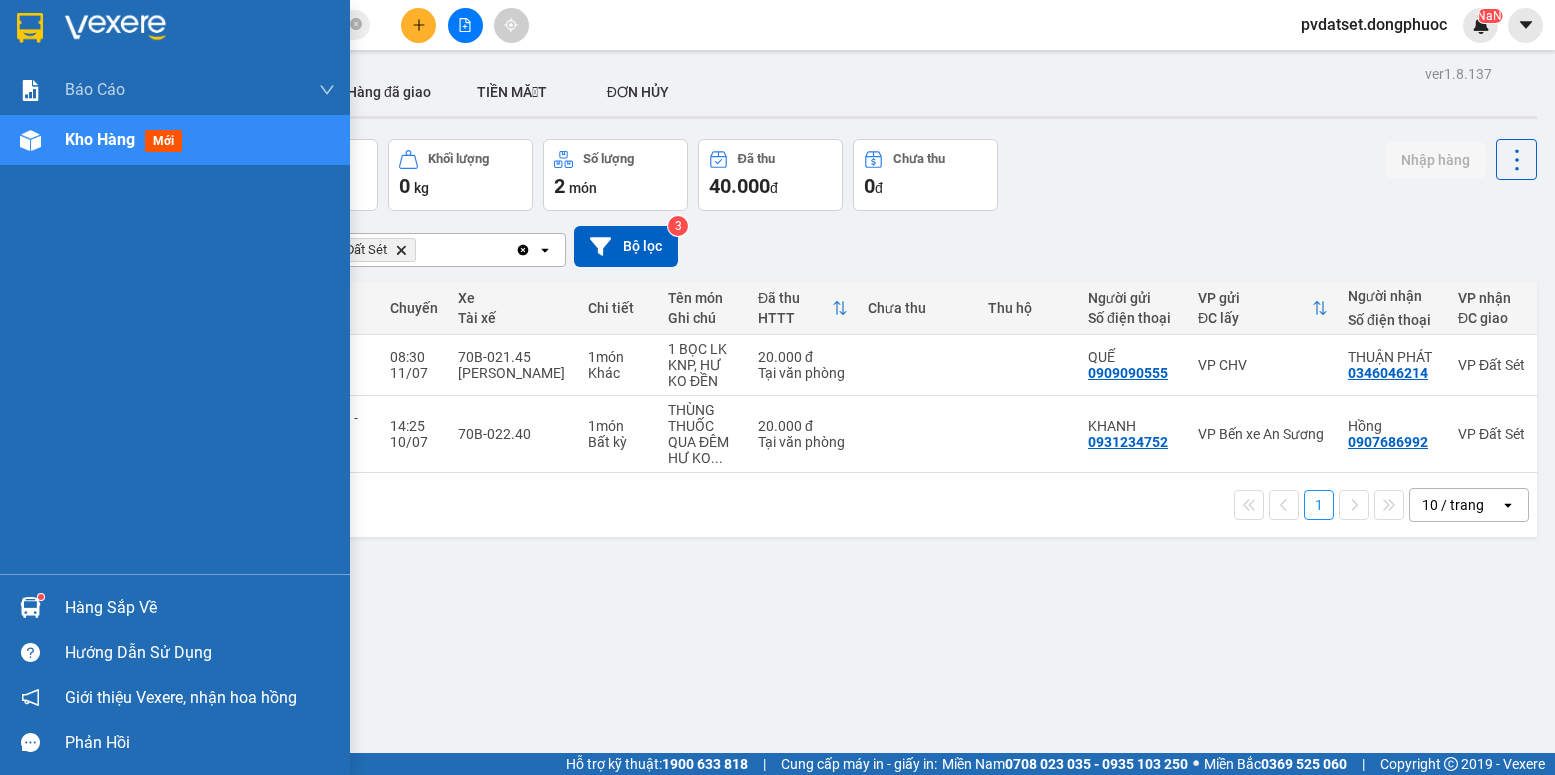 click at bounding box center [30, 607] 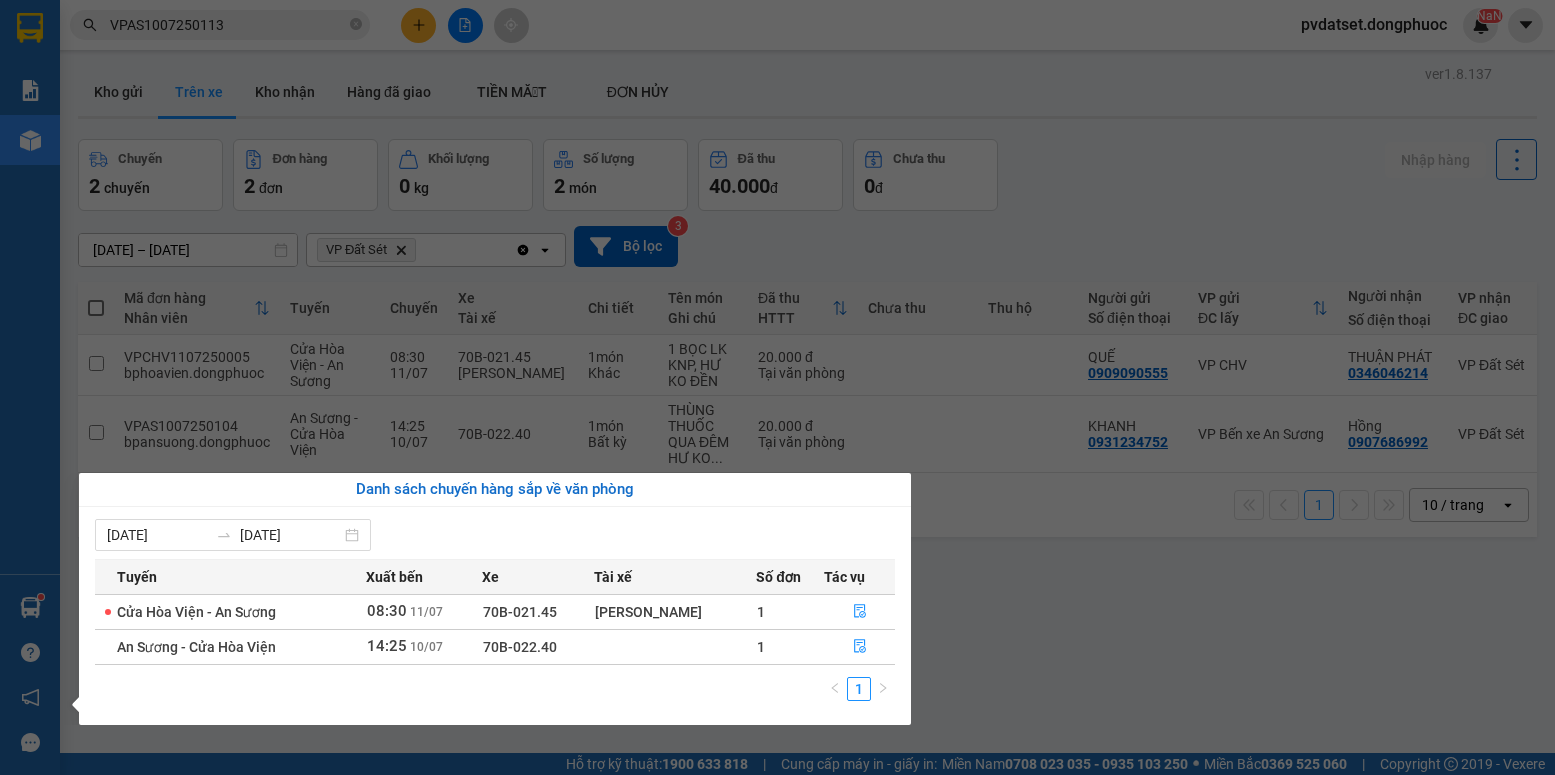 click on "Kết quả tìm kiếm ( 1 )  Bộ lọc  Ngày tạo đơn gần nhất Mã ĐH Trạng thái Món hàng Tổng cước Chưa cước Nhãn Người gửi VP Gửi Người nhận VP Nhận VPAS1007250113 14:37 [DATE] VP Gửi   HỘP NK SL:  1 20.000 0909193095 LAB TRƯỜNG AN VP Bến xe An Sương 0898982424 NK MỸ ANH 2 VP Đất Sét 1 VPAS1007250113 pvdatset.dongphuoc NaN     Báo cáo Mẫu 1: Báo cáo dòng tiền  Mẫu 1: Báo cáo dòng tiền theo nhân viên Mẫu 1: Báo cáo dòng tiền theo nhân viên (VP) Mẫu 2: Doanh số tạo đơn theo Văn phòng, nhân viên - Trạm     Kho hàng mới Hàng sắp về Hướng dẫn sử dụng Giới thiệu Vexere, nhận hoa hồng Phản hồi Phần mềm hỗ trợ bạn tốt chứ? ver  1.8.137 Kho gửi Trên xe Kho nhận Hàng đã giao TIỀN MẶT  ĐƠN HỦY Chuyến 2 chuyến Đơn hàng 2 đơn Khối lượng 0 kg Số lượng 2 món Đã thu 40.000  đ Chưa thu 0  đ Nhập hàng [DATE] – [DATE] Delete open" at bounding box center (777, 387) 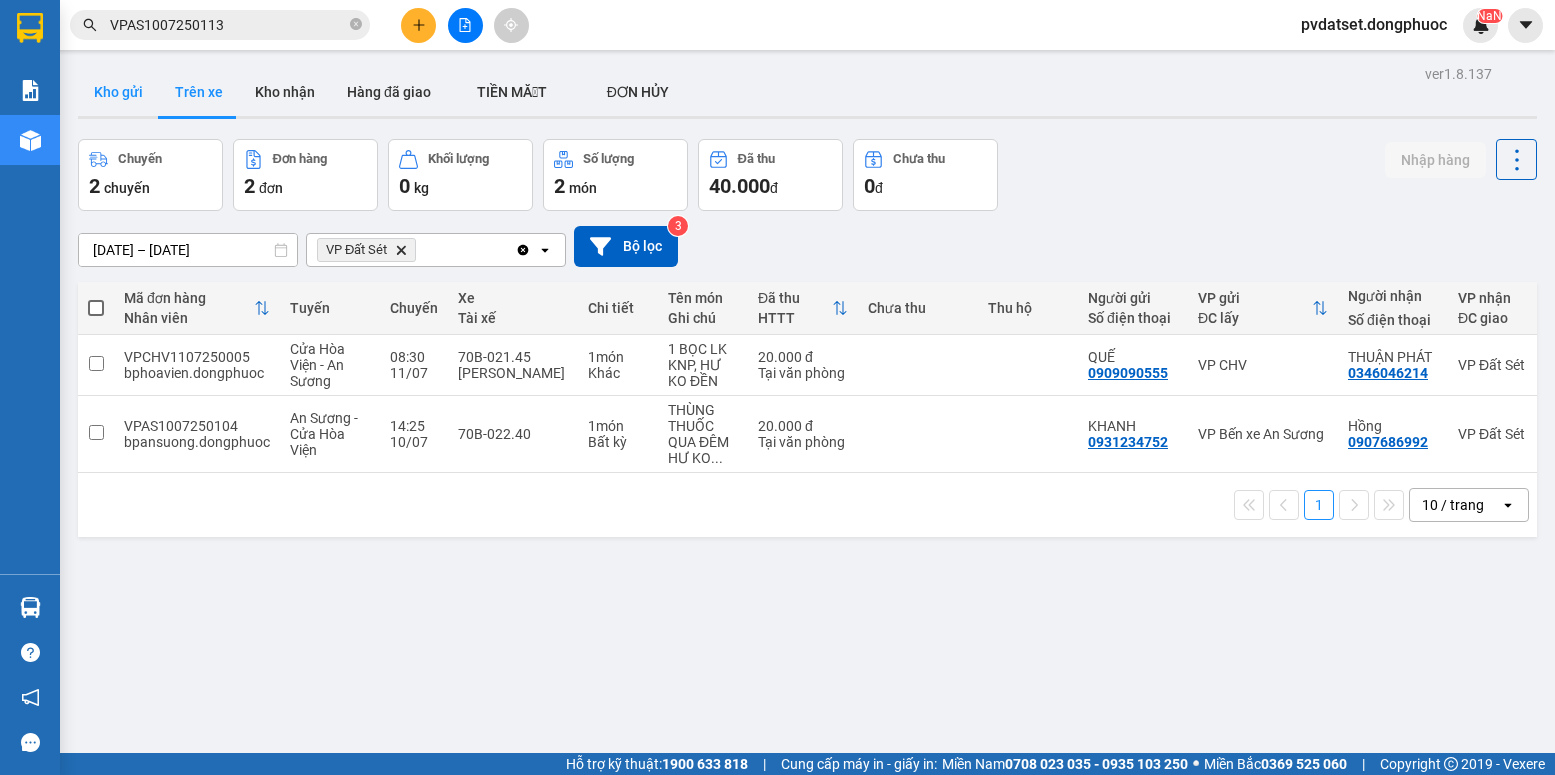 click on "Kho gửi" at bounding box center [118, 92] 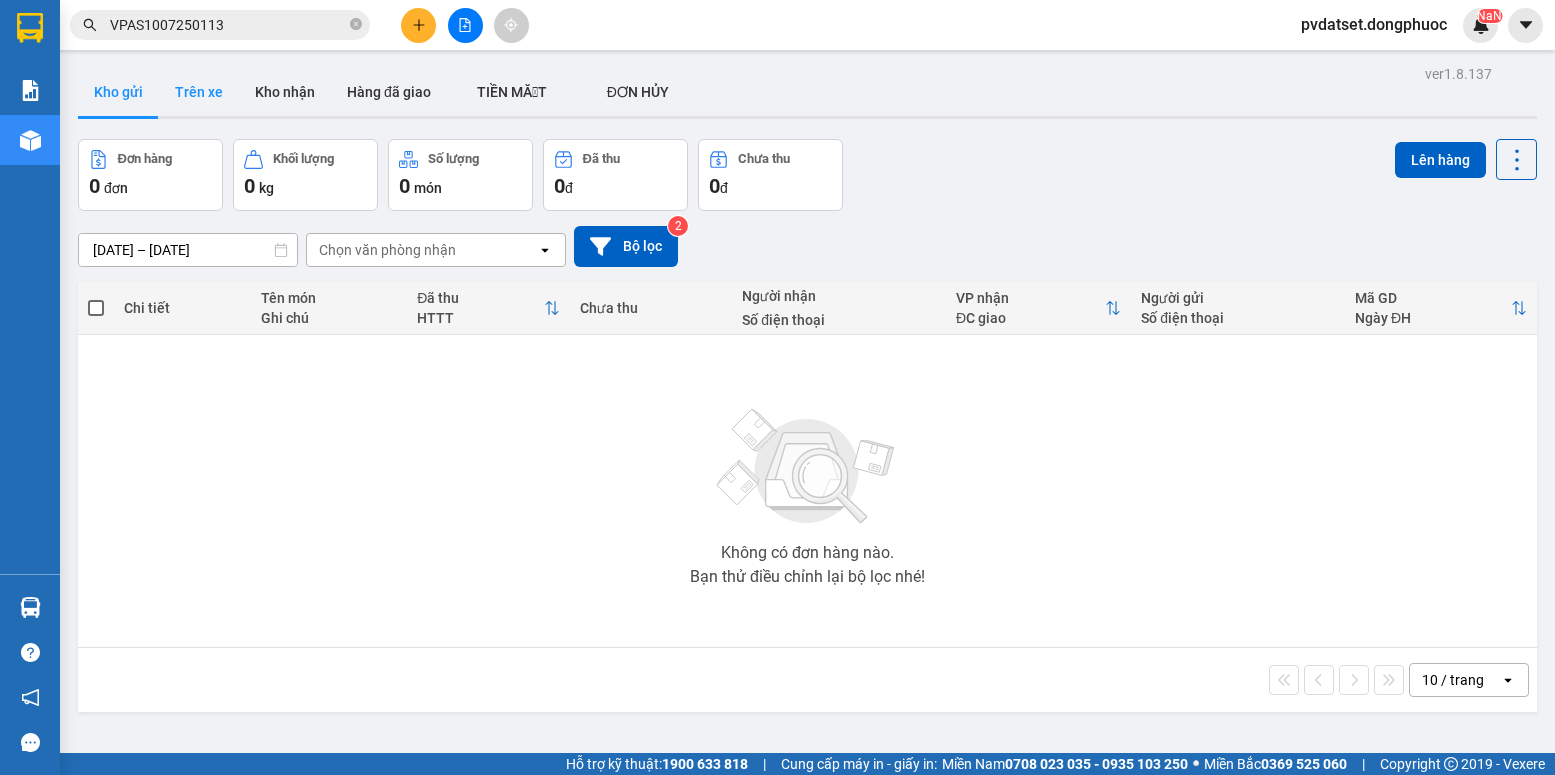 click on "Trên xe" at bounding box center [199, 92] 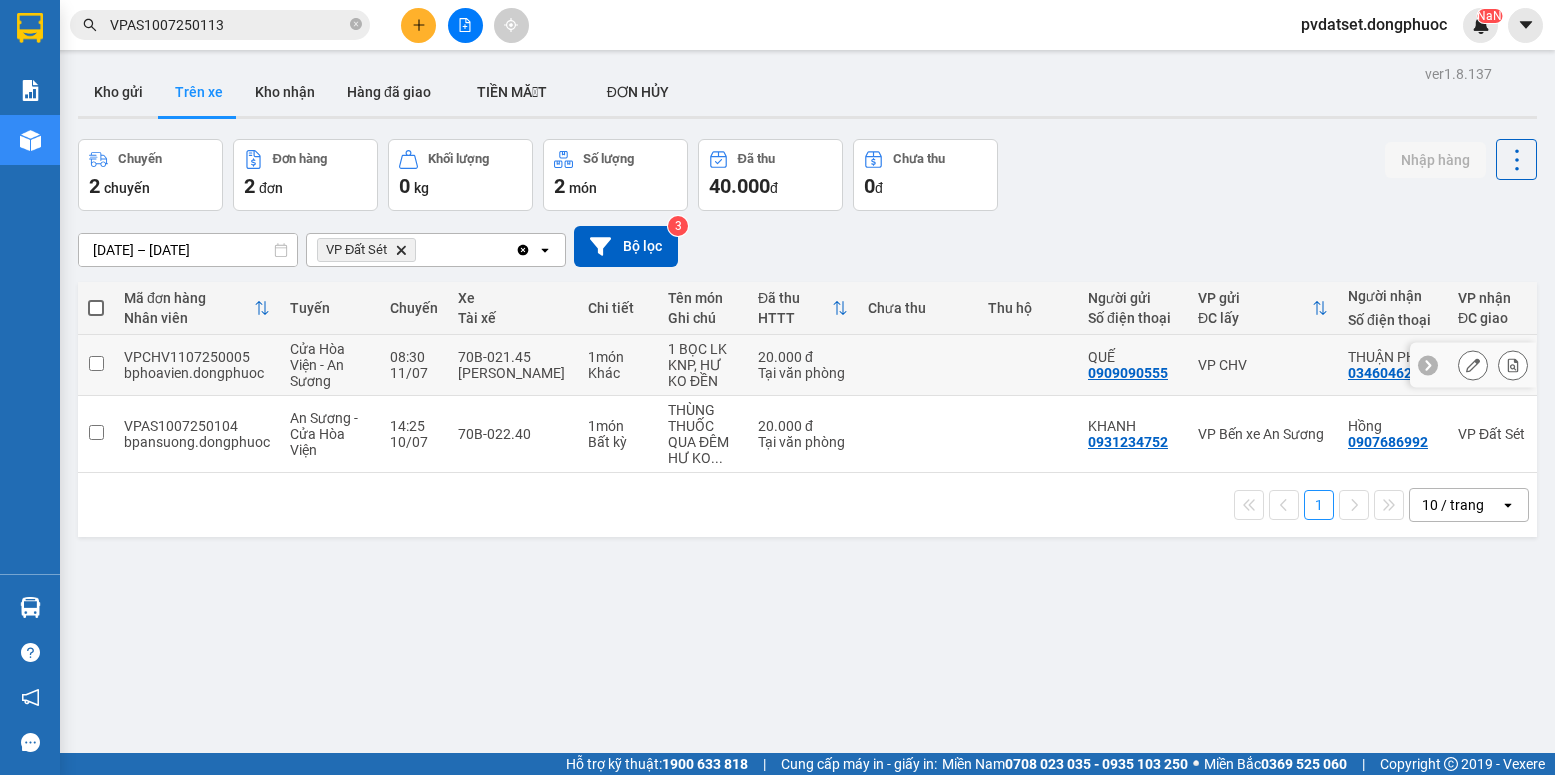 click on "1  món" at bounding box center [618, 357] 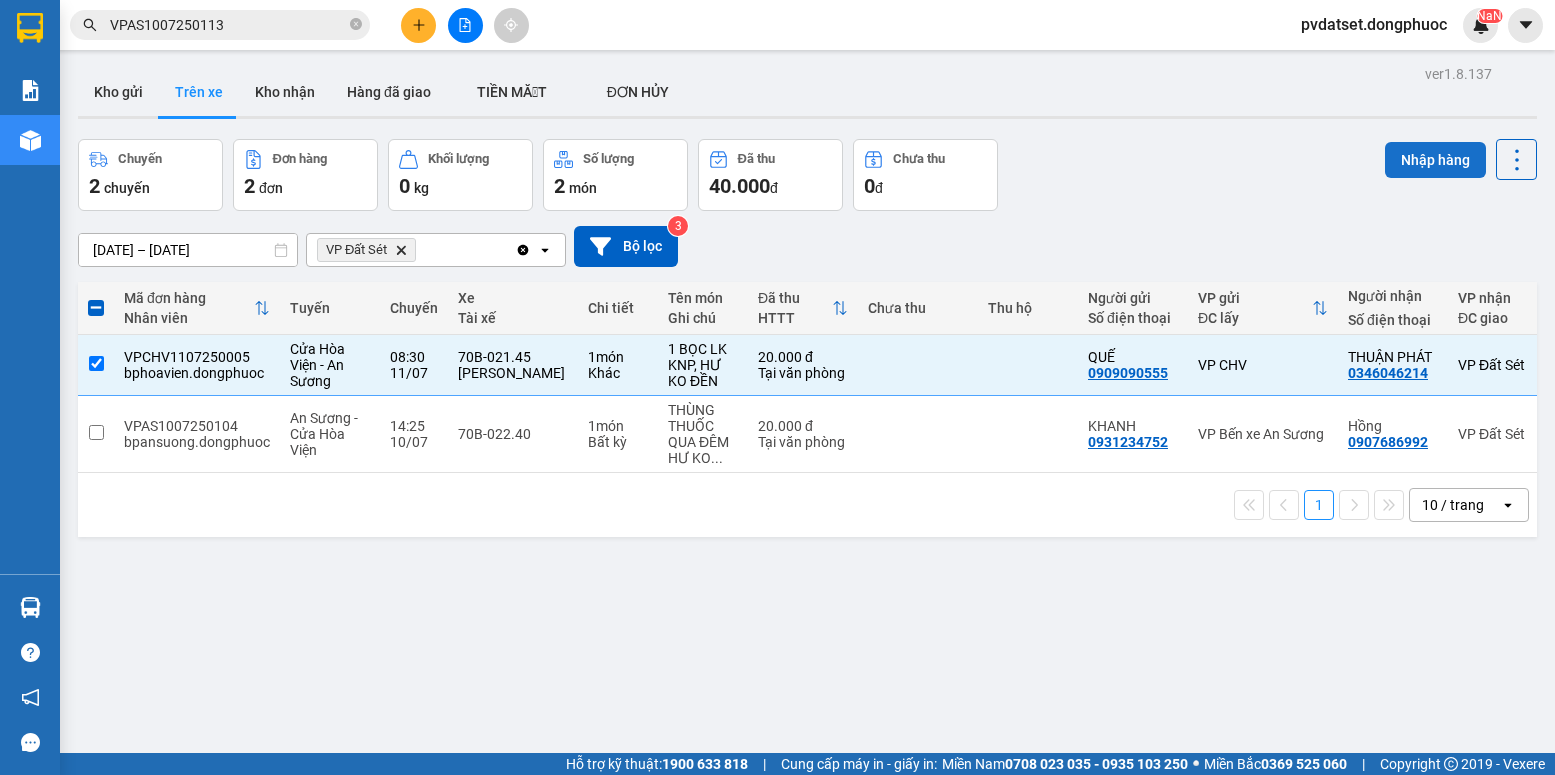 click on "Nhập hàng" at bounding box center (1435, 160) 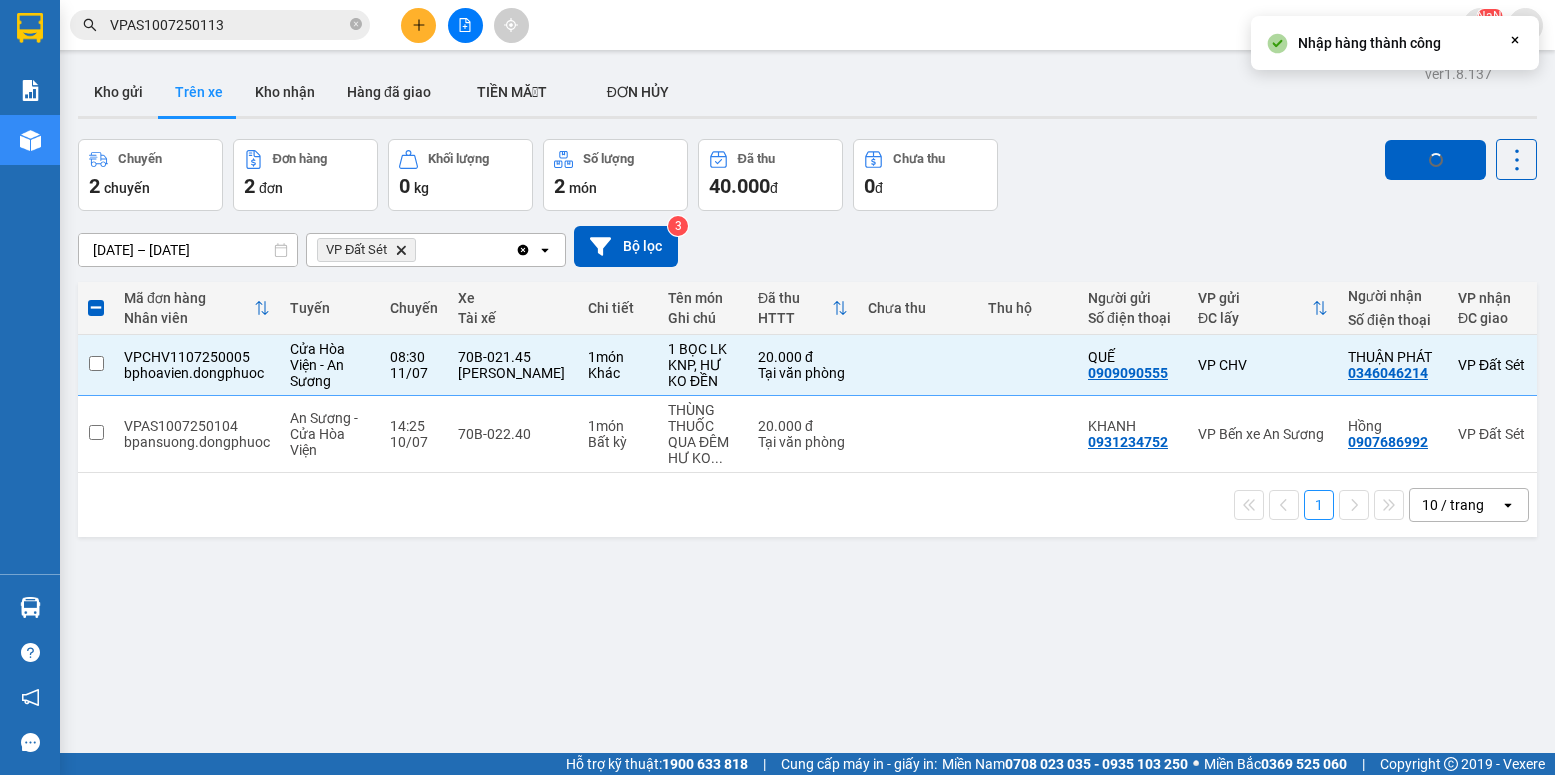 checkbox on "false" 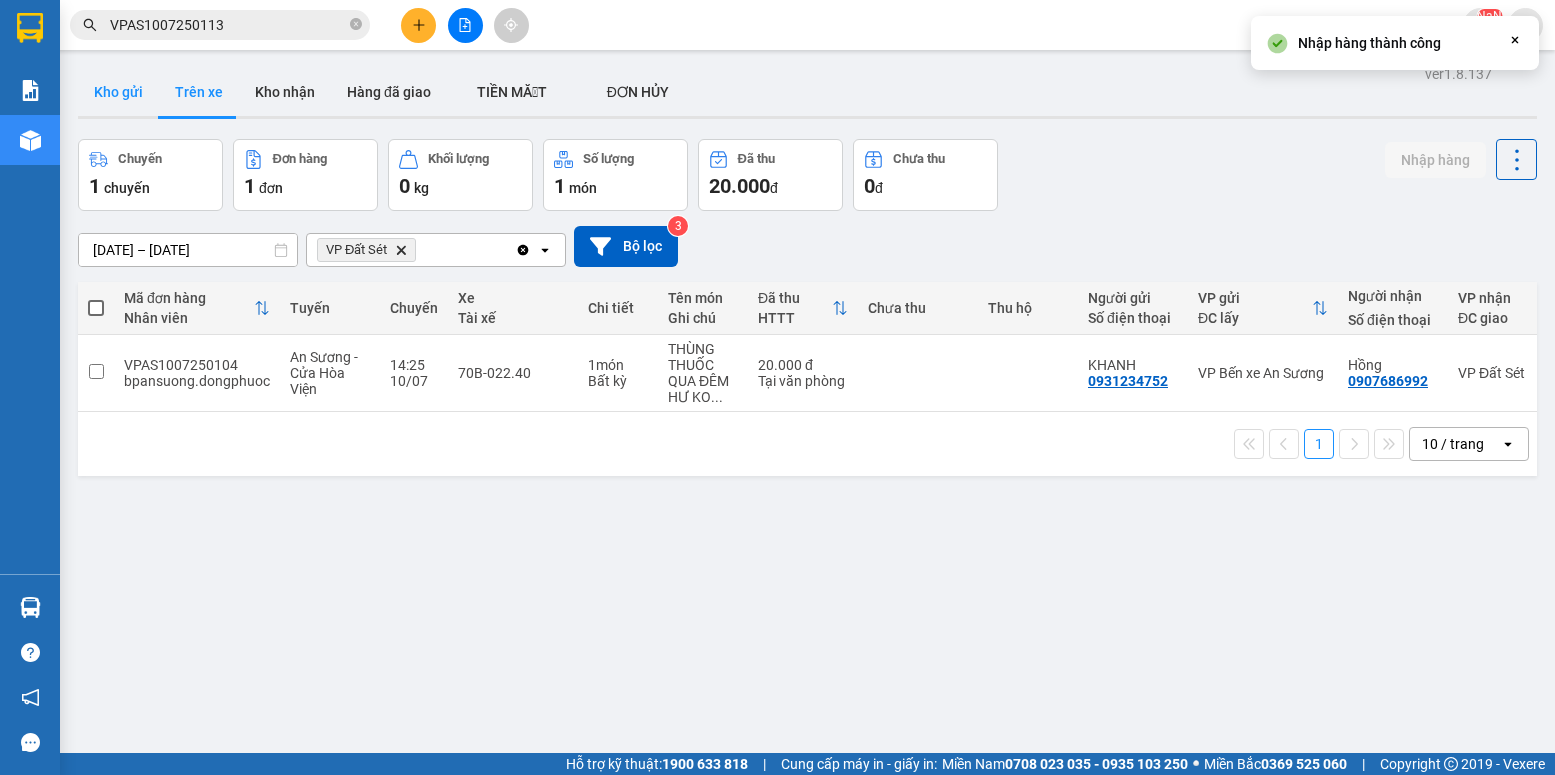 click on "Kho gửi" at bounding box center [118, 92] 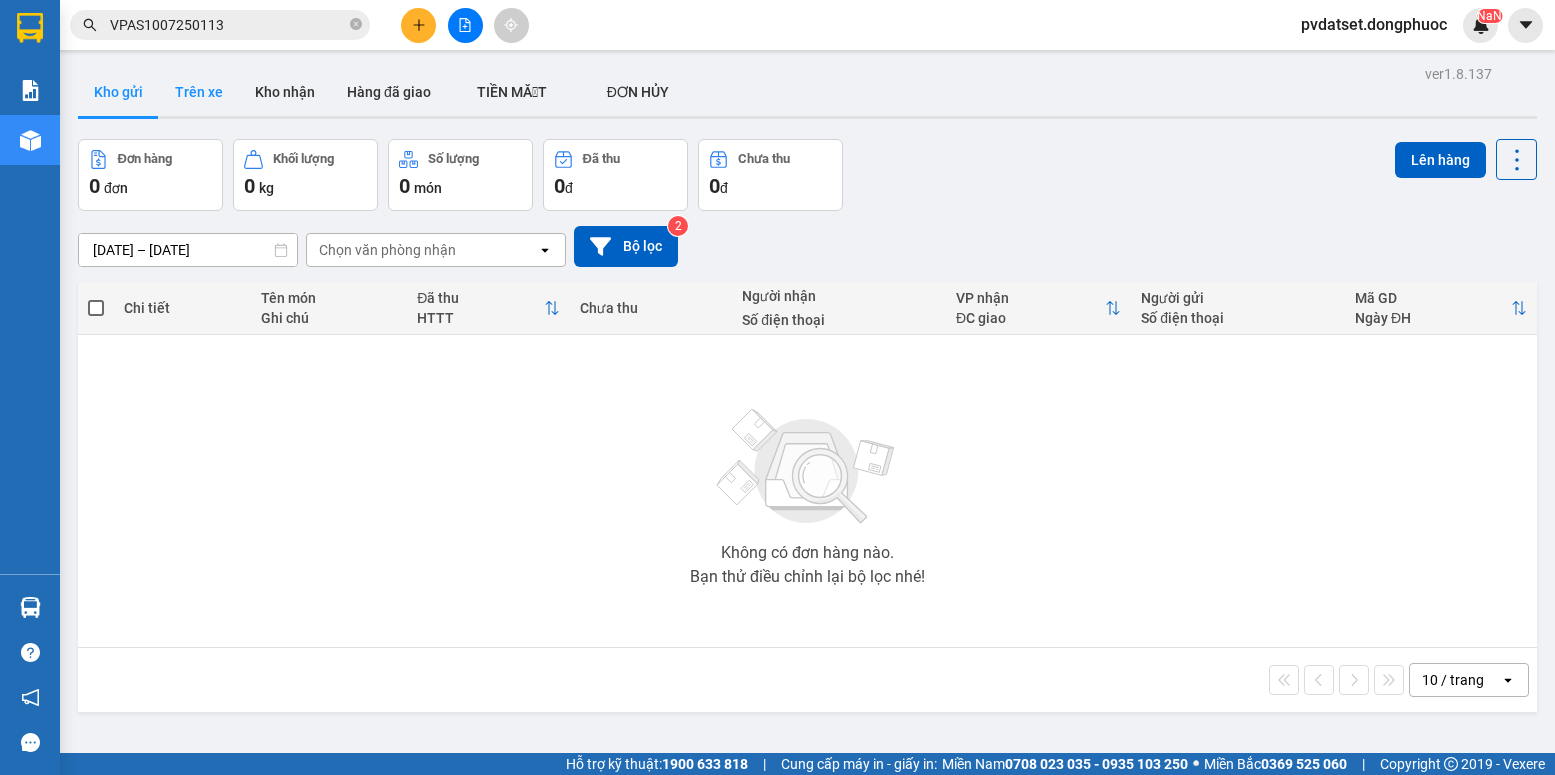 click on "Trên xe" at bounding box center [199, 92] 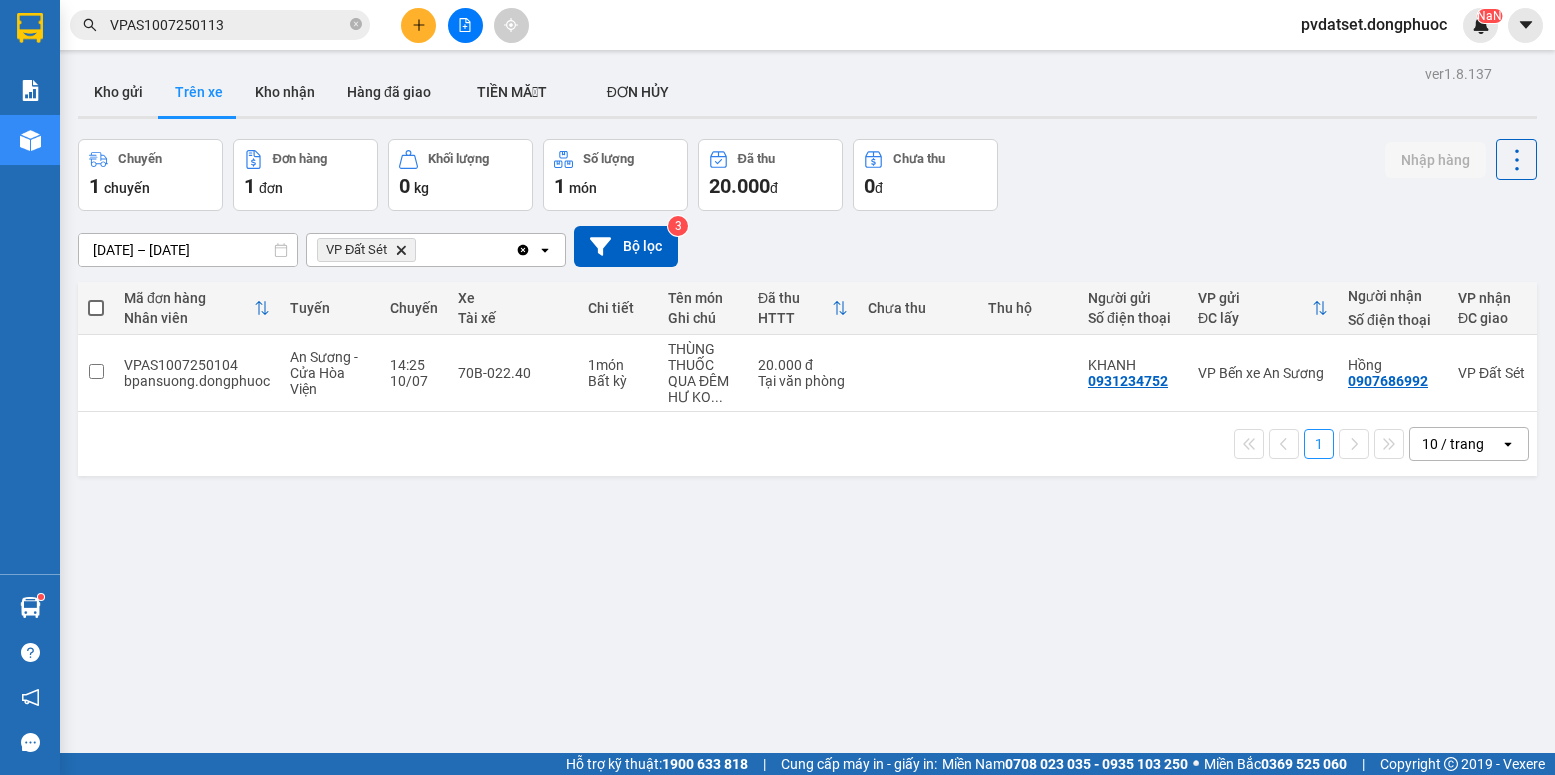 click 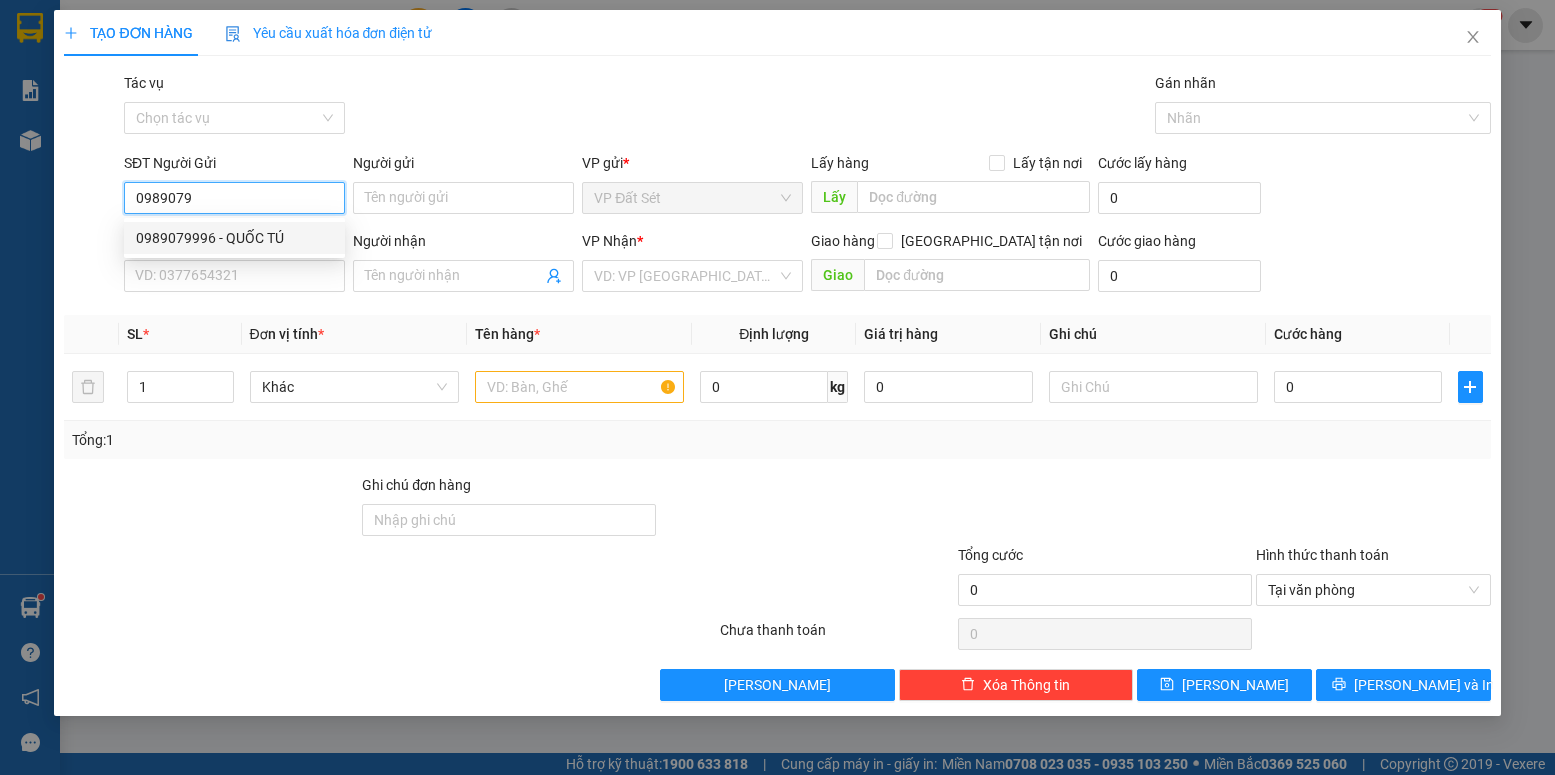 click on "0989079996 - QUỐC TÚ" at bounding box center [234, 238] 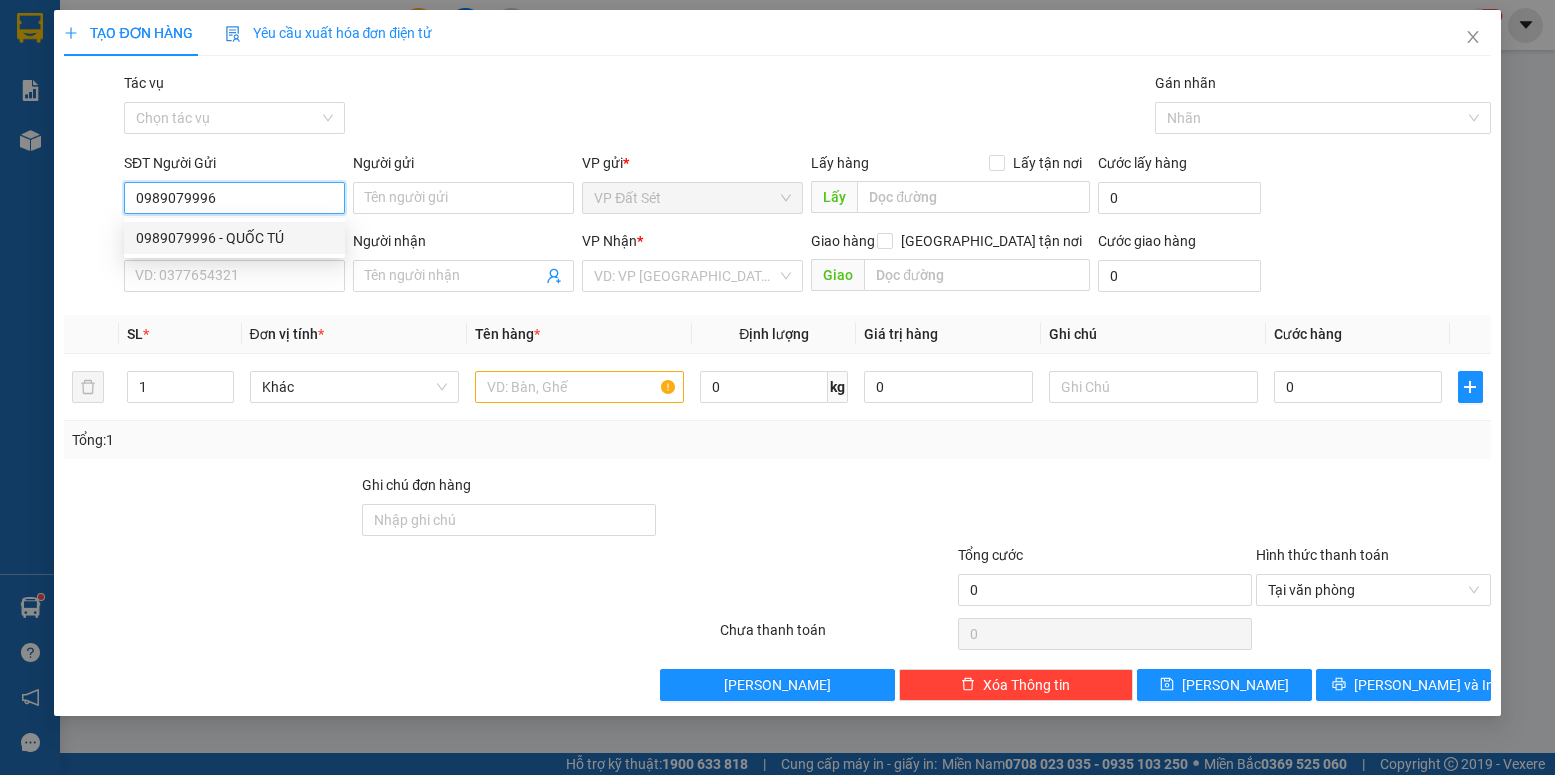 type on "QUỐC TÚ" 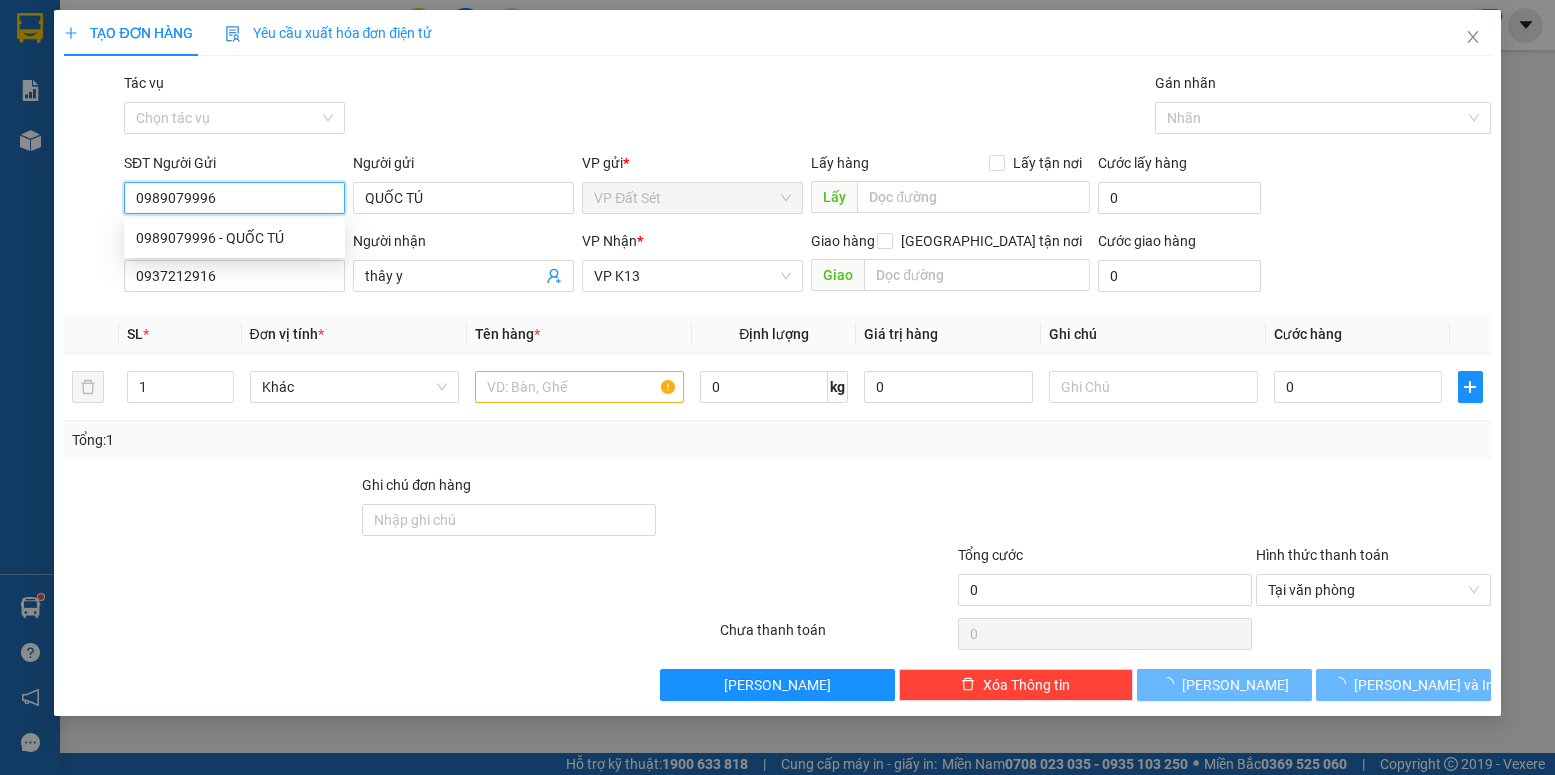 type on "20.000" 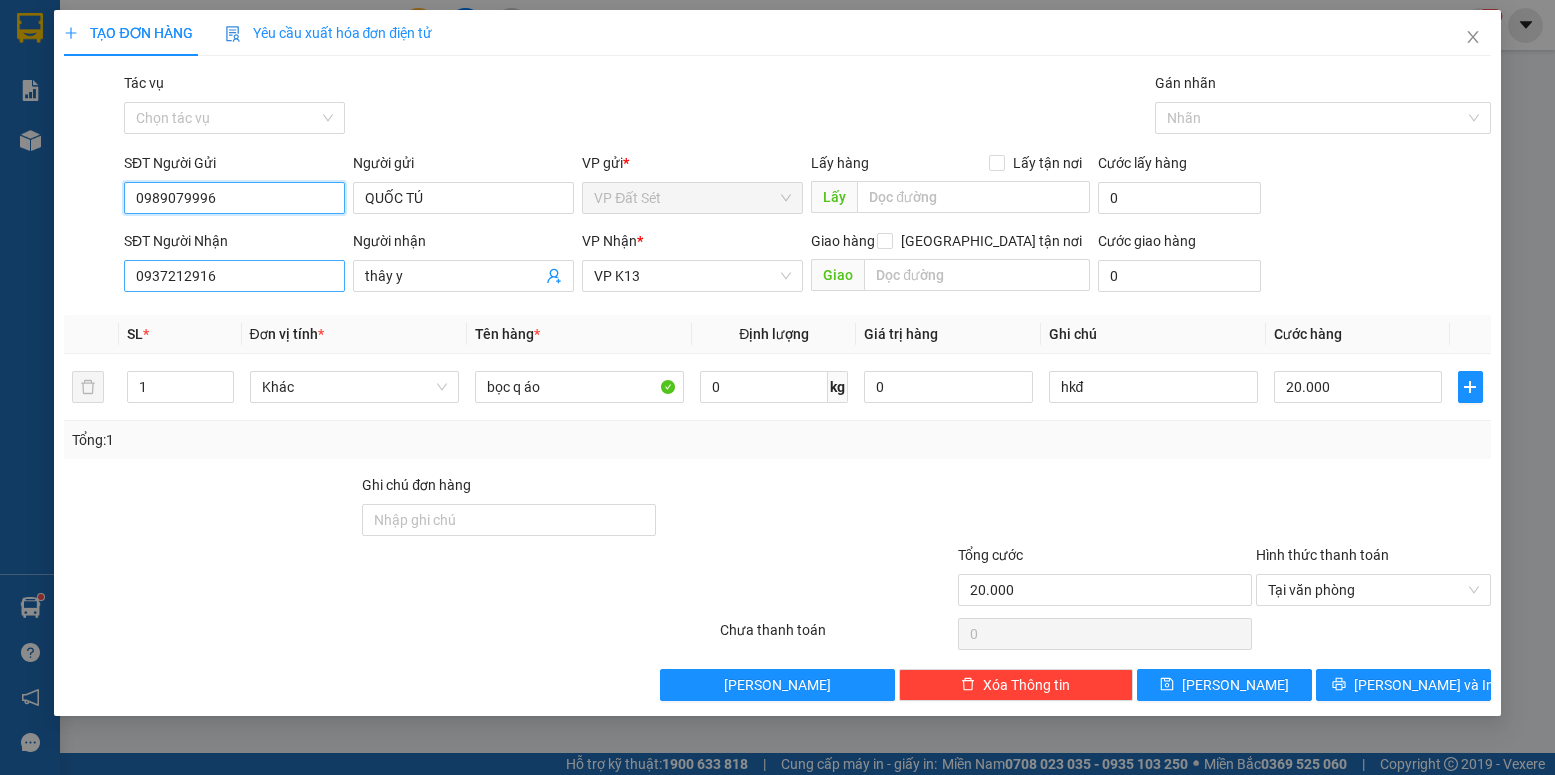 type on "0989079996" 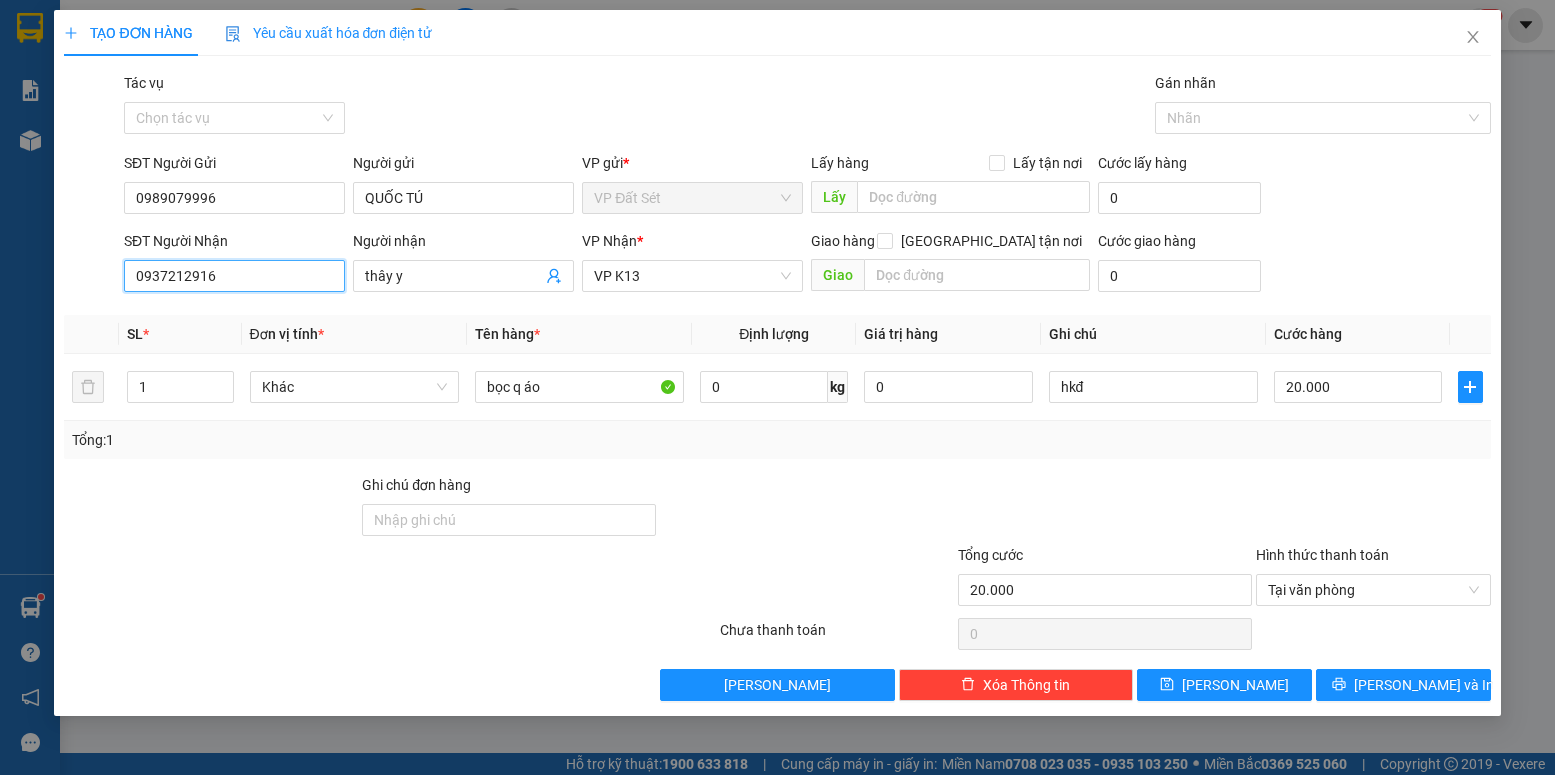 drag, startPoint x: 260, startPoint y: 269, endPoint x: 89, endPoint y: 296, distance: 173.11845 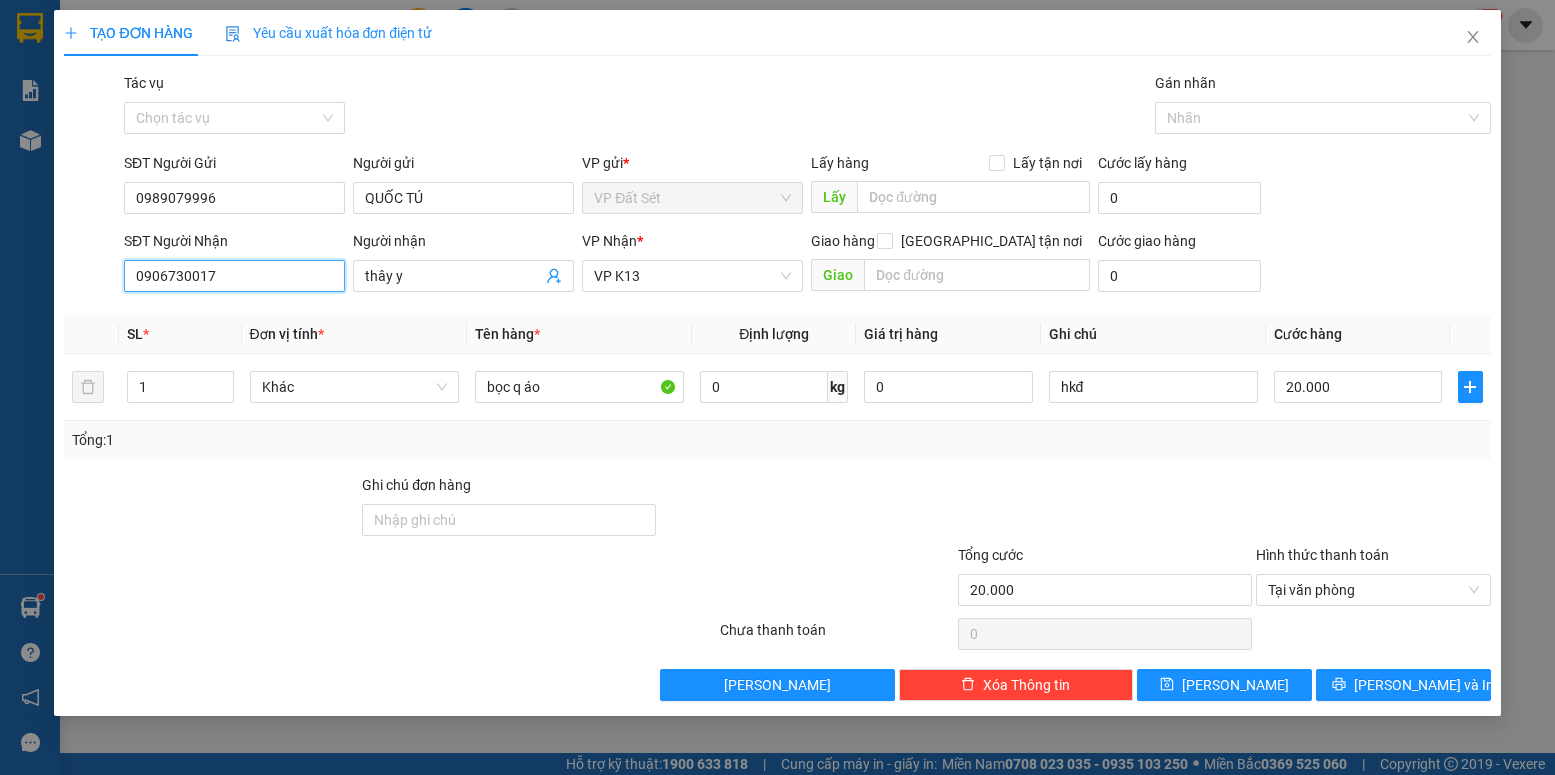 type on "0906730017" 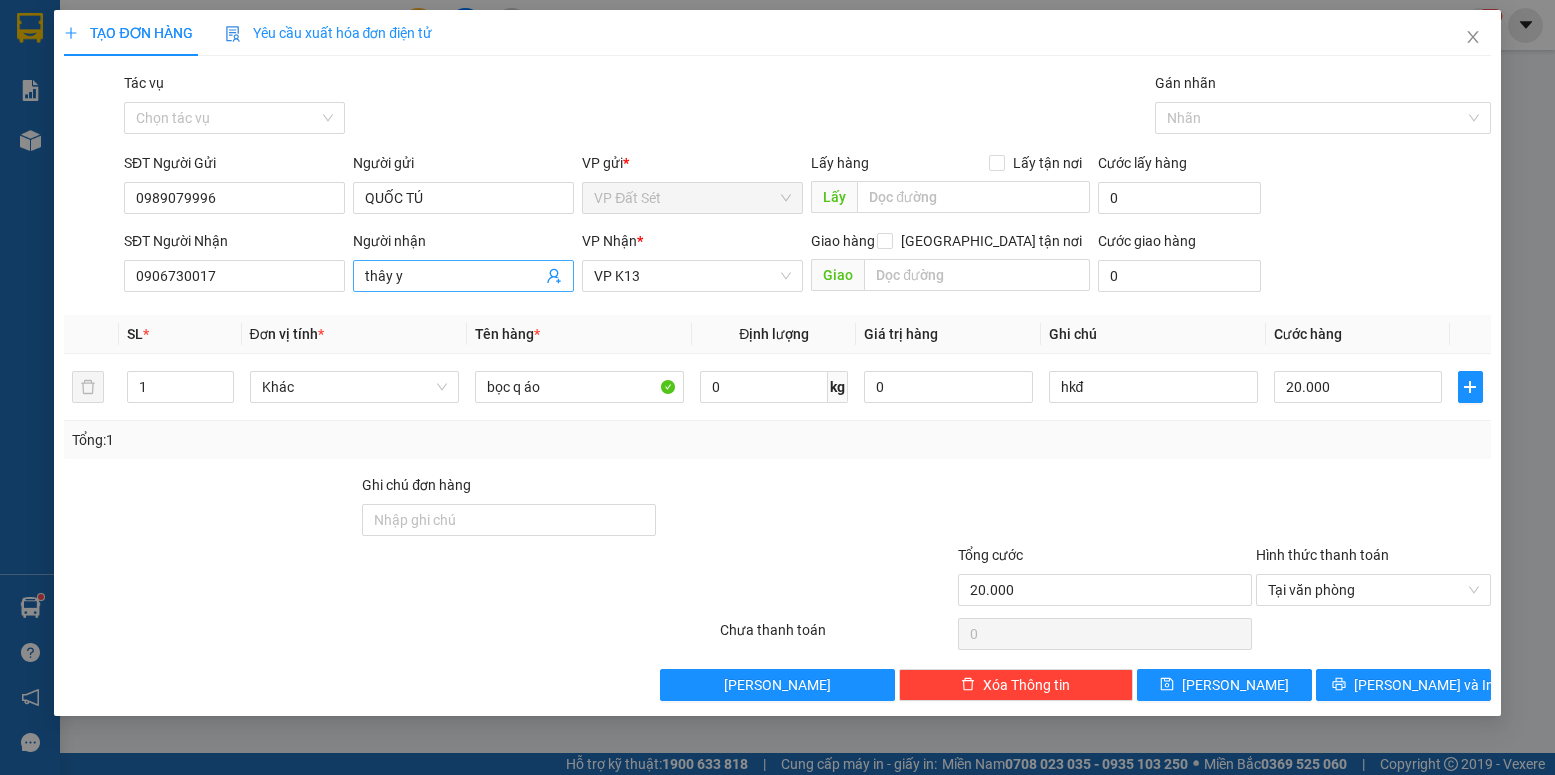 drag, startPoint x: 426, startPoint y: 252, endPoint x: 400, endPoint y: 278, distance: 36.769554 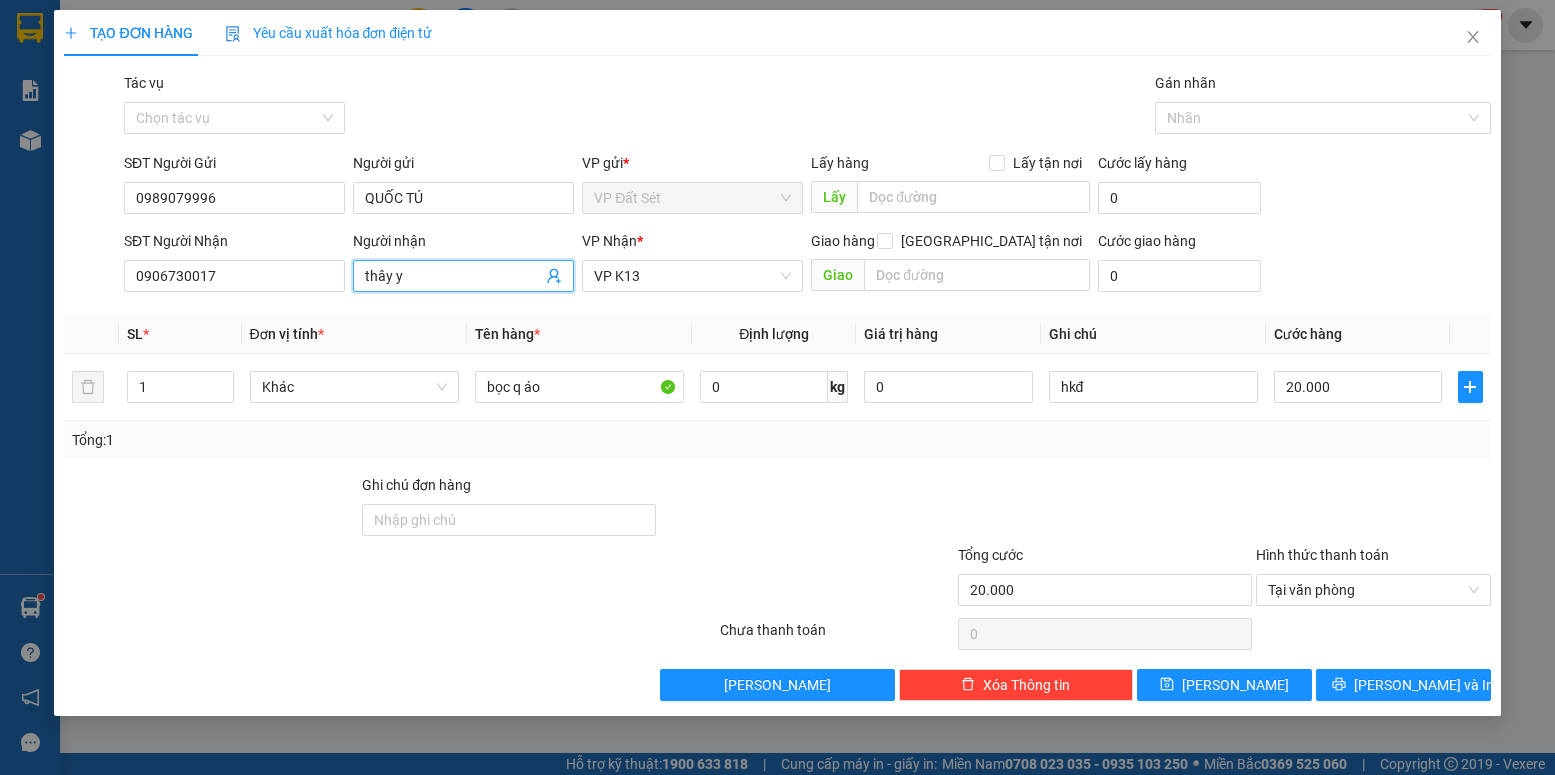 drag, startPoint x: 407, startPoint y: 286, endPoint x: 330, endPoint y: 294, distance: 77.41447 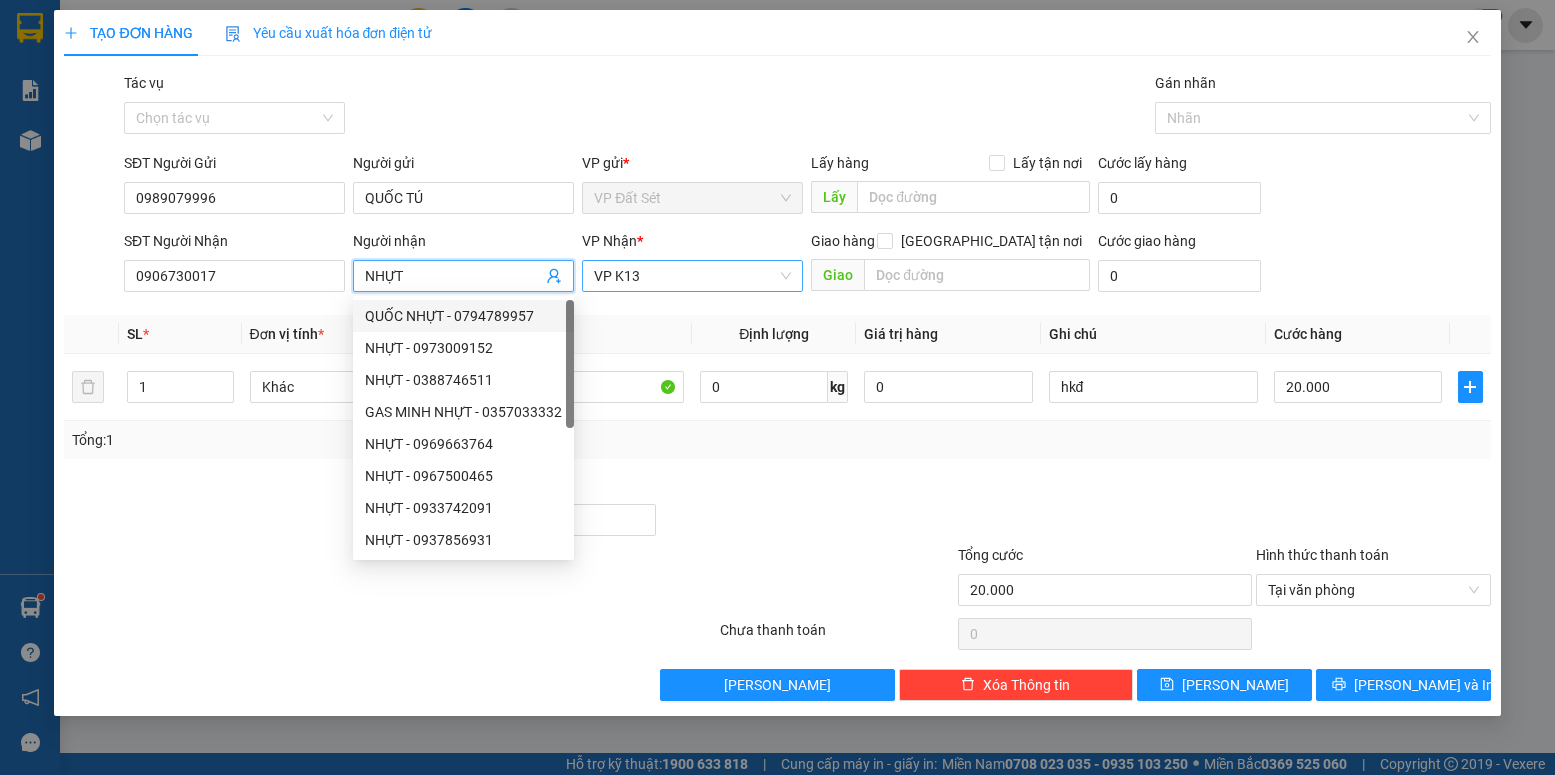 click on "VP K13" at bounding box center [692, 276] 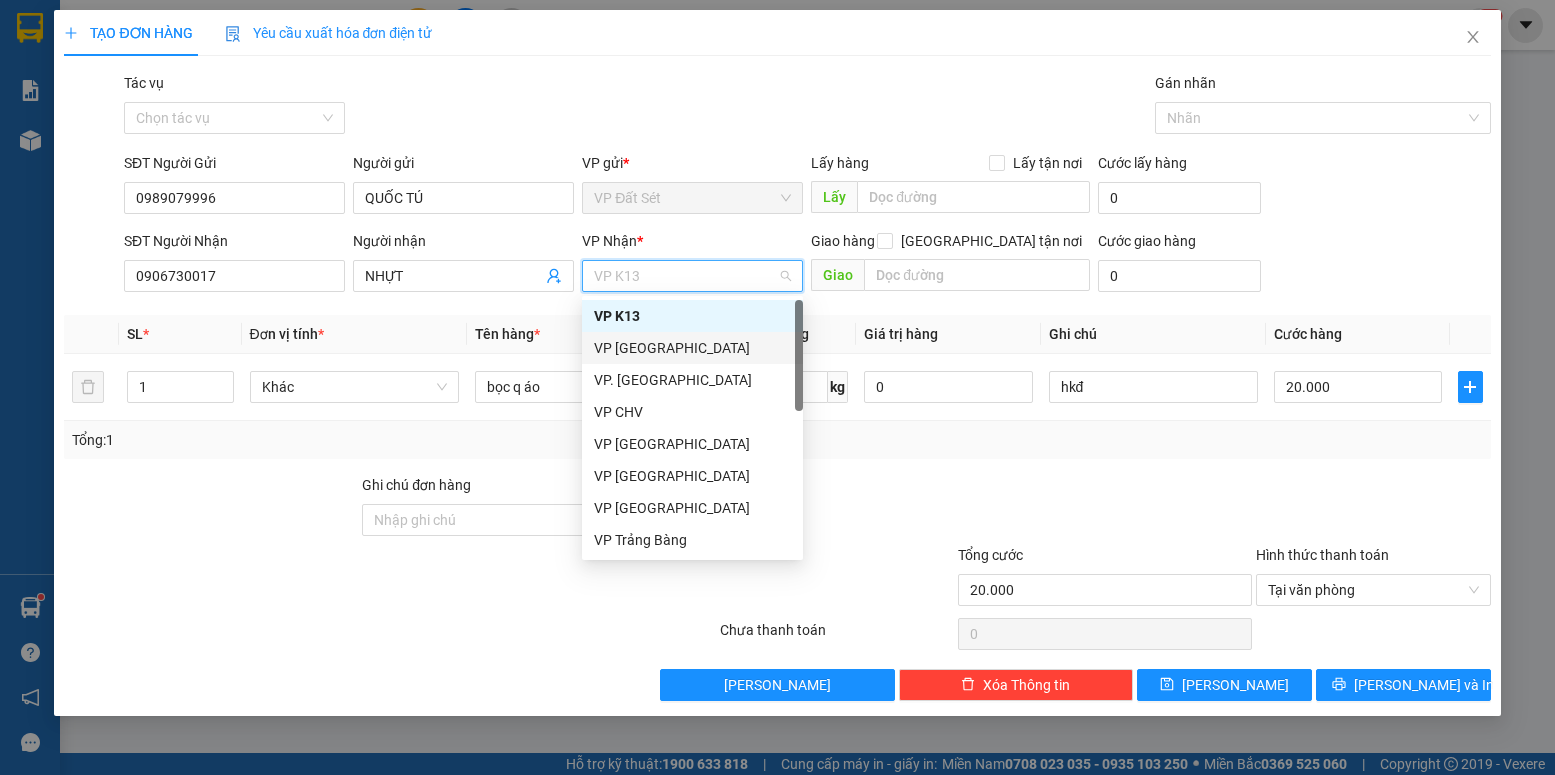 click on "VP [GEOGRAPHIC_DATA]" at bounding box center [692, 348] 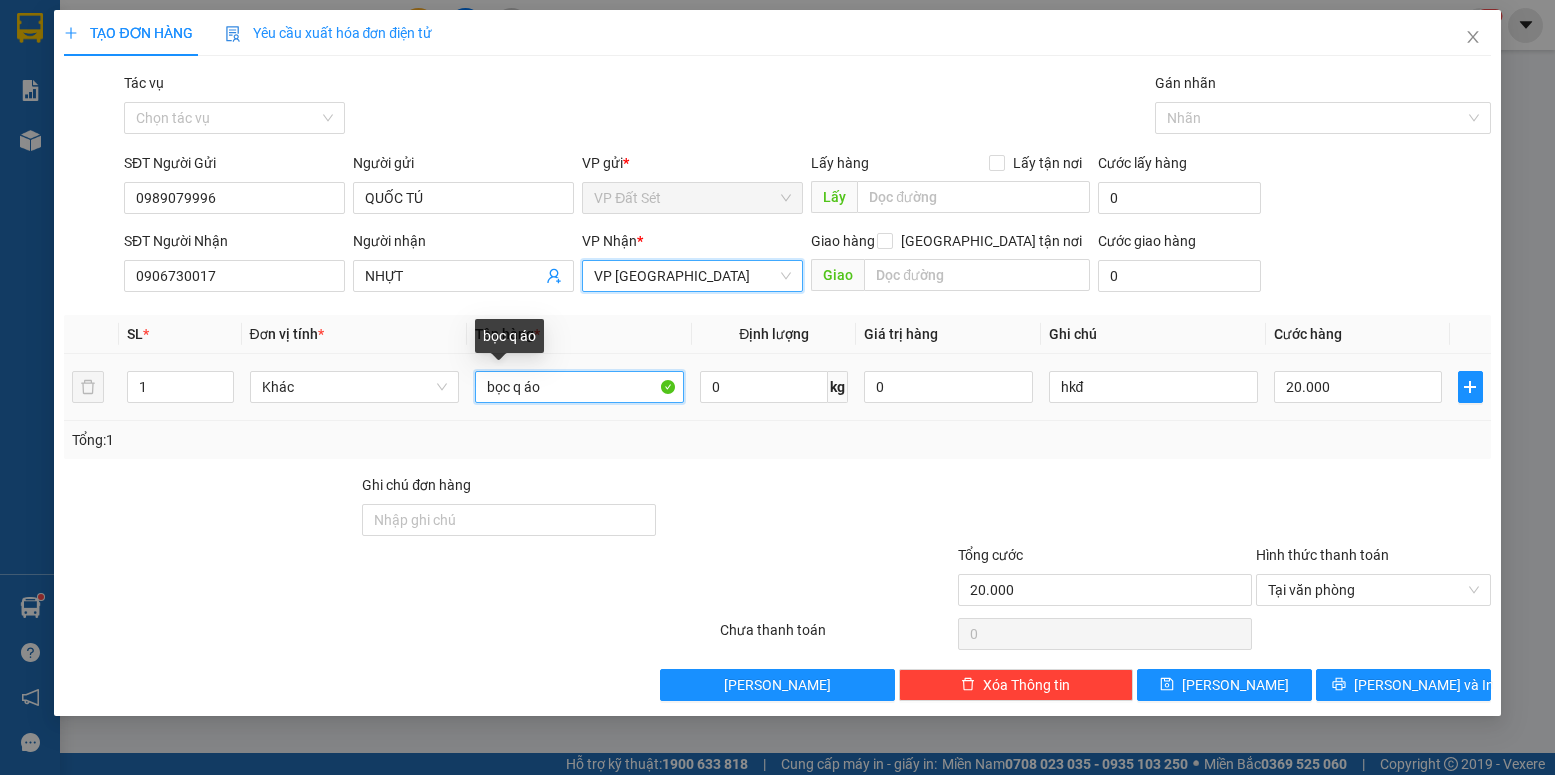 click on "bọc q áo" at bounding box center (579, 387) 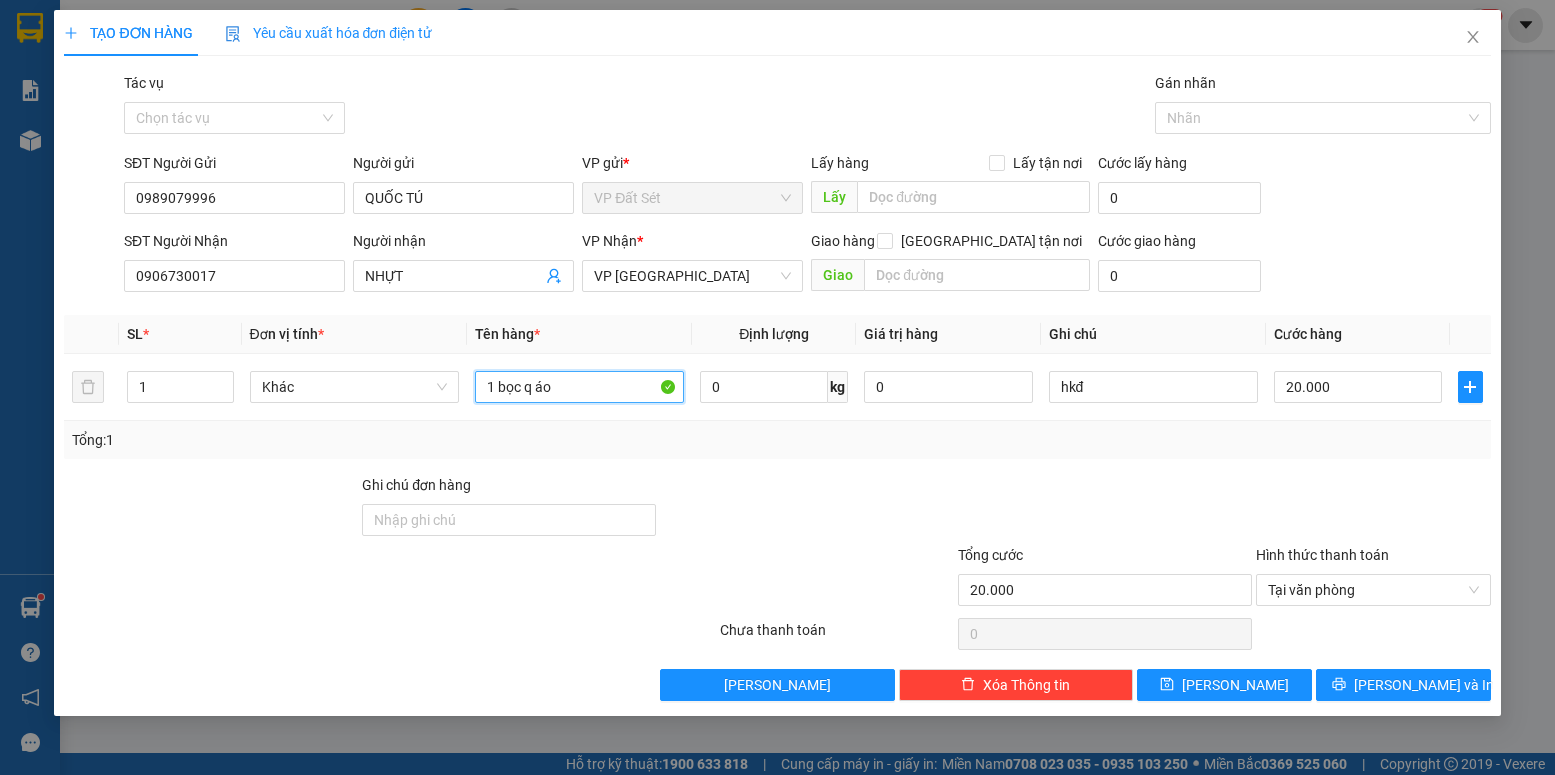 type on "1 bọc q áo" 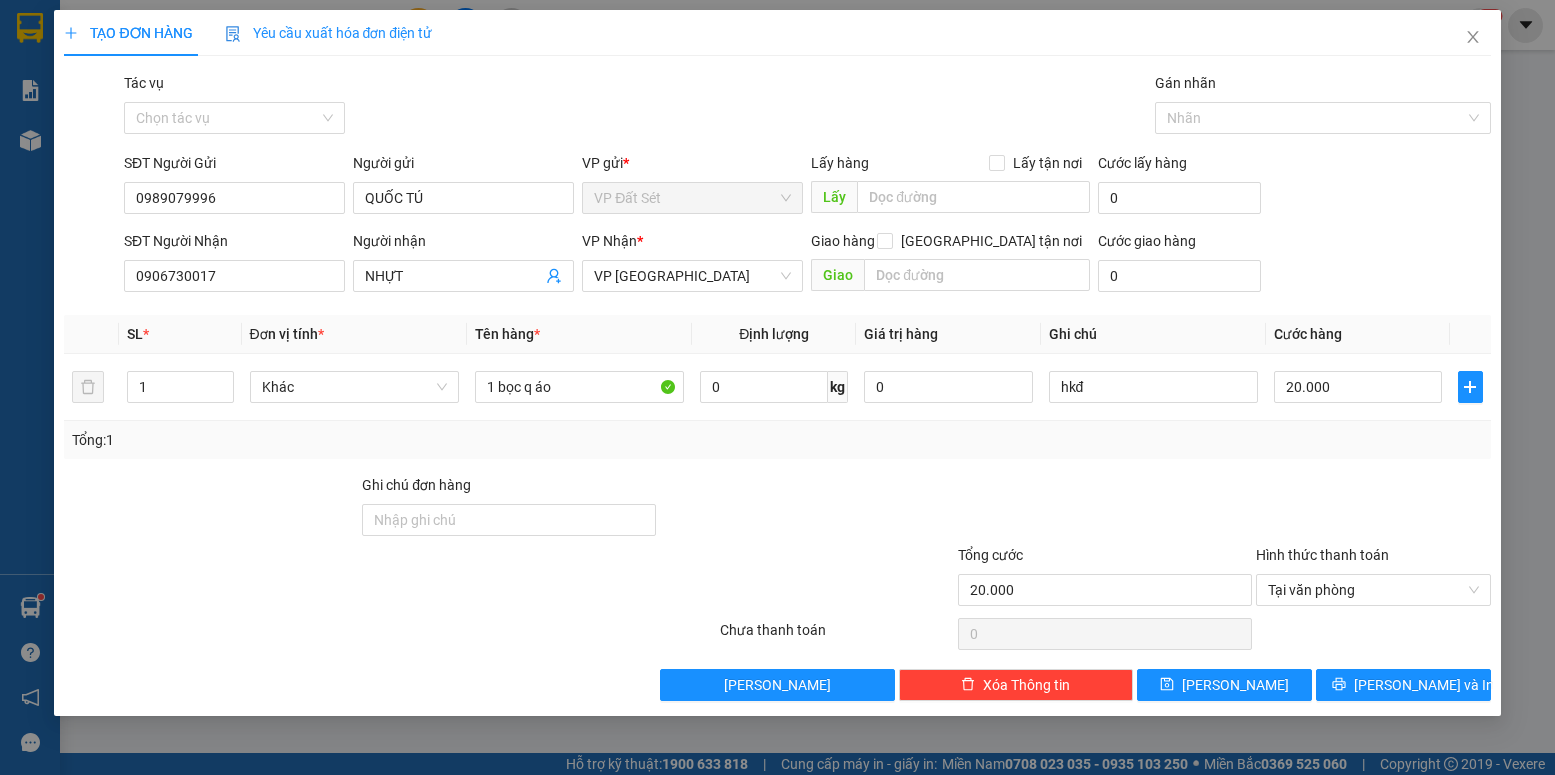 click on "Transit Pickup Surcharge Ids Transit Deliver Surcharge Ids Transit Deliver Surcharge Transit Deliver Surcharge Gói vận chuyển  * Tiêu chuẩn Tác vụ Chọn tác vụ Gán nhãn   Nhãn SĐT Người Gửi 0989079996 Người gửi QUỐC TÚ VP gửi  * VP Đất Sét Lấy hàng Lấy tận nơi Lấy Cước lấy hàng 0 SĐT Người Nhận 0906730017 Người nhận NHỰT VP Nhận  * VP [GEOGRAPHIC_DATA] hàng Giao tận nơi Giao Cước giao hàng 0 SL  * Đơn vị tính  * Tên hàng  * Định lượng Giá trị hàng Ghi chú Cước hàng                   1 Khác 1 bọc q áo 0 kg 0 hkđ 20.000 Tổng:  1 Ghi chú đơn hàng Tổng cước 20.000 Hình thức thanh toán Tại văn phòng Số tiền thu trước 0 Chưa thanh toán 0 Chọn HT Thanh Toán Lưu nháp Xóa Thông tin [PERSON_NAME] và In 1 bọc q áo" at bounding box center [777, 386] 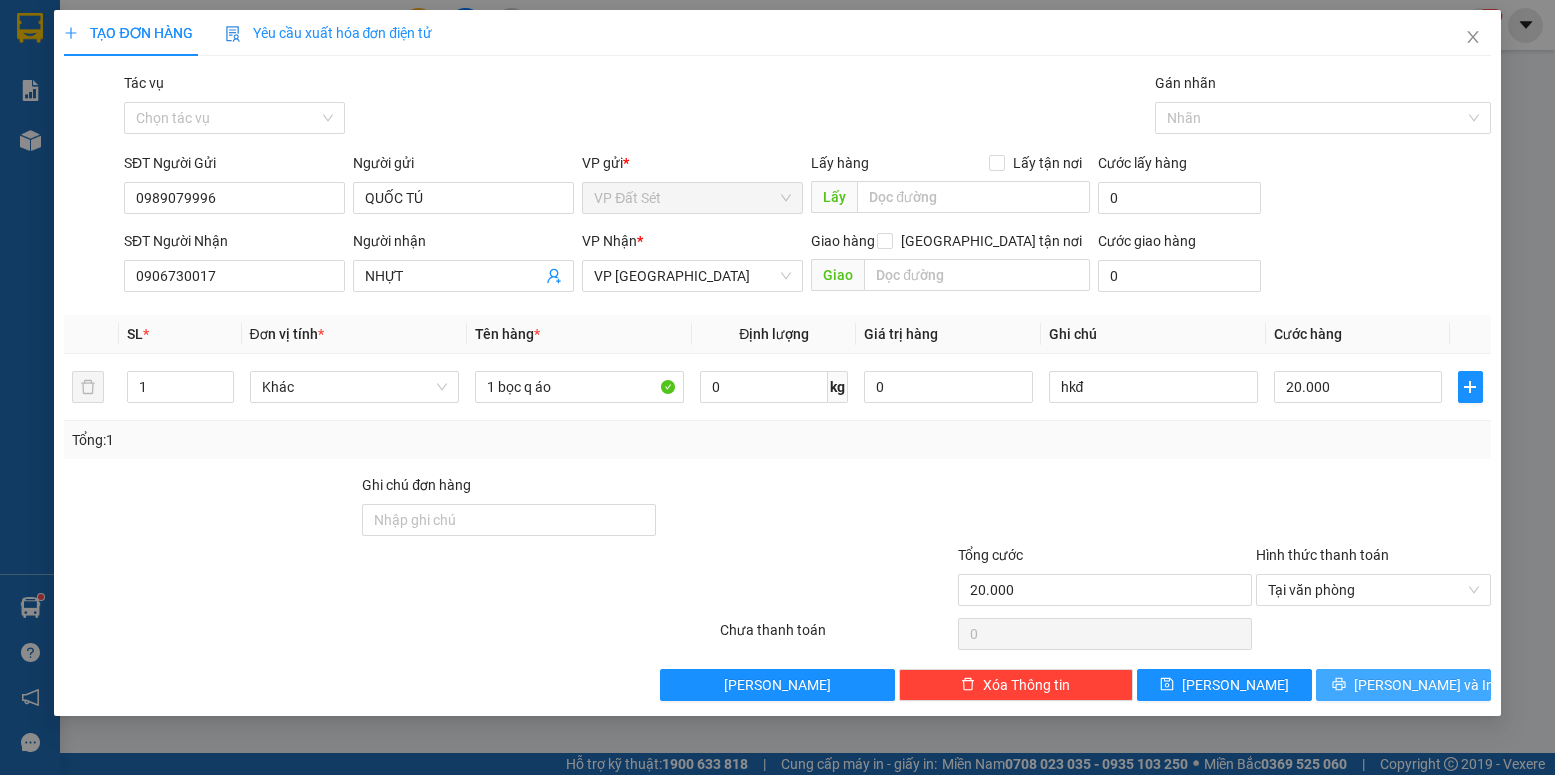 click on "[PERSON_NAME] và In" at bounding box center (1424, 685) 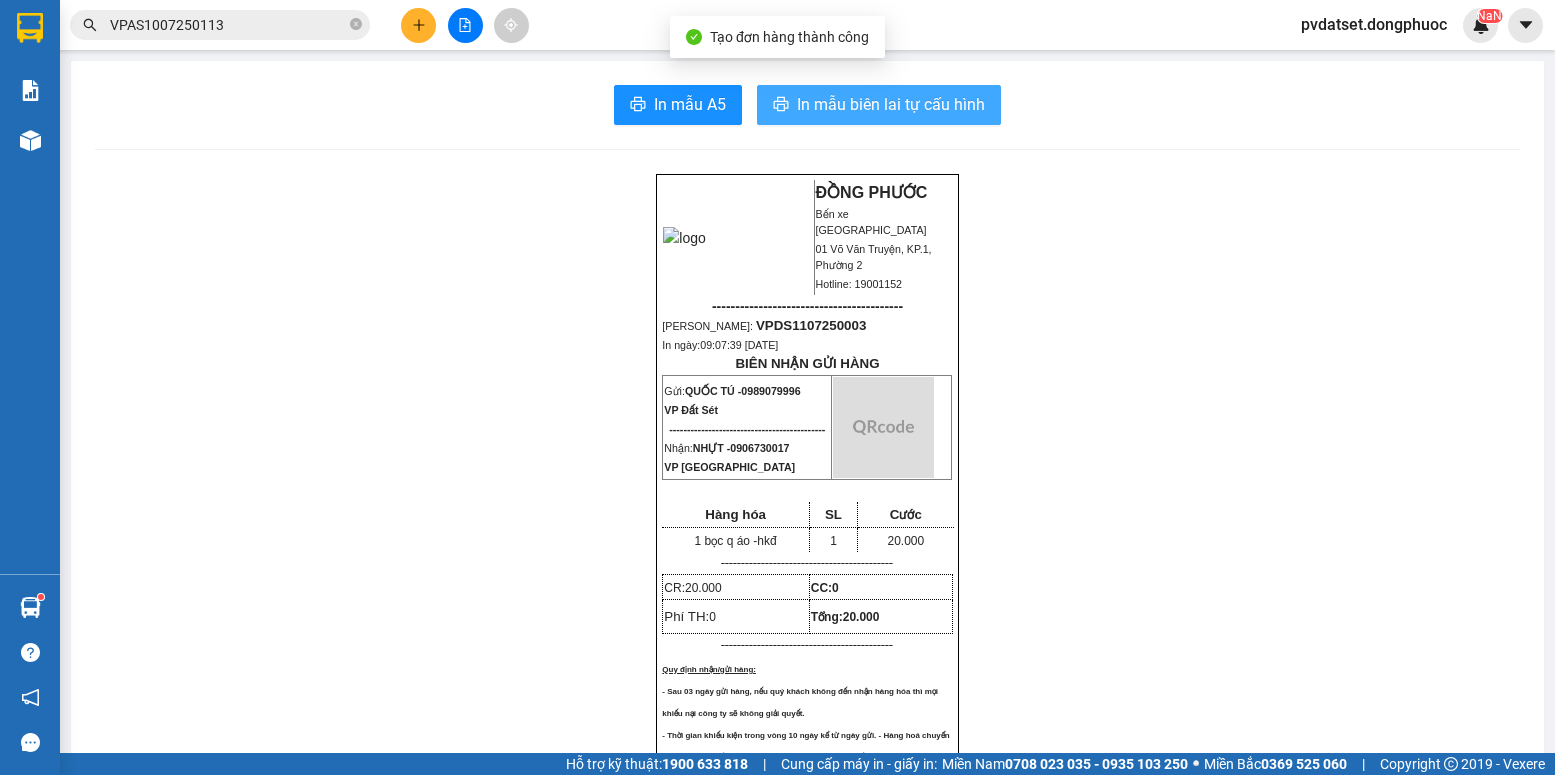 click on "In mẫu biên lai tự cấu hình" at bounding box center [891, 104] 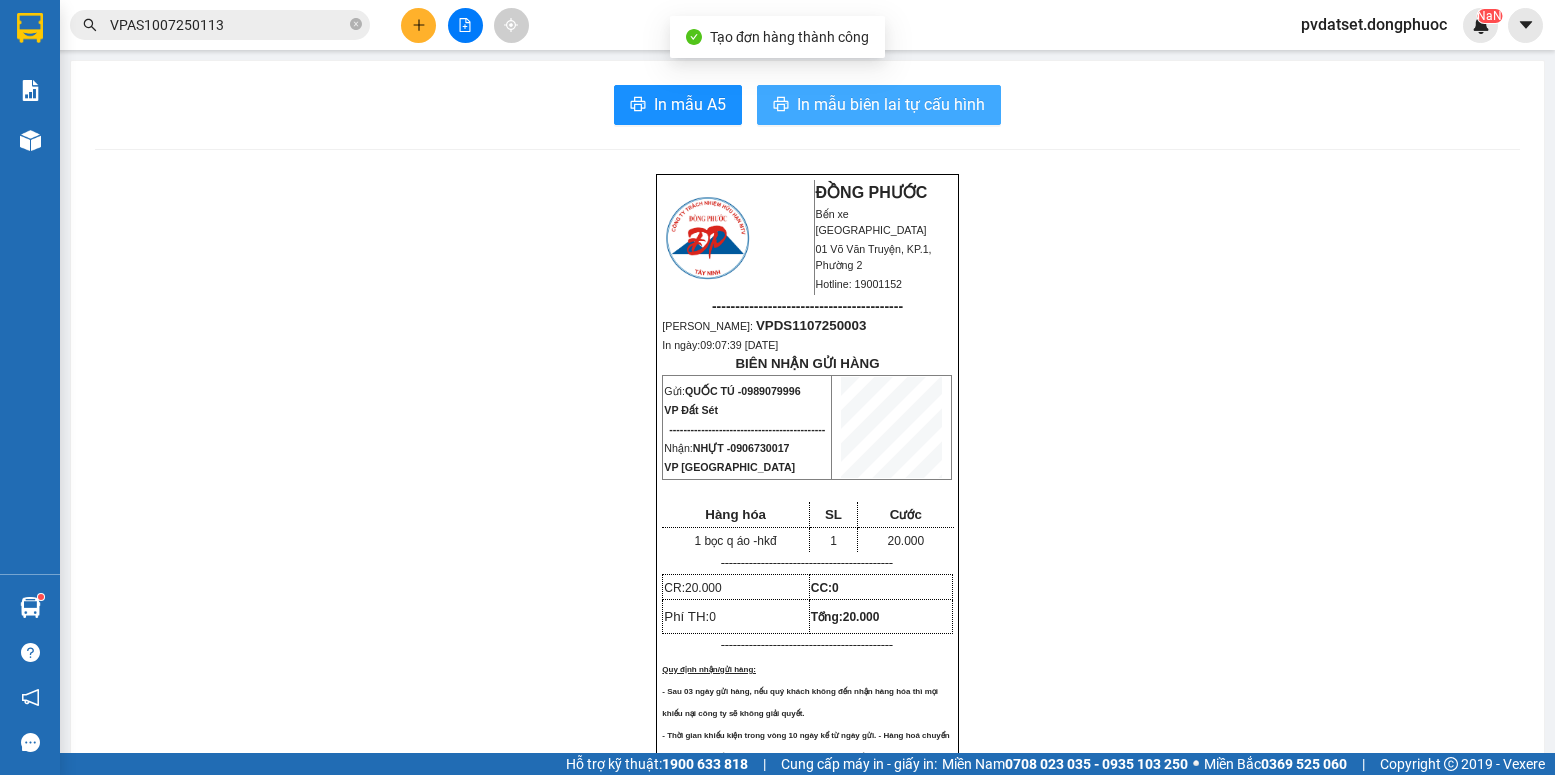 scroll, scrollTop: 0, scrollLeft: 0, axis: both 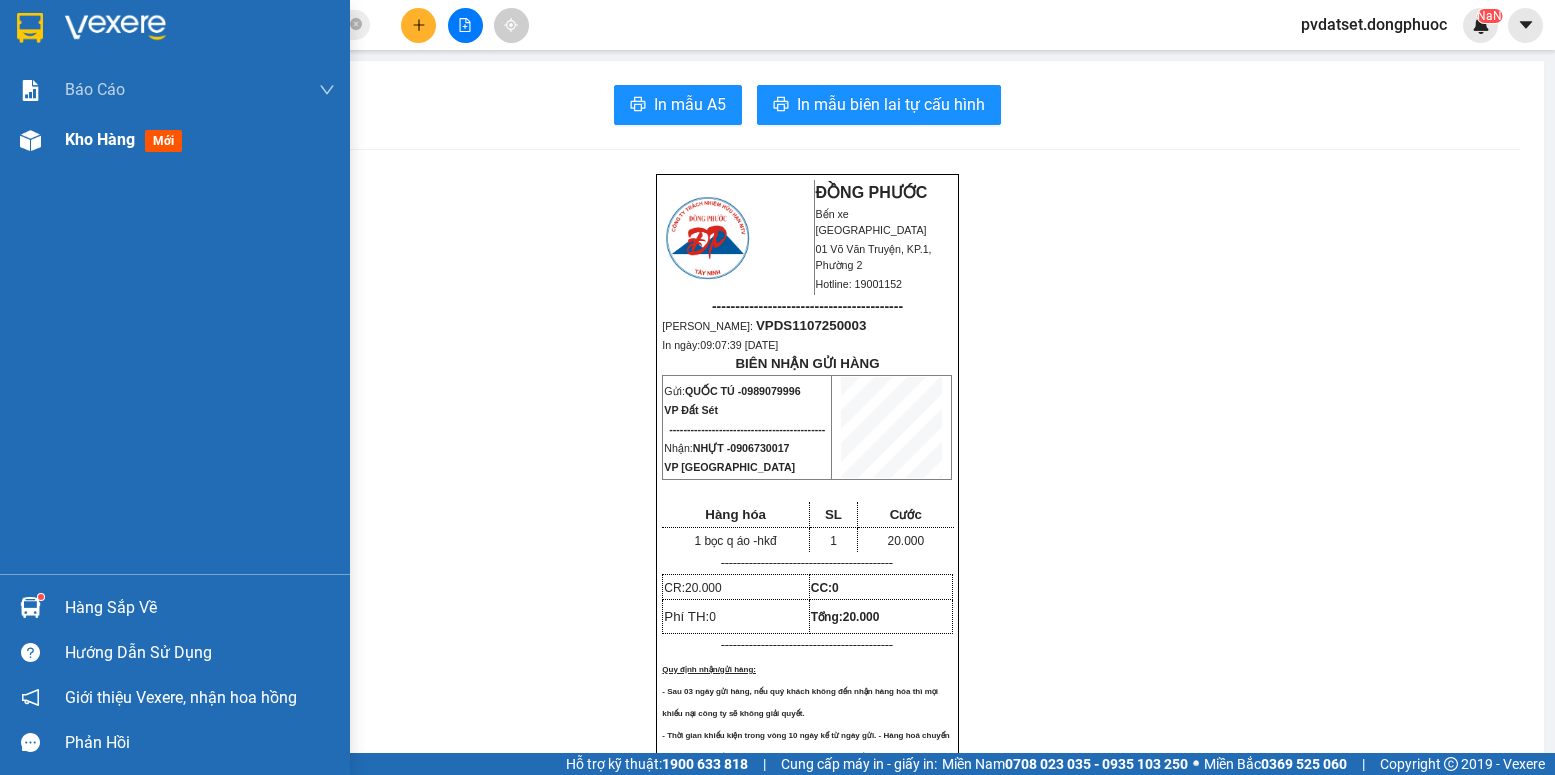 click on "Kho hàng" at bounding box center [100, 139] 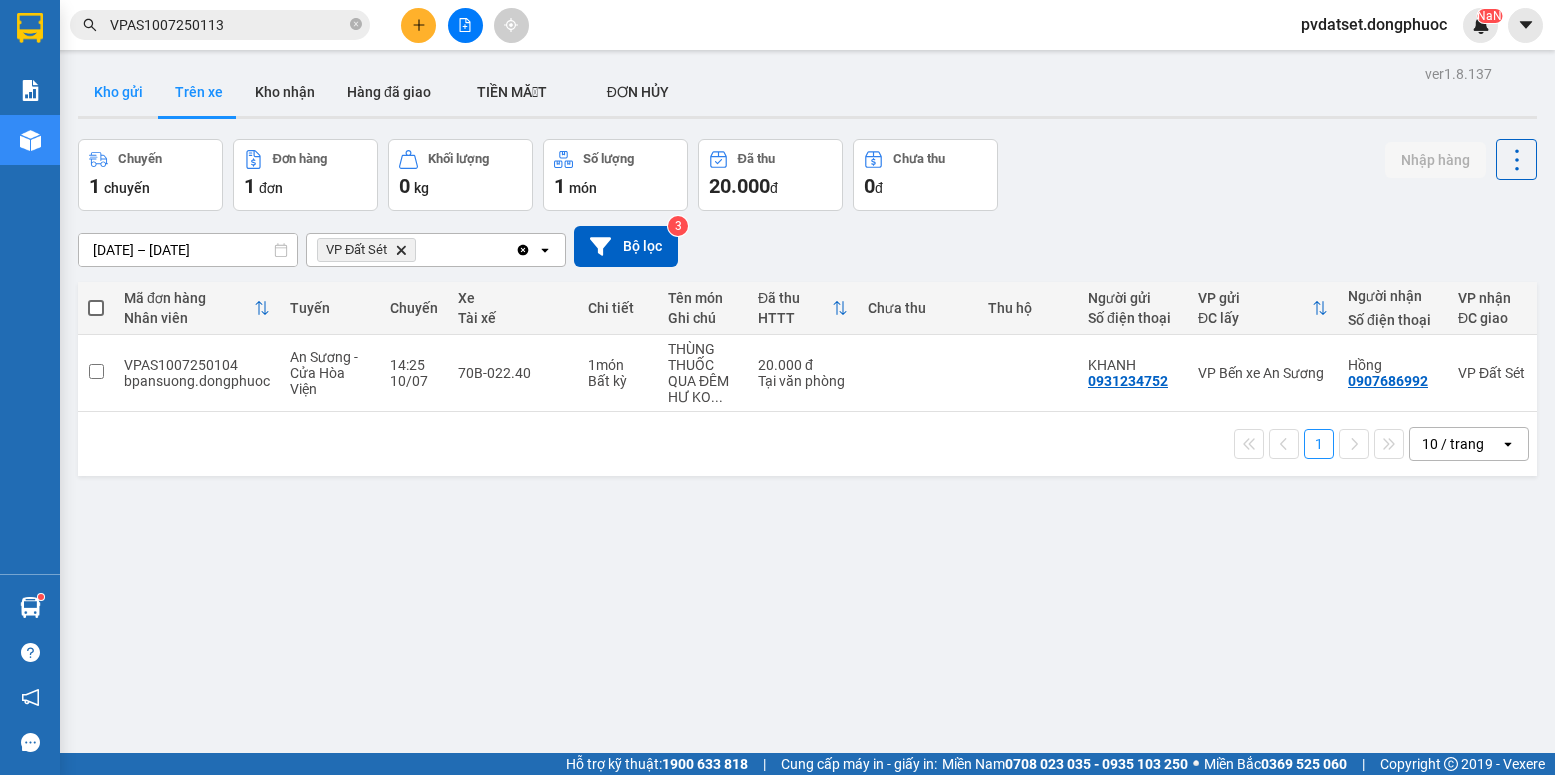 click on "Kho gửi" at bounding box center [118, 92] 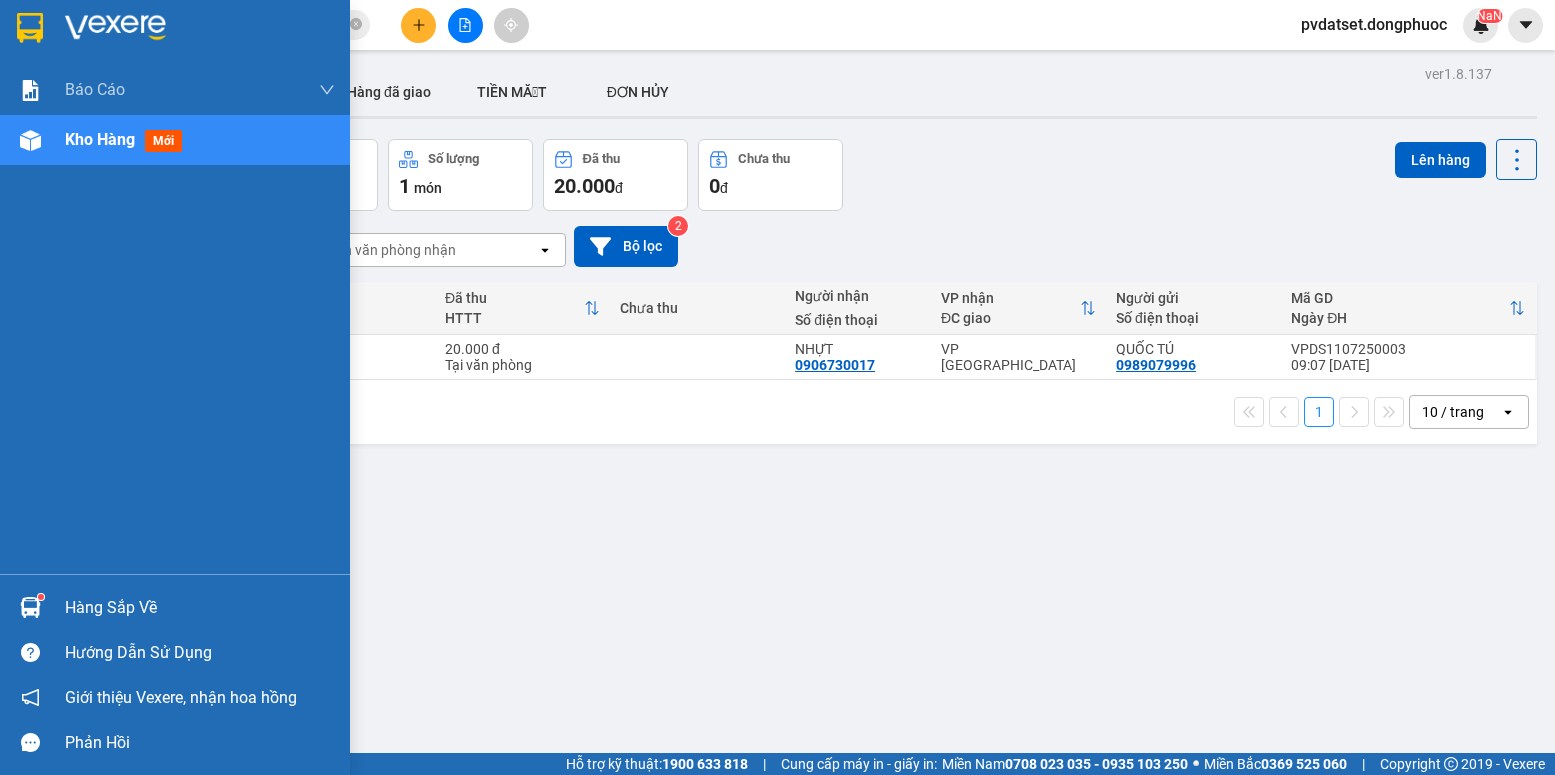 click at bounding box center [30, 607] 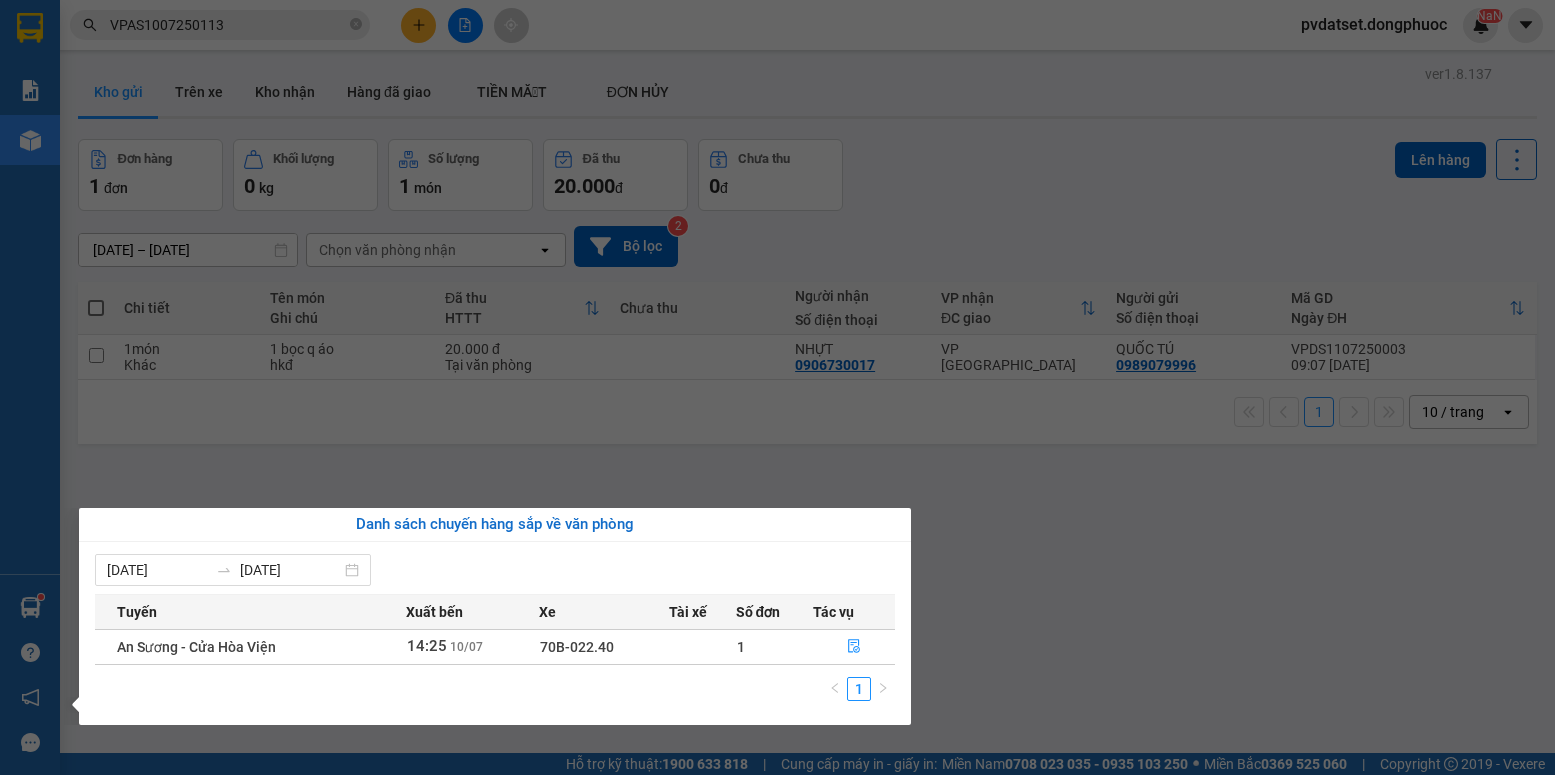 click on "Kết quả tìm kiếm ( 1 )  Bộ lọc  Ngày tạo đơn gần nhất Mã ĐH Trạng thái Món hàng Tổng cước Chưa cước Nhãn Người gửi VP Gửi Người nhận VP Nhận VPAS1007250113 14:37 [DATE] VP Gửi   HỘP NK SL:  1 20.000 0909193095 LAB TRƯỜNG AN VP Bến xe An Sương 0898982424 NK MỸ ANH 2 VP Đất Sét 1 VPAS1007250113 pvdatset.dongphuoc NaN     Báo cáo Mẫu 1: Báo cáo dòng tiền  Mẫu 1: Báo cáo dòng tiền theo nhân viên Mẫu 1: Báo cáo dòng tiền theo nhân viên (VP) Mẫu 2: Doanh số tạo đơn theo Văn phòng, nhân viên - Trạm     Kho hàng mới Hàng sắp về Hướng dẫn sử dụng Giới thiệu Vexere, nhận hoa hồng Phản hồi Phần mềm hỗ trợ bạn tốt chứ? ver  1.8.137 Kho gửi Trên xe Kho nhận Hàng đã giao TIỀN MẶT  ĐƠN HỦY Đơn hàng 1 đơn Khối lượng 0 kg Số lượng 1 món Đã thu 20.000  đ Chưa thu 0  đ Lên hàng [DATE] – [DATE] Chọn văn phòng nhận open 2 1" at bounding box center [777, 387] 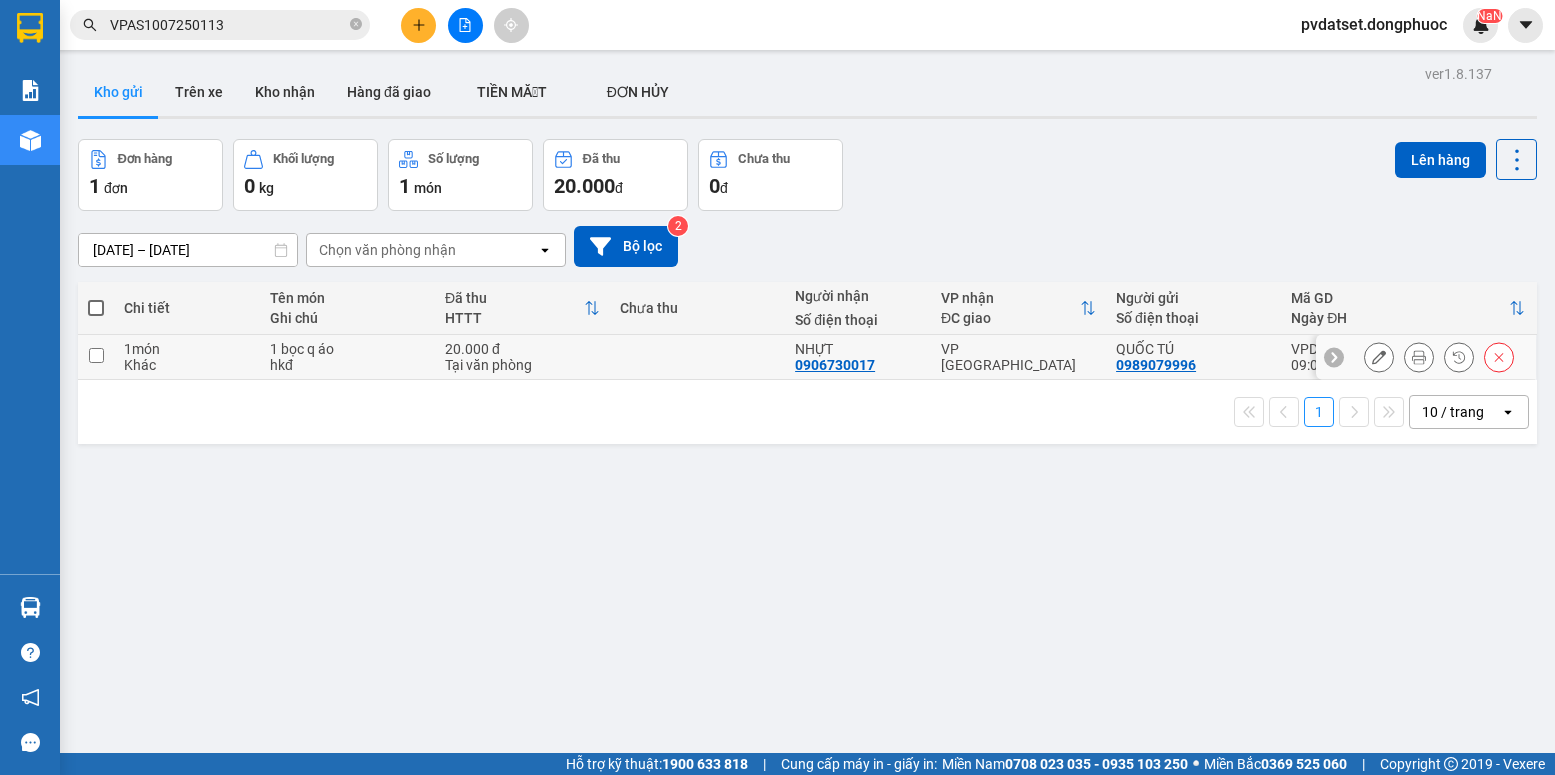 click on "hkđ" at bounding box center (347, 365) 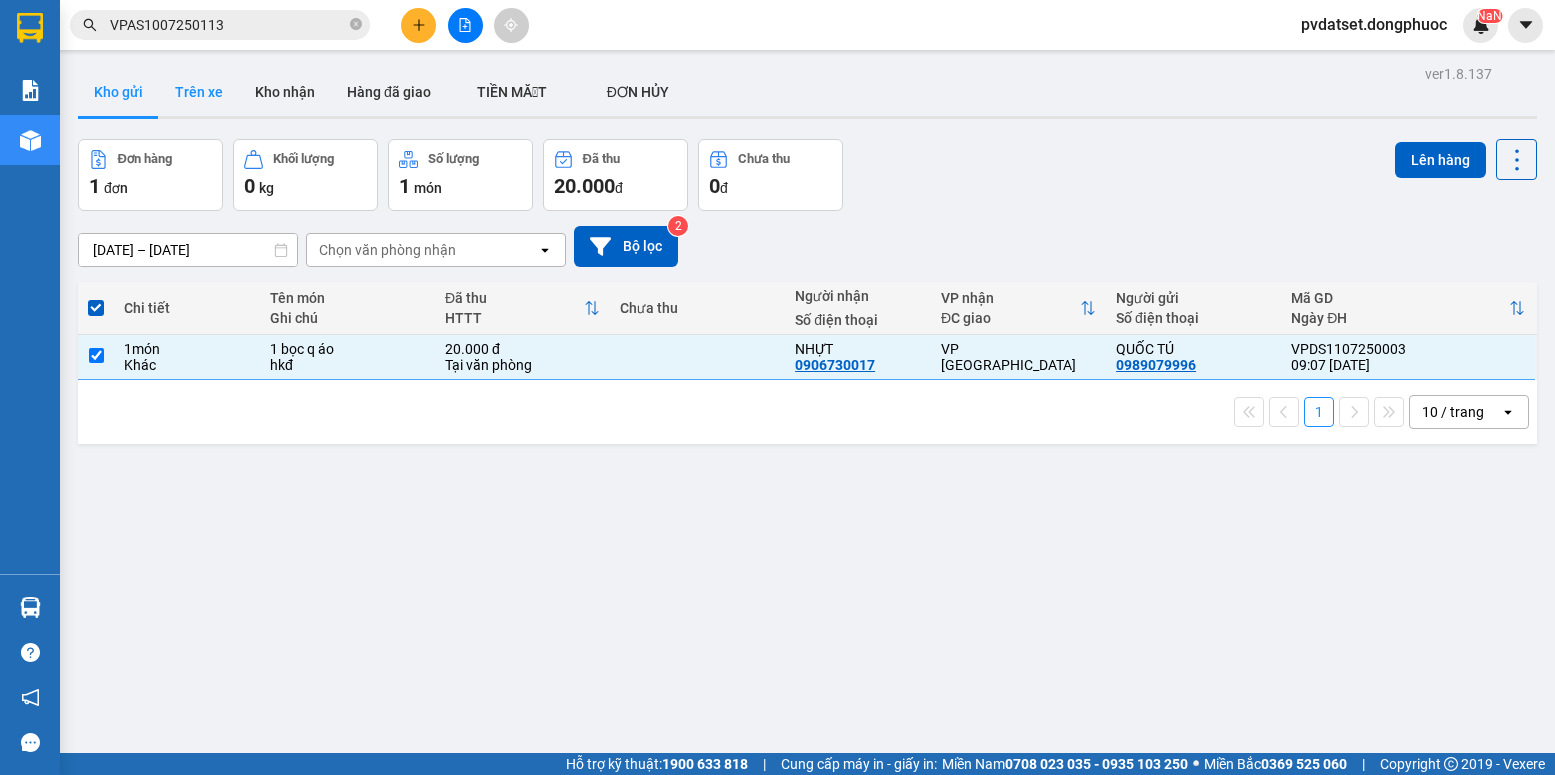 click on "Trên xe" at bounding box center (199, 92) 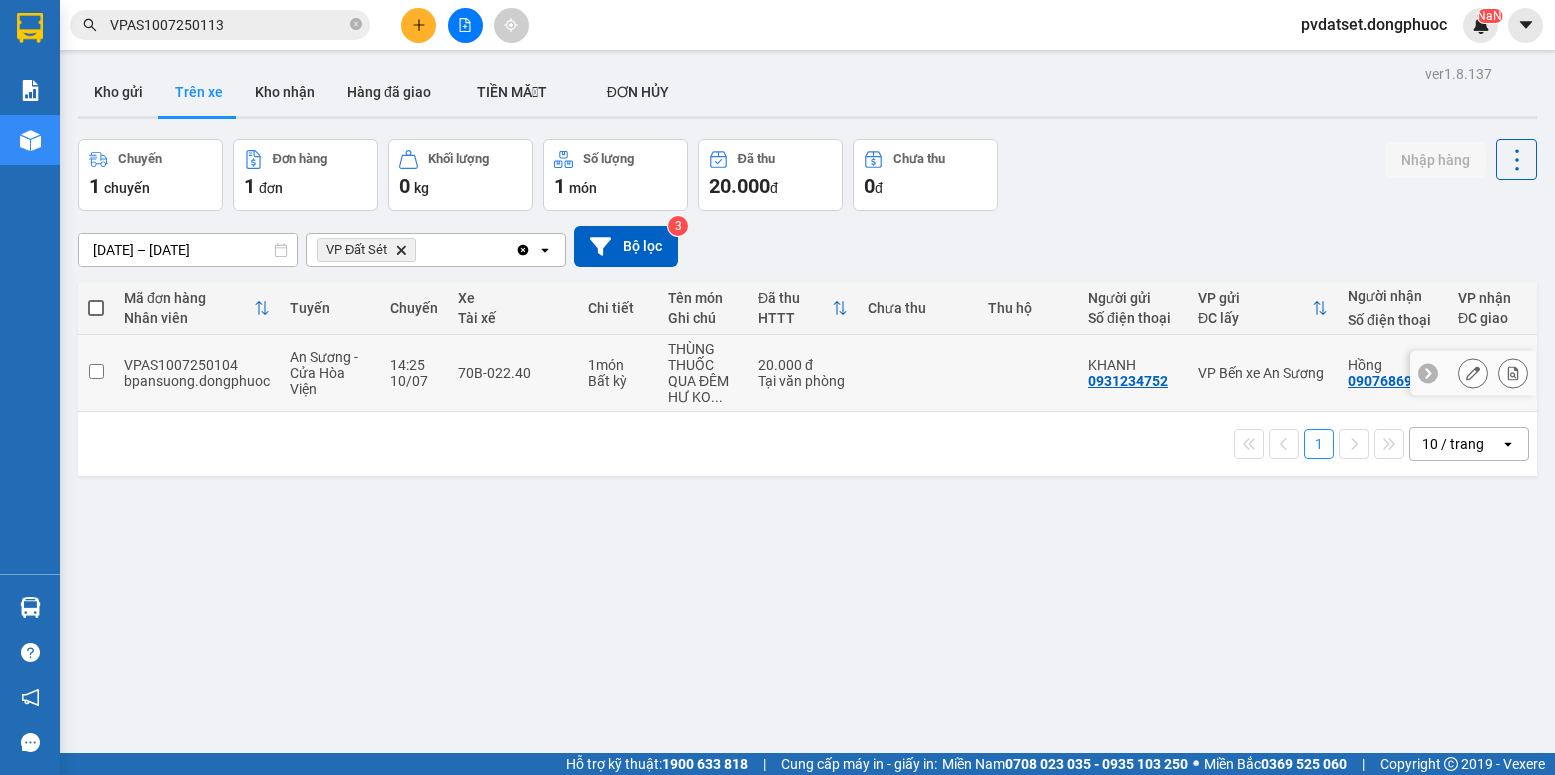 click at bounding box center [918, 373] 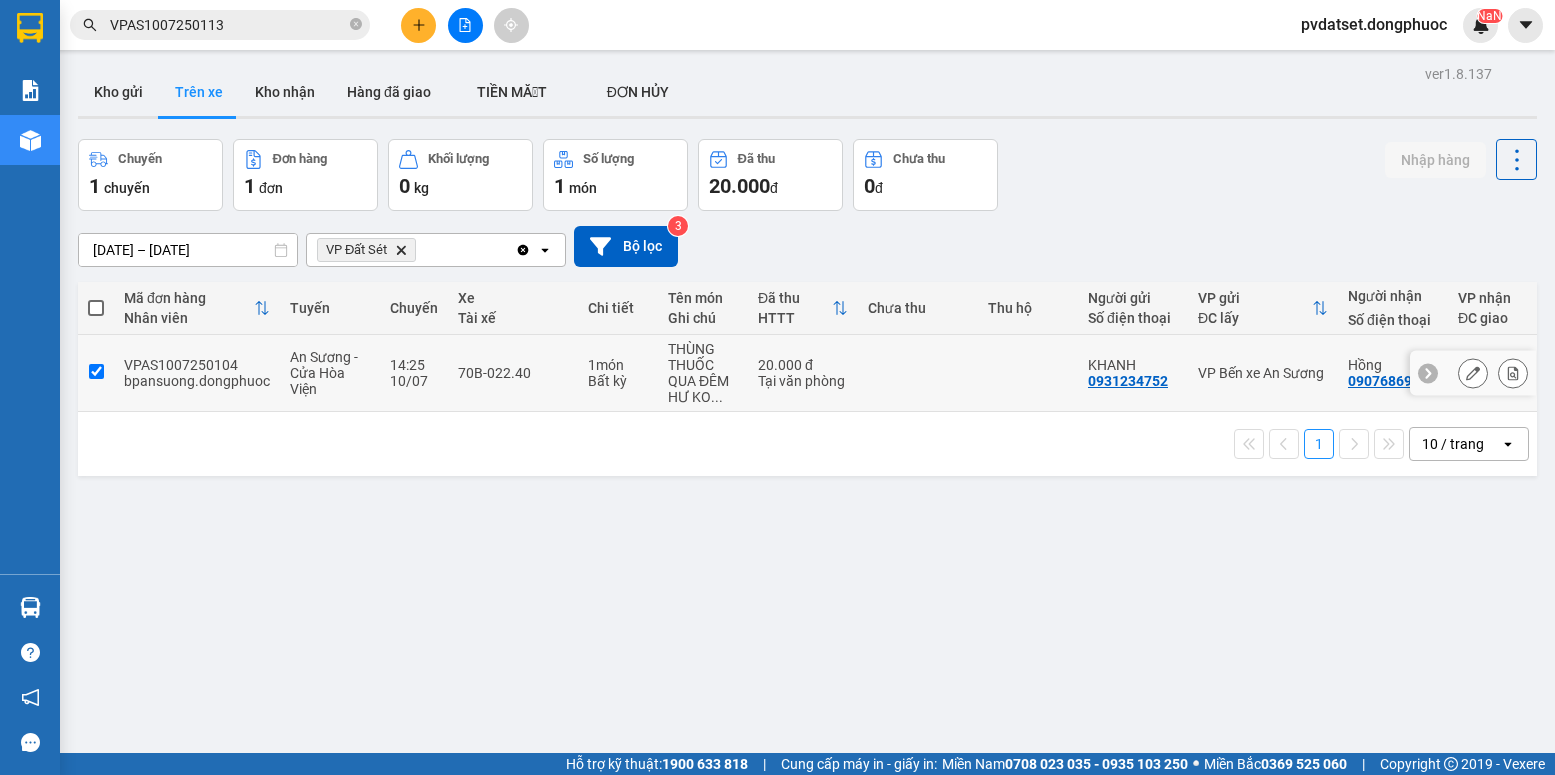 checkbox on "true" 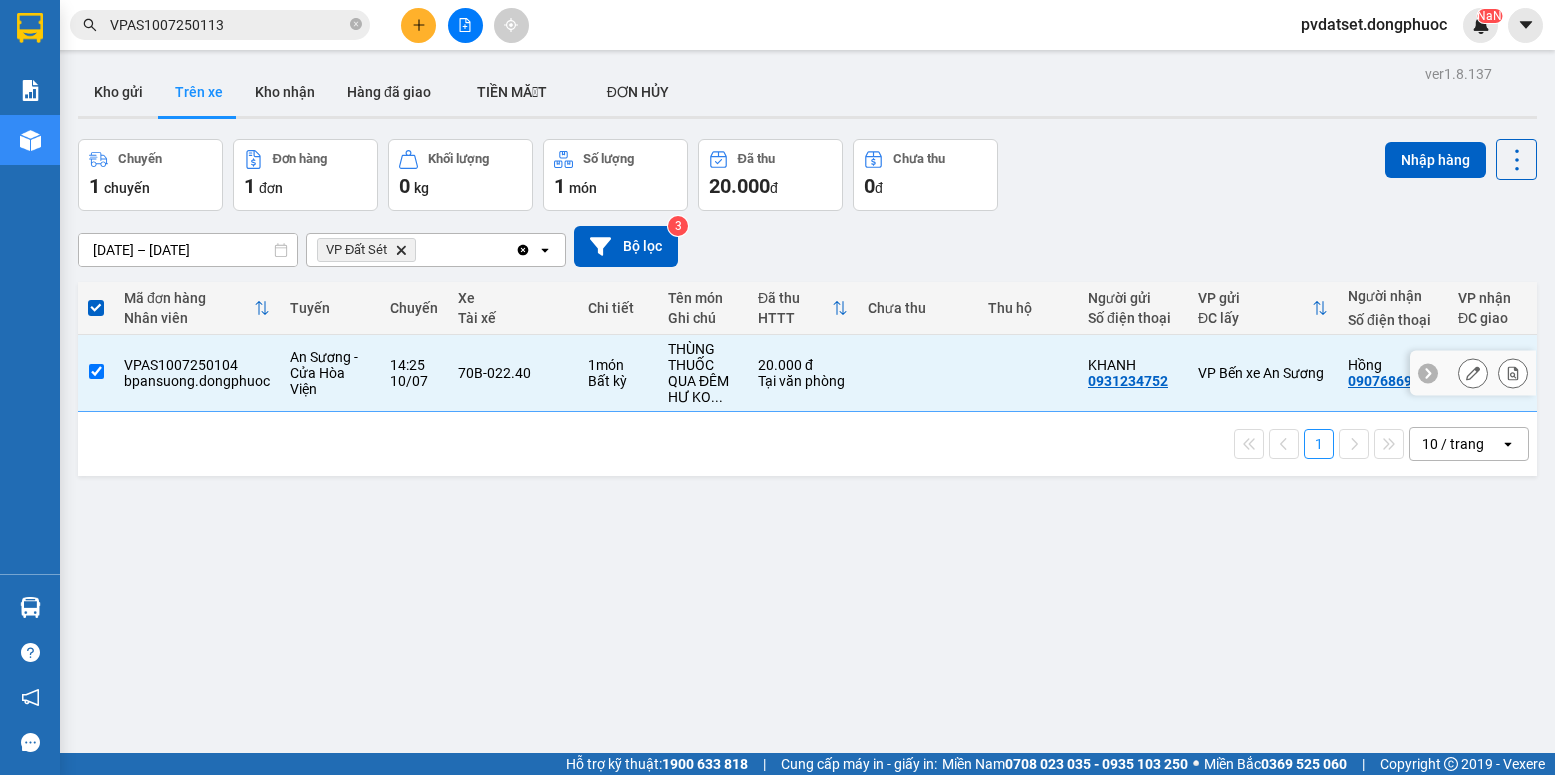 click 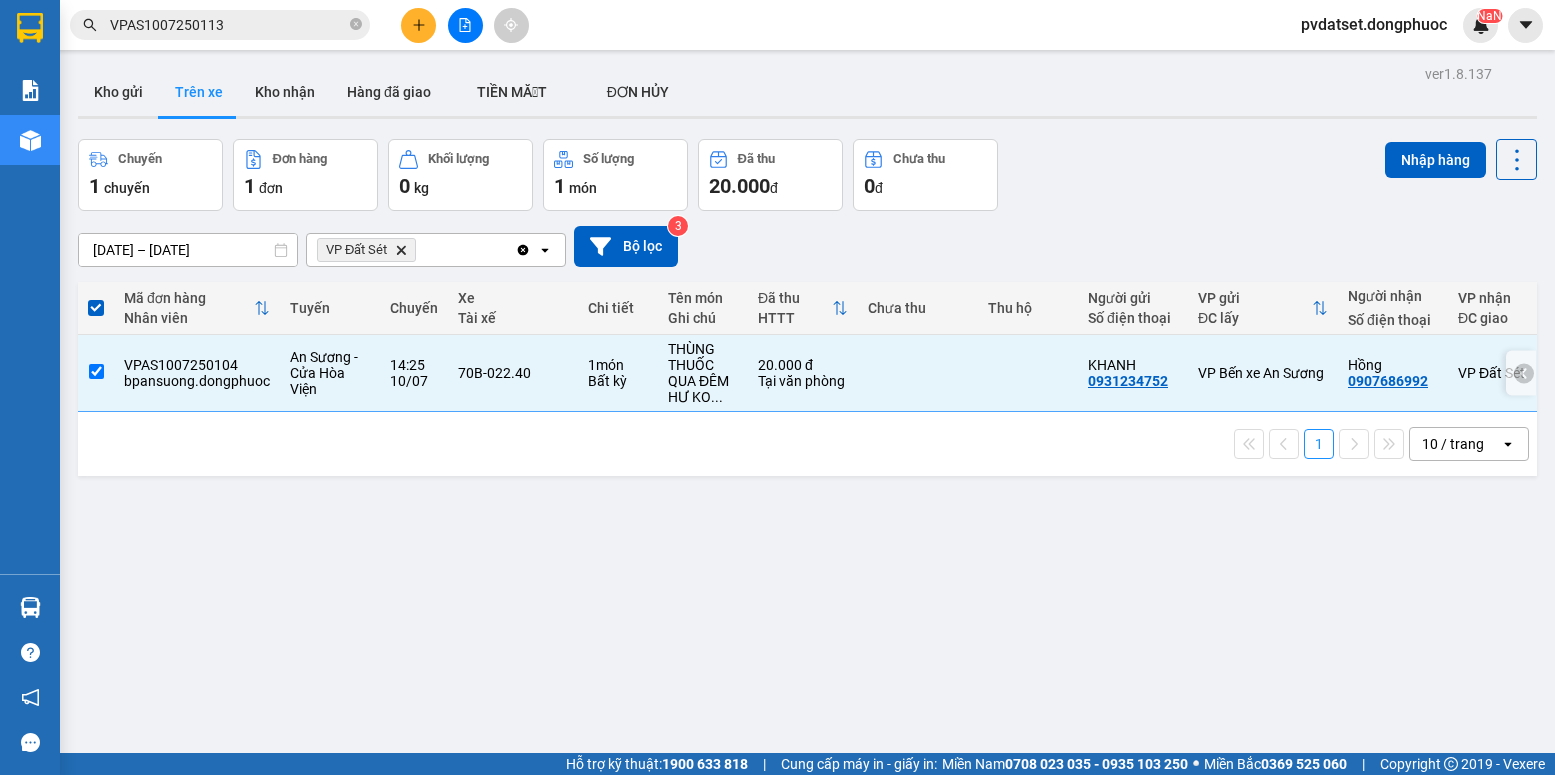 click at bounding box center (1524, 373) 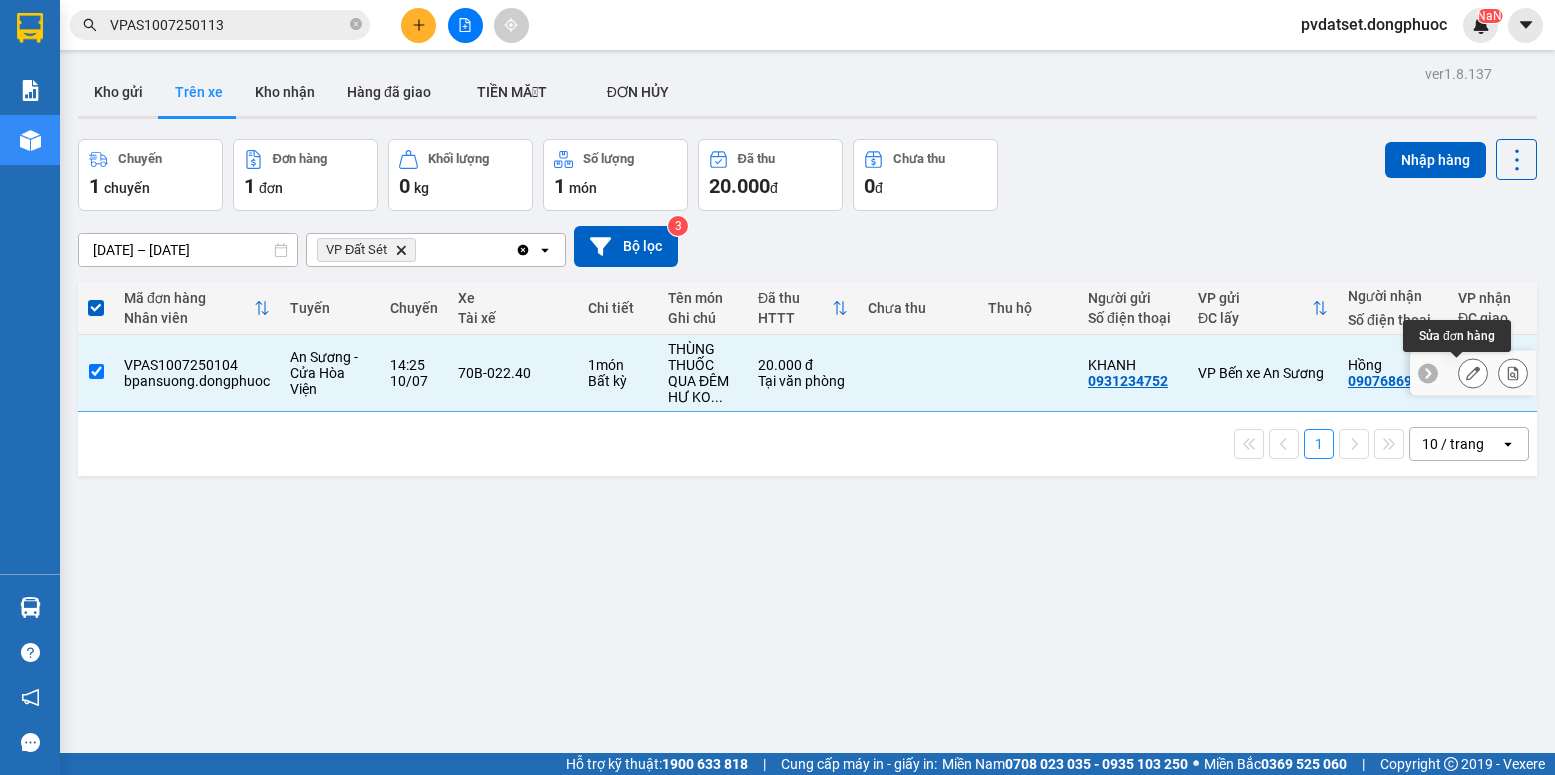 click at bounding box center (1473, 373) 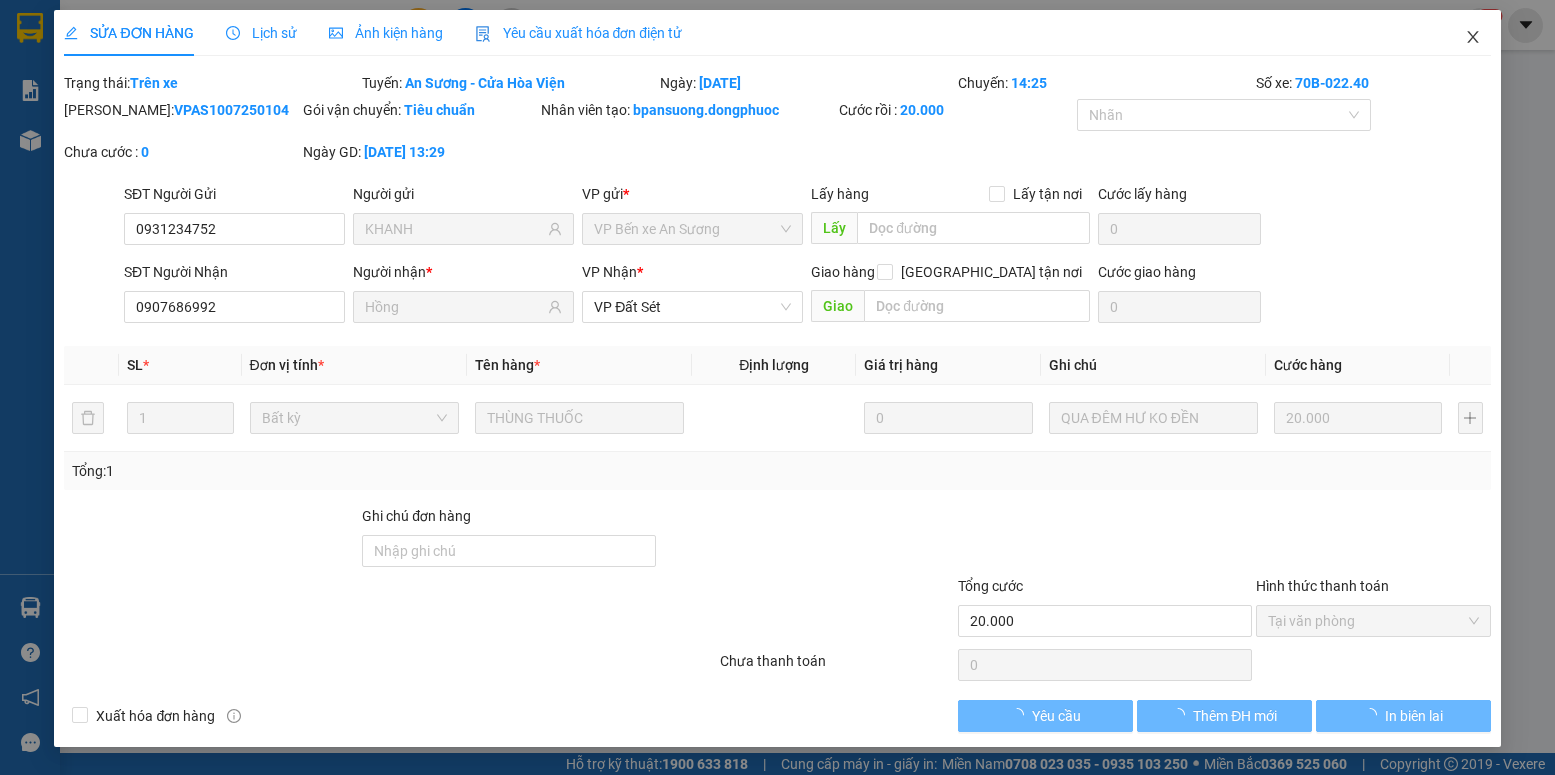 click 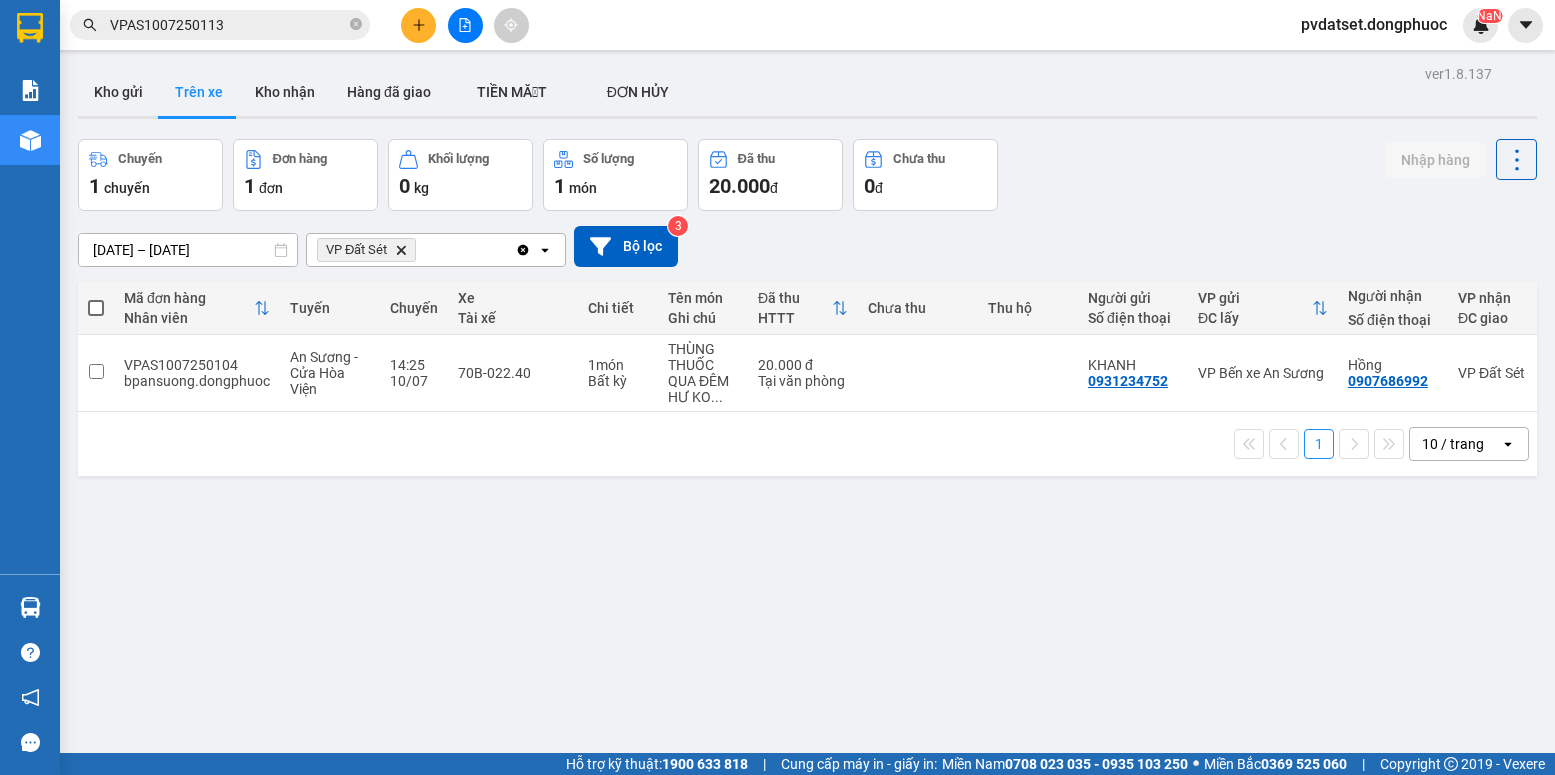 drag, startPoint x: 1466, startPoint y: 411, endPoint x: 1499, endPoint y: 413, distance: 33.06055 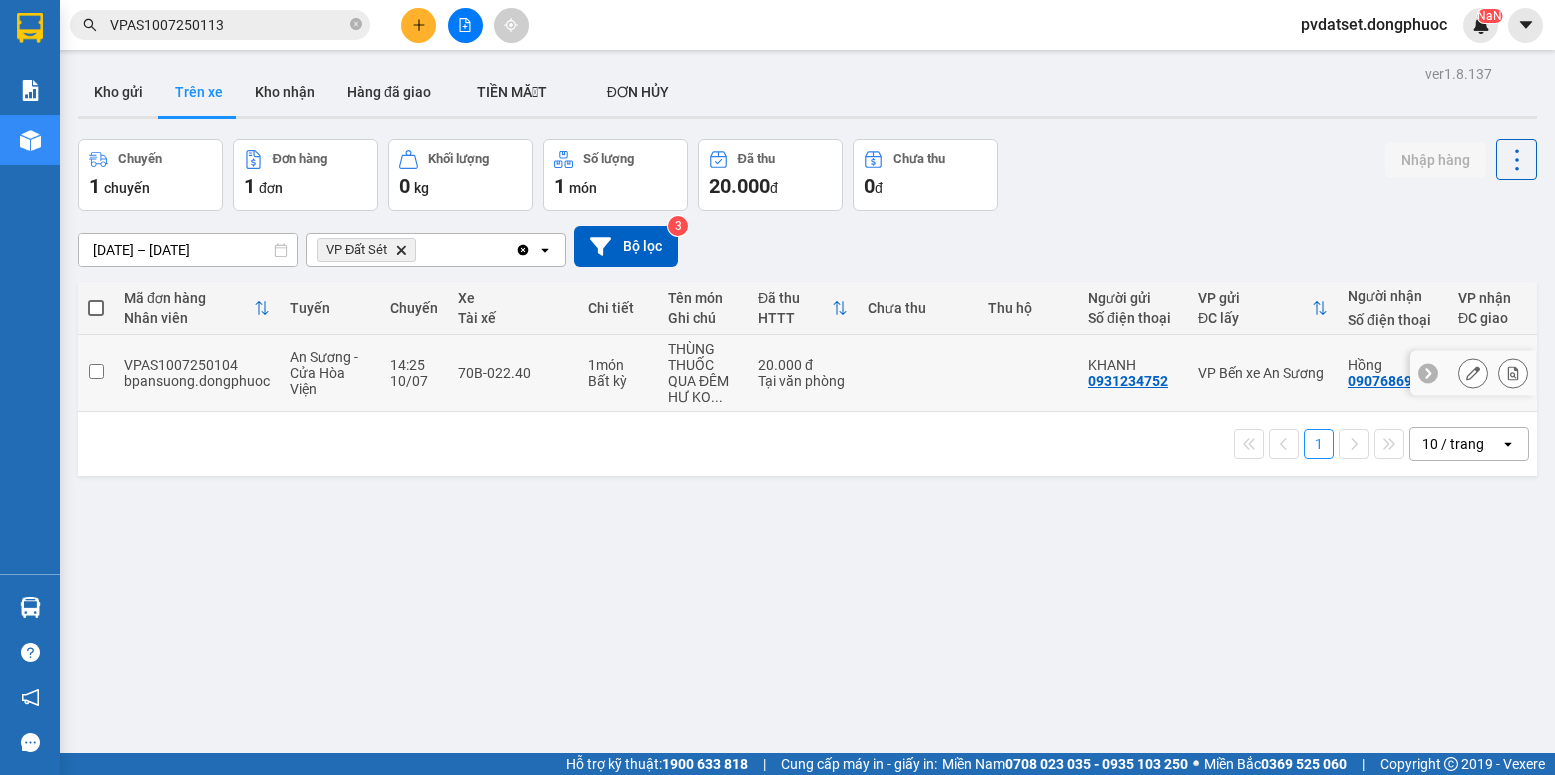 click at bounding box center [1493, 373] 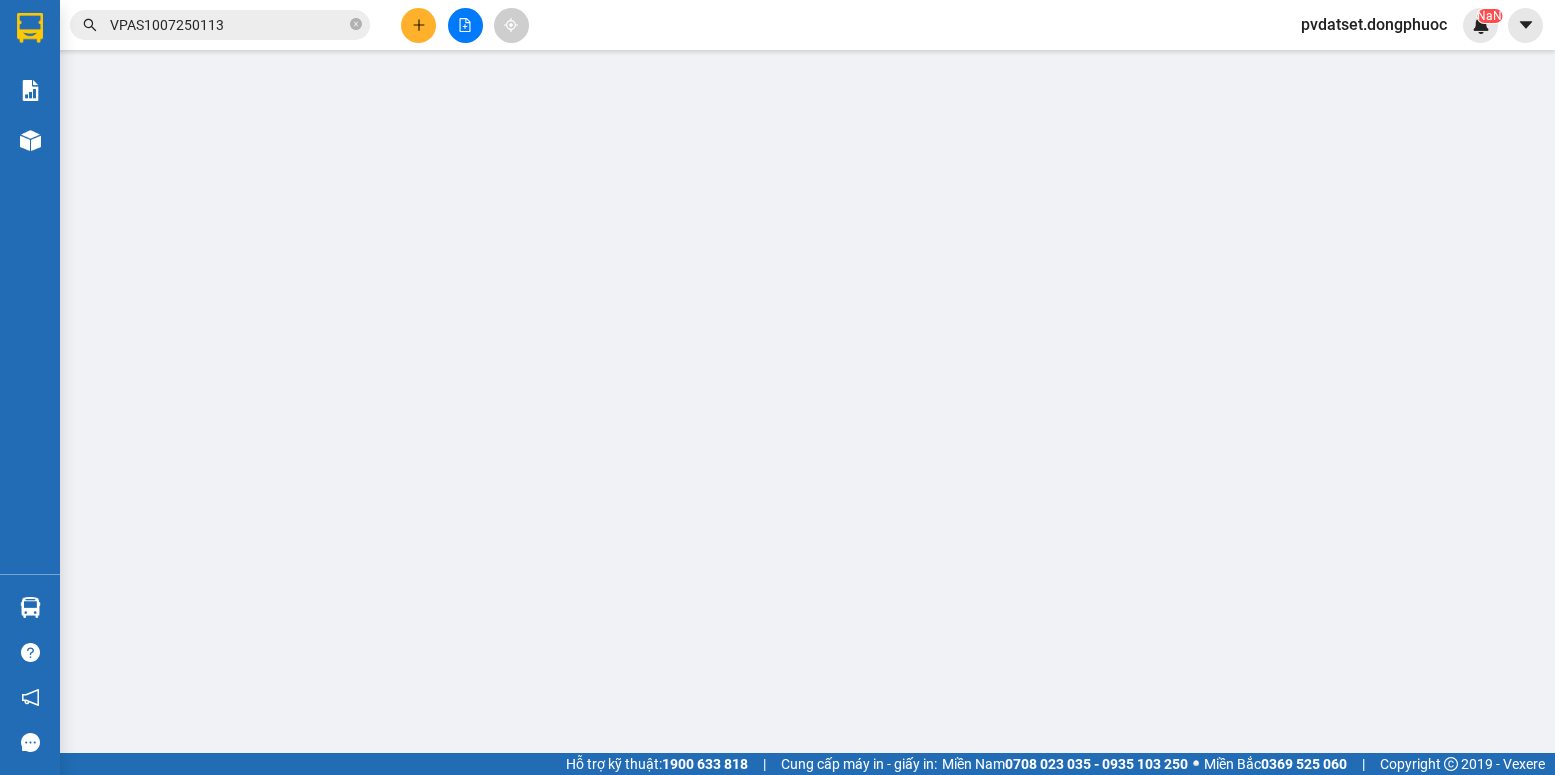 type on "0931234752" 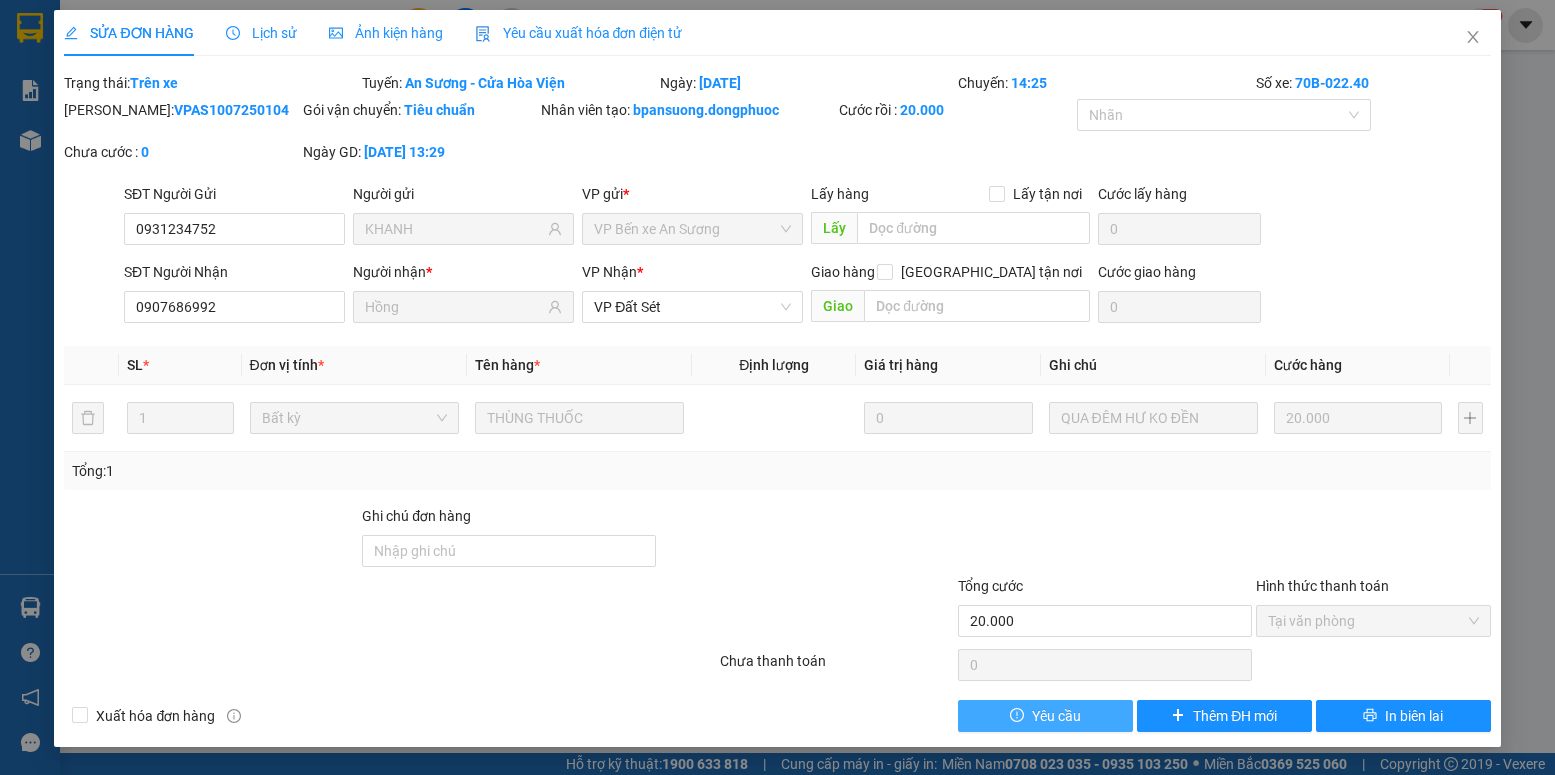 click on "Yêu cầu" at bounding box center [1056, 716] 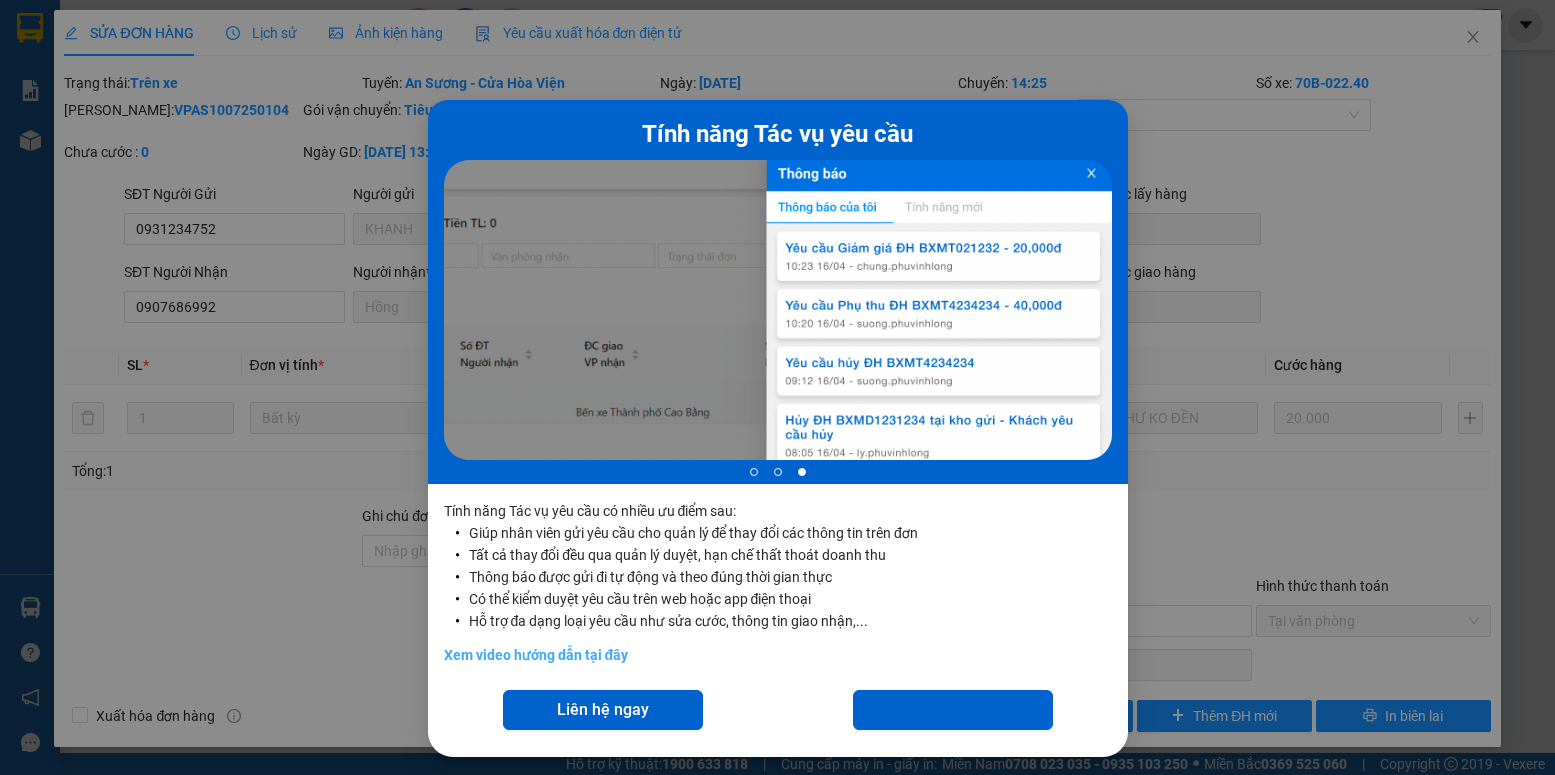 click on "Xem video hướng dẫn tại đây" at bounding box center (536, 655) 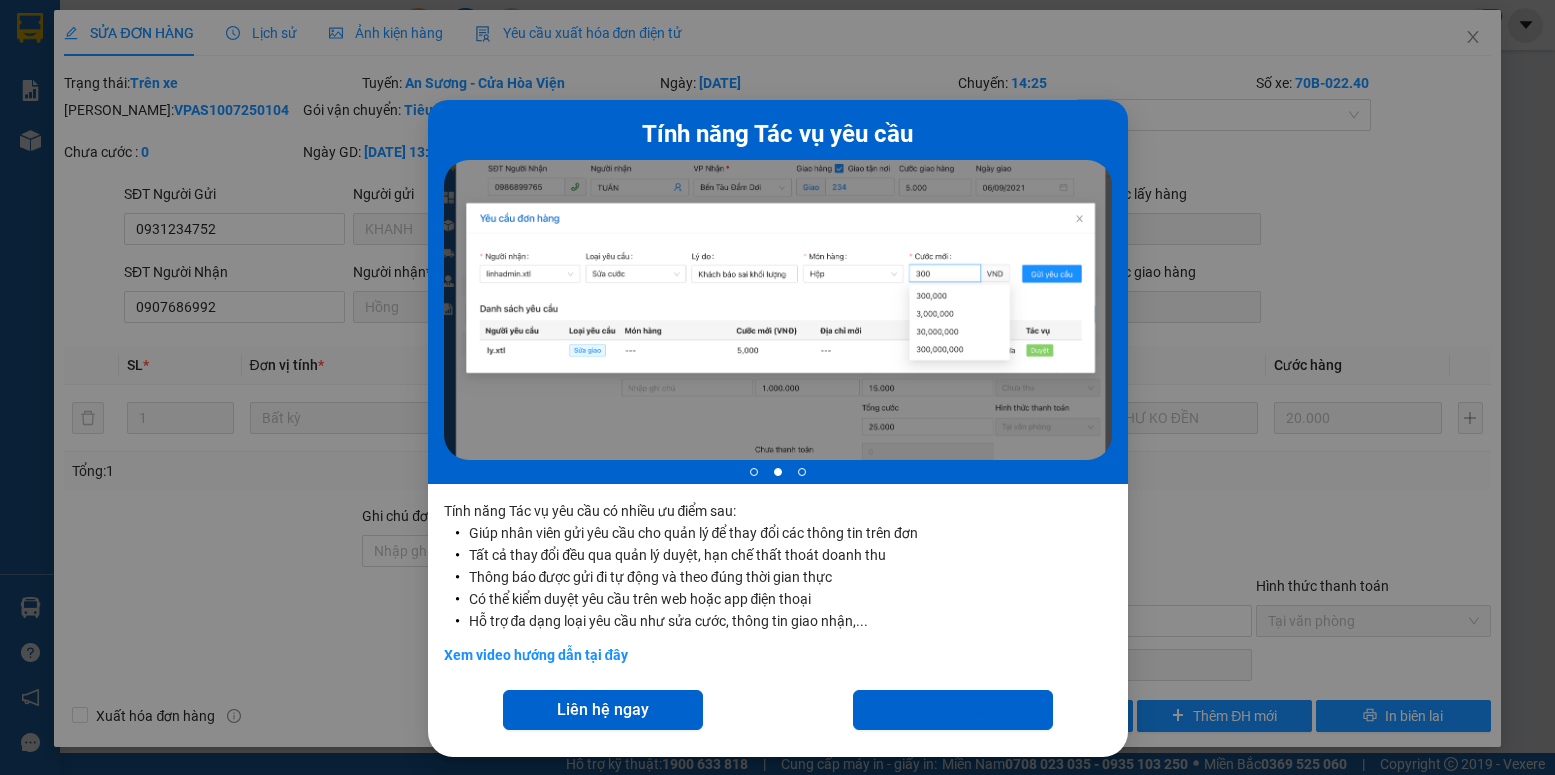 click on "Tính năng Tác vụ yêu cầu 2 of 3 Tính năng Tác vụ yêu cầu có nhiều ưu điểm sau: Giúp nhân viên gửi yêu cầu cho quản lý để thay đổi các thông tin trên đơn Tất cả thay đổi đều qua quản lý duyệt, hạn chế thất thoát doanh thu Thông báo được gửi đi tự động và theo đúng thời gian thực Có thể kiểm duyệt yêu cầu trên web hoặc app điện thoại Hỗ trợ đa dạng loại yêu cầu như sửa cước, thông tin giao nhận,... Xem video hướng dẫn tại đây Liên hệ ngay Gọi cho tôi" at bounding box center (777, 387) 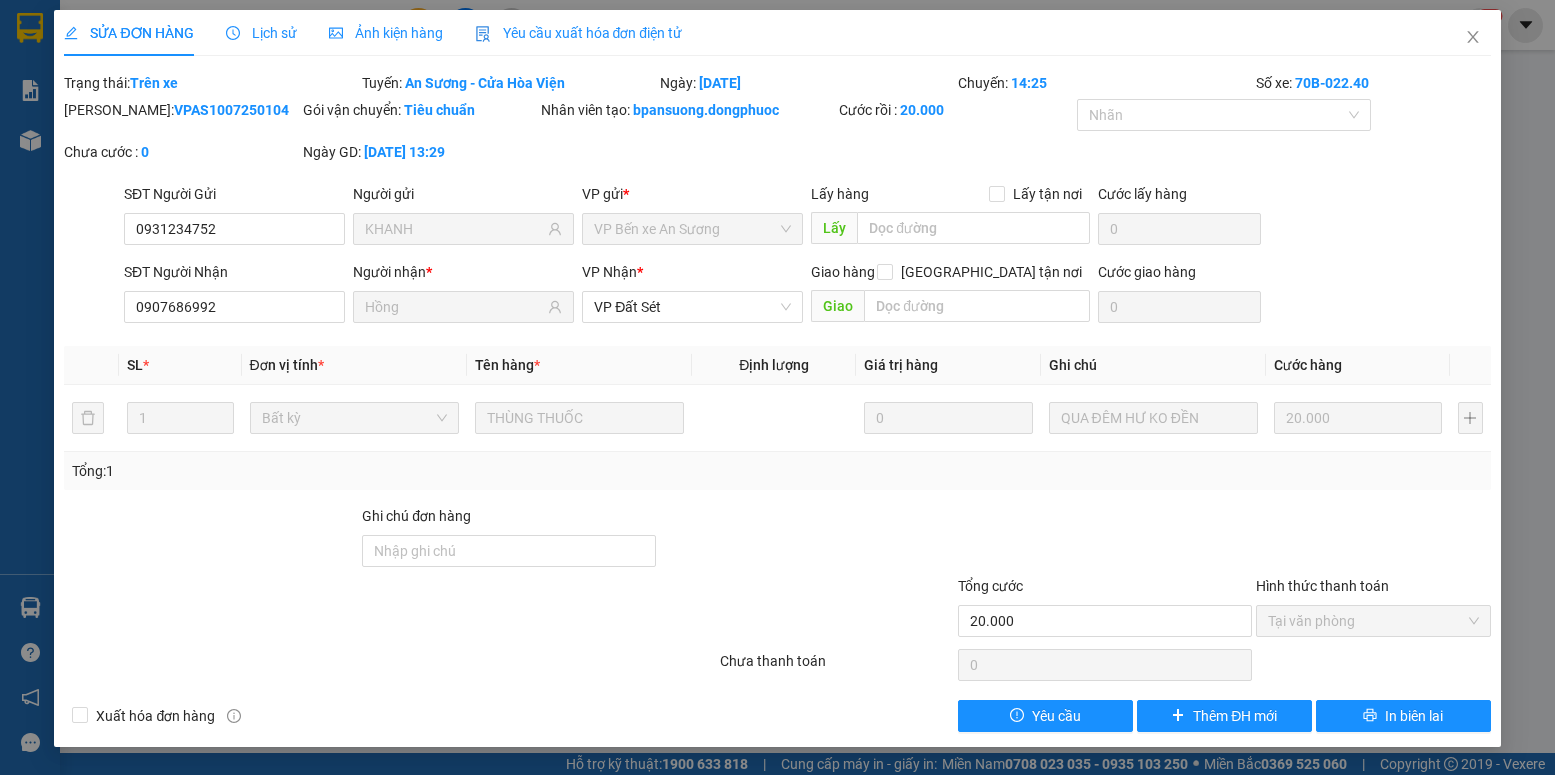 drag, startPoint x: 188, startPoint y: 80, endPoint x: 130, endPoint y: 80, distance: 58 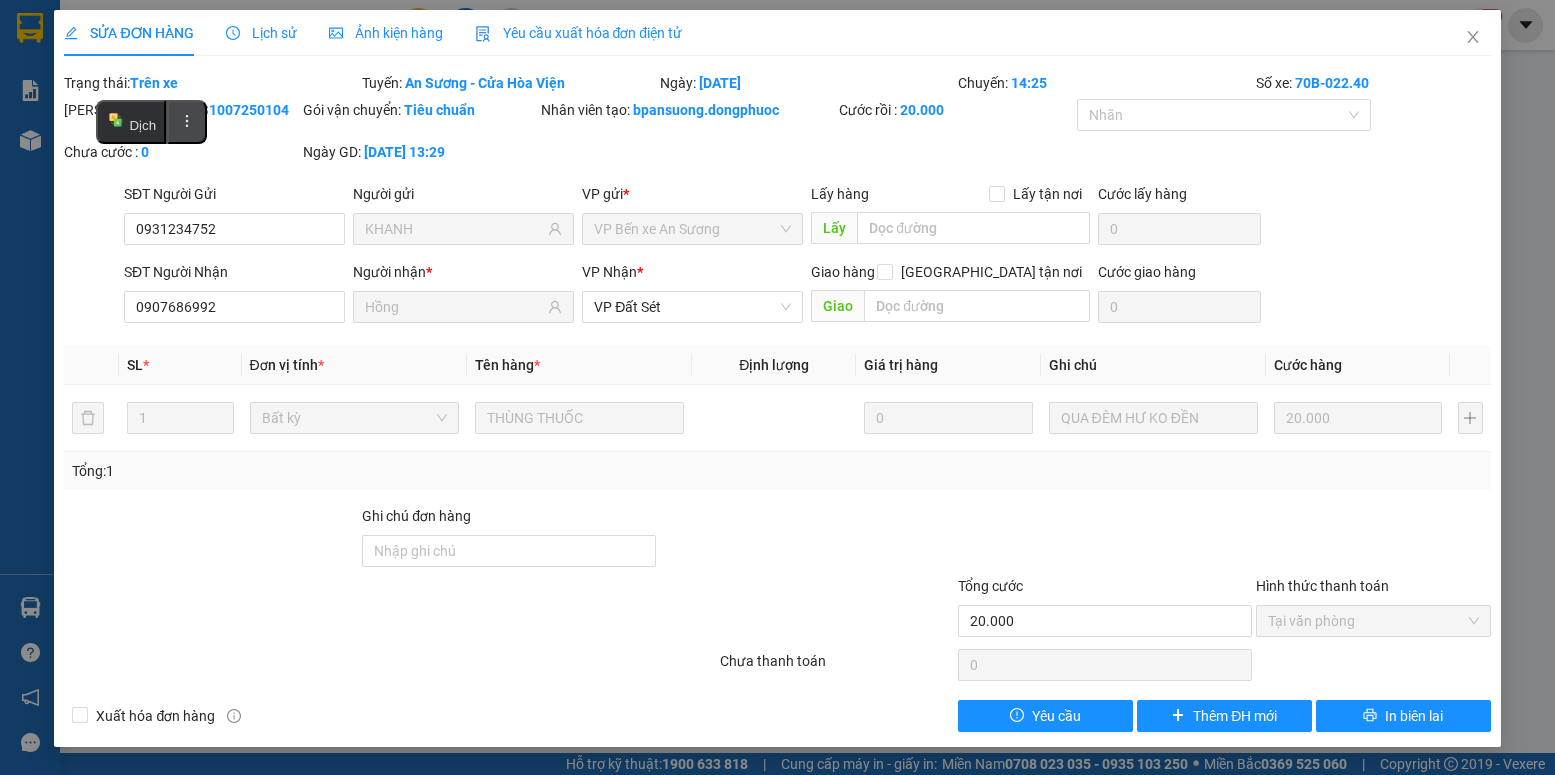 click 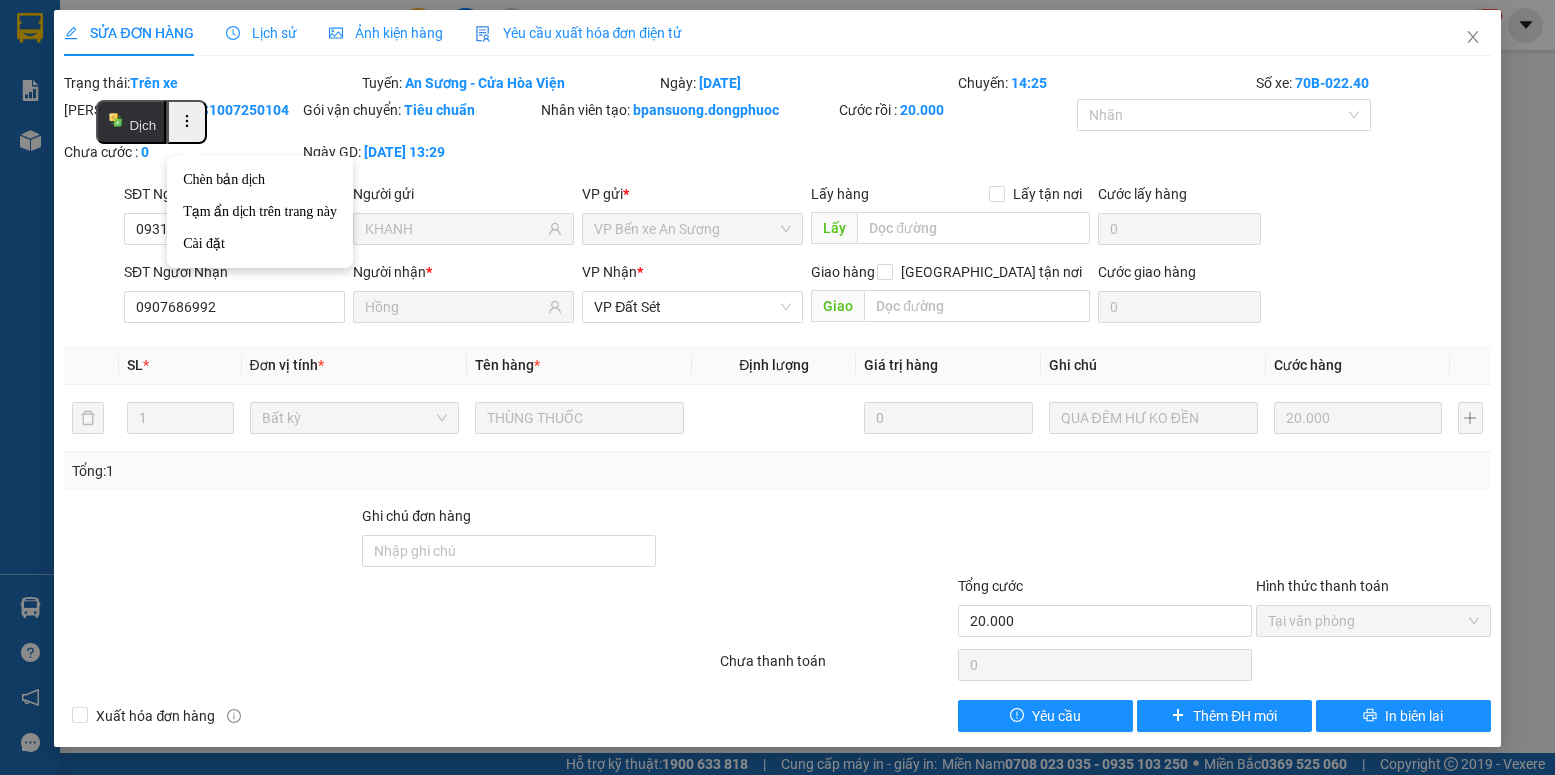 click on "Lịch sử" at bounding box center [261, 33] 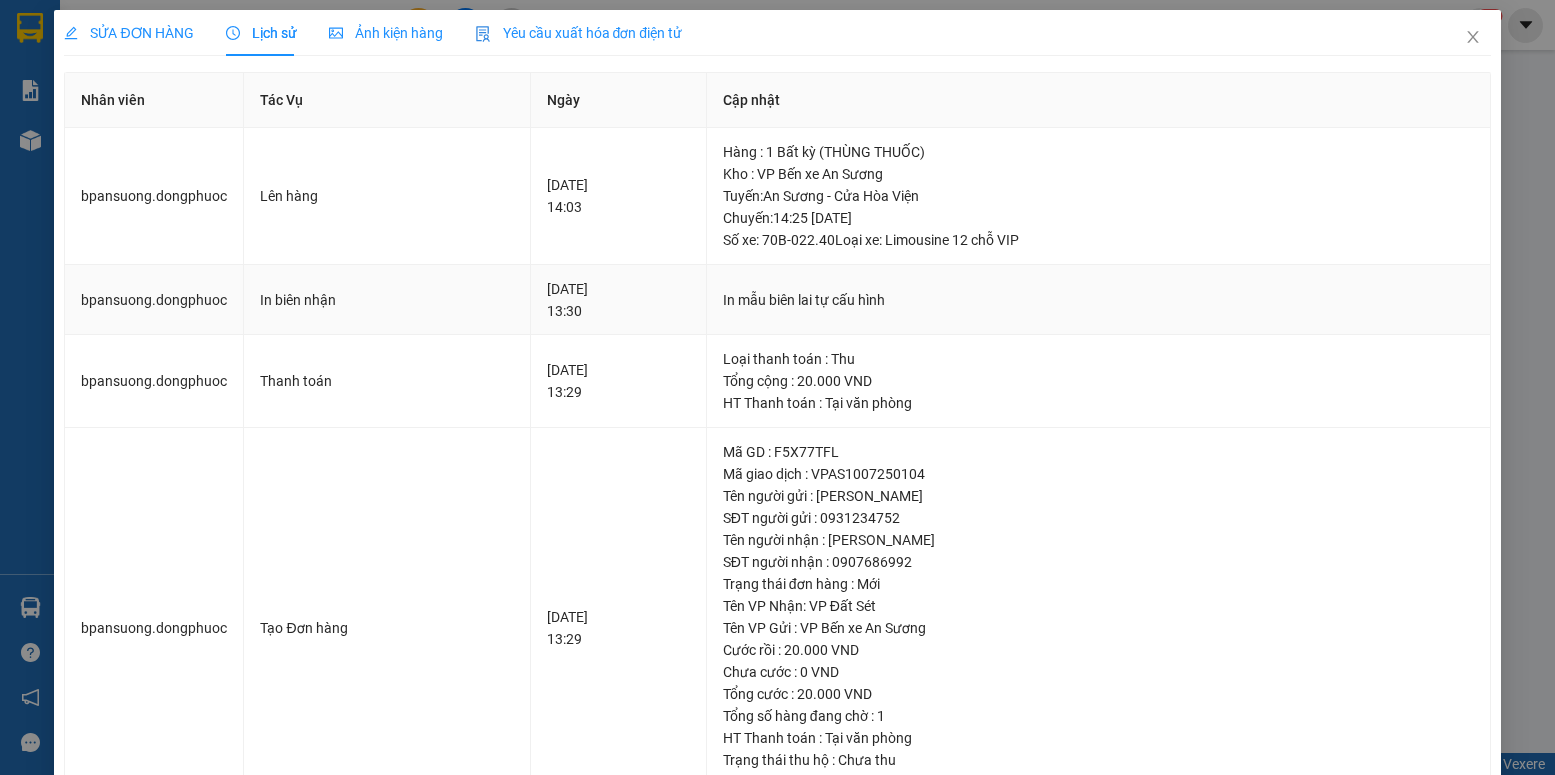 drag, startPoint x: 808, startPoint y: 294, endPoint x: 811, endPoint y: 284, distance: 10.440307 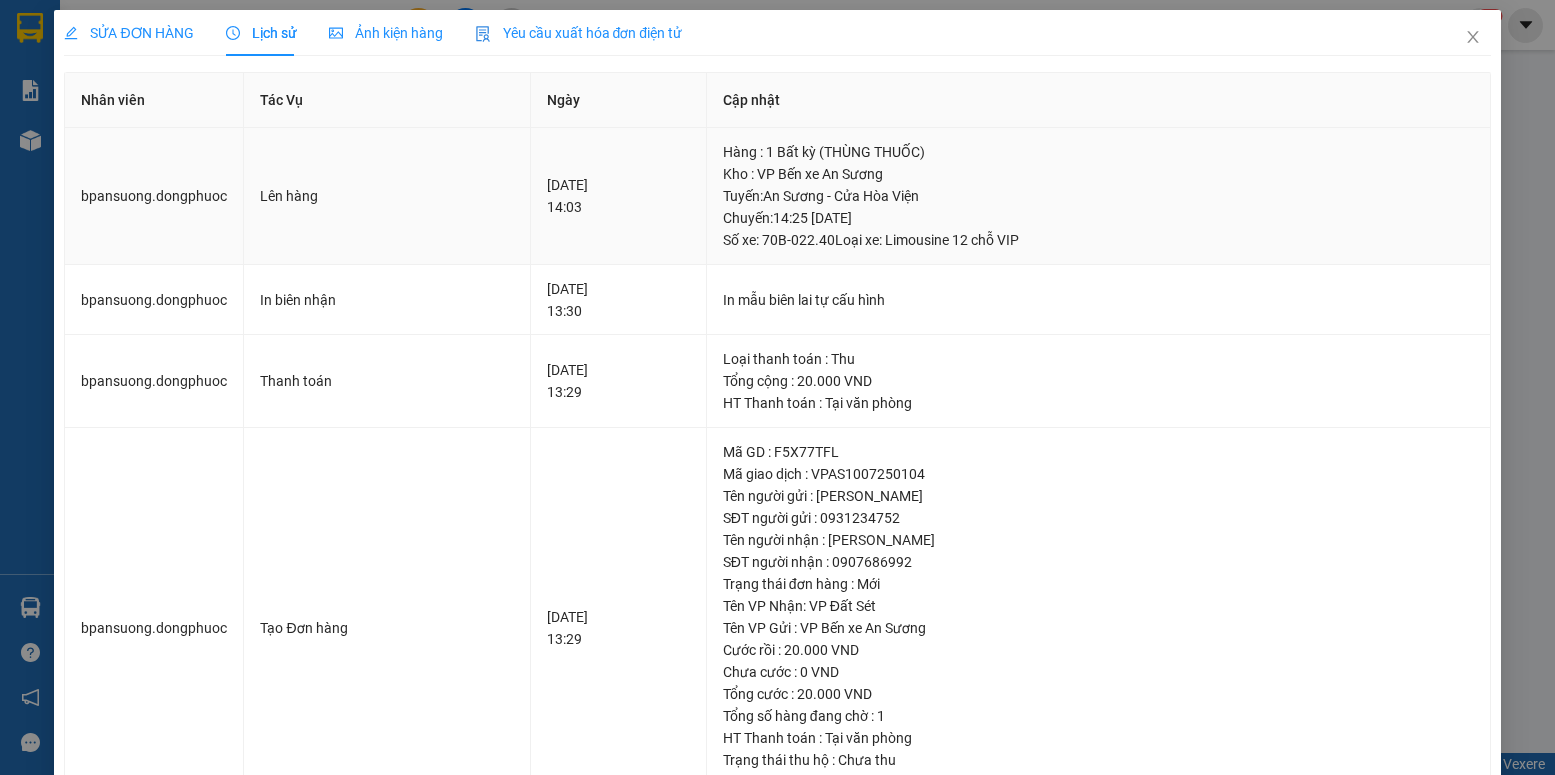 click on "Tuyến  :  An Sương - Cửa Hòa Viện Chuyến:  14:25   [DATE] Số xe: 70B-022.40  Loại xe: Limousine 12 chỗ VIP" at bounding box center [1098, 218] 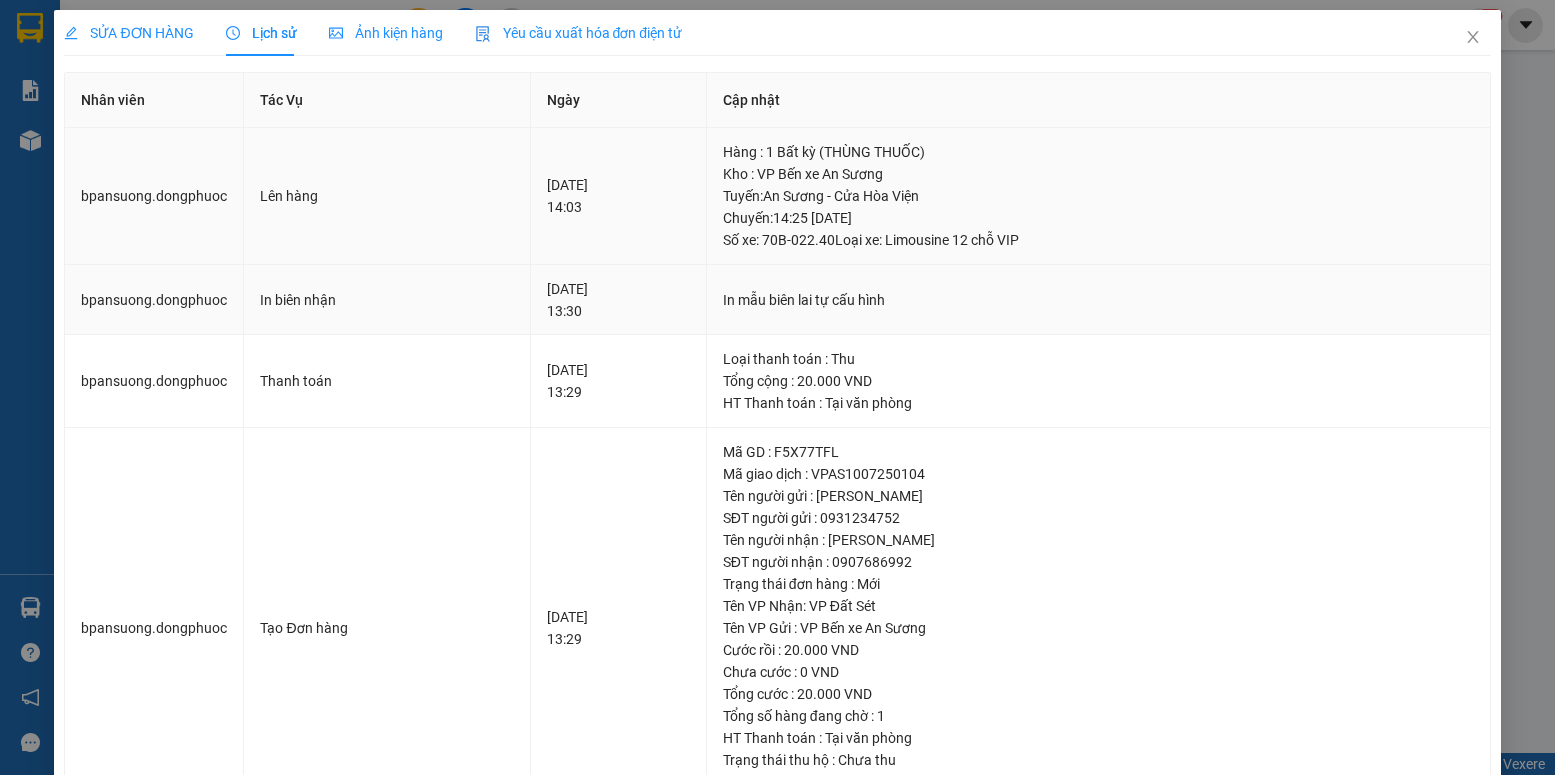 drag, startPoint x: 563, startPoint y: 263, endPoint x: 471, endPoint y: 268, distance: 92.13577 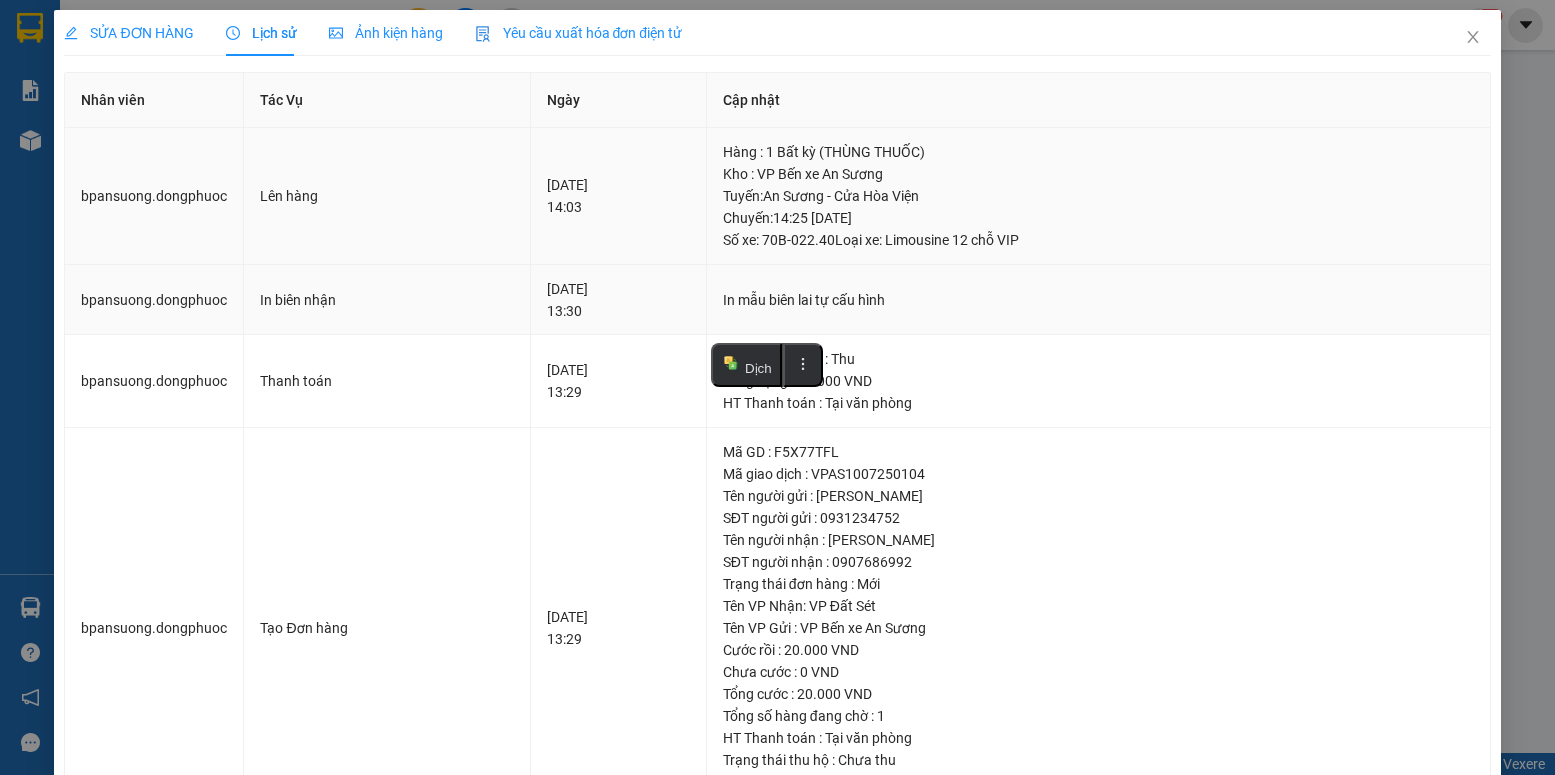 click on "bpansuong.dongphuoc" at bounding box center [154, 196] 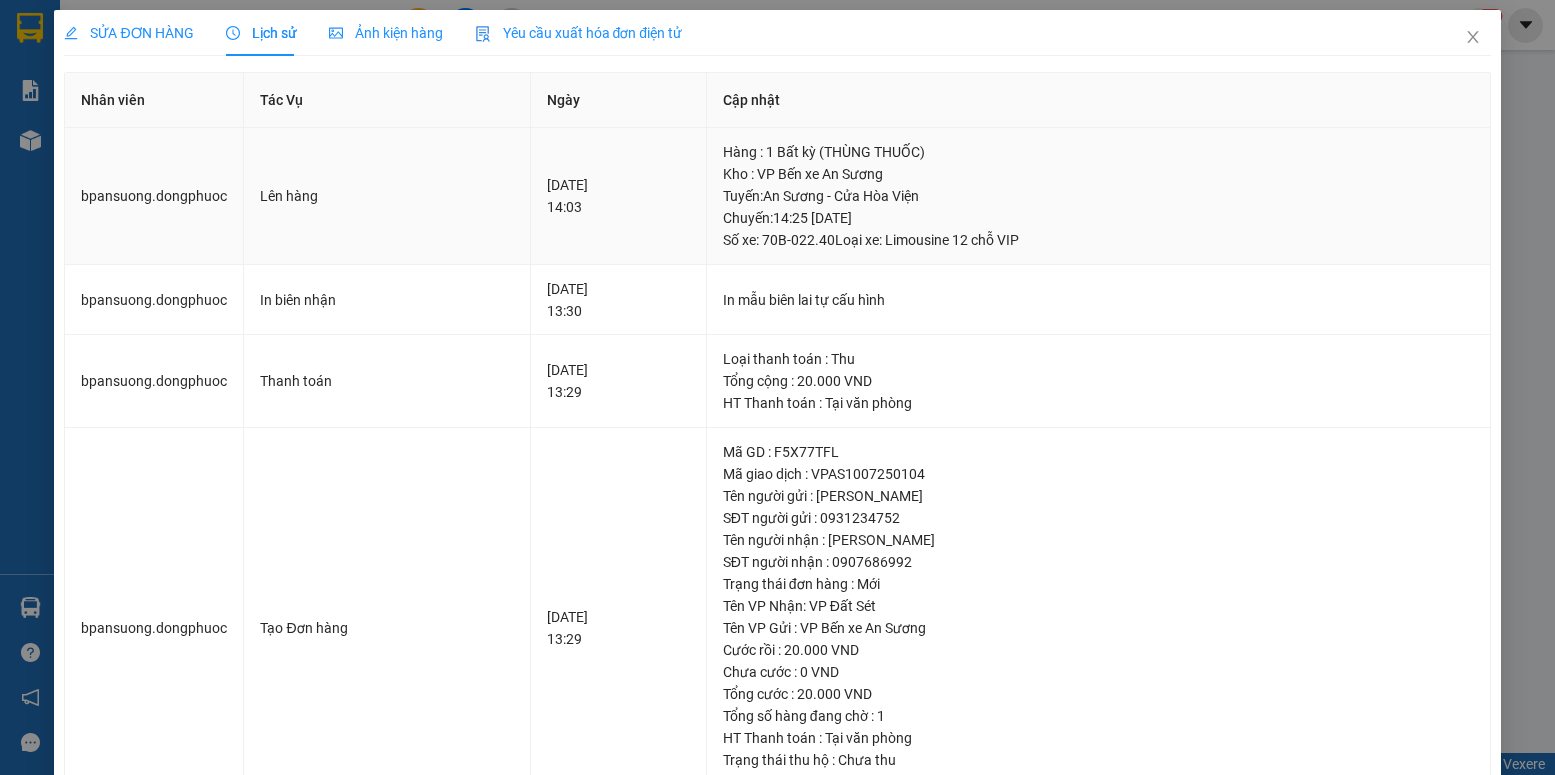 click on "Lên hàng" at bounding box center [387, 196] 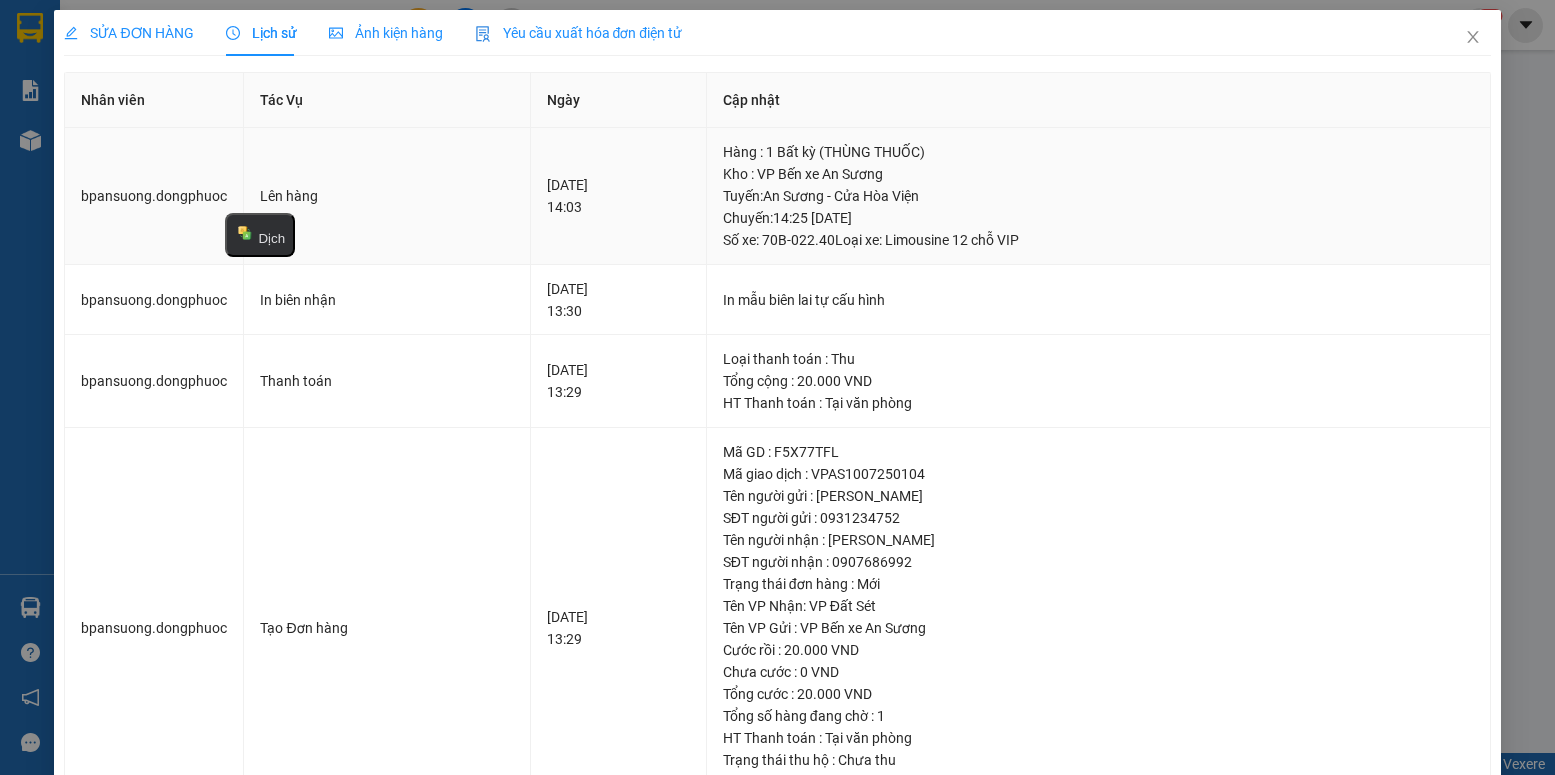 click on "Lên hàng" at bounding box center (386, 196) 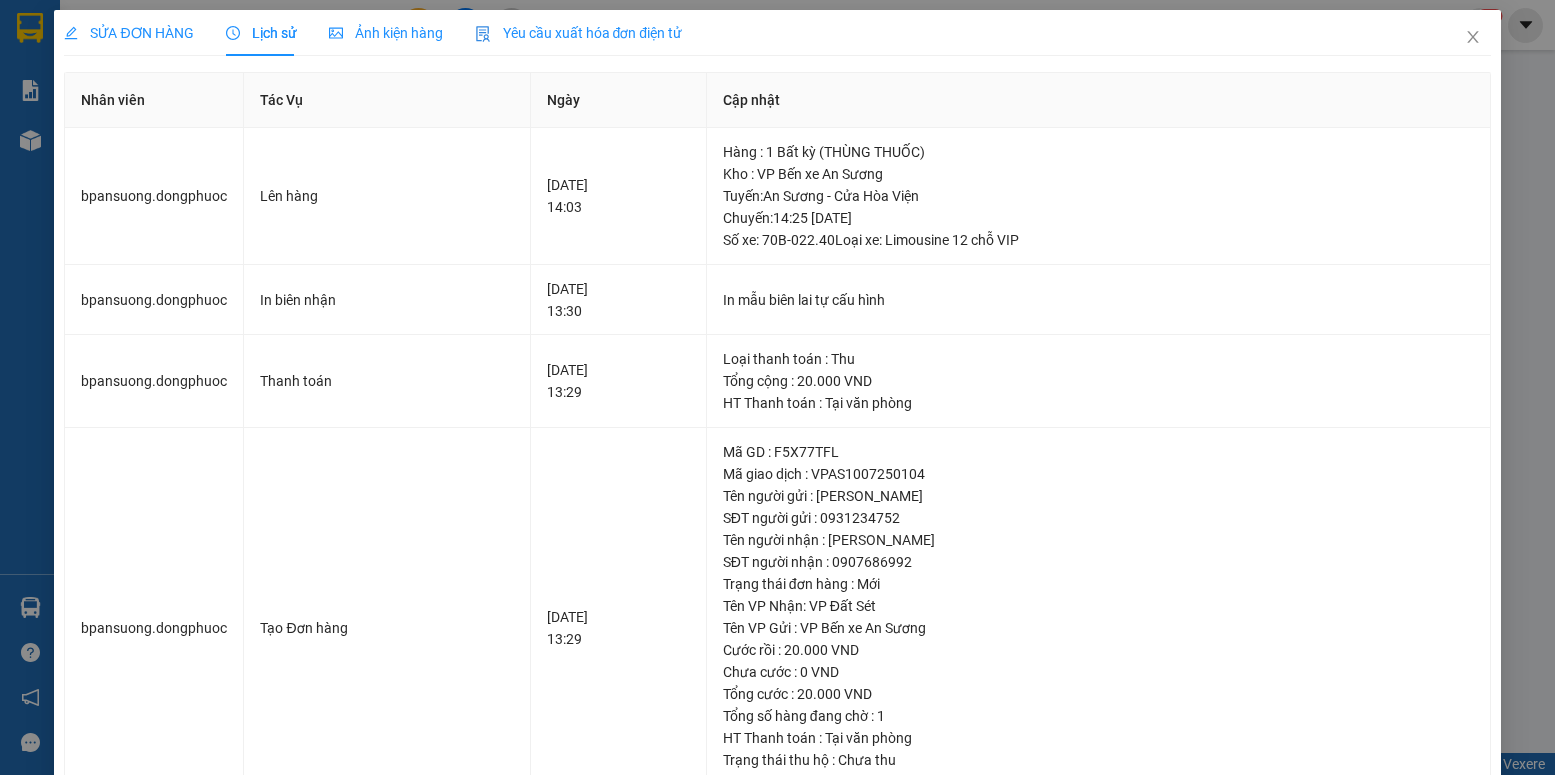 click on "Ảnh kiện hàng" at bounding box center [386, 33] 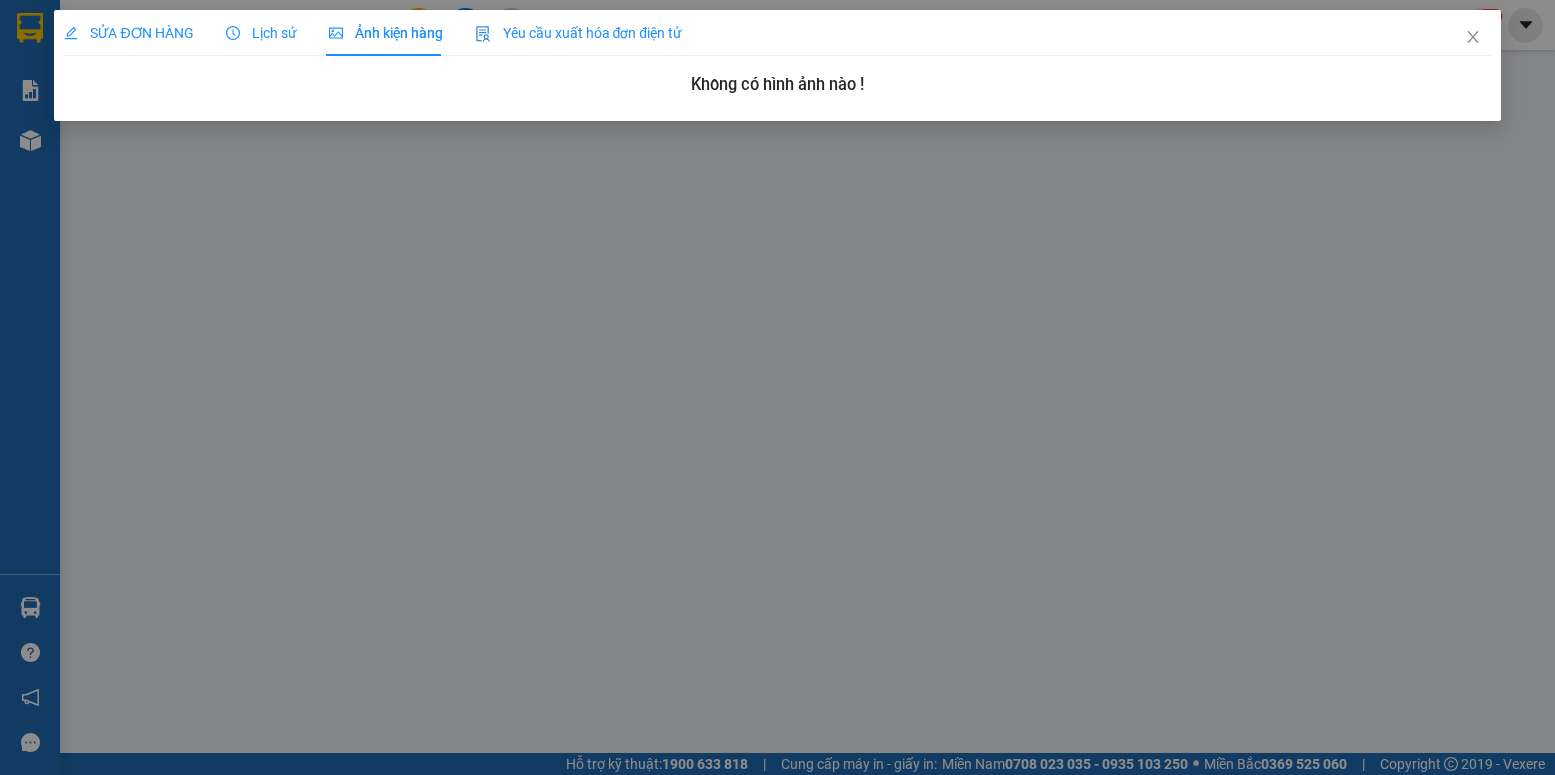 click on "Yêu cầu xuất hóa đơn điện tử" at bounding box center [579, 33] 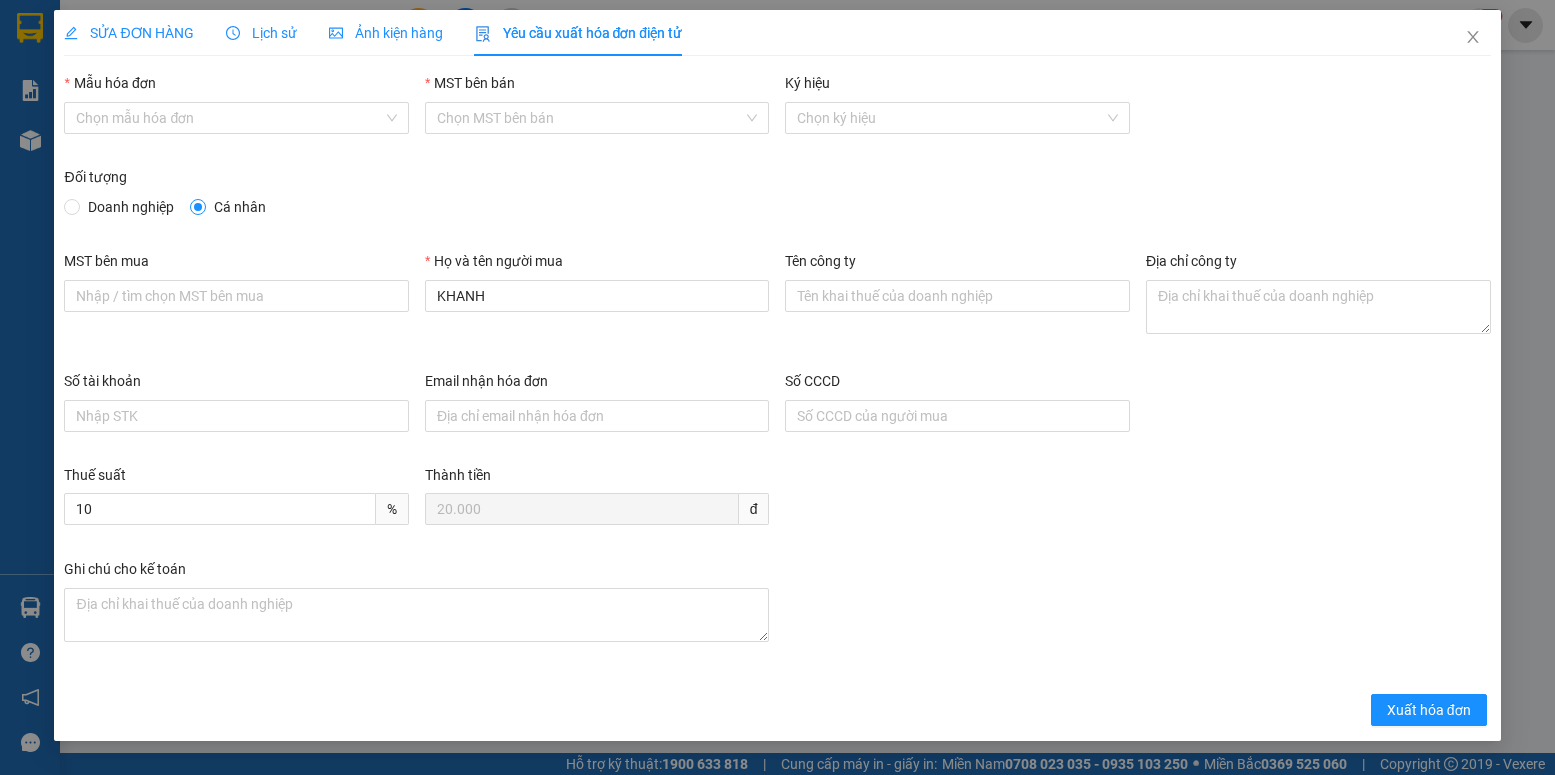 click on "SỬA ĐƠN HÀNG" at bounding box center (128, 33) 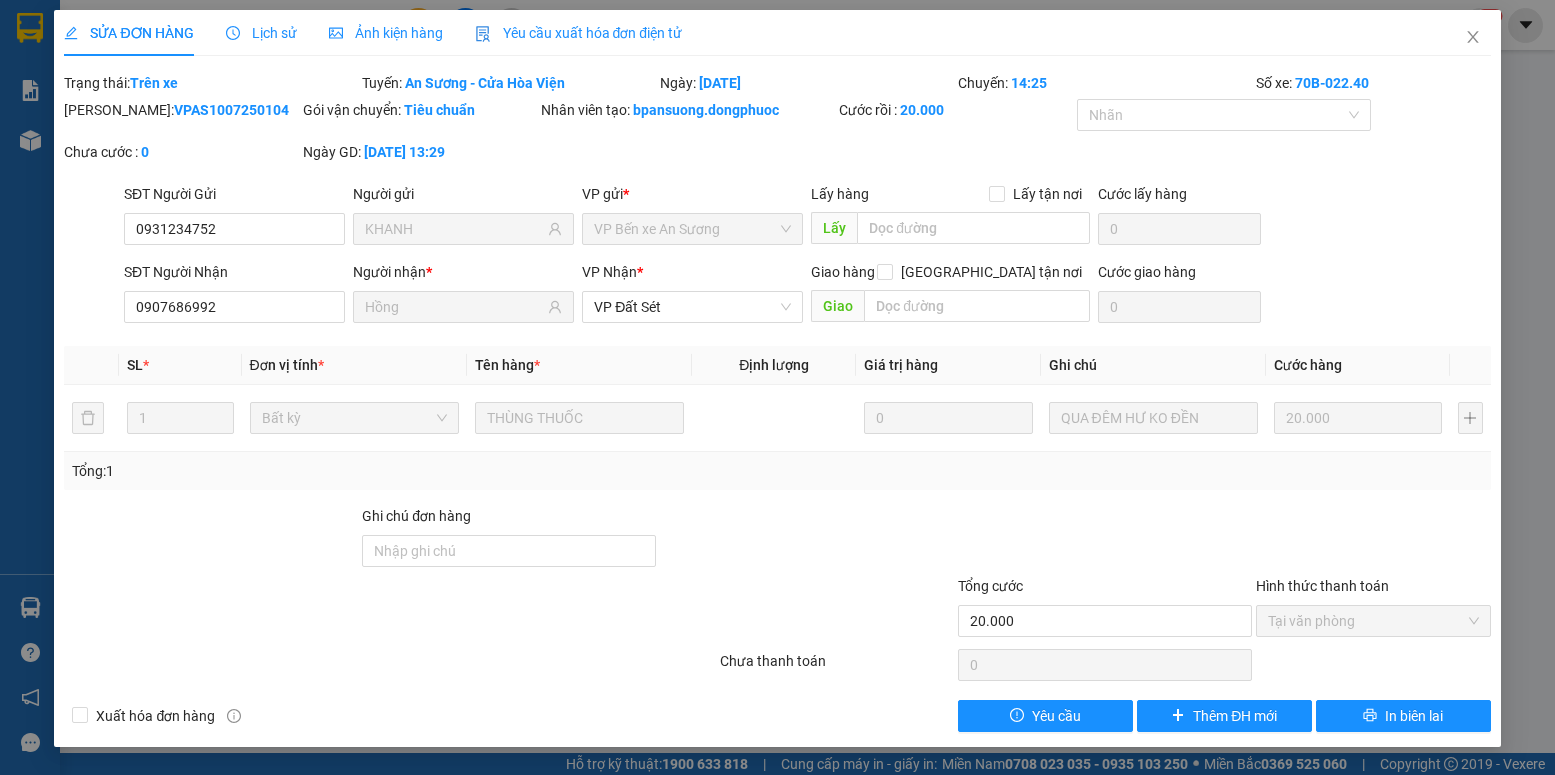 click on "Total Paid Fee 20.000 Total UnPaid Fee 0 Cash Collection Total Fee Trạng thái:  Trên xe Tuyến:   An Sương - [GEOGRAPHIC_DATA] Ngày:   [DATE] [GEOGRAPHIC_DATA]:   14:25 Số xe:   70B-022.40 Mã ĐH:  VPAS1007250104 Gói vận chuyển:   Tiêu chuẩn Nhân viên tạo:   bpansuong.dongphuoc Cước rồi :   20.000   Nhãn Chưa cước :   0 Ngày GD:   [DATE] 13:29 SĐT Người Gửi 0931234752 Người gửi KHANH VP gửi  * VP Bến xe An Sương Lấy hàng Lấy tận nơi Lấy Cước lấy hàng 0 SĐT Người Nhận 0907686992 Người nhận  * Hồng VP Nhận  * VP Đất Sét Giao hàng [GEOGRAPHIC_DATA] tận nơi Giao Cước giao hàng 0 SL  * Đơn vị tính  * Tên hàng  * Định lượng Giá trị hàng Ghi chú Cước hàng                   1 Bất kỳ THÙNG THUỐC 0 QUA ĐÊM HƯ KO ĐỀN 20.000 Tổng:  1 Ghi chú đơn hàng Tổng cước 20.000 Hình thức thanh toán Tại văn phòng Số tiền thu trước 20.000 Chọn HT Thanh Toán Chưa thanh toán 0" at bounding box center (777, 402) 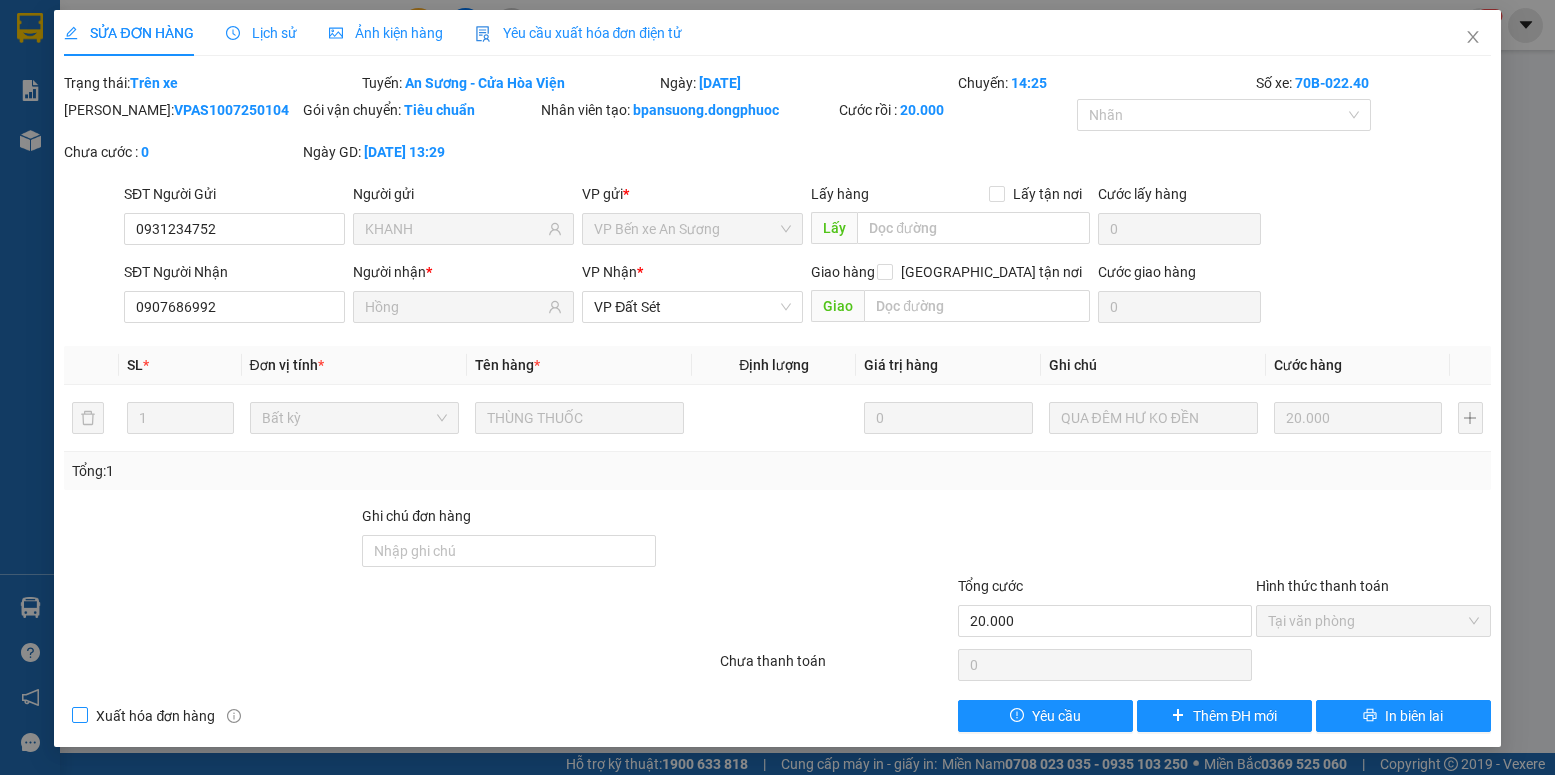 click on "Xuất hóa đơn hàng" at bounding box center (155, 716) 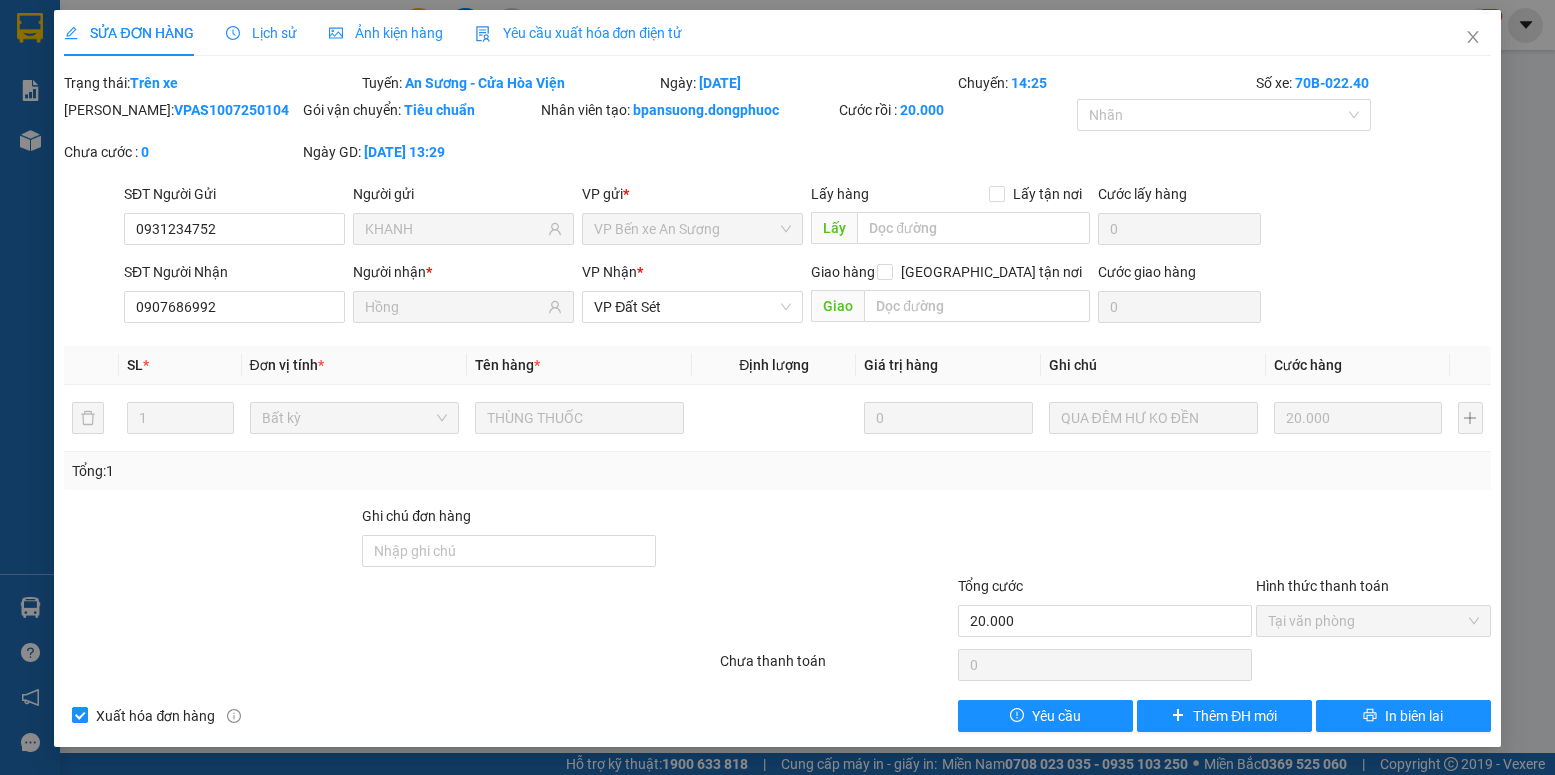 click on "Xuất hóa đơn hàng" at bounding box center [155, 716] 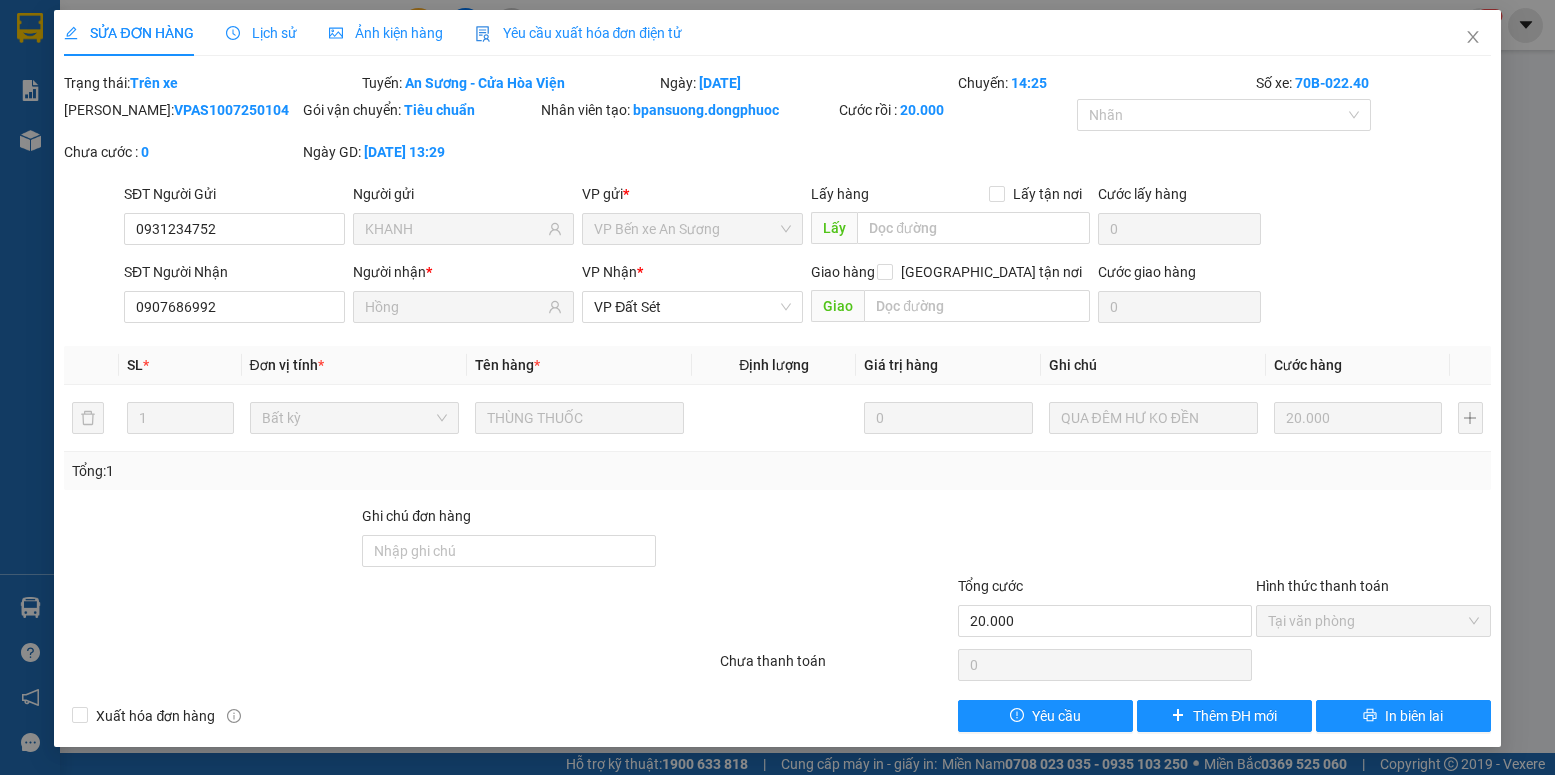 click at bounding box center (837, 610) 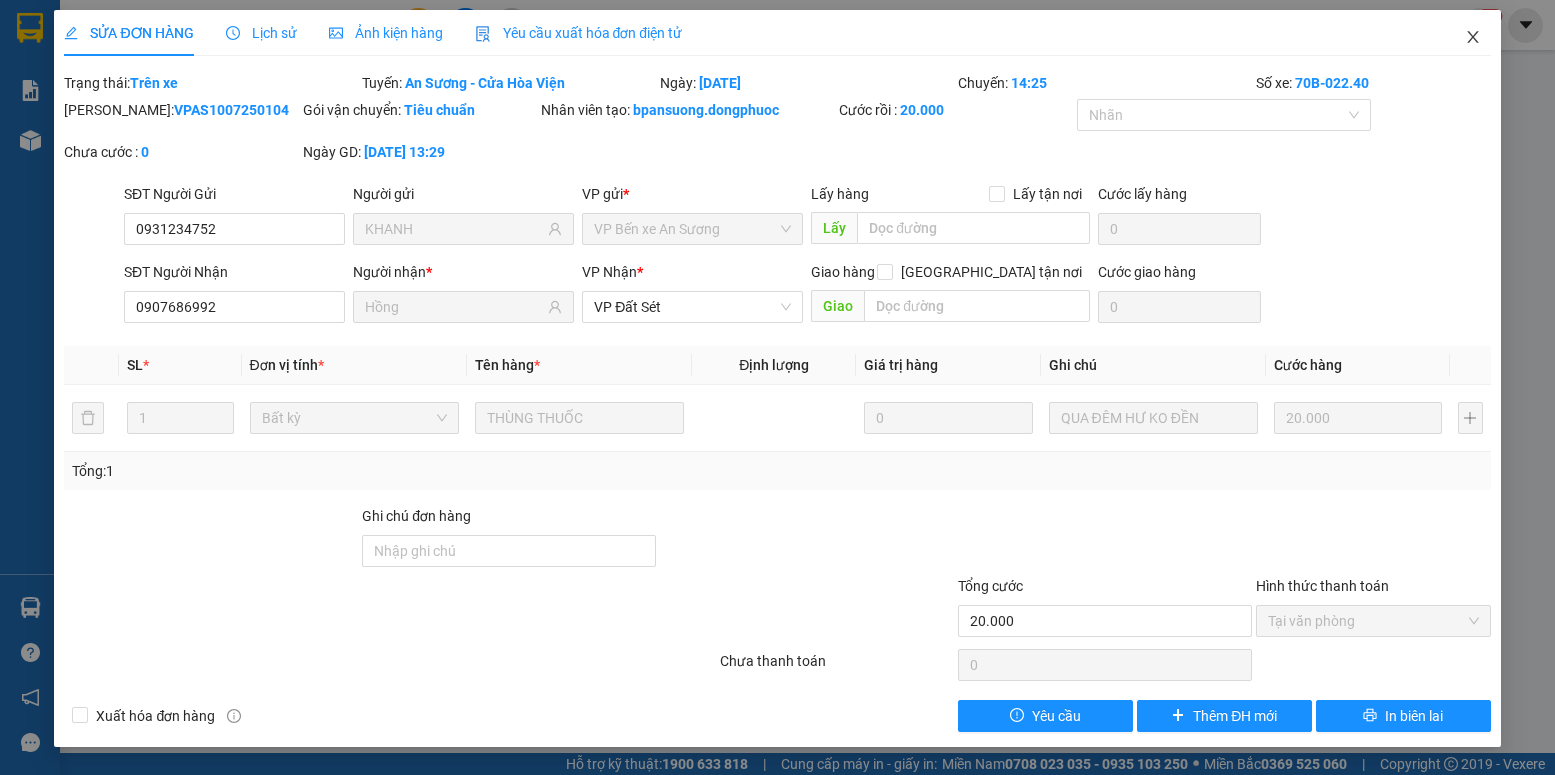 click 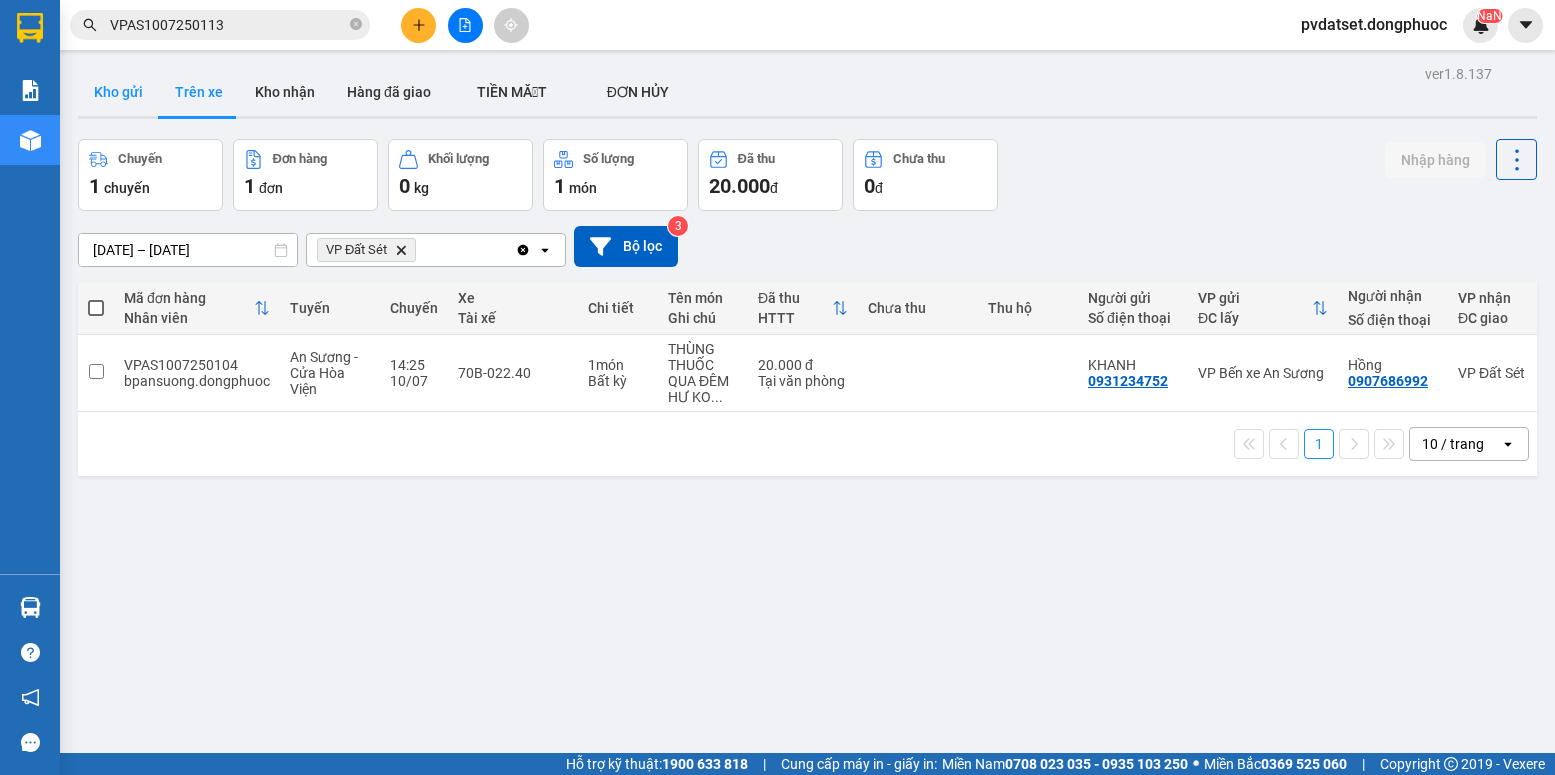 click on "Kho gửi" at bounding box center (118, 92) 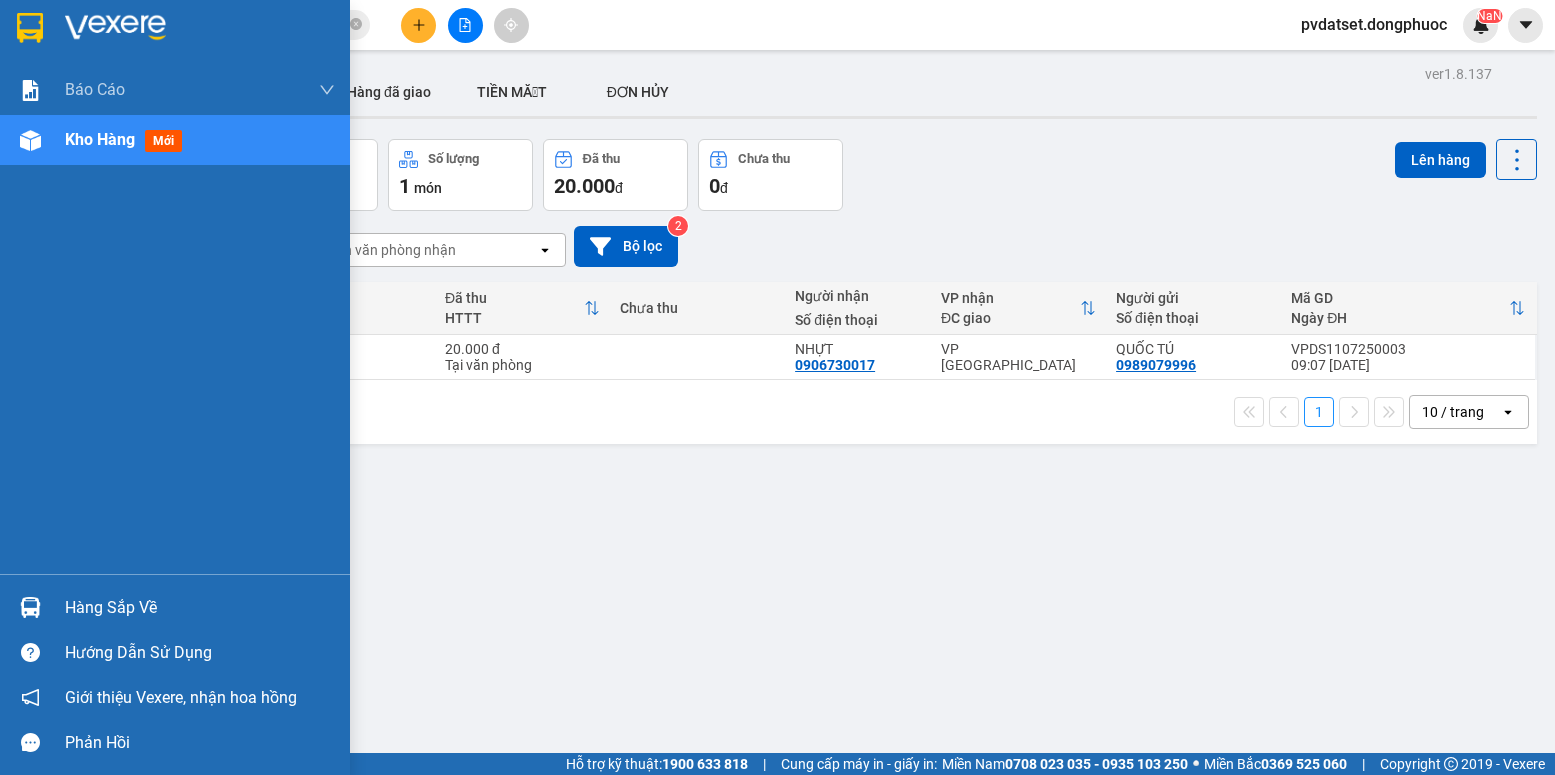 click on "Hàng sắp về" at bounding box center (175, 607) 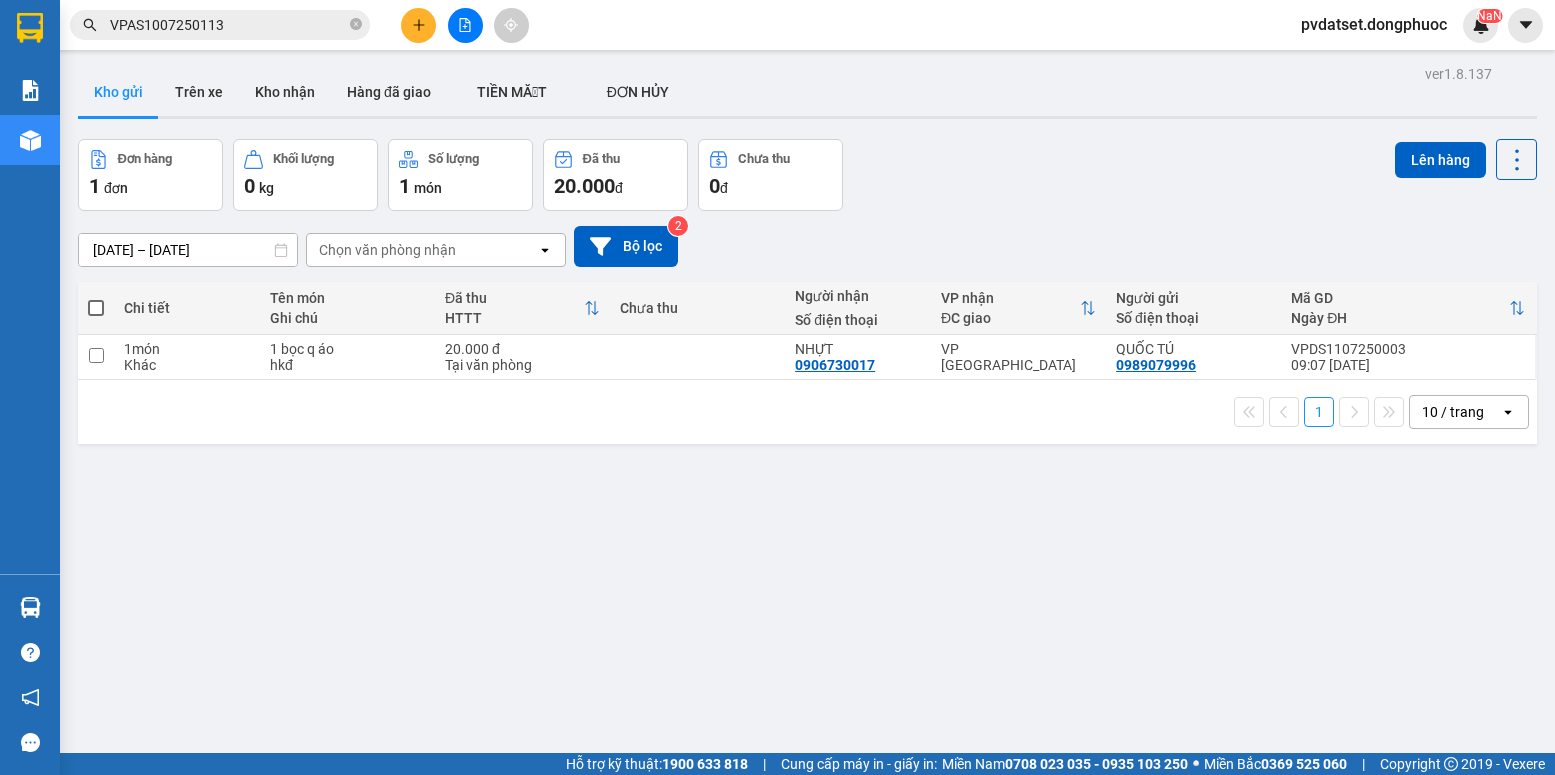 click on "Kết quả tìm kiếm ( 1 )  Bộ lọc  Ngày tạo đơn gần nhất Mã ĐH Trạng thái Món hàng Tổng cước Chưa cước Nhãn Người gửi VP Gửi Người nhận VP Nhận VPAS1007250113 14:37 [DATE] VP Gửi   HỘP NK SL:  1 20.000 0909193095 LAB TRƯỜNG AN VP Bến xe An Sương 0898982424 NK MỸ ANH 2 VP Đất Sét 1 VPAS1007250113 pvdatset.dongphuoc NaN     Báo cáo Mẫu 1: Báo cáo dòng tiền  Mẫu 1: Báo cáo dòng tiền theo nhân viên Mẫu 1: Báo cáo dòng tiền theo nhân viên (VP) Mẫu 2: Doanh số tạo đơn theo Văn phòng, nhân viên - Trạm     Kho hàng mới Hàng sắp về Hướng dẫn sử dụng Giới thiệu Vexere, nhận hoa hồng Phản hồi Phần mềm hỗ trợ bạn tốt chứ? ver  1.8.137 Kho gửi Trên xe Kho nhận Hàng đã giao TIỀN MẶT  ĐƠN HỦY Đơn hàng 1 đơn Khối lượng 0 kg Số lượng 1 món Đã thu 20.000  đ Chưa thu 0  đ Lên hàng [DATE] – [DATE] Chọn văn phòng nhận open 2 1" at bounding box center [777, 387] 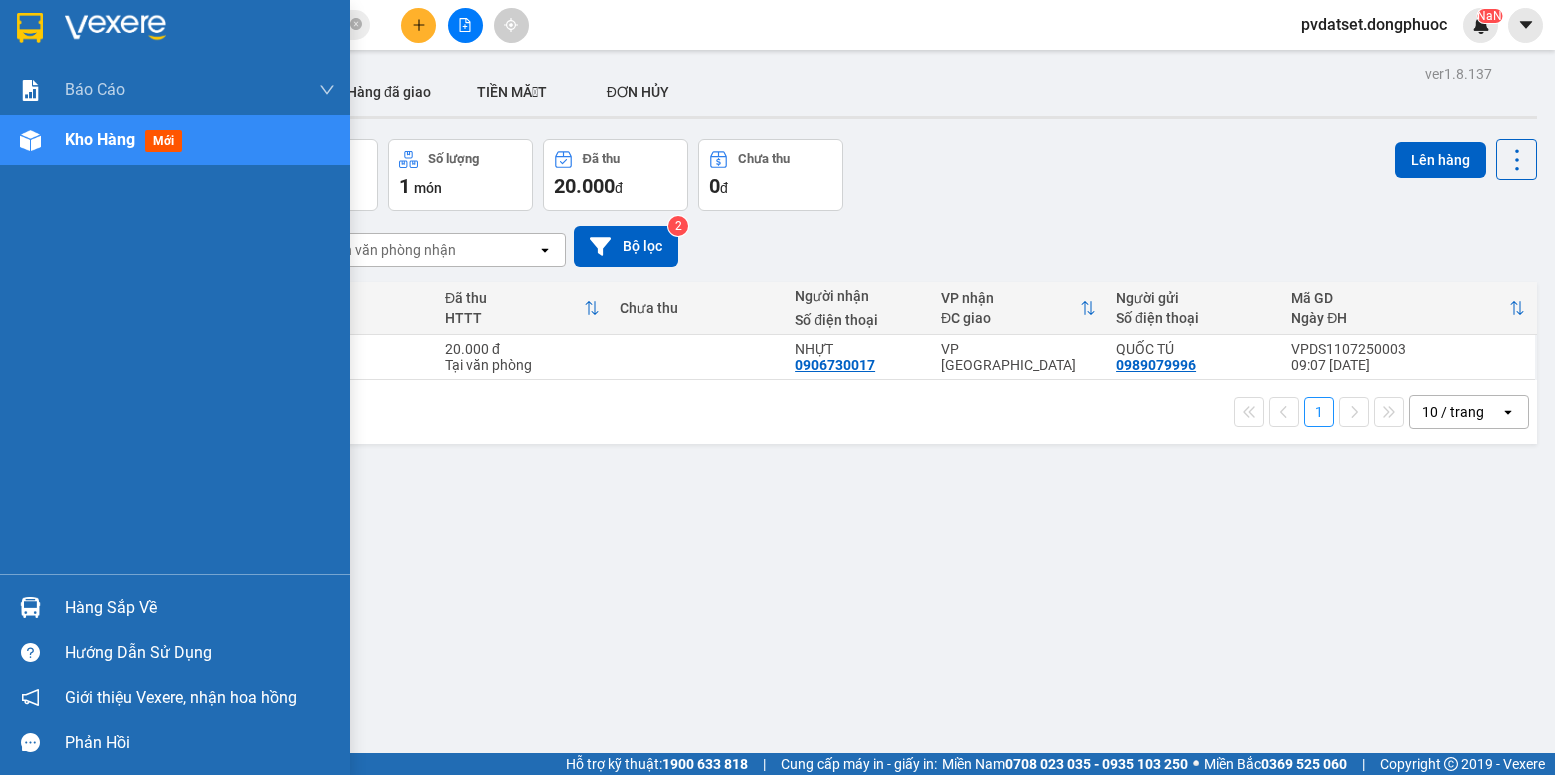 click on "Hàng sắp về" at bounding box center [175, 607] 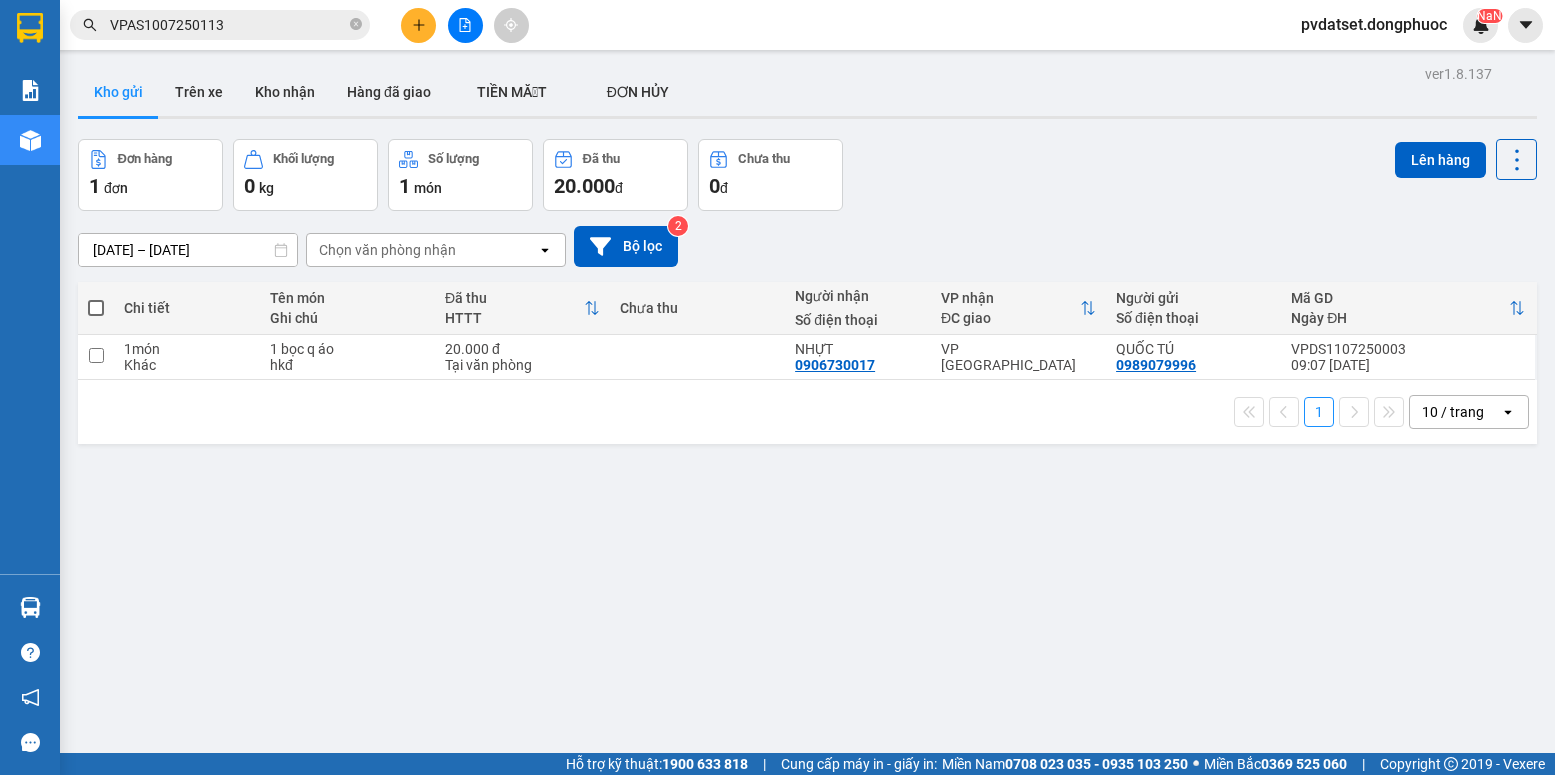 click on "Kết quả tìm kiếm ( 1 )  Bộ lọc  Ngày tạo đơn gần nhất Mã ĐH Trạng thái Món hàng Tổng cước Chưa cước Nhãn Người gửi VP Gửi Người nhận VP Nhận VPAS1007250113 14:37 [DATE] VP Gửi   HỘP NK SL:  1 20.000 0909193095 LAB TRƯỜNG AN VP Bến xe An Sương 0898982424 NK MỸ ANH 2 VP Đất Sét 1 VPAS1007250113 pvdatset.dongphuoc NaN     Báo cáo Mẫu 1: Báo cáo dòng tiền  Mẫu 1: Báo cáo dòng tiền theo nhân viên Mẫu 1: Báo cáo dòng tiền theo nhân viên (VP) Mẫu 2: Doanh số tạo đơn theo Văn phòng, nhân viên - Trạm     Kho hàng mới Hàng sắp về Hướng dẫn sử dụng Giới thiệu Vexere, nhận hoa hồng Phản hồi Phần mềm hỗ trợ bạn tốt chứ? ver  1.8.137 Kho gửi Trên xe Kho nhận Hàng đã giao TIỀN MẶT  ĐƠN HỦY Đơn hàng 1 đơn Khối lượng 0 kg Số lượng 1 món Đã thu 20.000  đ Chưa thu 0  đ Lên hàng [DATE] – [DATE] Chọn văn phòng nhận open 2 1" at bounding box center (777, 387) 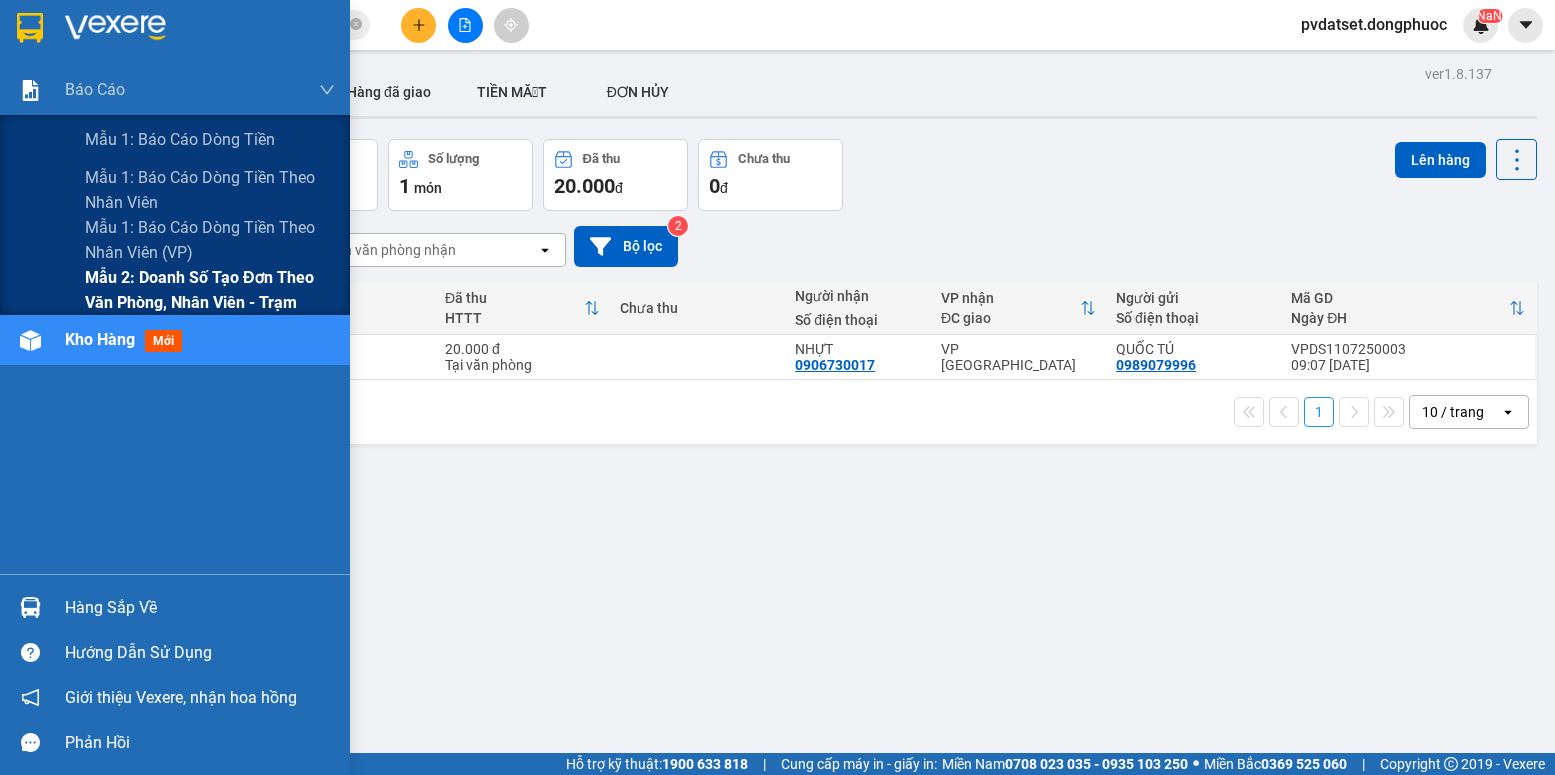 click on "Mẫu 2: Doanh số tạo đơn theo Văn phòng, nhân viên - Trạm" at bounding box center (210, 290) 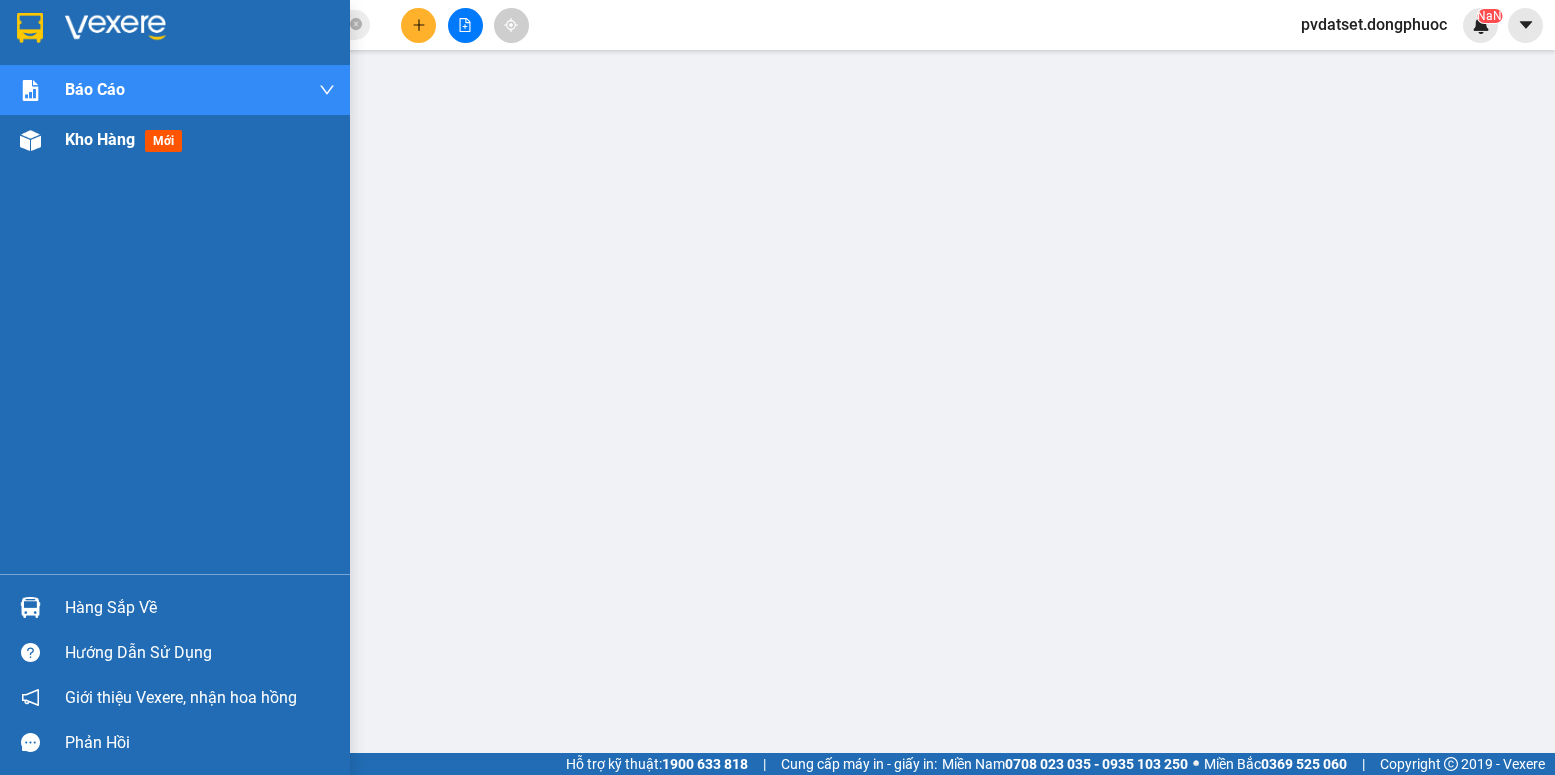 click on "Kho hàng mới" at bounding box center [200, 140] 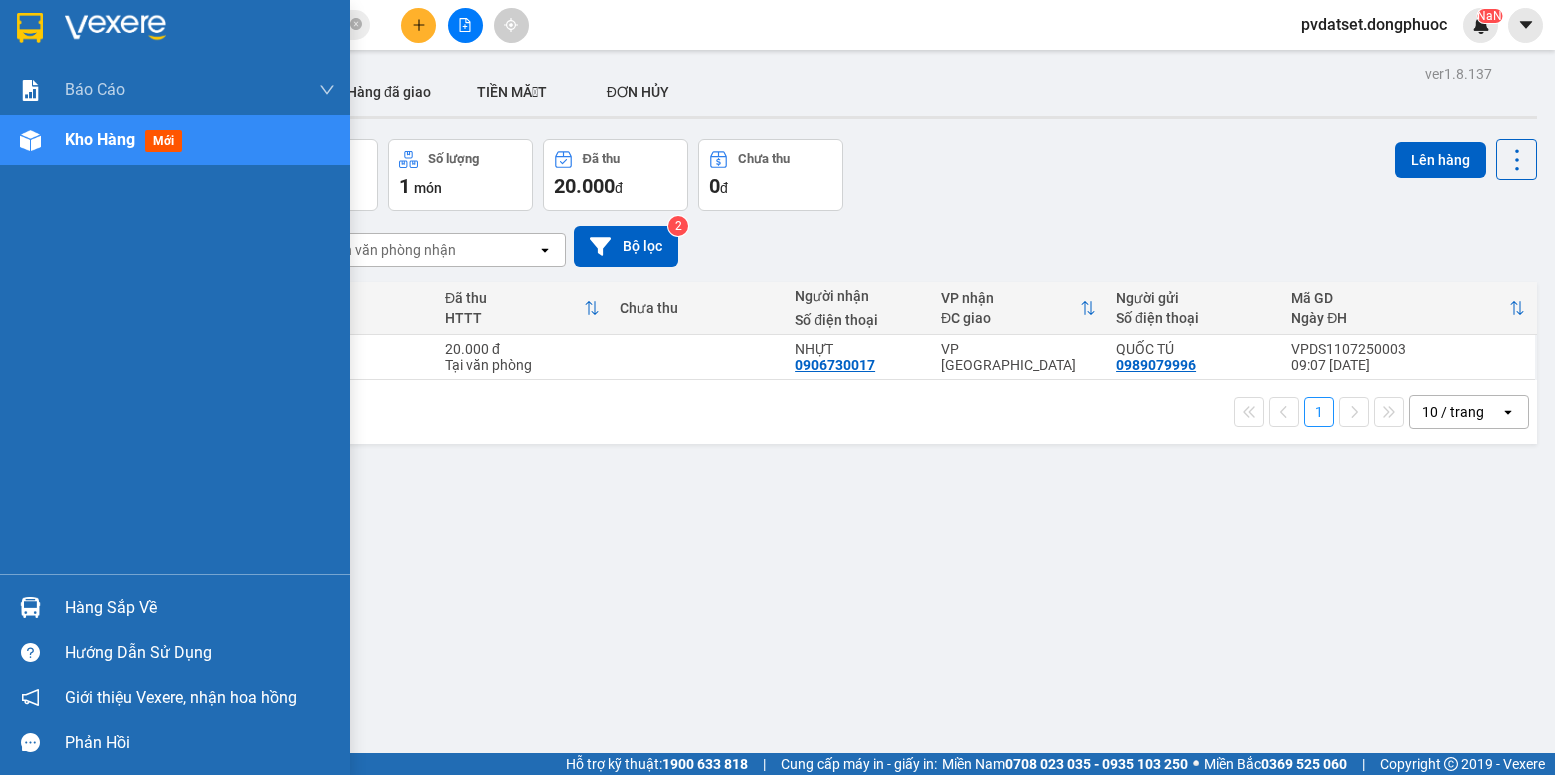 click at bounding box center [30, 607] 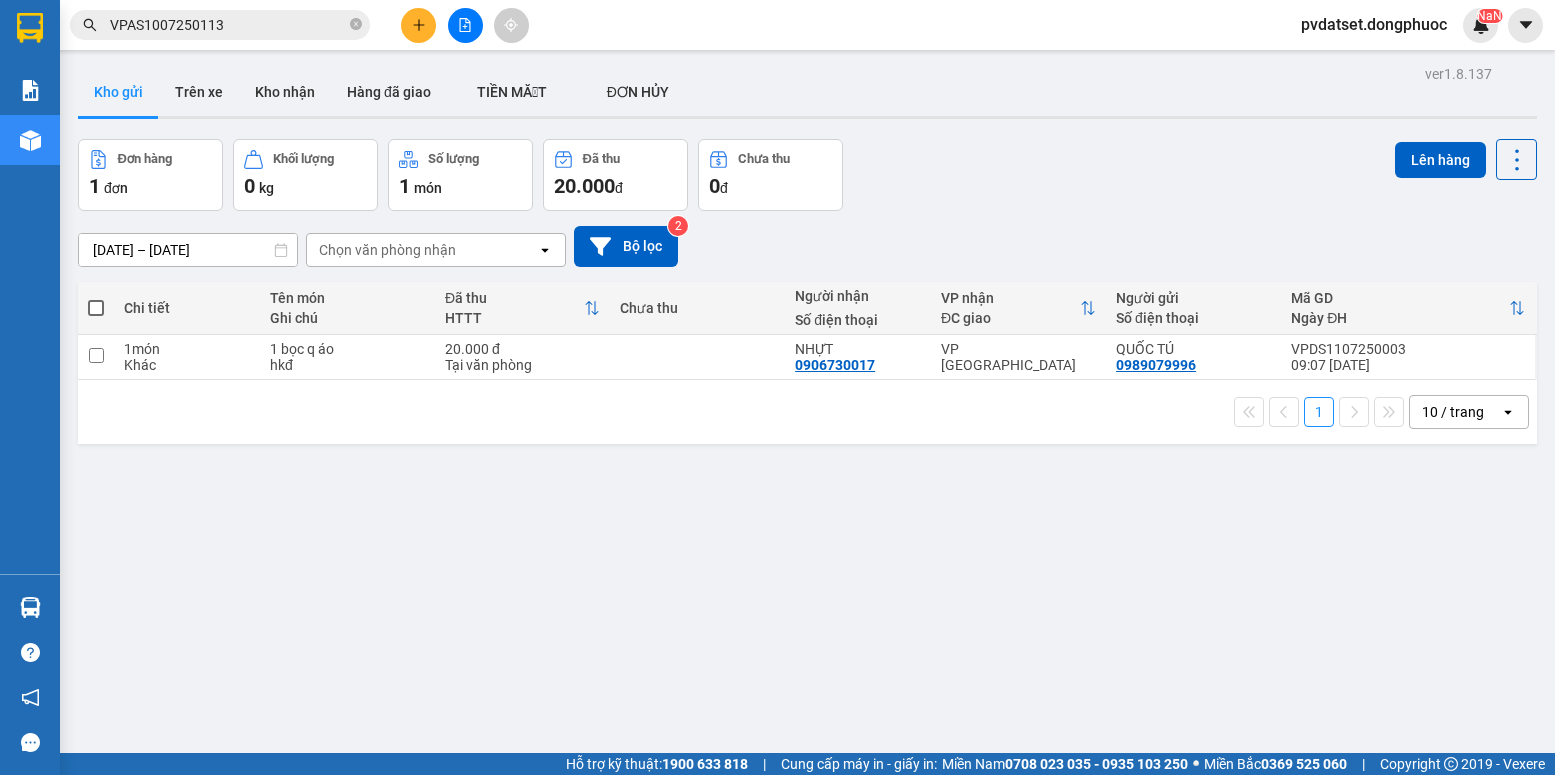 click on "Kết quả tìm kiếm ( 1 )  Bộ lọc  Ngày tạo đơn gần nhất Mã ĐH Trạng thái Món hàng Tổng cước Chưa cước Nhãn Người gửi VP Gửi Người nhận VP Nhận VPAS1007250113 14:37 [DATE] VP Gửi   HỘP NK SL:  1 20.000 0909193095 LAB TRƯỜNG AN VP Bến xe An Sương 0898982424 NK MỸ ANH 2 VP Đất Sét 1 VPAS1007250113 pvdatset.dongphuoc NaN     Báo cáo Mẫu 1: Báo cáo dòng tiền  Mẫu 1: Báo cáo dòng tiền theo nhân viên Mẫu 1: Báo cáo dòng tiền theo nhân viên (VP) Mẫu 2: Doanh số tạo đơn theo Văn phòng, nhân viên - Trạm     Kho hàng mới Hàng sắp về Hướng dẫn sử dụng Giới thiệu Vexere, nhận hoa hồng Phản hồi Phần mềm hỗ trợ bạn tốt chứ? ver  1.8.137 Kho gửi Trên xe Kho nhận Hàng đã giao TIỀN MẶT  ĐƠN HỦY Đơn hàng 1 đơn Khối lượng 0 kg Số lượng 1 món Đã thu 20.000  đ Chưa thu 0  đ Lên hàng [DATE] – [DATE] Chọn văn phòng nhận open 2 1" at bounding box center [777, 387] 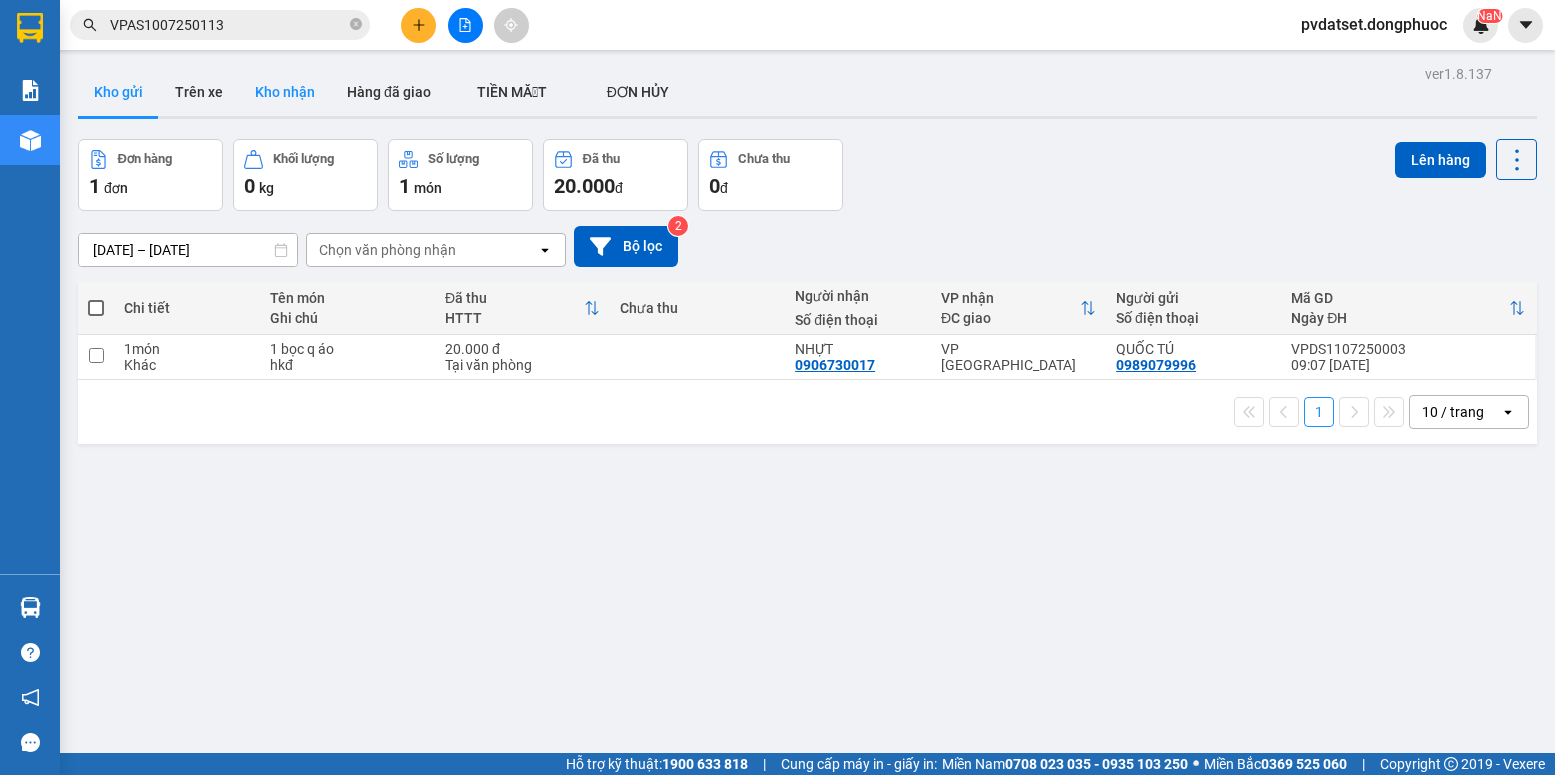 click on "Kho nhận" at bounding box center [285, 92] 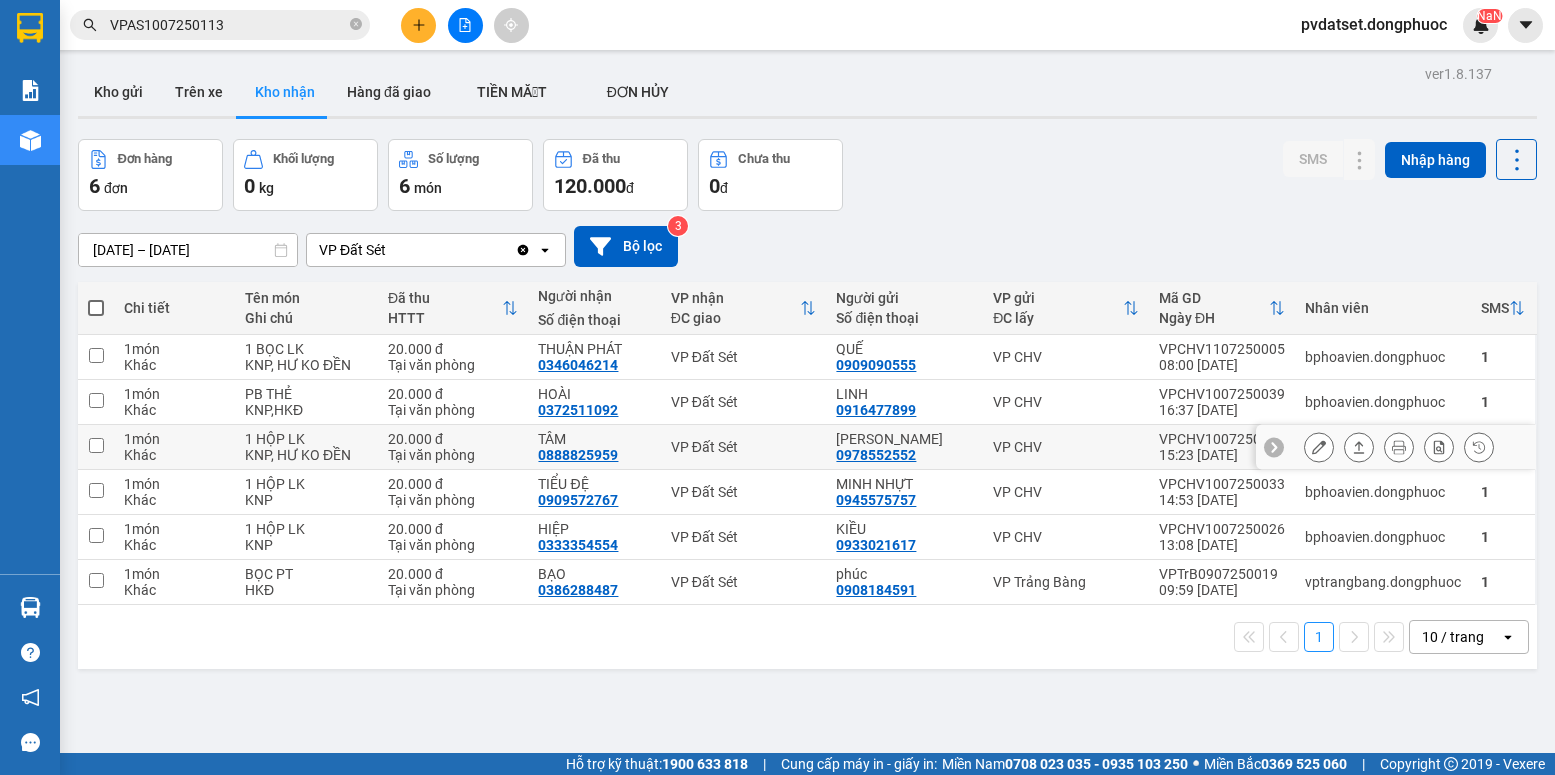 click on "VP Đất Sét" at bounding box center (744, 447) 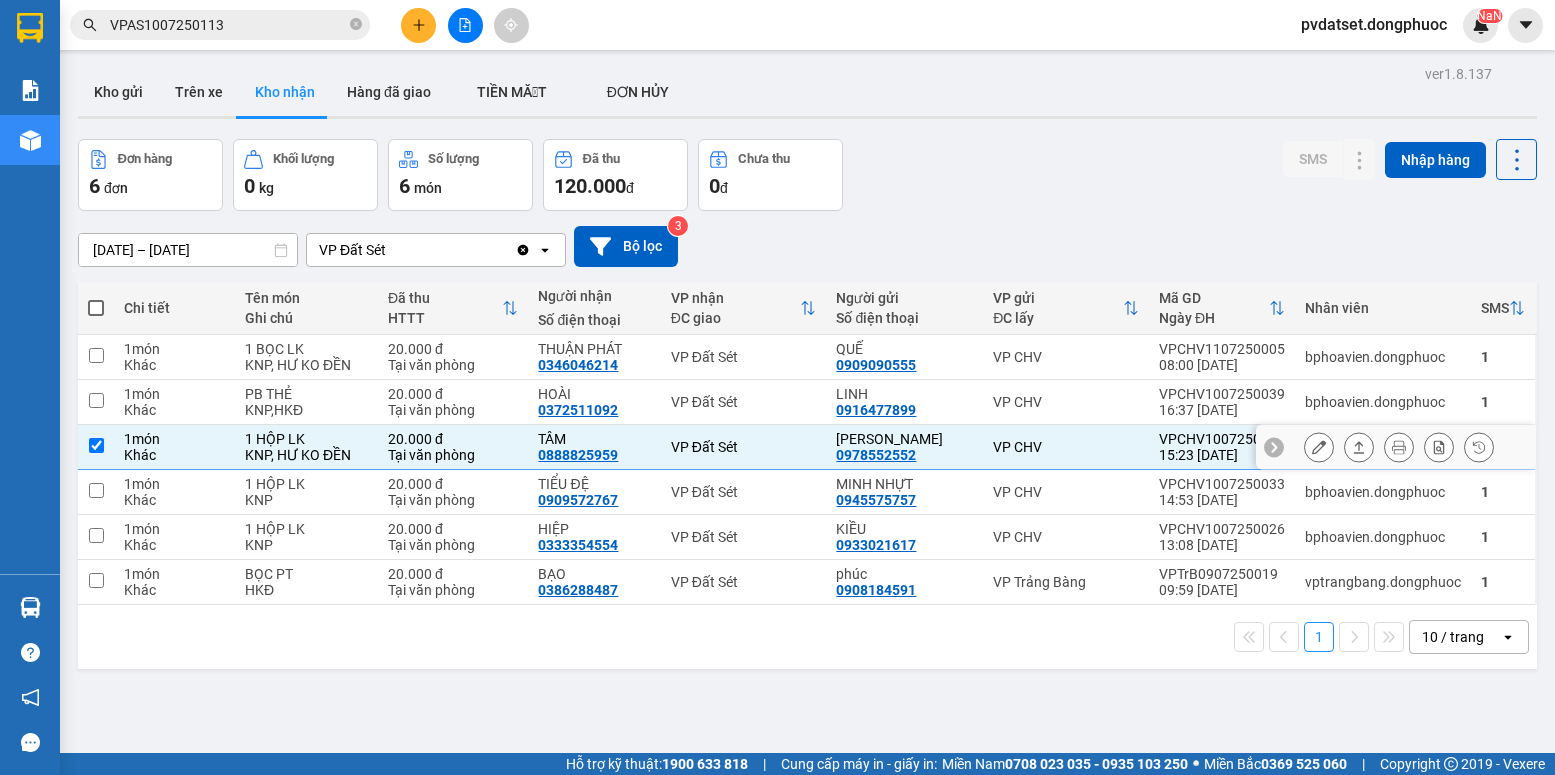 checkbox on "true" 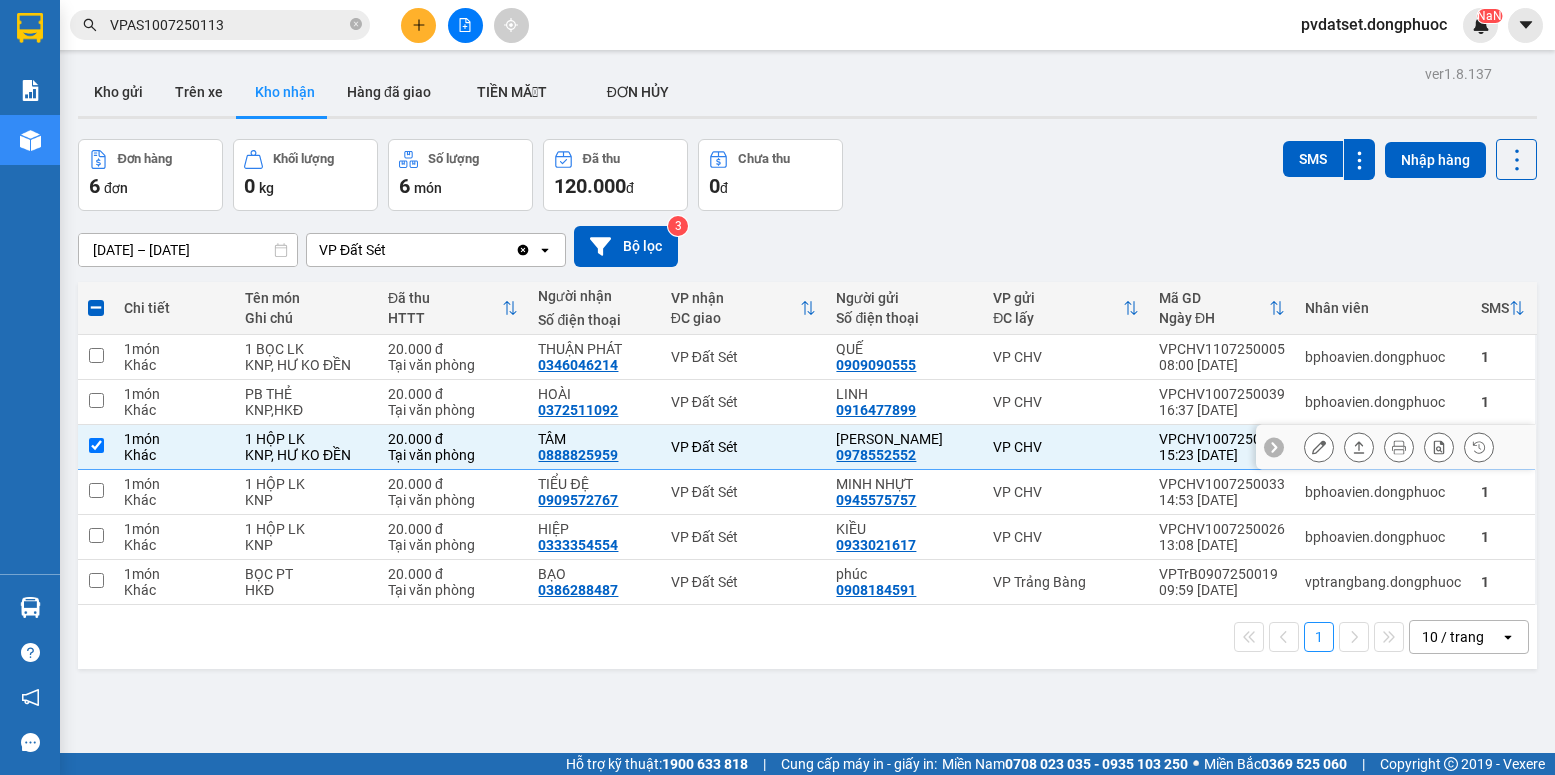 click 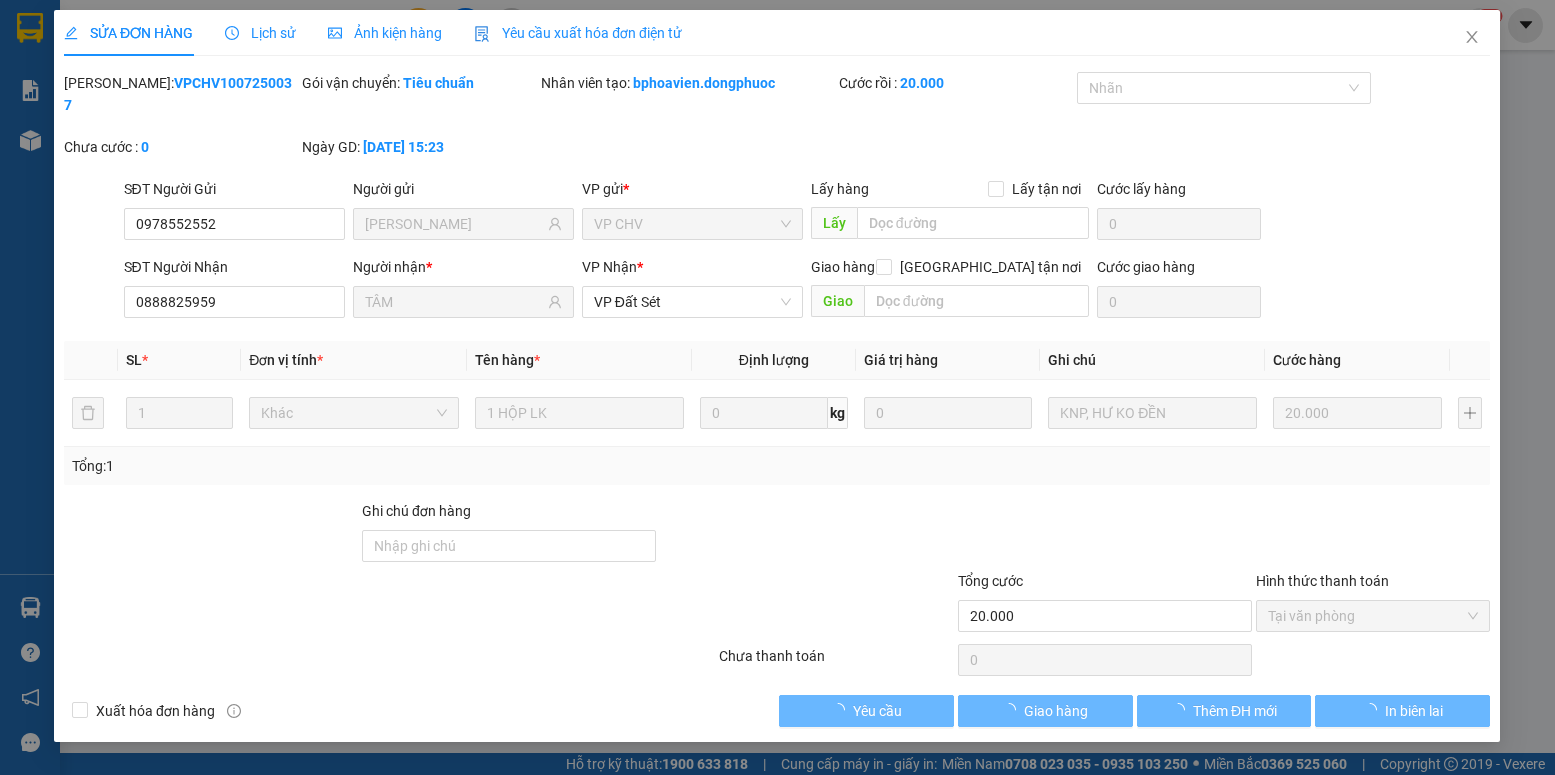 type on "0978552552" 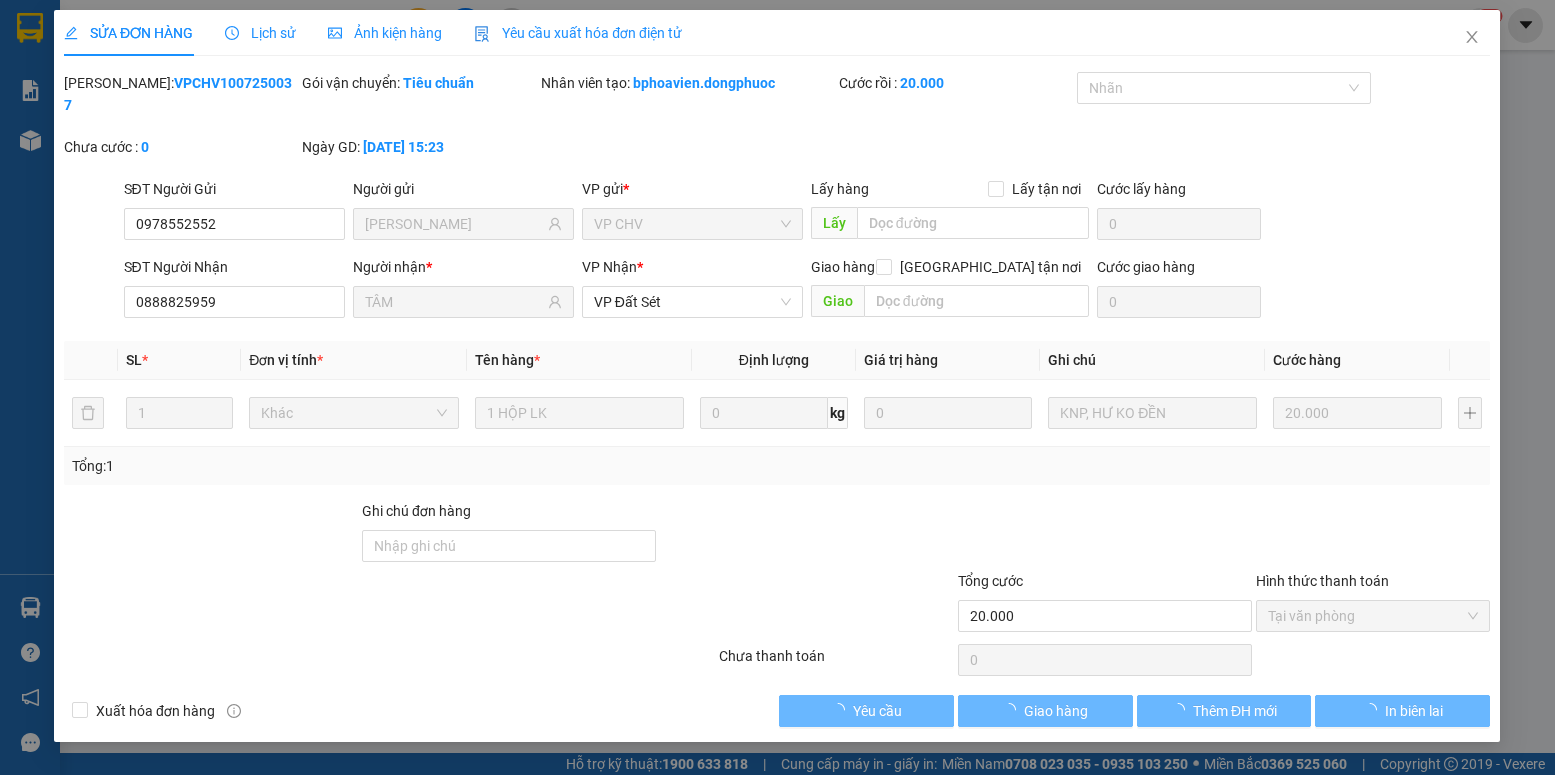 type on "[PERSON_NAME]" 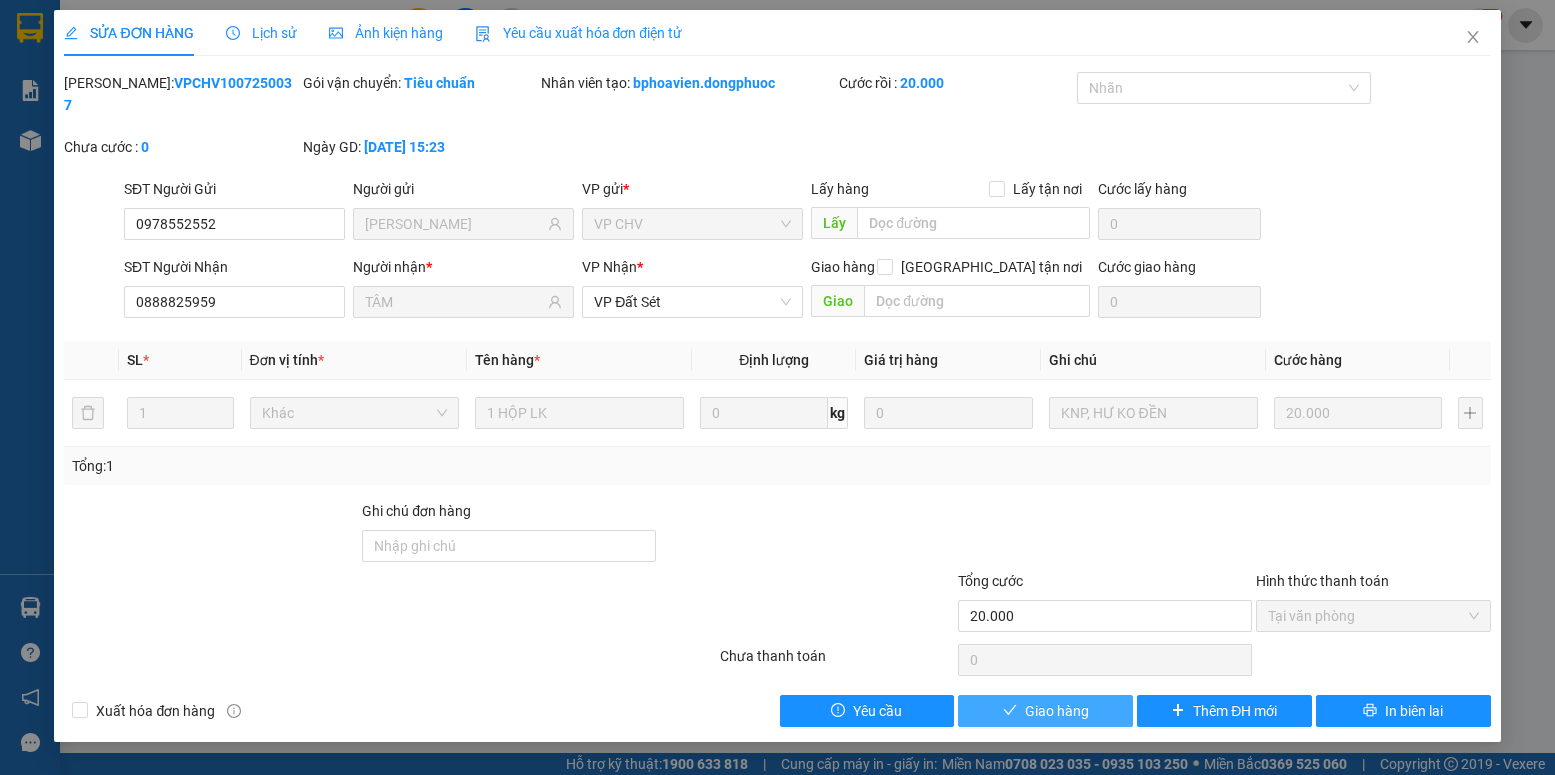 click on "Giao hàng" at bounding box center [1057, 711] 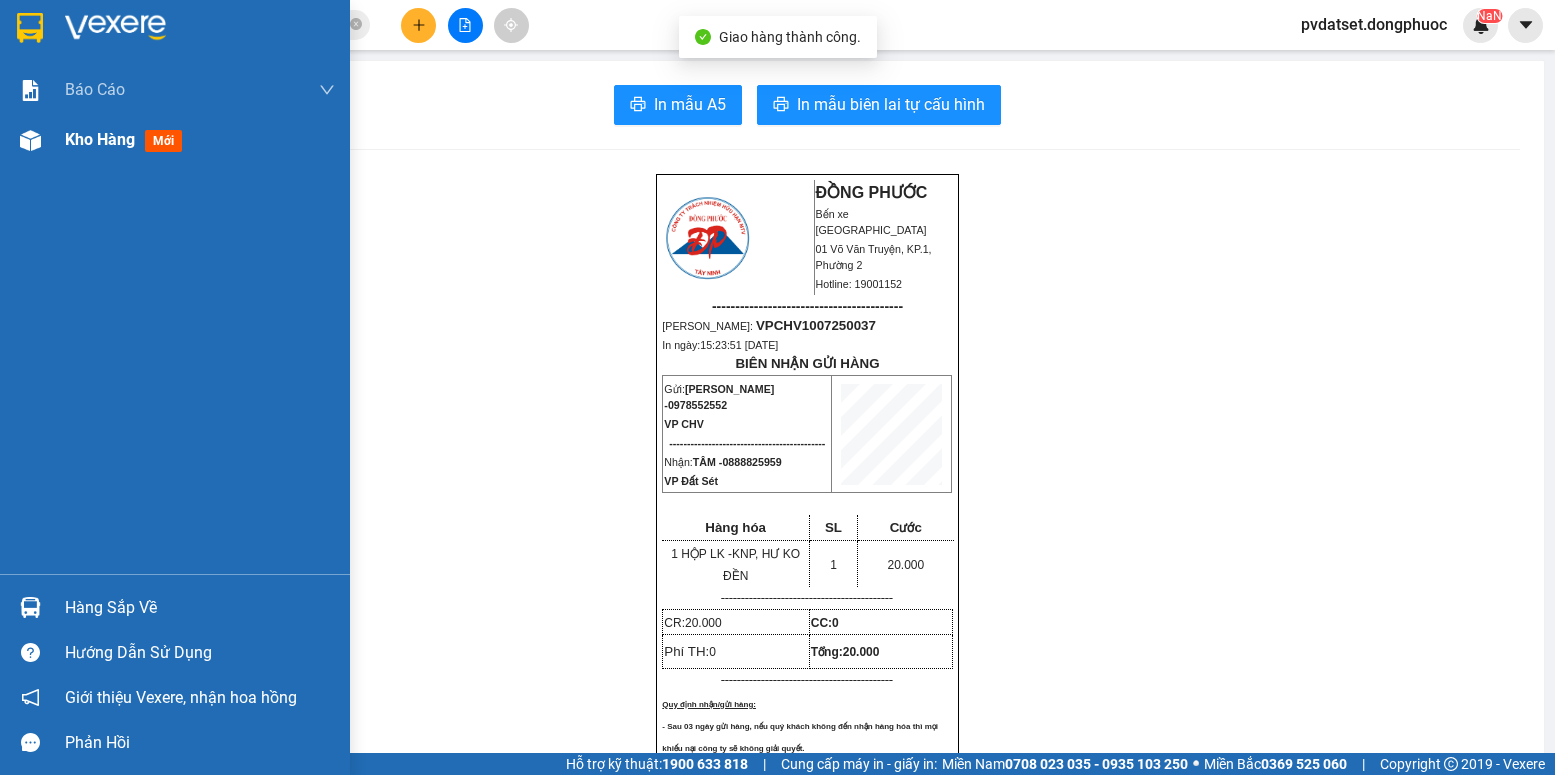 click on "Kho hàng mới" at bounding box center (200, 140) 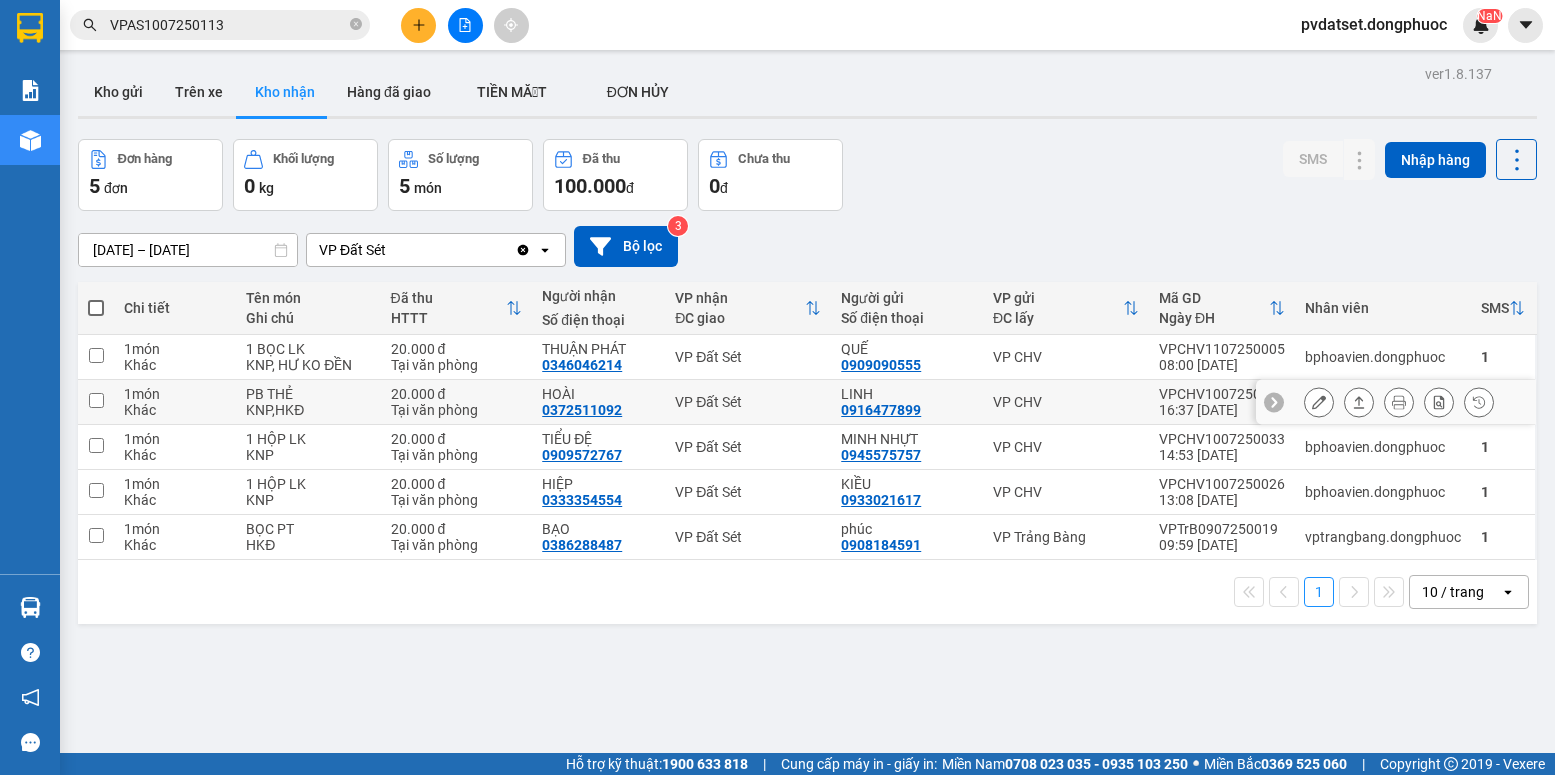 click on "VP CHV" at bounding box center (1066, 402) 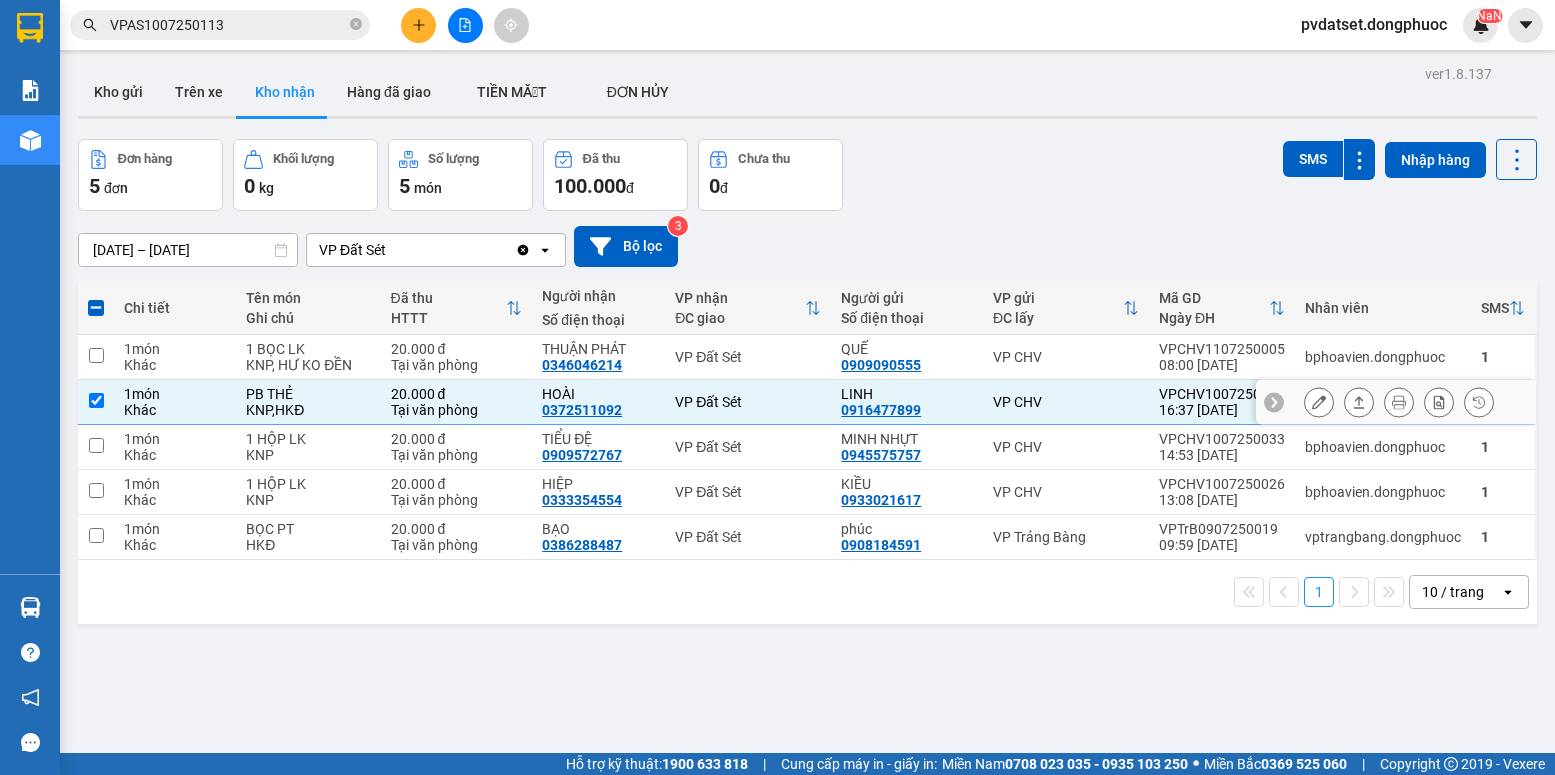 click 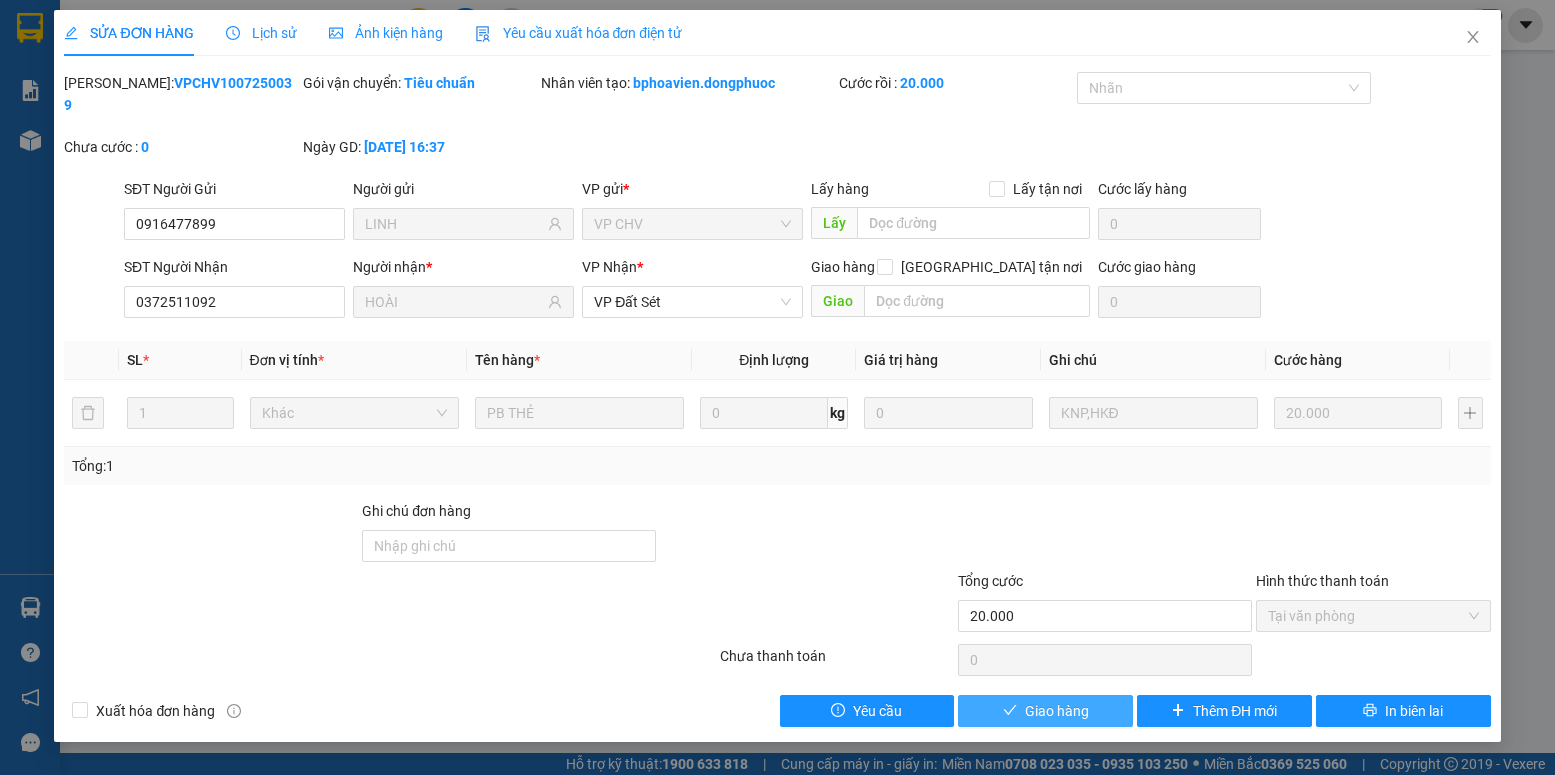 click on "Giao hàng" at bounding box center [1057, 711] 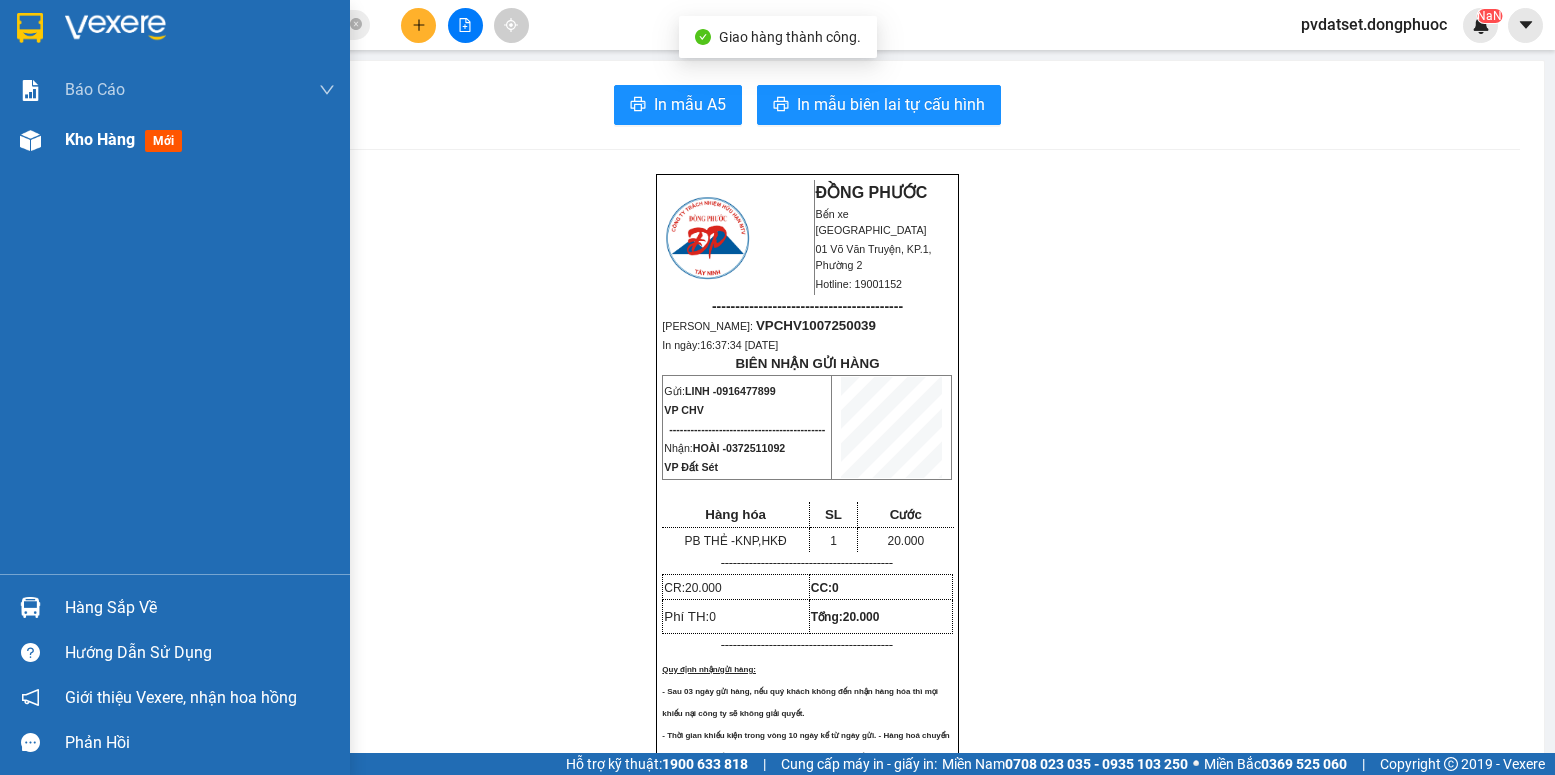 click on "Kho hàng mới" at bounding box center [200, 140] 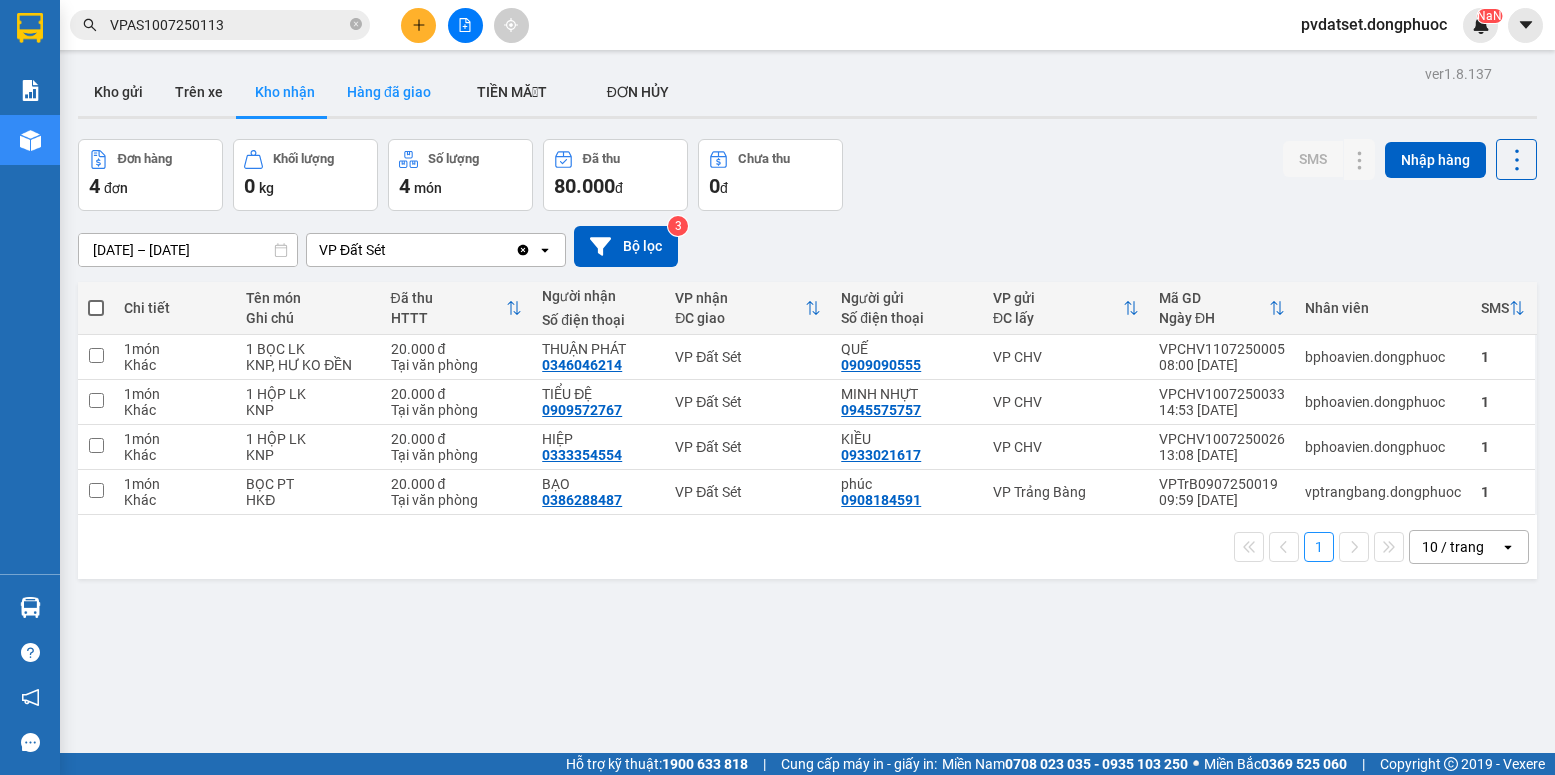 click on "Hàng đã giao" at bounding box center (389, 92) 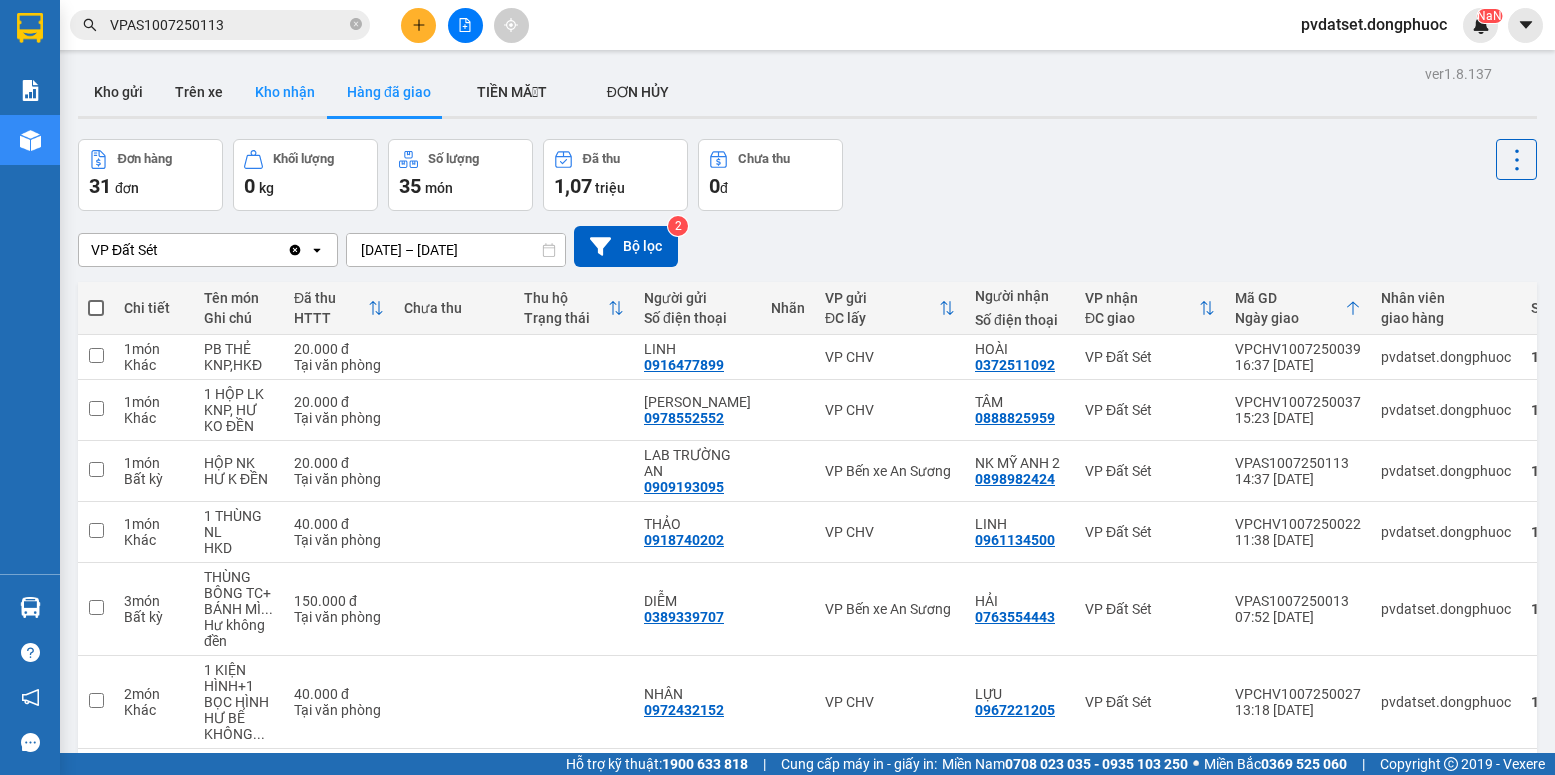 click on "Kho nhận" at bounding box center (285, 92) 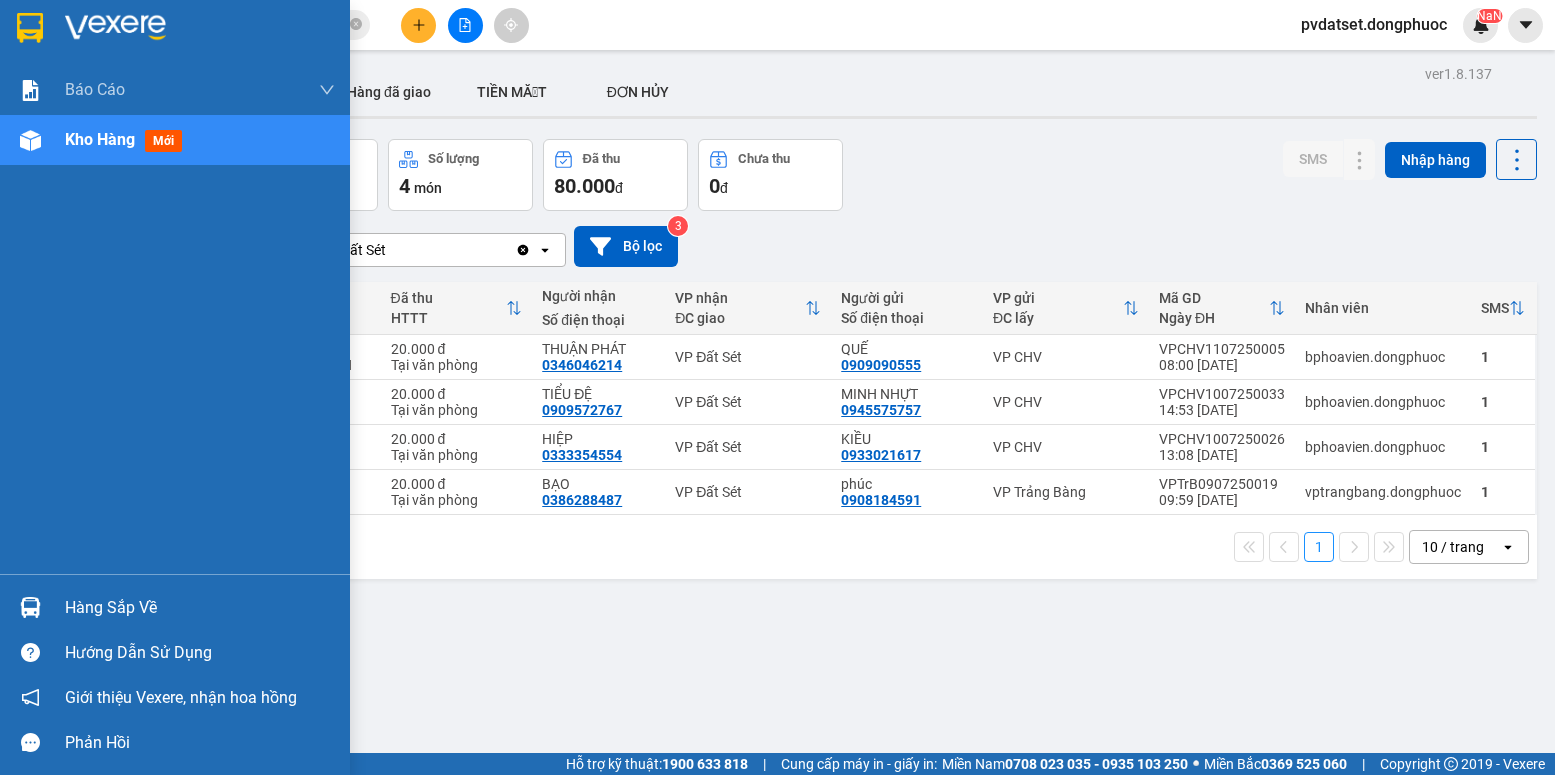 drag, startPoint x: 19, startPoint y: 584, endPoint x: 30, endPoint y: 591, distance: 13.038404 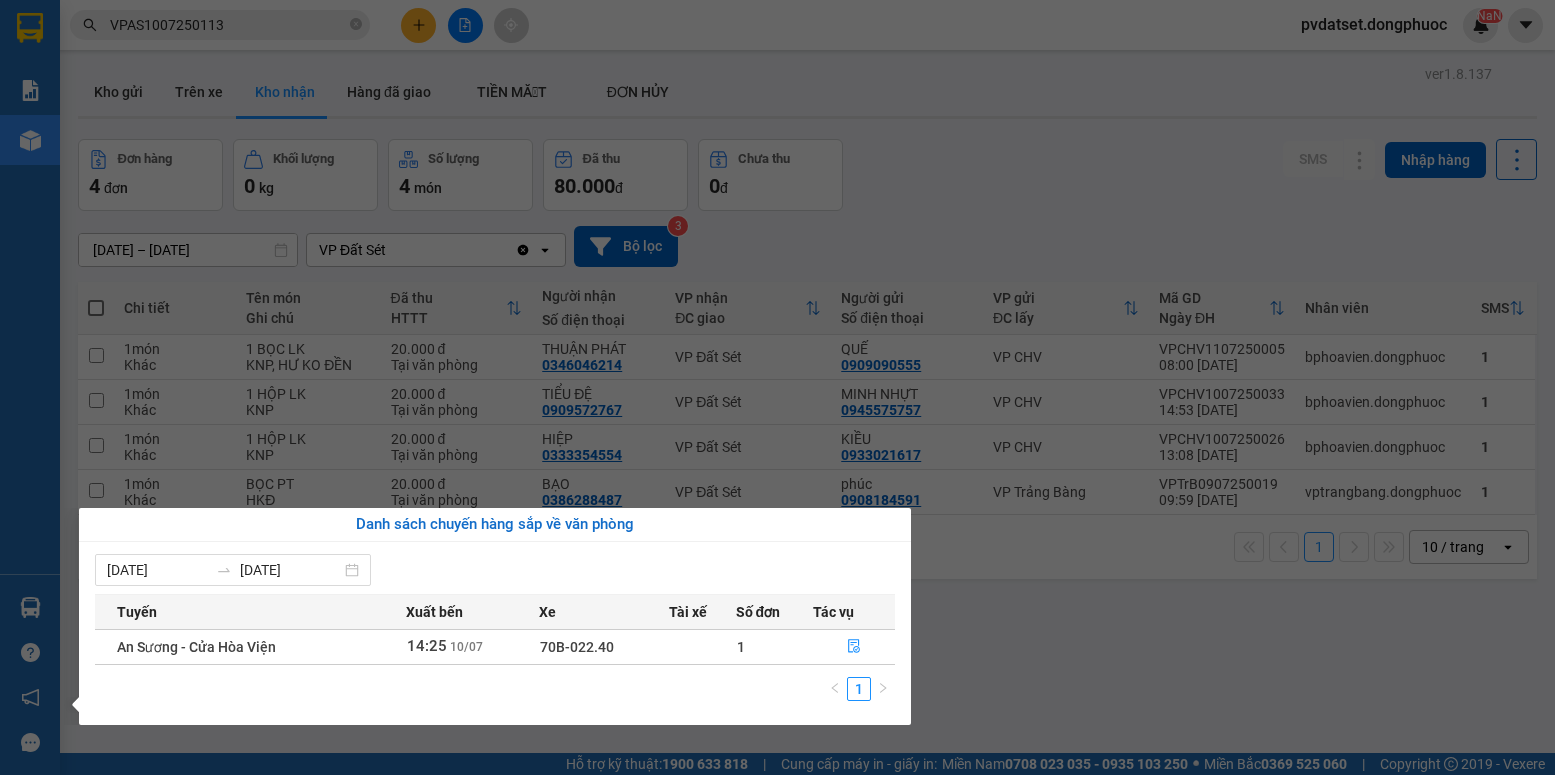 click on "Kết quả tìm kiếm ( 1 )  Bộ lọc  Ngày tạo đơn gần nhất Mã ĐH Trạng thái Món hàng Tổng cước Chưa cước Nhãn Người gửi VP Gửi Người nhận VP Nhận VPAS1007250113 14:37 [DATE] VP Gửi   HỘP NK SL:  1 20.000 0909193095 LAB TRƯỜNG AN VP Bến xe An Sương 0898982424 NK MỸ ANH 2 VP Đất Sét 1 VPAS1007250113 pvdatset.dongphuoc NaN     Báo cáo Mẫu 1: Báo cáo dòng tiền  Mẫu 1: Báo cáo dòng tiền theo nhân viên Mẫu 1: Báo cáo dòng tiền theo nhân viên (VP) Mẫu 2: Doanh số tạo đơn theo Văn phòng, nhân viên - Trạm     Kho hàng mới Hàng sắp về Hướng dẫn sử dụng Giới thiệu Vexere, nhận hoa hồng Phản hồi Phần mềm hỗ trợ bạn tốt chứ? ver  1.8.137 Kho gửi Trên xe Kho nhận Hàng đã giao TIỀN MẶT  ĐƠN HỦY Đơn hàng 4 đơn Khối lượng 0 kg Số lượng 4 món Đã thu 80.000  đ Chưa thu 0  đ SMS Nhập hàng [DATE] – [DATE] VP Đất Sét Clear value 3" at bounding box center (777, 387) 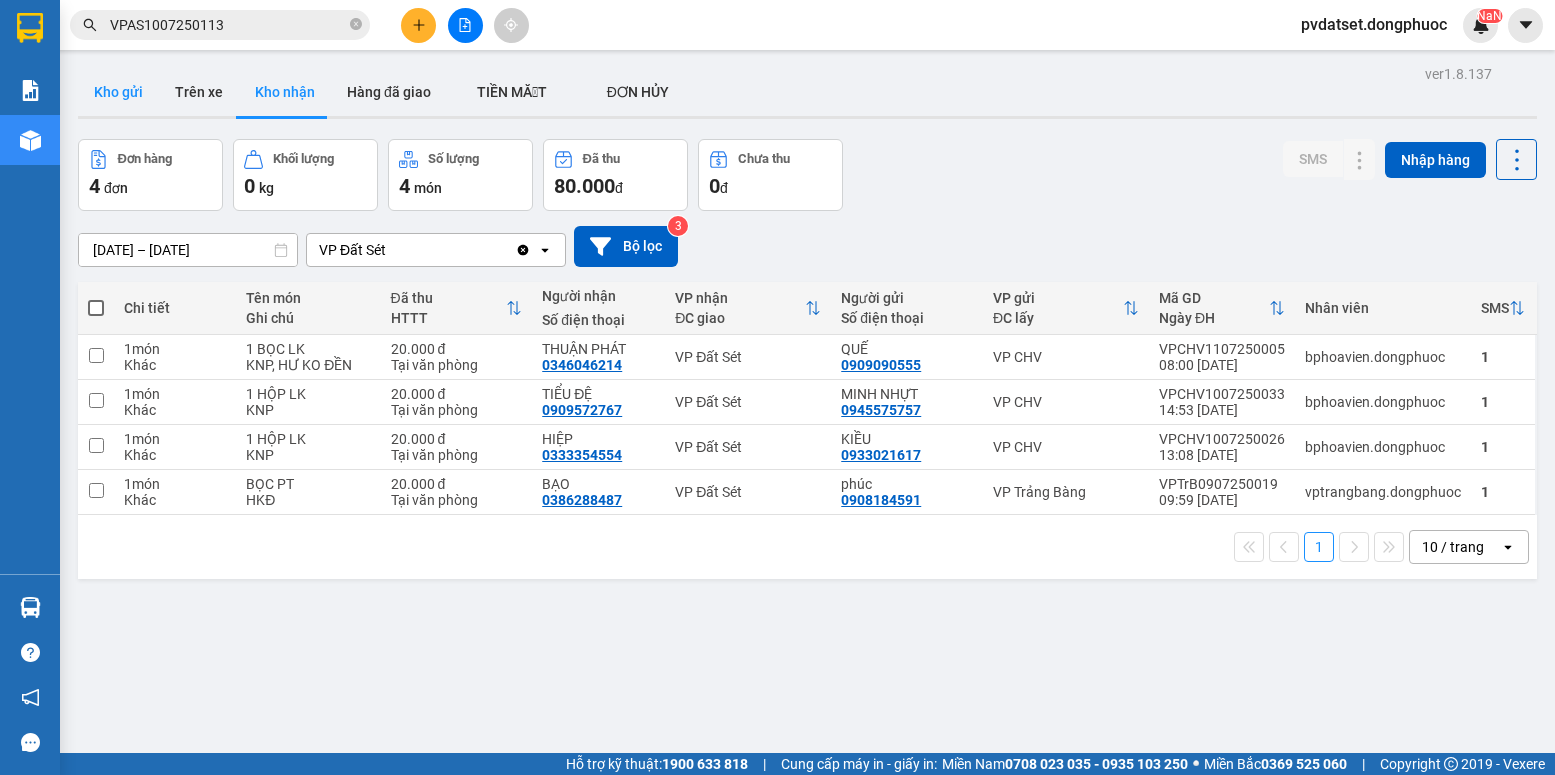 click on "Kho gửi" at bounding box center [118, 92] 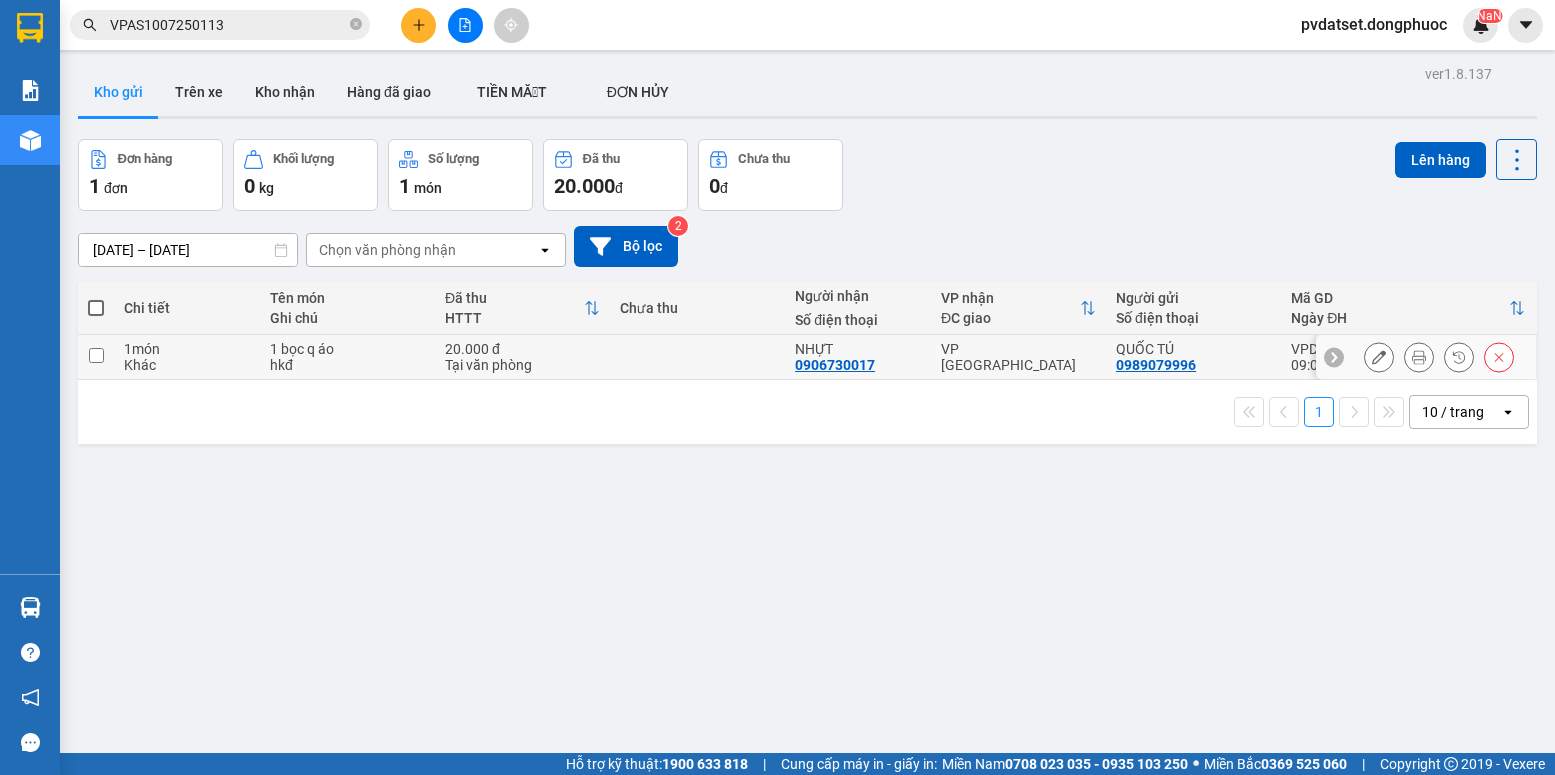 drag, startPoint x: 967, startPoint y: 354, endPoint x: 1201, endPoint y: 268, distance: 249.30302 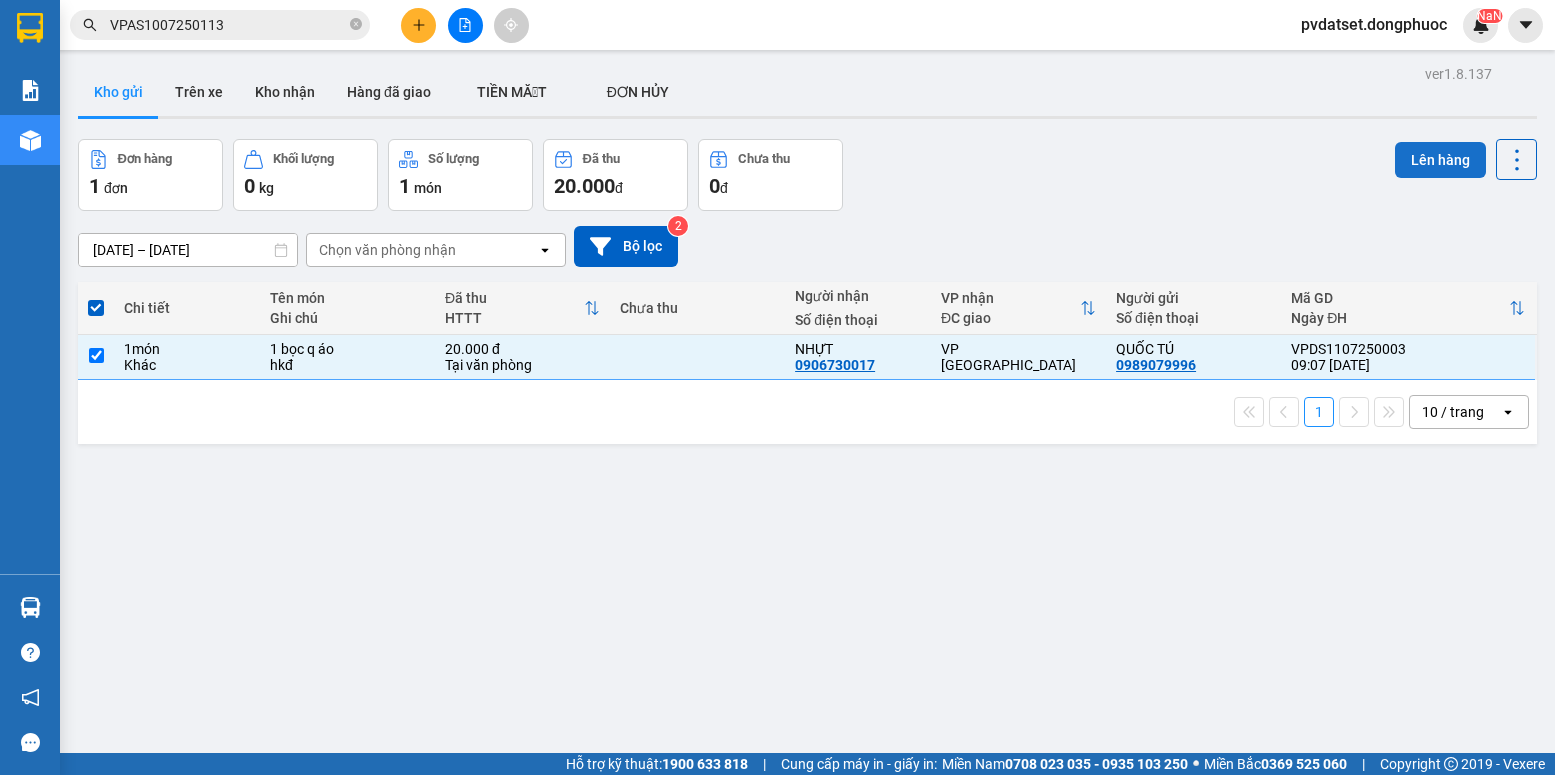 click on "Lên hàng" at bounding box center (1440, 160) 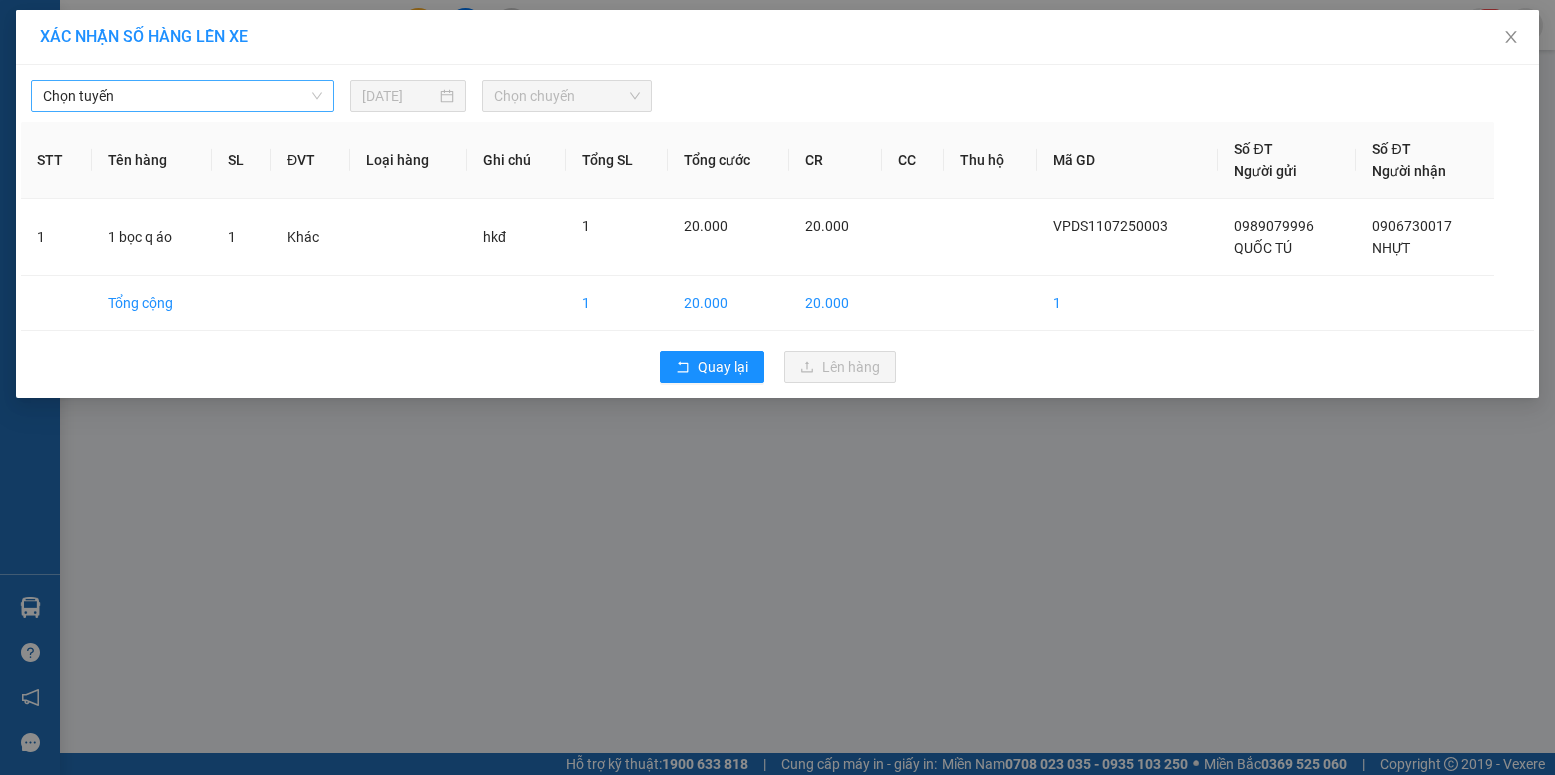 click on "Chọn tuyến" at bounding box center [182, 96] 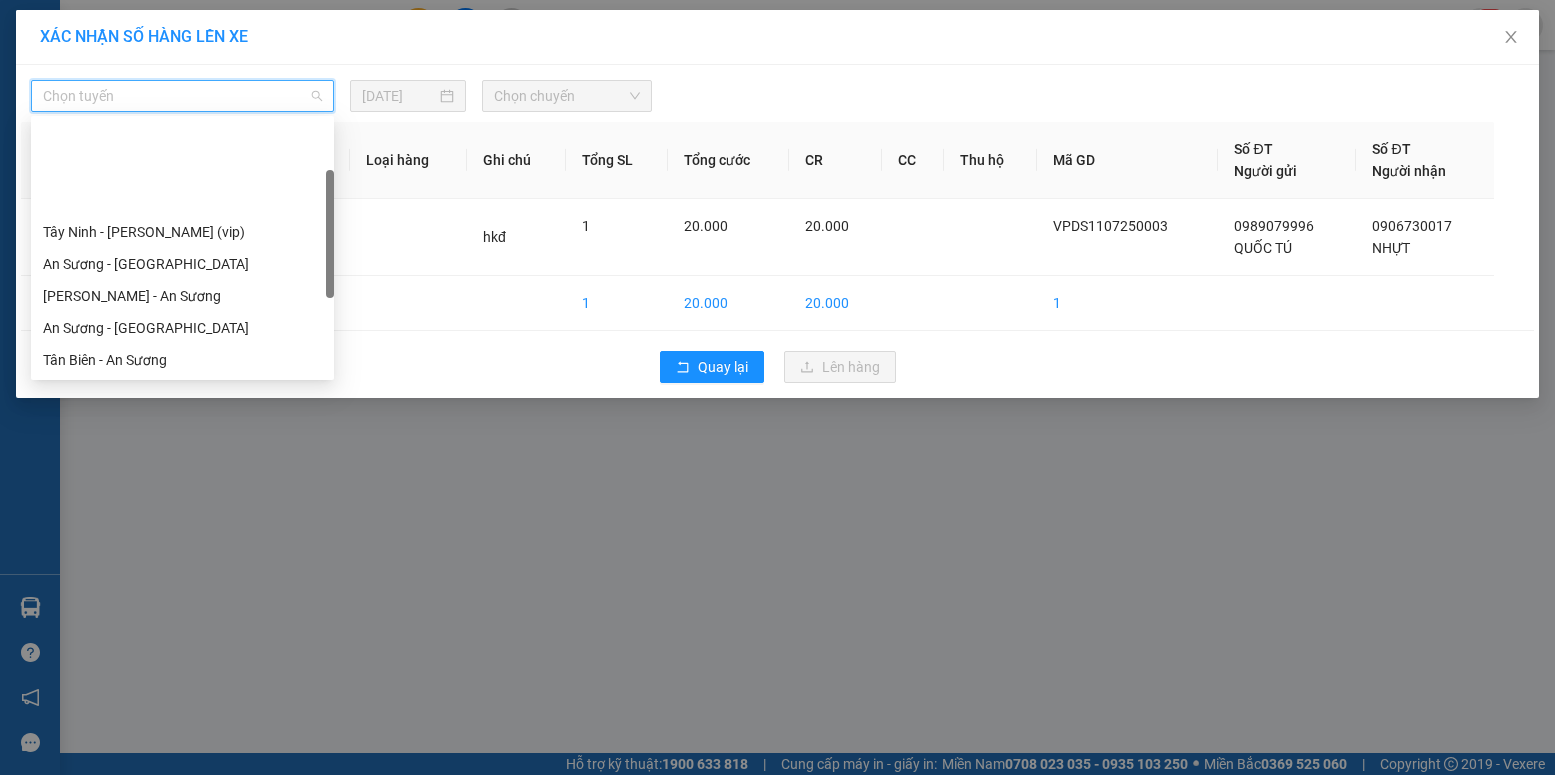 click on "Cửa Hòa Viện - An Sương" at bounding box center (182, 424) 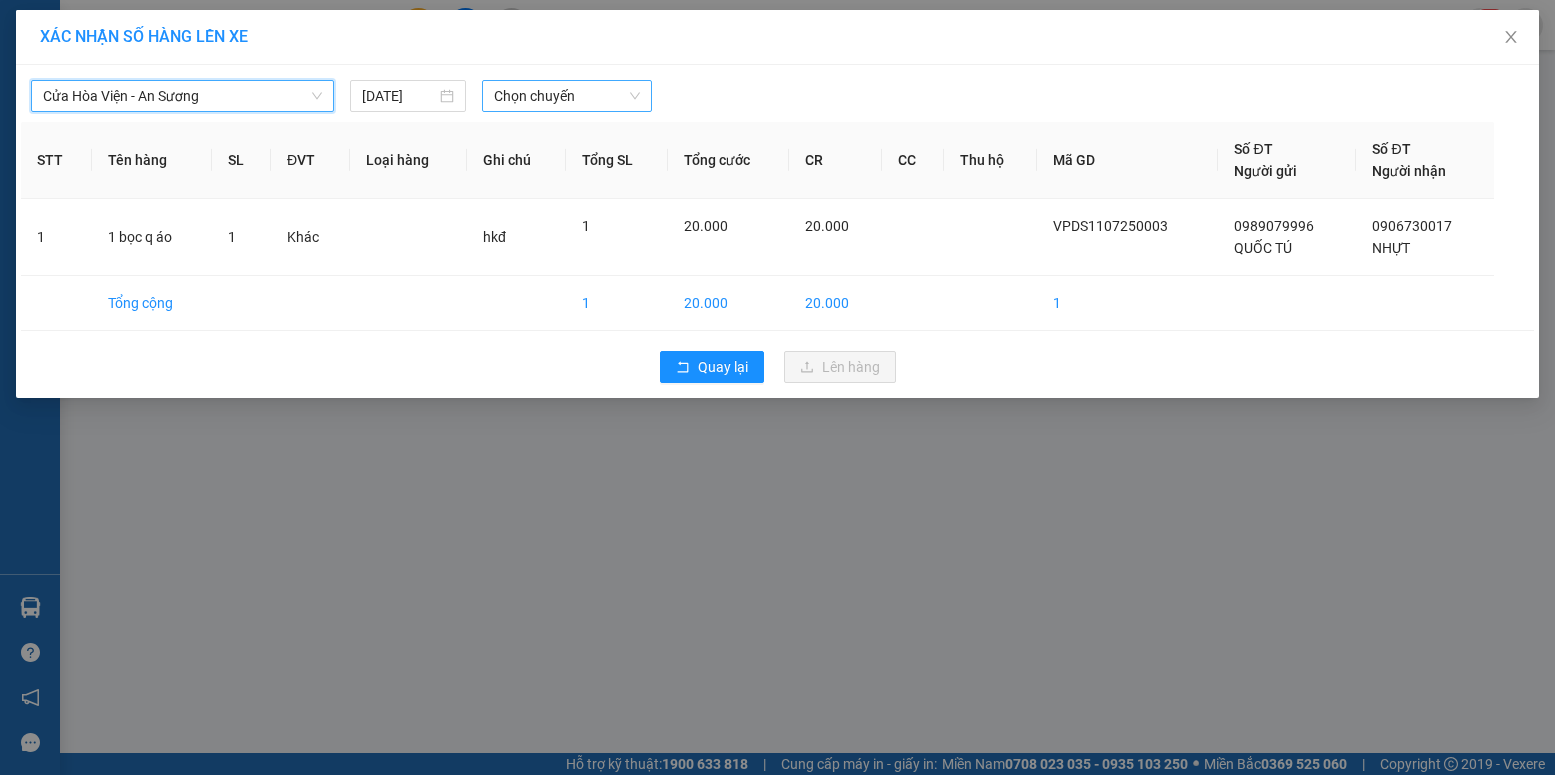 click on "Chọn chuyến" at bounding box center (567, 96) 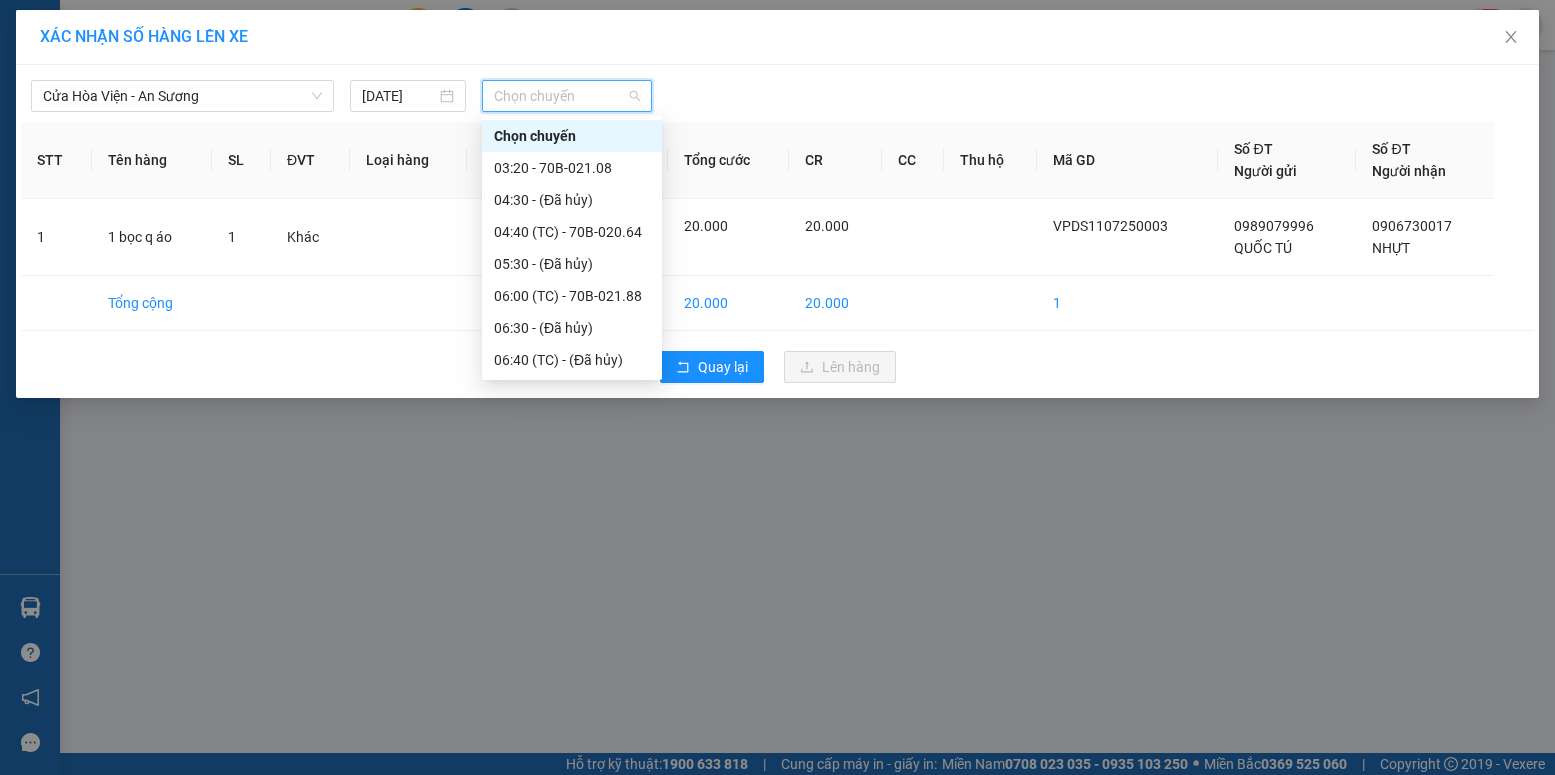 click on "09:10   (TC)   - 70B-021.08" at bounding box center (572, 584) 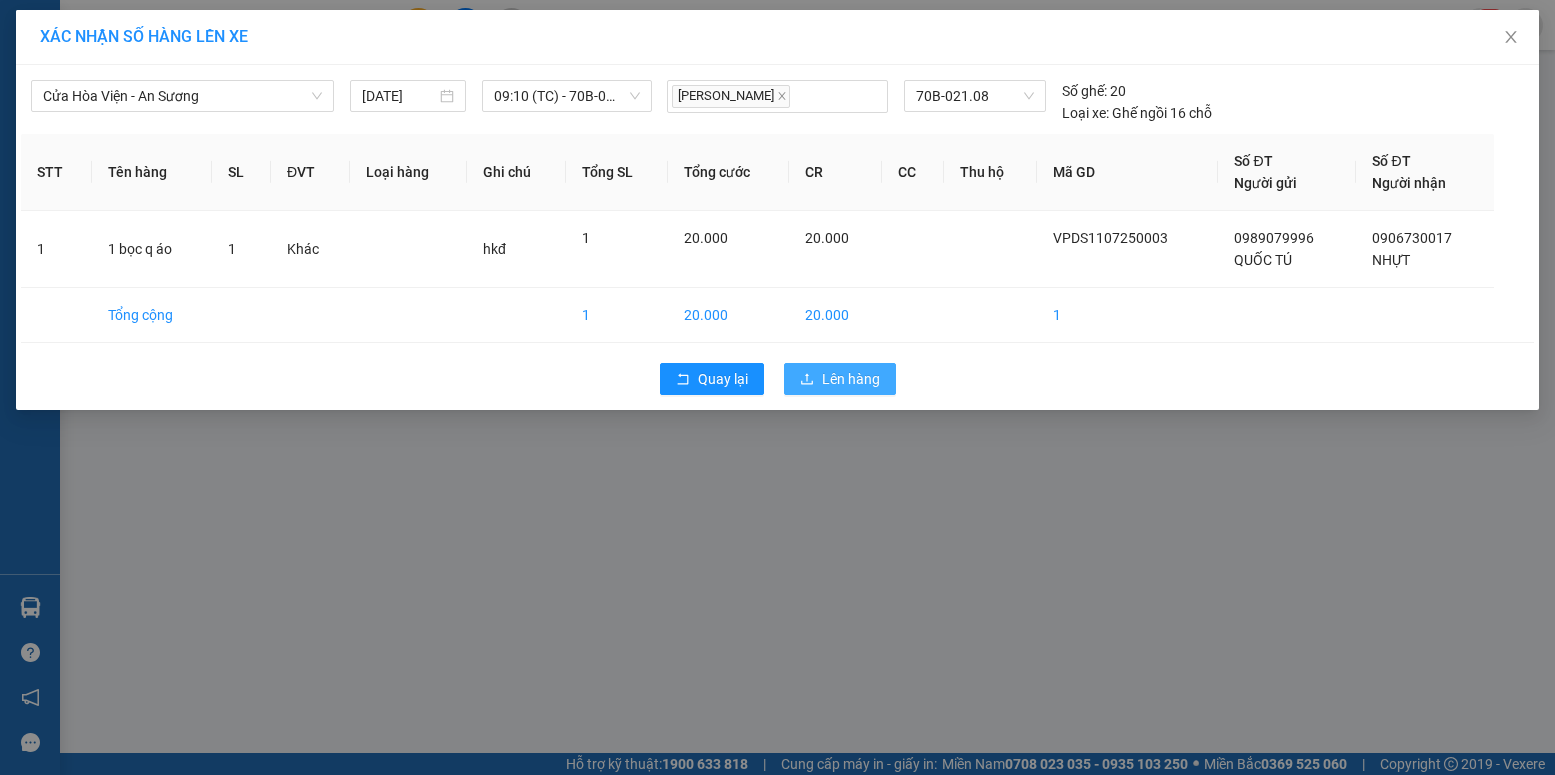 click on "Lên hàng" at bounding box center (851, 379) 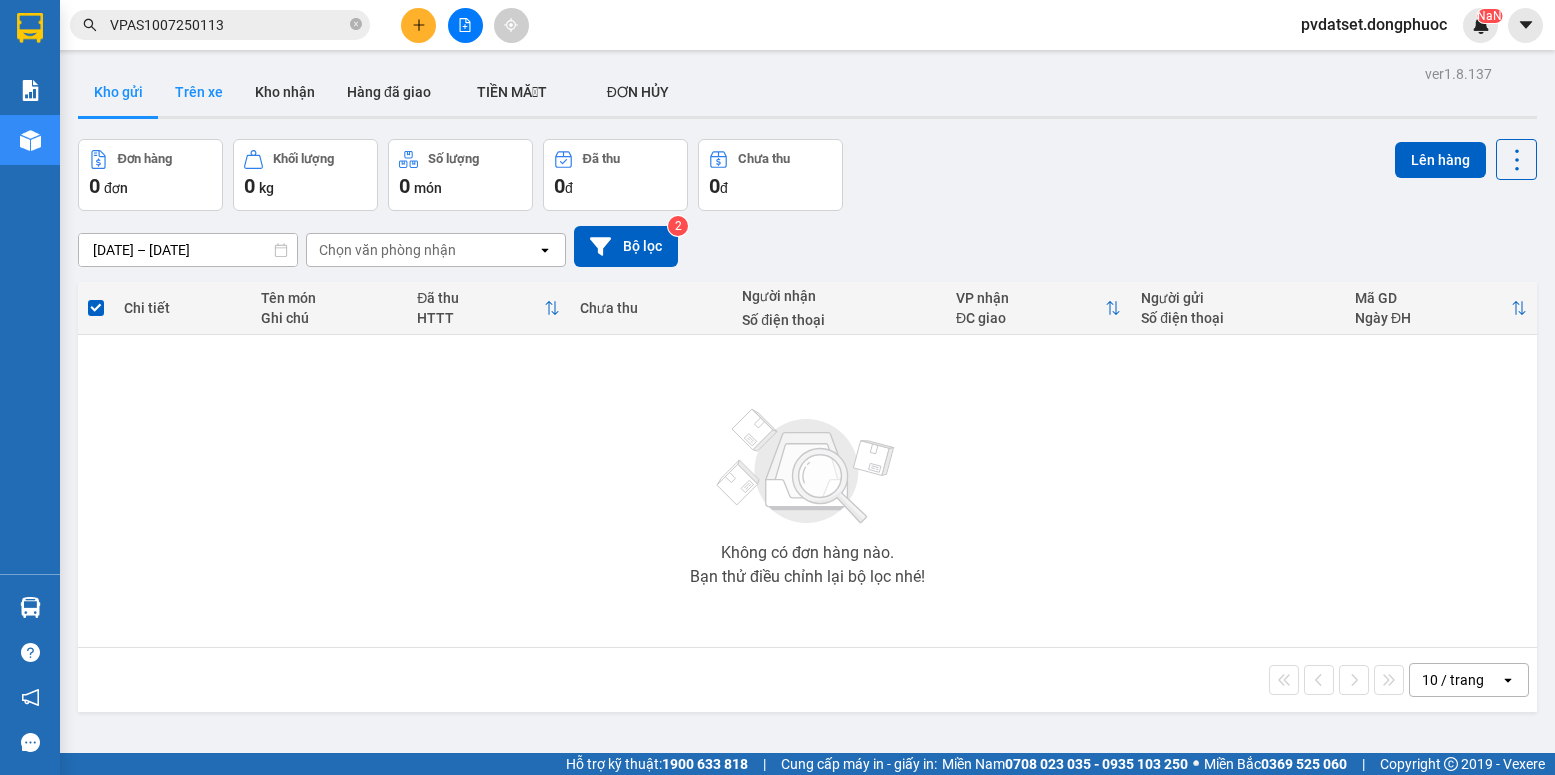 click on "Trên xe" at bounding box center (199, 92) 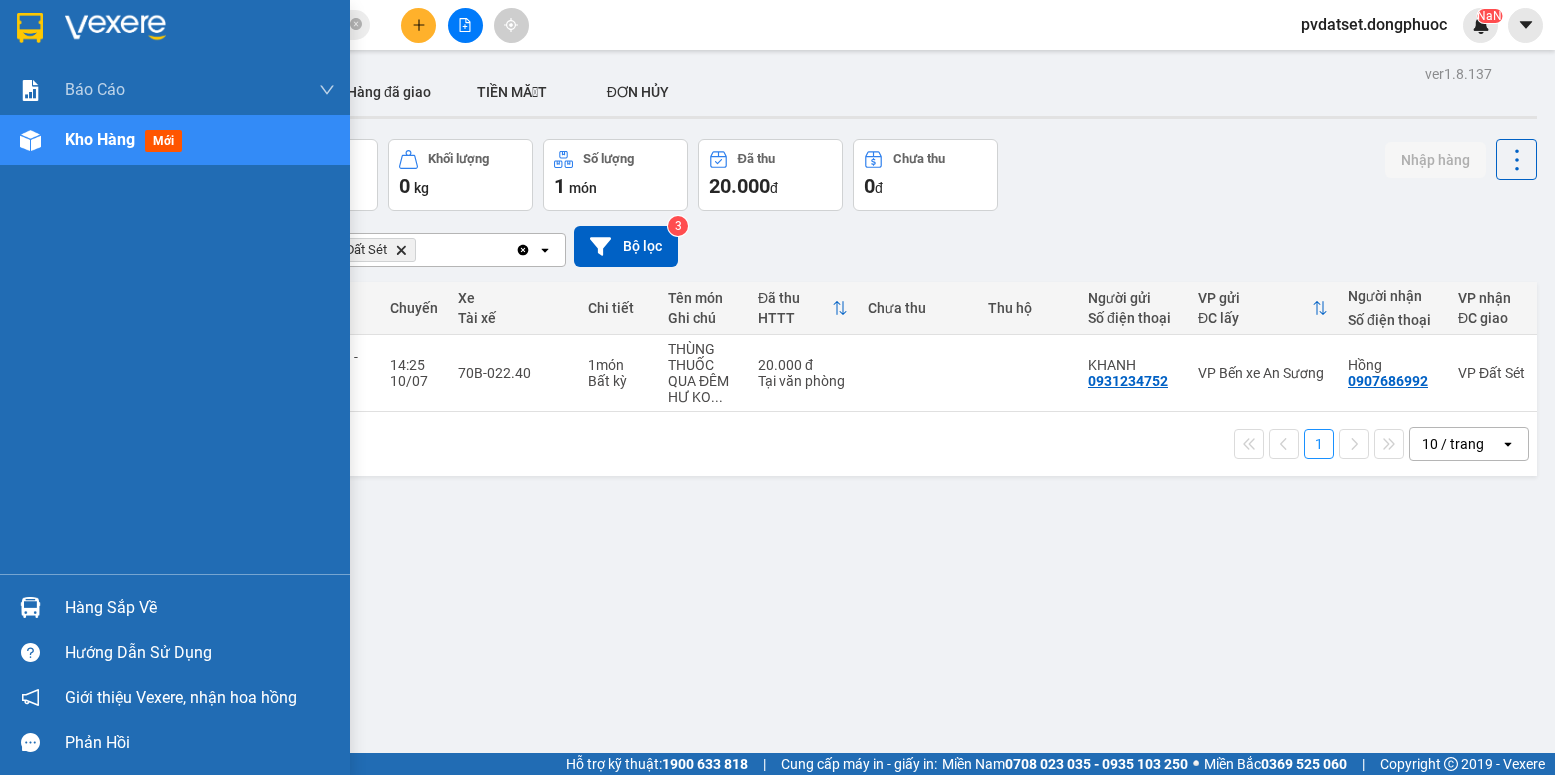 click on "Hàng sắp về" at bounding box center [175, 607] 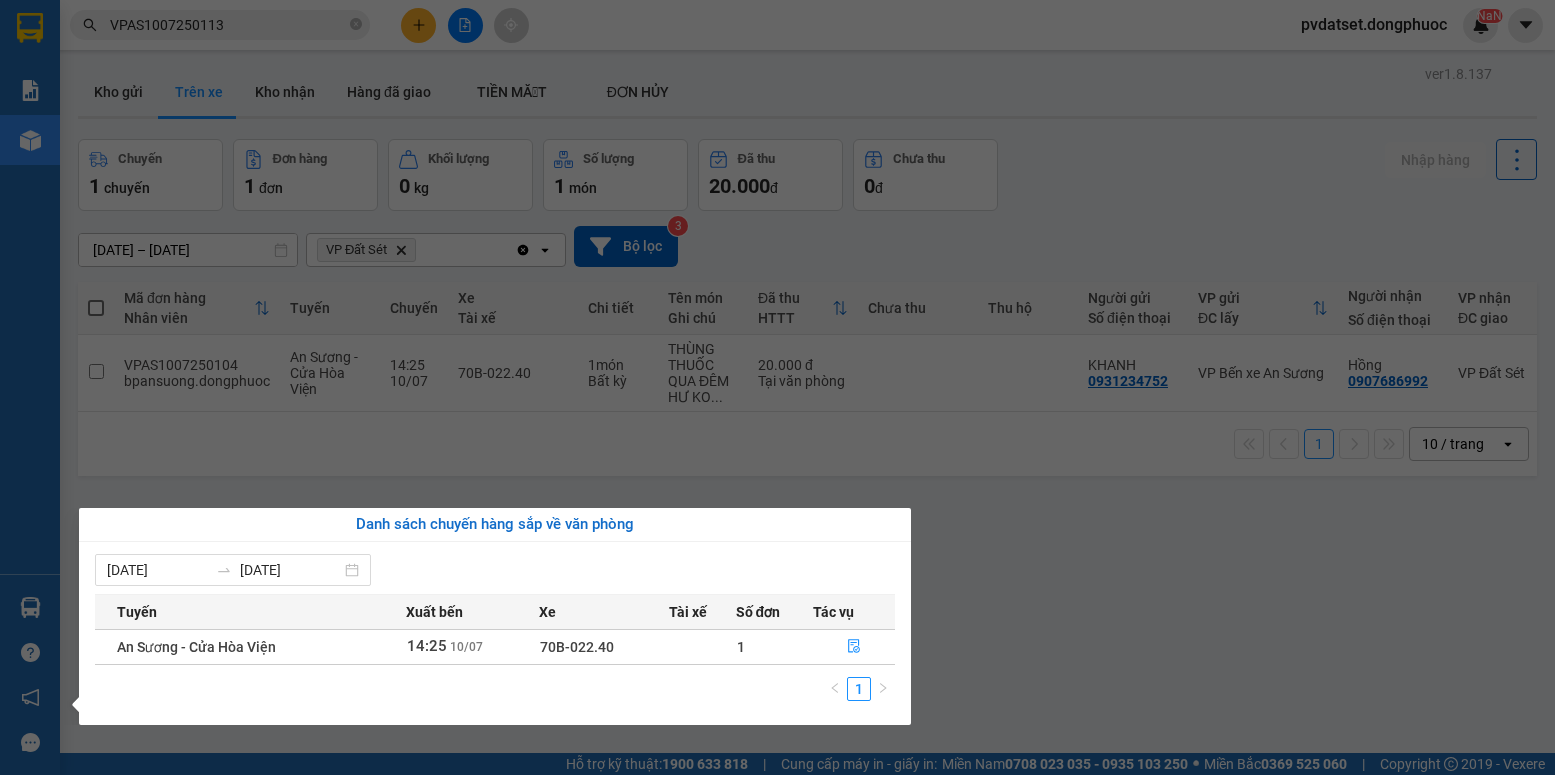 click on "Kết quả tìm kiếm ( 1 )  Bộ lọc  Ngày tạo đơn gần nhất Mã ĐH Trạng thái Món hàng Tổng cước Chưa cước Nhãn Người gửi VP Gửi Người nhận VP Nhận VPAS1007250113 14:37 [DATE] VP Gửi   HỘP NK SL:  1 20.000 0909193095 LAB TRƯỜNG AN VP Bến xe An Sương 0898982424 NK MỸ ANH 2 VP Đất Sét 1 VPAS1007250113 pvdatset.dongphuoc NaN     Báo cáo Mẫu 1: Báo cáo dòng tiền  Mẫu 1: Báo cáo dòng tiền theo nhân viên Mẫu 1: Báo cáo dòng tiền theo nhân viên (VP) Mẫu 2: Doanh số tạo đơn theo Văn phòng, nhân viên - Trạm     Kho hàng mới Hàng sắp về Hướng dẫn sử dụng Giới thiệu Vexere, nhận hoa hồng Phản hồi Phần mềm hỗ trợ bạn tốt chứ? ver  1.8.137 Kho gửi Trên xe Kho nhận Hàng đã giao TIỀN MẶT  ĐƠN HỦY Chuyến 1 chuyến Đơn hàng 1 đơn Khối lượng 0 kg Số lượng 1 món Đã thu 20.000  đ Chưa thu 0  đ Nhập hàng [DATE] – [DATE] Delete open" at bounding box center (777, 387) 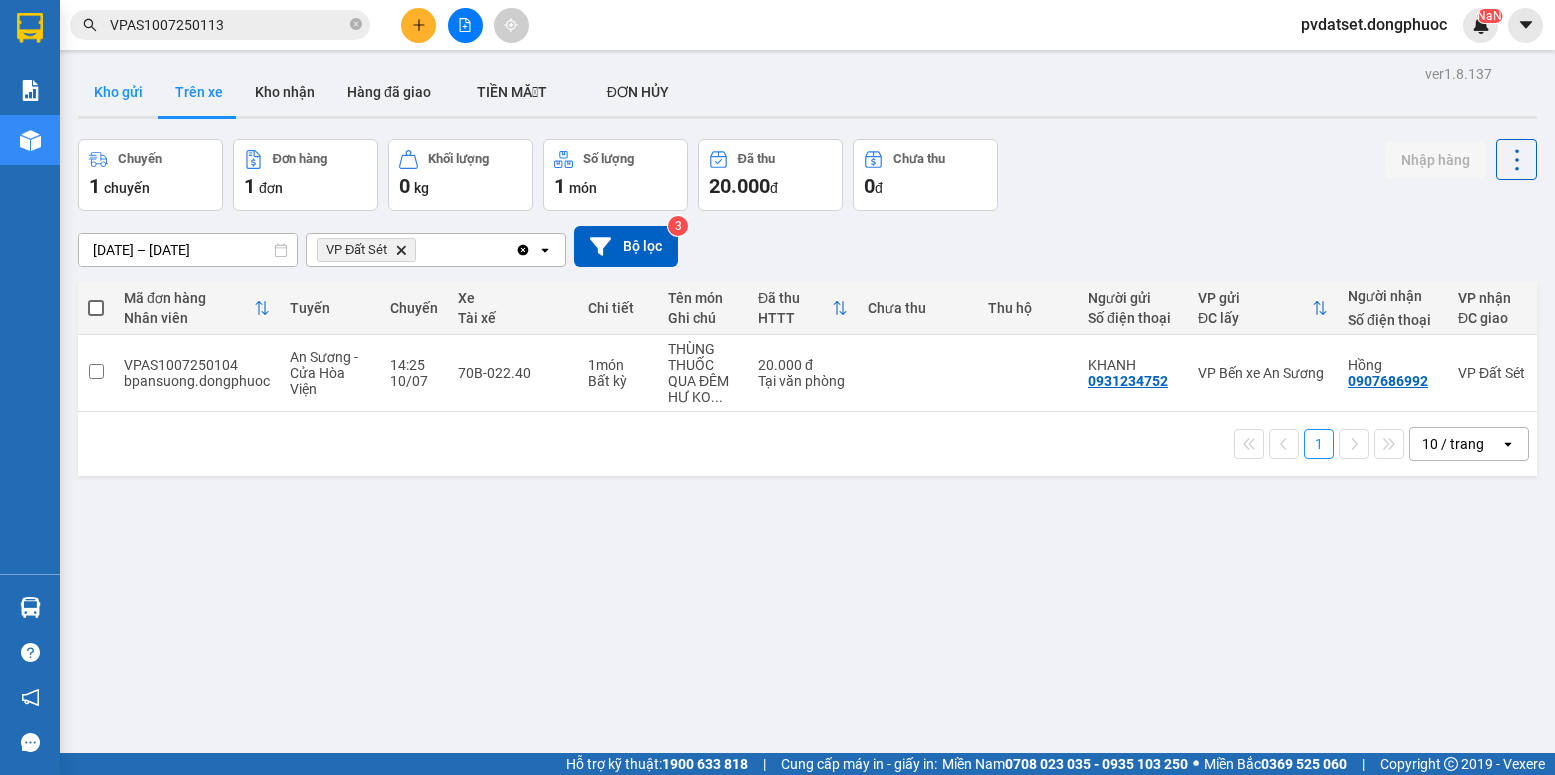 click on "Kho gửi" at bounding box center [118, 92] 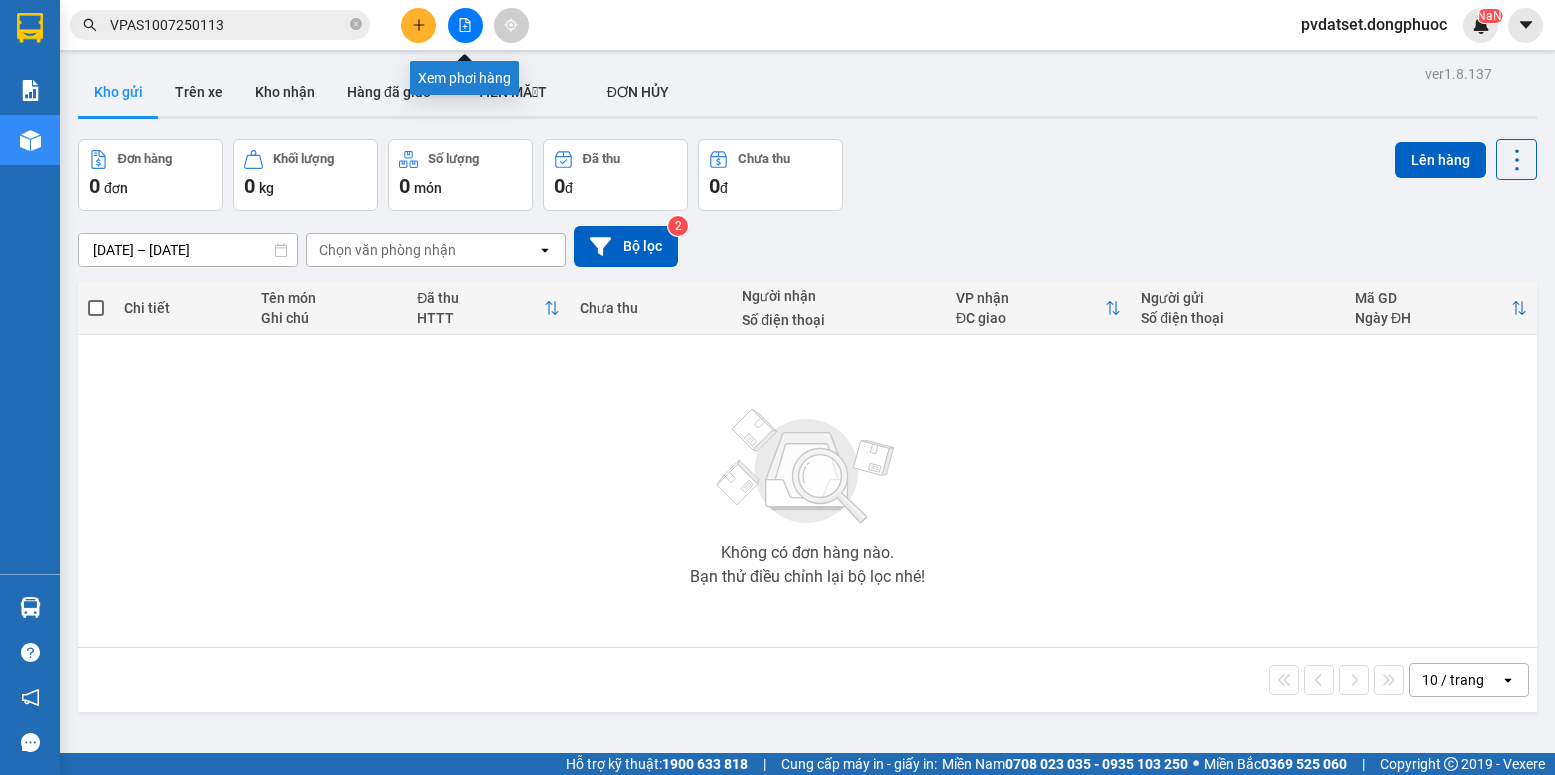 click 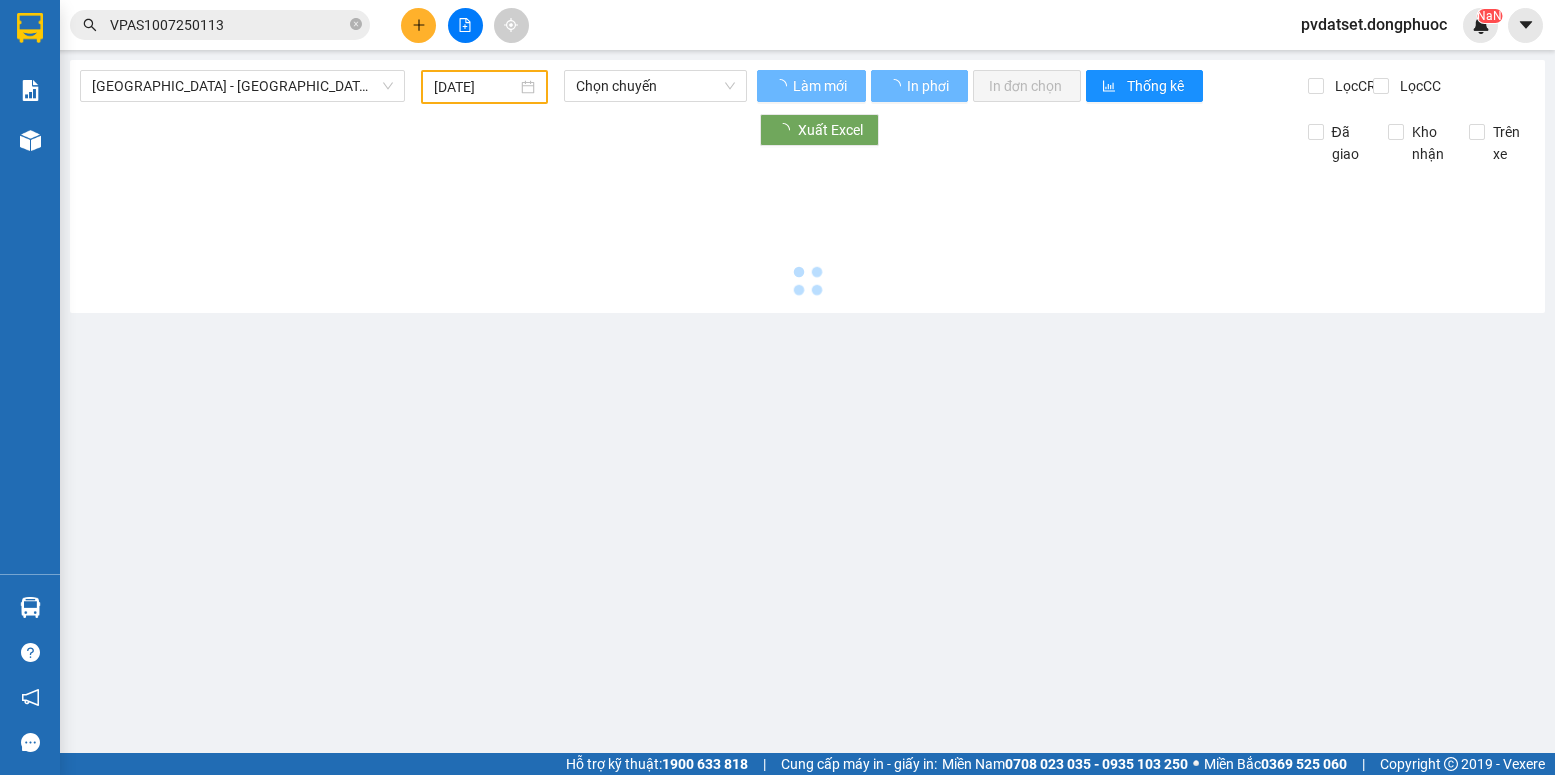 type on "[DATE]" 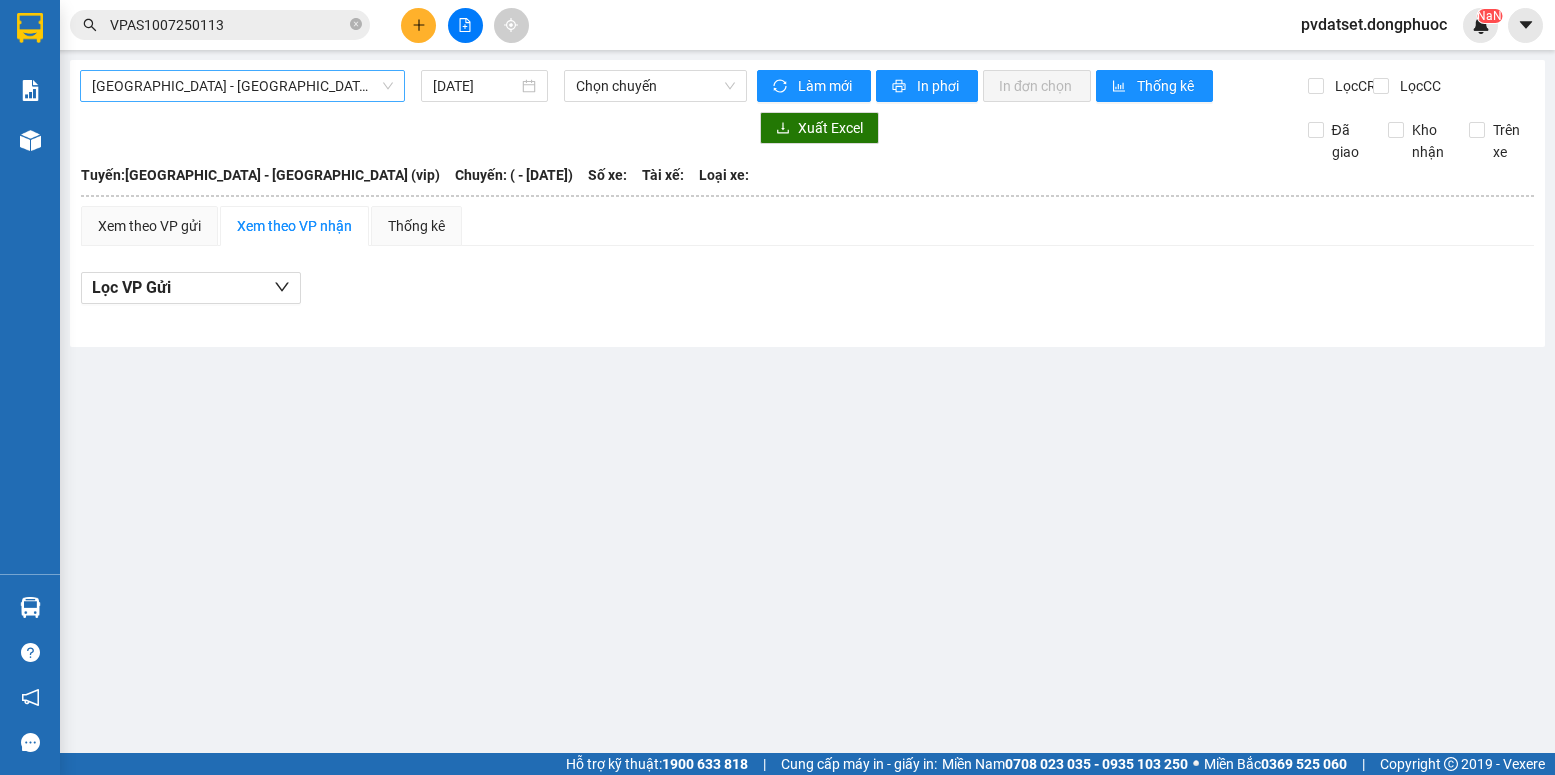 click on "[GEOGRAPHIC_DATA] - [GEOGRAPHIC_DATA] (vip)" at bounding box center [242, 86] 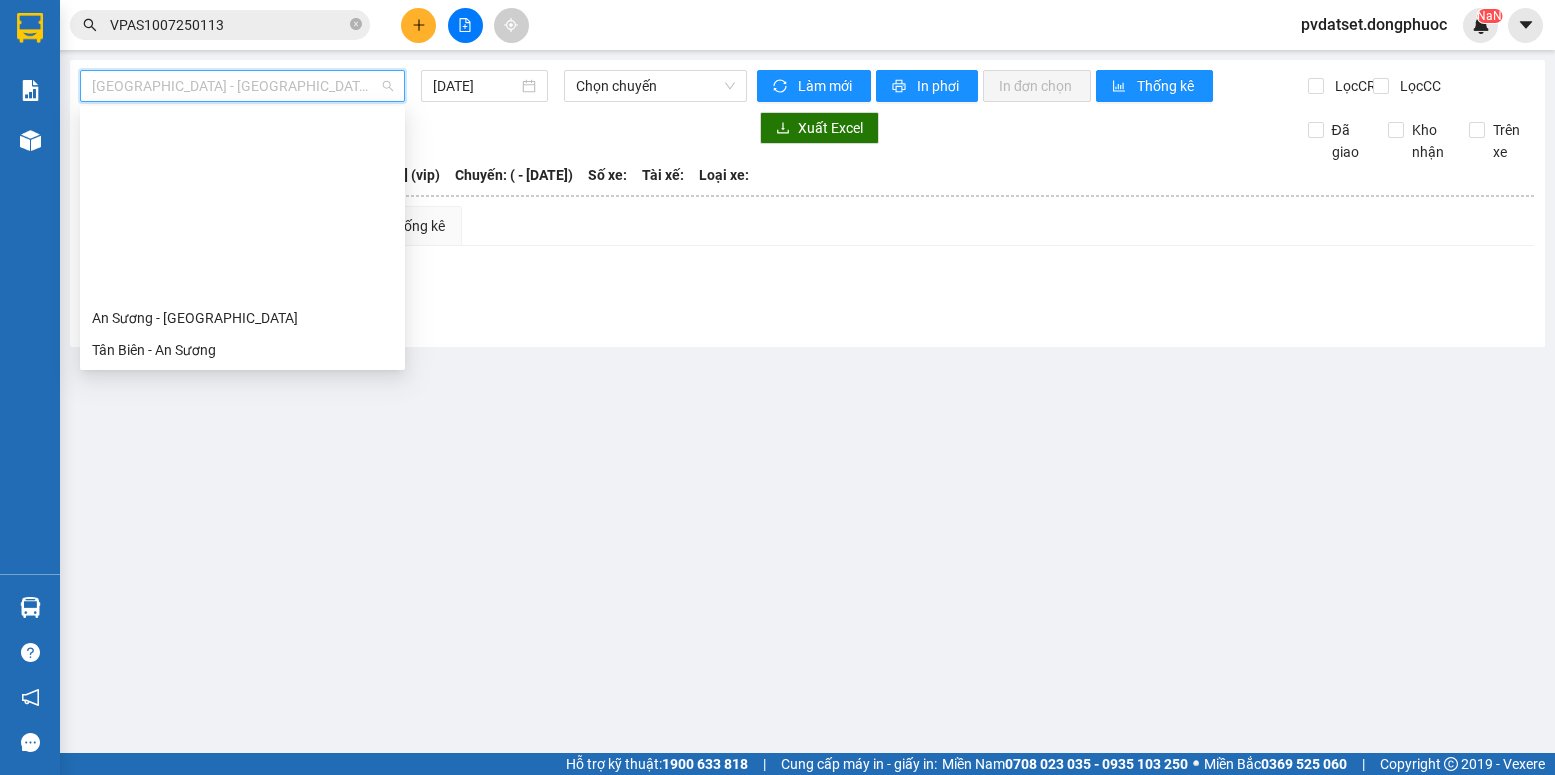 click on "Cửa Hòa Viện - An Sương" at bounding box center (242, 414) 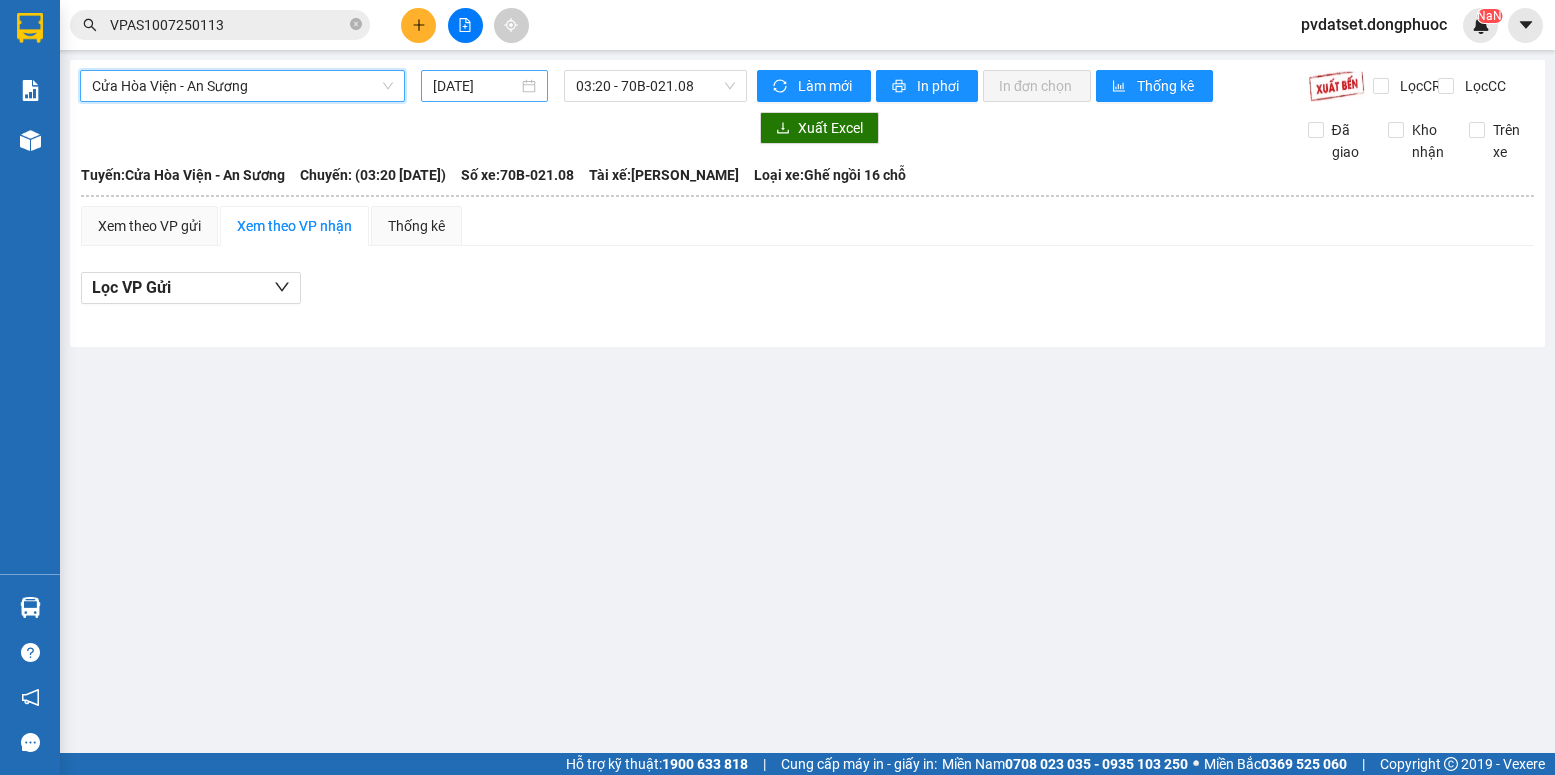 click on "[DATE]" at bounding box center (475, 86) 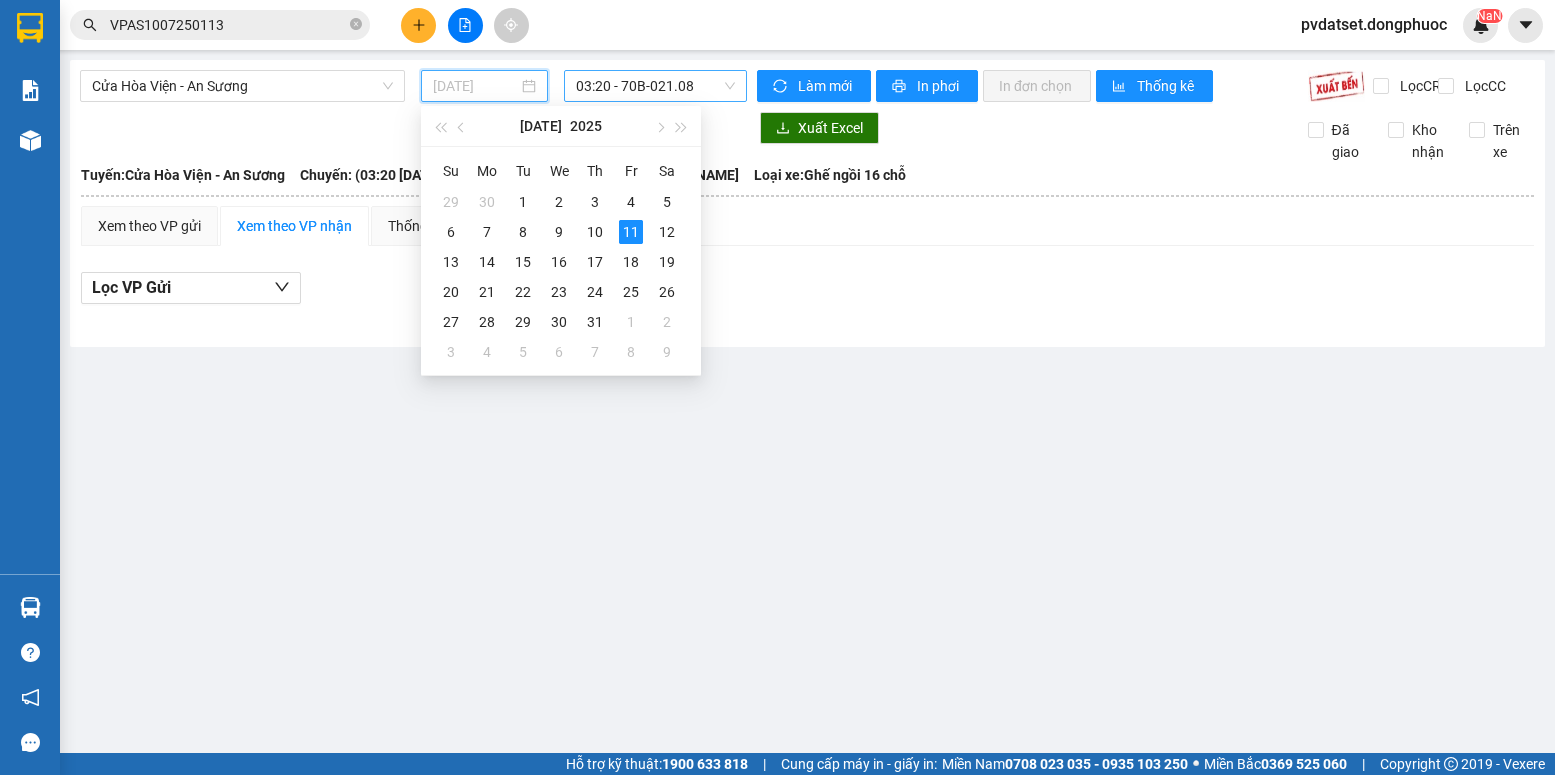 type on "[DATE]" 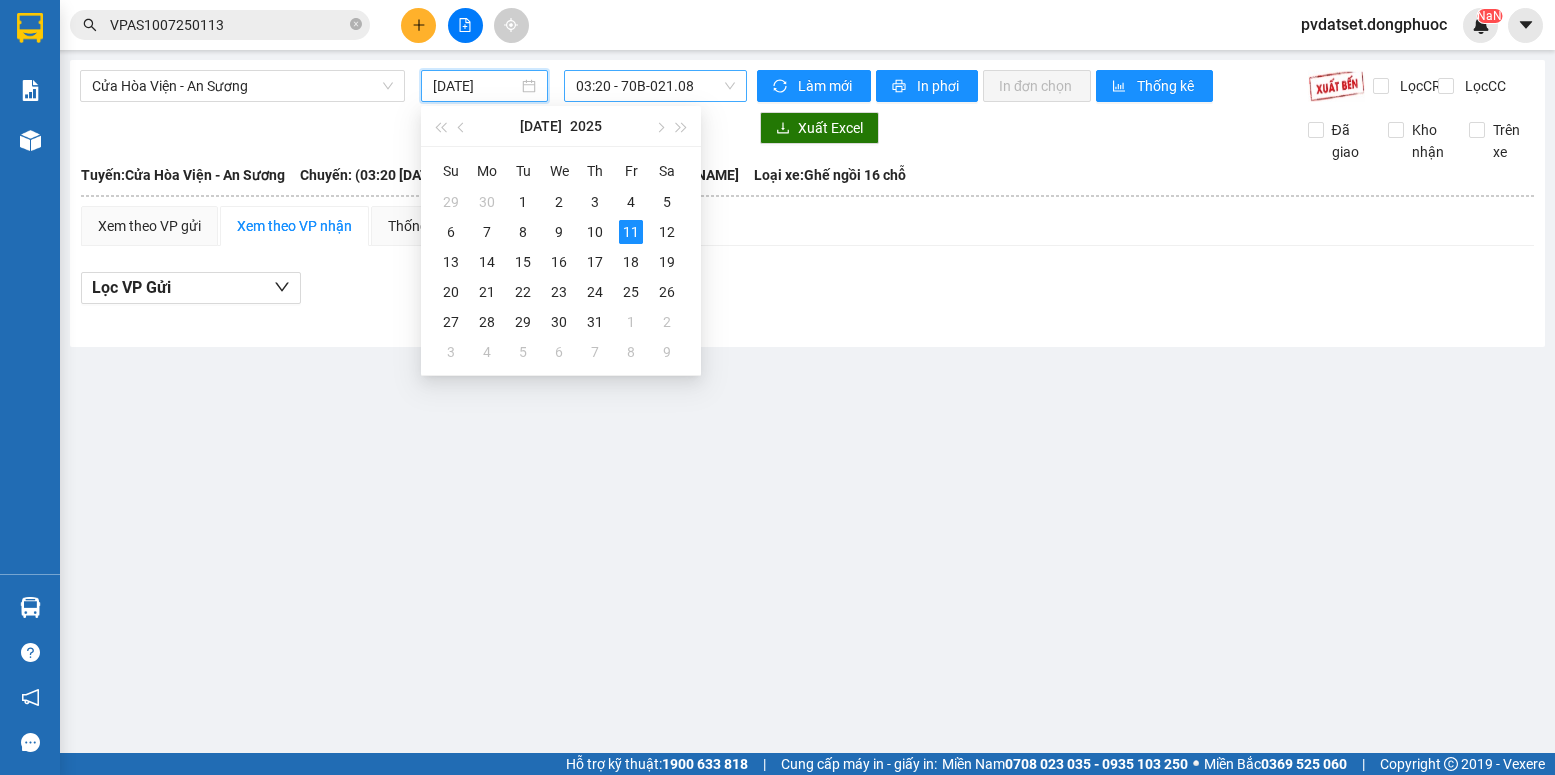 click on "03:20     - 70B-021.08" at bounding box center [655, 86] 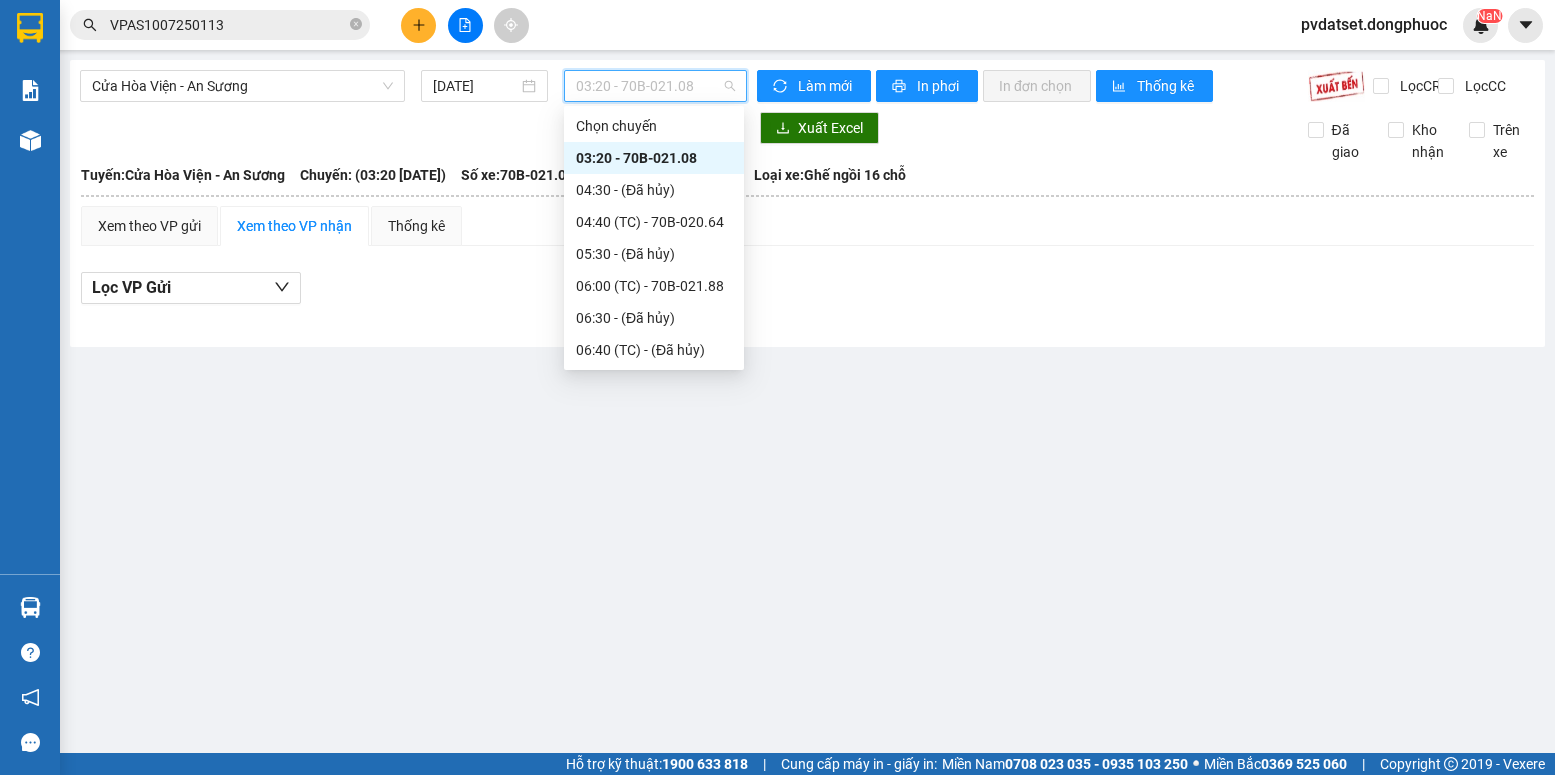 click on "09:10   (TC)   - 70B-021.08" at bounding box center (654, 574) 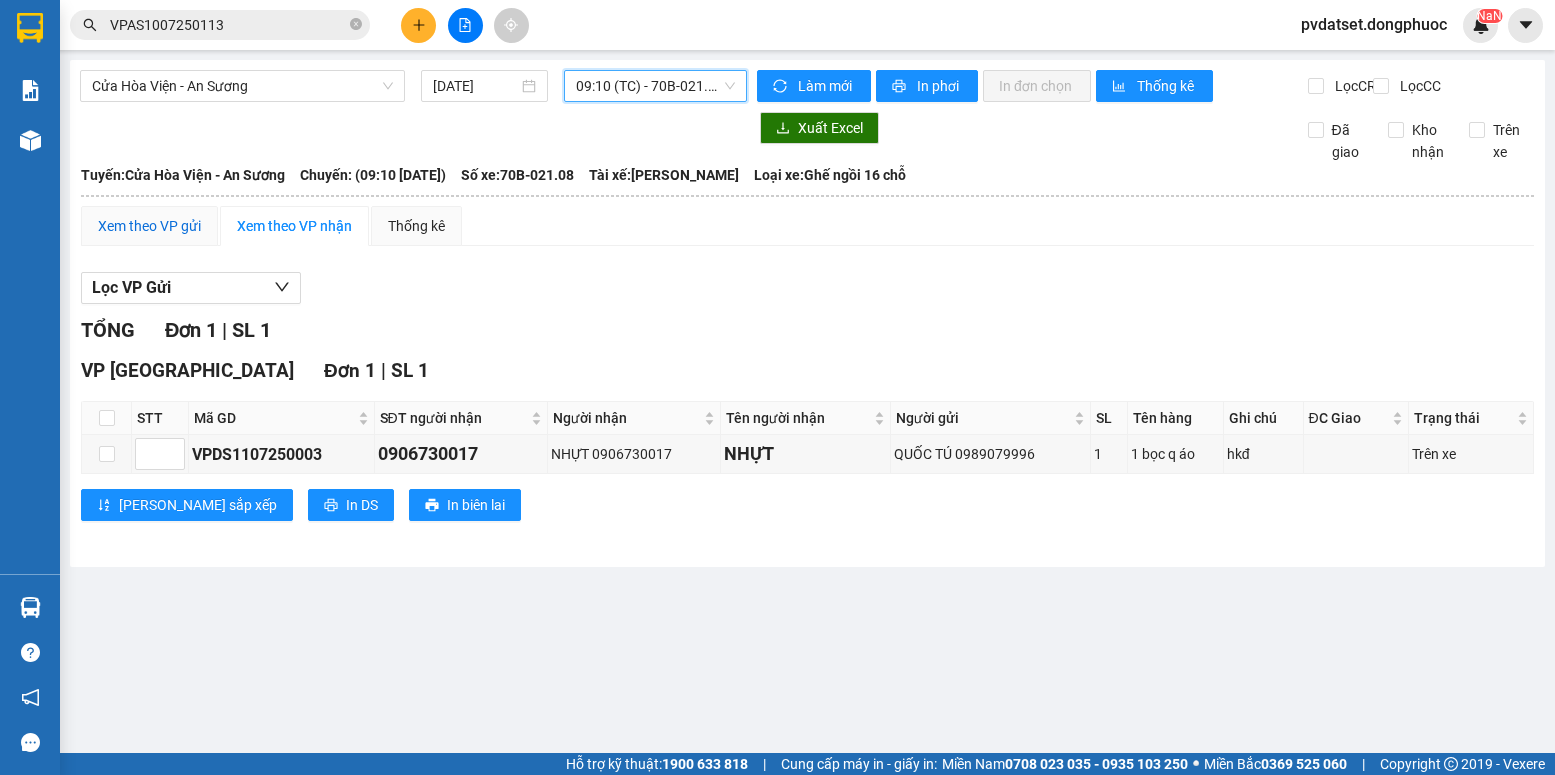 click on "Xem theo VP gửi" at bounding box center [149, 226] 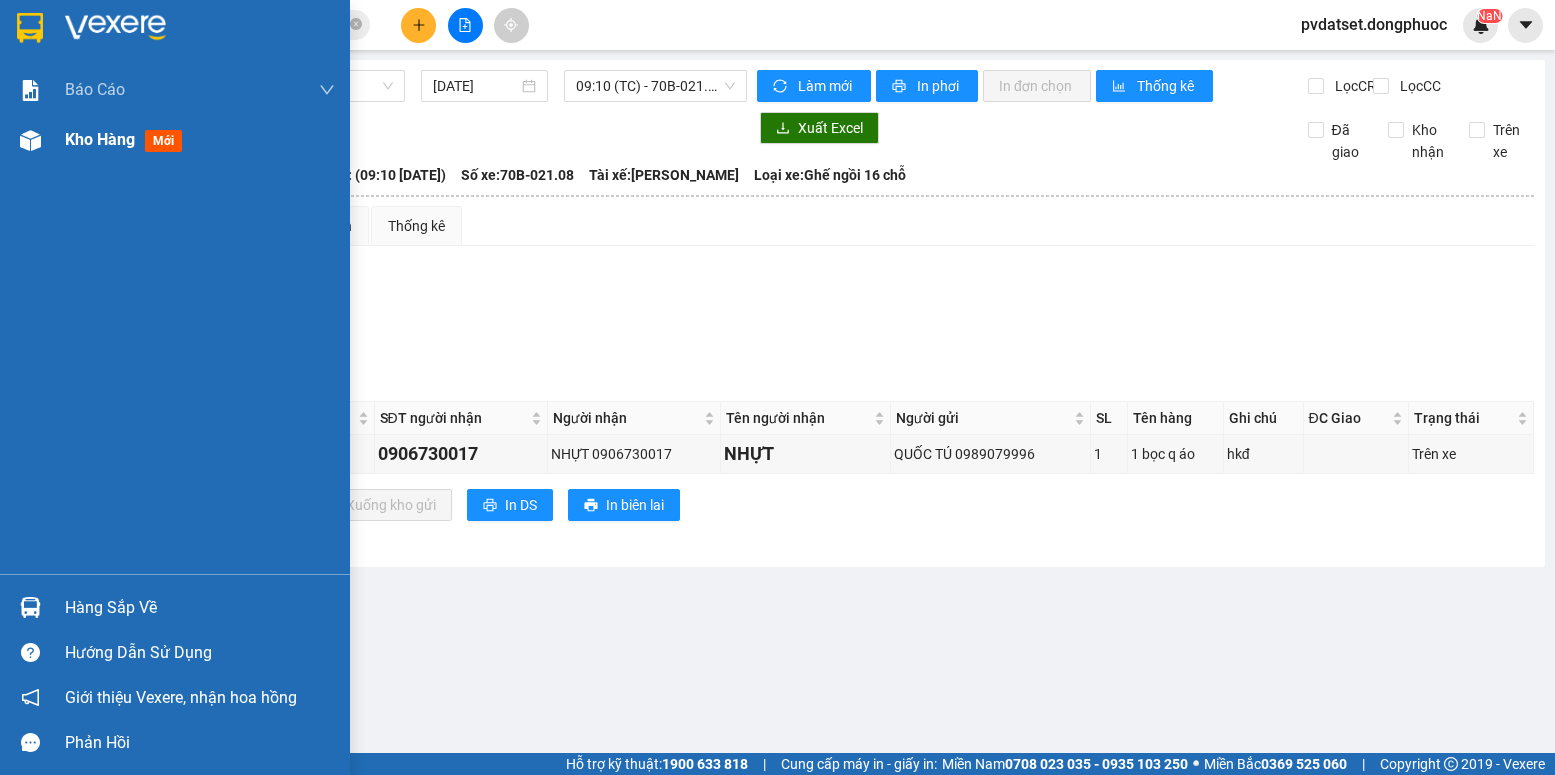 click on "Kho hàng mới" at bounding box center (200, 140) 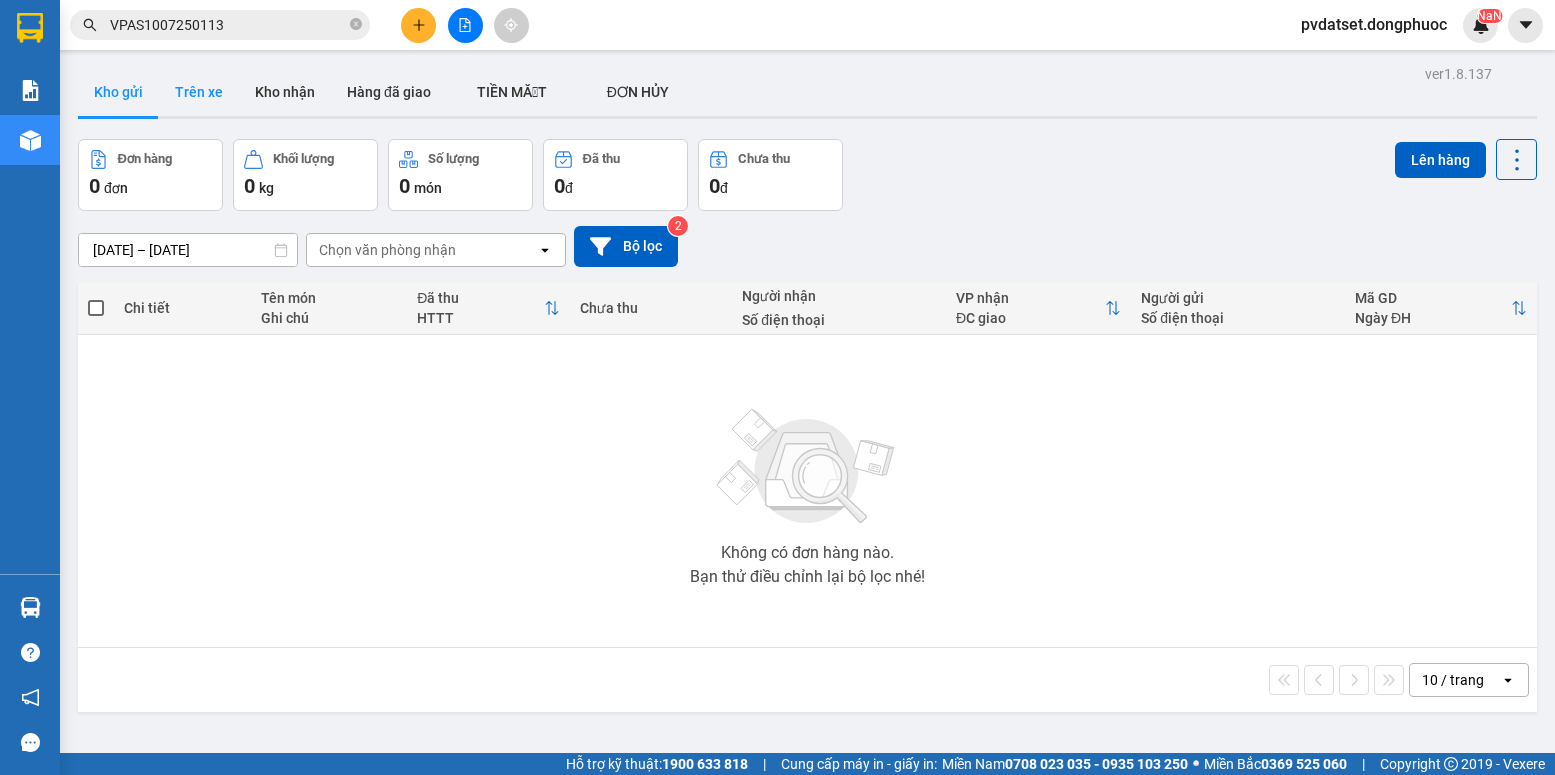 click on "Trên xe" at bounding box center [199, 92] 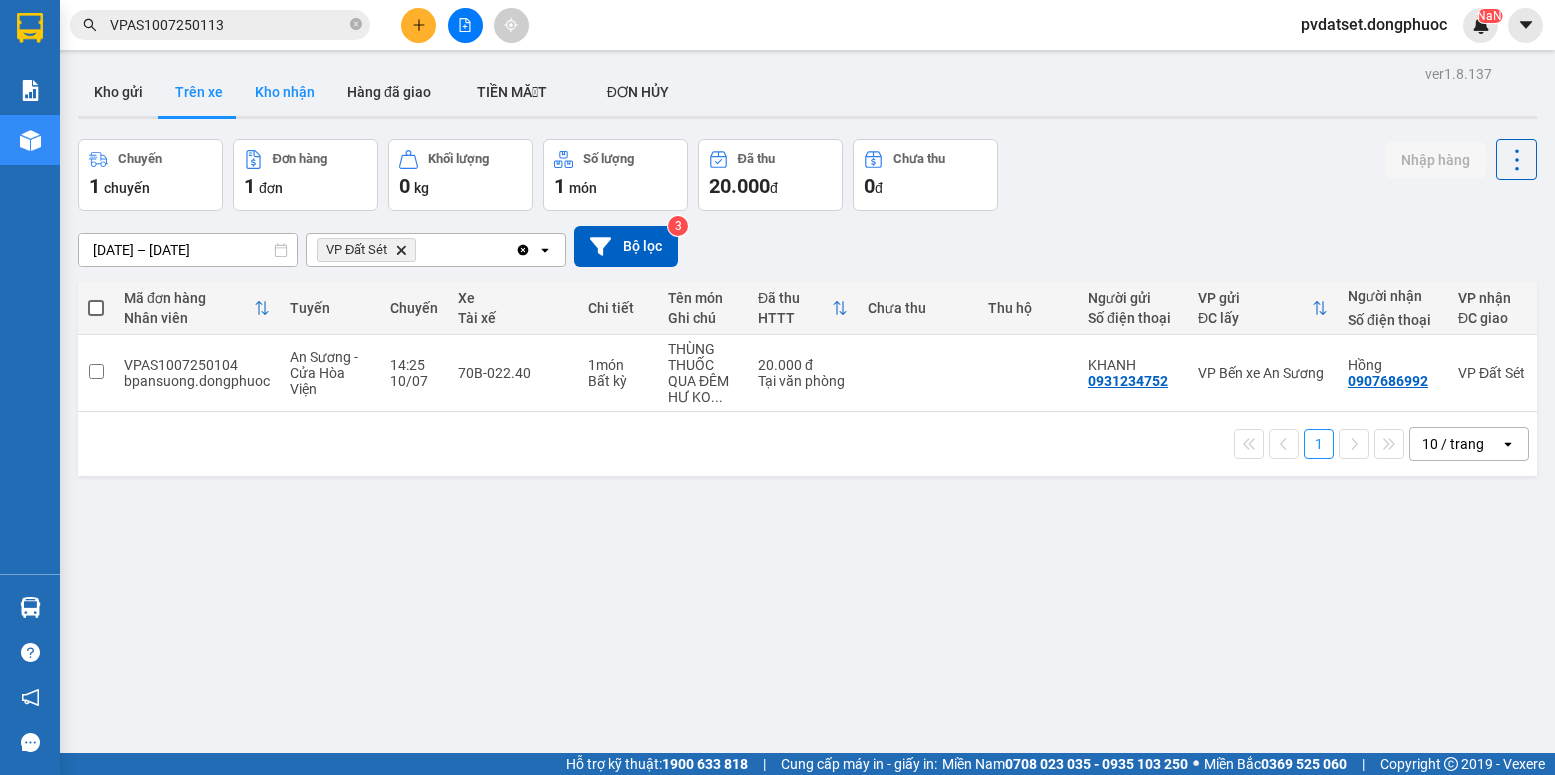 click on "Kho nhận" at bounding box center (285, 92) 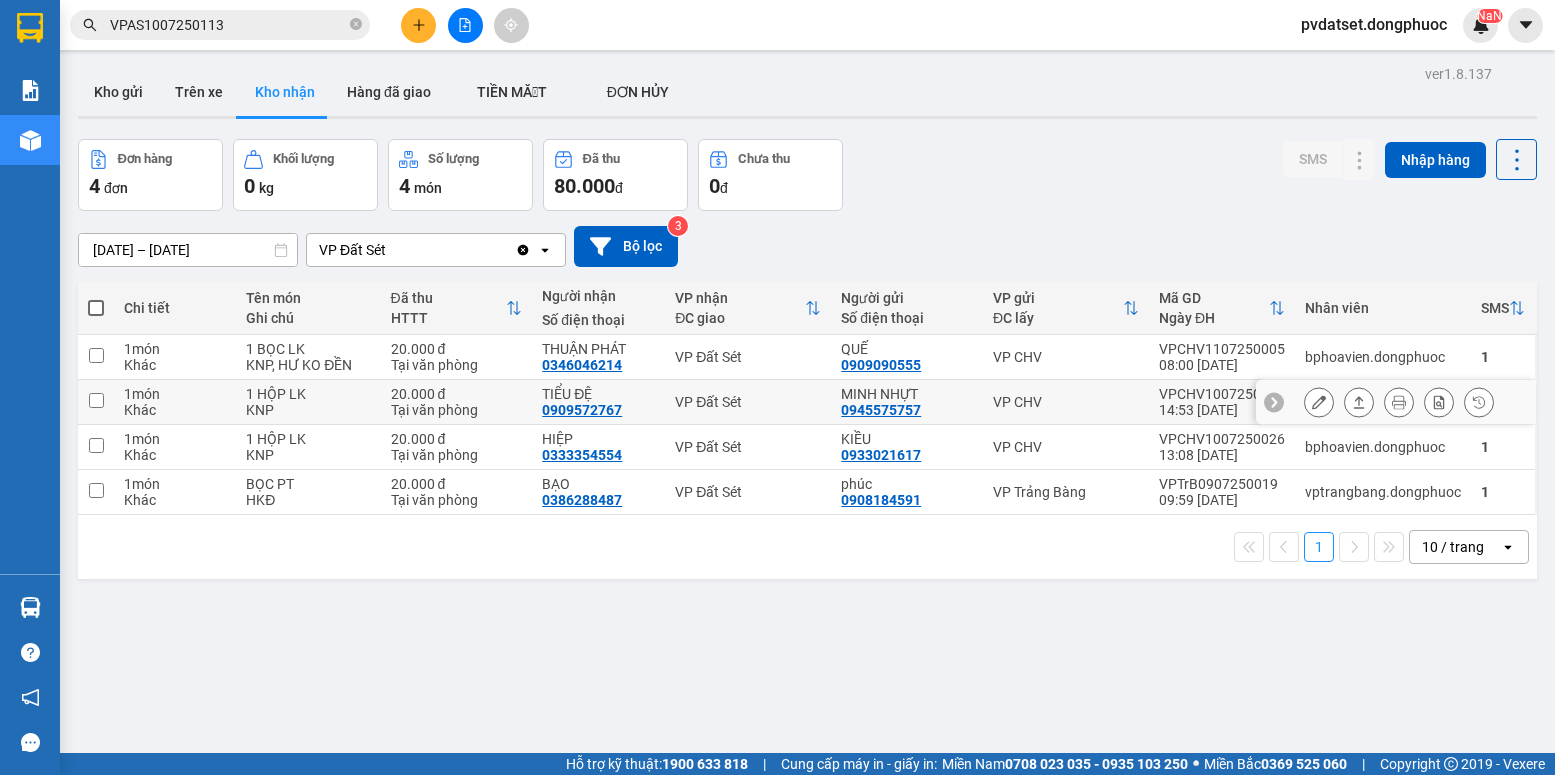click on "VP Đất Sét" at bounding box center [748, 402] 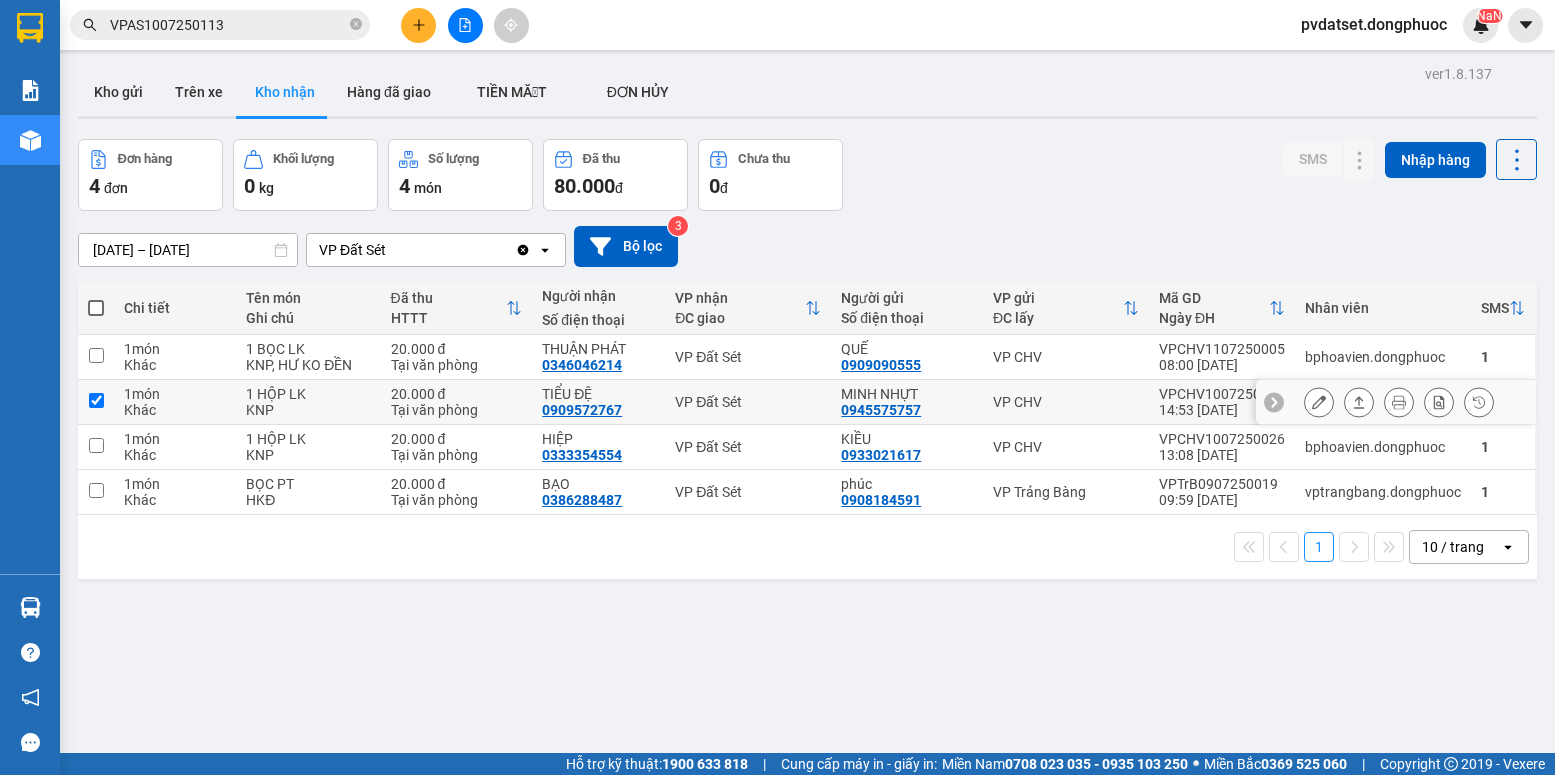 checkbox on "true" 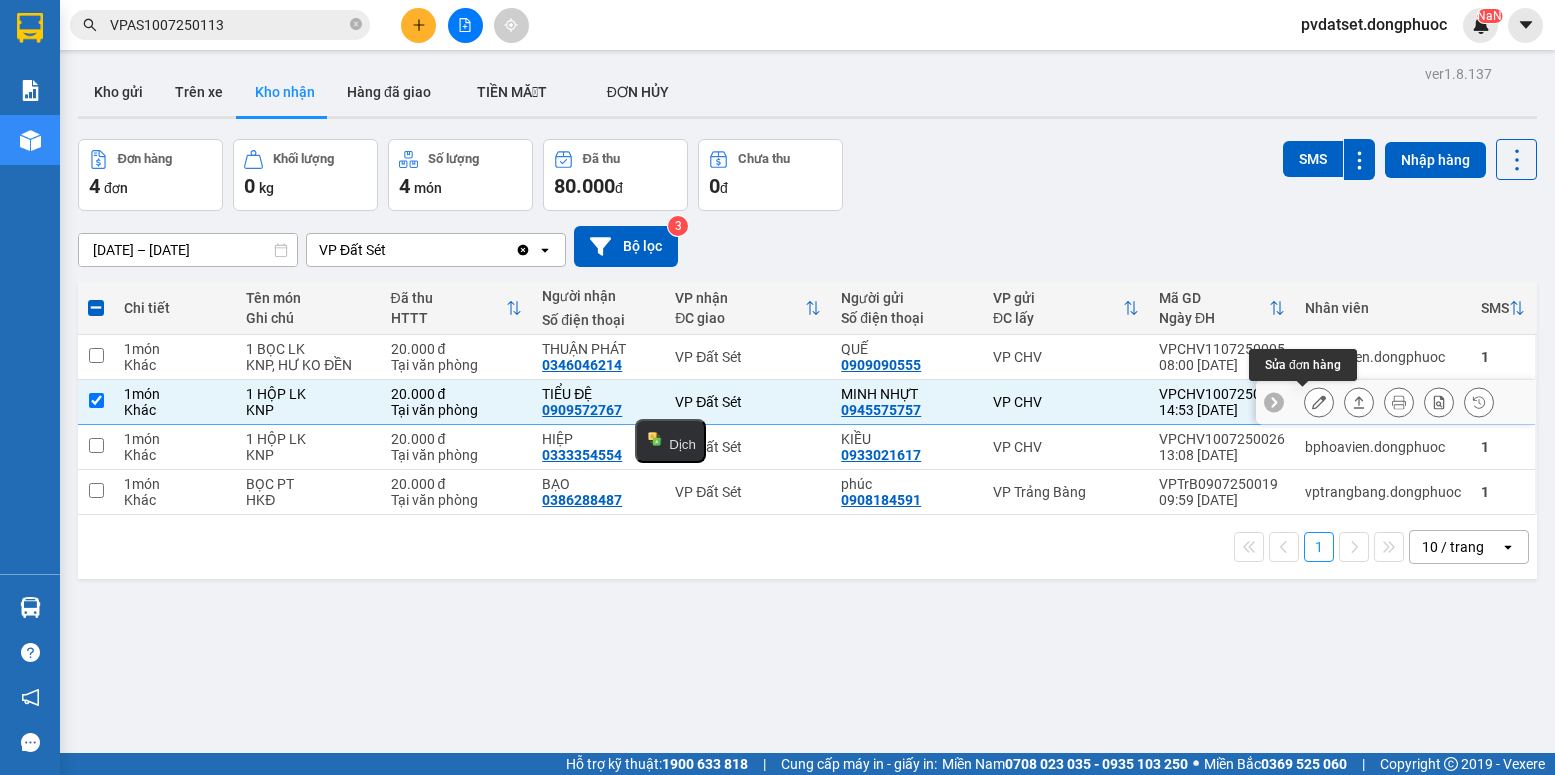 click 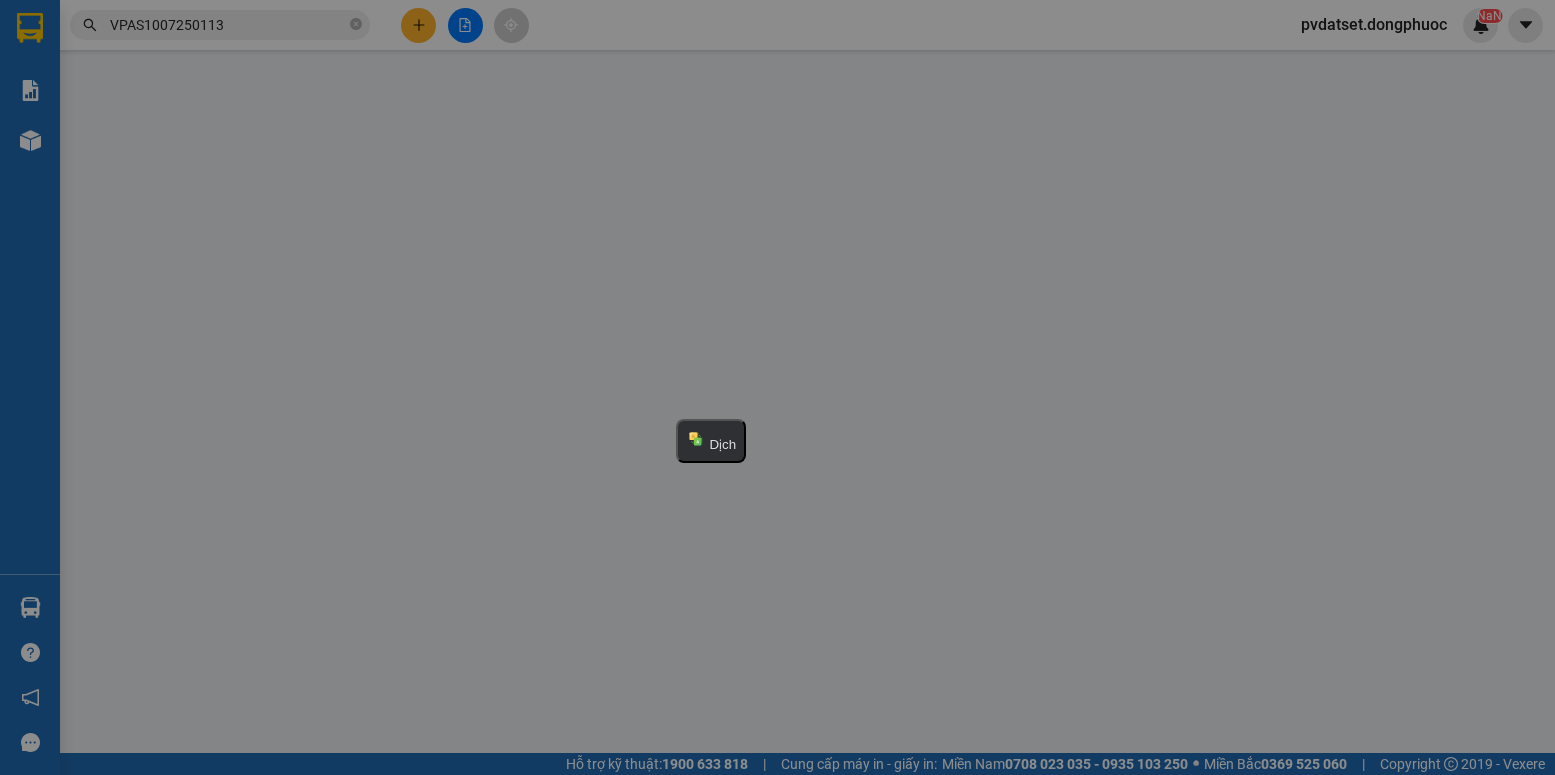 type on "0945575757" 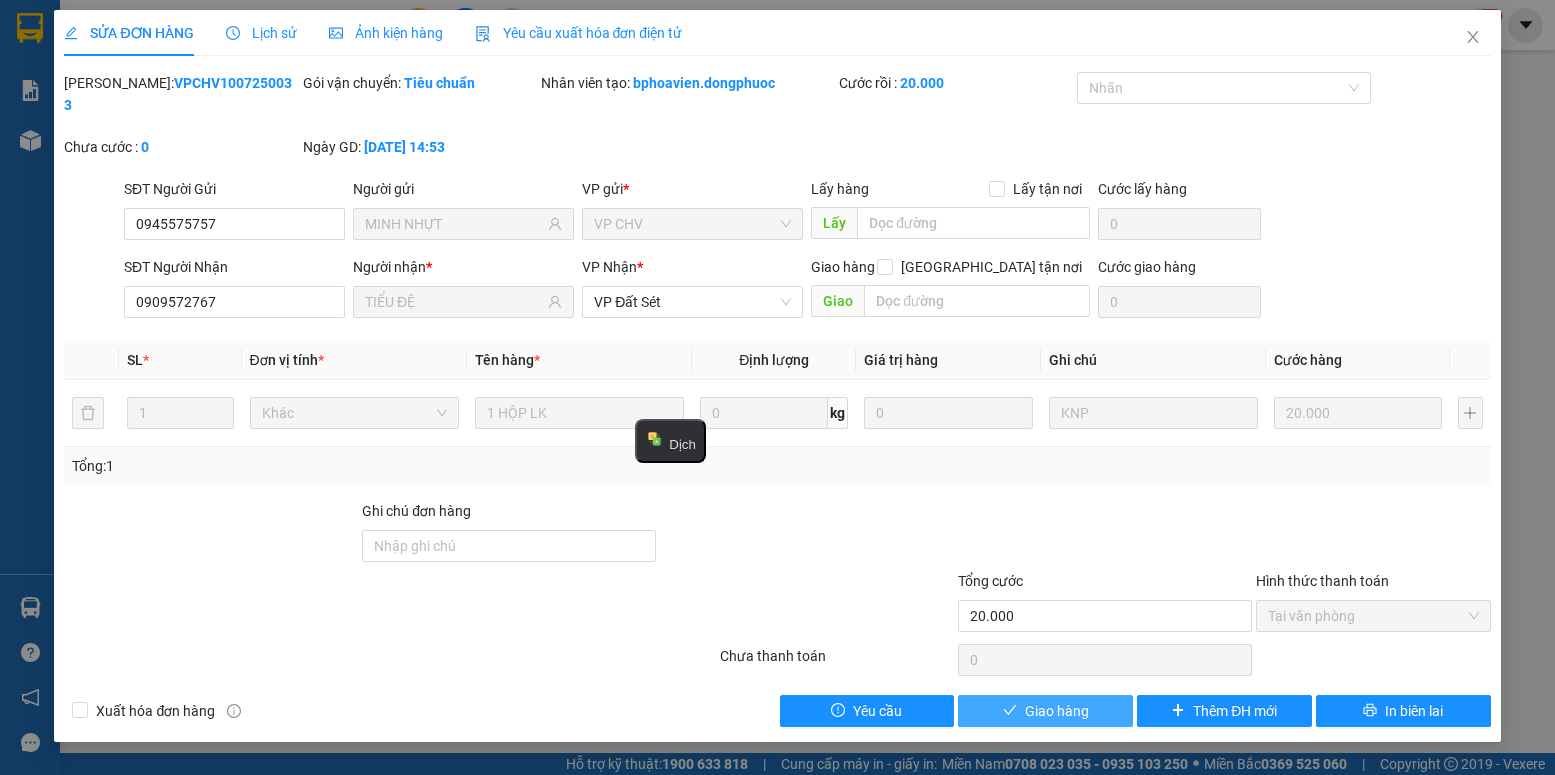 click on "Giao hàng" at bounding box center (1057, 711) 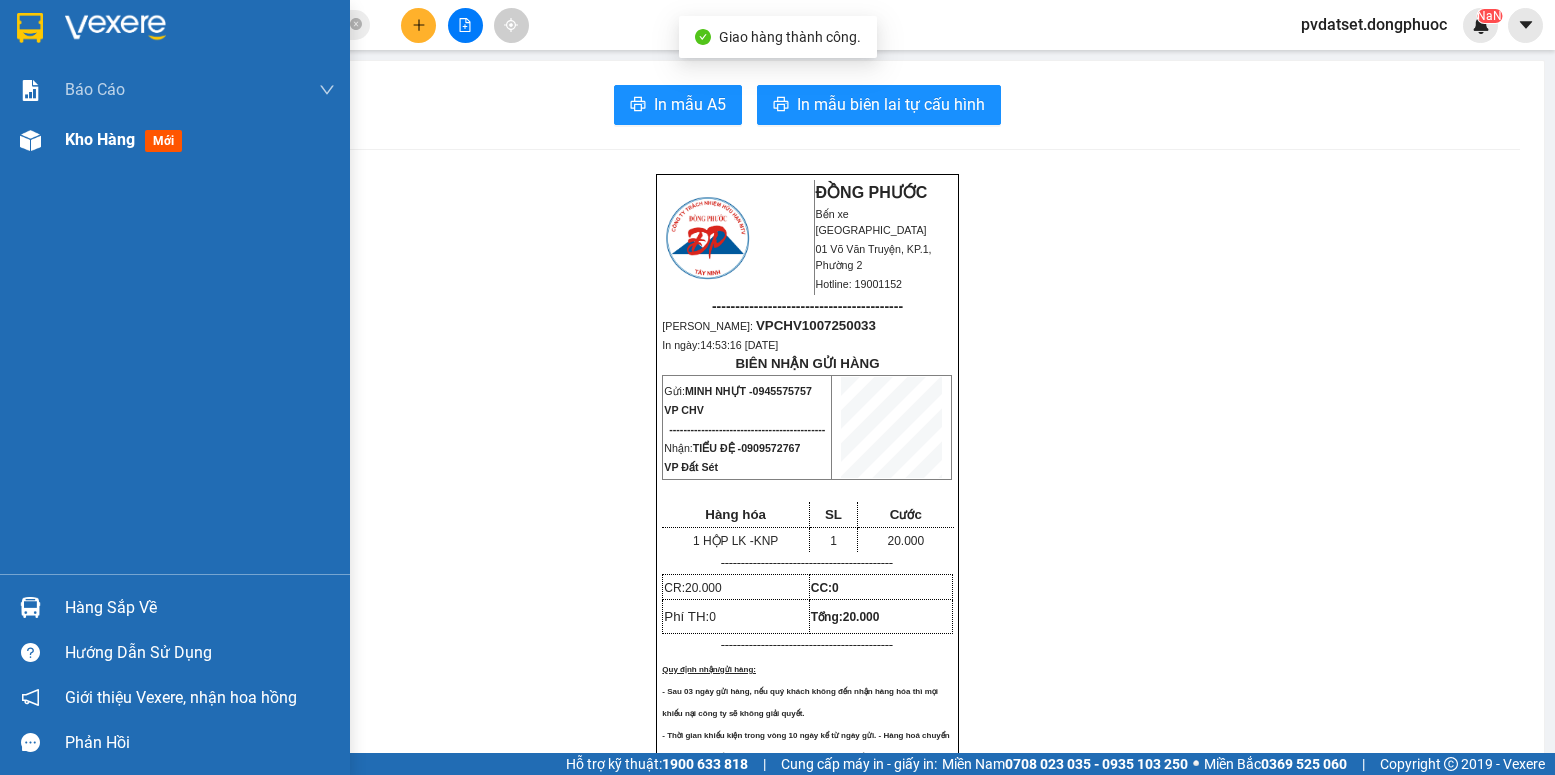 click on "Kho hàng mới" at bounding box center (200, 140) 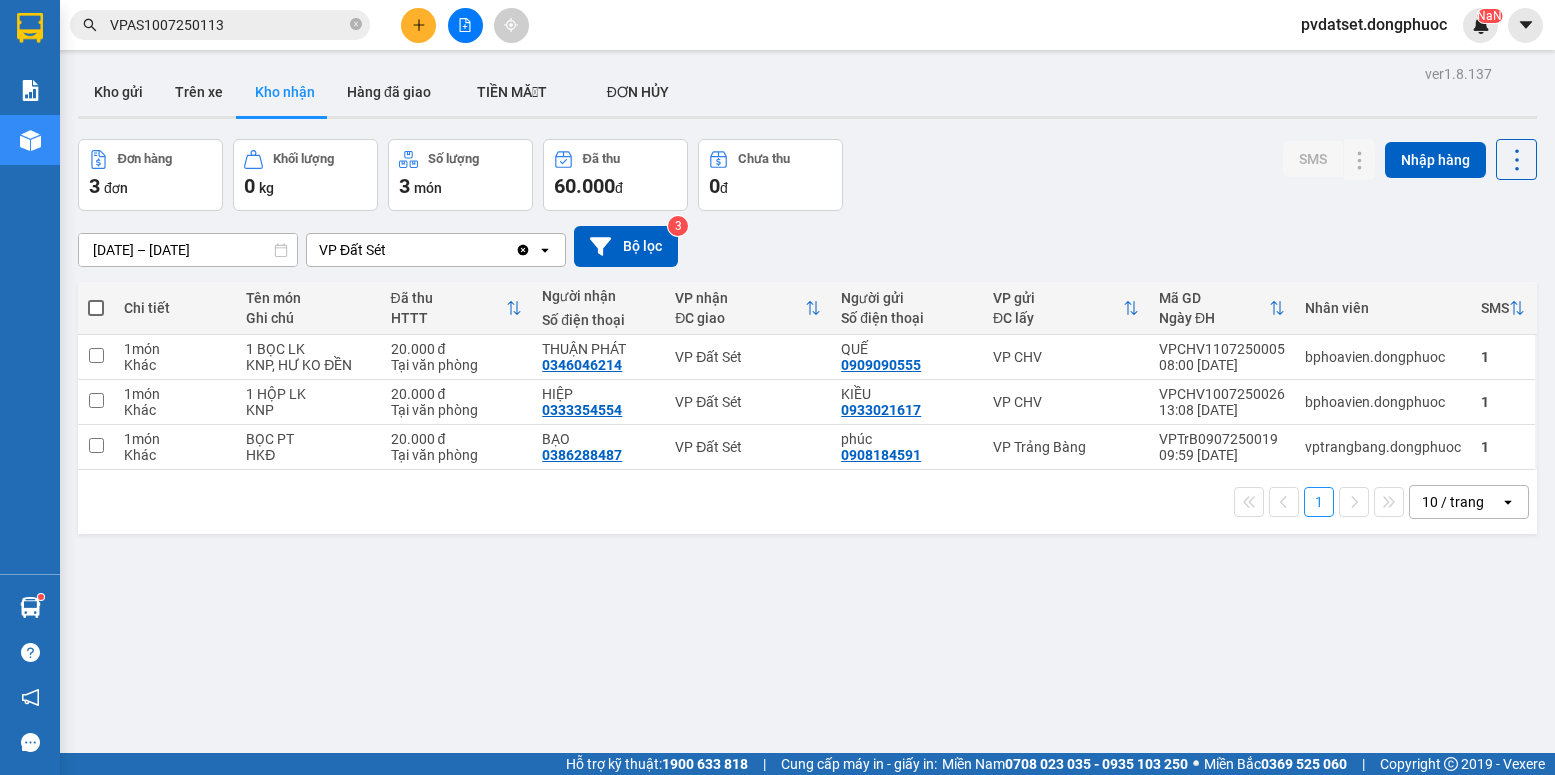 scroll, scrollTop: 0, scrollLeft: 0, axis: both 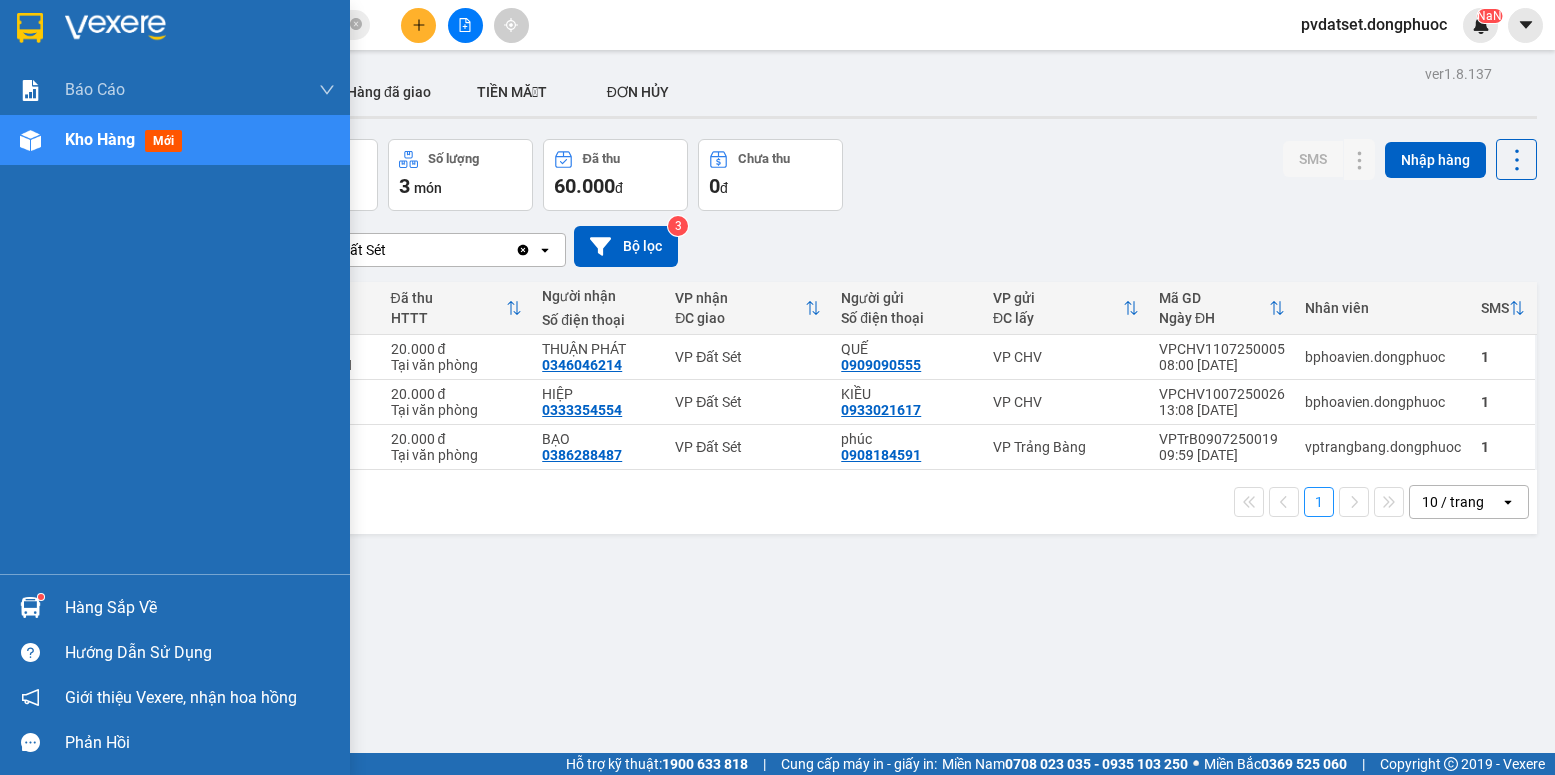 drag, startPoint x: 38, startPoint y: 606, endPoint x: 52, endPoint y: 602, distance: 14.56022 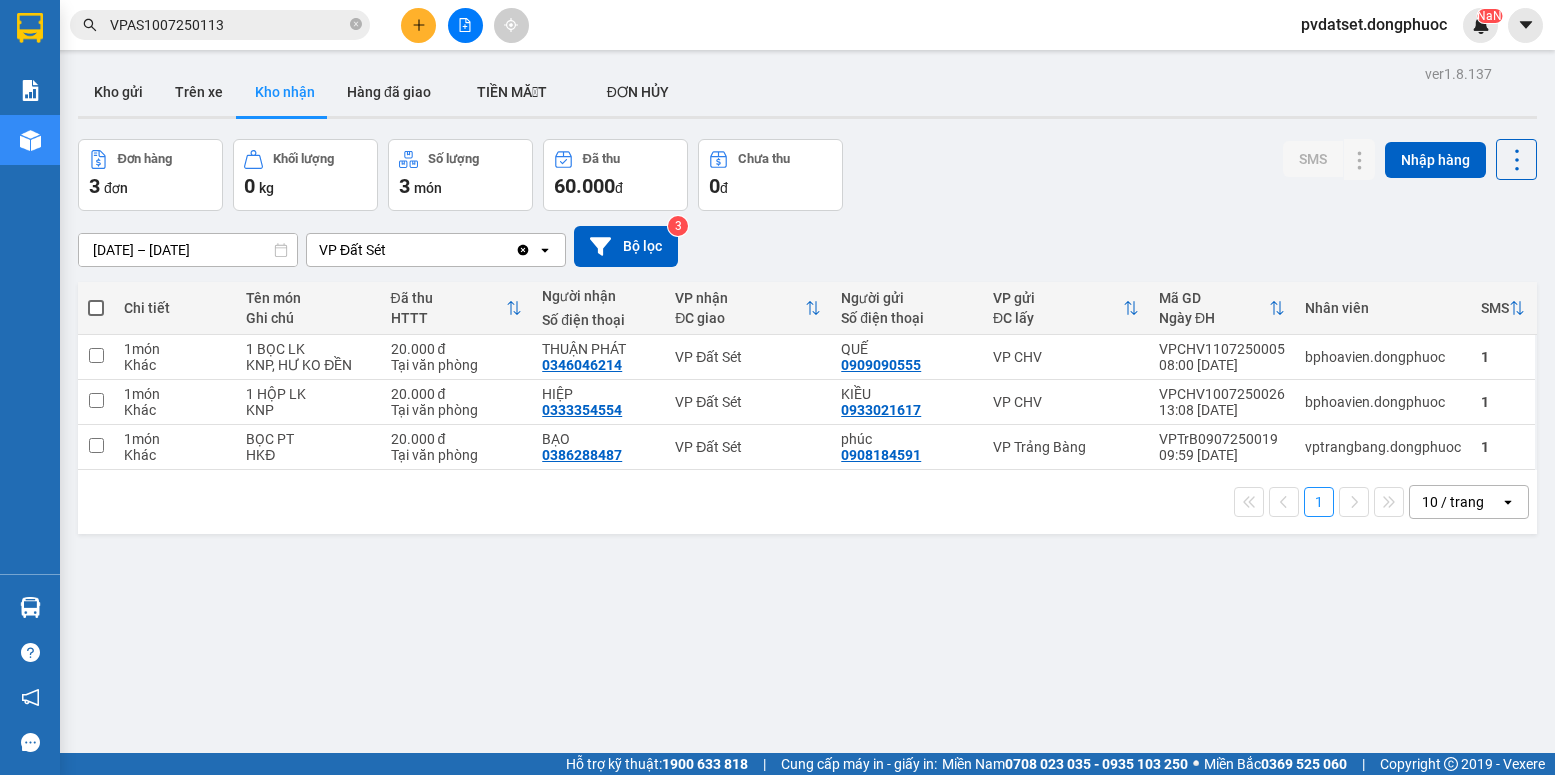 click on "Kết quả tìm kiếm ( 1 )  Bộ lọc  Ngày tạo đơn gần nhất Mã ĐH Trạng thái Món hàng Tổng cước Chưa cước Nhãn Người gửi VP Gửi Người nhận VP Nhận VPAS1007250113 14:37 [DATE] VP Gửi   HỘP NK SL:  1 20.000 0909193095 LAB TRƯỜNG AN VP Bến xe An Sương 0898982424 NK MỸ ANH 2 VP Đất Sét 1 VPAS1007250113 pvdatset.dongphuoc NaN     Báo cáo Mẫu 1: Báo cáo dòng tiền  Mẫu 1: Báo cáo dòng tiền theo nhân viên Mẫu 1: Báo cáo dòng tiền theo nhân viên (VP) Mẫu 2: Doanh số tạo đơn theo Văn phòng, nhân viên - Trạm     Kho hàng mới Hàng sắp về Hướng dẫn sử dụng Giới thiệu Vexere, nhận hoa hồng Phản hồi Phần mềm hỗ trợ bạn tốt chứ? ver  1.8.137 Kho gửi Trên xe Kho nhận Hàng đã giao TIỀN MẶT  ĐƠN HỦY Đơn hàng 3 đơn Khối lượng 0 kg Số lượng 3 món Đã thu 60.000  đ Chưa thu 0  đ SMS Nhập hàng [DATE] – [DATE] VP Đất Sét Clear value 3" at bounding box center [777, 387] 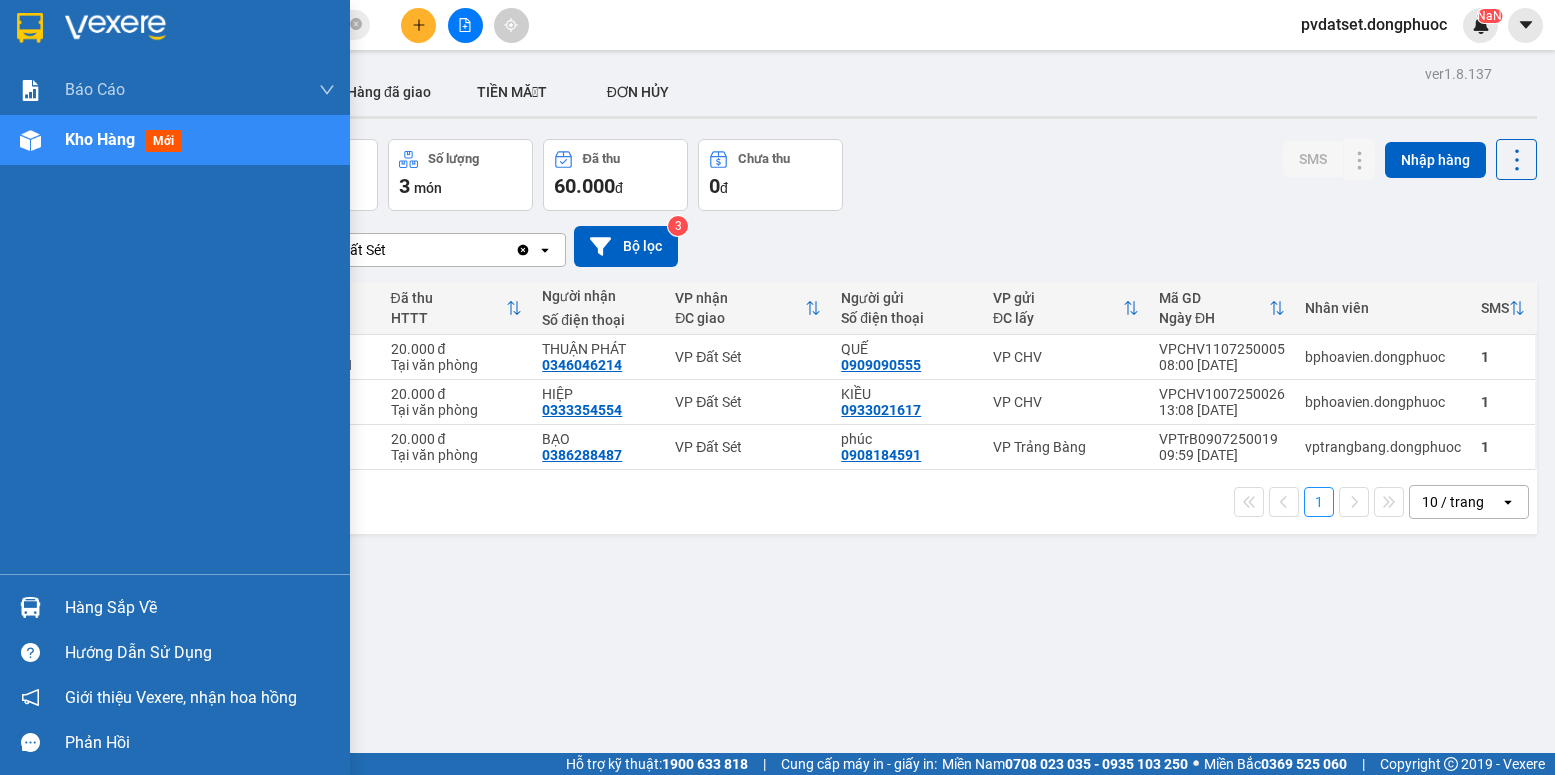 drag, startPoint x: 59, startPoint y: 587, endPoint x: 47, endPoint y: 598, distance: 16.27882 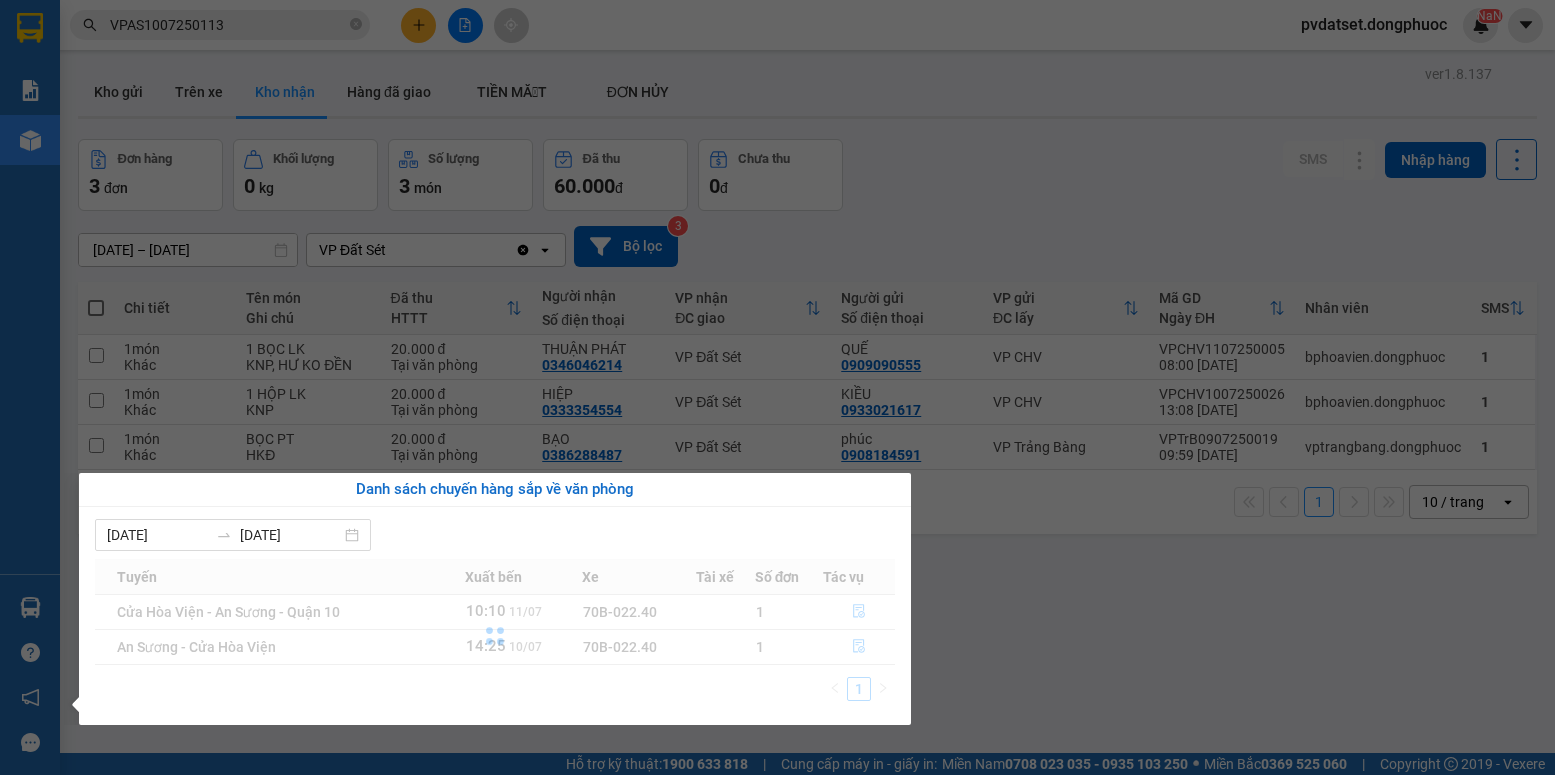 click on "Báo cáo Mẫu 1: Báo cáo dòng tiền  Mẫu 1: Báo cáo dòng tiền theo nhân viên Mẫu 1: Báo cáo dòng tiền theo nhân viên (VP) Mẫu 2: Doanh số tạo đơn theo Văn phòng, nhân viên - Trạm     Kho hàng mới Hàng sắp về Hướng dẫn sử dụng Giới thiệu Vexere, nhận hoa hồng Phản hồi Phần mềm hỗ trợ bạn tốt chứ?" at bounding box center (30, 387) 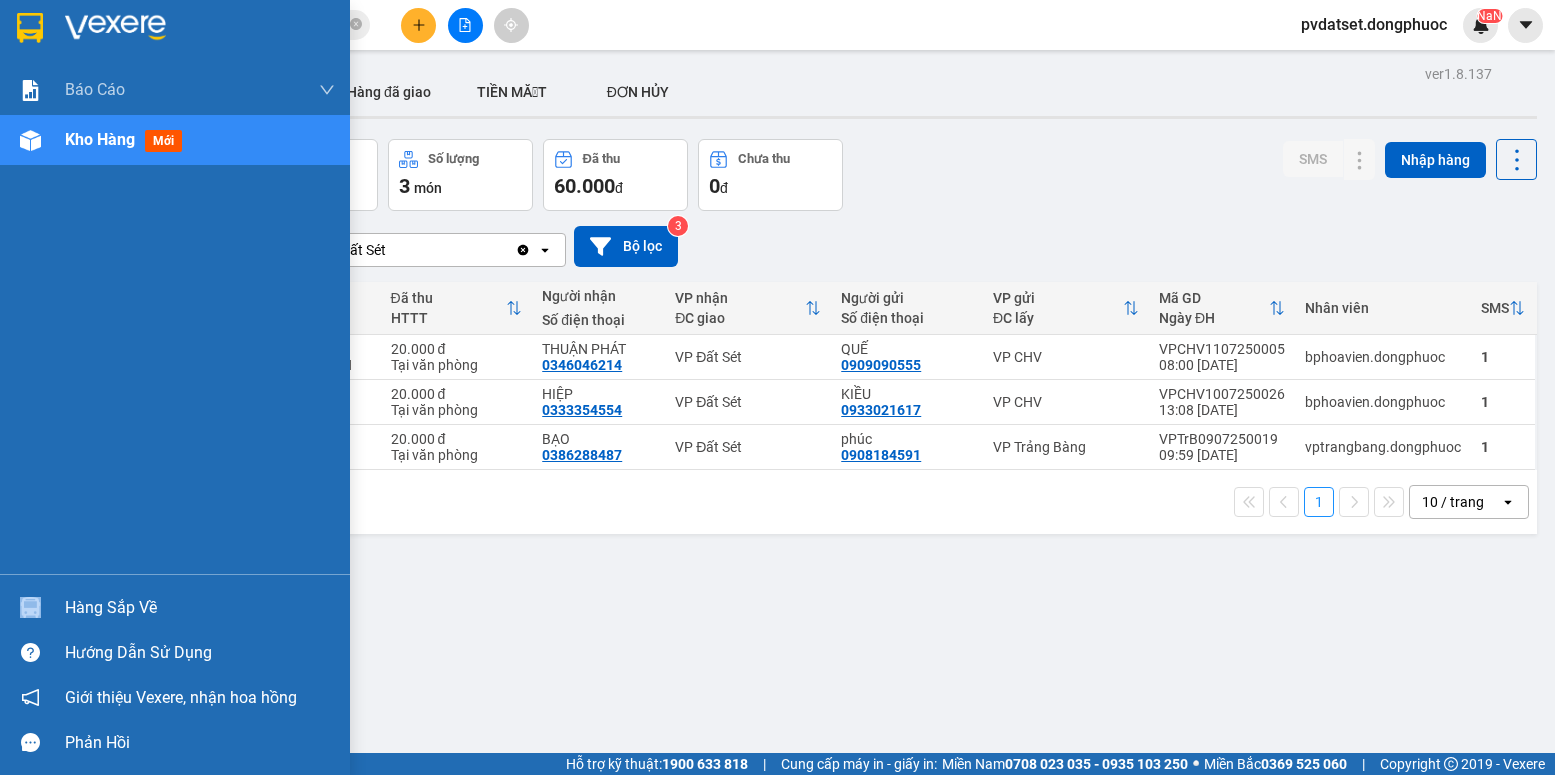 click at bounding box center [30, 607] 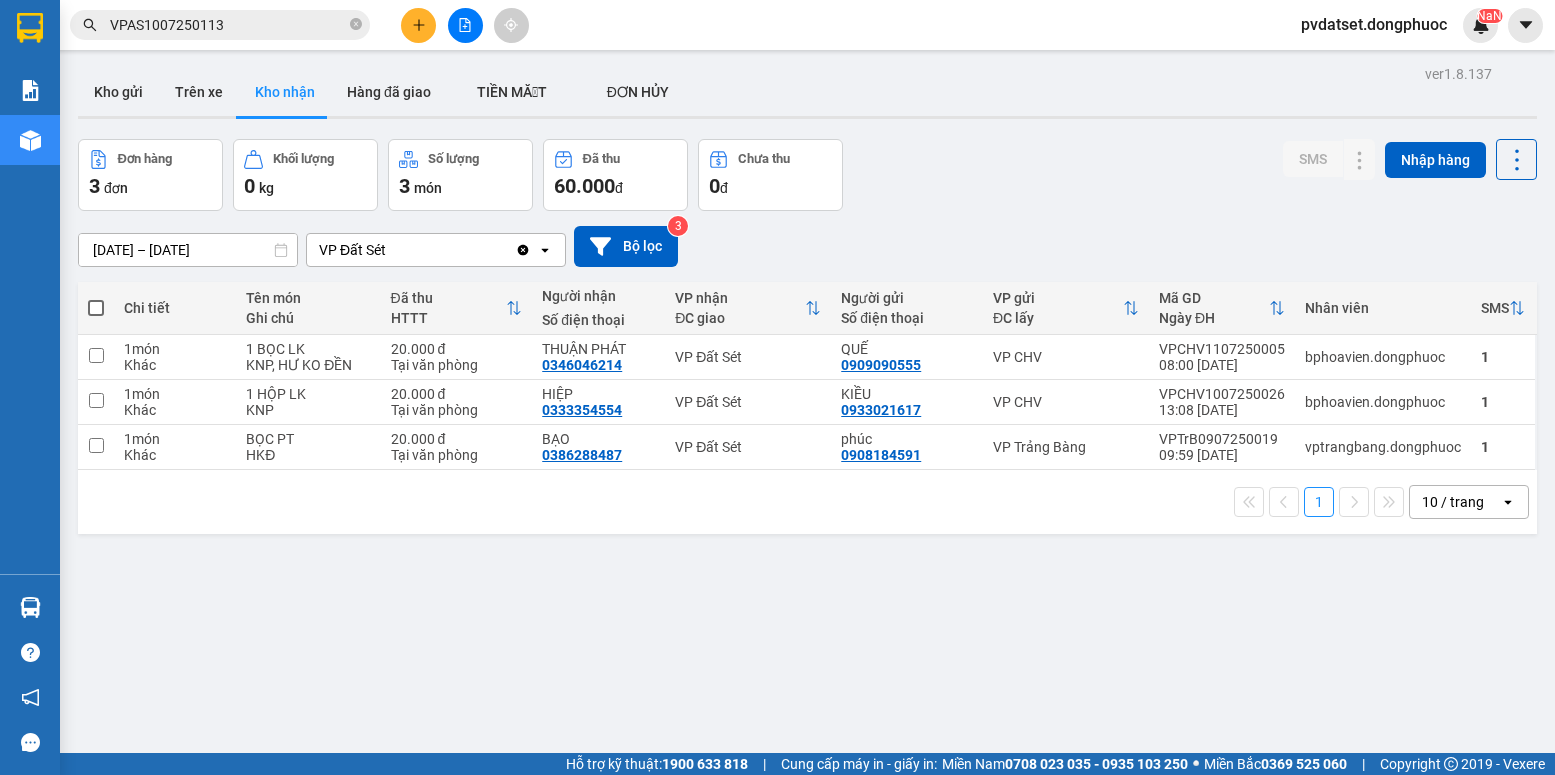 click on "Kết quả tìm kiếm ( 1 )  Bộ lọc  Ngày tạo đơn gần nhất Mã ĐH Trạng thái Món hàng Tổng cước Chưa cước Nhãn Người gửi VP Gửi Người nhận VP Nhận VPAS1007250113 14:37 - 10/07 VP Gửi   HỘP NK SL:  1 20.000 0909193095 LAB TRƯỜNG AN VP Bến xe An Sương 0898982424 NK MỸ ANH 2 VP Đất Sét 1 VPAS1007250113 pvdatset.dongphuoc NaN     Báo cáo Mẫu 1: Báo cáo dòng tiền  Mẫu 1: Báo cáo dòng tiền theo nhân viên Mẫu 1: Báo cáo dòng tiền theo nhân viên (VP) Mẫu 2: Doanh số tạo đơn theo Văn phòng, nhân viên - Trạm     Kho hàng mới Hàng sắp về Hướng dẫn sử dụng Giới thiệu Vexere, nhận hoa hồng Phản hồi Phần mềm hỗ trợ bạn tốt chứ? ver  1.8.137 Kho gửi Trên xe Kho nhận Hàng đã giao TIỀN MẶT  ĐƠN HỦY Đơn hàng 3 đơn Khối lượng 0 kg Số lượng 3 món Đã thu 60.000  đ Chưa thu 0  đ SMS Nhập hàng 09/07/2025 – 11/07/2025 VP Đất Sét Clear value 3" at bounding box center [777, 387] 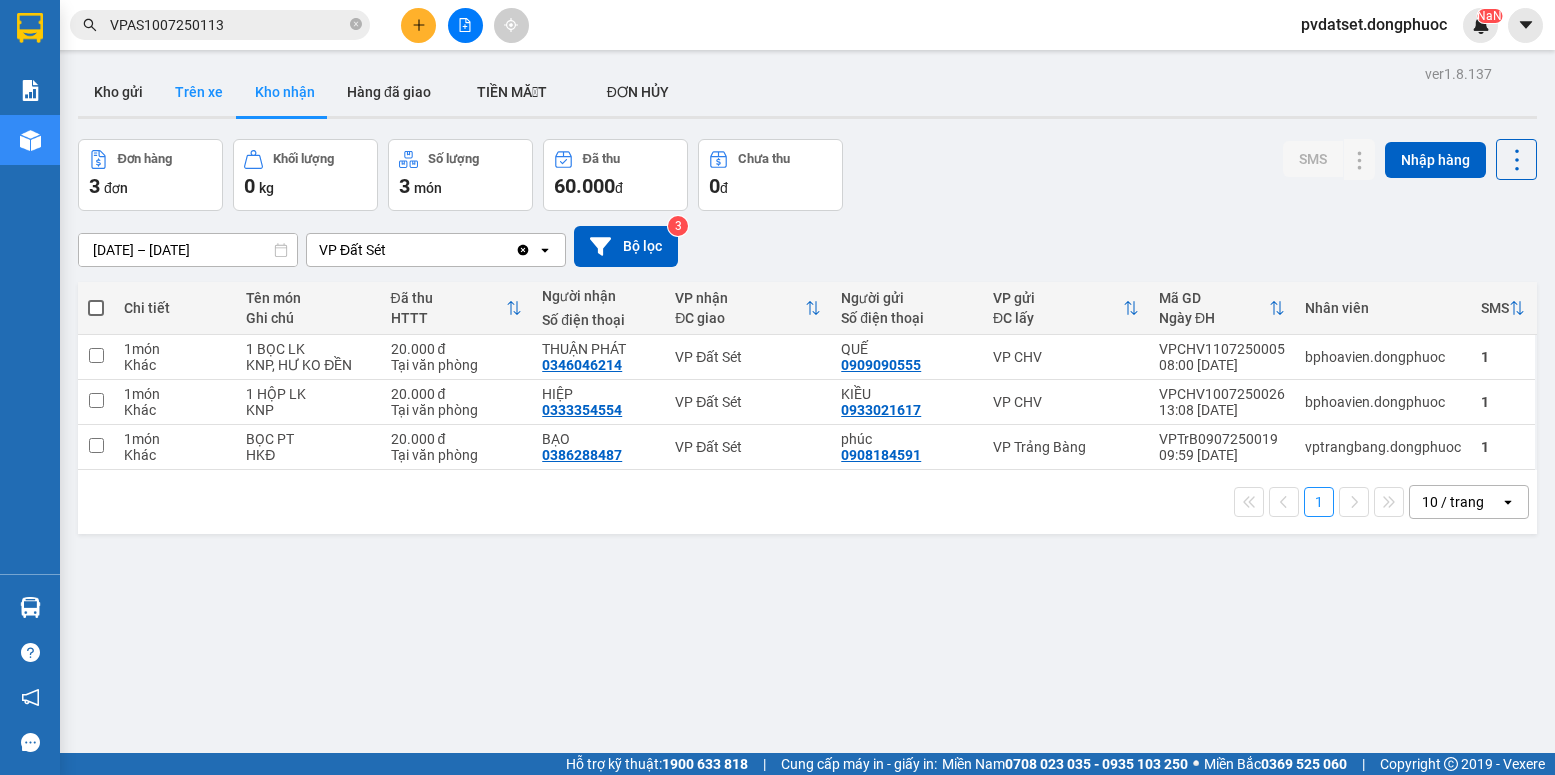 click on "Trên xe" at bounding box center (199, 92) 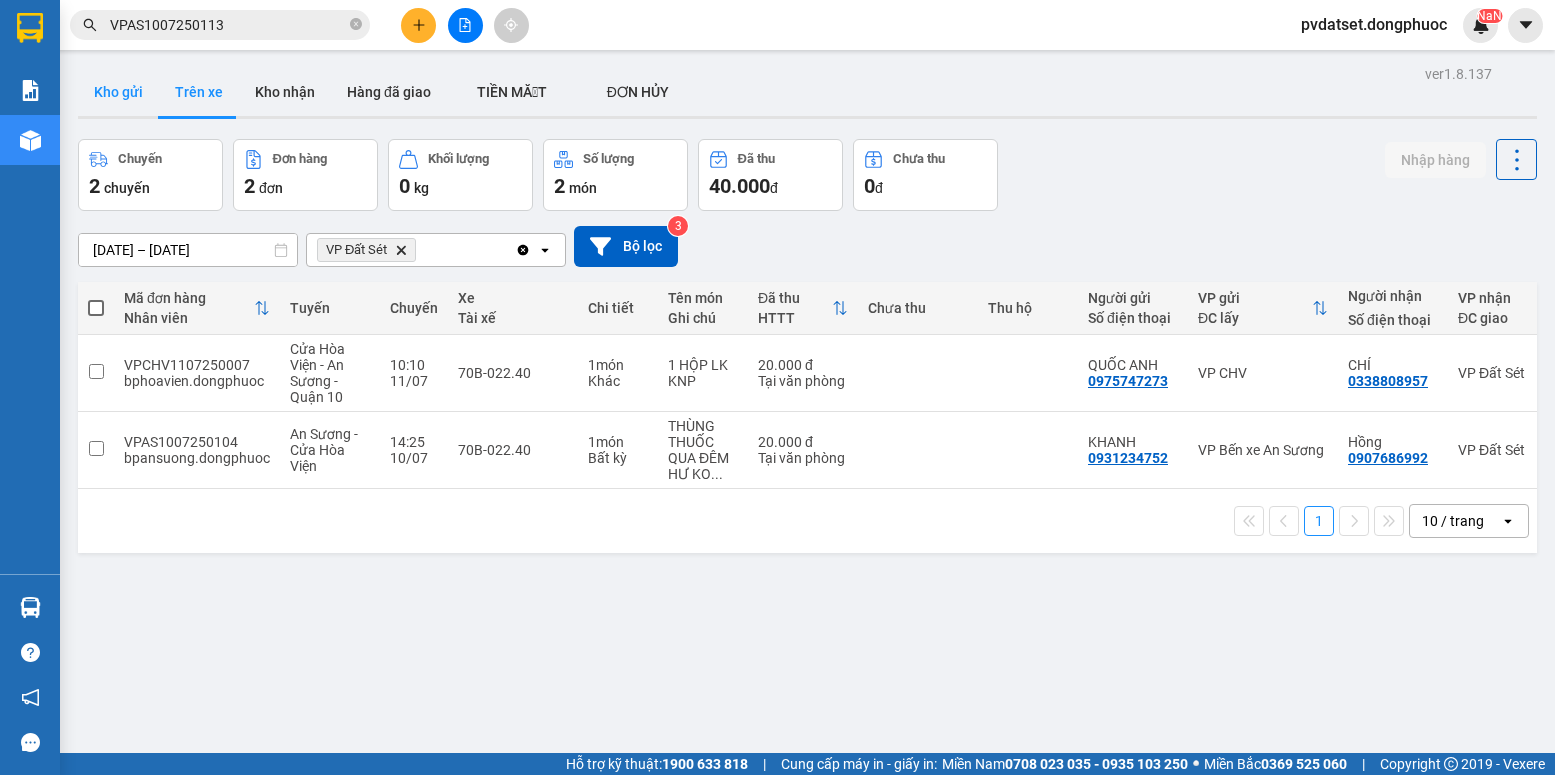 click on "Kho gửi" at bounding box center (118, 92) 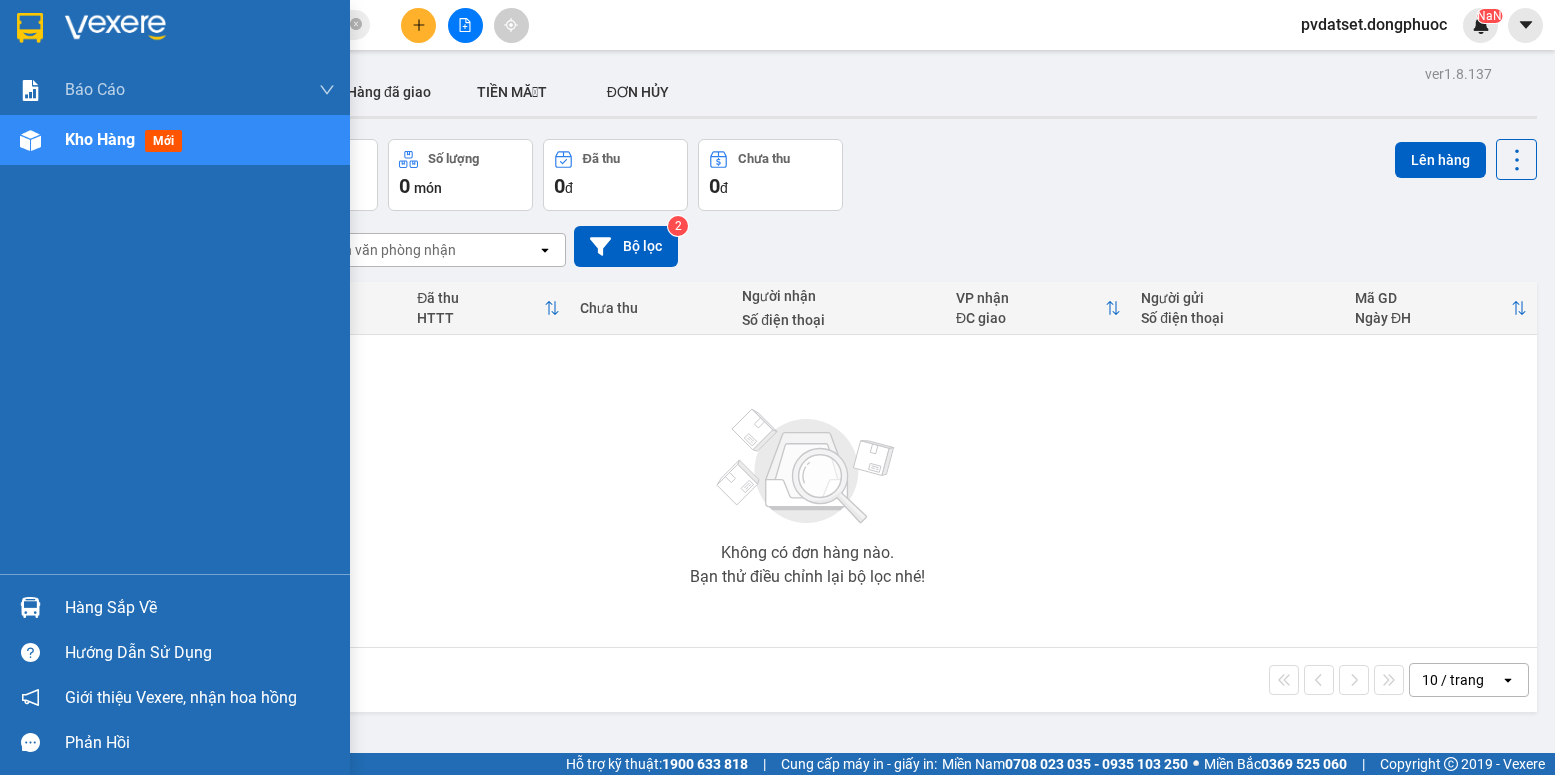 click at bounding box center [30, 607] 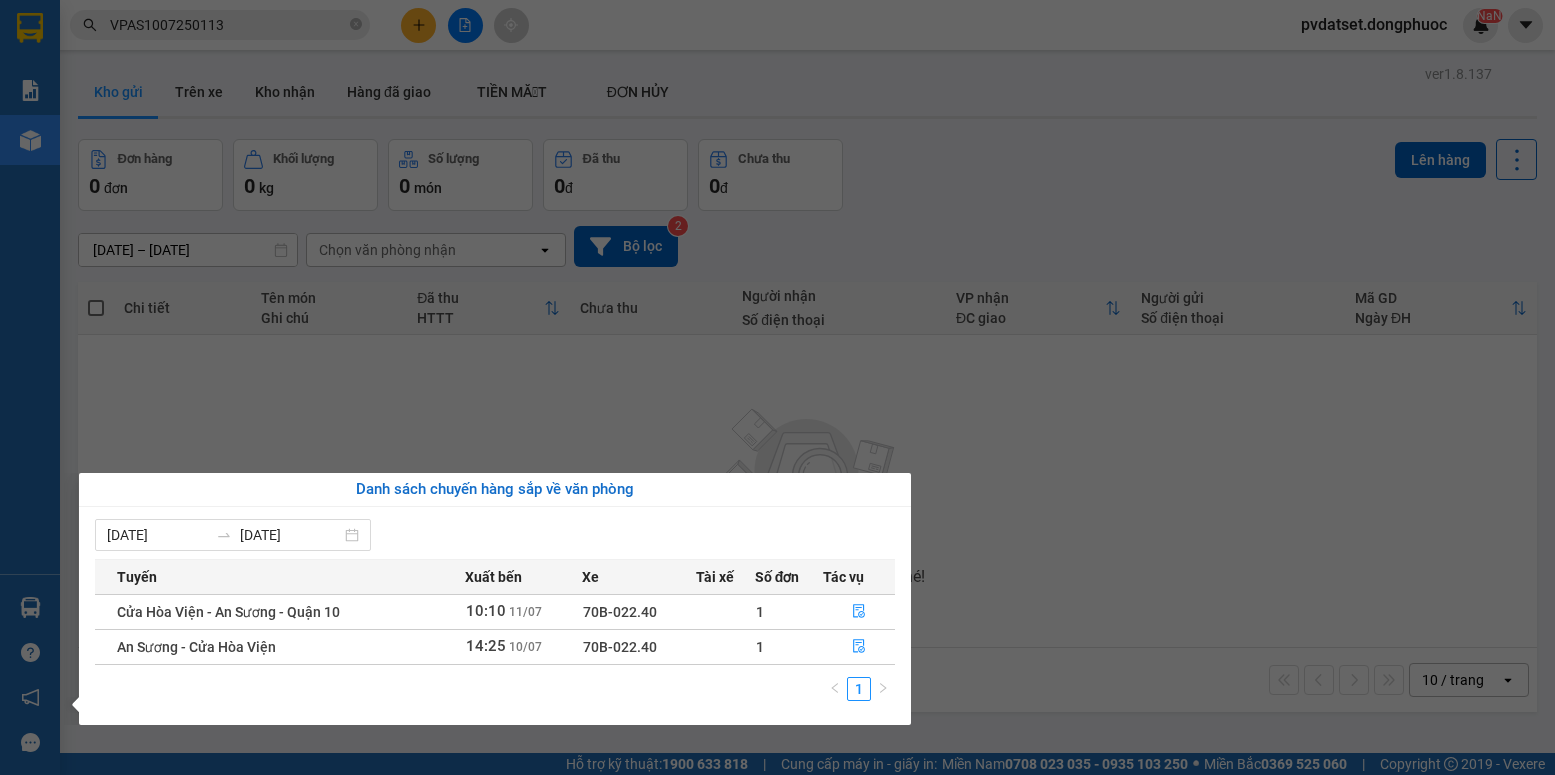 click on "Kết quả tìm kiếm ( 1 )  Bộ lọc  Ngày tạo đơn gần nhất Mã ĐH Trạng thái Món hàng Tổng cước Chưa cước Nhãn Người gửi VP Gửi Người nhận VP Nhận VPAS1007250113 14:37 [DATE] VP Gửi   HỘP NK SL:  1 20.000 0909193095 LAB TRƯỜNG AN VP Bến xe An Sương 0898982424 NK MỸ ANH 2 VP Đất Sét 1 VPAS1007250113 pvdatset.dongphuoc NaN     Báo cáo Mẫu 1: Báo cáo dòng tiền  Mẫu 1: Báo cáo dòng tiền theo nhân viên Mẫu 1: Báo cáo dòng tiền theo nhân viên (VP) Mẫu 2: Doanh số tạo đơn theo Văn phòng, nhân viên - Trạm     Kho hàng mới Hàng sắp về Hướng dẫn sử dụng Giới thiệu Vexere, nhận hoa hồng Phản hồi Phần mềm hỗ trợ bạn tốt chứ? ver  1.8.137 Kho gửi Trên xe Kho nhận Hàng đã giao TIỀN MẶT  ĐƠN HỦY Đơn hàng 0 đơn Khối lượng 0 kg Số lượng 0 món Đã thu 0  đ Chưa thu 0  đ Lên hàng [DATE] – [DATE] Chọn văn phòng nhận open 2 HTTT |" at bounding box center (777, 387) 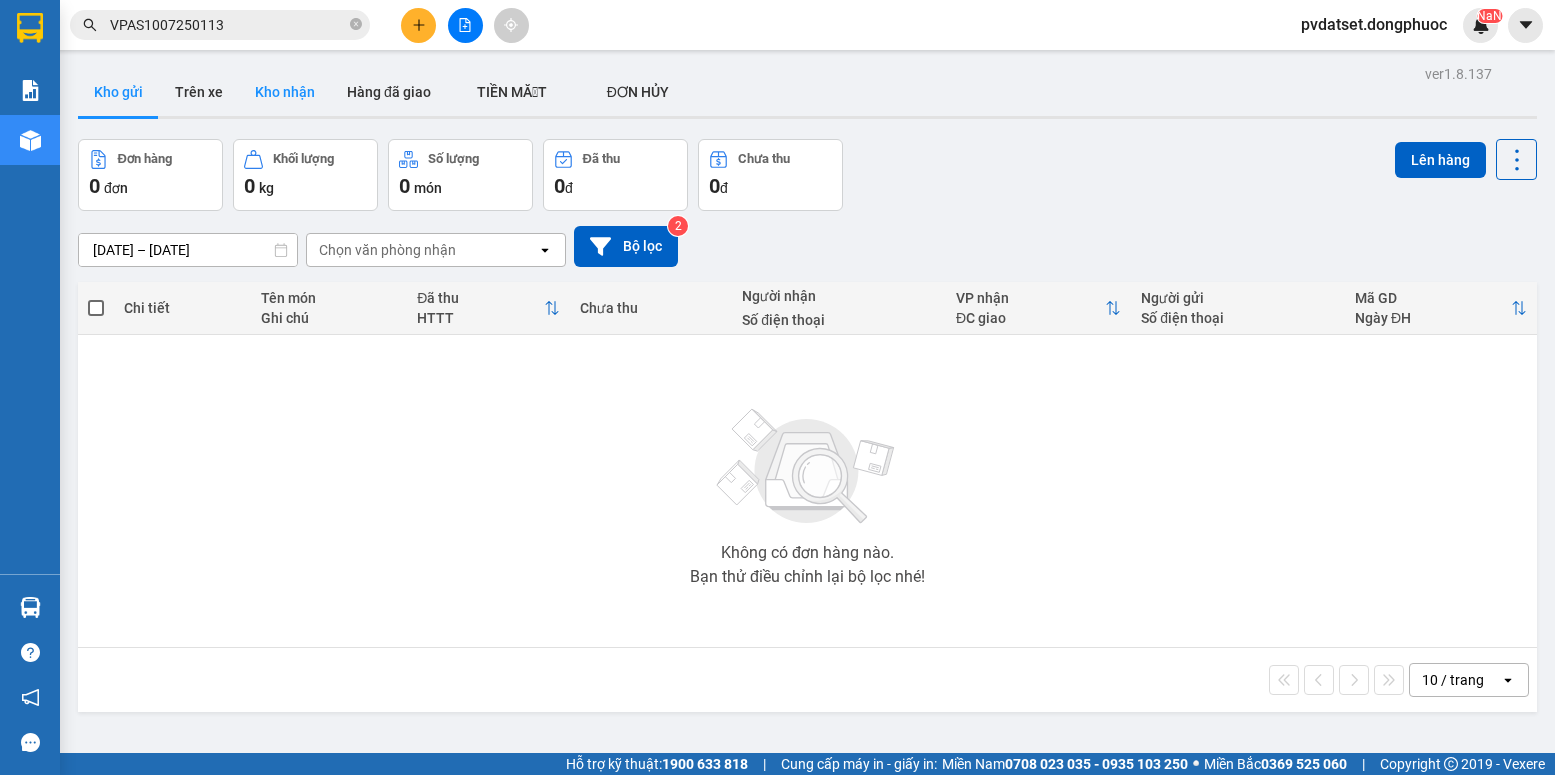 click on "Kho nhận" at bounding box center [285, 92] 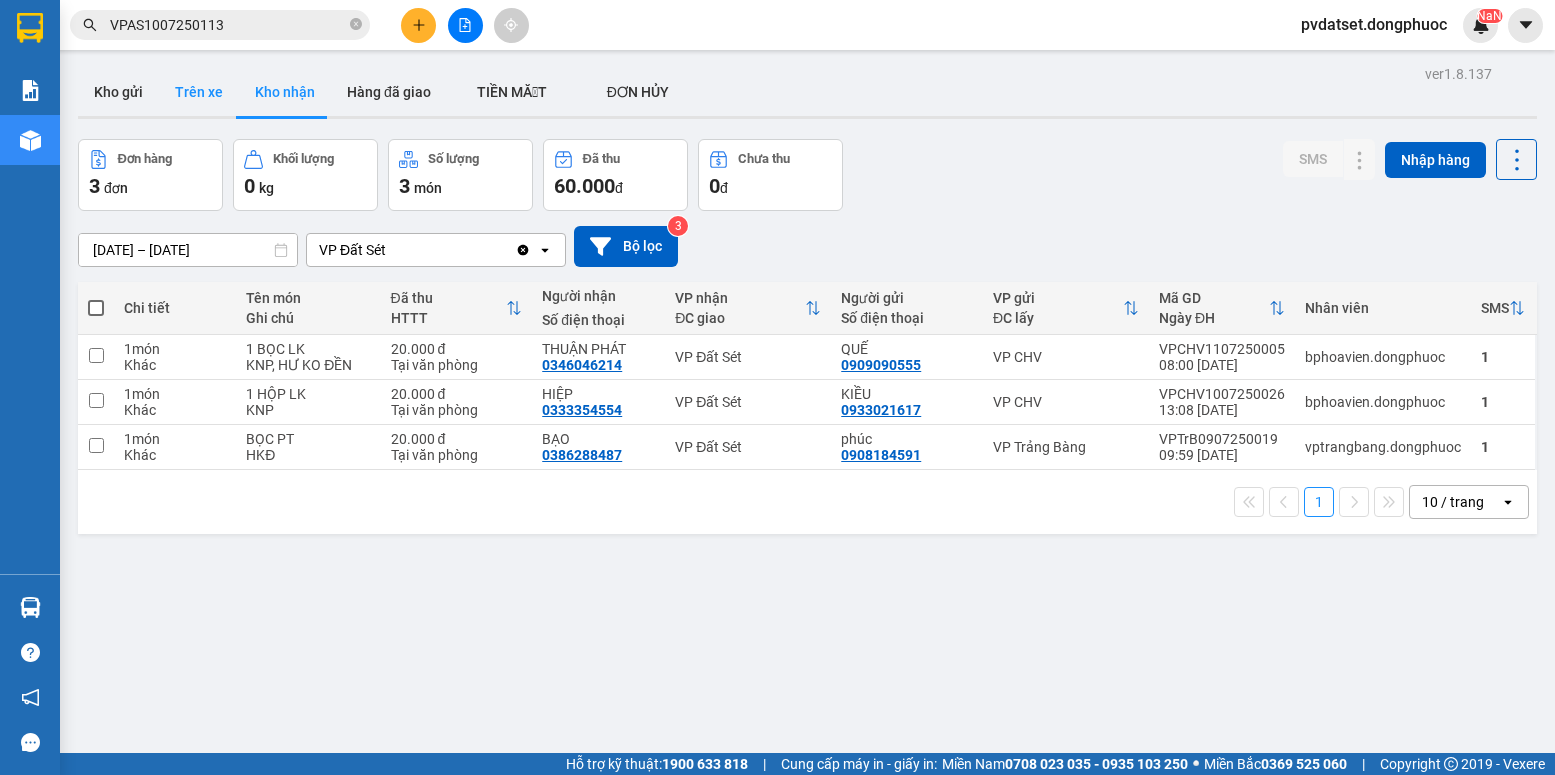 click on "Trên xe" at bounding box center (199, 92) 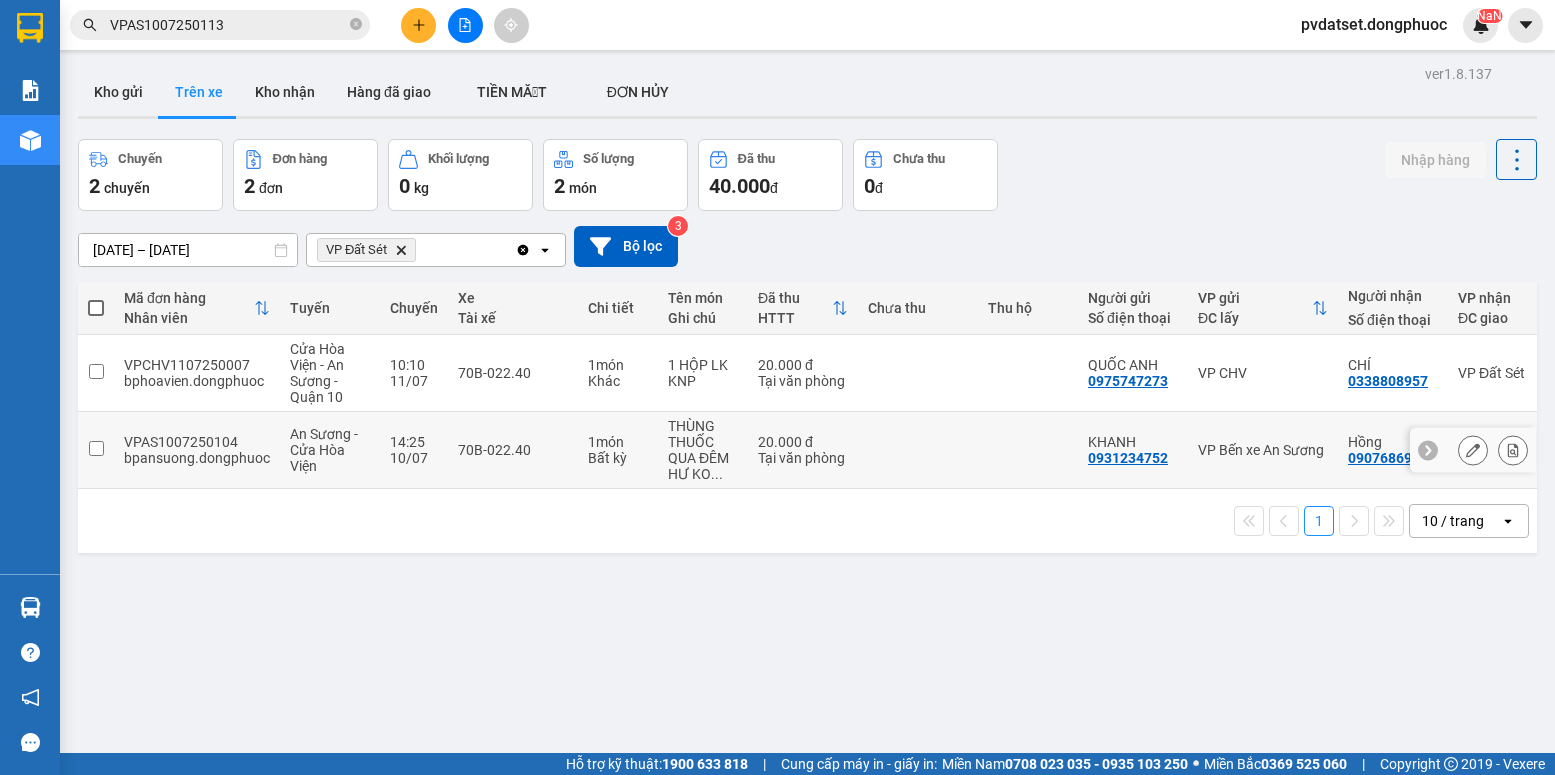click on "VP Bến xe An Sương" at bounding box center [1263, 450] 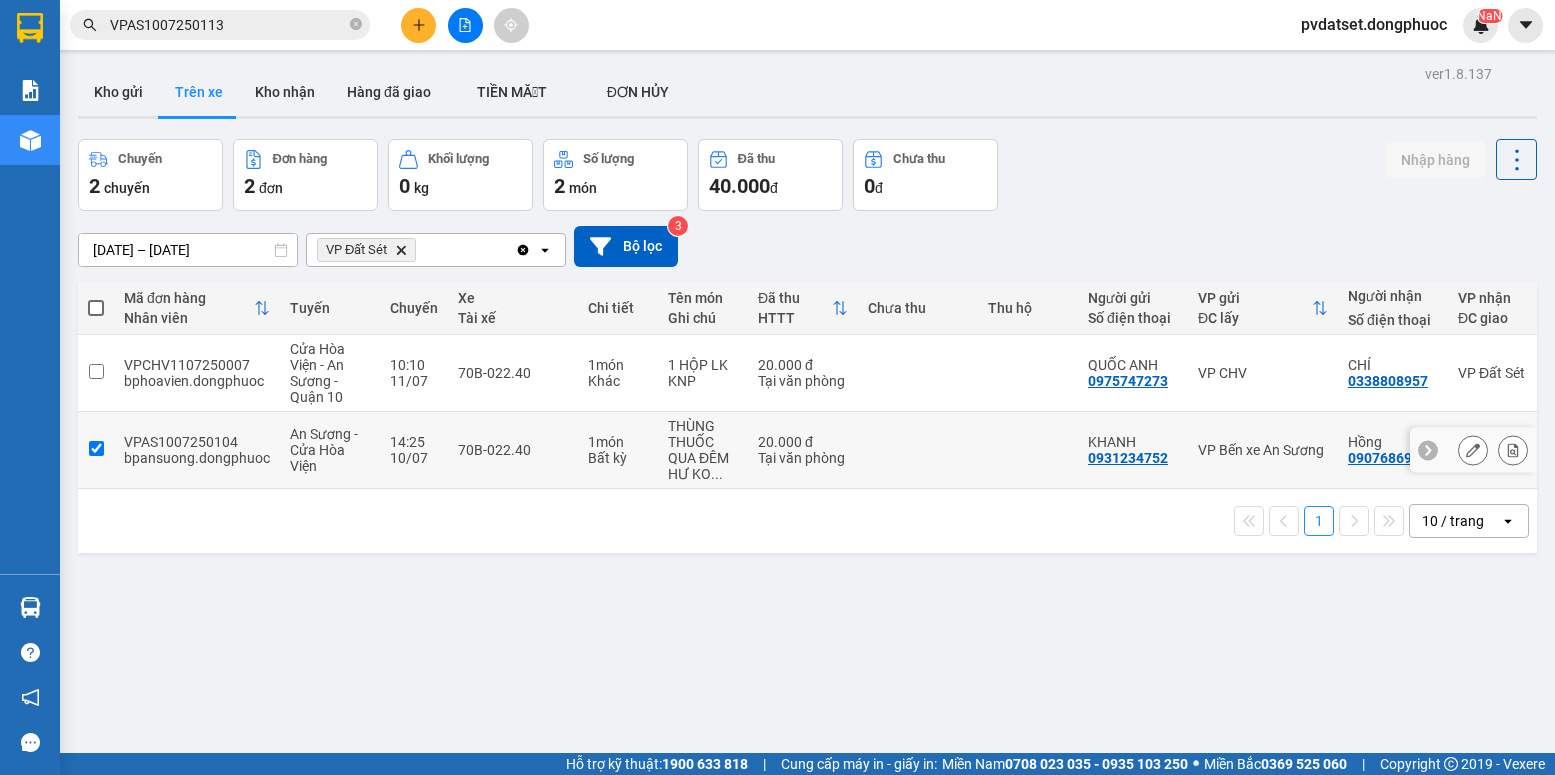 checkbox on "true" 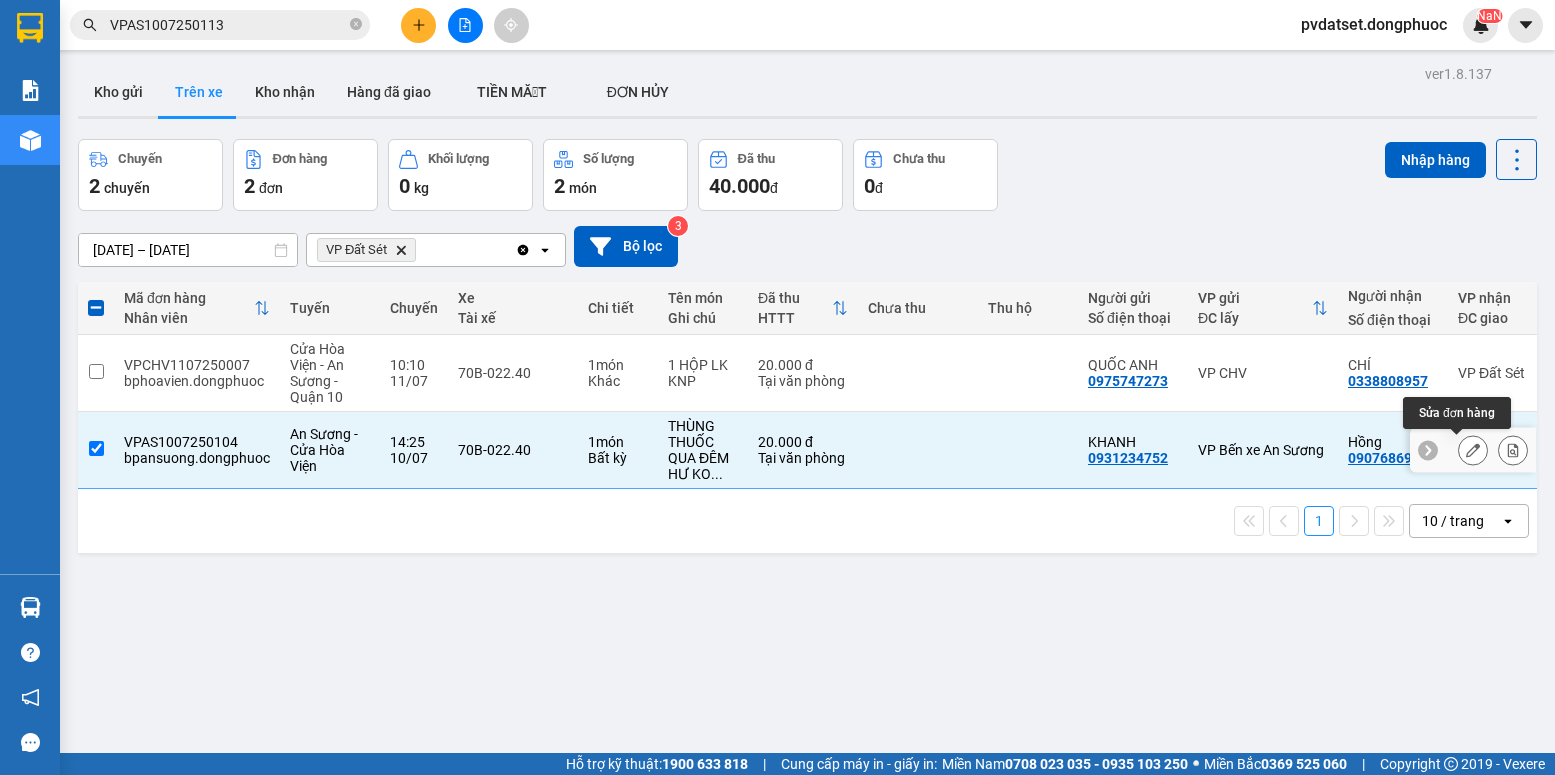 click 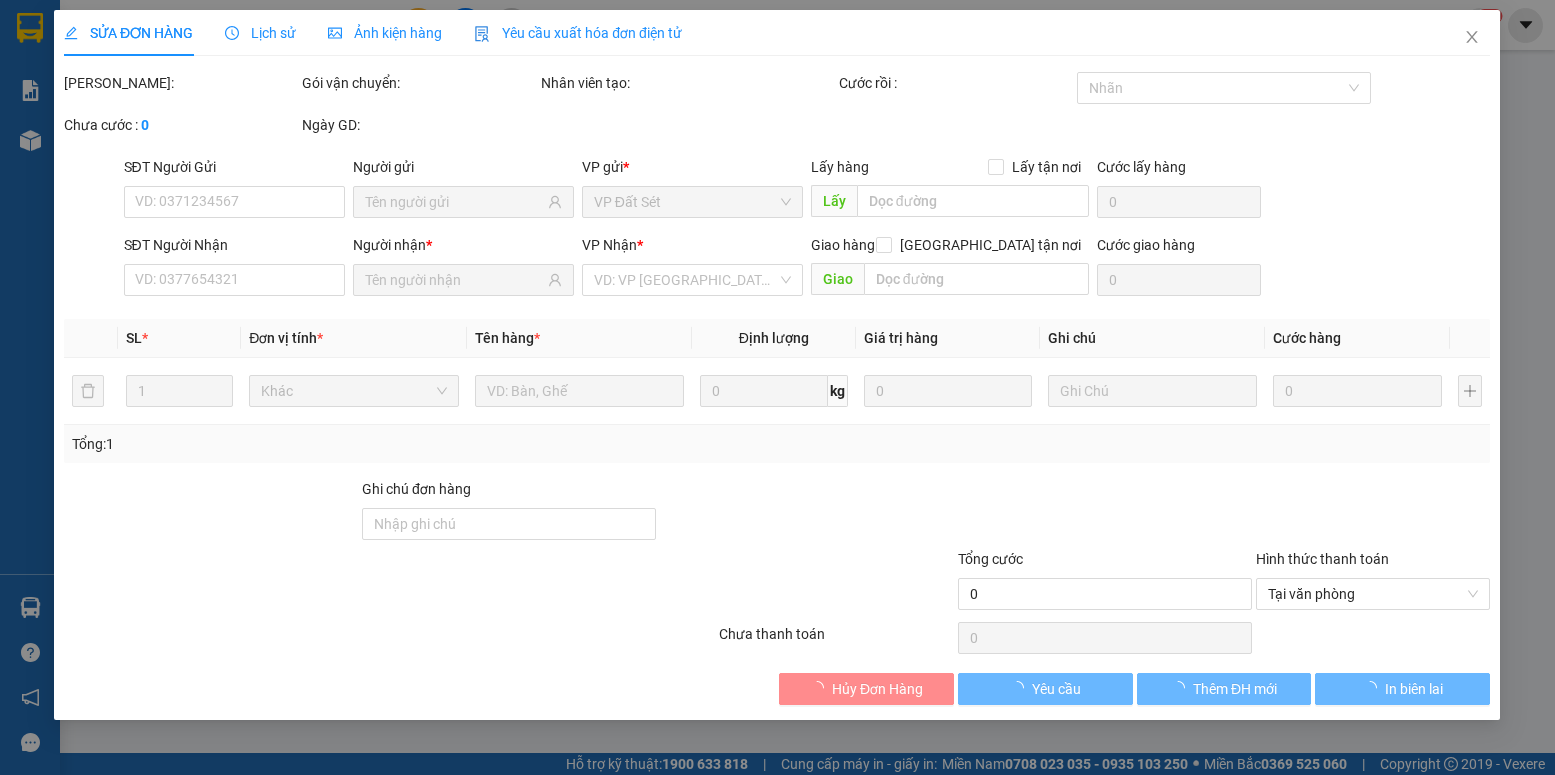type on "0931234752" 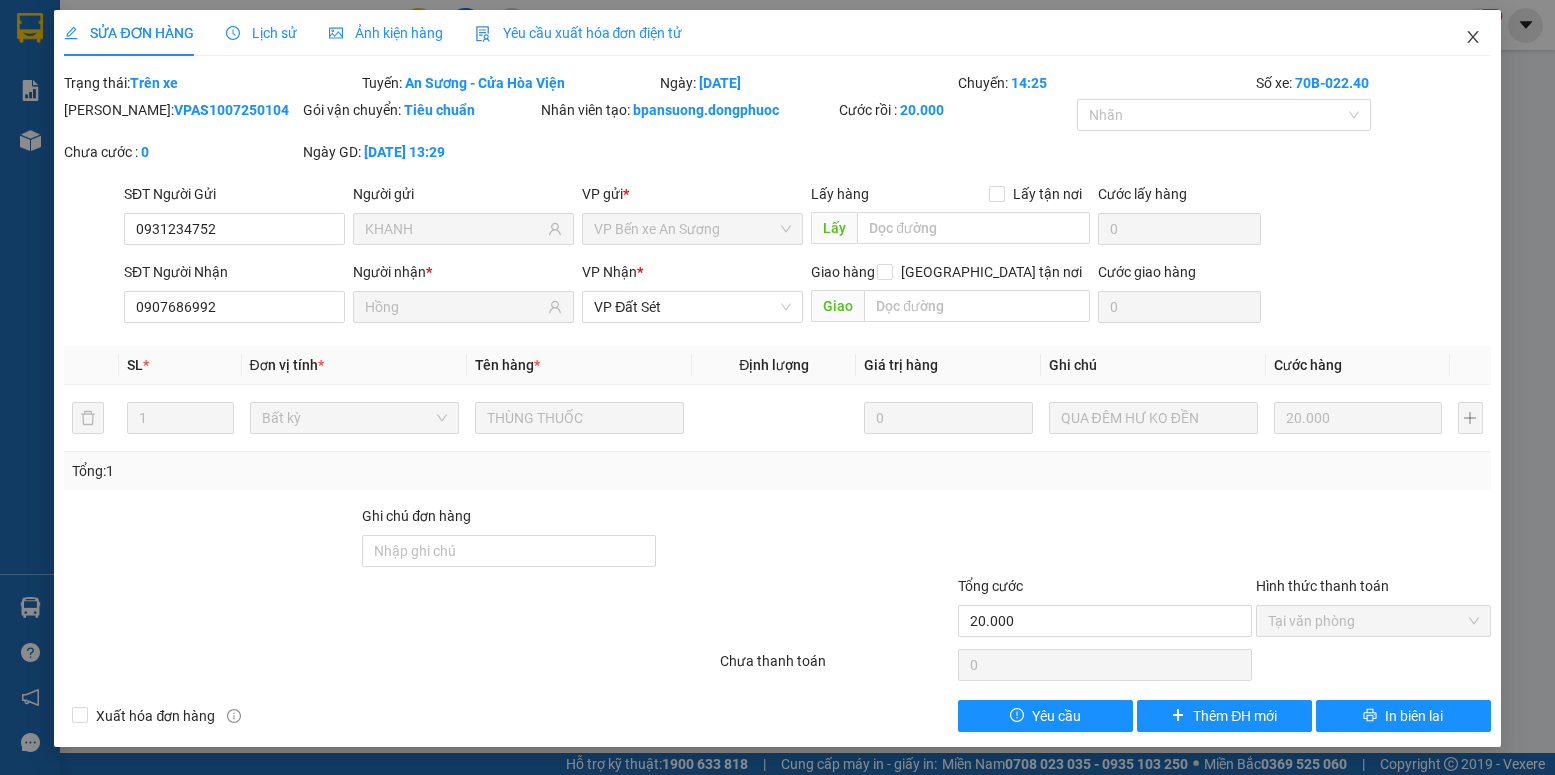 click 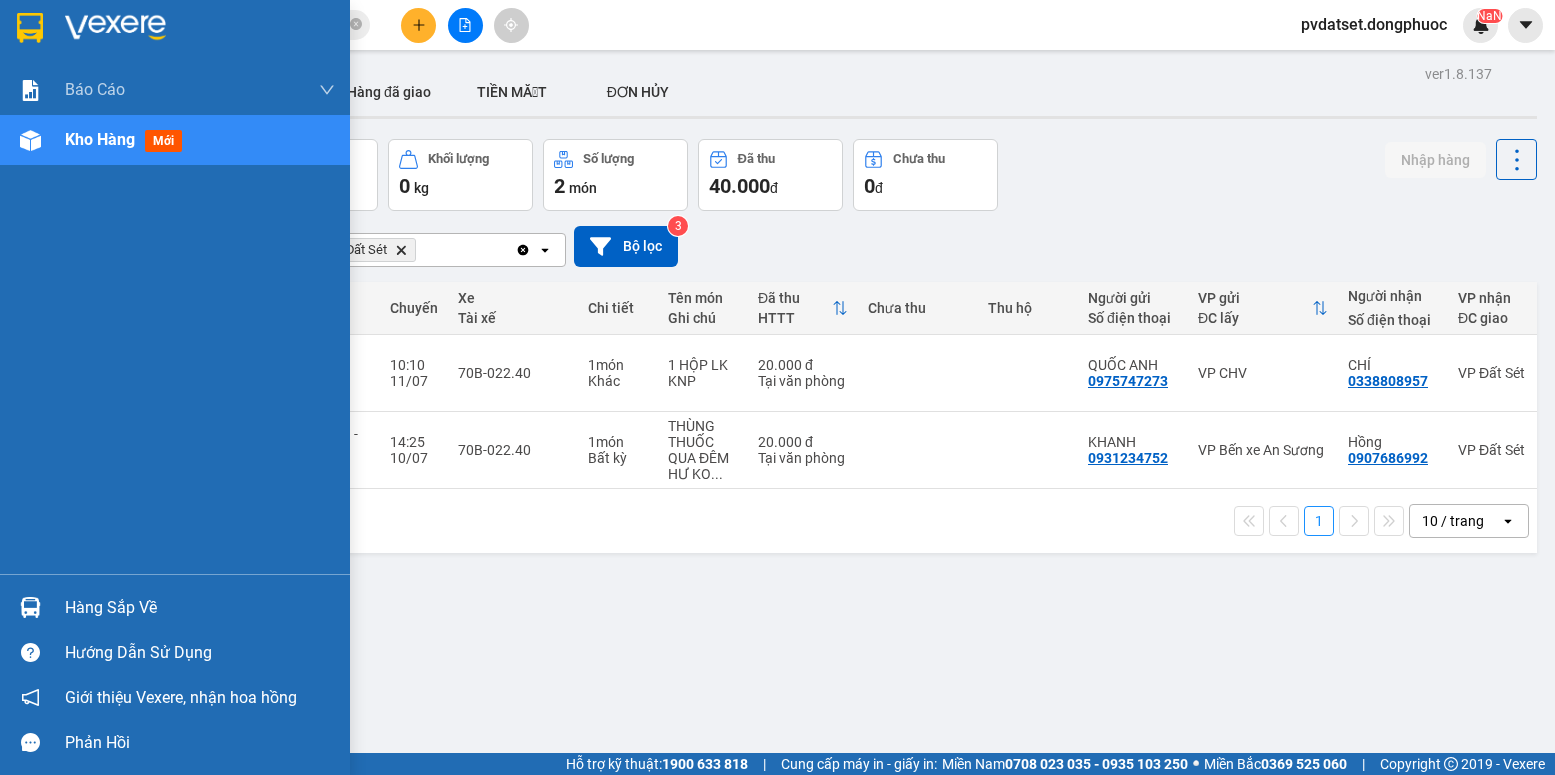 click on "Hàng sắp về" at bounding box center (200, 608) 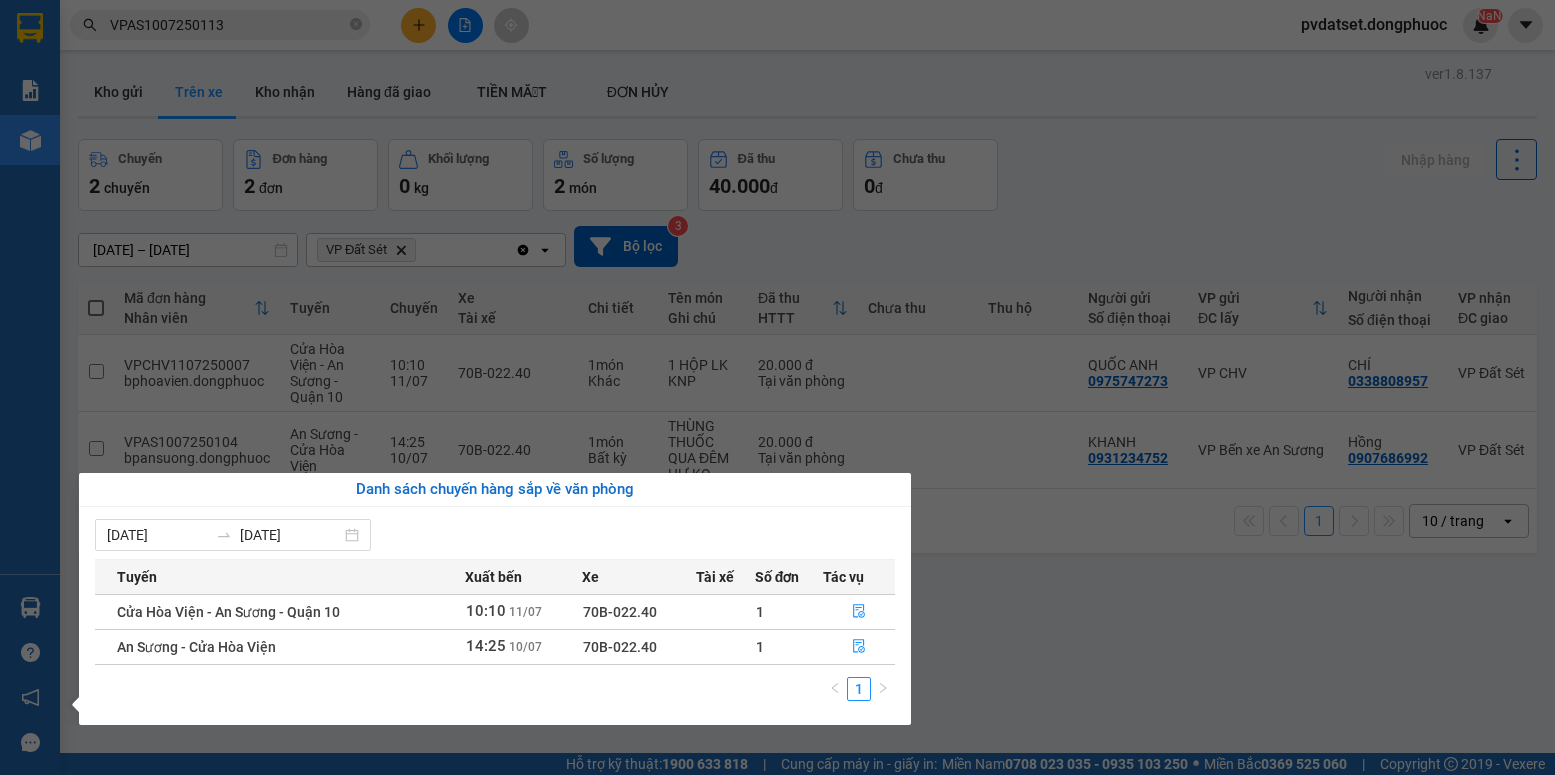 click on "Kết quả tìm kiếm ( 1 )  Bộ lọc  Ngày tạo đơn gần nhất Mã ĐH Trạng thái Món hàng Tổng cước Chưa cước Nhãn Người gửi VP Gửi Người nhận VP Nhận VPAS1007250113 14:37 [DATE] VP Gửi   HỘP NK SL:  1 20.000 0909193095 LAB TRƯỜNG AN VP Bến xe An Sương 0898982424 NK MỸ ANH 2 VP Đất Sét 1 VPAS1007250113 pvdatset.dongphuoc NaN     Báo cáo Mẫu 1: Báo cáo dòng tiền  Mẫu 1: Báo cáo dòng tiền theo nhân viên Mẫu 1: Báo cáo dòng tiền theo nhân viên (VP) Mẫu 2: Doanh số tạo đơn theo Văn phòng, nhân viên - Trạm     Kho hàng mới Hàng sắp về Hướng dẫn sử dụng Giới thiệu Vexere, nhận hoa hồng Phản hồi Phần mềm hỗ trợ bạn tốt chứ? ver  1.8.137 Kho gửi Trên xe Kho nhận Hàng đã giao TIỀN MẶT  ĐƠN HỦY Chuyến 2 chuyến Đơn hàng 2 đơn Khối lượng 0 kg Số lượng 2 món Đã thu 40.000  đ Chưa thu 0  đ Nhập hàng [DATE] – [DATE] Delete open" at bounding box center [777, 387] 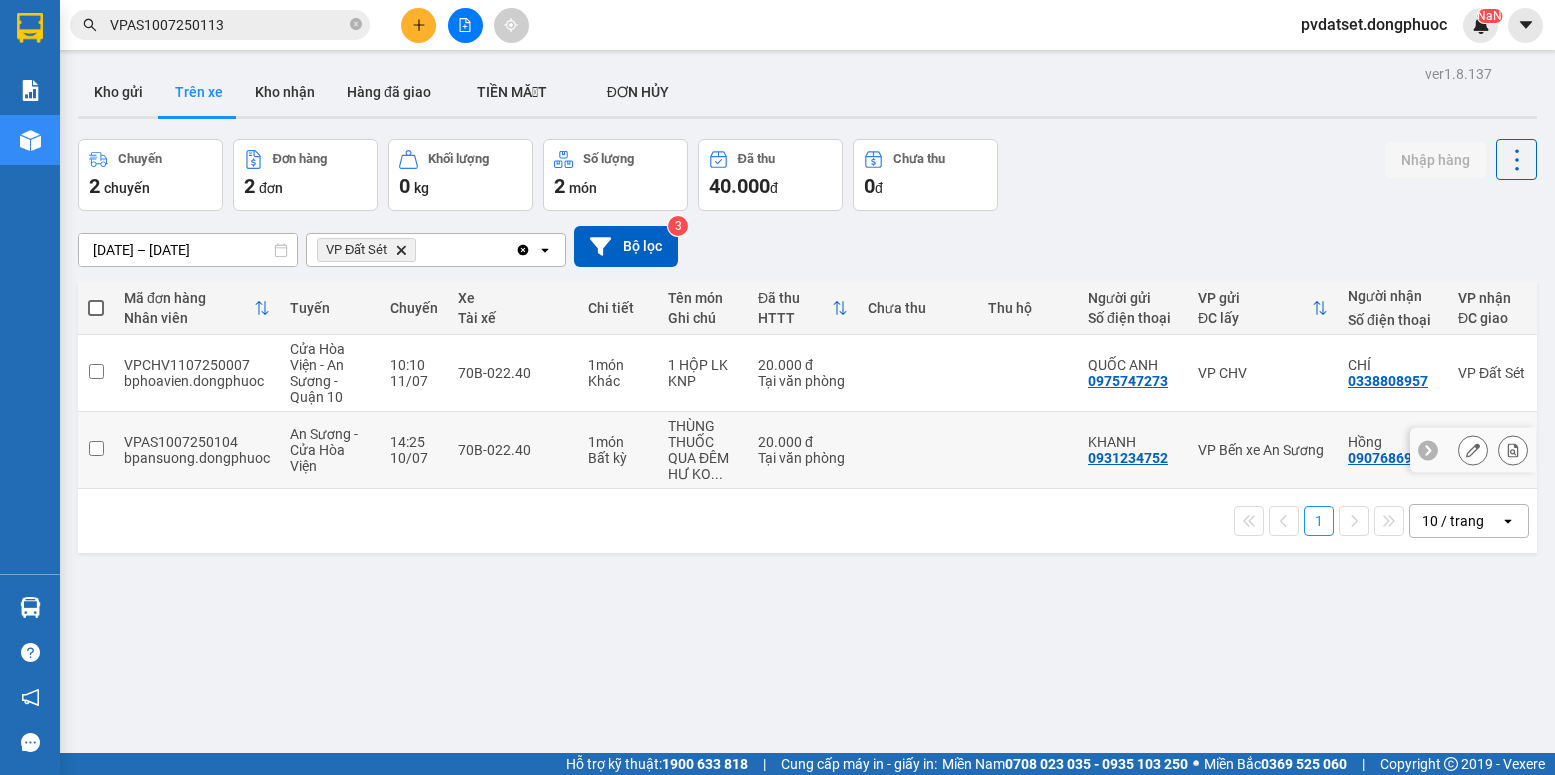 click on "VP Bến xe An Sương" at bounding box center (1263, 450) 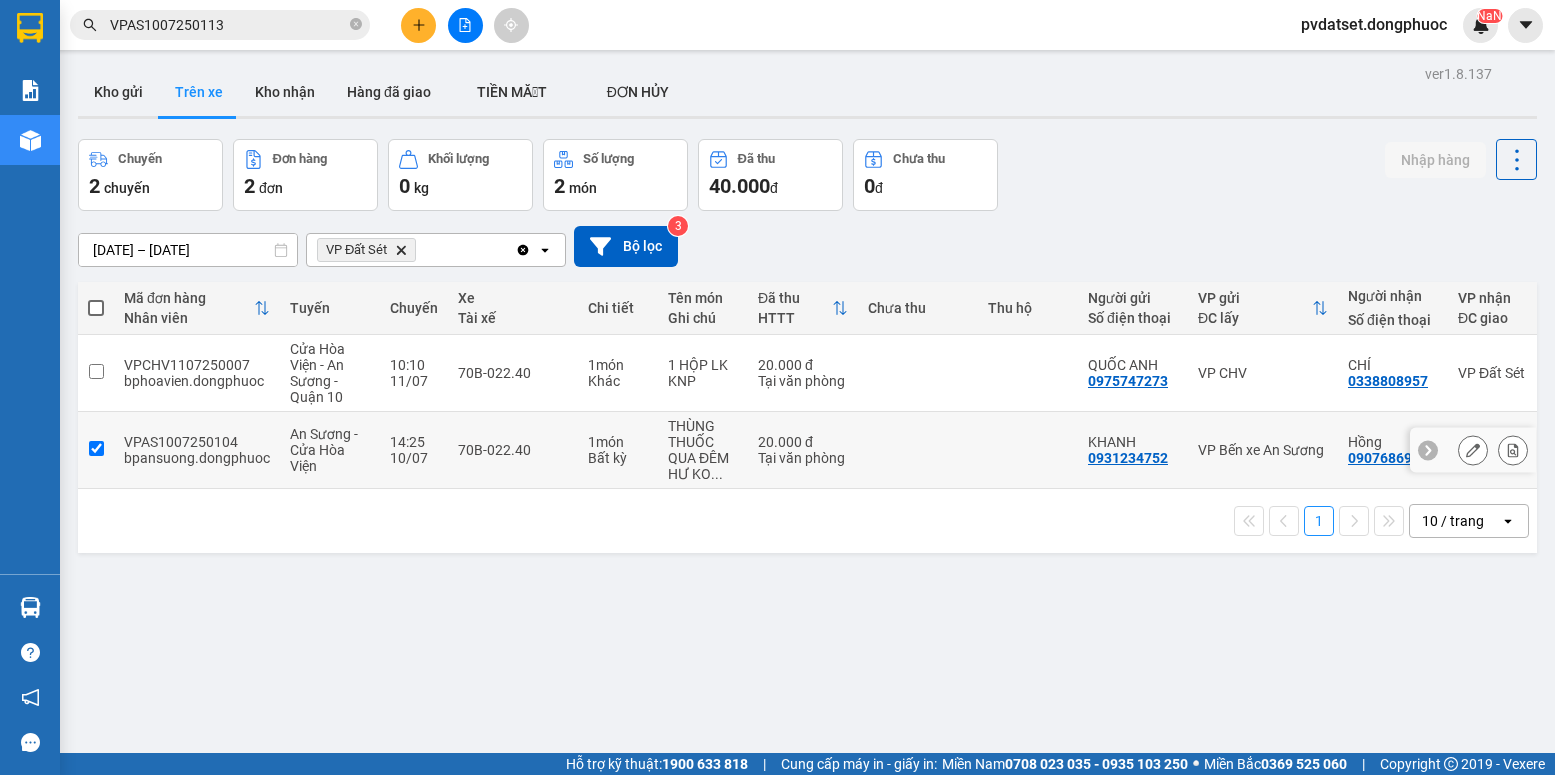 checkbox on "true" 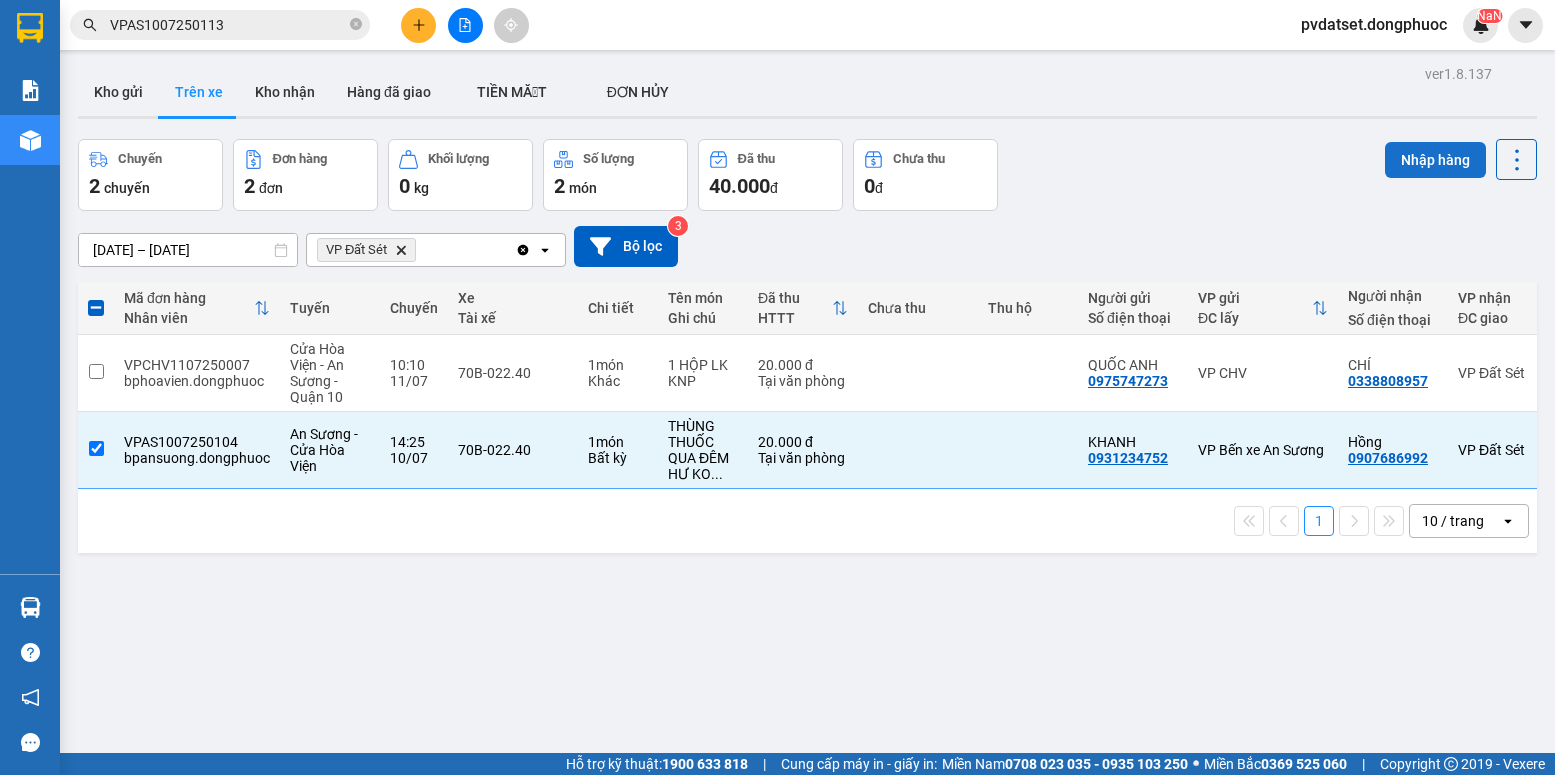 click on "Nhập hàng" at bounding box center (1435, 160) 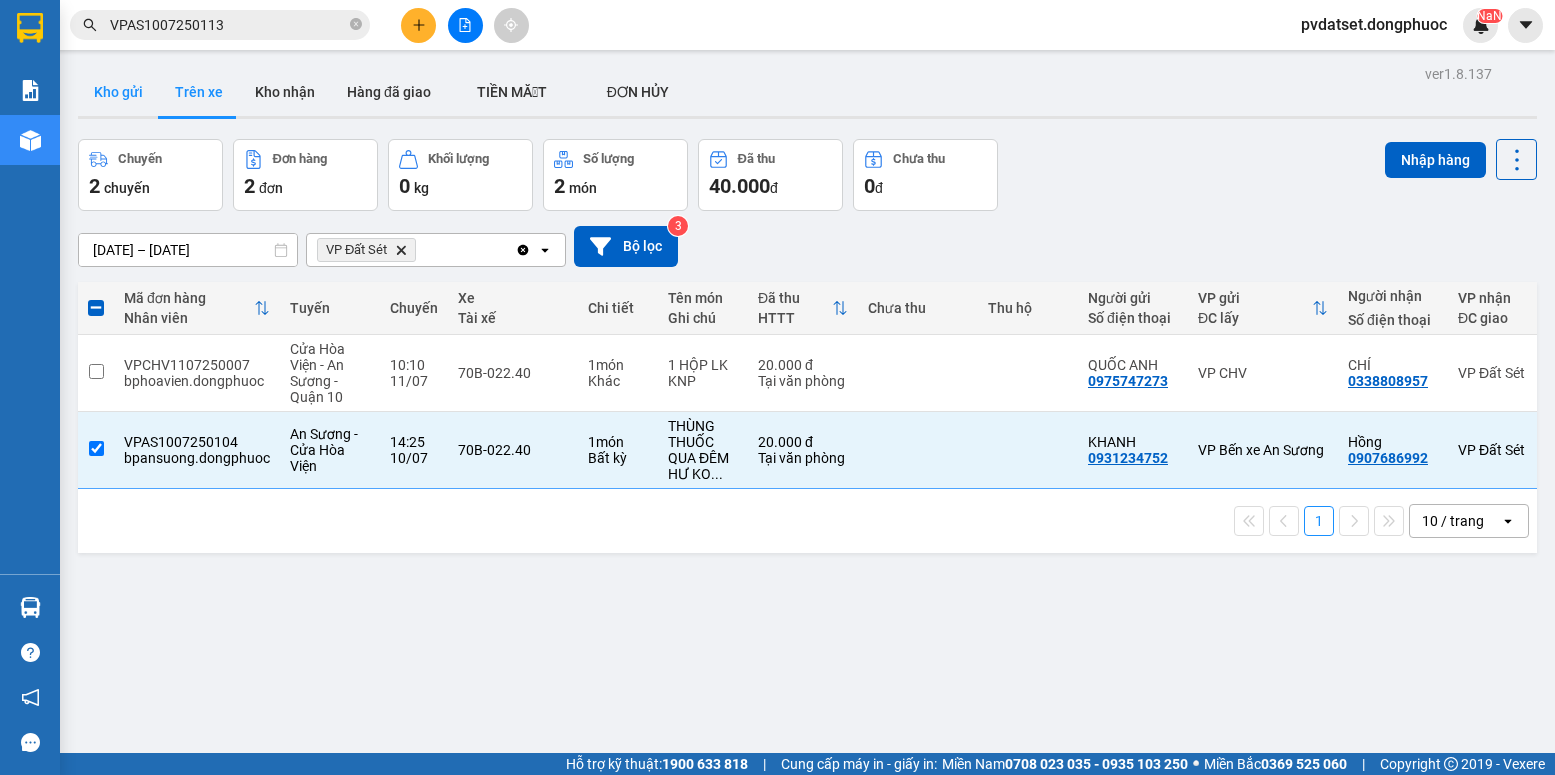 click on "Kho gửi" at bounding box center (118, 92) 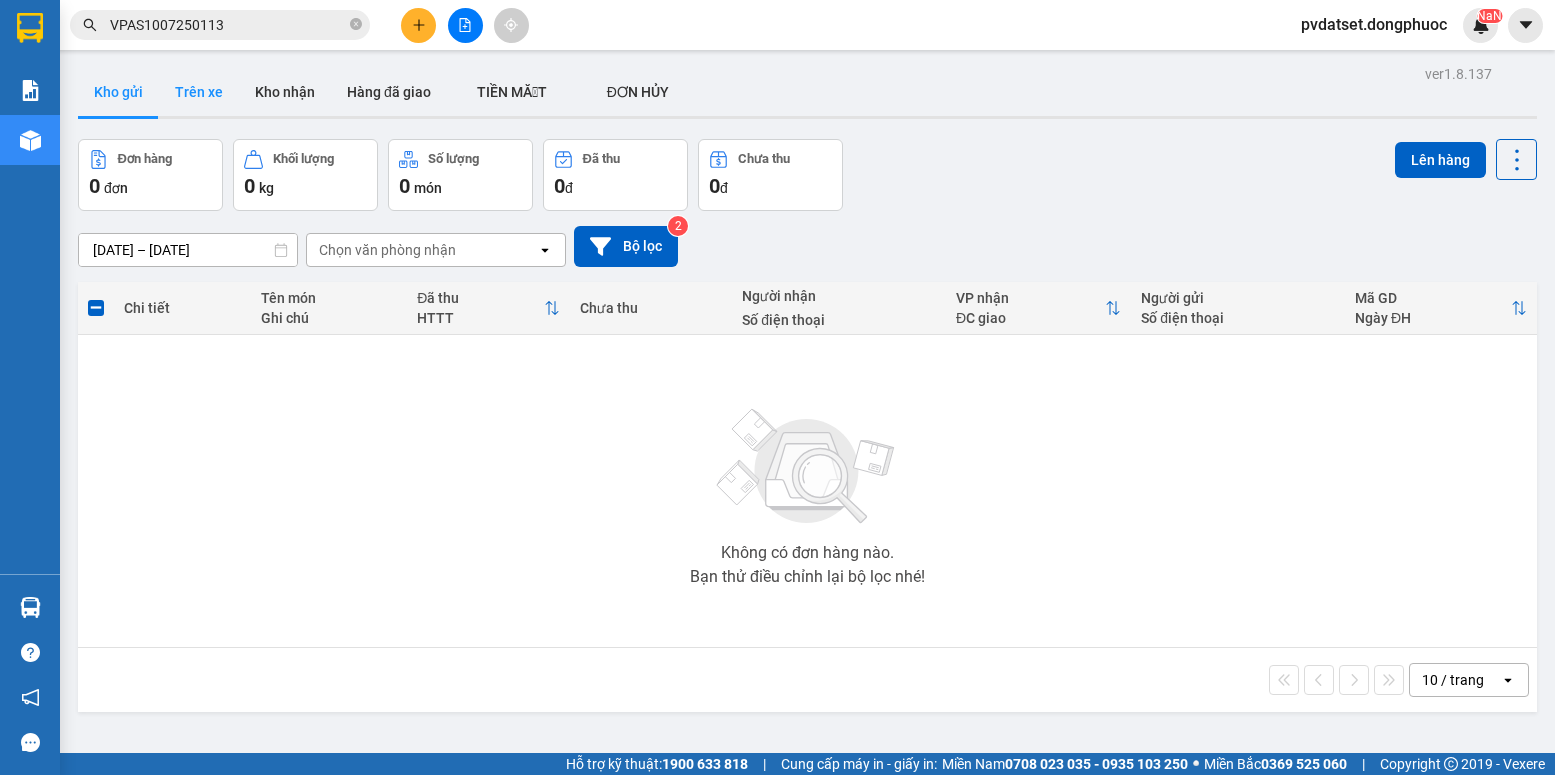 click on "Trên xe" at bounding box center (199, 92) 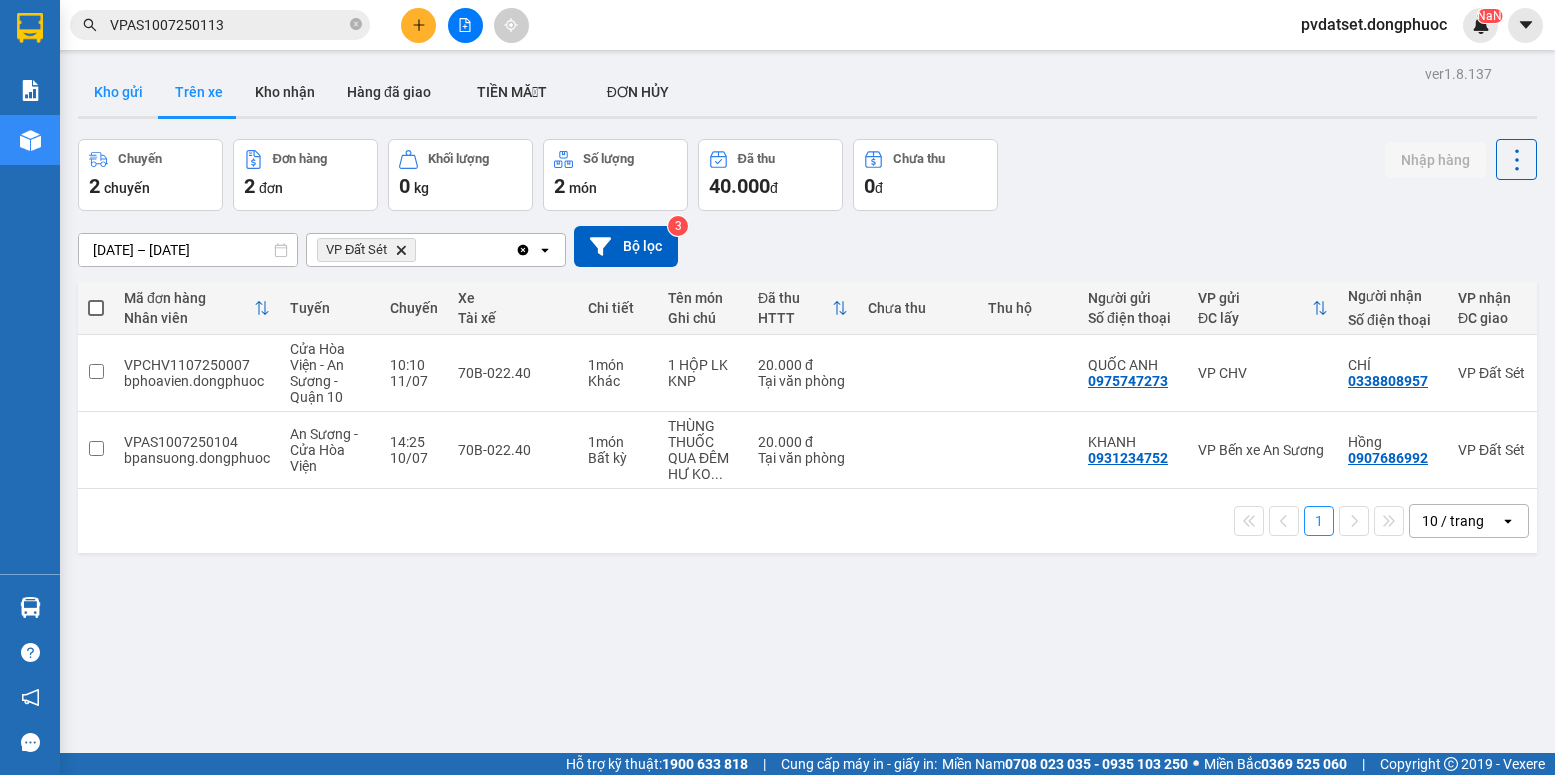 click on "Kho gửi" at bounding box center [118, 92] 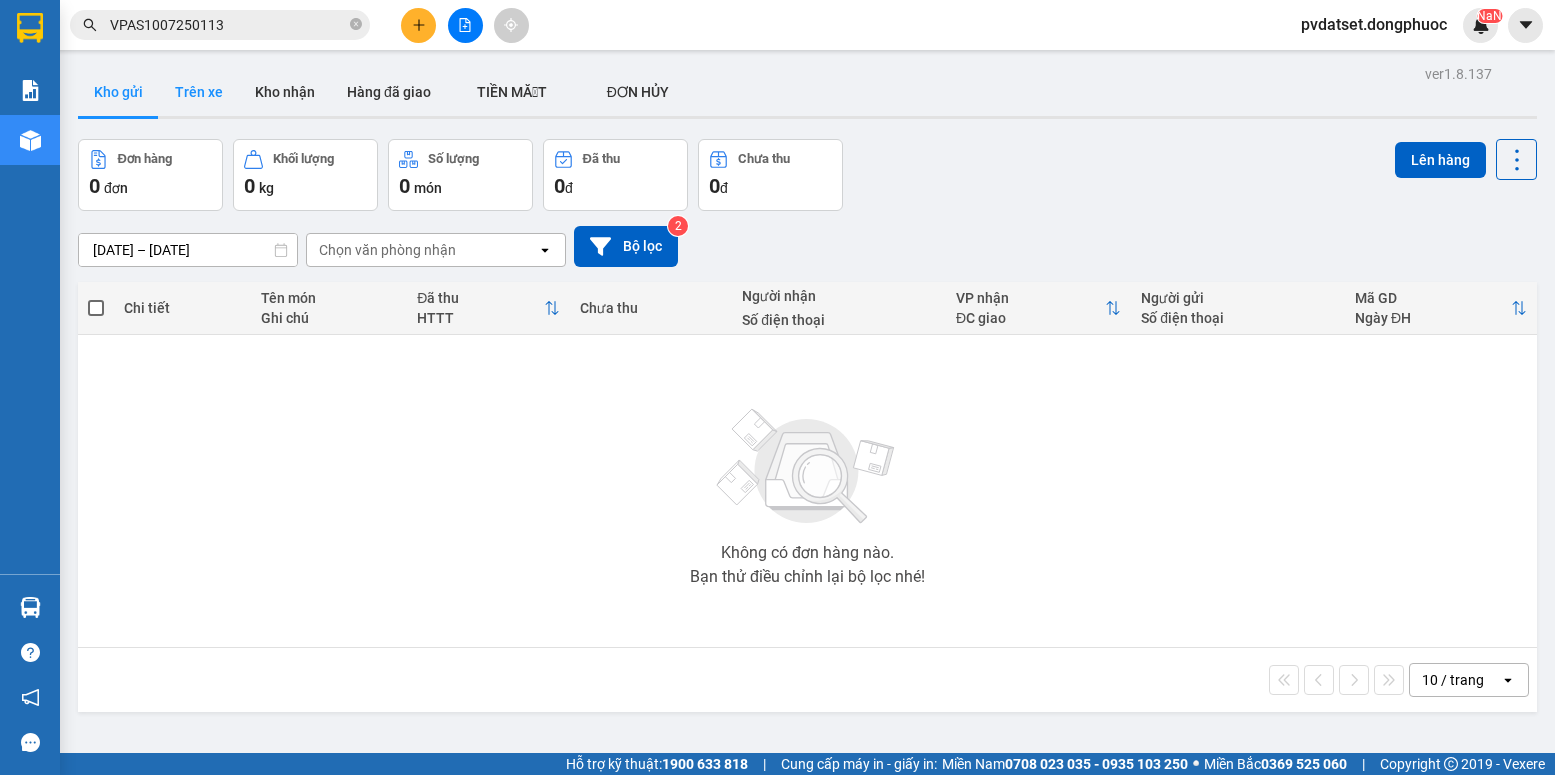click on "Trên xe" at bounding box center [199, 92] 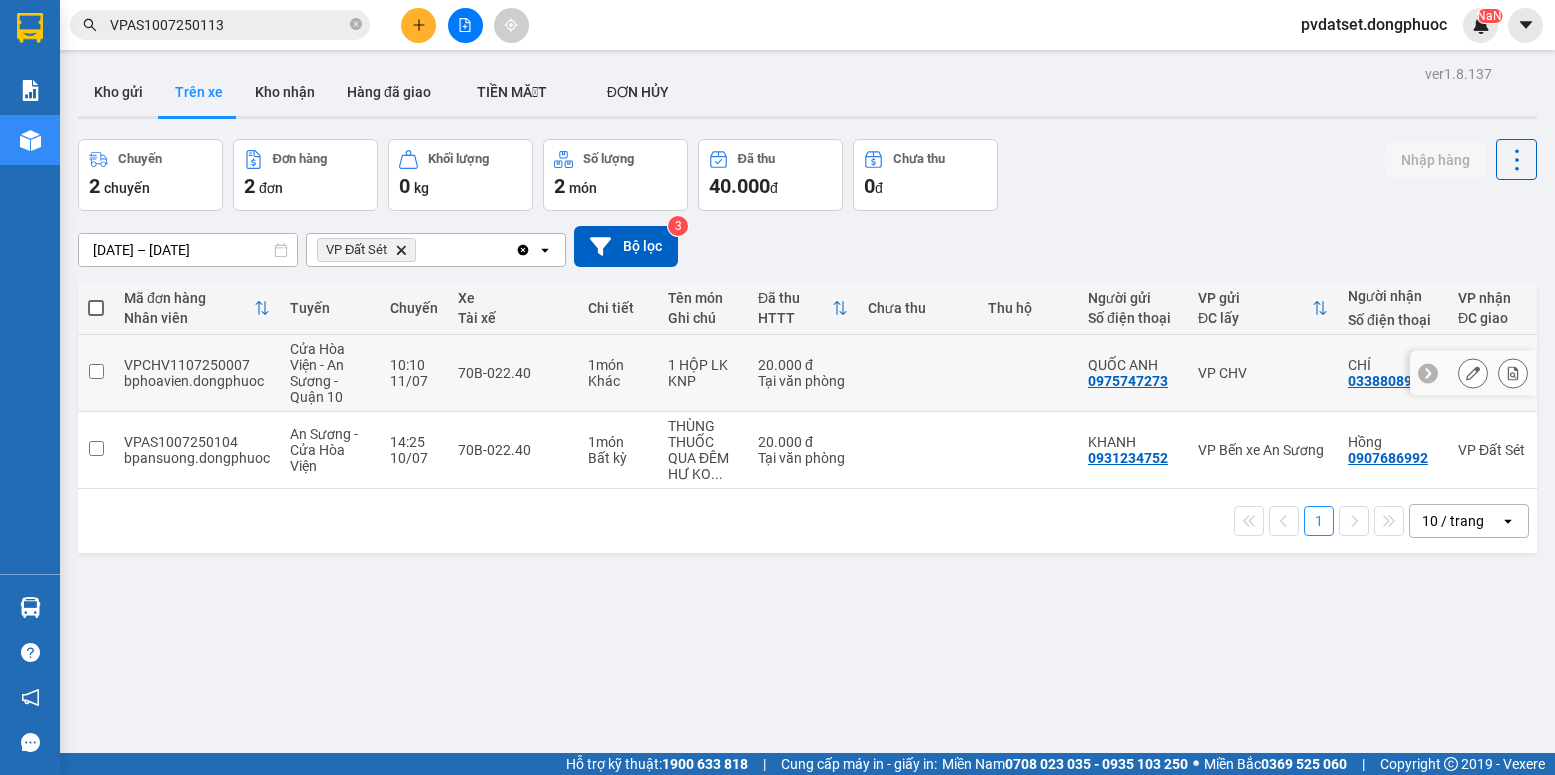 click at bounding box center [918, 373] 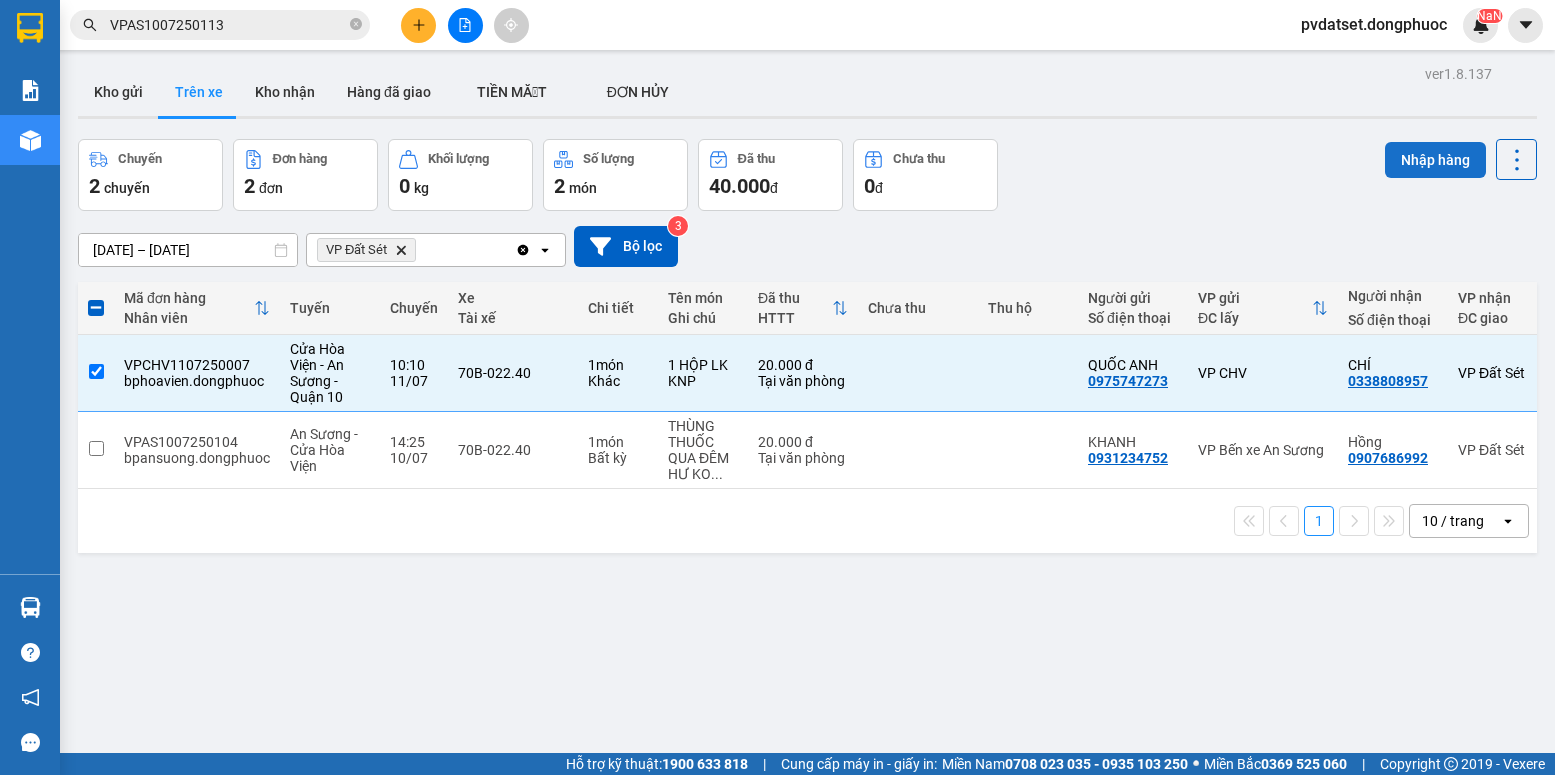 click on "Nhập hàng" at bounding box center (1435, 160) 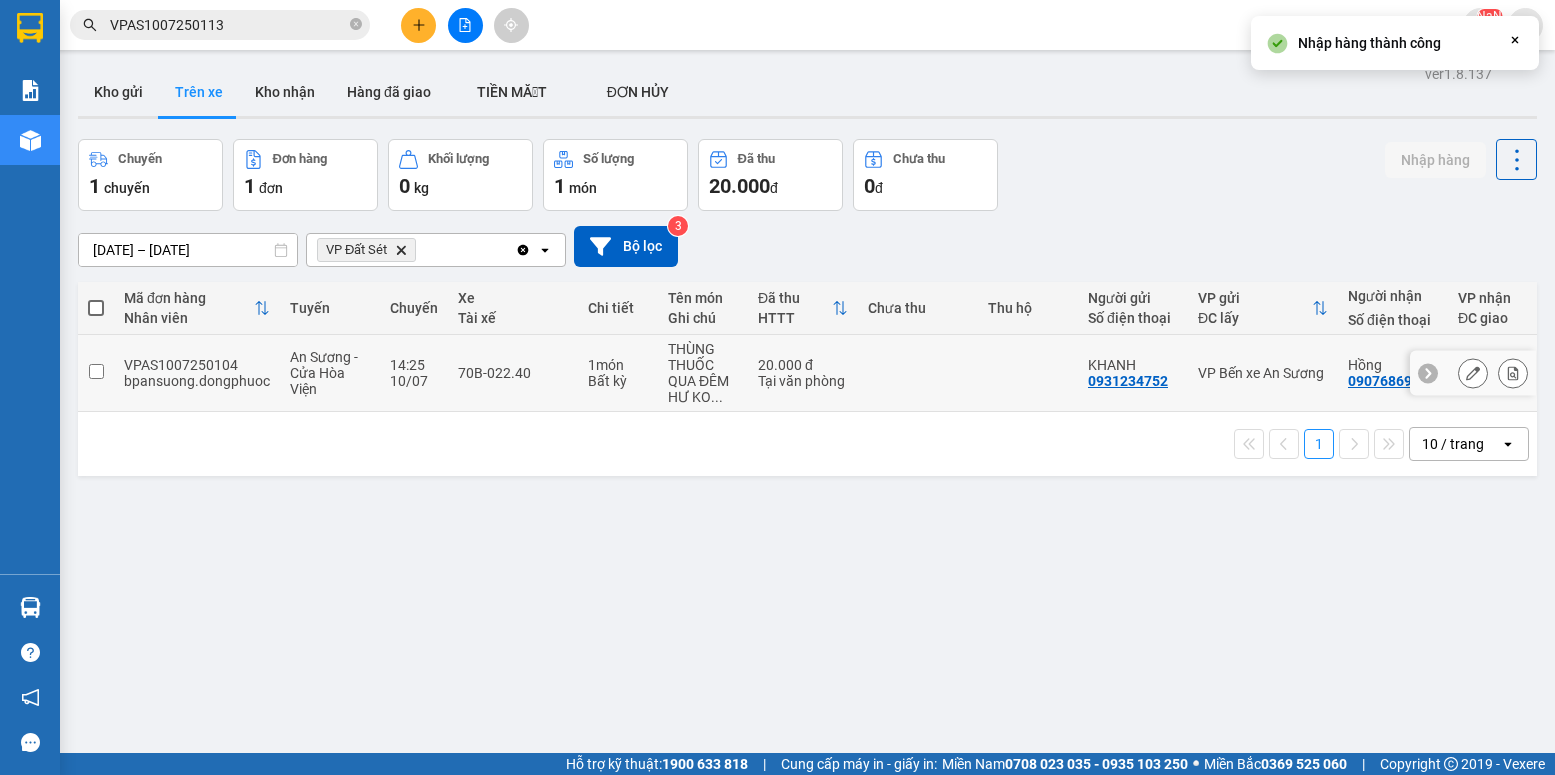 click at bounding box center [918, 373] 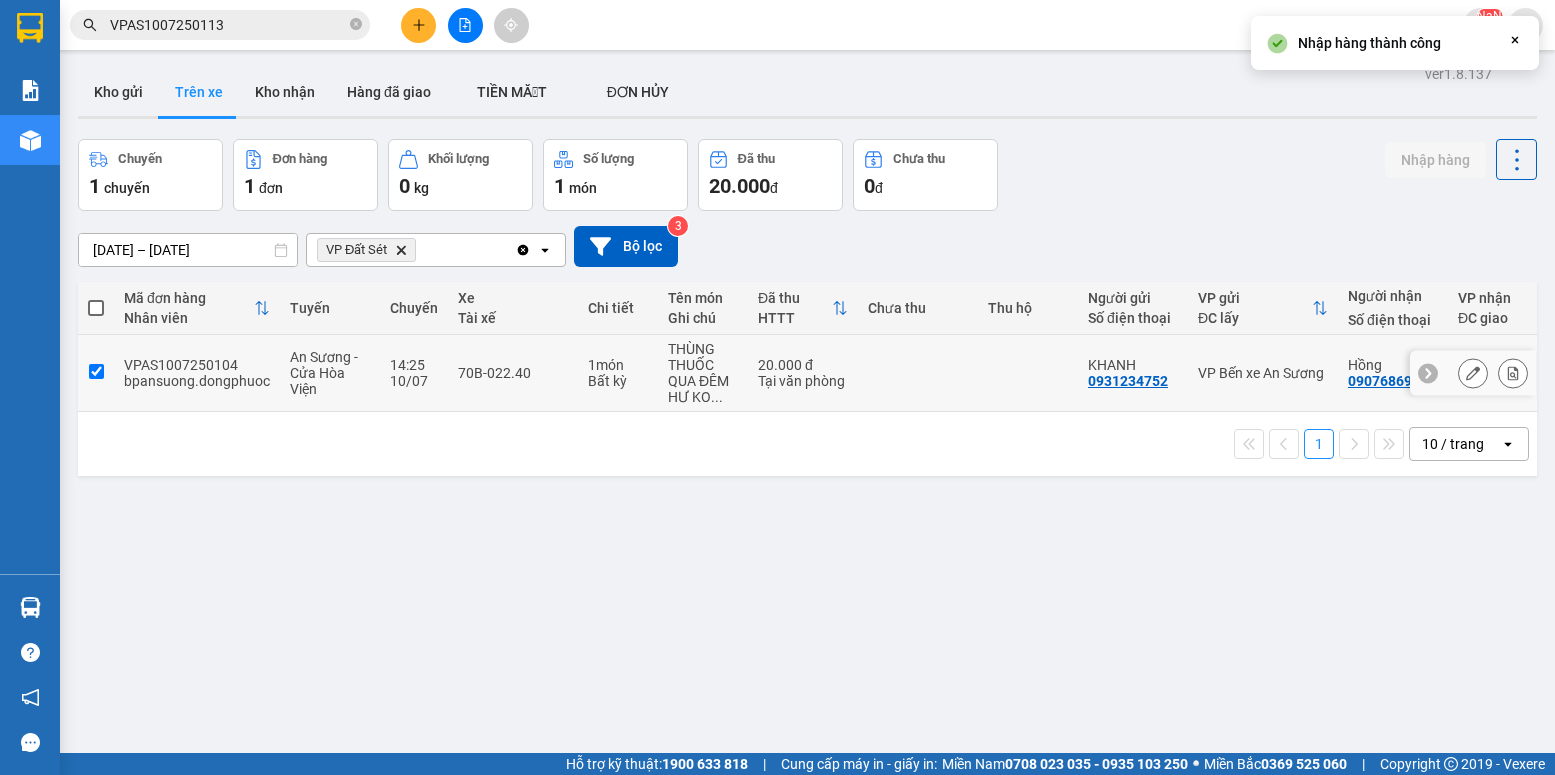 checkbox on "true" 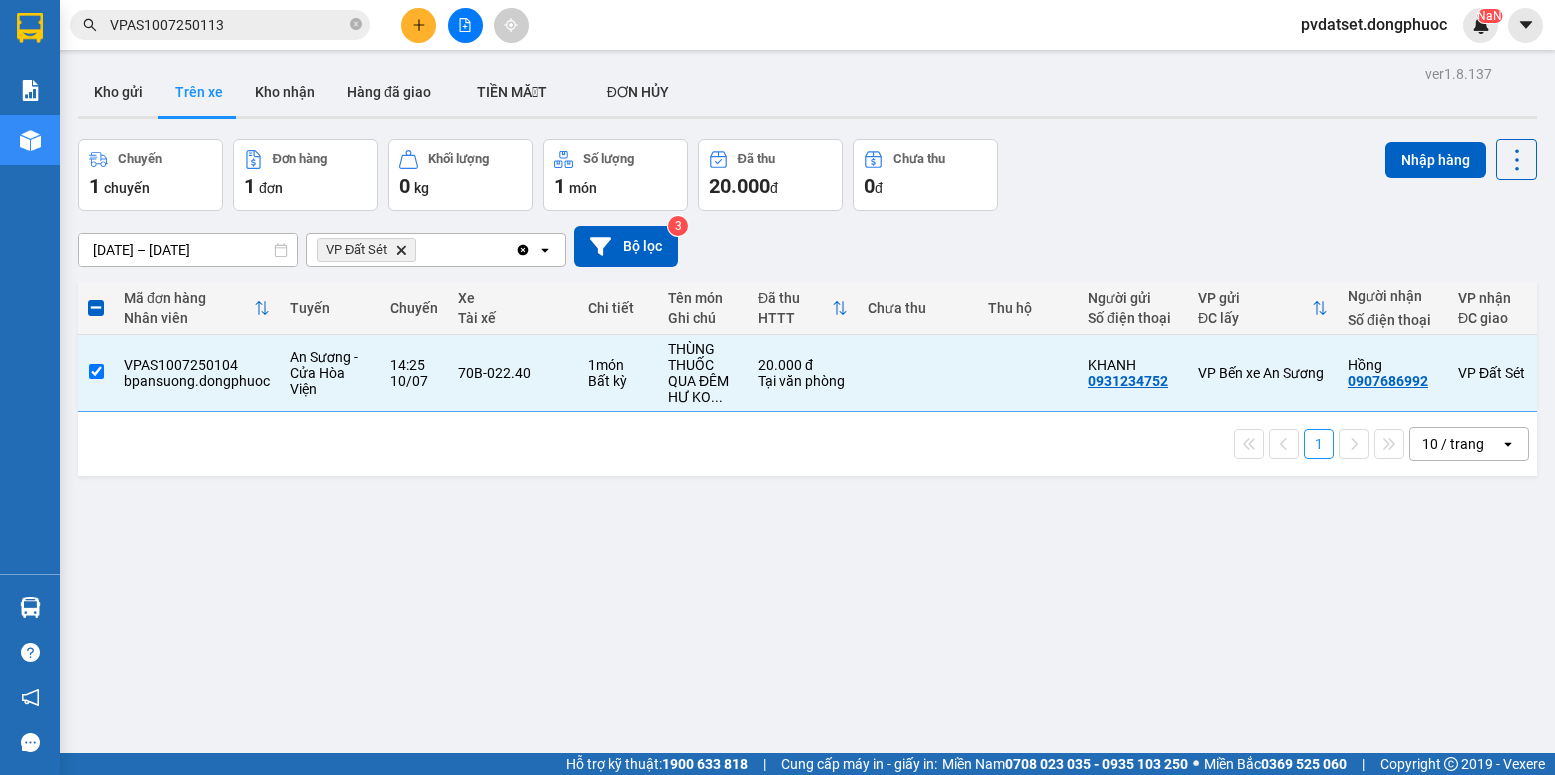 click on "Nhập hàng" at bounding box center [1461, 175] 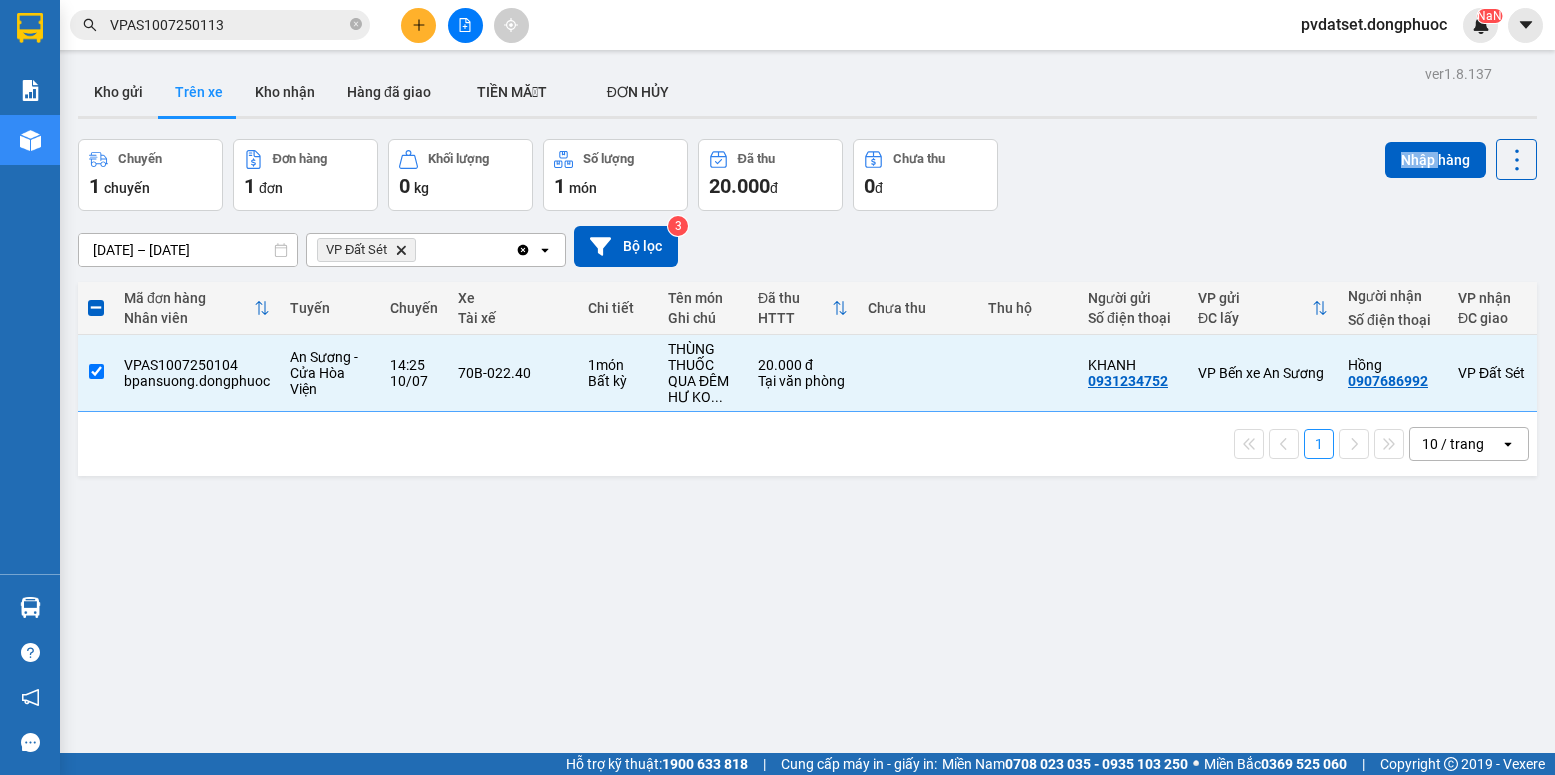 click on "Nhập hàng" at bounding box center [1461, 159] 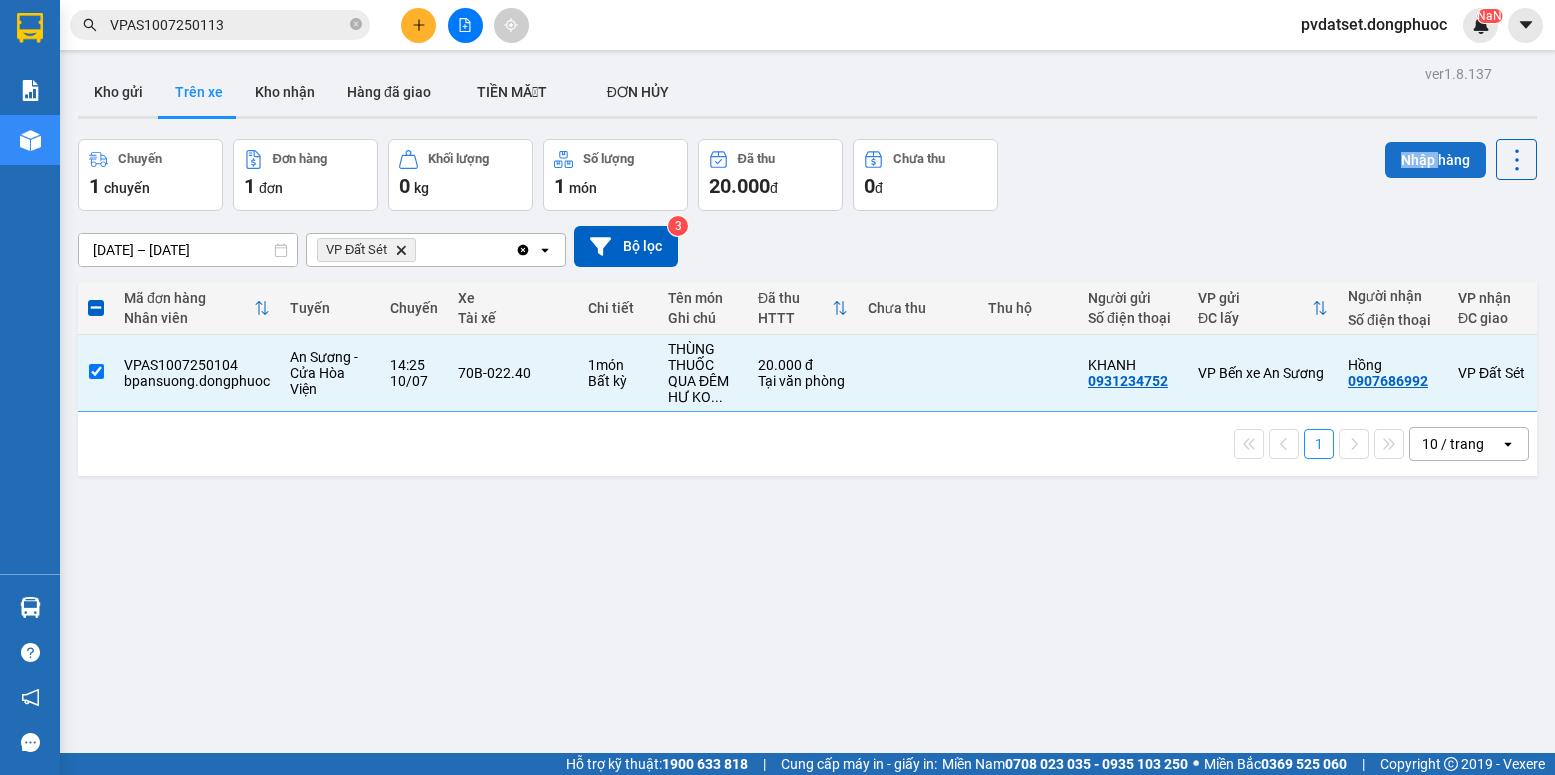 click on "Nhập hàng" at bounding box center (1435, 160) 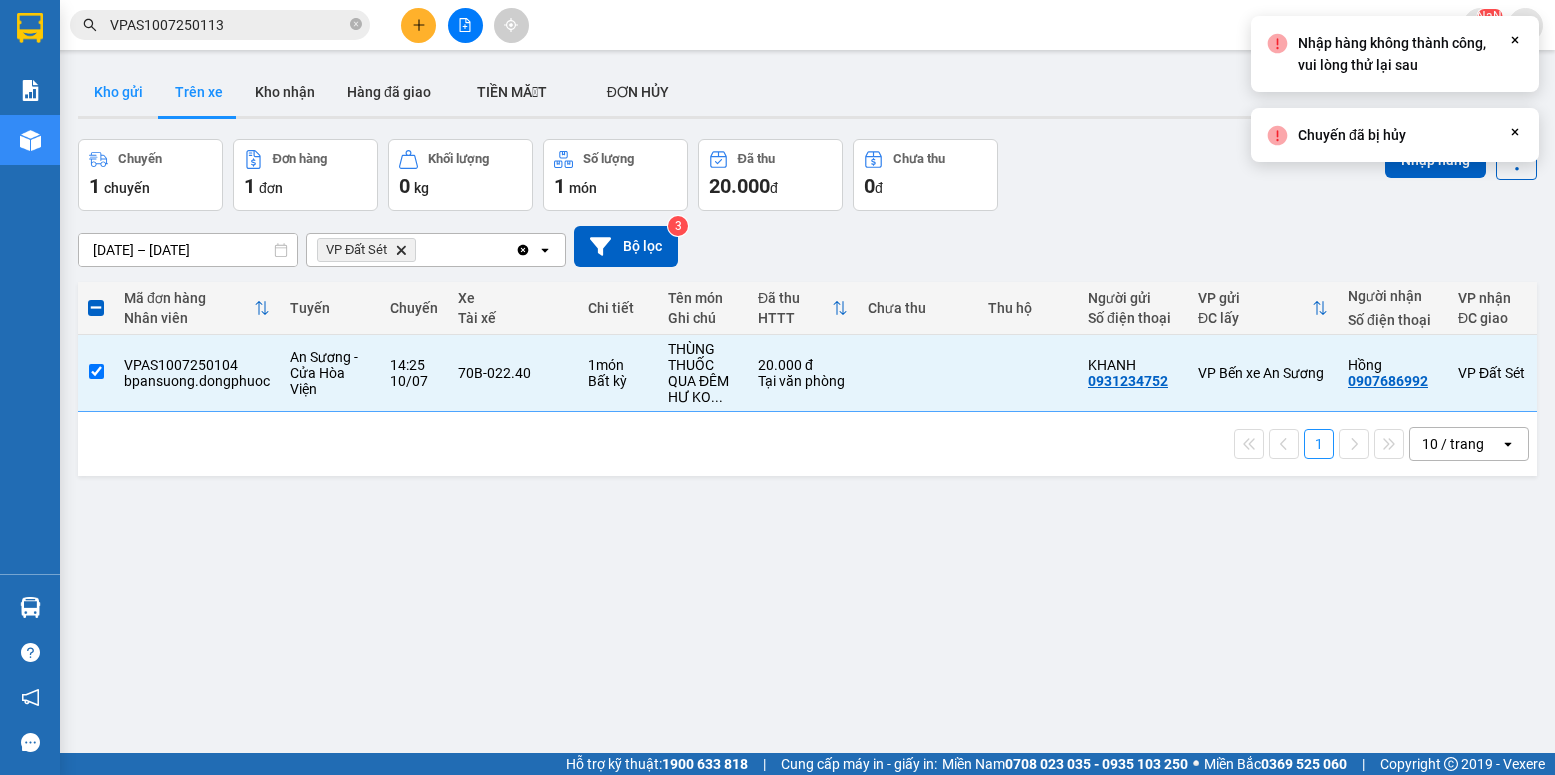 click on "Kho gửi" at bounding box center [118, 92] 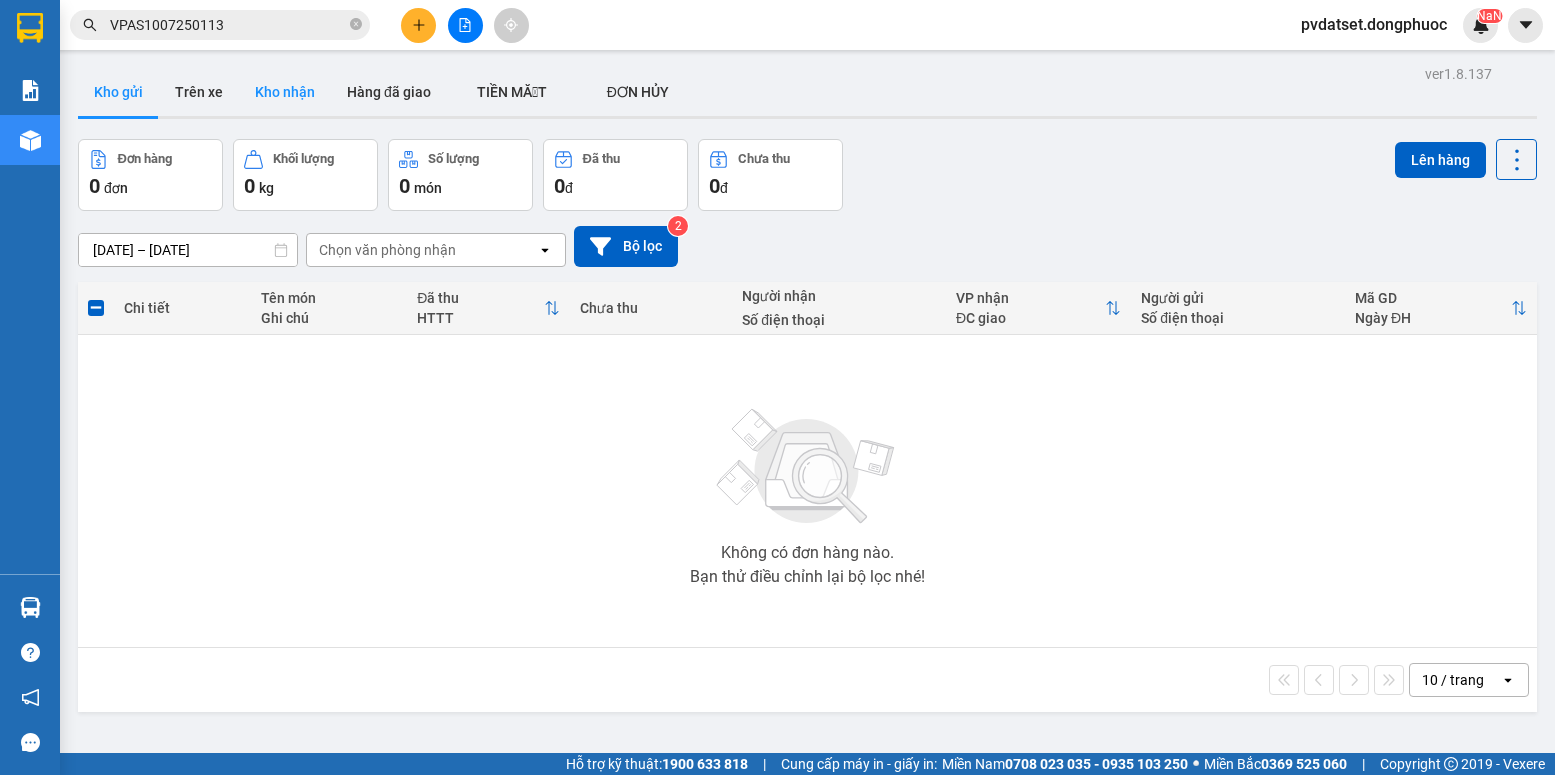 click on "Kho nhận" at bounding box center [285, 92] 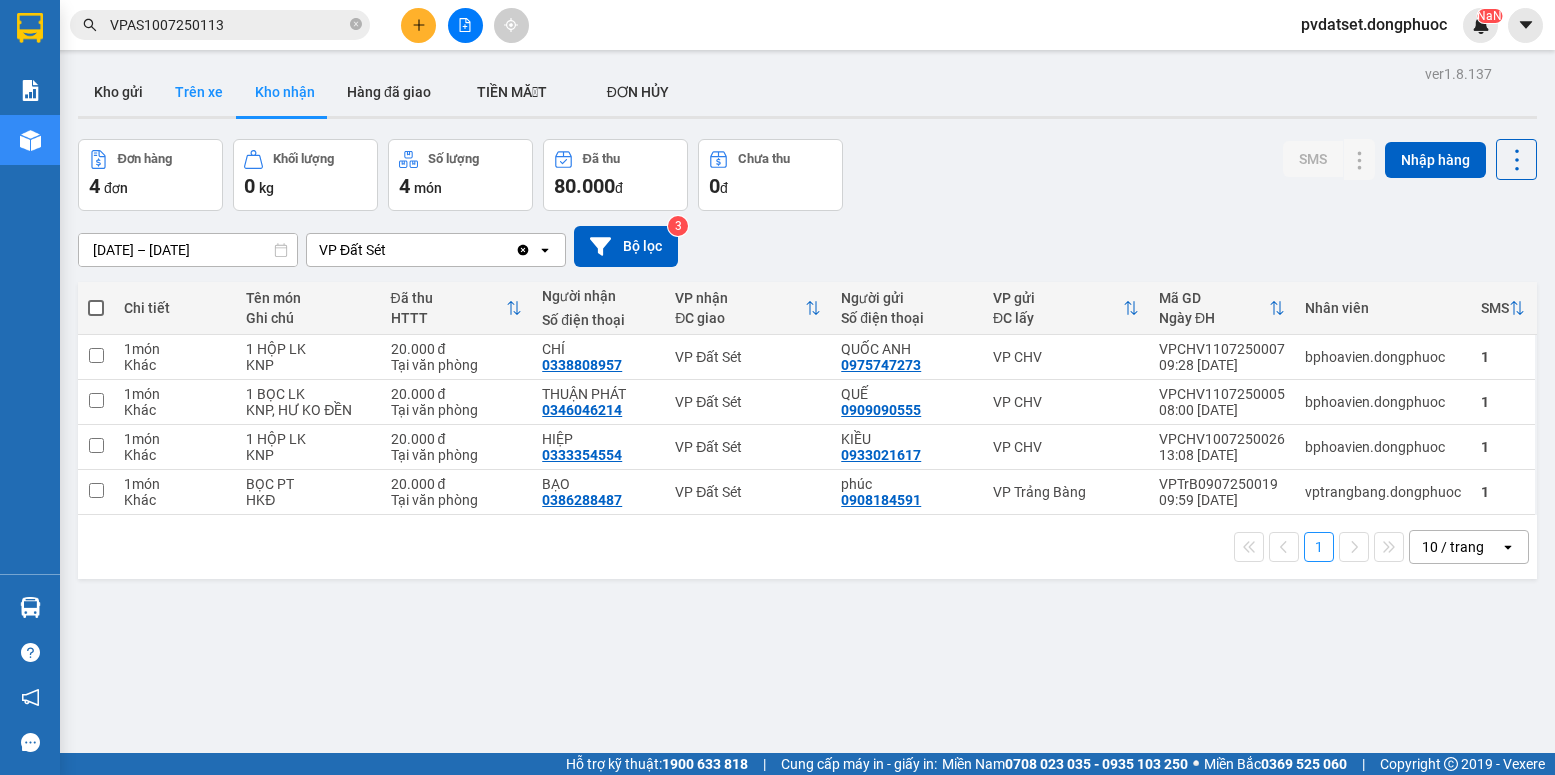 click on "Trên xe" at bounding box center [199, 92] 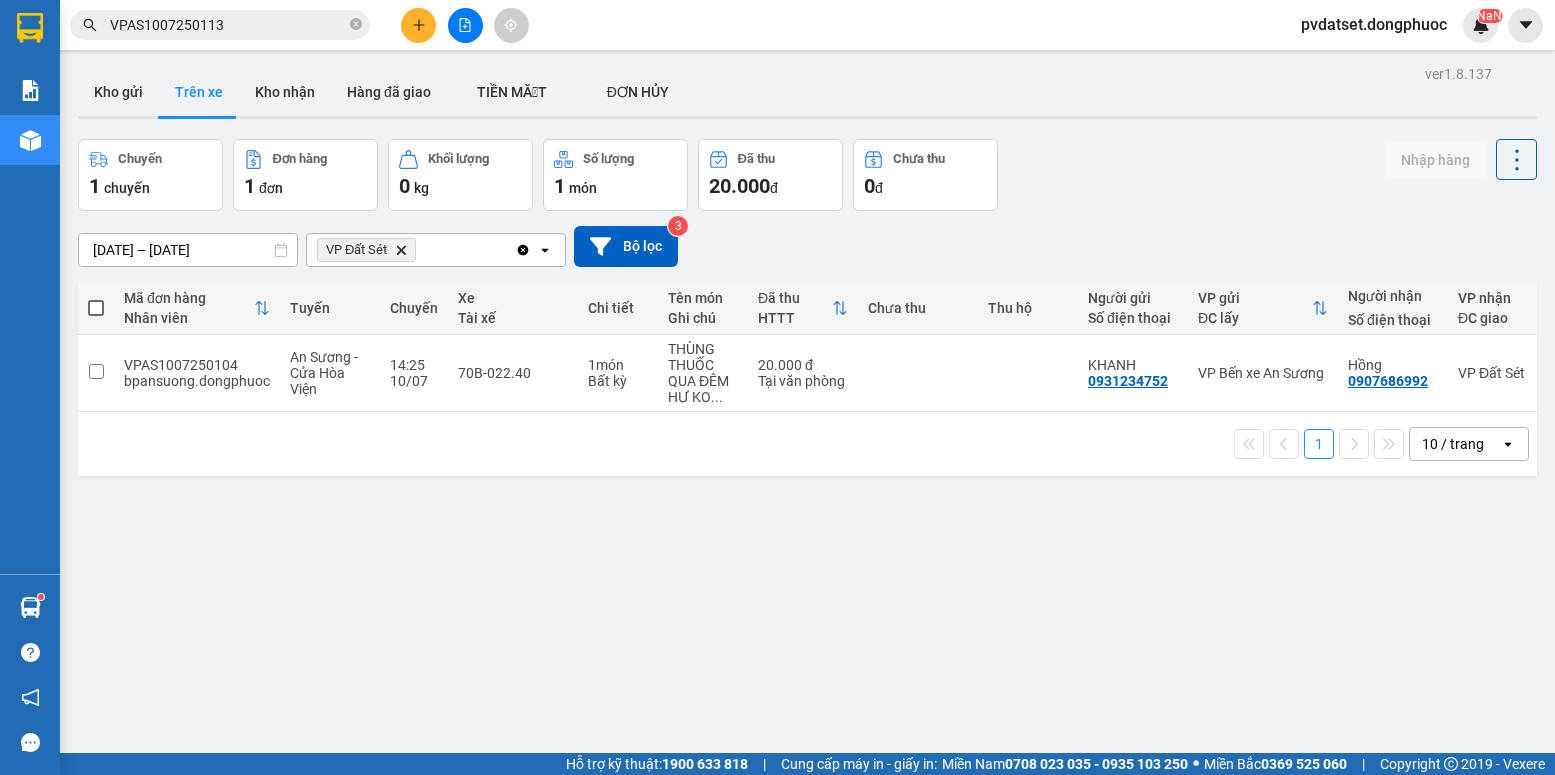click at bounding box center (418, 25) 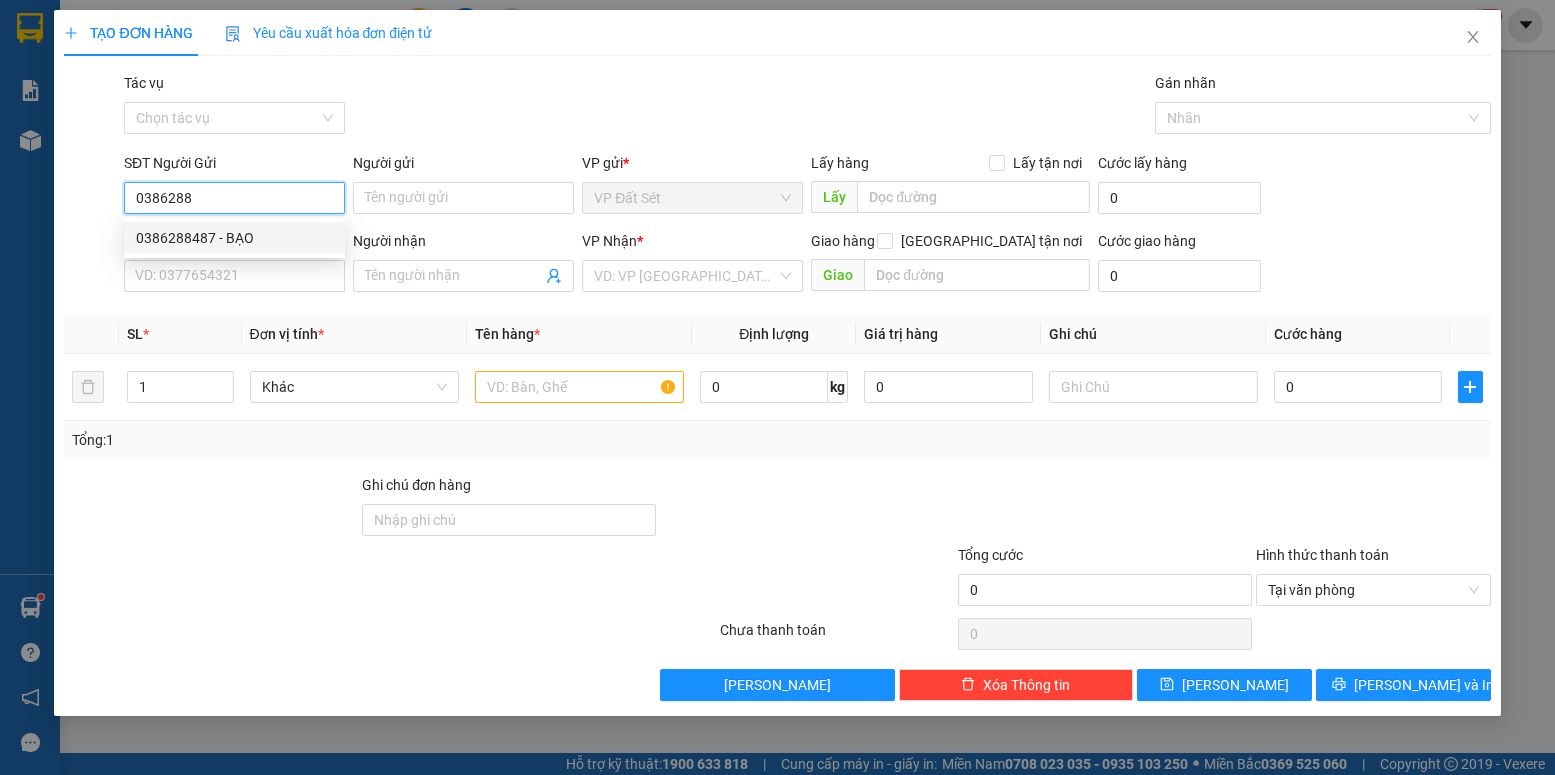 click on "0386288487 - BẠO" at bounding box center [234, 238] 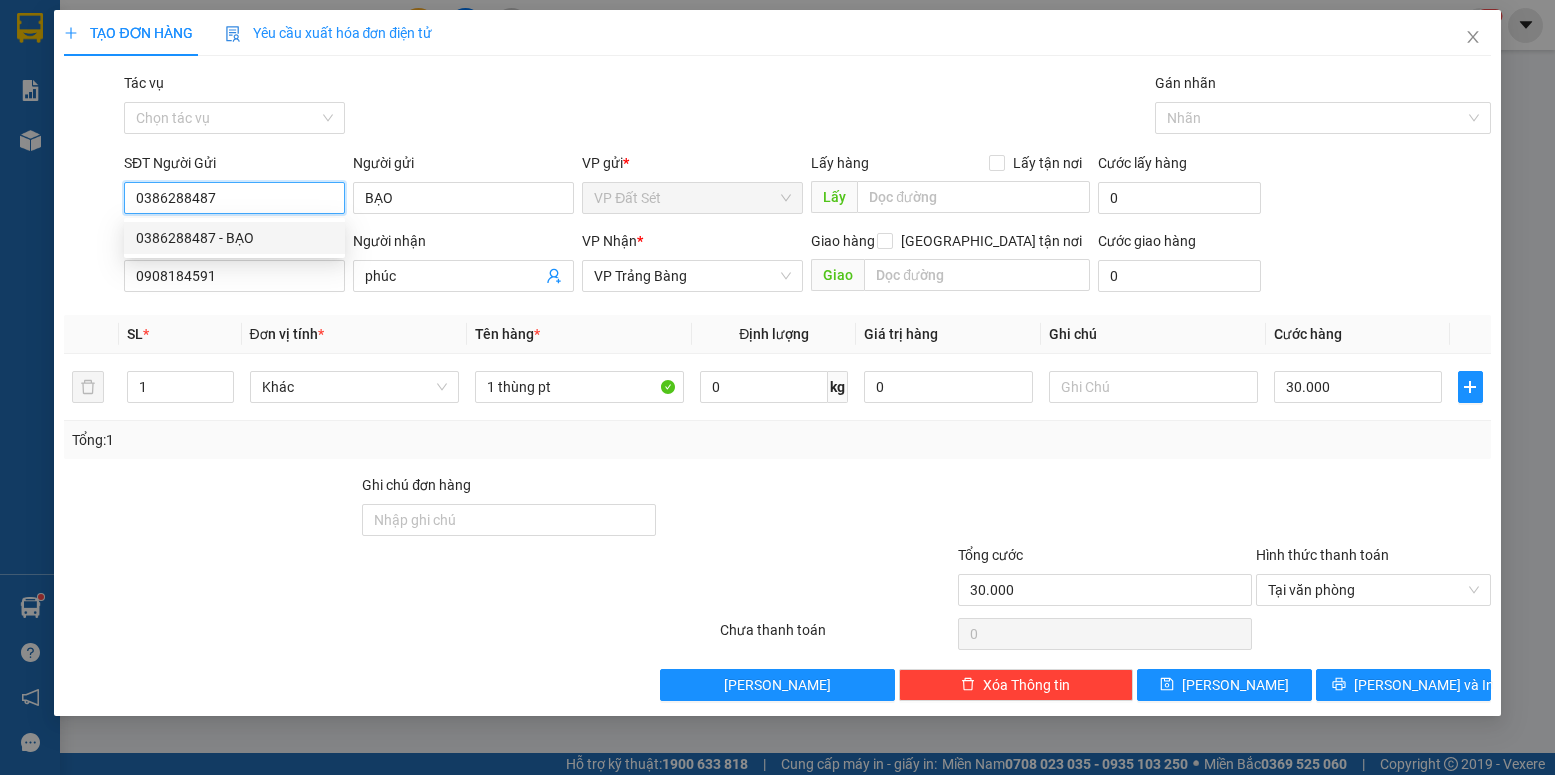 type on "30.000" 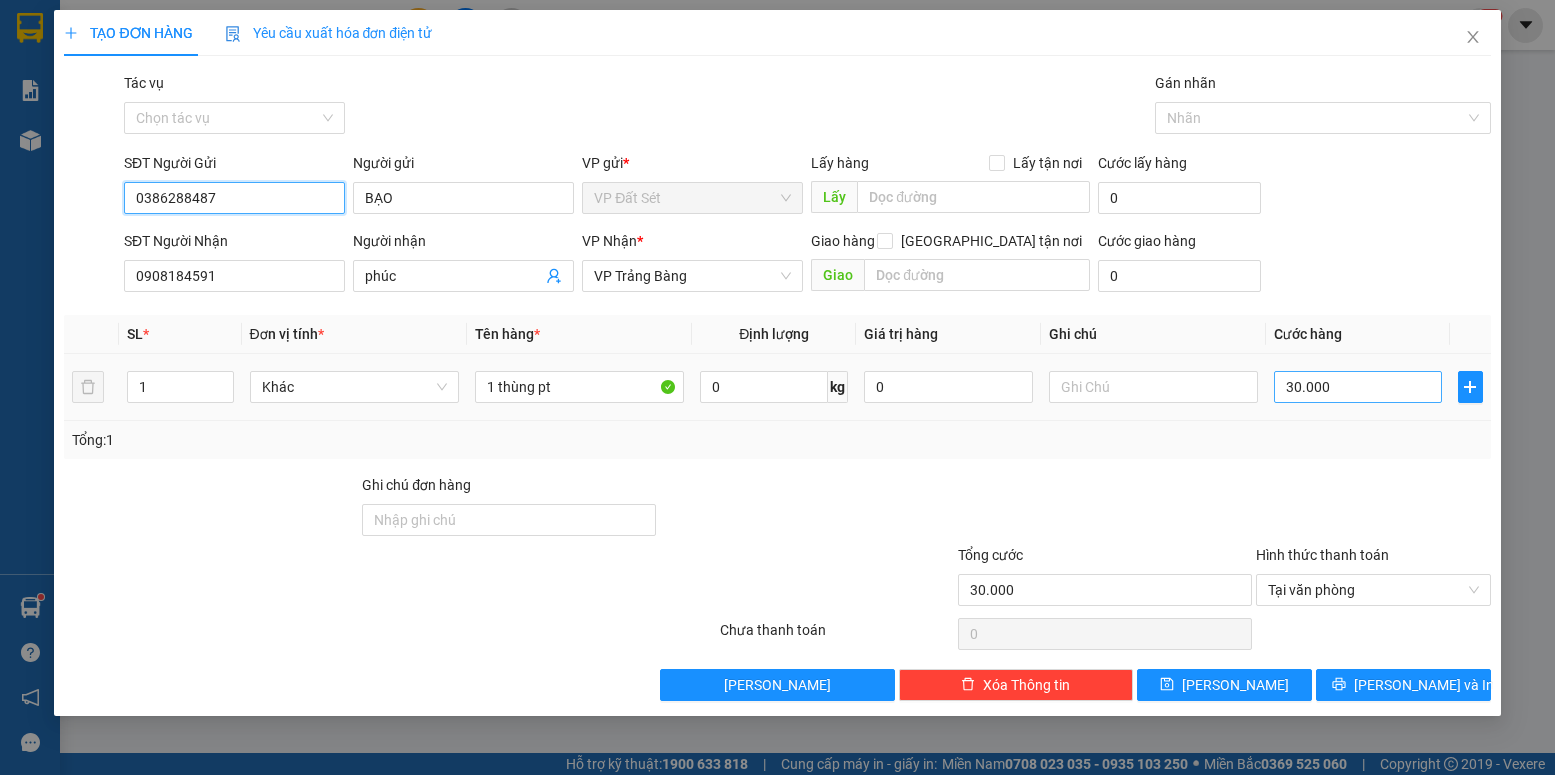 type on "0386288487" 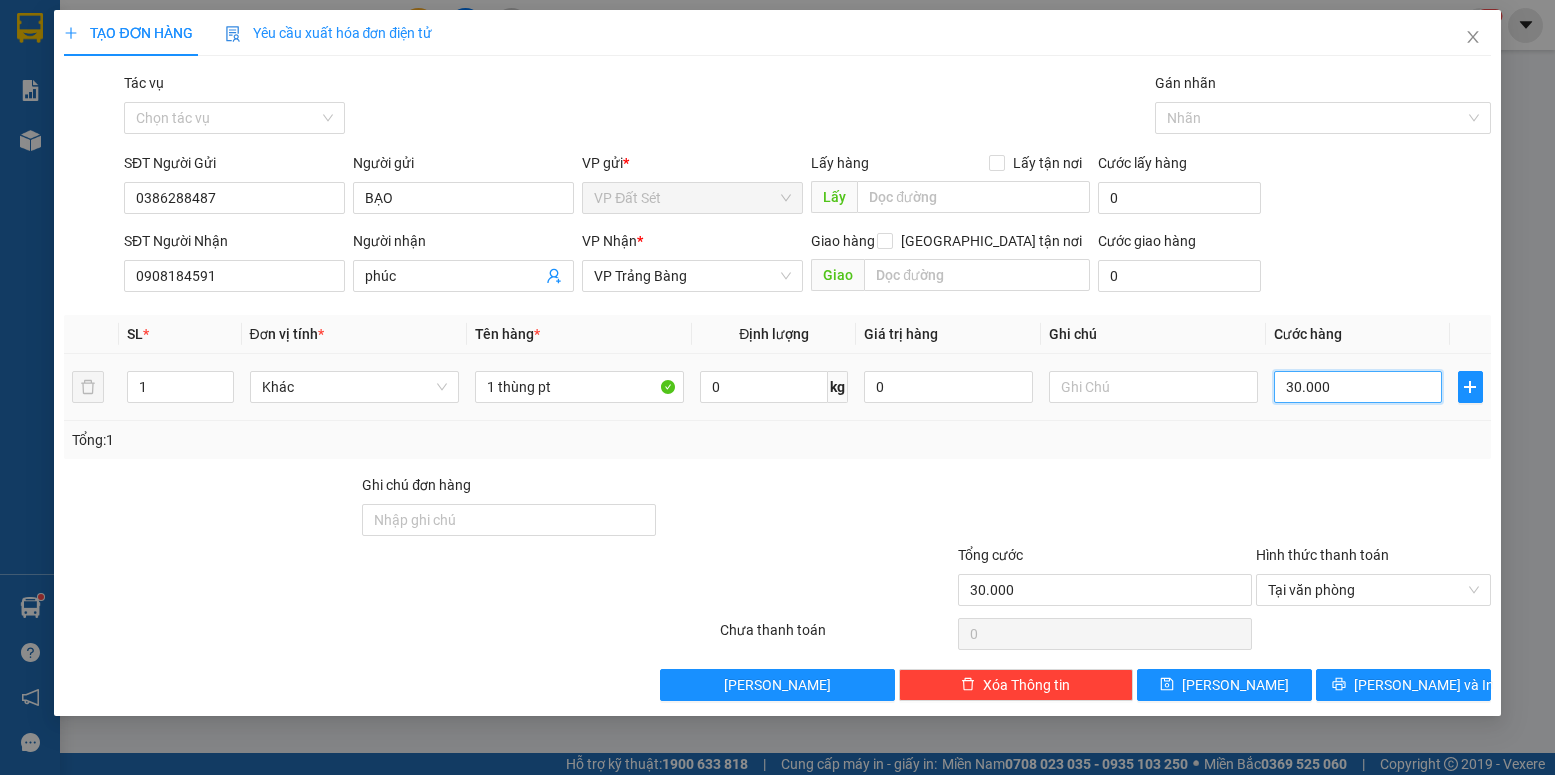 click on "30.000" at bounding box center [1358, 387] 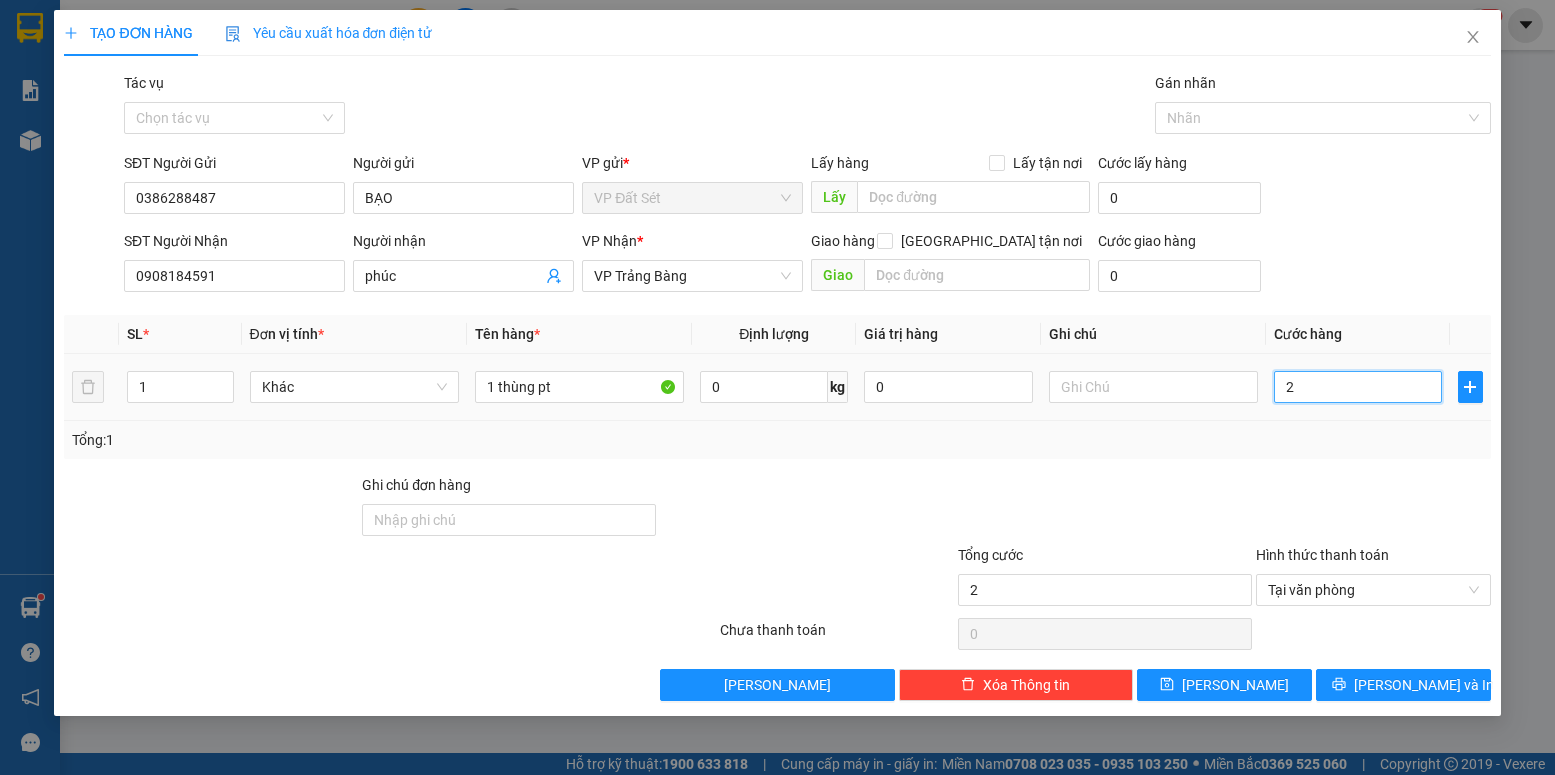 type on "20" 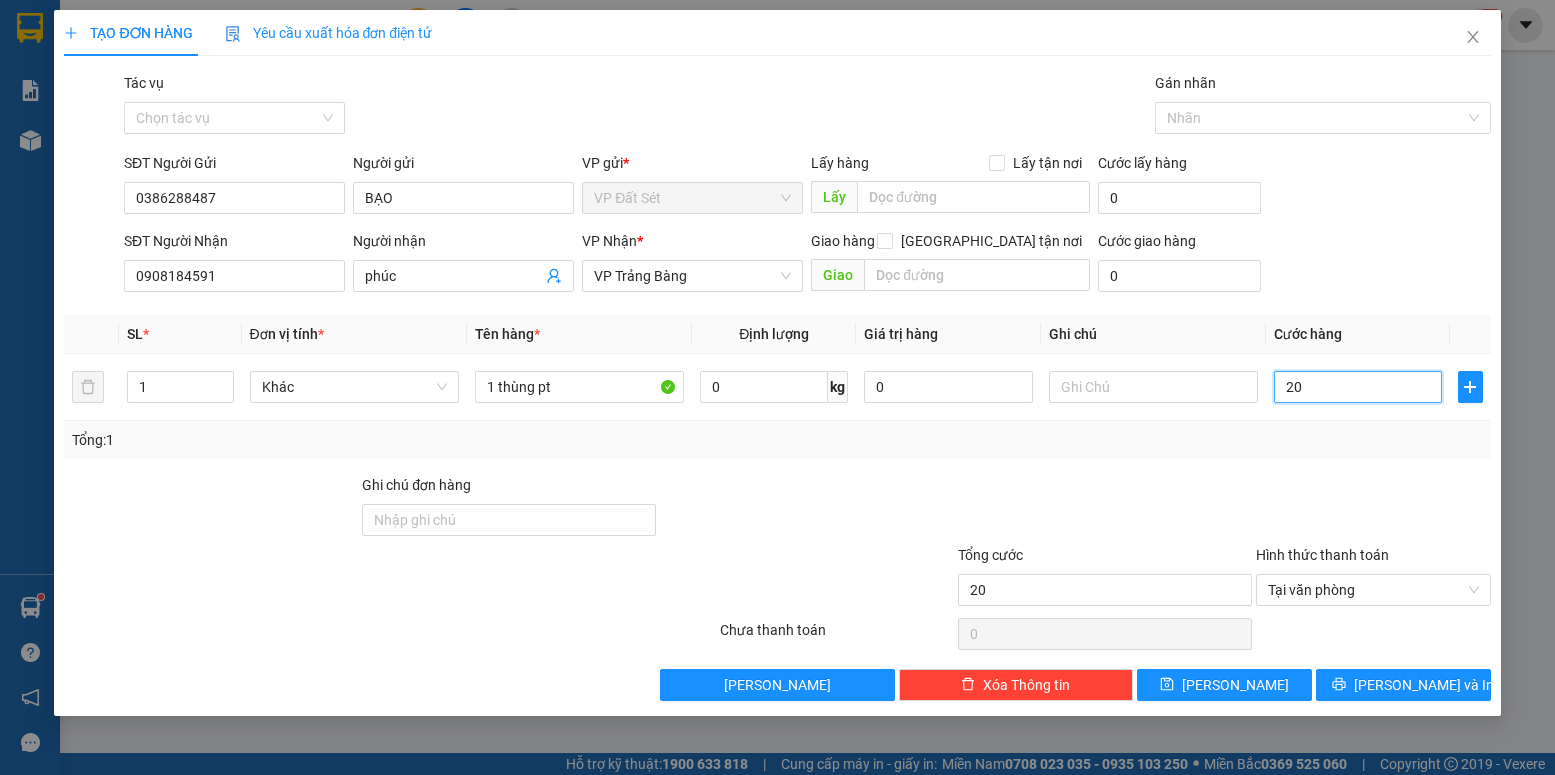 type on "20" 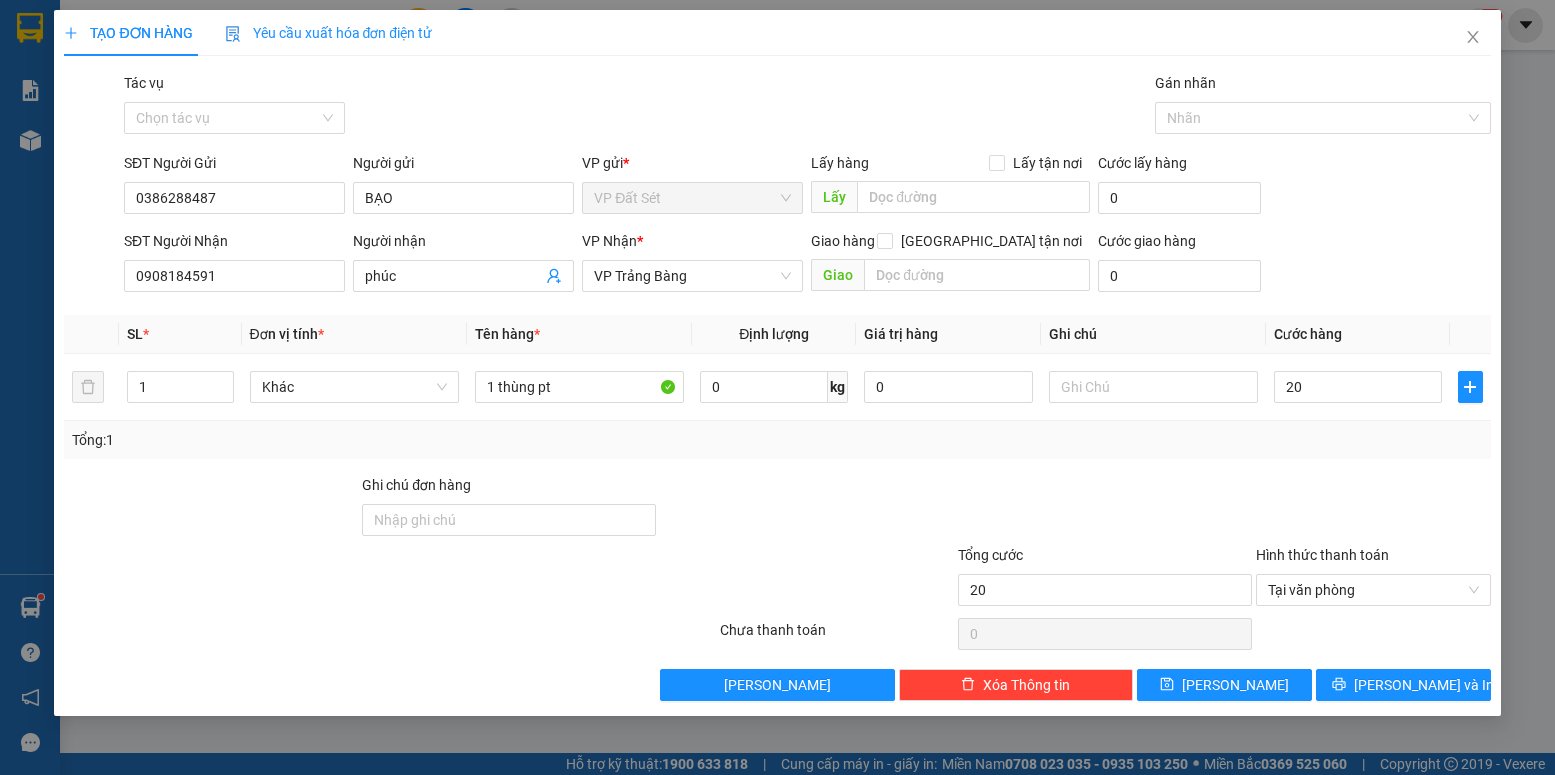 type on "20.000" 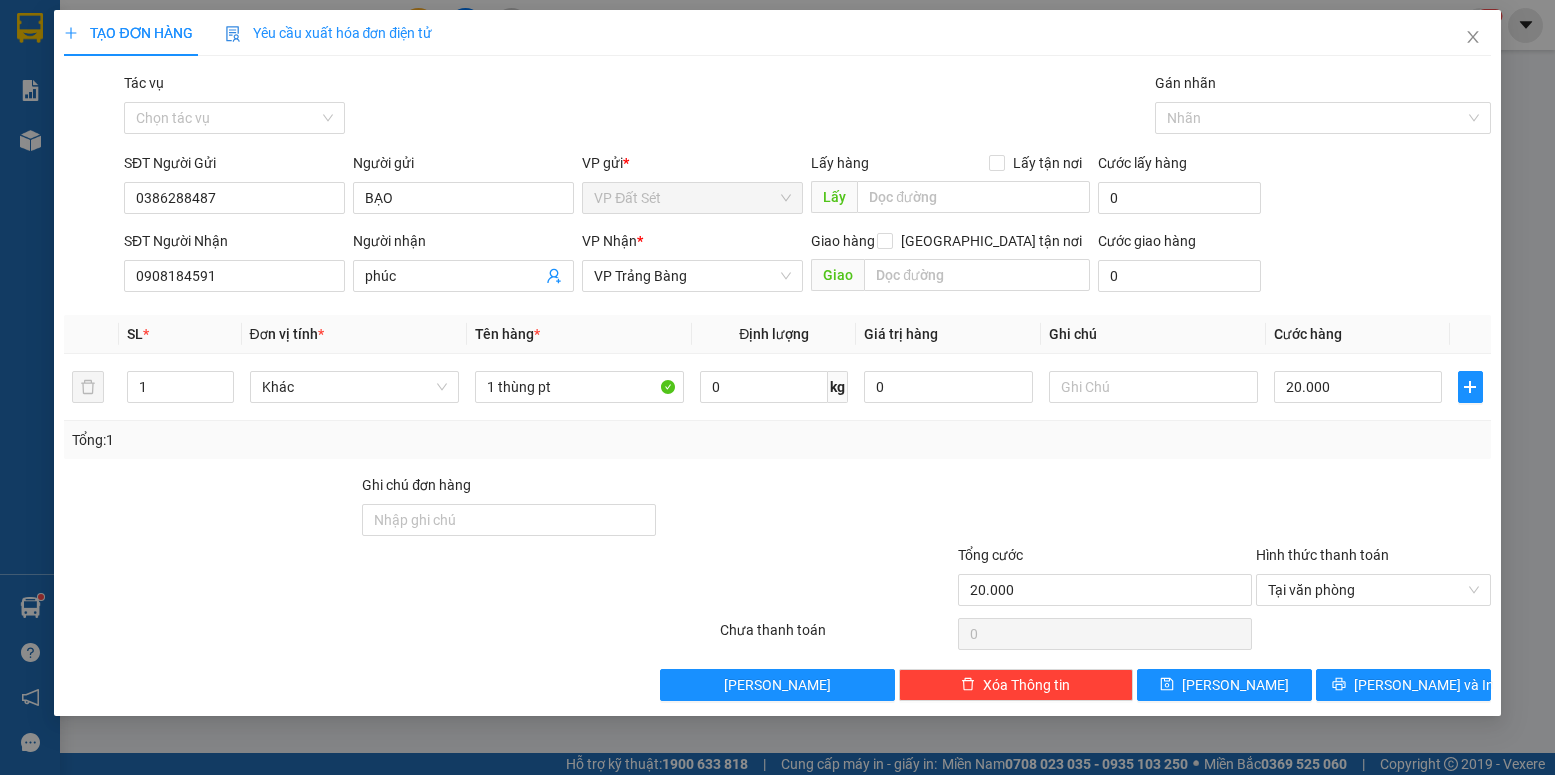 click on "Transit Pickup Surcharge Ids Transit Deliver Surcharge Ids Transit Deliver Surcharge Transit Deliver Surcharge Gói vận chuyển  * Tiêu chuẩn Tác vụ Chọn tác vụ Gán nhãn   Nhãn SĐT Người Gửi 0386288487 Người gửi BẠO VP gửi  * VP Đất Sét Lấy hàng Lấy tận nơi Lấy Cước lấy hàng 0 SĐT Người Nhận 0908184591 Người nhận phúc VP Nhận  * VP Trảng Bàng Giao hàng Giao tận nơi Giao Cước giao hàng 0 SL  * Đơn vị tính  * Tên hàng  * Định lượng Giá trị hàng Ghi chú Cước hàng                   1 Khác 1 thùng pt 0 kg 0 20.000 Tổng:  1 Ghi chú đơn hàng Tổng cước 20.000 Hình thức thanh toán Tại văn phòng Số tiền thu trước 0 Chưa thanh toán 0 Chọn HT Thanh Toán Lưu nháp Xóa Thông tin Lưu Lưu và In 1 thùng pt" at bounding box center (777, 386) 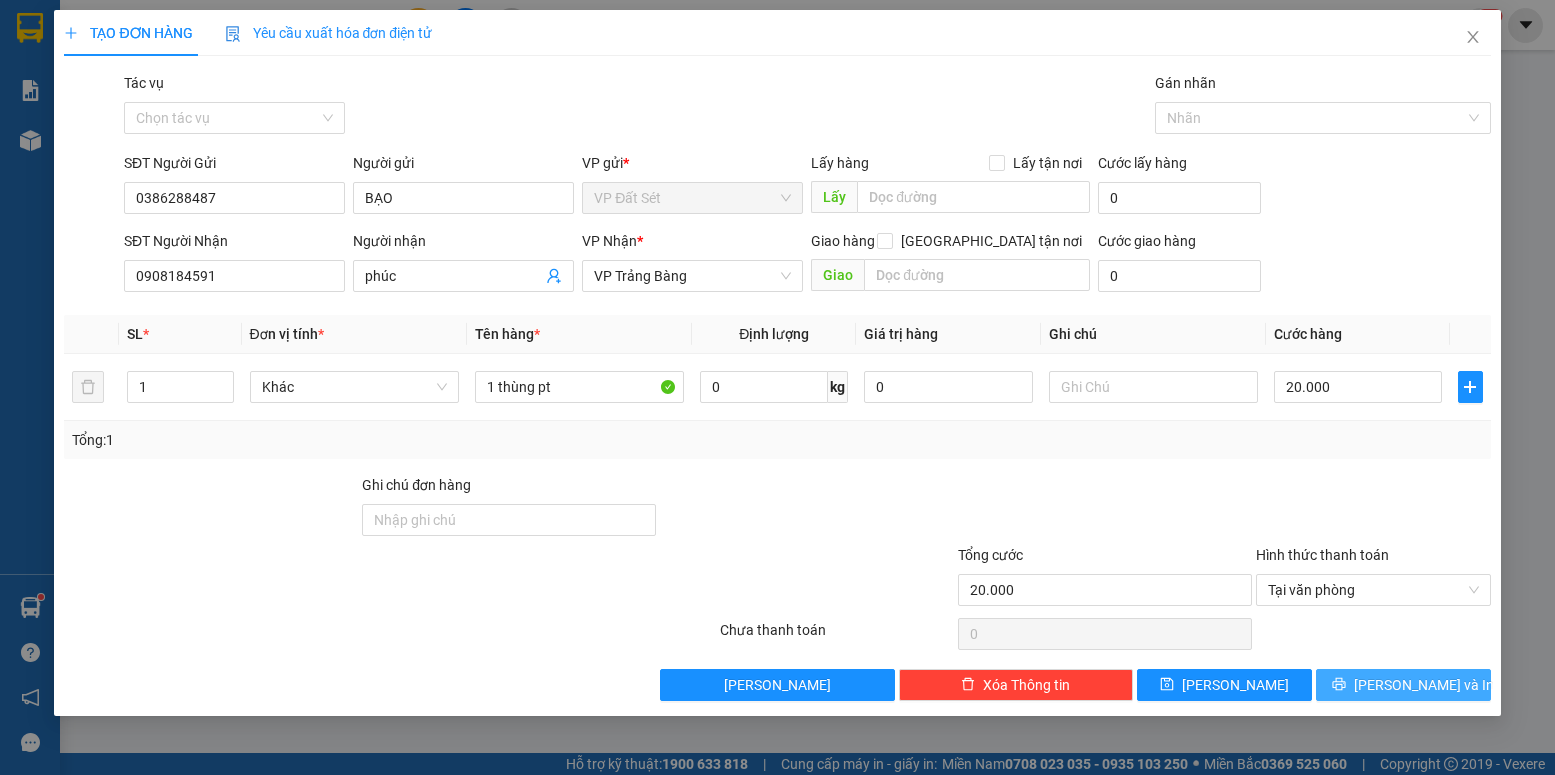 click on "[PERSON_NAME] và In" at bounding box center [1424, 685] 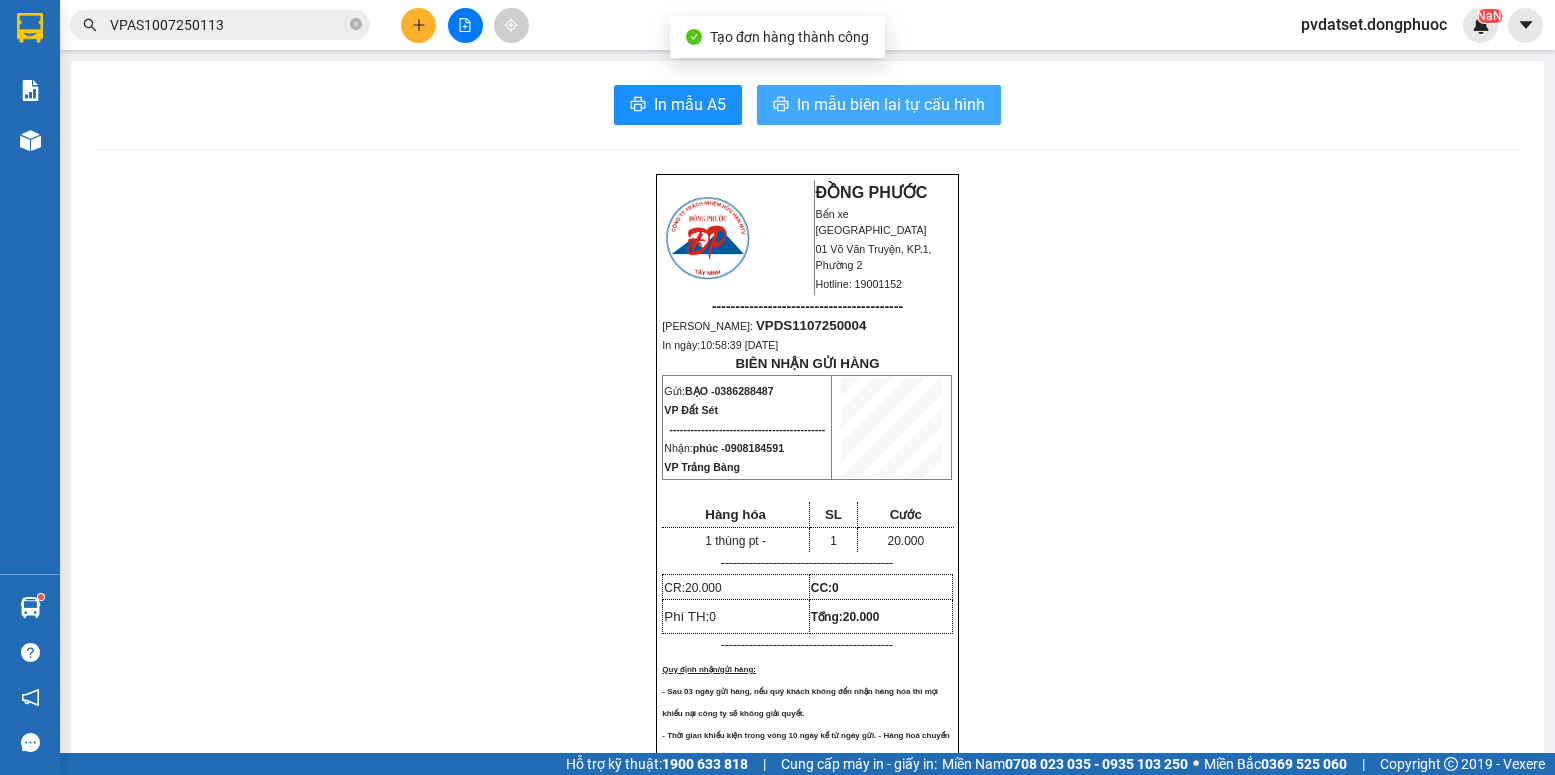 click on "In mẫu biên lai tự cấu hình" at bounding box center (891, 104) 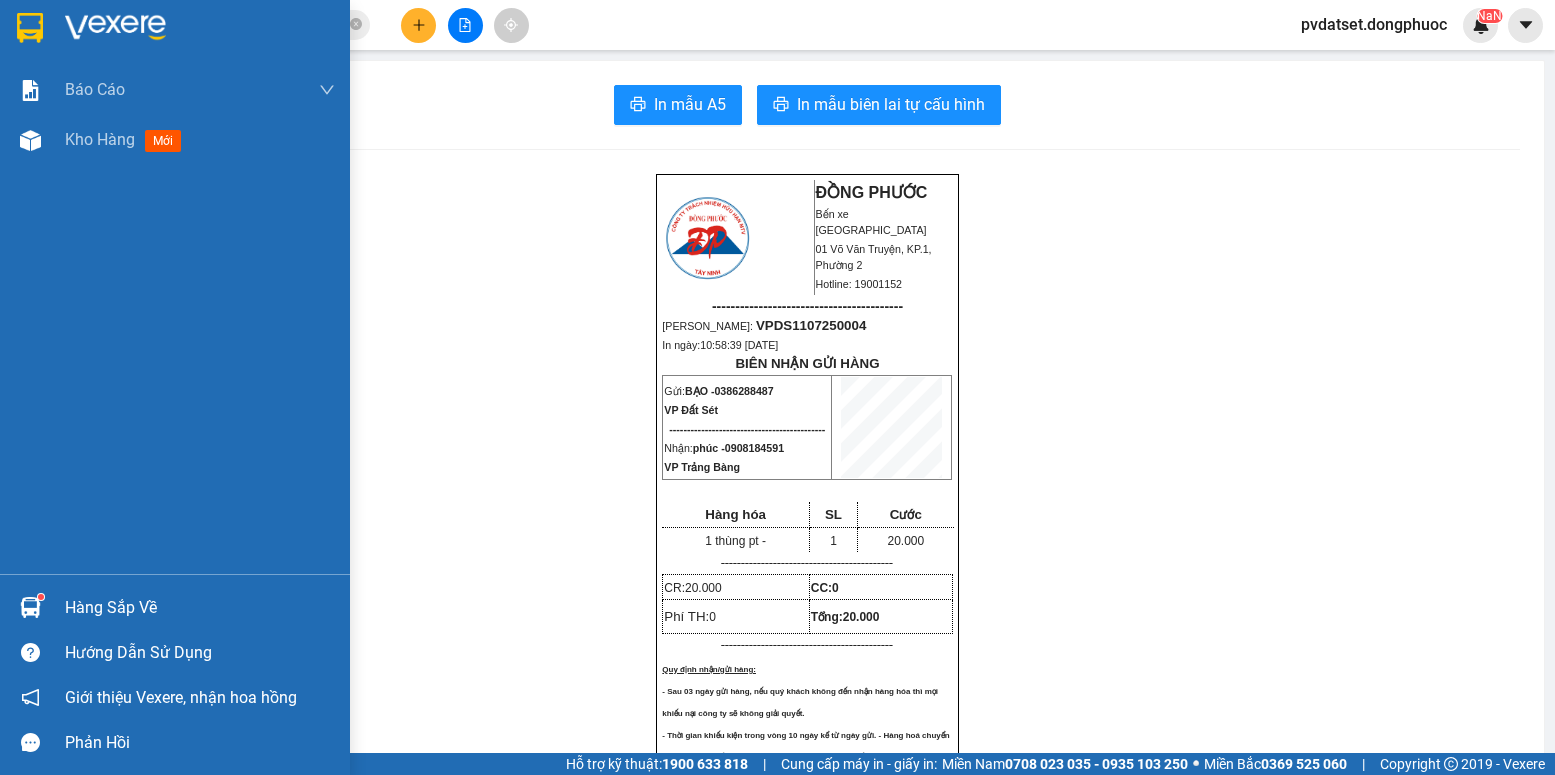 scroll, scrollTop: 0, scrollLeft: 0, axis: both 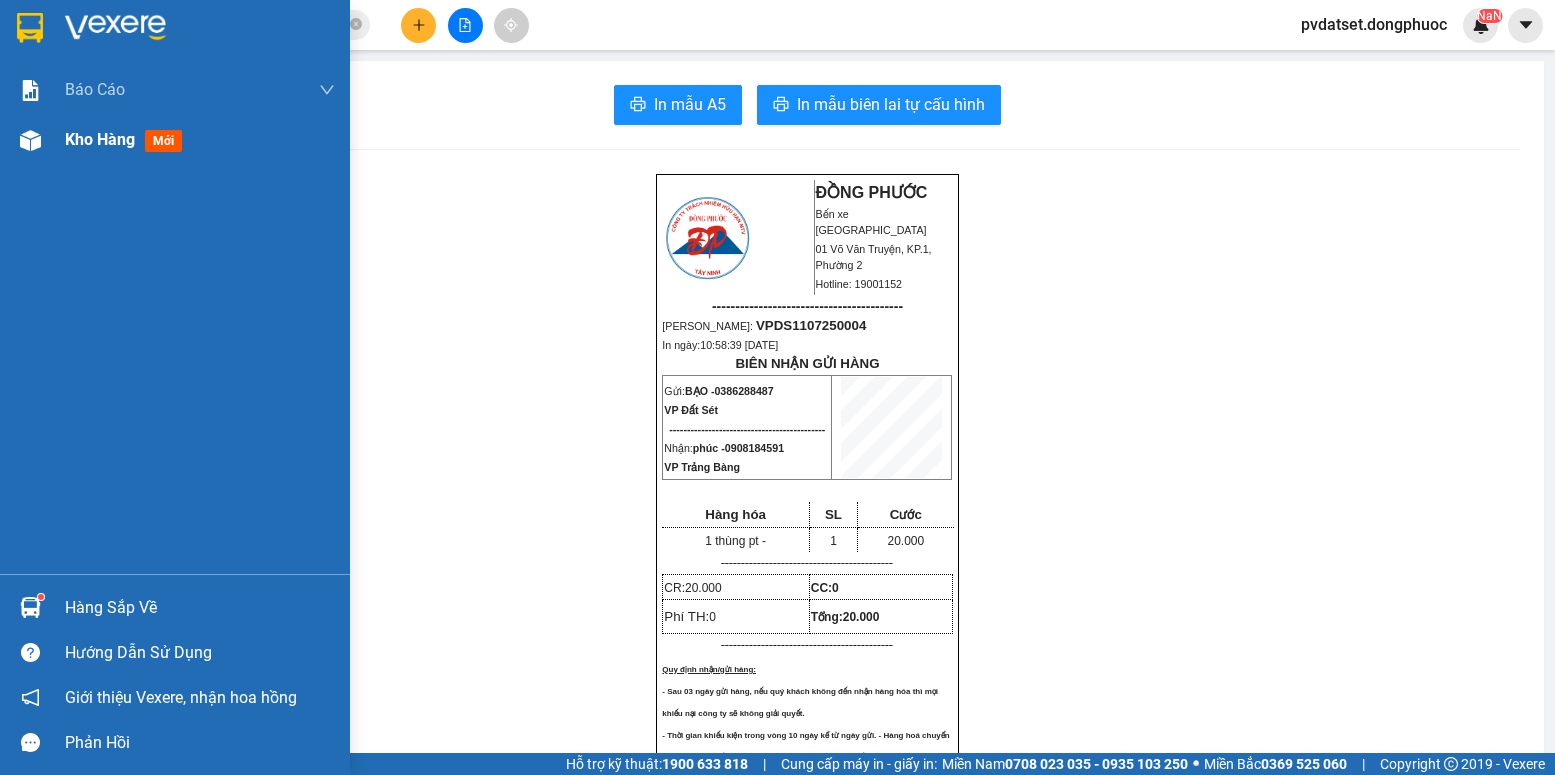 click on "Kho hàng mới" at bounding box center (127, 139) 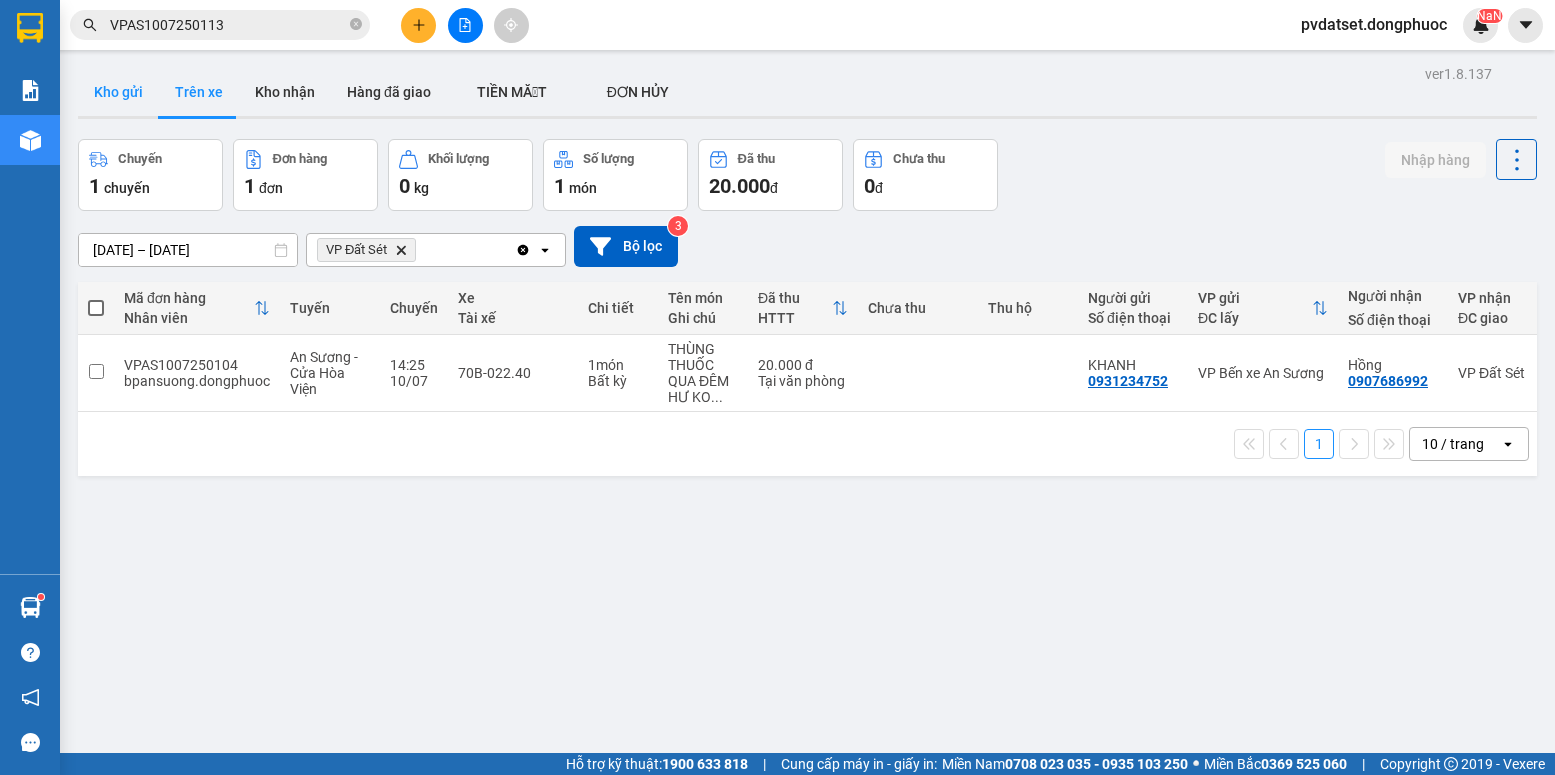click on "Kho gửi" at bounding box center [118, 92] 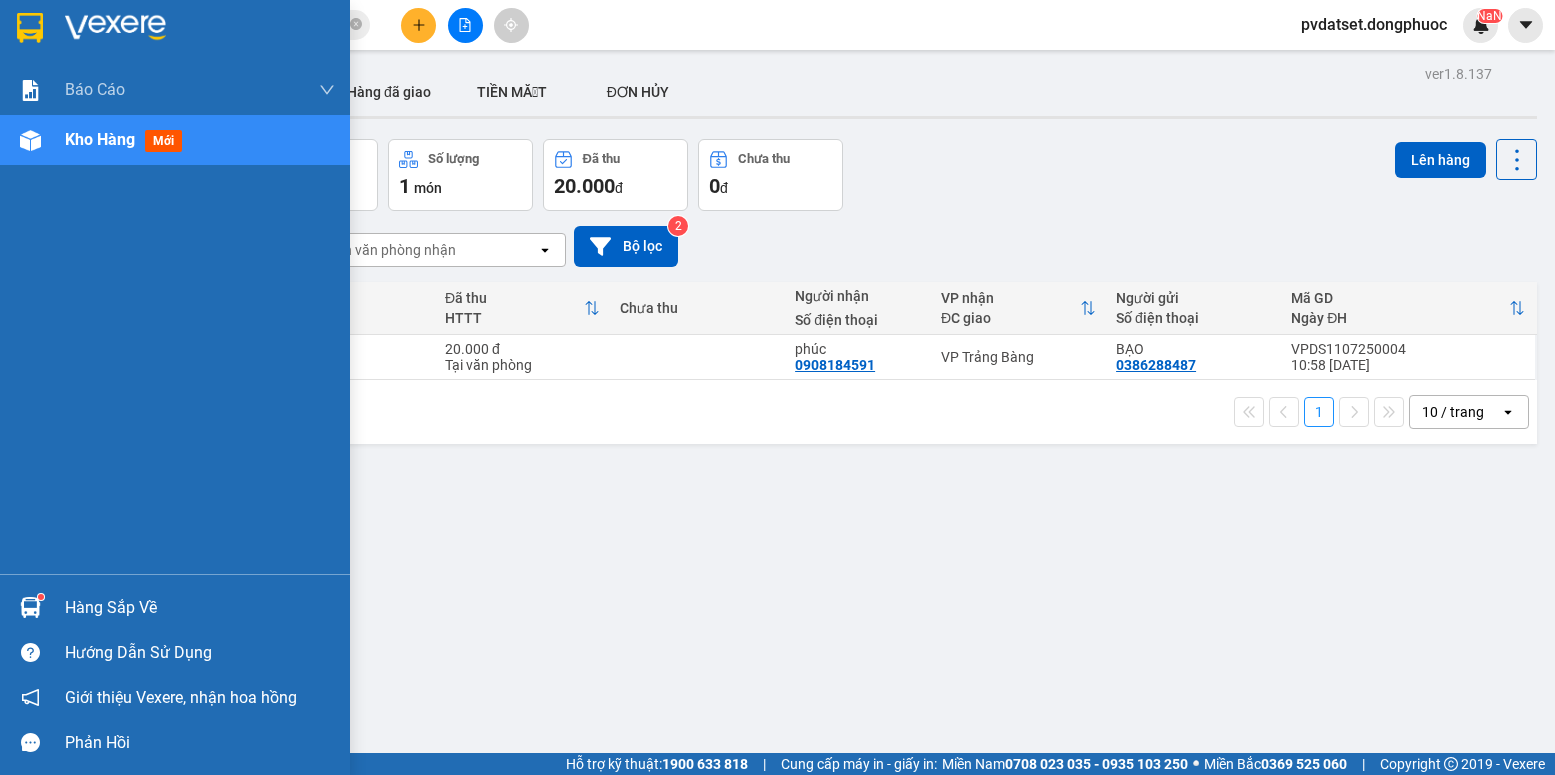 click at bounding box center [30, 607] 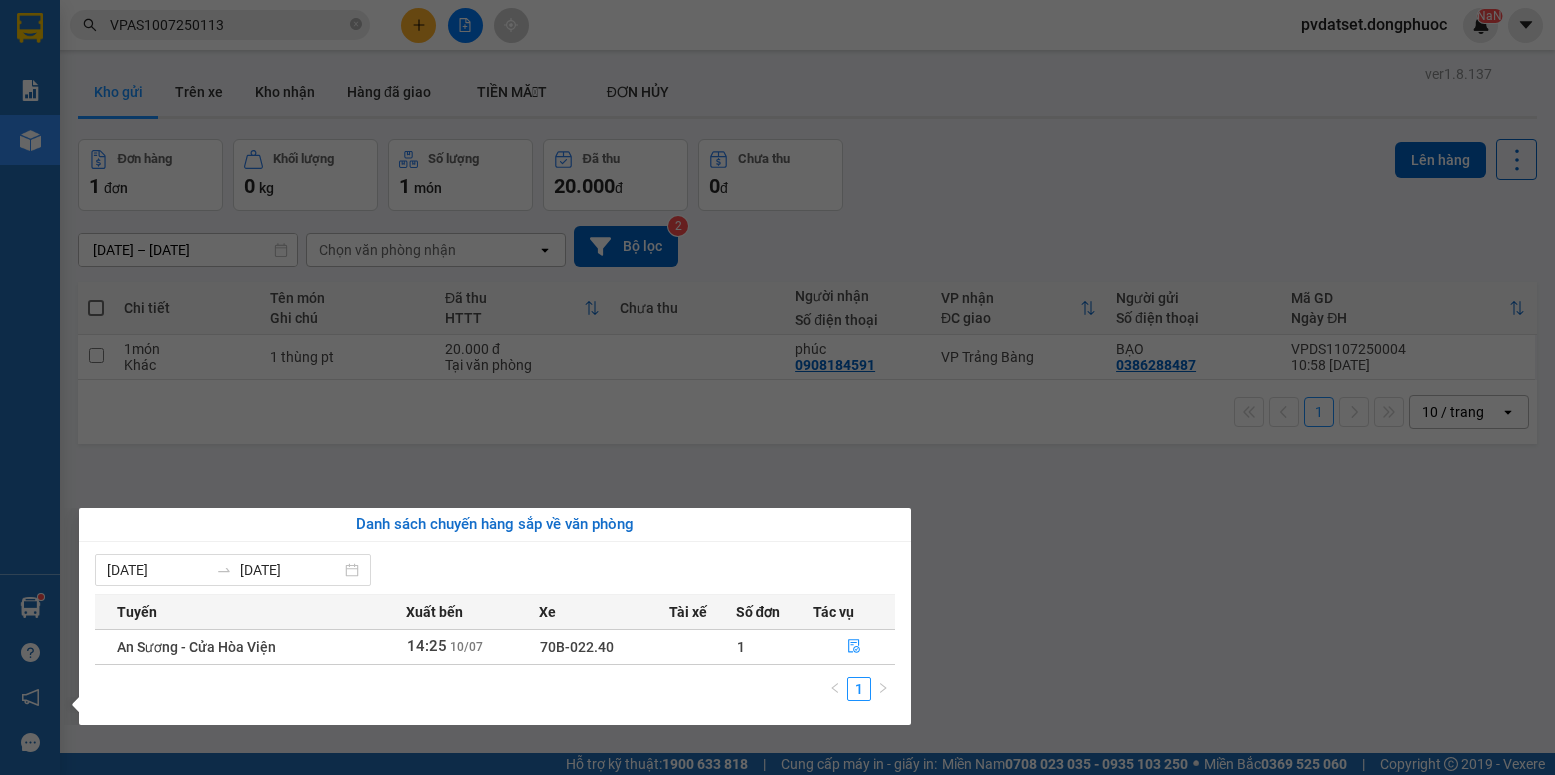 click on "Kết quả tìm kiếm ( 1 )  Bộ lọc  Ngày tạo đơn gần nhất Mã ĐH Trạng thái Món hàng Tổng cước Chưa cước Nhãn Người gửi VP Gửi Người nhận VP Nhận VPAS1007250113 14:37 [DATE] VP Gửi   HỘP NK SL:  1 20.000 0909193095 LAB TRƯỜNG AN VP Bến xe An Sương 0898982424 NK MỸ ANH 2 VP Đất Sét 1 VPAS1007250113 pvdatset.dongphuoc NaN     Báo cáo Mẫu 1: Báo cáo dòng tiền  Mẫu 1: Báo cáo dòng tiền theo nhân viên Mẫu 1: Báo cáo dòng tiền theo nhân viên (VP) Mẫu 2: Doanh số tạo đơn theo Văn phòng, nhân viên - Trạm     Kho hàng mới Hàng sắp về Hướng dẫn sử dụng Giới thiệu Vexere, nhận hoa hồng Phản hồi Phần mềm hỗ trợ bạn tốt chứ? ver  1.8.137 Kho gửi Trên xe Kho nhận Hàng đã giao TIỀN MẶT  ĐƠN HỦY Đơn hàng 1 đơn Khối lượng 0 kg Số lượng 1 món Đã thu 20.000  đ Chưa thu 0  đ Lên hàng [DATE] – [DATE] Chọn văn phòng nhận open 2 1" at bounding box center [777, 387] 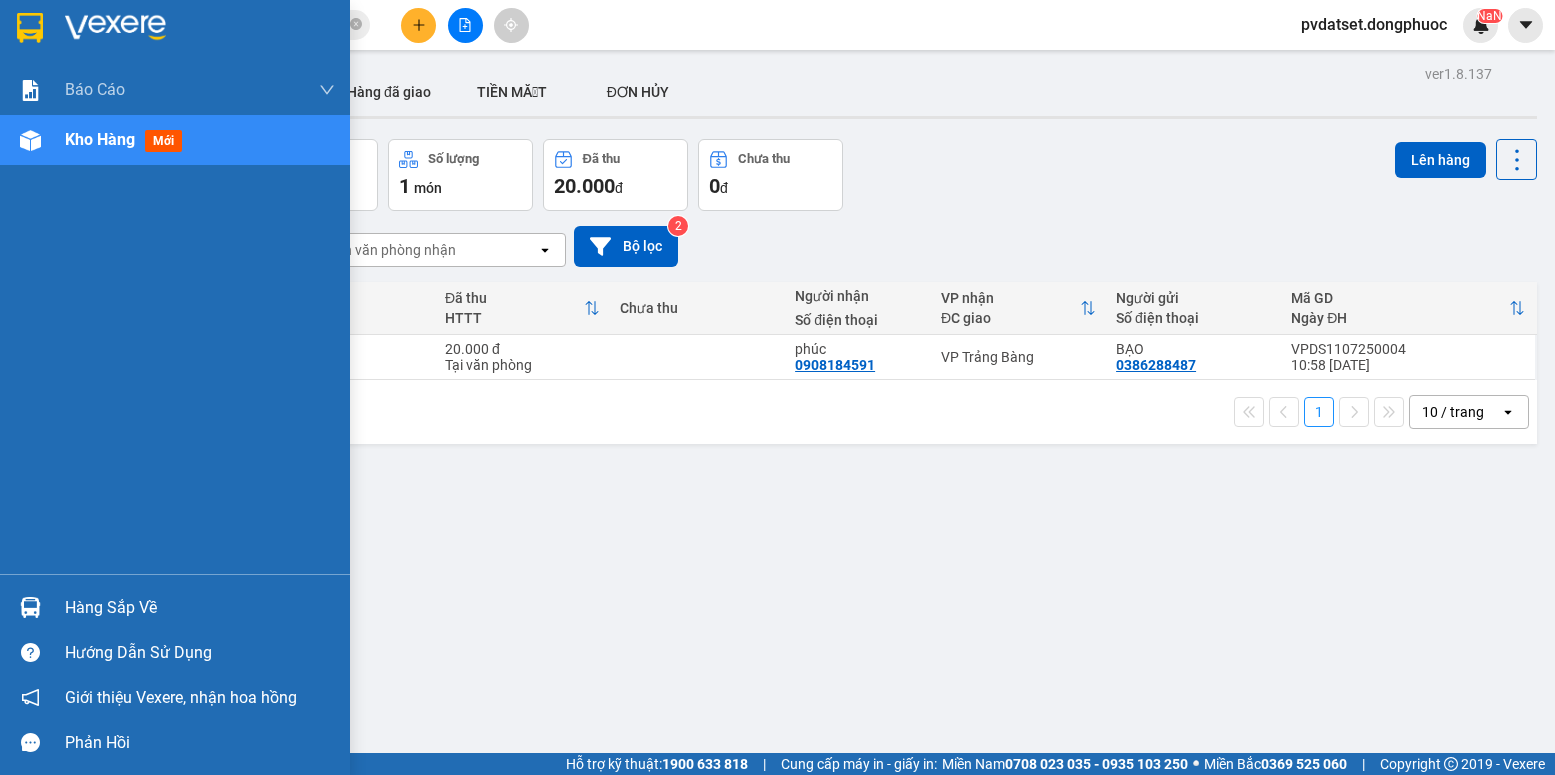 click on "Hàng sắp về" at bounding box center (175, 607) 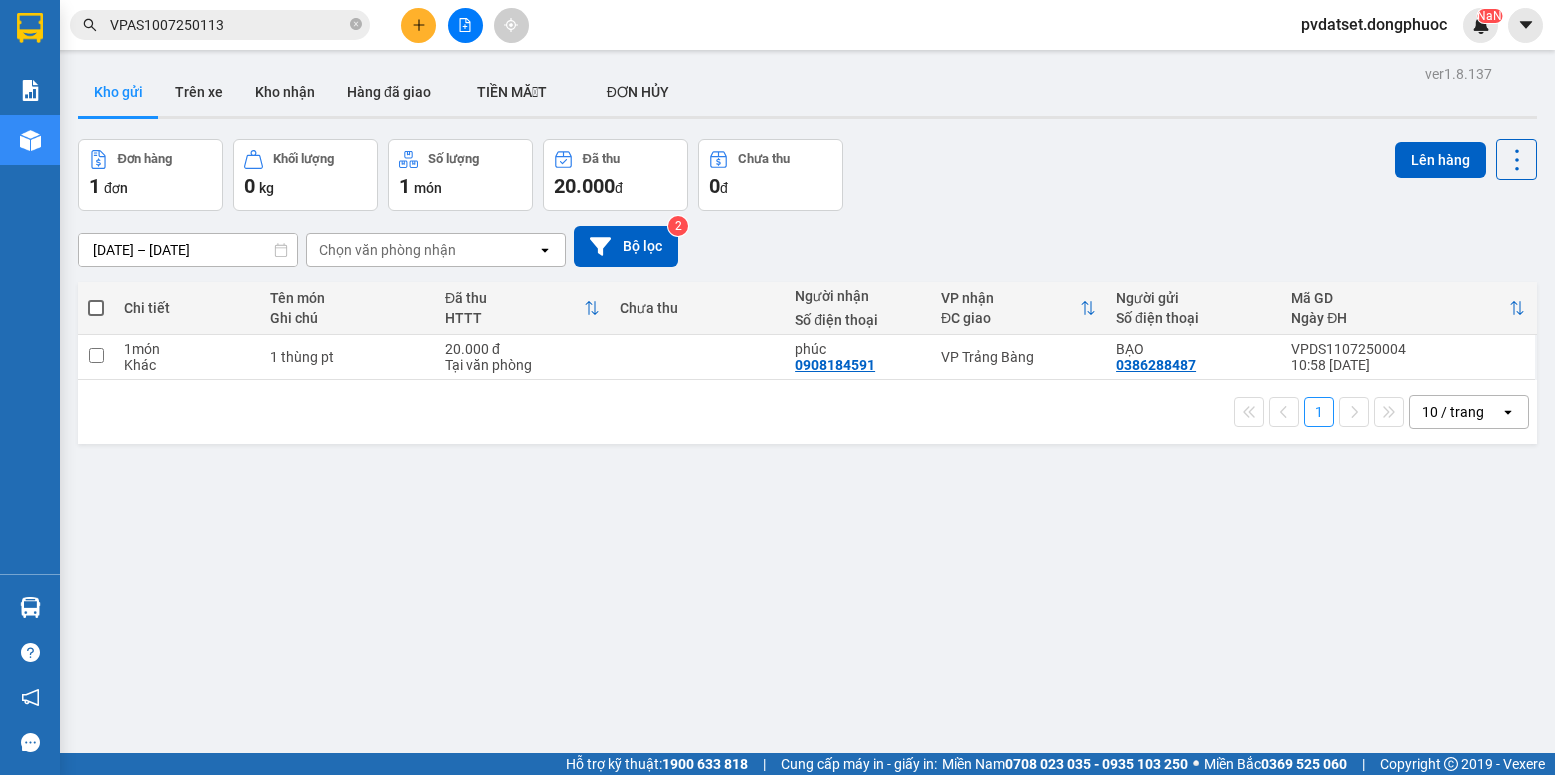 click on "Kết quả tìm kiếm ( 1 )  Bộ lọc  Ngày tạo đơn gần nhất Mã ĐH Trạng thái Món hàng Tổng cước Chưa cước Nhãn Người gửi VP Gửi Người nhận VP Nhận VPAS1007250113 14:37 [DATE] VP Gửi   HỘP NK SL:  1 20.000 0909193095 LAB TRƯỜNG AN VP Bến xe An Sương 0898982424 NK MỸ ANH 2 VP Đất Sét 1 VPAS1007250113 pvdatset.dongphuoc NaN     Báo cáo Mẫu 1: Báo cáo dòng tiền  Mẫu 1: Báo cáo dòng tiền theo nhân viên Mẫu 1: Báo cáo dòng tiền theo nhân viên (VP) Mẫu 2: Doanh số tạo đơn theo Văn phòng, nhân viên - Trạm     Kho hàng mới Hàng sắp về Hướng dẫn sử dụng Giới thiệu Vexere, nhận hoa hồng Phản hồi Phần mềm hỗ trợ bạn tốt chứ? ver  1.8.137 Kho gửi Trên xe Kho nhận Hàng đã giao TIỀN MẶT  ĐƠN HỦY Đơn hàng 1 đơn Khối lượng 0 kg Số lượng 1 món Đã thu 20.000  đ Chưa thu 0  đ Lên hàng [DATE] – [DATE] Chọn văn phòng nhận open 2 1" at bounding box center [777, 387] 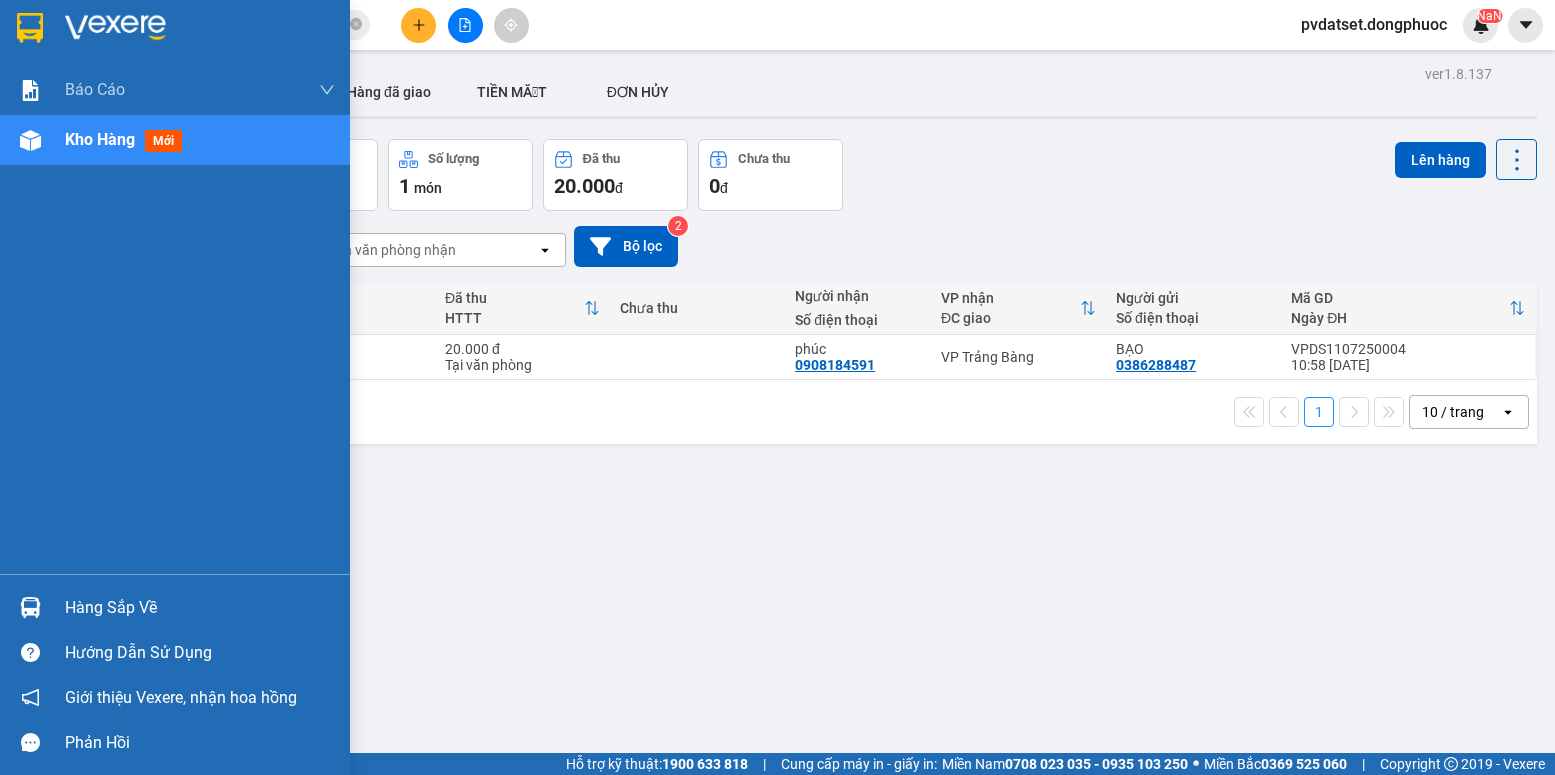 click on "Hàng sắp về" at bounding box center [175, 607] 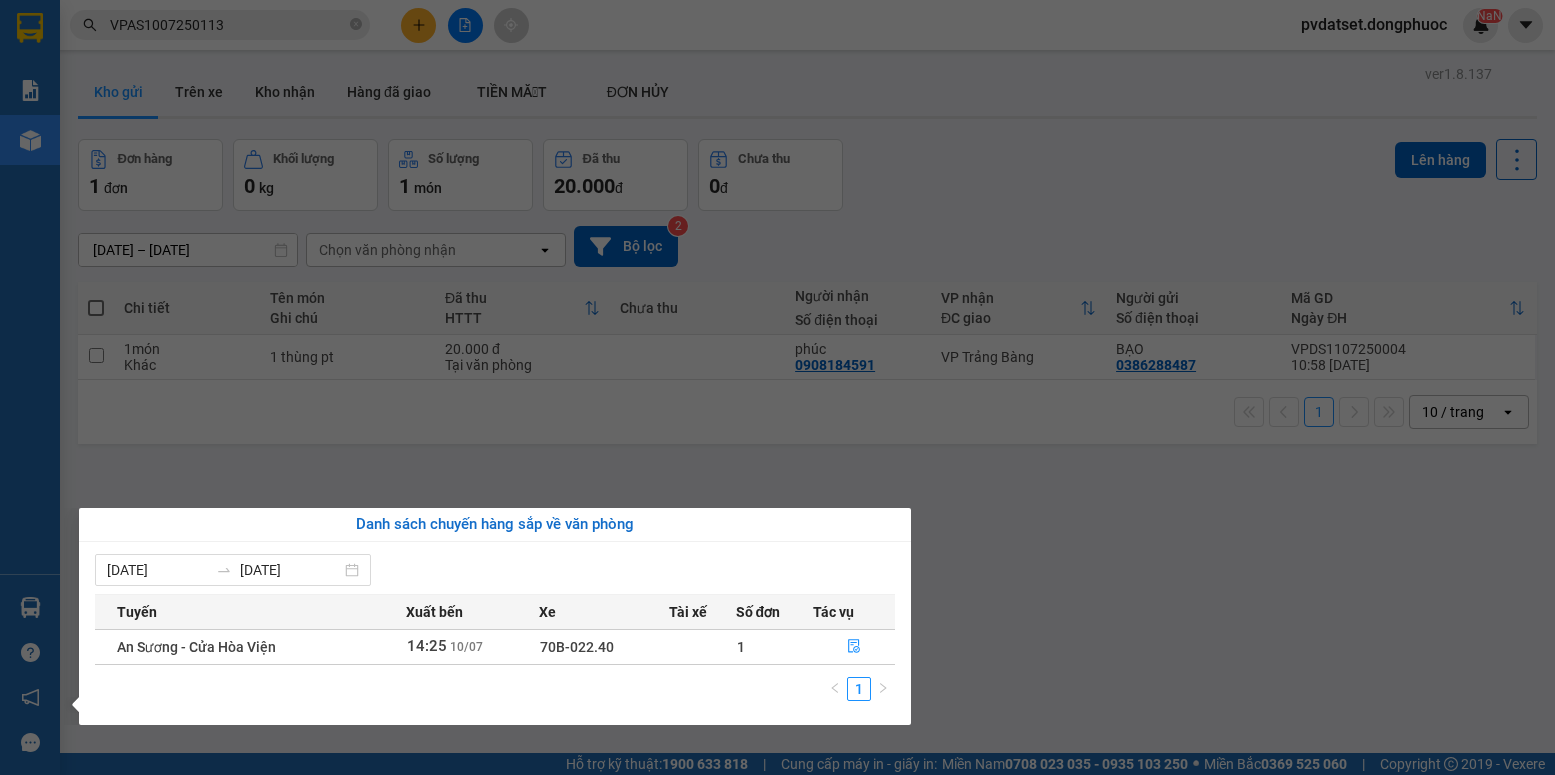 click on "Kết quả tìm kiếm ( 1 )  Bộ lọc  Ngày tạo đơn gần nhất Mã ĐH Trạng thái Món hàng Tổng cước Chưa cước Nhãn Người gửi VP Gửi Người nhận VP Nhận VPAS1007250113 14:37 [DATE] VP Gửi   HỘP NK SL:  1 20.000 0909193095 LAB TRƯỜNG AN VP Bến xe An Sương 0898982424 NK MỸ ANH 2 VP Đất Sét 1 VPAS1007250113 pvdatset.dongphuoc NaN     Báo cáo Mẫu 1: Báo cáo dòng tiền  Mẫu 1: Báo cáo dòng tiền theo nhân viên Mẫu 1: Báo cáo dòng tiền theo nhân viên (VP) Mẫu 2: Doanh số tạo đơn theo Văn phòng, nhân viên - Trạm     Kho hàng mới Hàng sắp về Hướng dẫn sử dụng Giới thiệu Vexere, nhận hoa hồng Phản hồi Phần mềm hỗ trợ bạn tốt chứ? ver  1.8.137 Kho gửi Trên xe Kho nhận Hàng đã giao TIỀN MẶT  ĐƠN HỦY Đơn hàng 1 đơn Khối lượng 0 kg Số lượng 1 món Đã thu 20.000  đ Chưa thu 0  đ Lên hàng [DATE] – [DATE] Chọn văn phòng nhận open 2 1" at bounding box center (777, 387) 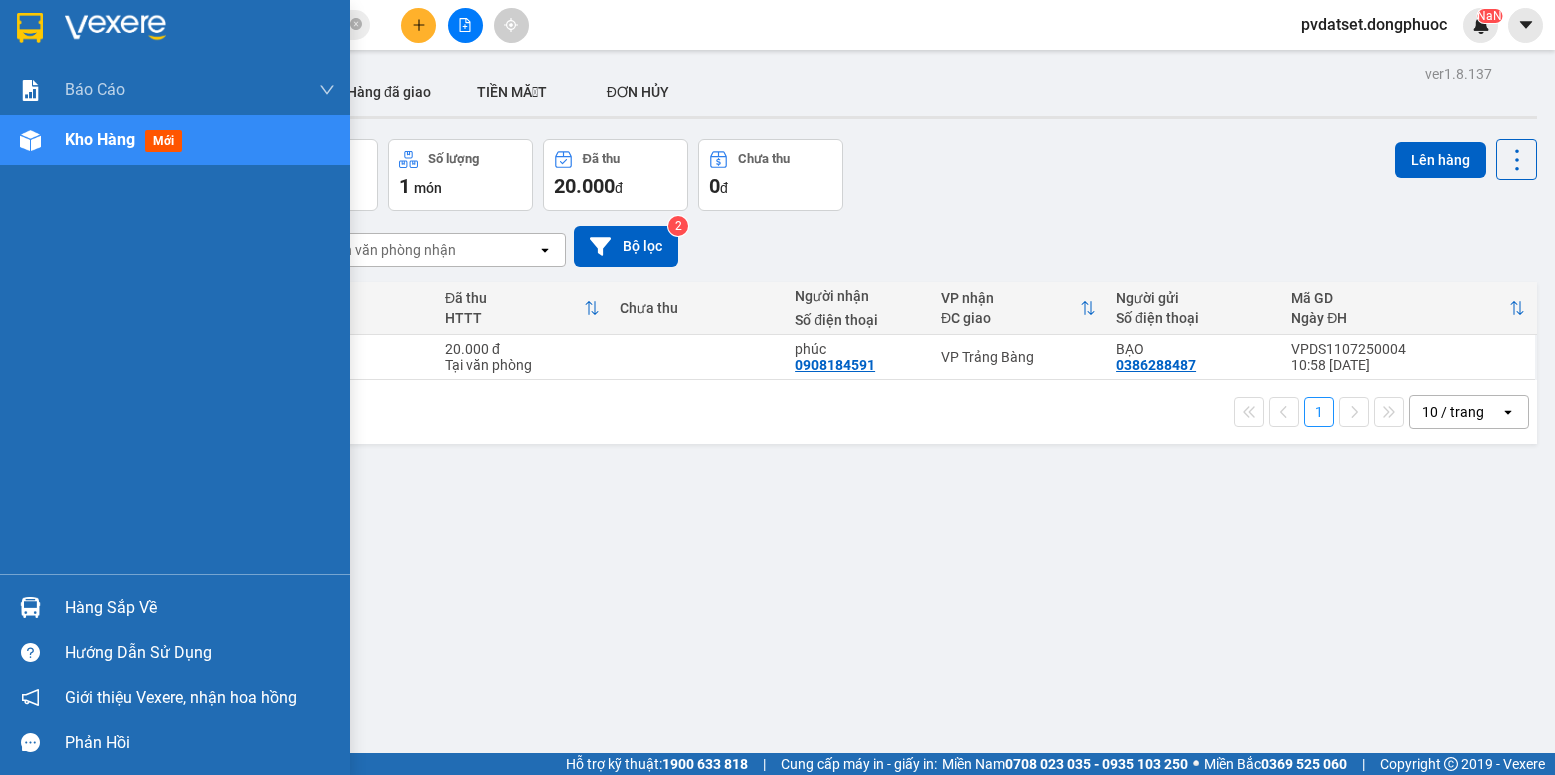 click at bounding box center [30, 607] 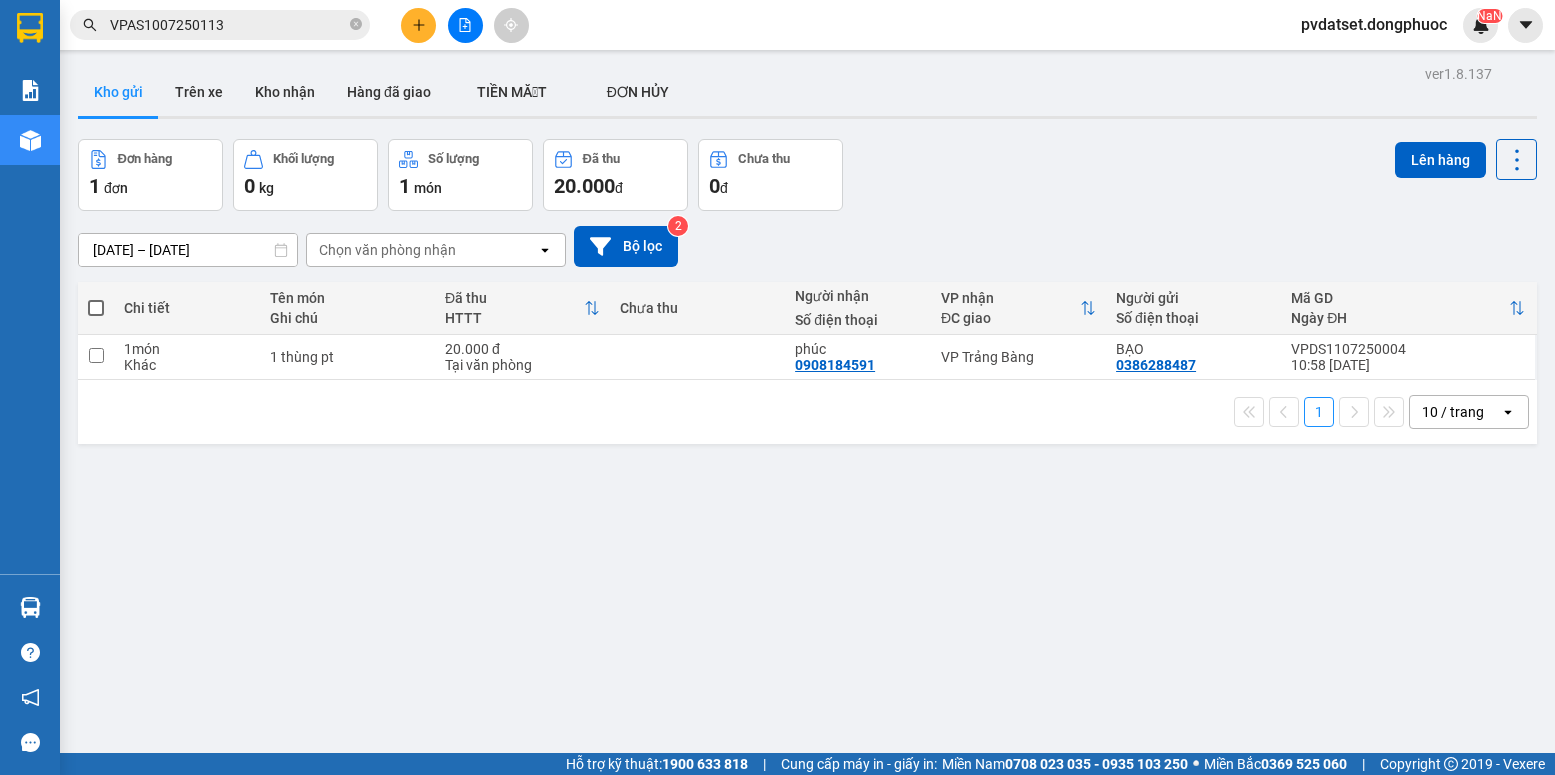 click on "Kết quả tìm kiếm ( 1 )  Bộ lọc  Ngày tạo đơn gần nhất Mã ĐH Trạng thái Món hàng Tổng cước Chưa cước Nhãn Người gửi VP Gửi Người nhận VP Nhận VPAS1007250113 14:37 [DATE] VP Gửi   HỘP NK SL:  1 20.000 0909193095 LAB TRƯỜNG AN VP Bến xe An Sương 0898982424 NK MỸ ANH 2 VP Đất Sét 1 VPAS1007250113 pvdatset.dongphuoc NaN     Báo cáo Mẫu 1: Báo cáo dòng tiền  Mẫu 1: Báo cáo dòng tiền theo nhân viên Mẫu 1: Báo cáo dòng tiền theo nhân viên (VP) Mẫu 2: Doanh số tạo đơn theo Văn phòng, nhân viên - Trạm     Kho hàng mới Hàng sắp về Hướng dẫn sử dụng Giới thiệu Vexere, nhận hoa hồng Phản hồi Phần mềm hỗ trợ bạn tốt chứ? ver  1.8.137 Kho gửi Trên xe Kho nhận Hàng đã giao TIỀN MẶT  ĐƠN HỦY Đơn hàng 1 đơn Khối lượng 0 kg Số lượng 1 món Đã thu 20.000  đ Chưa thu 0  đ Lên hàng [DATE] – [DATE] Chọn văn phòng nhận open 2 1" at bounding box center [777, 387] 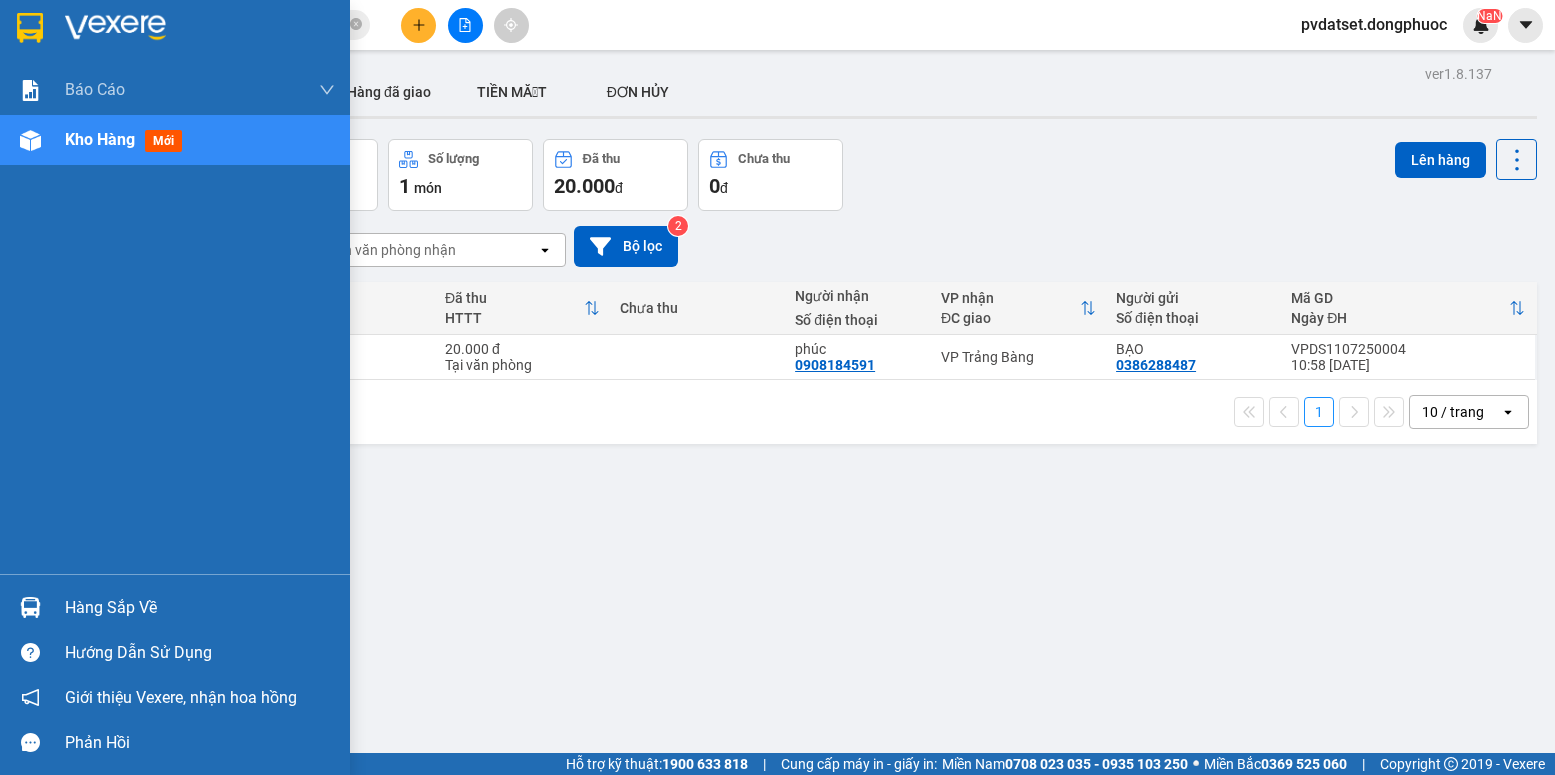click at bounding box center [30, 607] 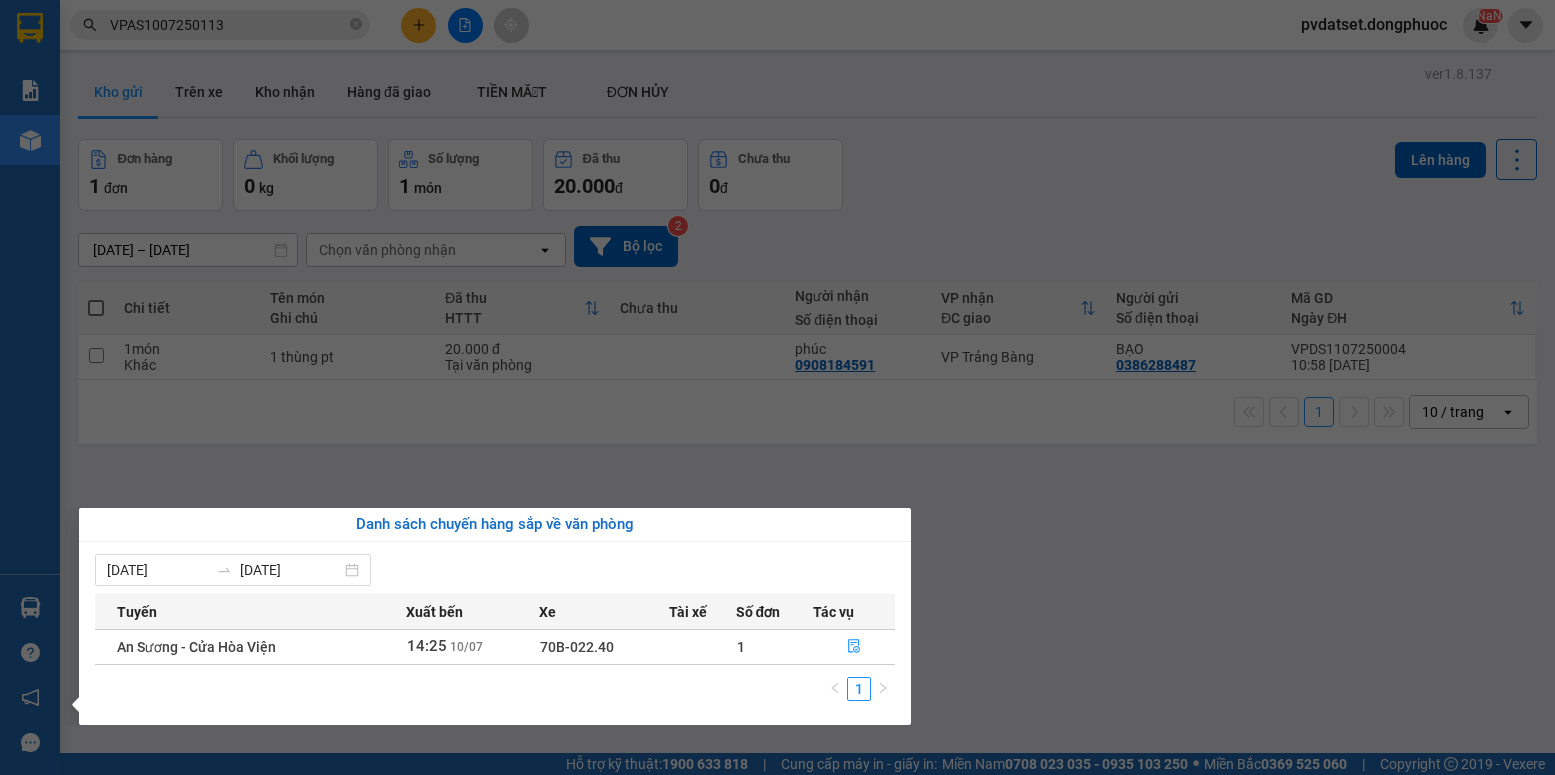click on "Kết quả tìm kiếm ( 1 )  Bộ lọc  Ngày tạo đơn gần nhất Mã ĐH Trạng thái Món hàng Tổng cước Chưa cước Nhãn Người gửi VP Gửi Người nhận VP Nhận VPAS1007250113 14:37 [DATE] VP Gửi   HỘP NK SL:  1 20.000 0909193095 LAB TRƯỜNG AN VP Bến xe An Sương 0898982424 NK MỸ ANH 2 VP Đất Sét 1 VPAS1007250113 pvdatset.dongphuoc NaN     Báo cáo Mẫu 1: Báo cáo dòng tiền  Mẫu 1: Báo cáo dòng tiền theo nhân viên Mẫu 1: Báo cáo dòng tiền theo nhân viên (VP) Mẫu 2: Doanh số tạo đơn theo Văn phòng, nhân viên - Trạm     Kho hàng mới Hàng sắp về Hướng dẫn sử dụng Giới thiệu Vexere, nhận hoa hồng Phản hồi Phần mềm hỗ trợ bạn tốt chứ? ver  1.8.137 Kho gửi Trên xe Kho nhận Hàng đã giao TIỀN MẶT  ĐƠN HỦY Đơn hàng 1 đơn Khối lượng 0 kg Số lượng 1 món Đã thu 20.000  đ Chưa thu 0  đ Lên hàng [DATE] – [DATE] Chọn văn phòng nhận open 2 1" at bounding box center (777, 387) 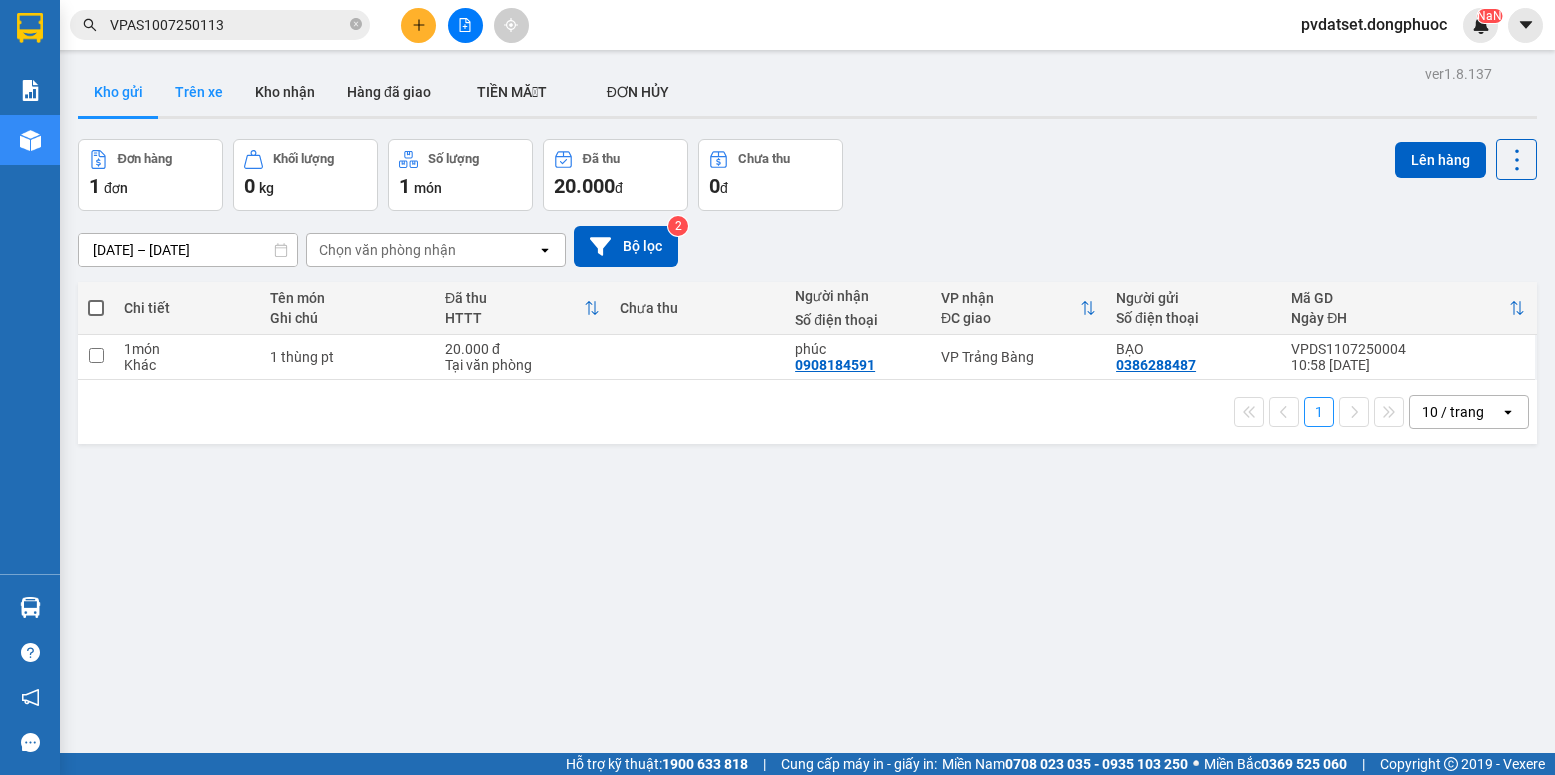 click on "Trên xe" at bounding box center [199, 92] 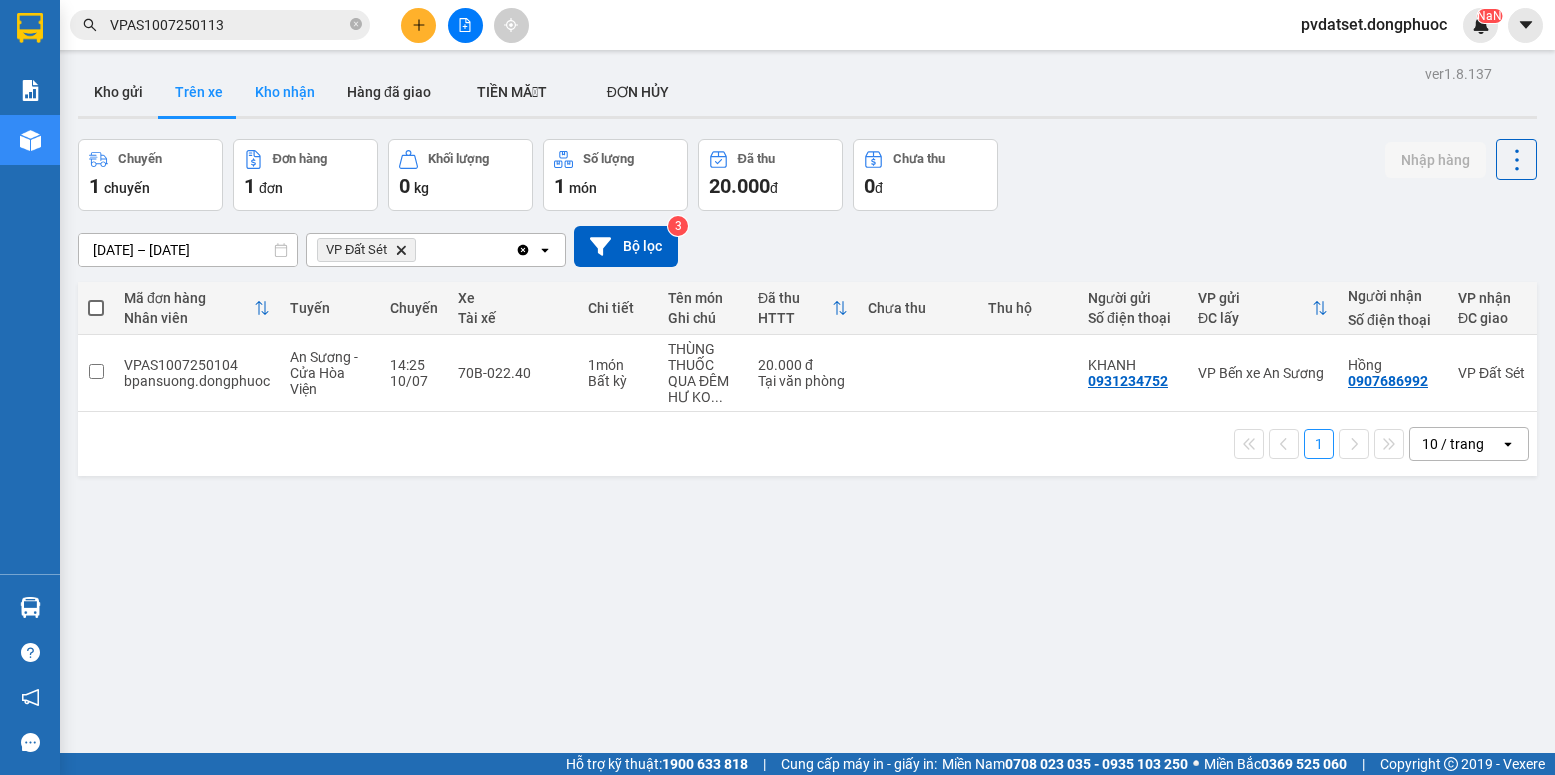 click on "Kho nhận" at bounding box center [285, 92] 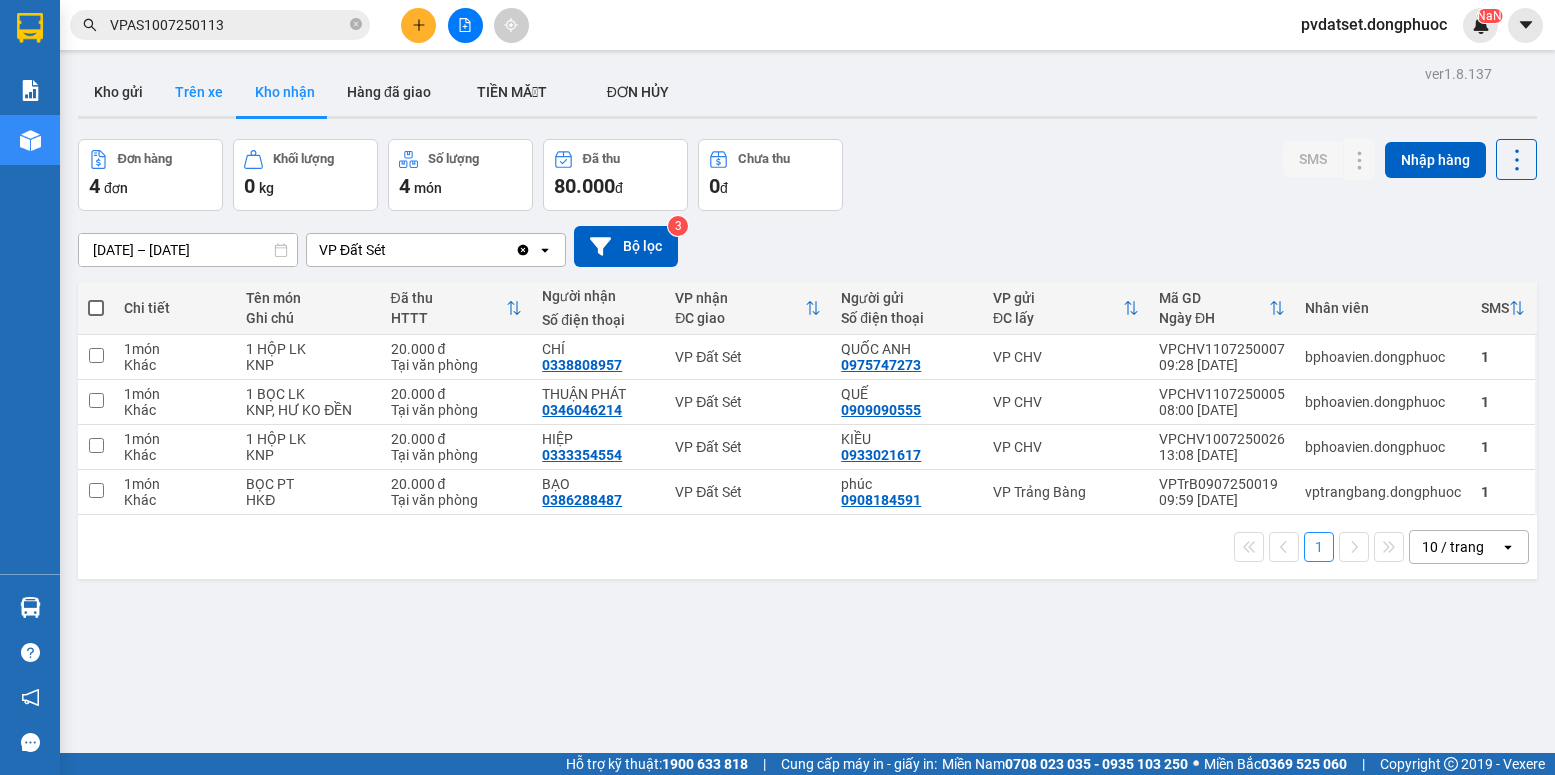 click on "Trên xe" at bounding box center (199, 92) 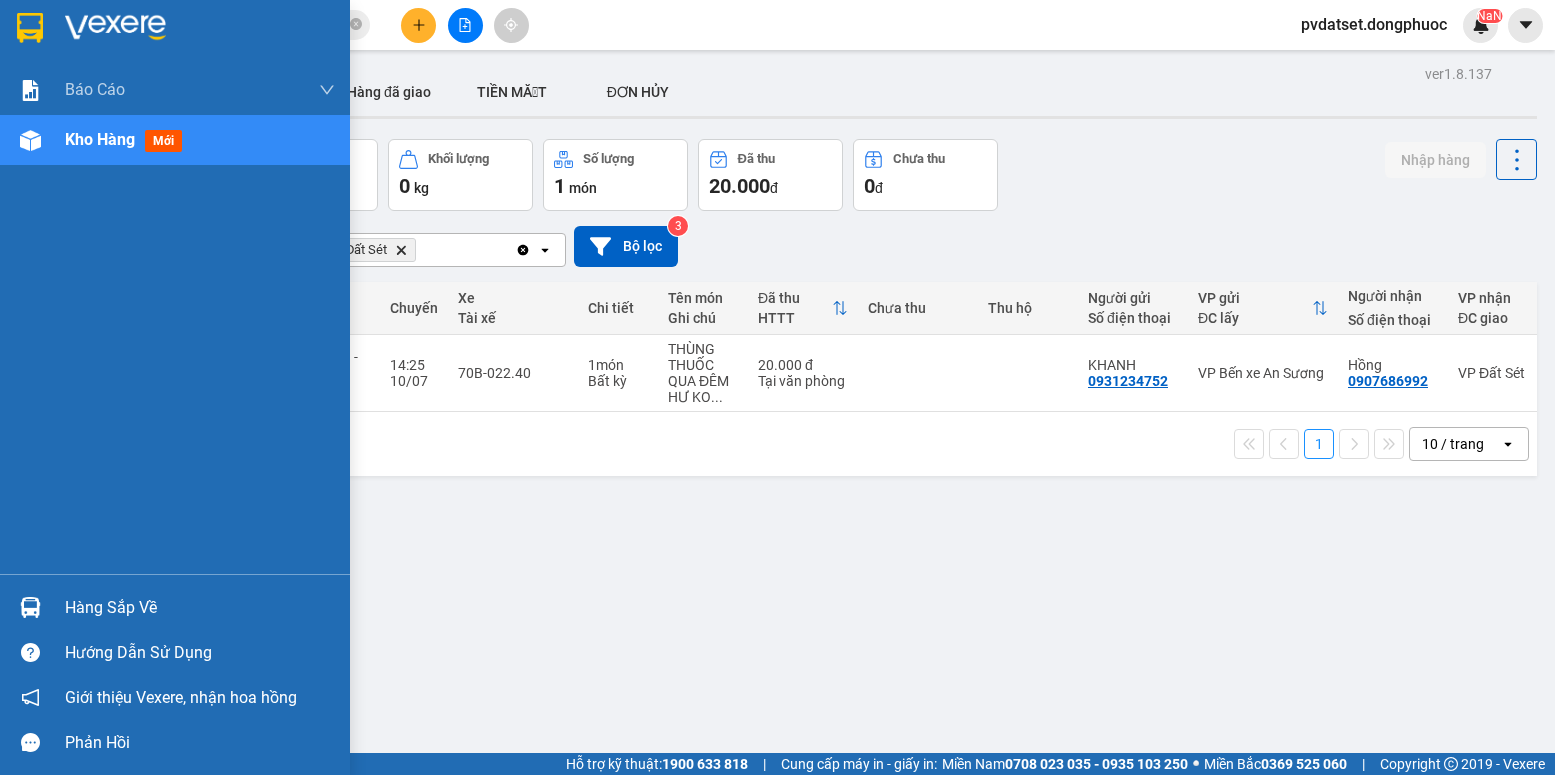 click at bounding box center [30, 607] 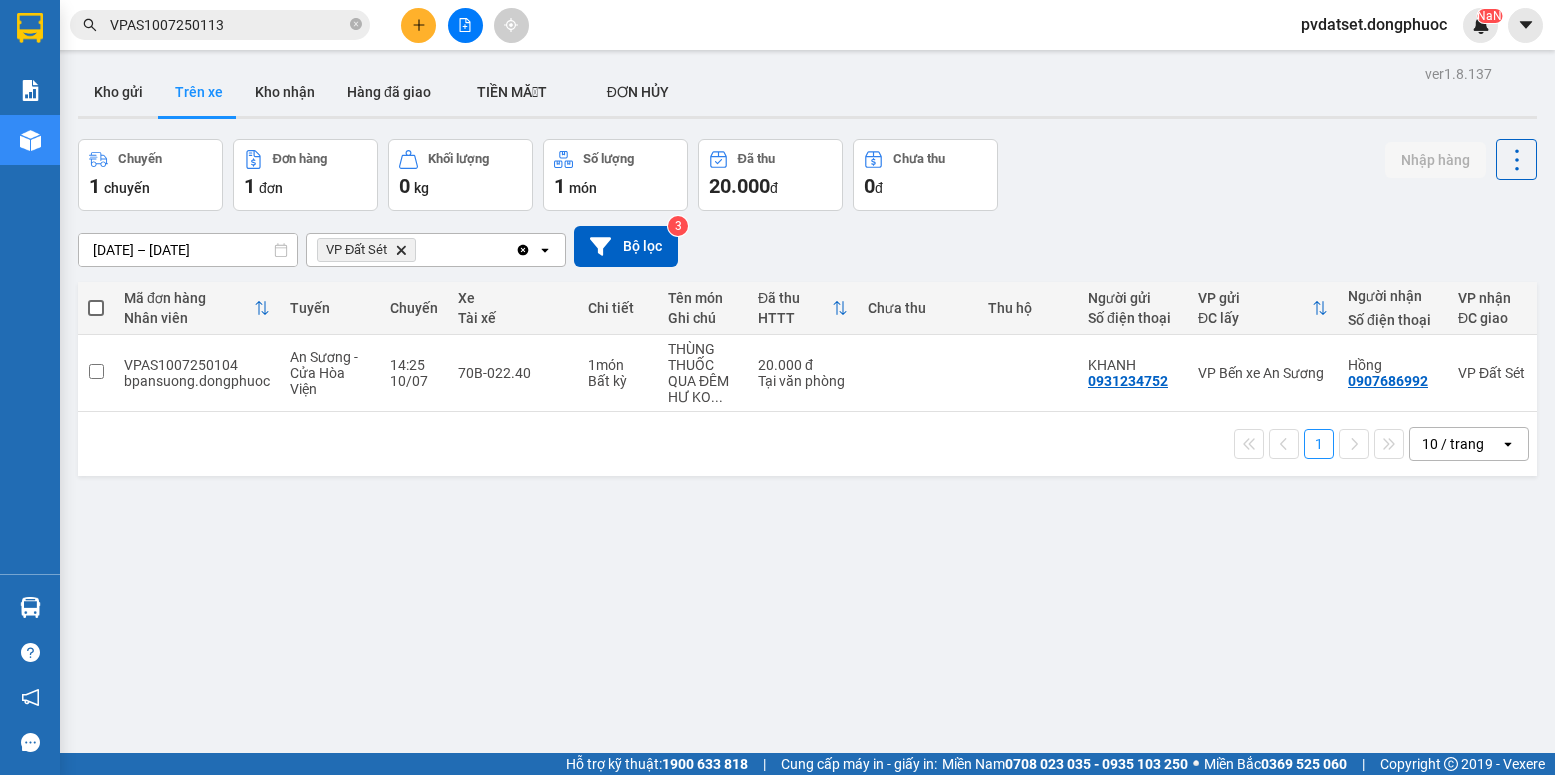 click on "Kết quả tìm kiếm ( 1 )  Bộ lọc  Ngày tạo đơn gần nhất Mã ĐH Trạng thái Món hàng Tổng cước Chưa cước Nhãn Người gửi VP Gửi Người nhận VP Nhận VPAS1007250113 14:37 [DATE] VP Gửi   HỘP NK SL:  1 20.000 0909193095 LAB TRƯỜNG AN VP Bến xe An Sương 0898982424 NK MỸ ANH 2 VP Đất Sét 1 VPAS1007250113 pvdatset.dongphuoc NaN     Báo cáo Mẫu 1: Báo cáo dòng tiền  Mẫu 1: Báo cáo dòng tiền theo nhân viên Mẫu 1: Báo cáo dòng tiền theo nhân viên (VP) Mẫu 2: Doanh số tạo đơn theo Văn phòng, nhân viên - Trạm     Kho hàng mới Hàng sắp về Hướng dẫn sử dụng Giới thiệu Vexere, nhận hoa hồng Phản hồi Phần mềm hỗ trợ bạn tốt chứ? ver  1.8.137 Kho gửi Trên xe Kho nhận Hàng đã giao TIỀN MẶT  ĐƠN HỦY Chuyến 1 chuyến Đơn hàng 1 đơn Khối lượng 0 kg Số lượng 1 món Đã thu 20.000  đ Chưa thu 0  đ Nhập hàng [DATE] – [DATE] Delete open" at bounding box center [777, 387] 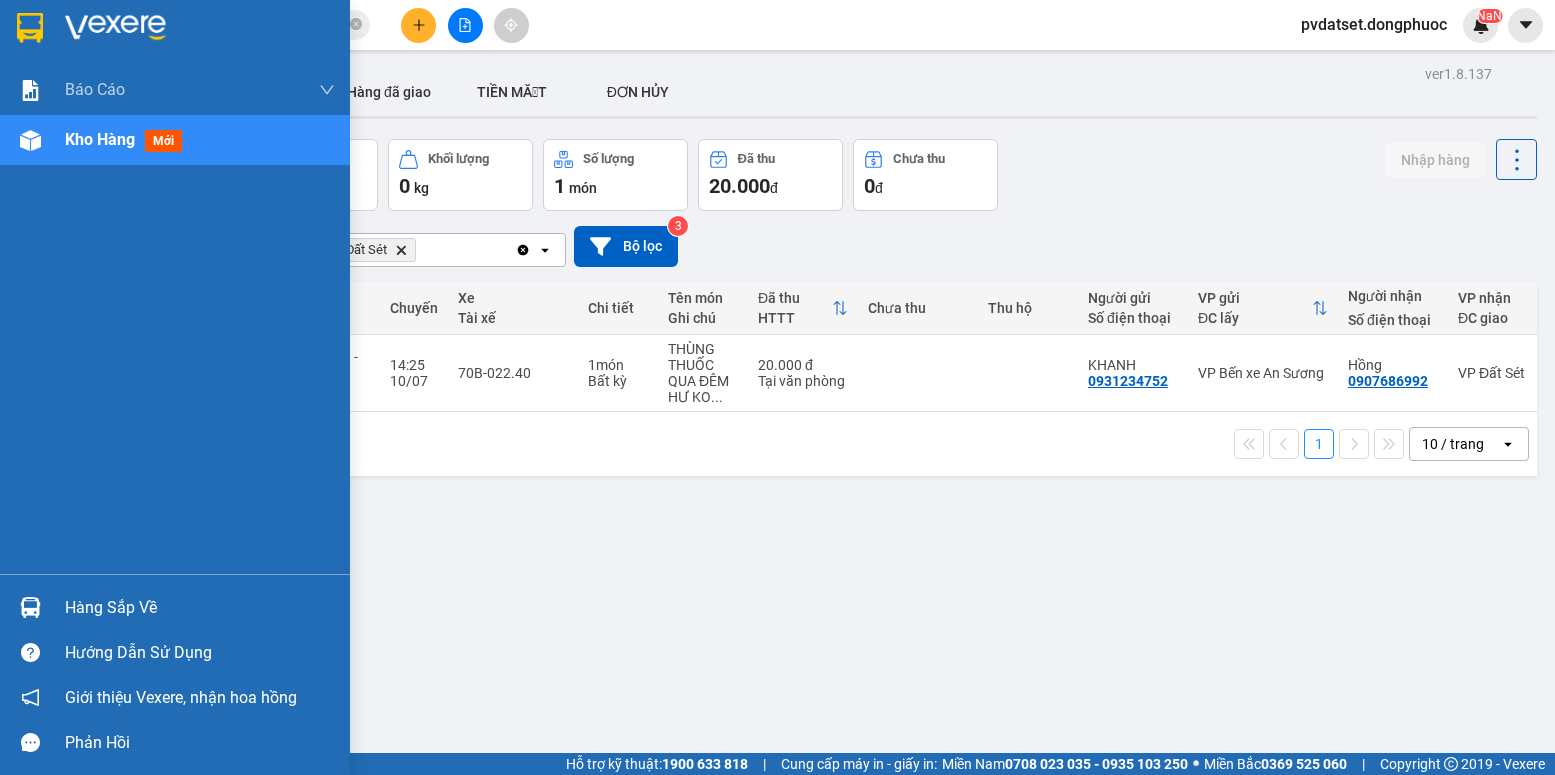 click on "Hàng sắp về" at bounding box center [175, 607] 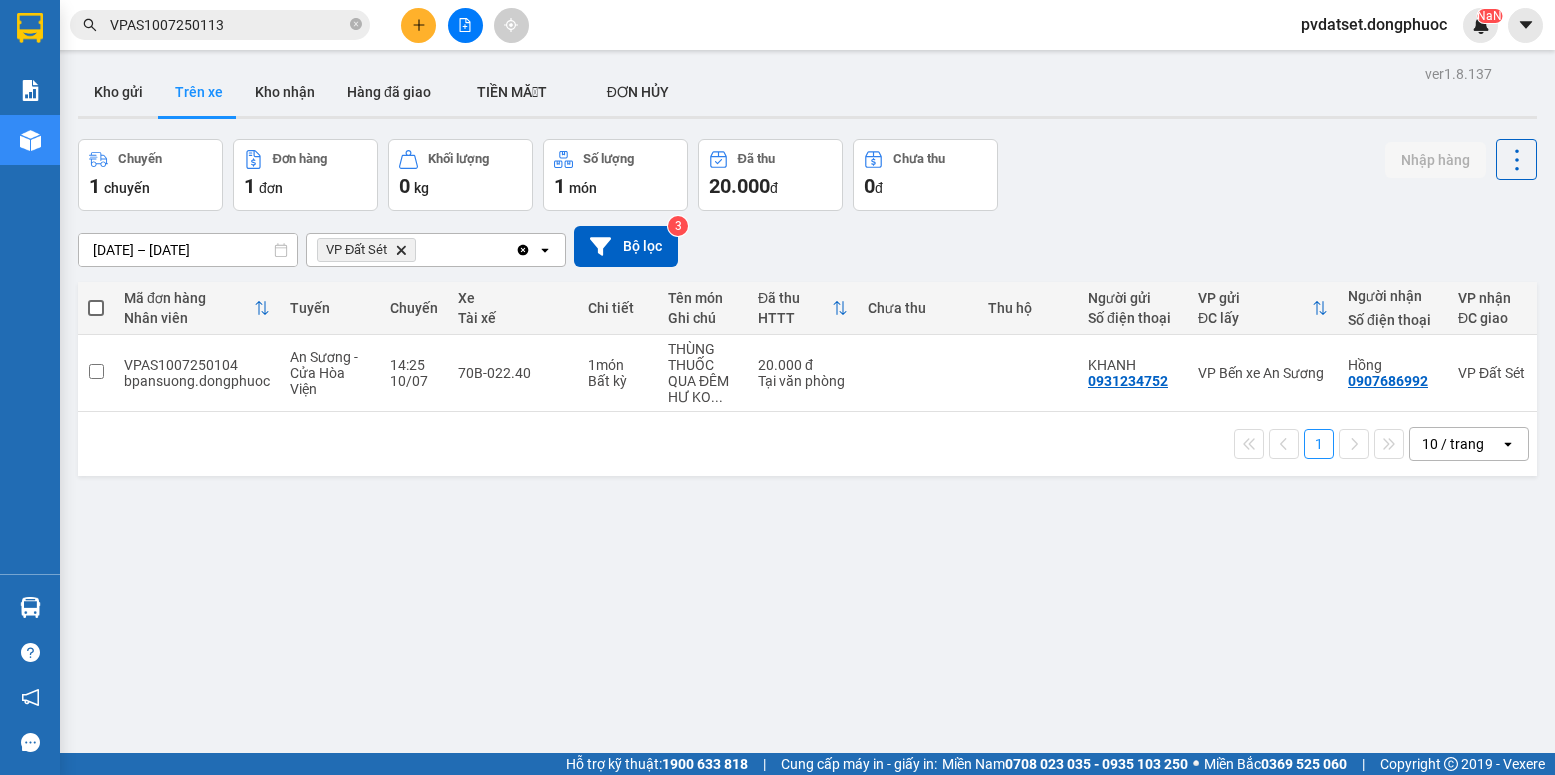 click on "Kết quả tìm kiếm ( 1 )  Bộ lọc  Ngày tạo đơn gần nhất Mã ĐH Trạng thái Món hàng Tổng cước Chưa cước Nhãn Người gửi VP Gửi Người nhận VP Nhận VPAS1007250113 14:37 [DATE] VP Gửi   HỘP NK SL:  1 20.000 0909193095 LAB TRƯỜNG AN VP Bến xe An Sương 0898982424 NK MỸ ANH 2 VP Đất Sét 1 VPAS1007250113 pvdatset.dongphuoc NaN     Báo cáo Mẫu 1: Báo cáo dòng tiền  Mẫu 1: Báo cáo dòng tiền theo nhân viên Mẫu 1: Báo cáo dòng tiền theo nhân viên (VP) Mẫu 2: Doanh số tạo đơn theo Văn phòng, nhân viên - Trạm     Kho hàng mới Hàng sắp về Hướng dẫn sử dụng Giới thiệu Vexere, nhận hoa hồng Phản hồi Phần mềm hỗ trợ bạn tốt chứ? ver  1.8.137 Kho gửi Trên xe Kho nhận Hàng đã giao TIỀN MẶT  ĐƠN HỦY Chuyến 1 chuyến Đơn hàng 1 đơn Khối lượng 0 kg Số lượng 1 món Đã thu 20.000  đ Chưa thu 0  đ Nhập hàng [DATE] – [DATE] Delete open" at bounding box center [777, 387] 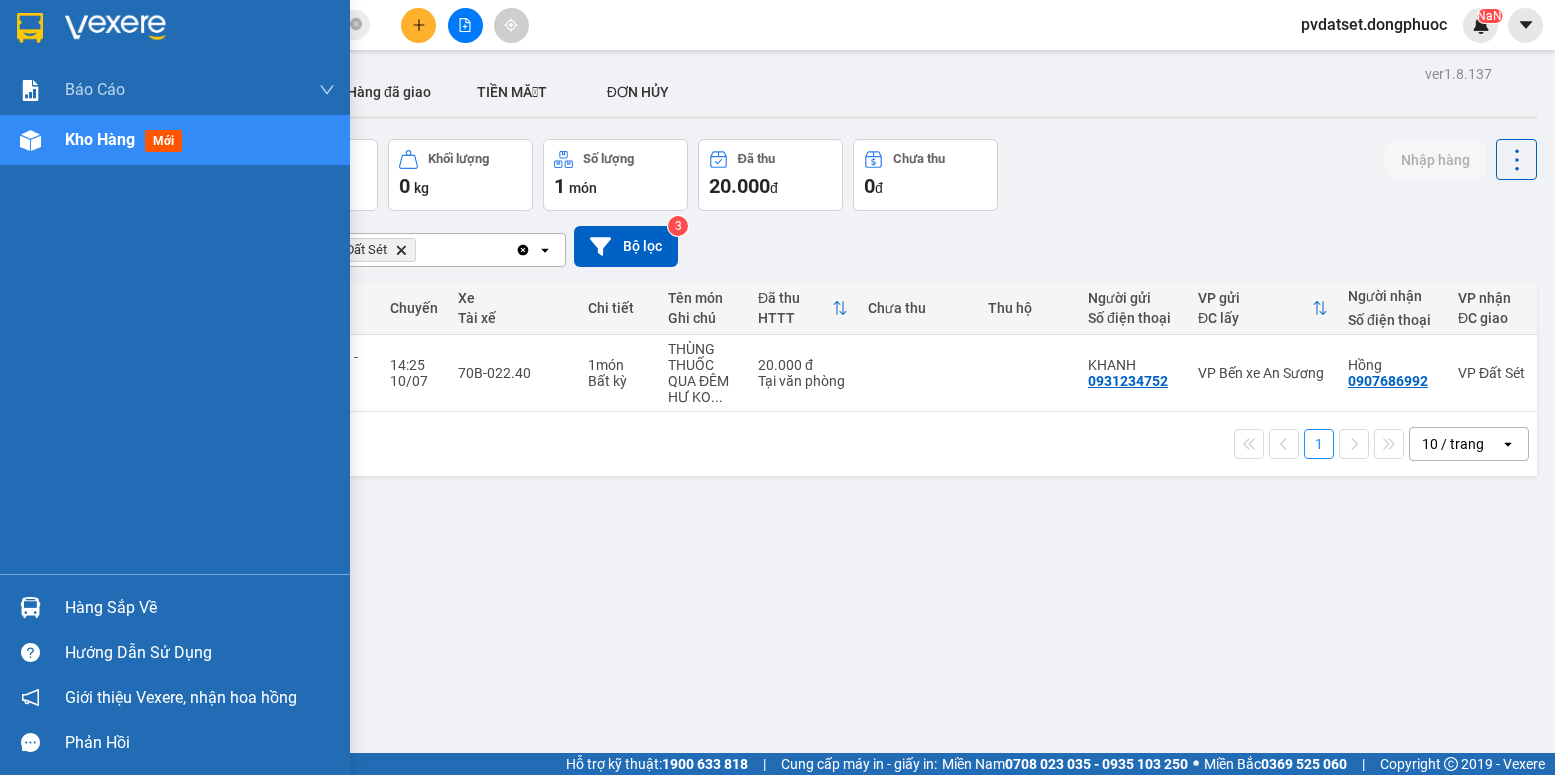 click at bounding box center [30, 607] 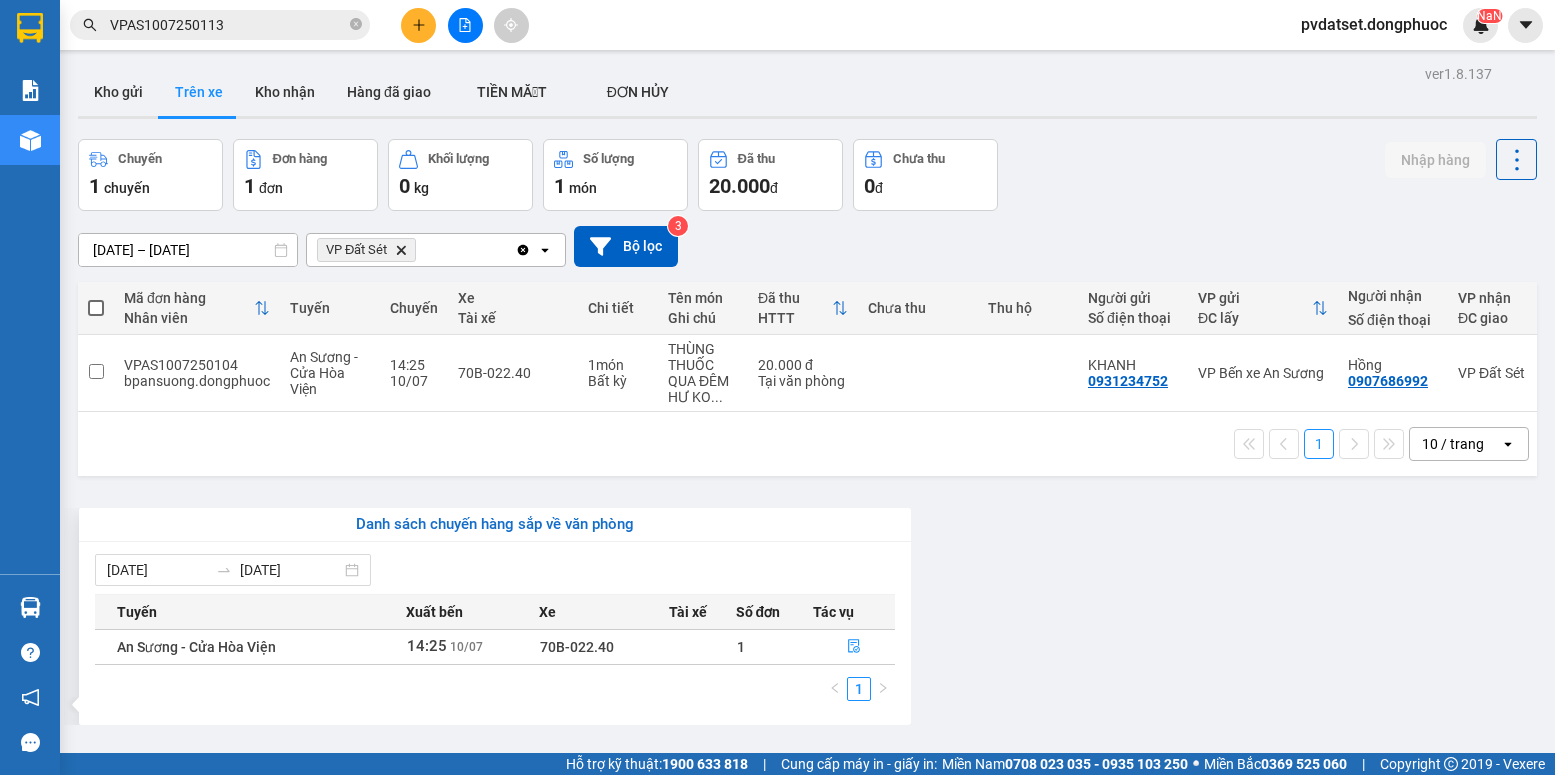 click on "Kết quả tìm kiếm ( 1 )  Bộ lọc  Ngày tạo đơn gần nhất Mã ĐH Trạng thái Món hàng Tổng cước Chưa cước Nhãn Người gửi VP Gửi Người nhận VP Nhận VPAS1007250113 14:37 [DATE] VP Gửi   HỘP NK SL:  1 20.000 0909193095 LAB TRƯỜNG AN VP Bến xe An Sương 0898982424 NK MỸ ANH 2 VP Đất Sét 1 VPAS1007250113 pvdatset.dongphuoc NaN     Báo cáo Mẫu 1: Báo cáo dòng tiền  Mẫu 1: Báo cáo dòng tiền theo nhân viên Mẫu 1: Báo cáo dòng tiền theo nhân viên (VP) Mẫu 2: Doanh số tạo đơn theo Văn phòng, nhân viên - Trạm     Kho hàng mới Hàng sắp về Hướng dẫn sử dụng Giới thiệu Vexere, nhận hoa hồng Phản hồi Phần mềm hỗ trợ bạn tốt chứ? ver  1.8.137 Kho gửi Trên xe Kho nhận Hàng đã giao TIỀN MẶT  ĐƠN HỦY Chuyến 1 chuyến Đơn hàng 1 đơn Khối lượng 0 kg Số lượng 1 món Đã thu 20.000  đ Chưa thu 0  đ Nhập hàng [DATE] – [DATE] Delete open" at bounding box center [777, 387] 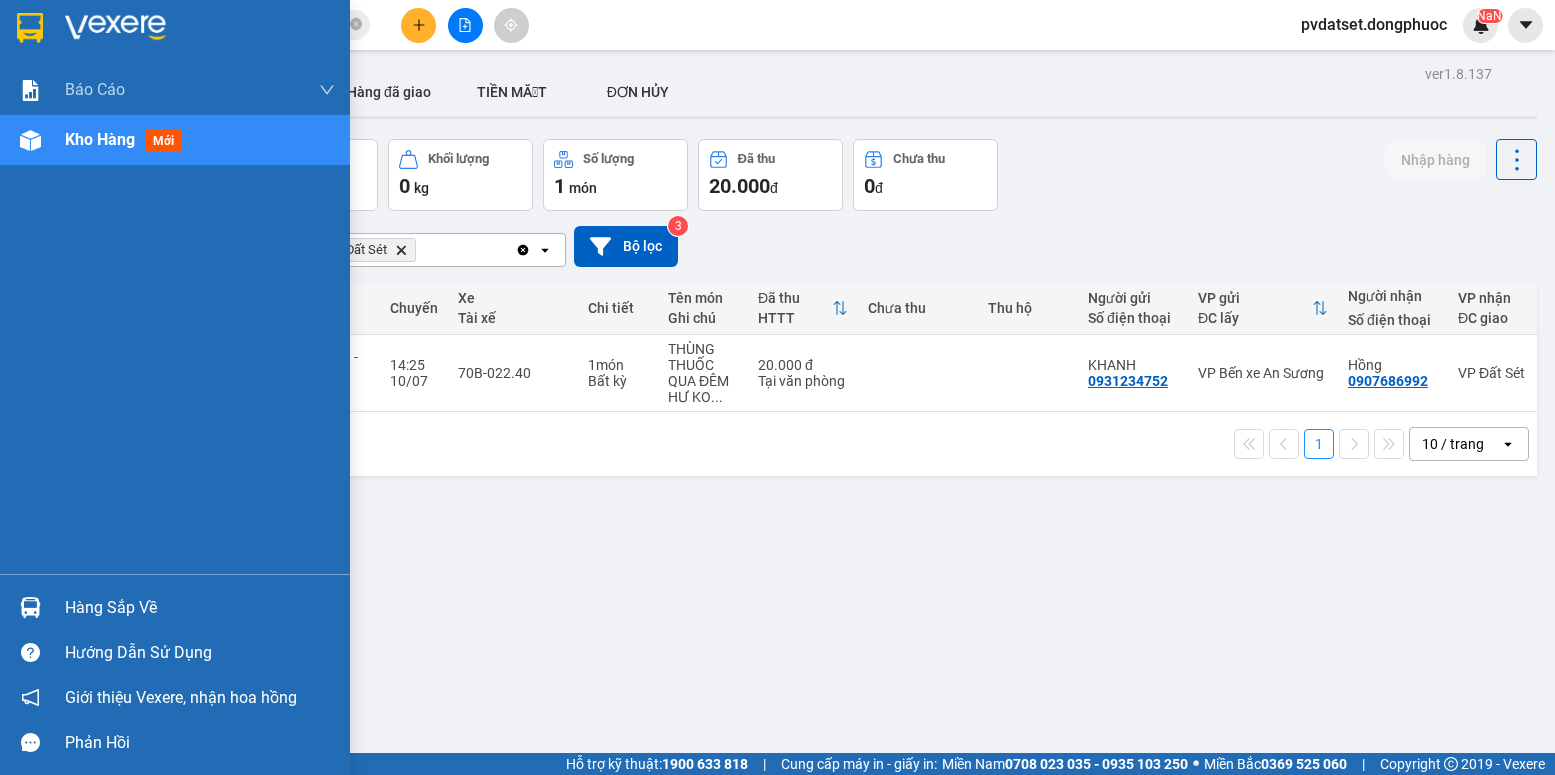 click on "Hàng sắp về" at bounding box center (200, 608) 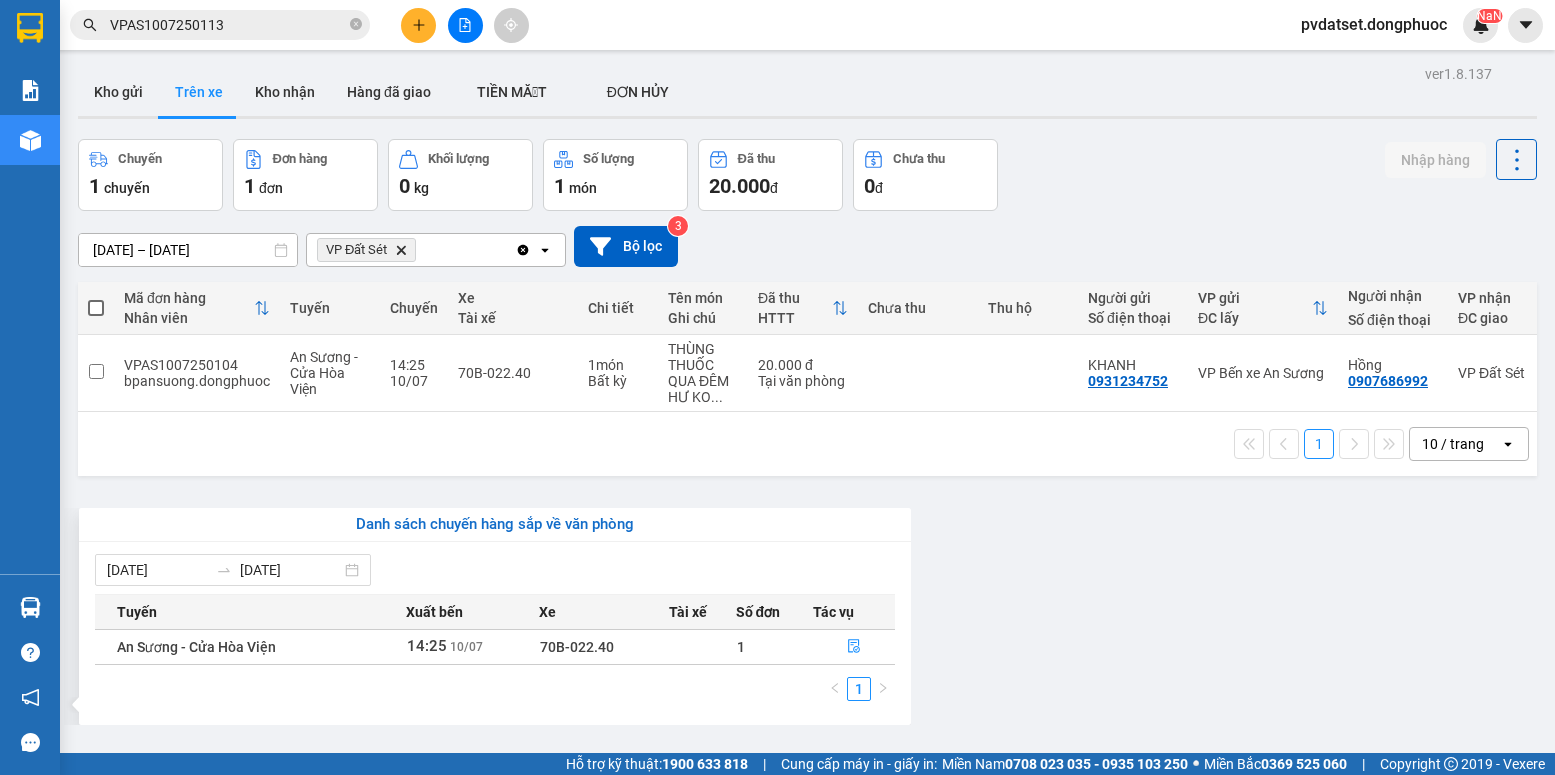 drag, startPoint x: 1063, startPoint y: 562, endPoint x: 561, endPoint y: 533, distance: 502.83694 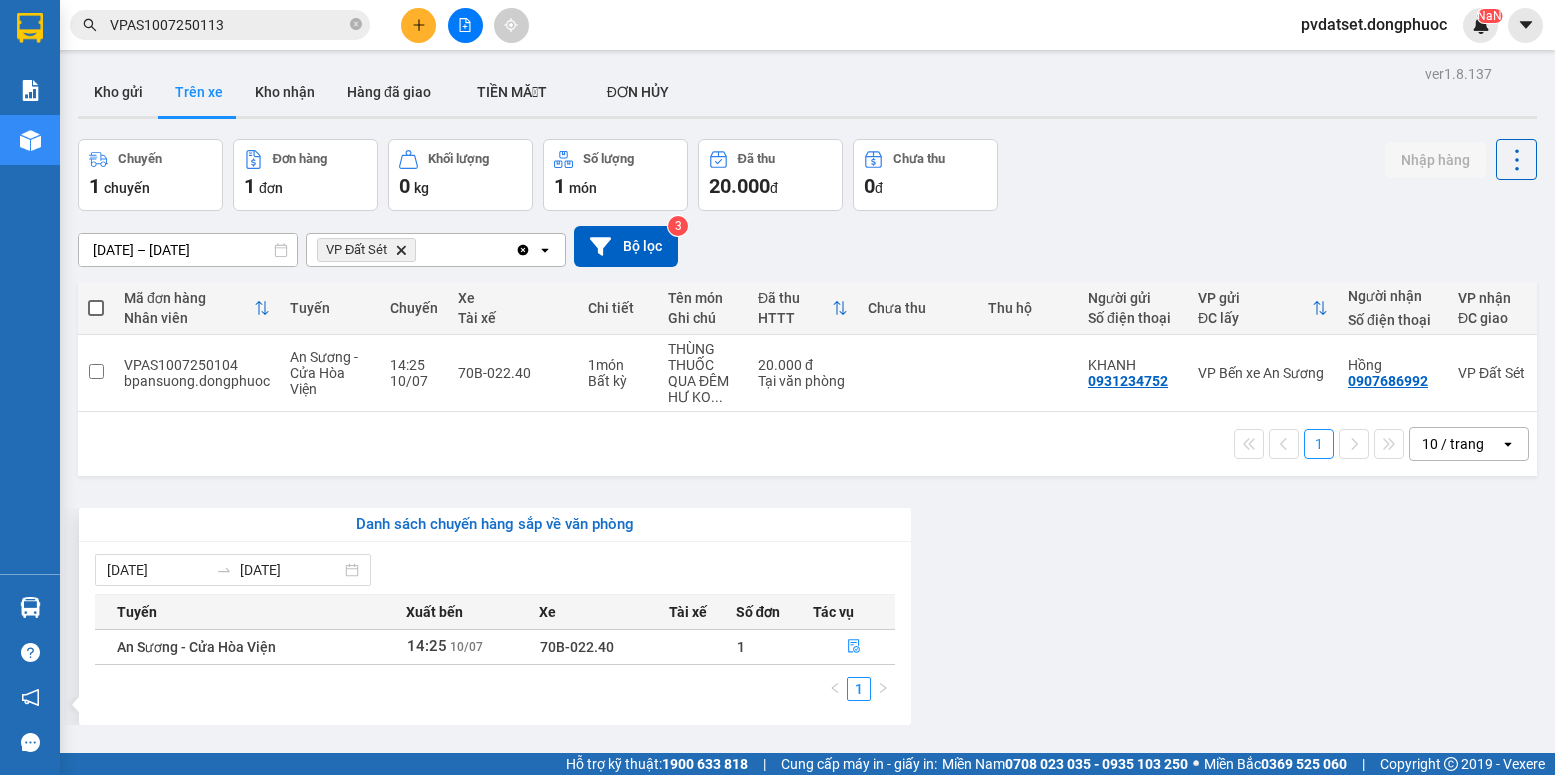 click on "Kết quả tìm kiếm ( 1 )  Bộ lọc  Ngày tạo đơn gần nhất Mã ĐH Trạng thái Món hàng Tổng cước Chưa cước Nhãn Người gửi VP Gửi Người nhận VP Nhận VPAS1007250113 14:37 [DATE] VP Gửi   HỘP NK SL:  1 20.000 0909193095 LAB TRƯỜNG AN VP Bến xe An Sương 0898982424 NK MỸ ANH 2 VP Đất Sét 1 VPAS1007250113 pvdatset.dongphuoc NaN     Báo cáo Mẫu 1: Báo cáo dòng tiền  Mẫu 1: Báo cáo dòng tiền theo nhân viên Mẫu 1: Báo cáo dòng tiền theo nhân viên (VP) Mẫu 2: Doanh số tạo đơn theo Văn phòng, nhân viên - Trạm     Kho hàng mới Hàng sắp về Hướng dẫn sử dụng Giới thiệu Vexere, nhận hoa hồng Phản hồi Phần mềm hỗ trợ bạn tốt chứ? ver  1.8.137 Kho gửi Trên xe Kho nhận Hàng đã giao TIỀN MẶT  ĐƠN HỦY Chuyến 1 chuyến Đơn hàng 1 đơn Khối lượng 0 kg Số lượng 1 món Đã thu 20.000  đ Chưa thu 0  đ Nhập hàng [DATE] – [DATE] Delete open" at bounding box center [777, 387] 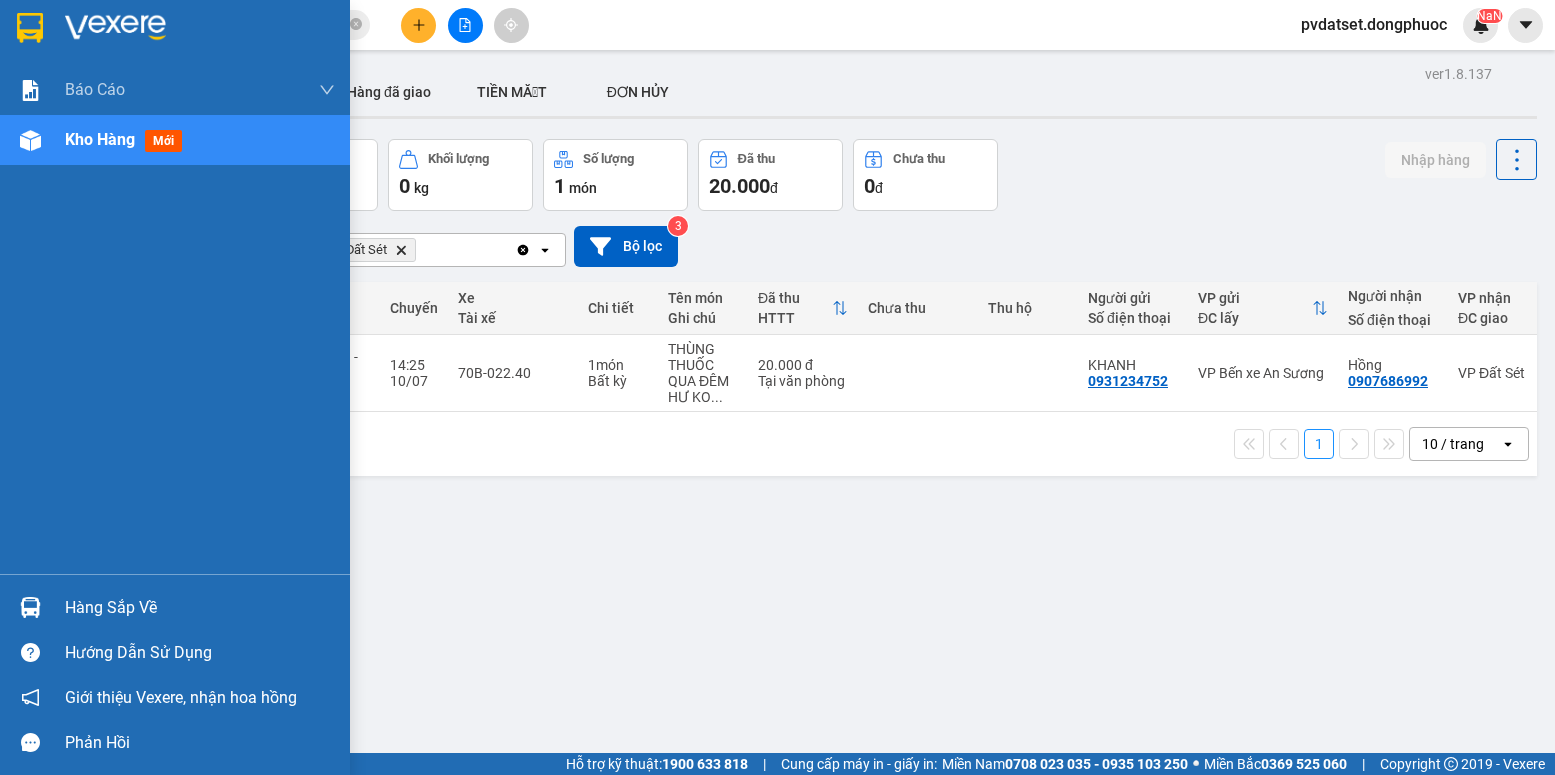 click at bounding box center (30, 607) 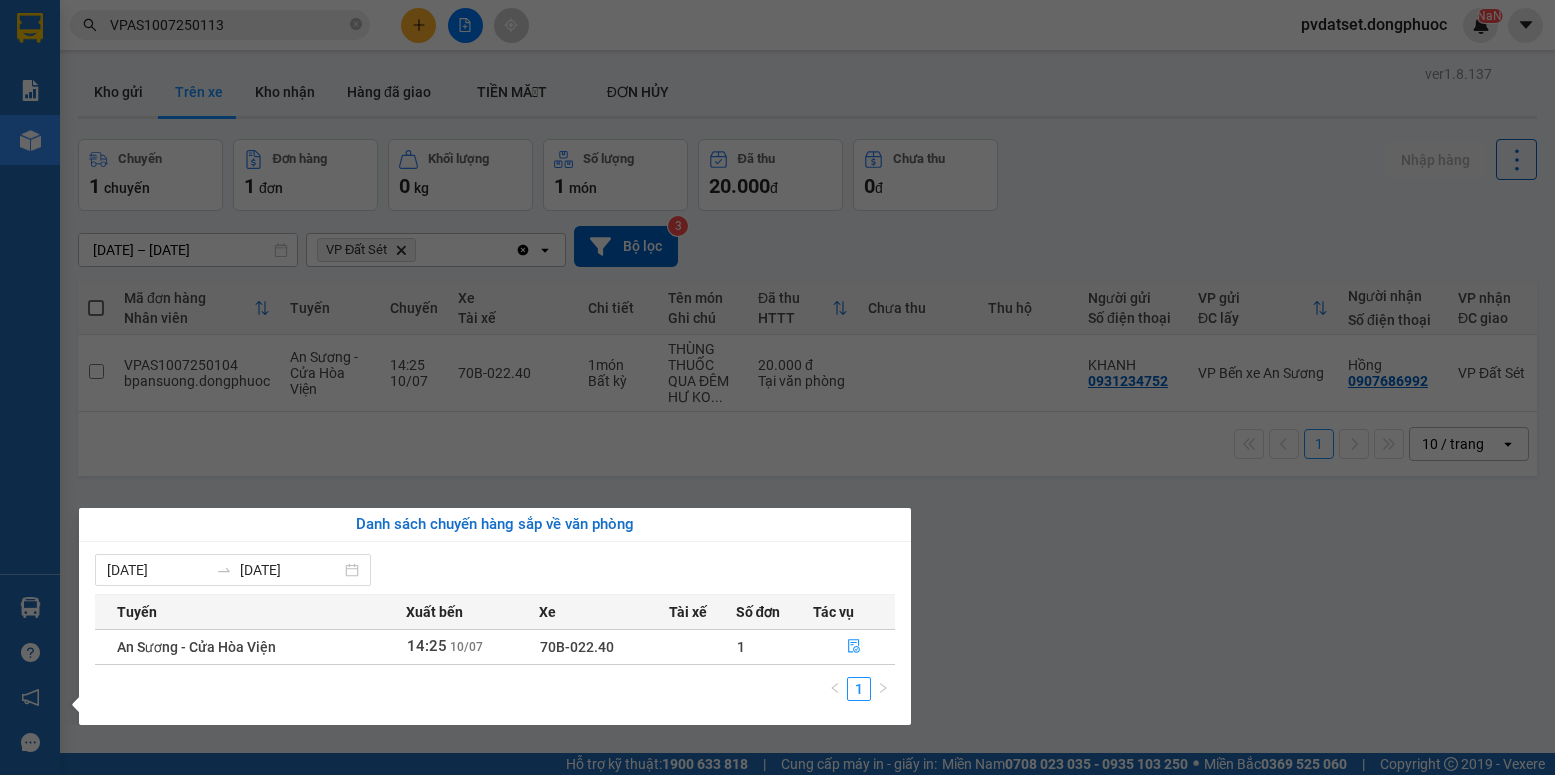 click on "Kết quả tìm kiếm ( 1 )  Bộ lọc  Ngày tạo đơn gần nhất Mã ĐH Trạng thái Món hàng Tổng cước Chưa cước Nhãn Người gửi VP Gửi Người nhận VP Nhận VPAS1007250113 14:37 [DATE] VP Gửi   HỘP NK SL:  1 20.000 0909193095 LAB TRƯỜNG AN VP Bến xe An Sương 0898982424 NK MỸ ANH 2 VP Đất Sét 1 VPAS1007250113 pvdatset.dongphuoc NaN     Báo cáo Mẫu 1: Báo cáo dòng tiền  Mẫu 1: Báo cáo dòng tiền theo nhân viên Mẫu 1: Báo cáo dòng tiền theo nhân viên (VP) Mẫu 2: Doanh số tạo đơn theo Văn phòng, nhân viên - Trạm     Kho hàng mới Hàng sắp về Hướng dẫn sử dụng Giới thiệu Vexere, nhận hoa hồng Phản hồi Phần mềm hỗ trợ bạn tốt chứ? ver  1.8.137 Kho gửi Trên xe Kho nhận Hàng đã giao TIỀN MẶT  ĐƠN HỦY Chuyến 1 chuyến Đơn hàng 1 đơn Khối lượng 0 kg Số lượng 1 món Đã thu 20.000  đ Chưa thu 0  đ Nhập hàng [DATE] – [DATE] Delete open" at bounding box center (777, 387) 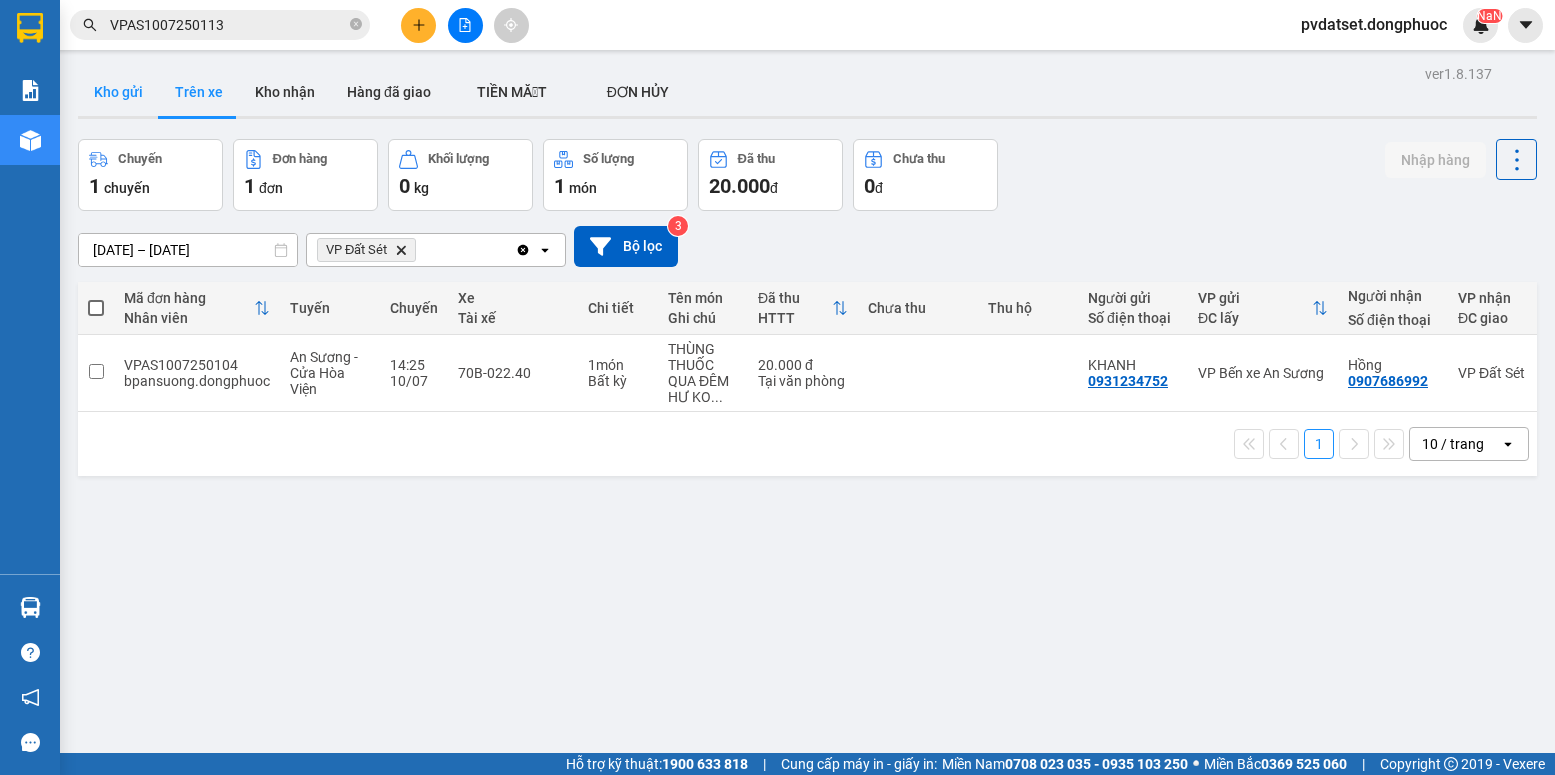 click on "Kho gửi" at bounding box center [118, 92] 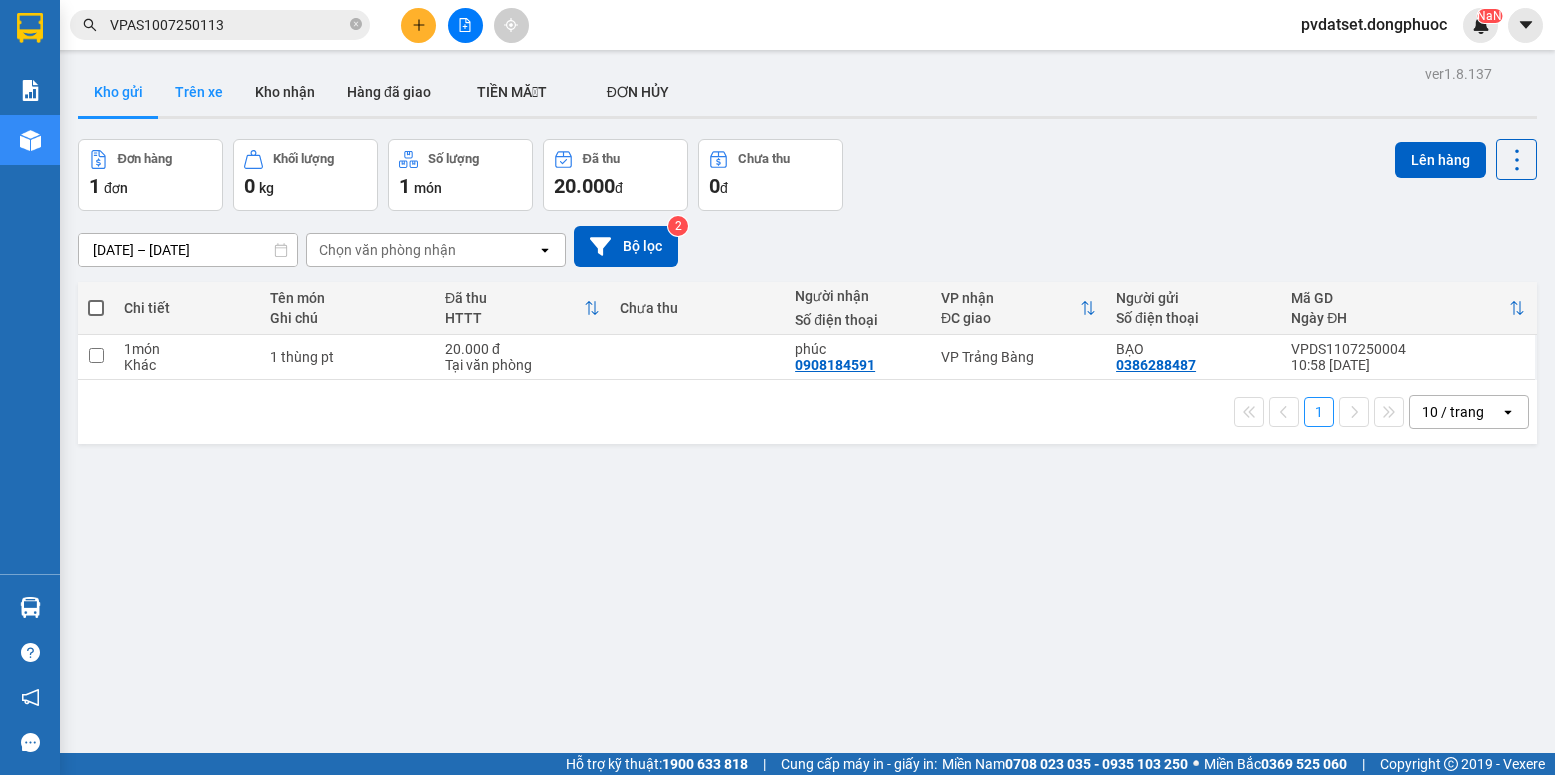 click on "Trên xe" at bounding box center (199, 92) 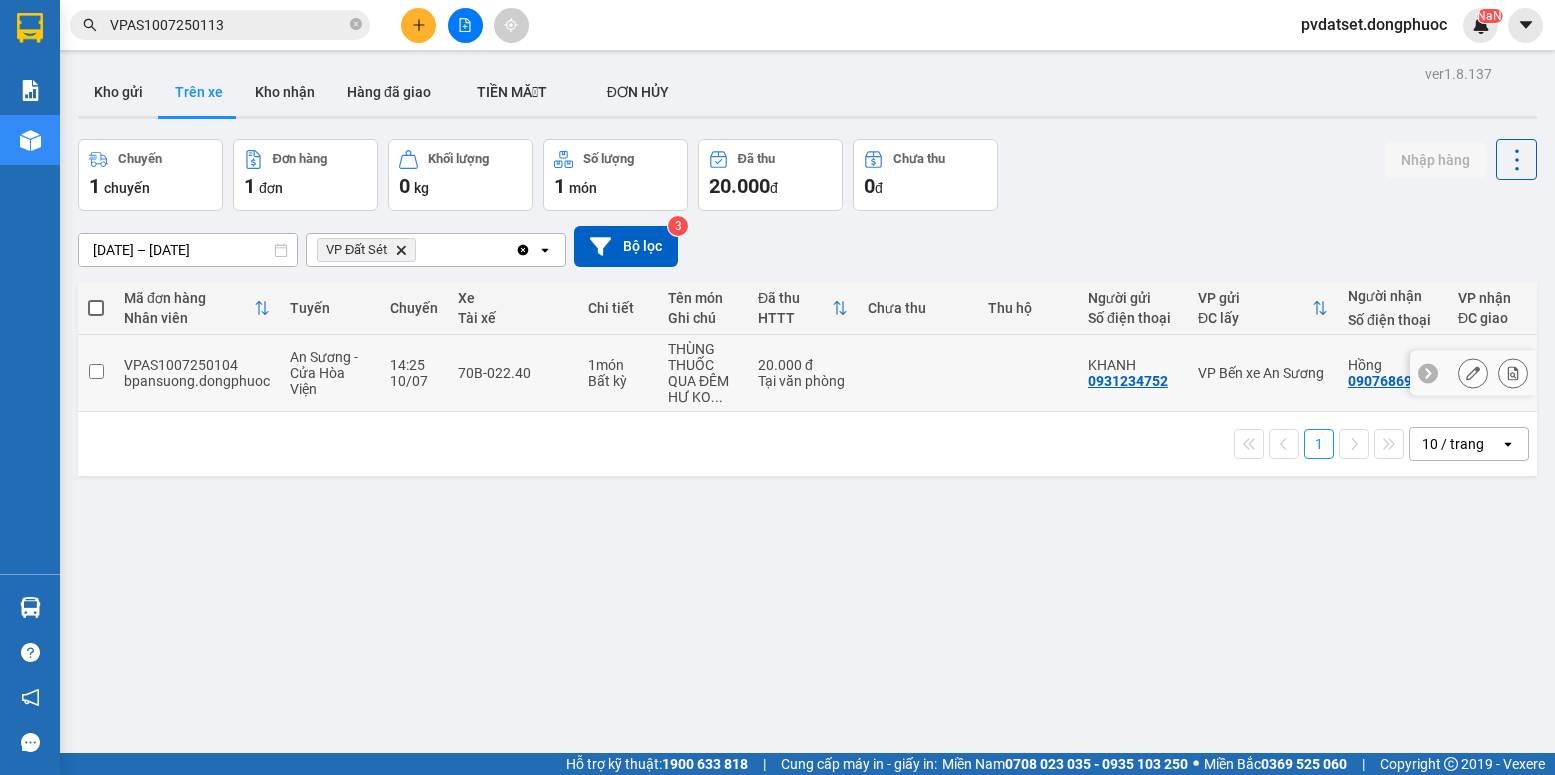 click at bounding box center [918, 373] 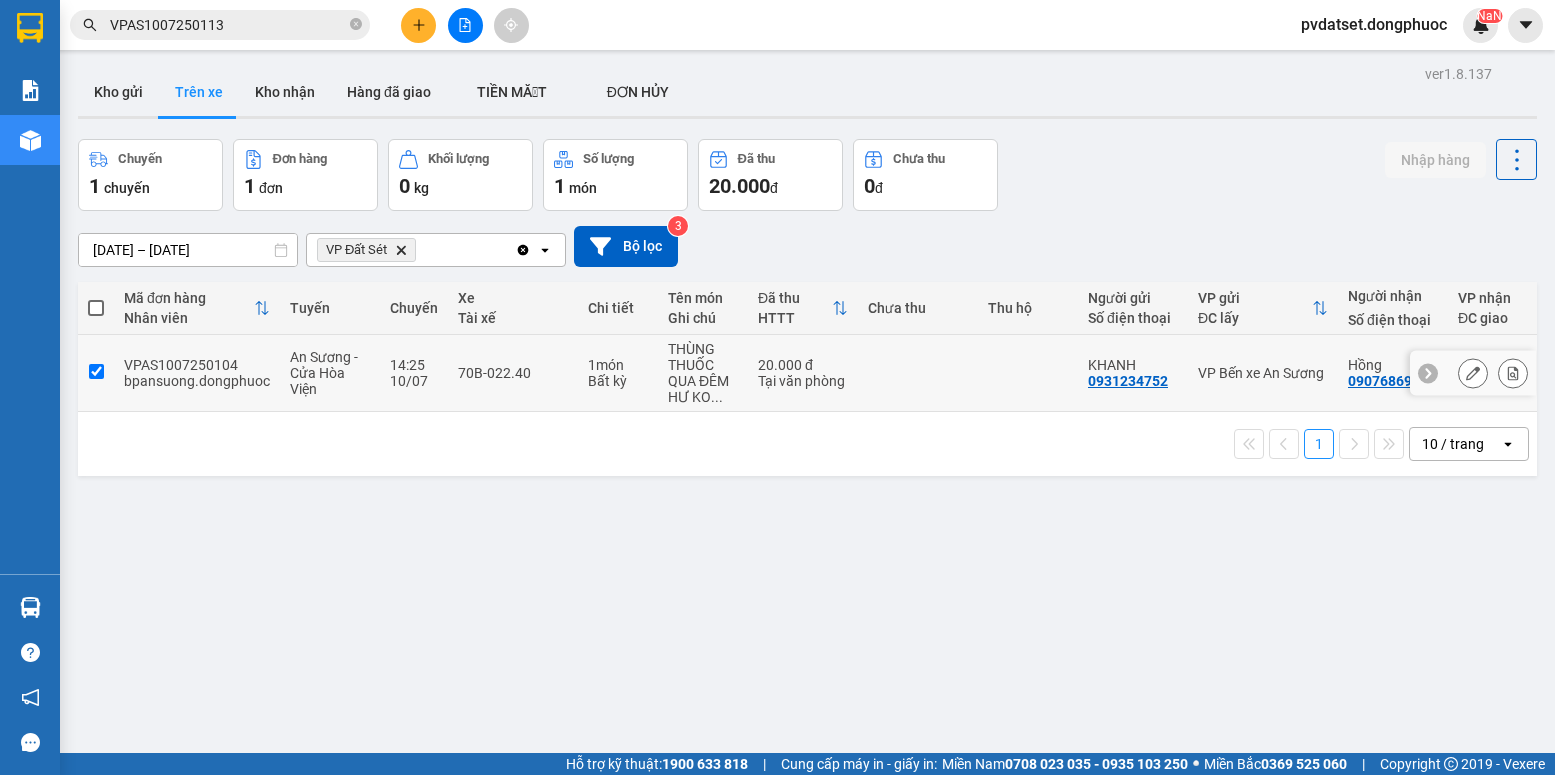 checkbox on "true" 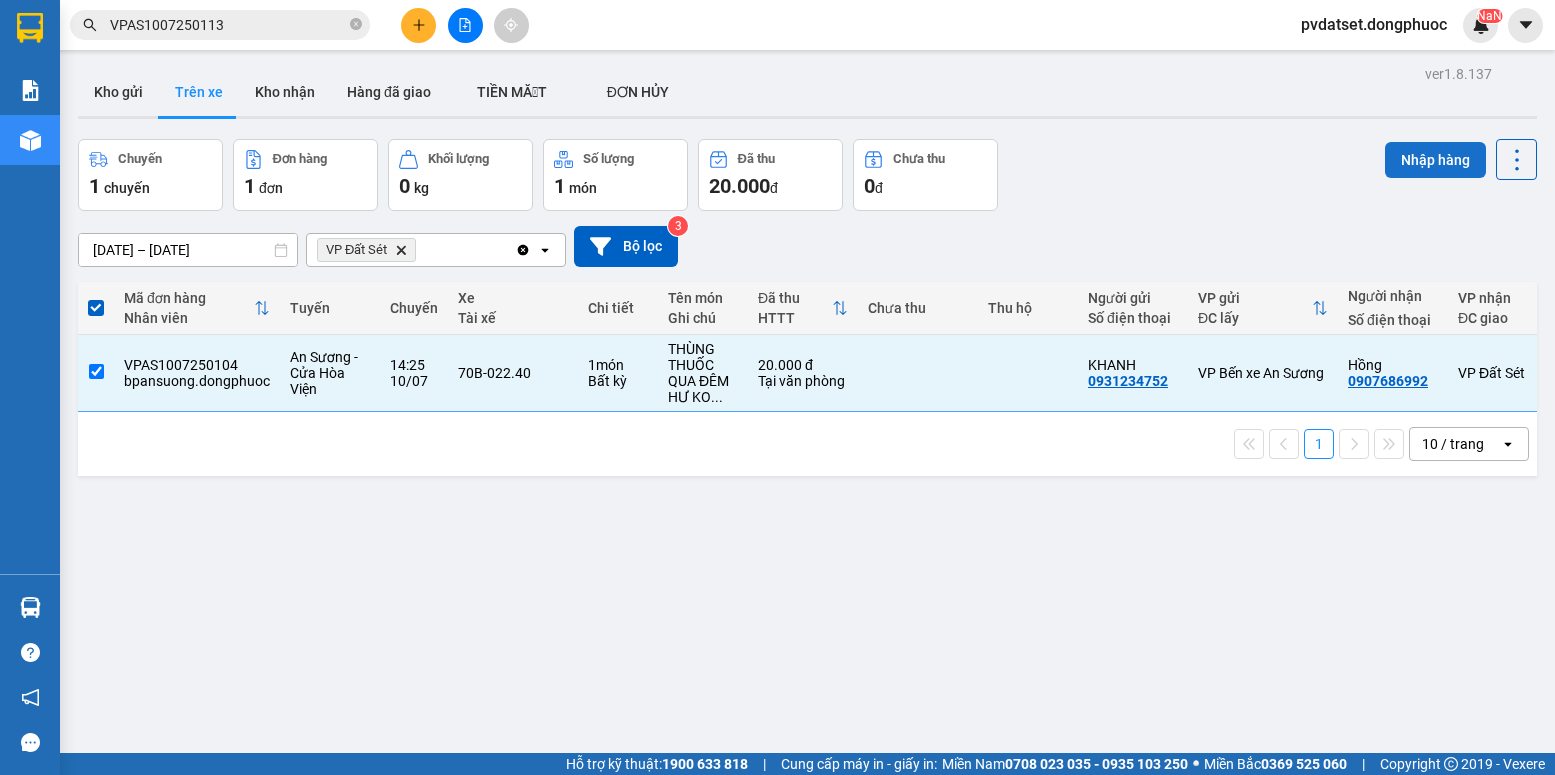 click on "Nhập hàng" at bounding box center [1435, 160] 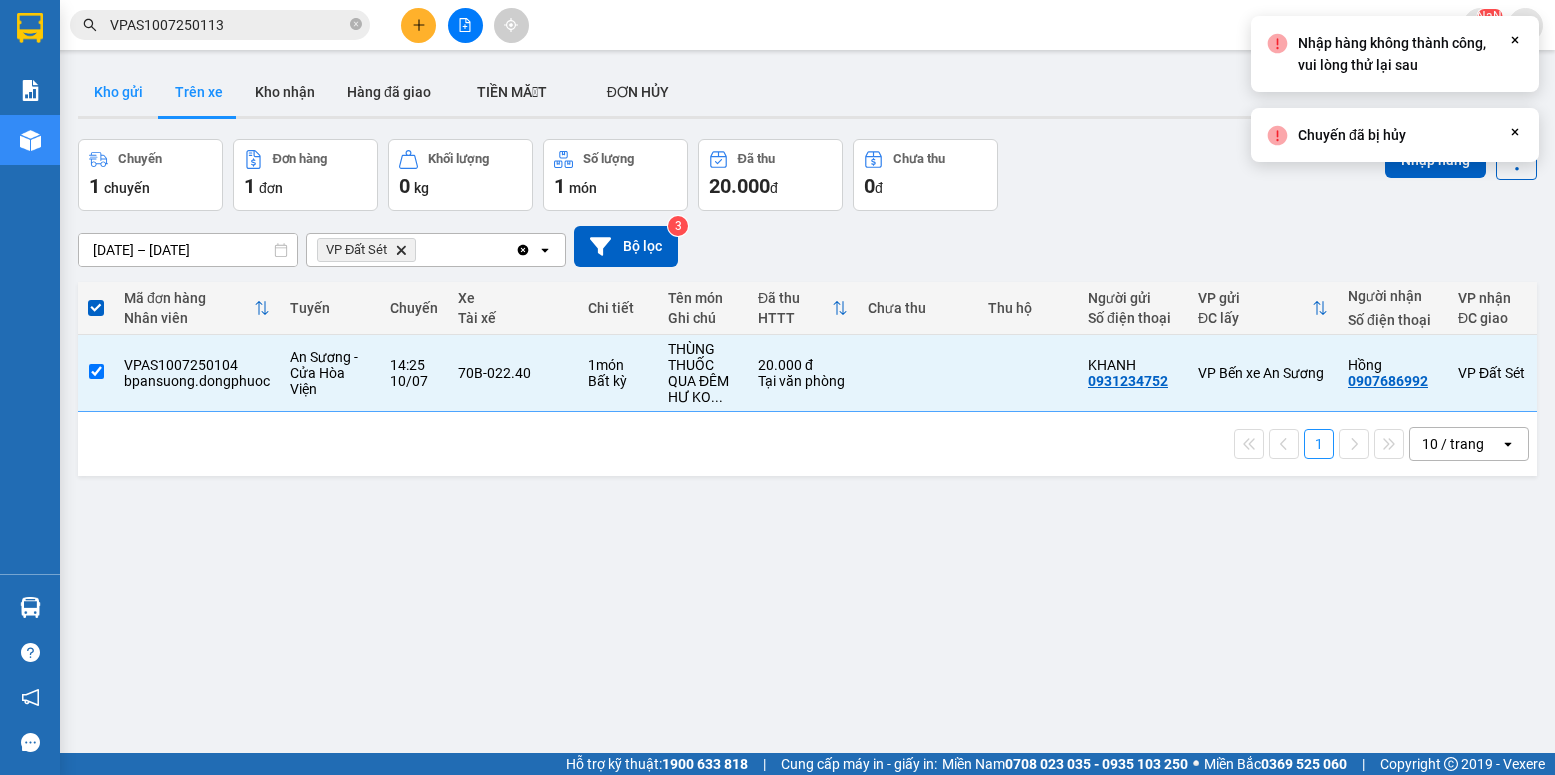 click on "Kho gửi" at bounding box center [118, 92] 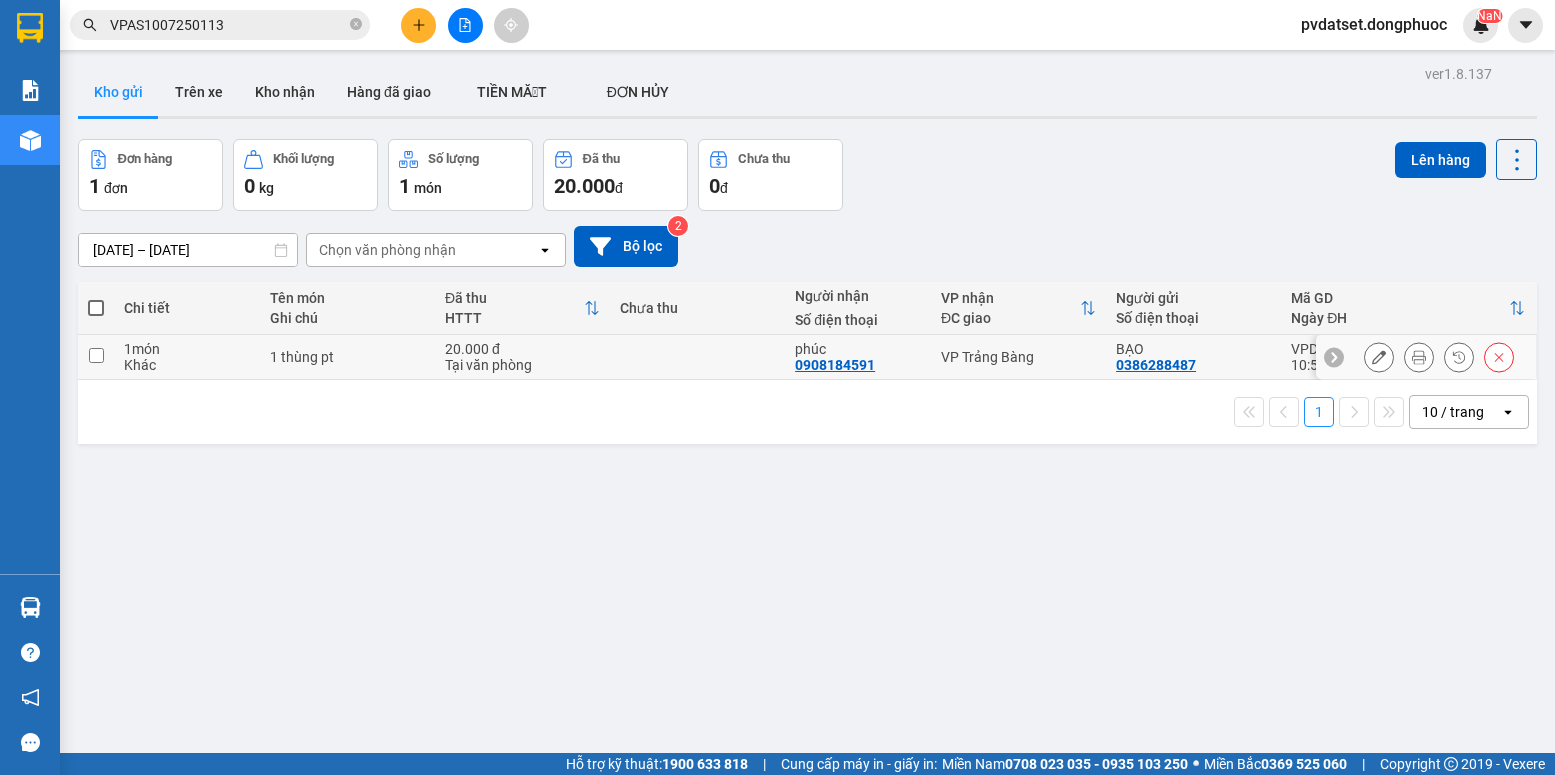 click on "VP Trảng Bàng" at bounding box center [1018, 357] 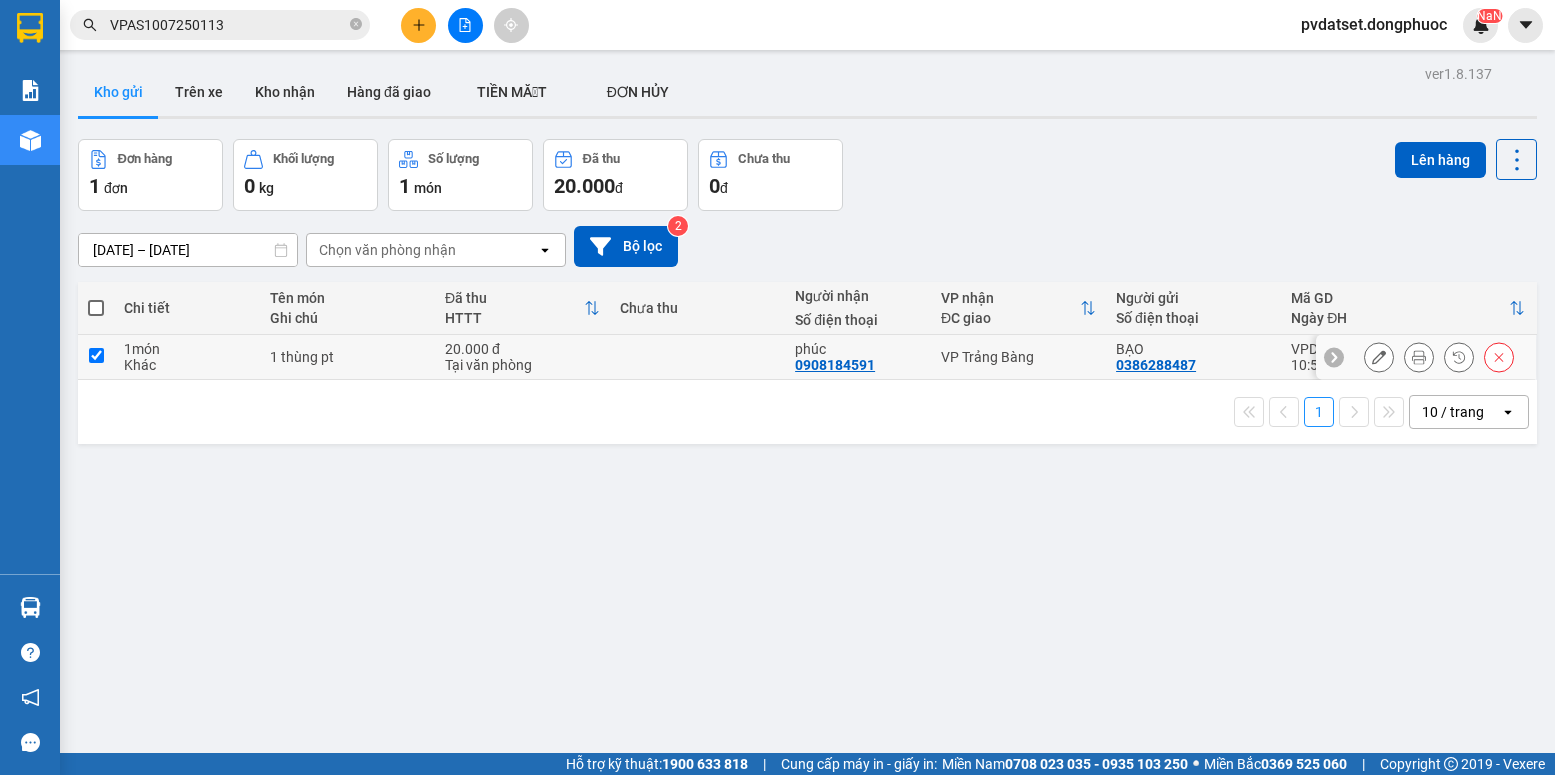checkbox on "true" 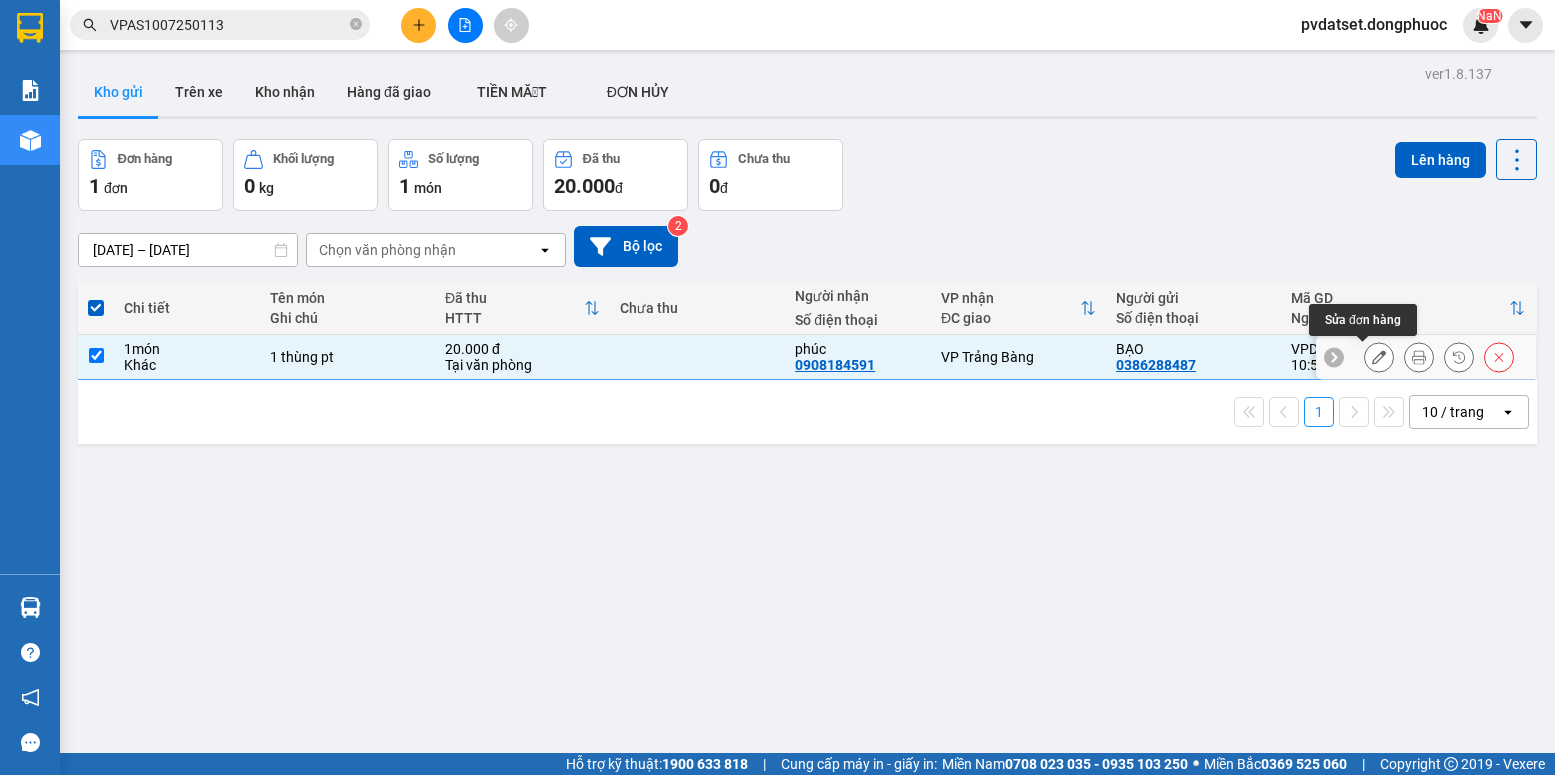 click 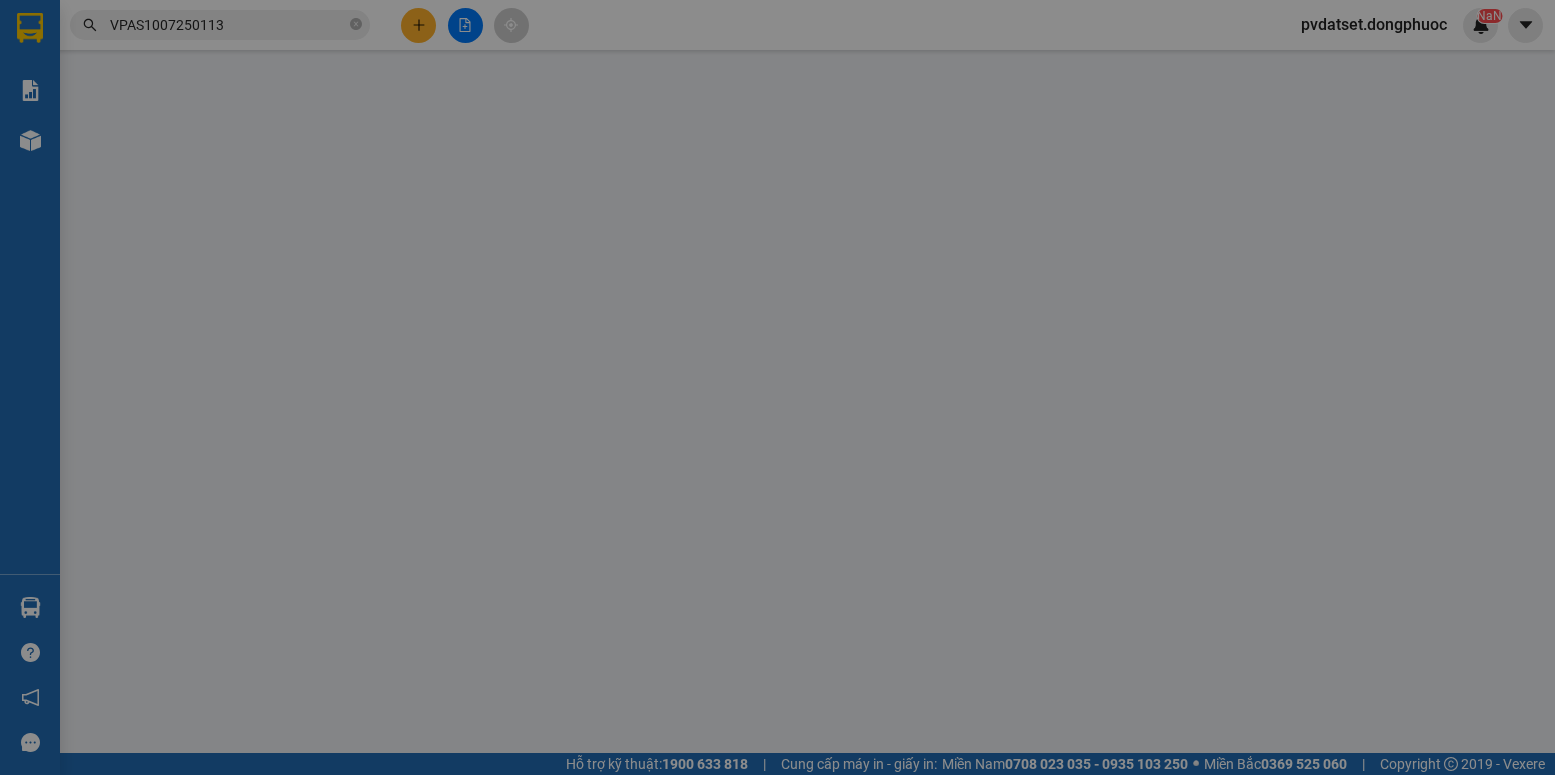 type on "0386288487" 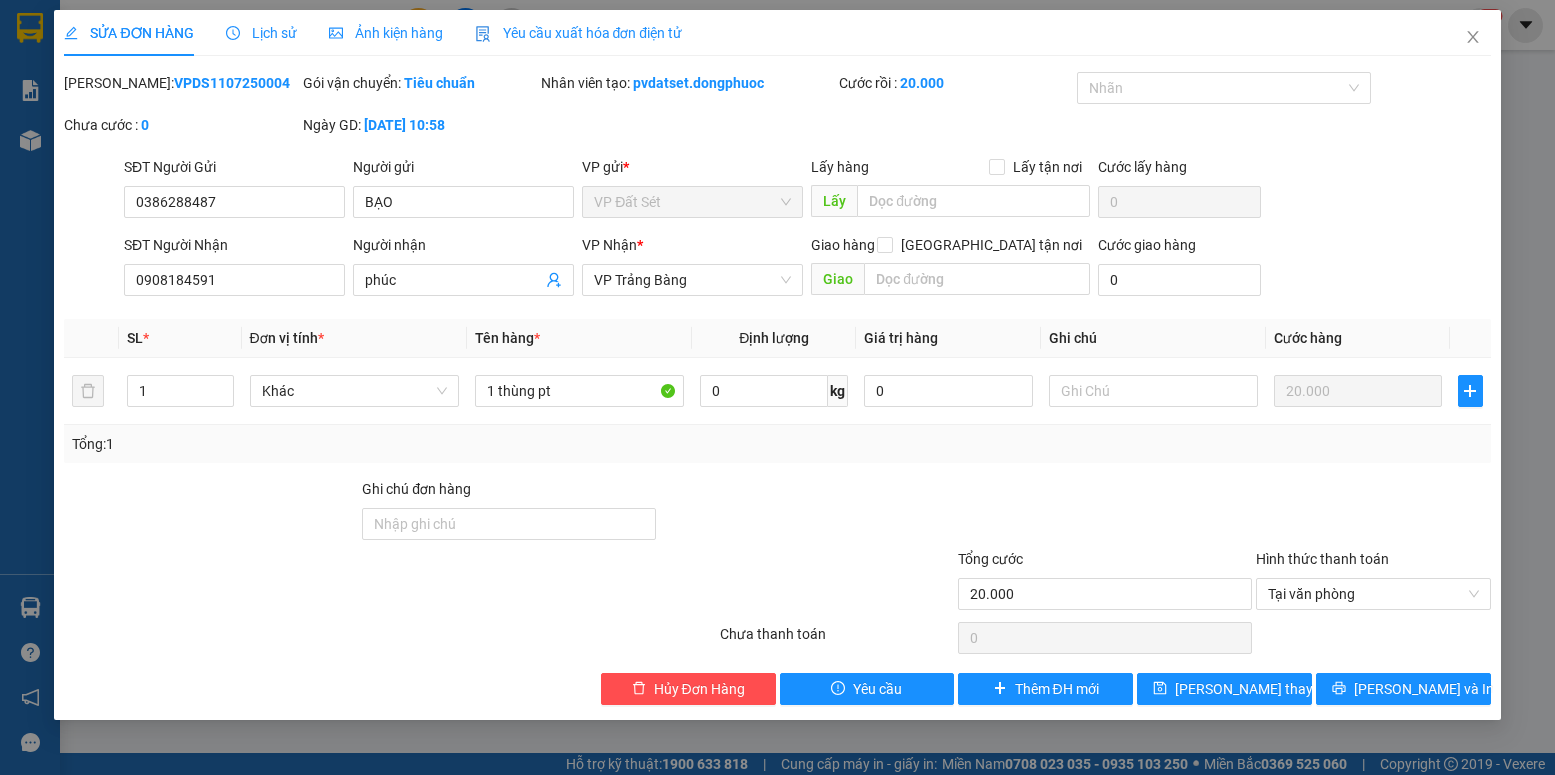 click on "SỬA ĐƠN HÀNG Lịch sử Ảnh kiện hàng Yêu cầu xuất hóa đơn điện tử Total Paid Fee 20.000 Total UnPaid Fee 0 Cash Collection Total Fee Mã ĐH:  VPDS1107250004 Gói vận chuyển:   Tiêu chuẩn Nhân viên tạo:   pvdatset.dongphuoc Cước rồi :   20.000   Nhãn Chưa cước :   0 Ngày GD:   11-07-2025 lúc 10:58 SĐT Người Gửi 0386288487 Người gửi BẠO VP gửi  * VP Đất Sét Lấy hàng Lấy tận nơi Lấy Cước lấy hàng 0 SĐT Người Nhận 0908184591 Người nhận phúc VP Nhận  * VP Trảng Bàng Giao hàng Giao tận nơi Giao Cước giao hàng 0 SL  * Đơn vị tính  * Tên hàng  * Định lượng Giá trị hàng Ghi chú Cước hàng                   1 Khác 1 thùng pt 0 kg 0 20.000 Tổng:  1 Ghi chú đơn hàng Tổng cước 20.000 Hình thức thanh toán Tại văn phòng Số tiền thu trước 20.000 Chọn HT Thanh Toán Chưa thanh toán 0 Chọn HT Thanh Toán Hủy Đơn Hàng Yêu cầu Thêm ĐH mới" at bounding box center (777, 387) 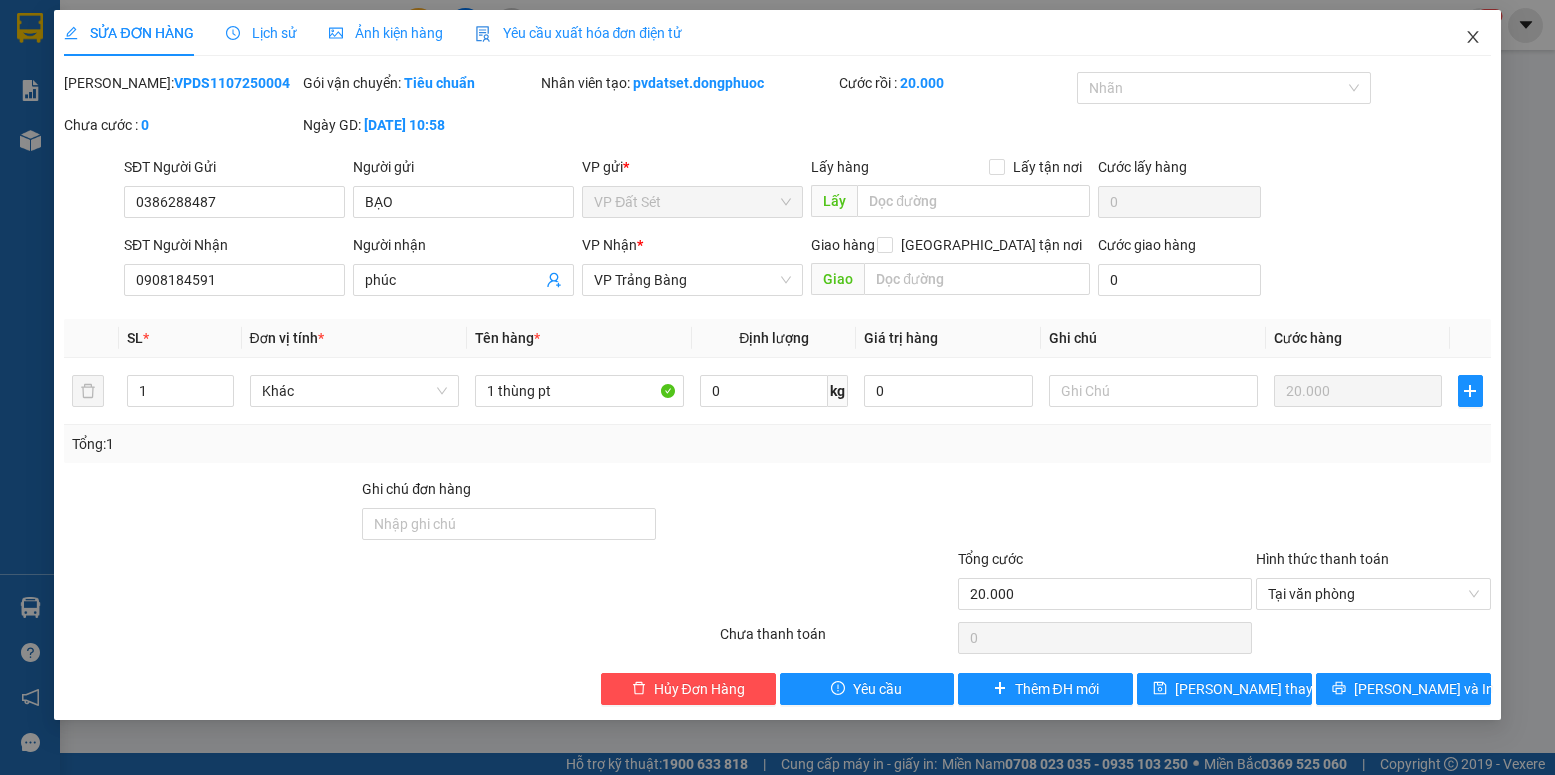 click 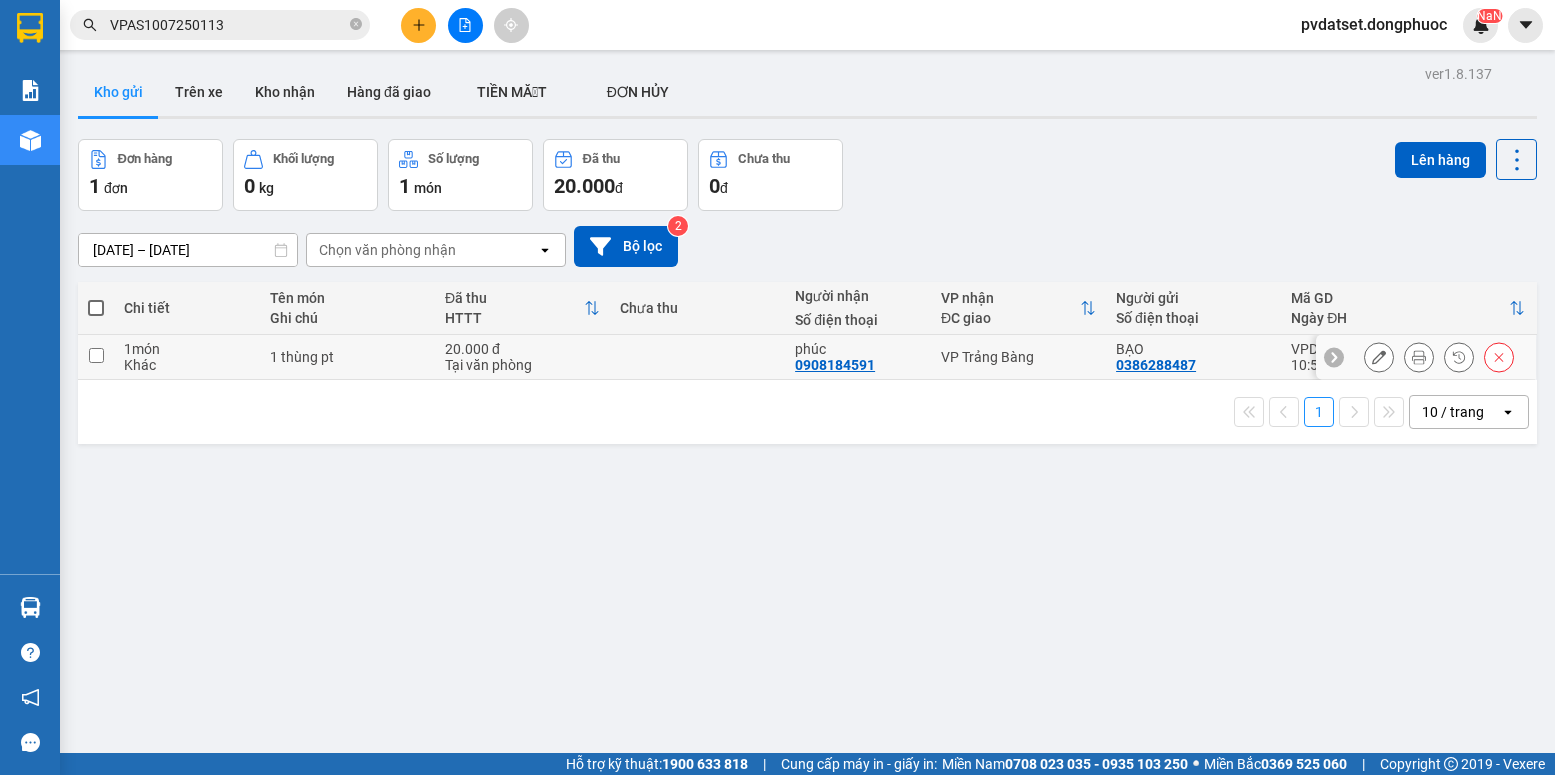 click on "1  món Khác 1 thùng pt 20.000 đ Tại văn phòng phúc  0908184591 VP Trảng Bàng BẠO 0386288487 VPDS1107250004 10:58 11/07" at bounding box center [807, 357] 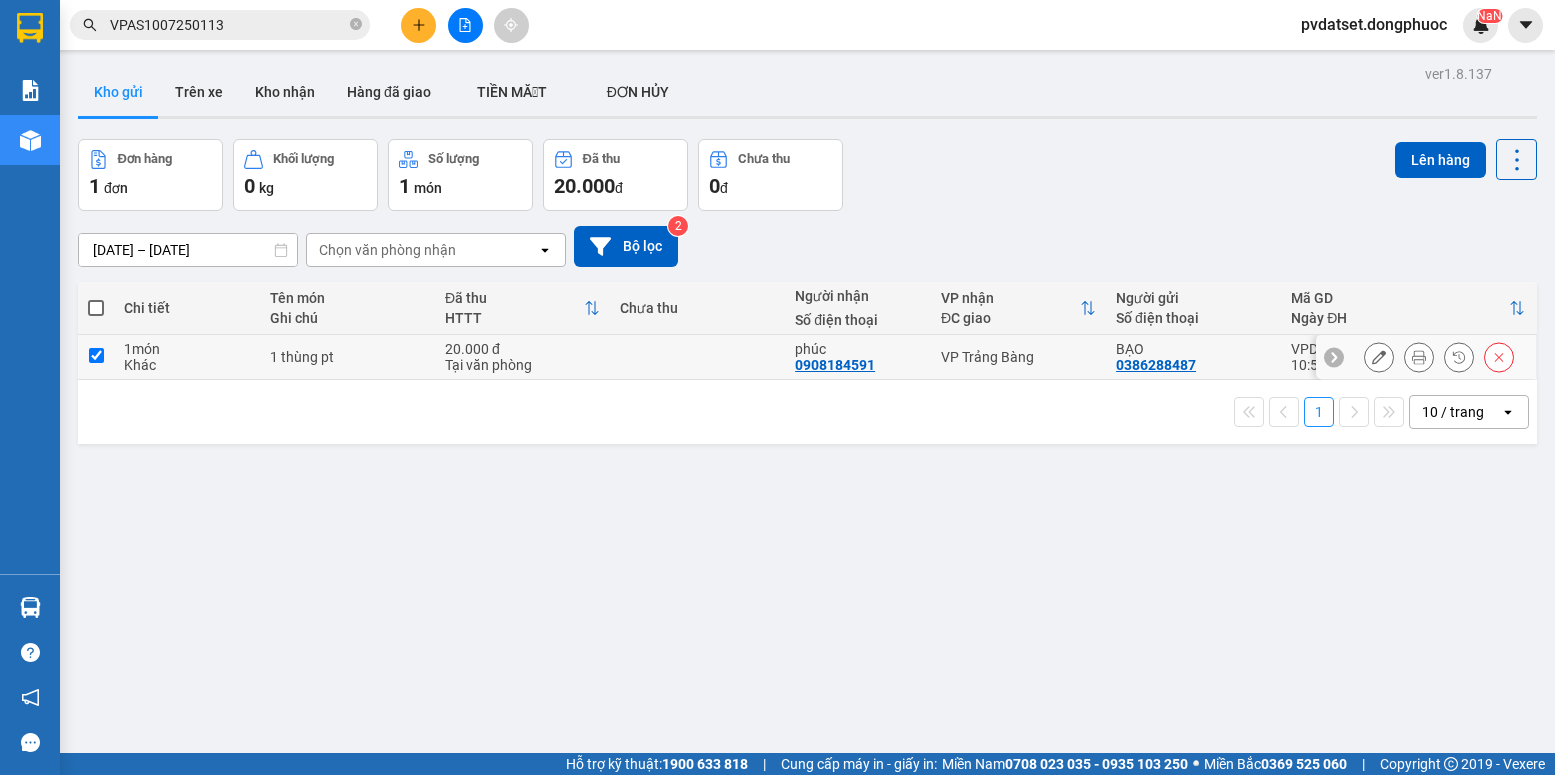 checkbox on "true" 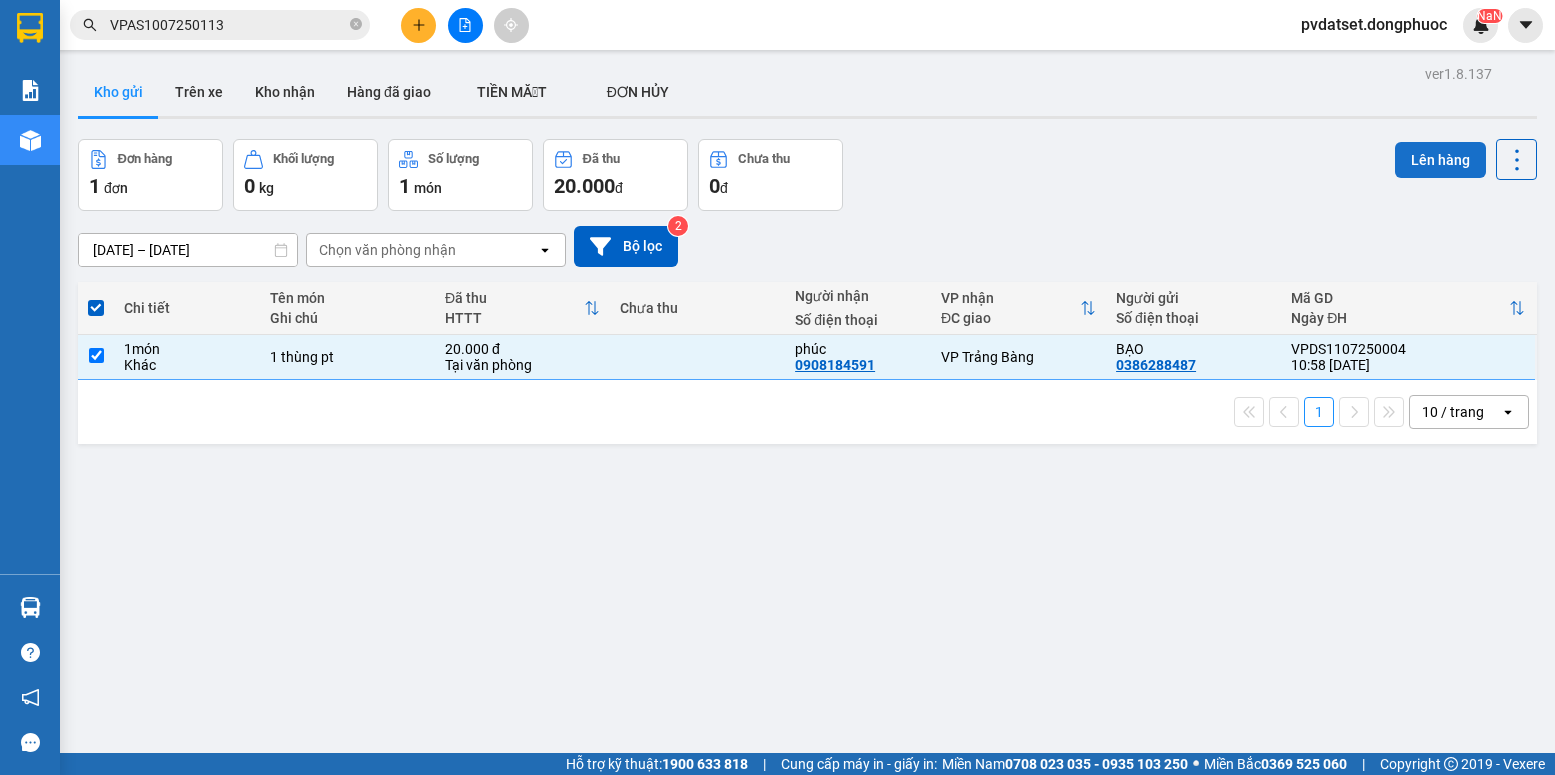 click on "Lên hàng" at bounding box center [1440, 160] 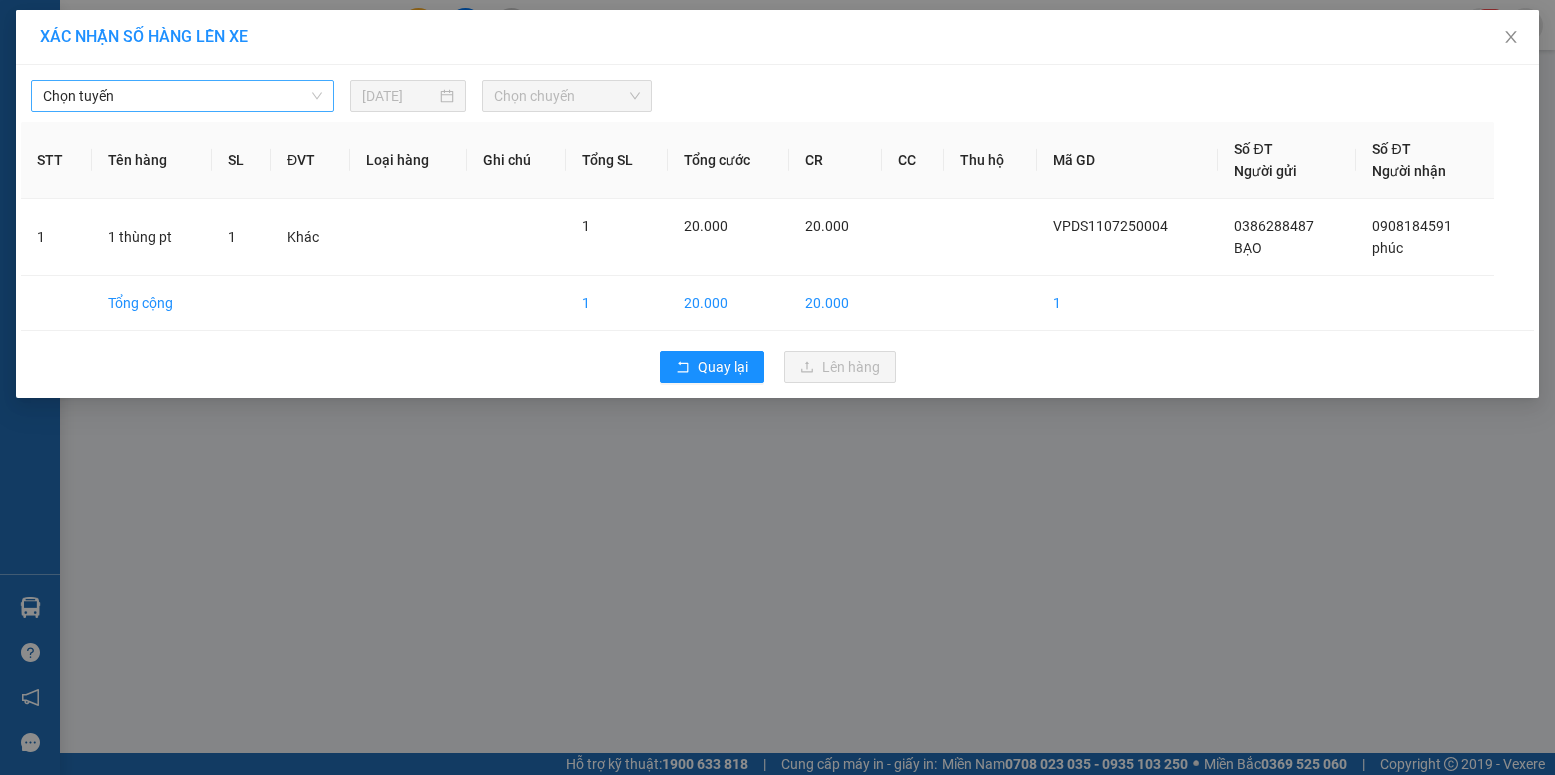 click on "Chọn tuyến" at bounding box center (182, 96) 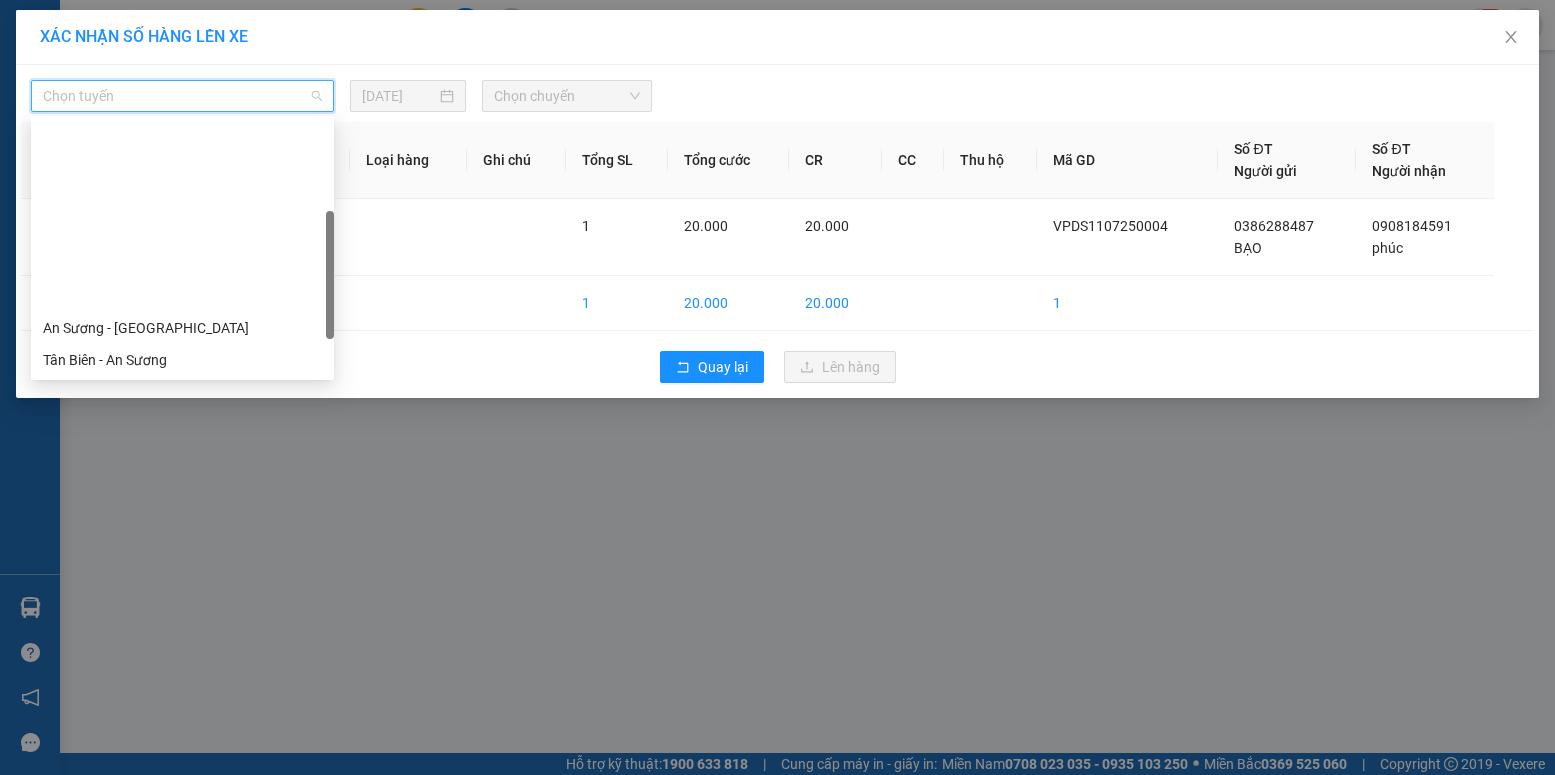 scroll, scrollTop: 200, scrollLeft: 0, axis: vertical 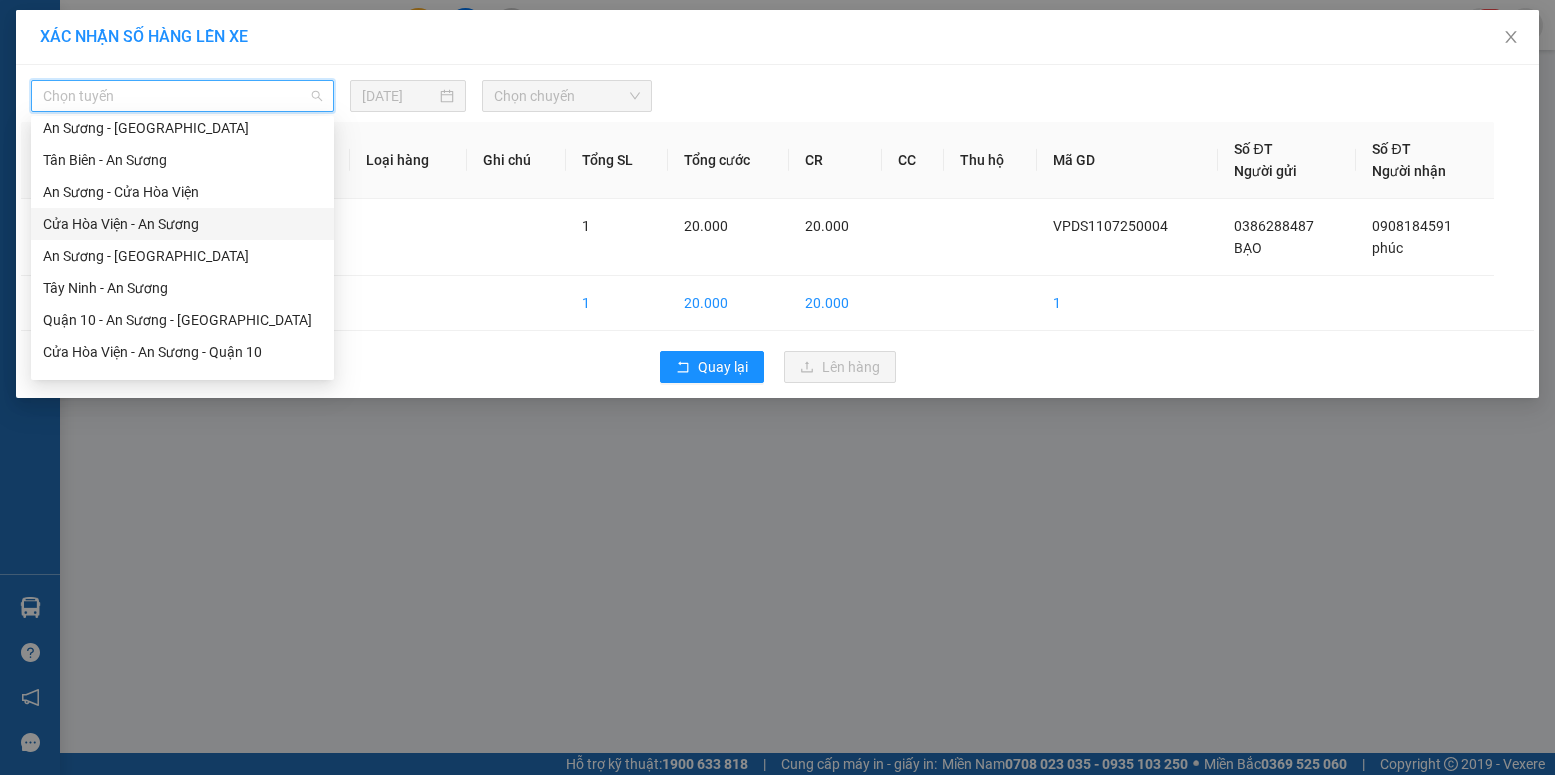 click on "Cửa Hòa Viện - An Sương" at bounding box center (182, 224) 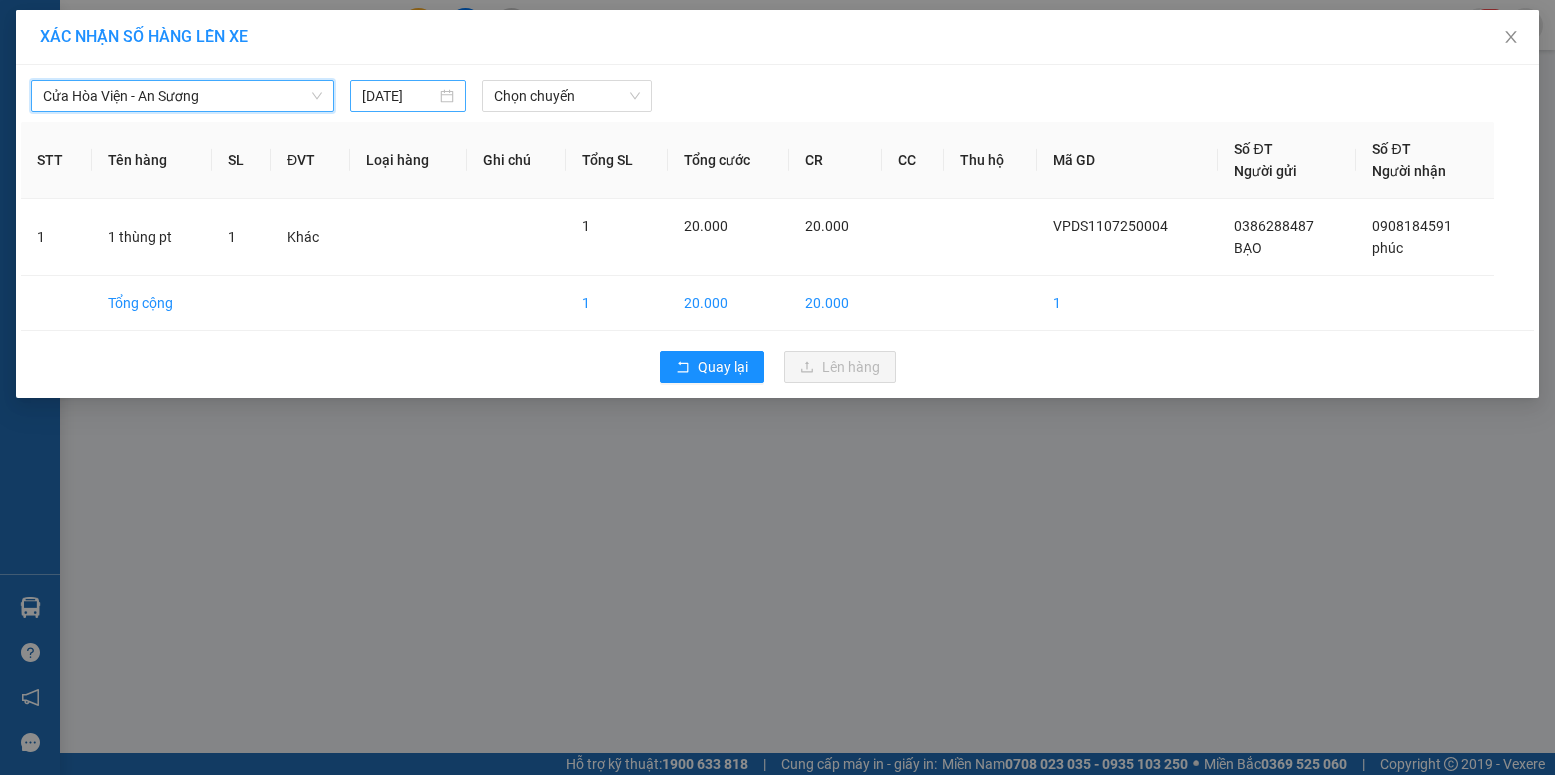click on "[DATE]" at bounding box center [408, 96] 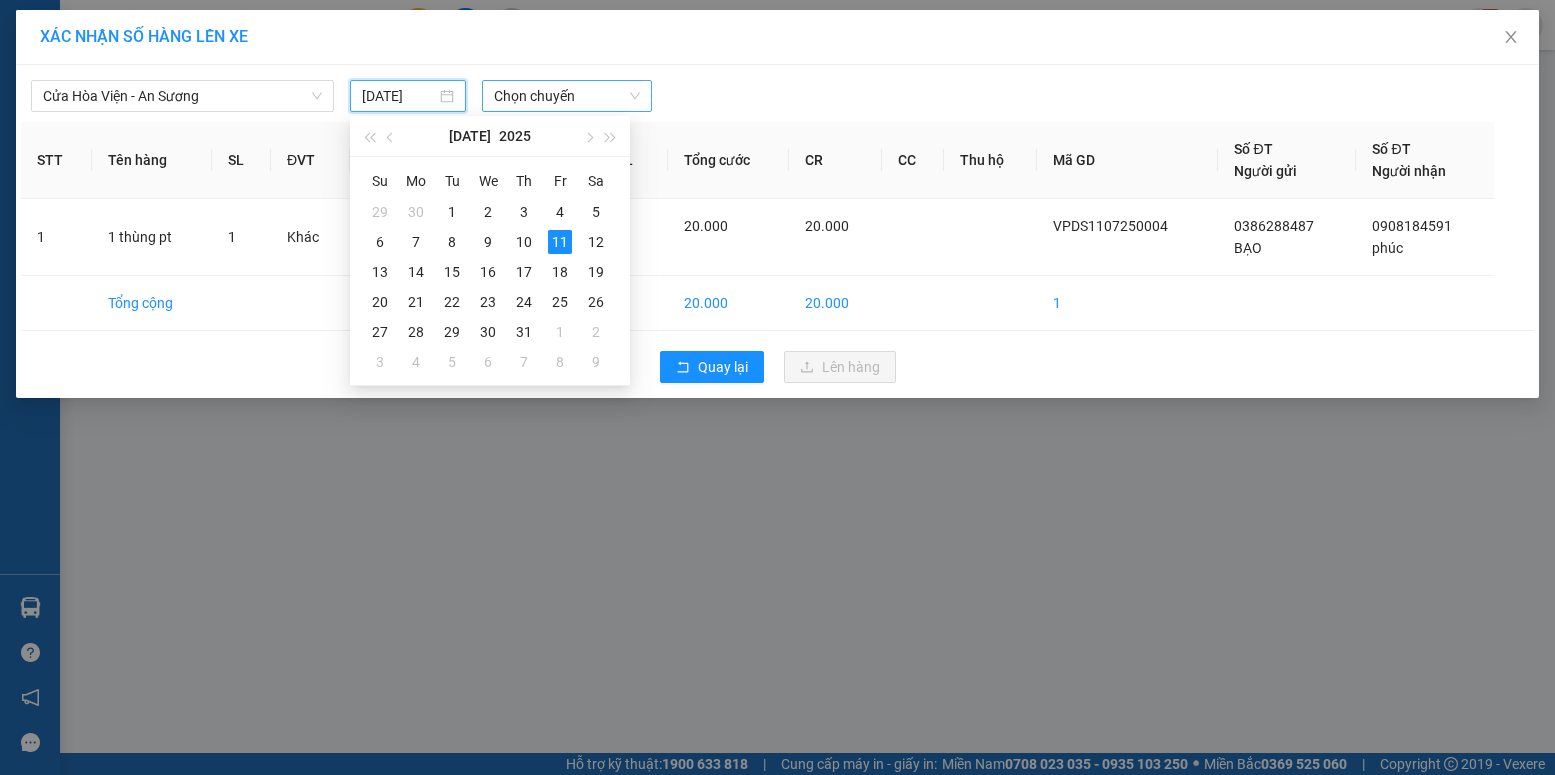 click on "Chọn chuyến" at bounding box center [567, 96] 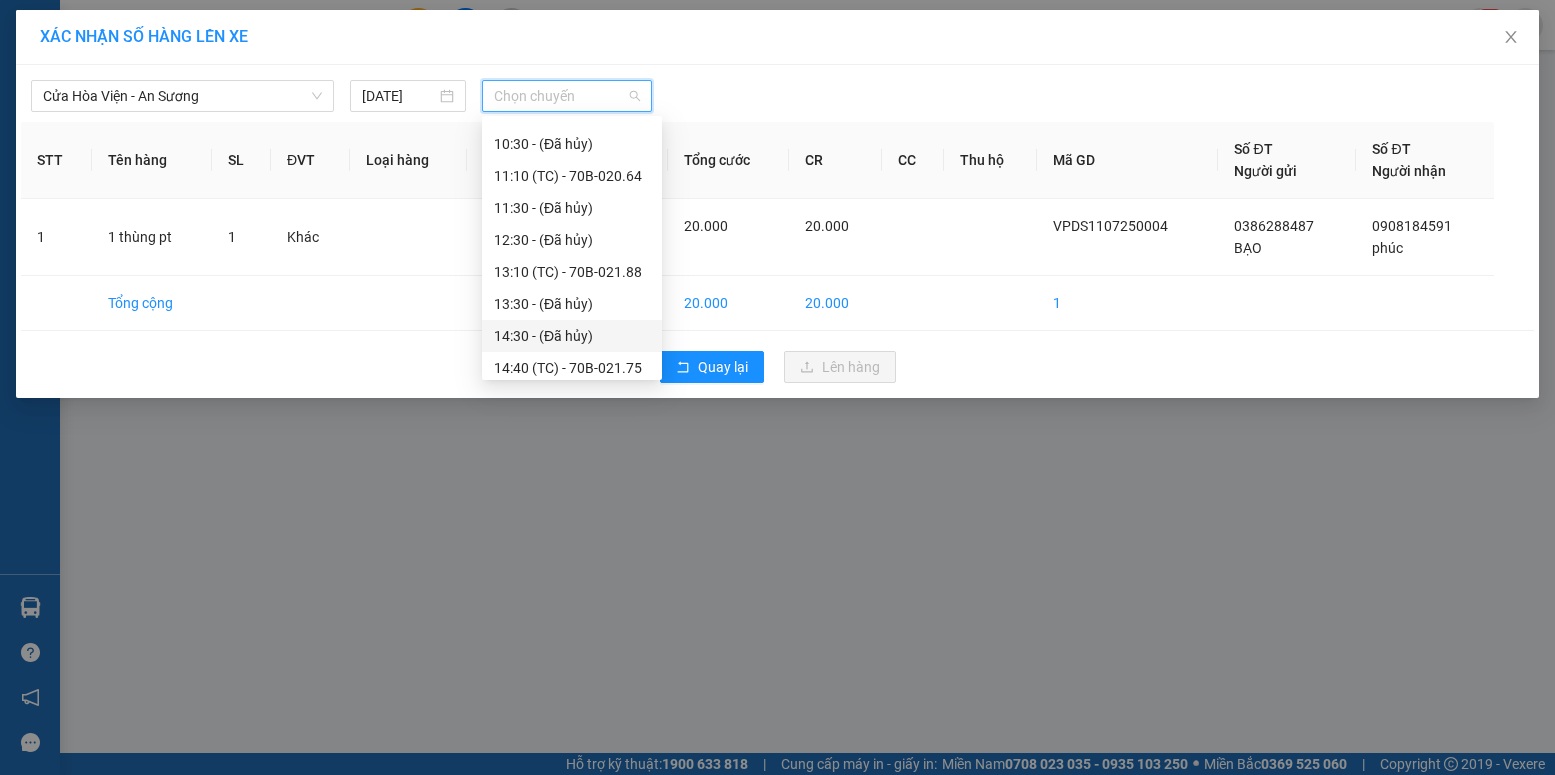 scroll, scrollTop: 504, scrollLeft: 0, axis: vertical 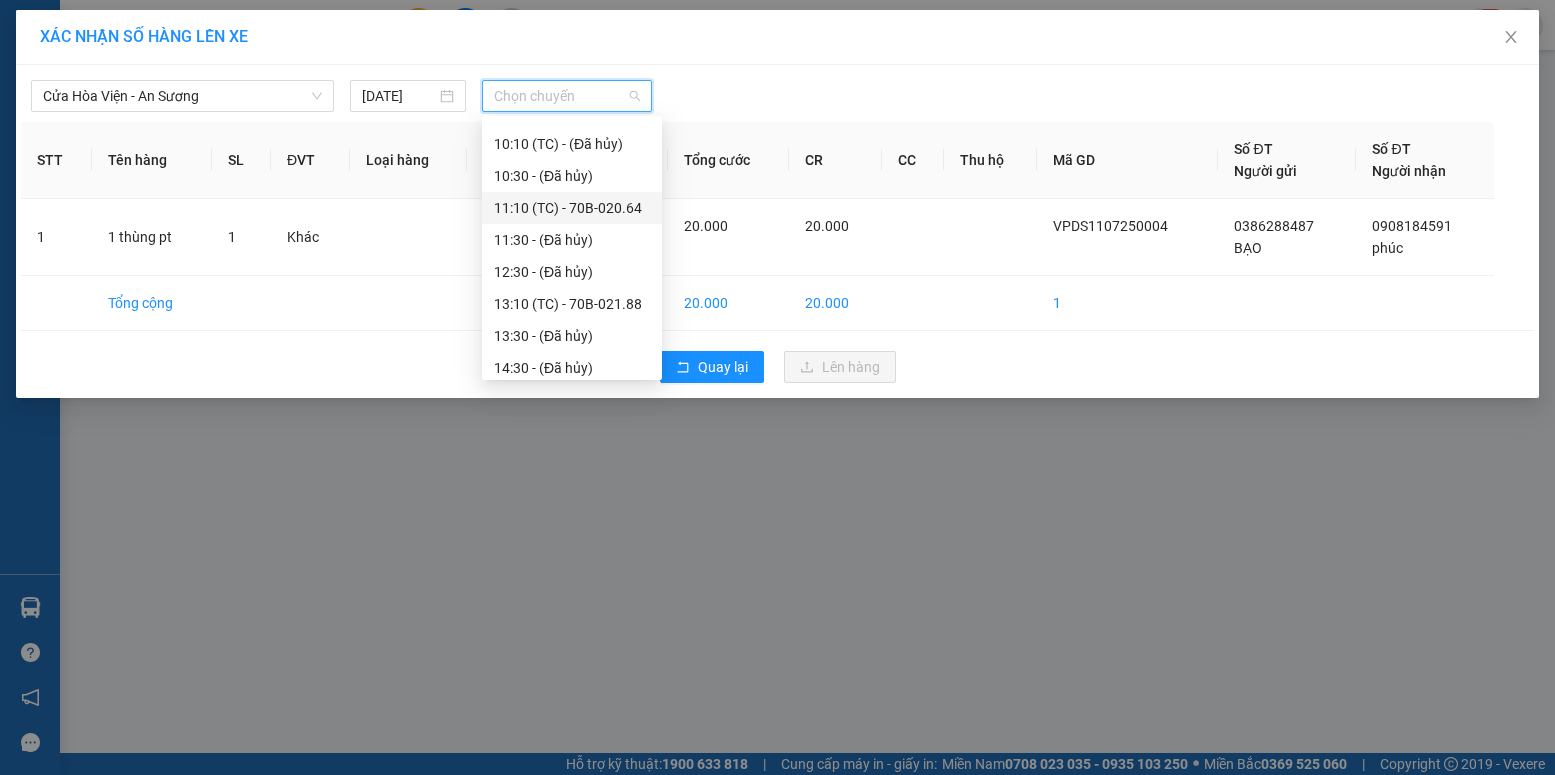 click on "11:10   (TC)   - 70B-020.64" at bounding box center [572, 208] 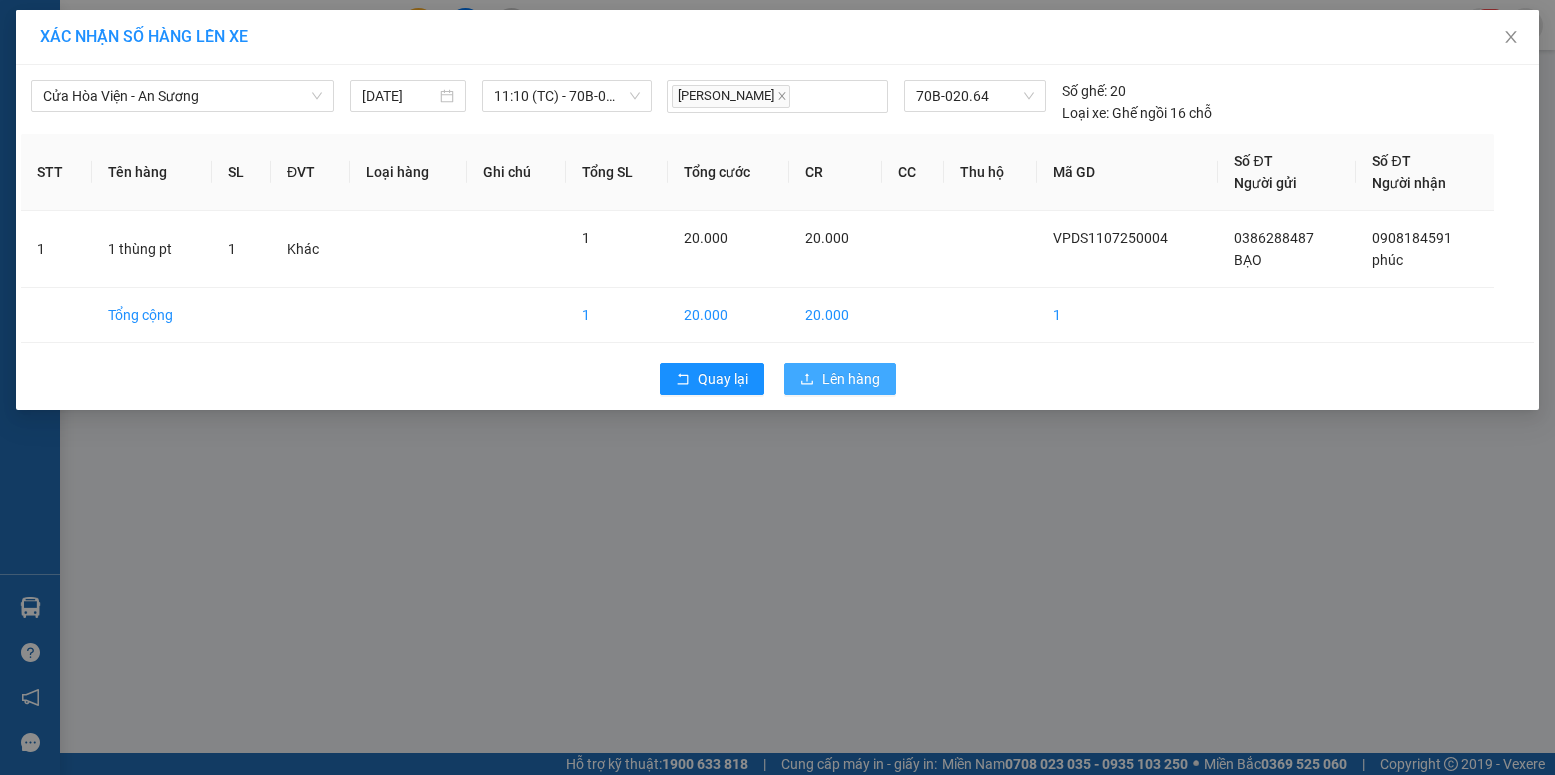 click on "Lên hàng" at bounding box center (851, 379) 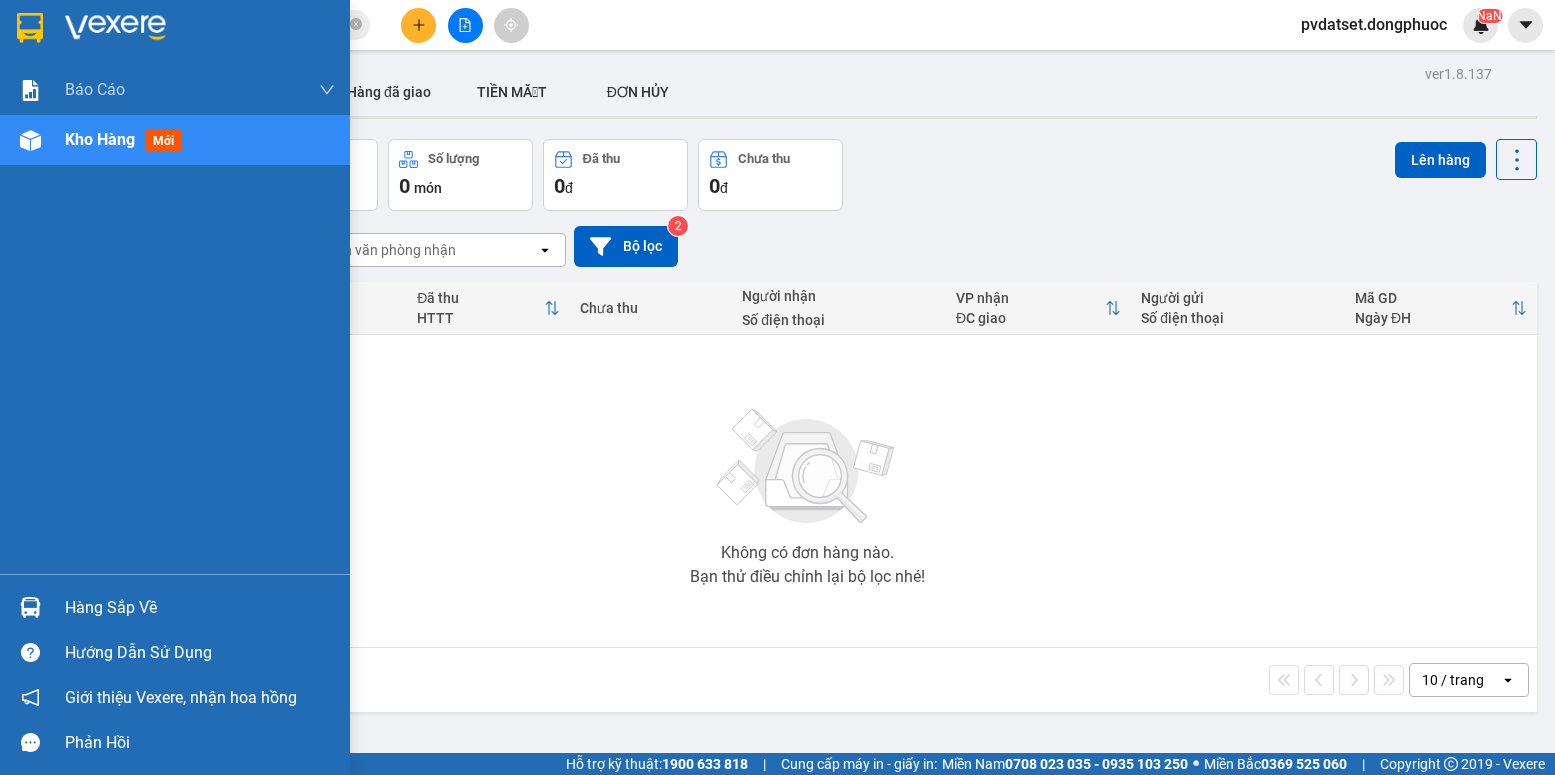 click on "Hàng sắp về" at bounding box center (175, 607) 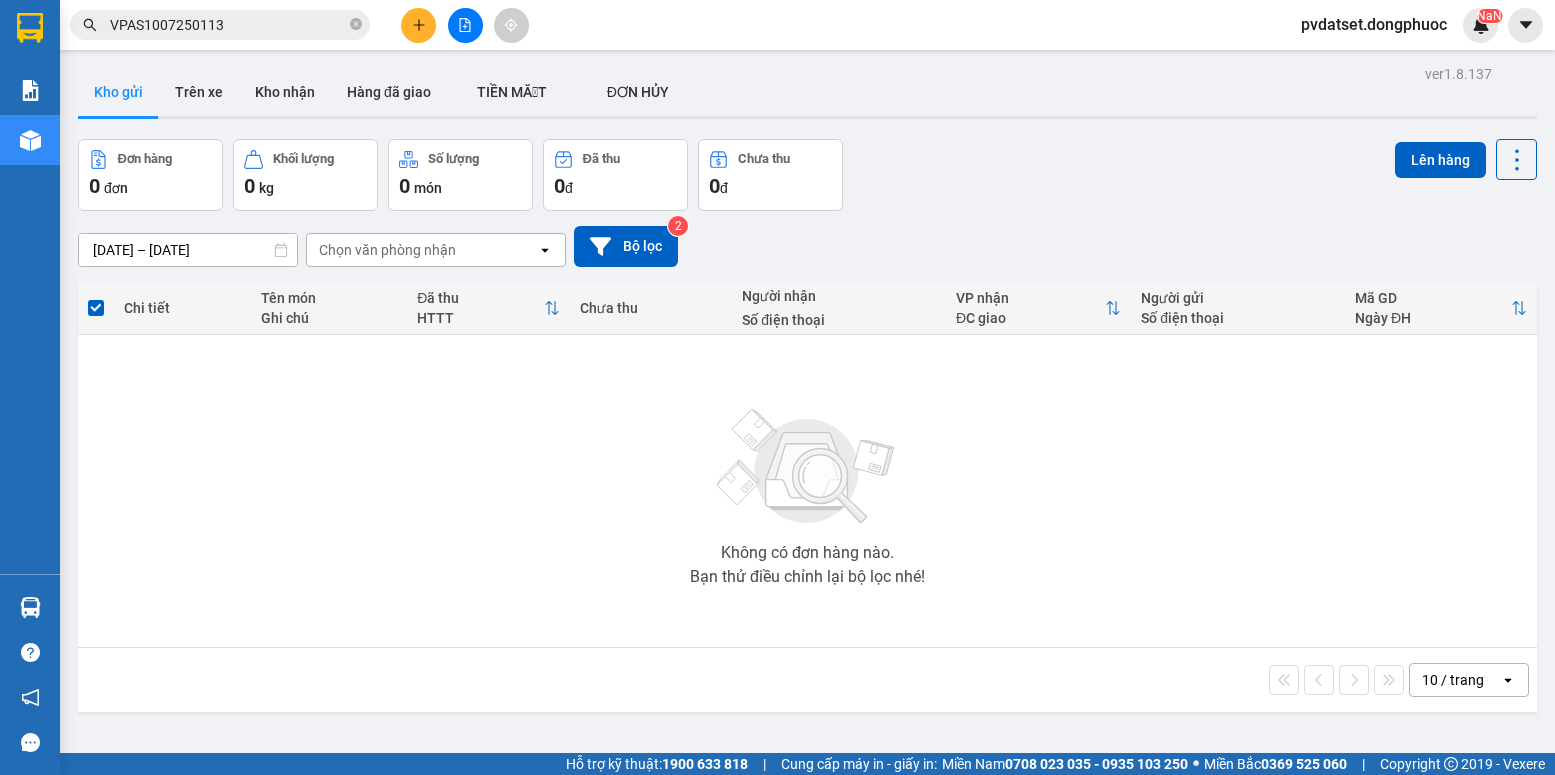 click on "Kết quả tìm kiếm ( 1 )  Bộ lọc  Ngày tạo đơn gần nhất Mã ĐH Trạng thái Món hàng Tổng cước Chưa cước Nhãn Người gửi VP Gửi Người nhận VP Nhận VPAS1007250113 14:37 [DATE] VP Gửi   HỘP NK SL:  1 20.000 0909193095 LAB TRƯỜNG AN VP Bến xe An Sương 0898982424 NK MỸ ANH 2 VP Đất Sét 1 VPAS1007250113 pvdatset.dongphuoc NaN     Báo cáo Mẫu 1: Báo cáo dòng tiền  Mẫu 1: Báo cáo dòng tiền theo nhân viên Mẫu 1: Báo cáo dòng tiền theo nhân viên (VP) Mẫu 2: Doanh số tạo đơn theo Văn phòng, nhân viên - Trạm     Kho hàng mới Hàng sắp về Hướng dẫn sử dụng Giới thiệu Vexere, nhận hoa hồng Phản hồi Phần mềm hỗ trợ bạn tốt chứ? ver  1.8.137 Kho gửi Trên xe Kho nhận Hàng đã giao TIỀN MẶT  ĐƠN HỦY Đơn hàng 0 đơn Khối lượng 0 kg Số lượng 0 món Đã thu 0  đ Chưa thu 0  đ Lên hàng [DATE] – [DATE] Chọn văn phòng nhận open 2 HTTT |" at bounding box center [777, 387] 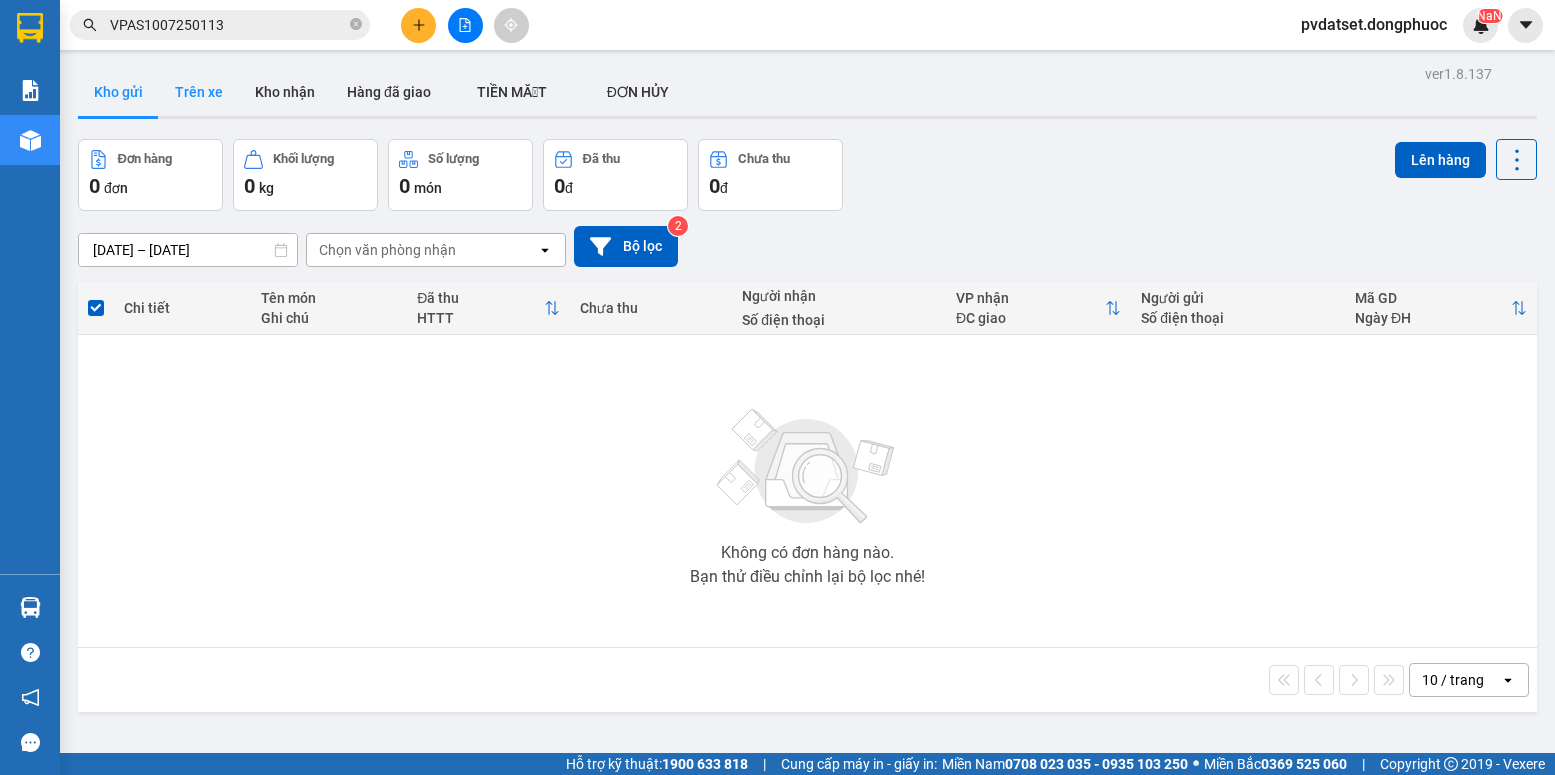 click on "Trên xe" at bounding box center [199, 92] 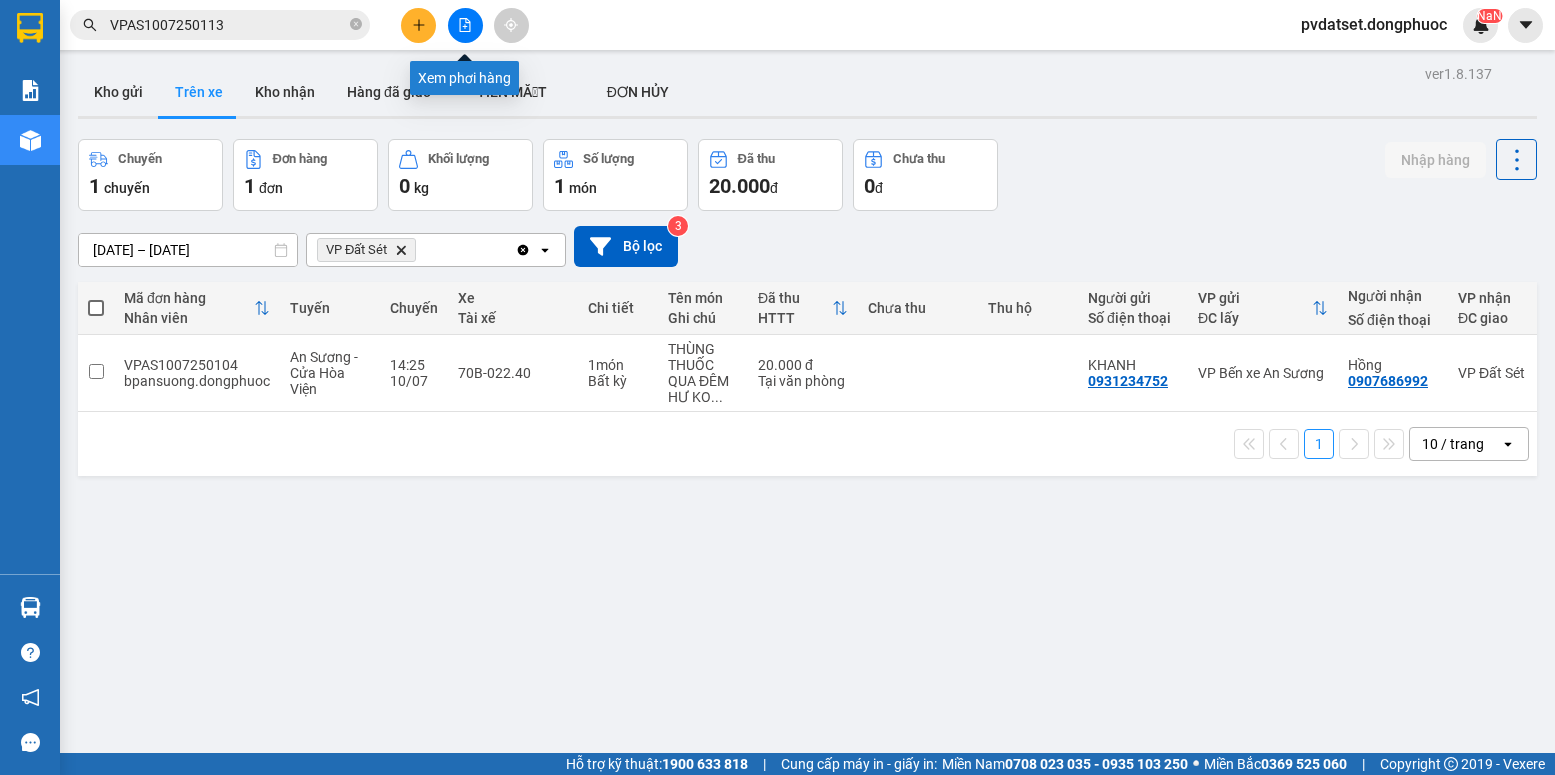 click at bounding box center (465, 25) 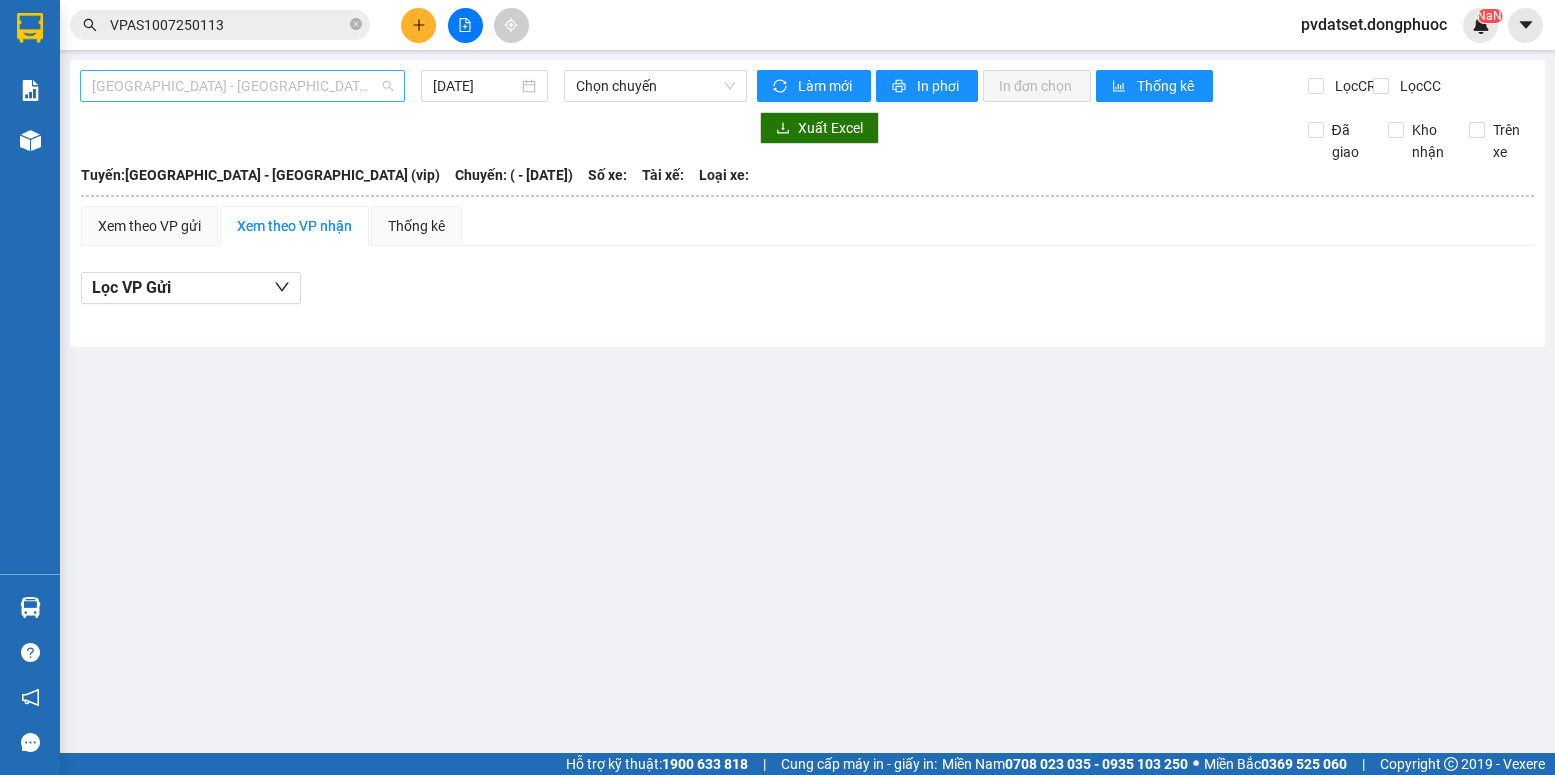 click on "[GEOGRAPHIC_DATA] - [GEOGRAPHIC_DATA] (vip)" at bounding box center (242, 86) 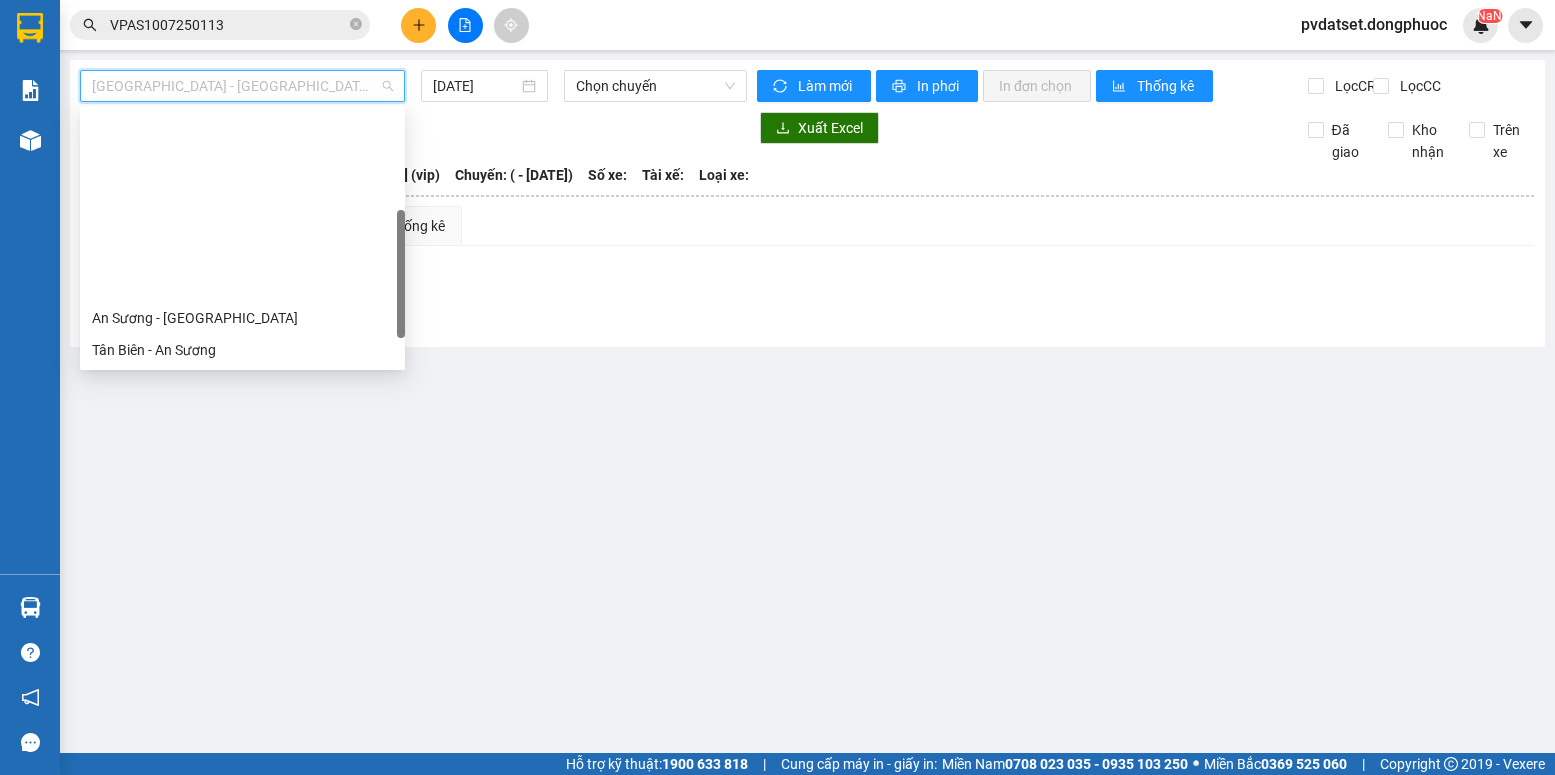 scroll, scrollTop: 200, scrollLeft: 0, axis: vertical 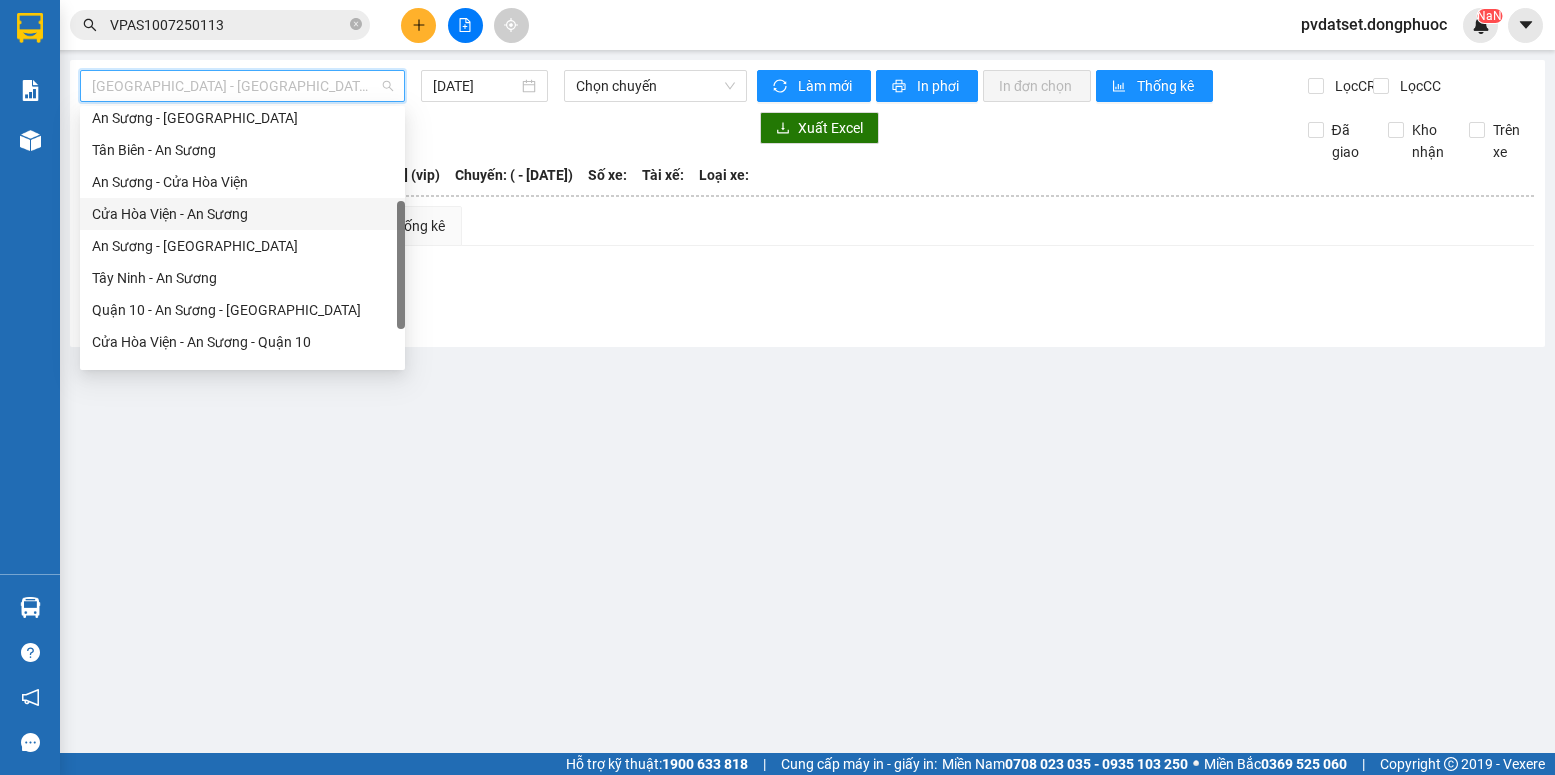 click on "Cửa Hòa Viện - An Sương" at bounding box center [242, 214] 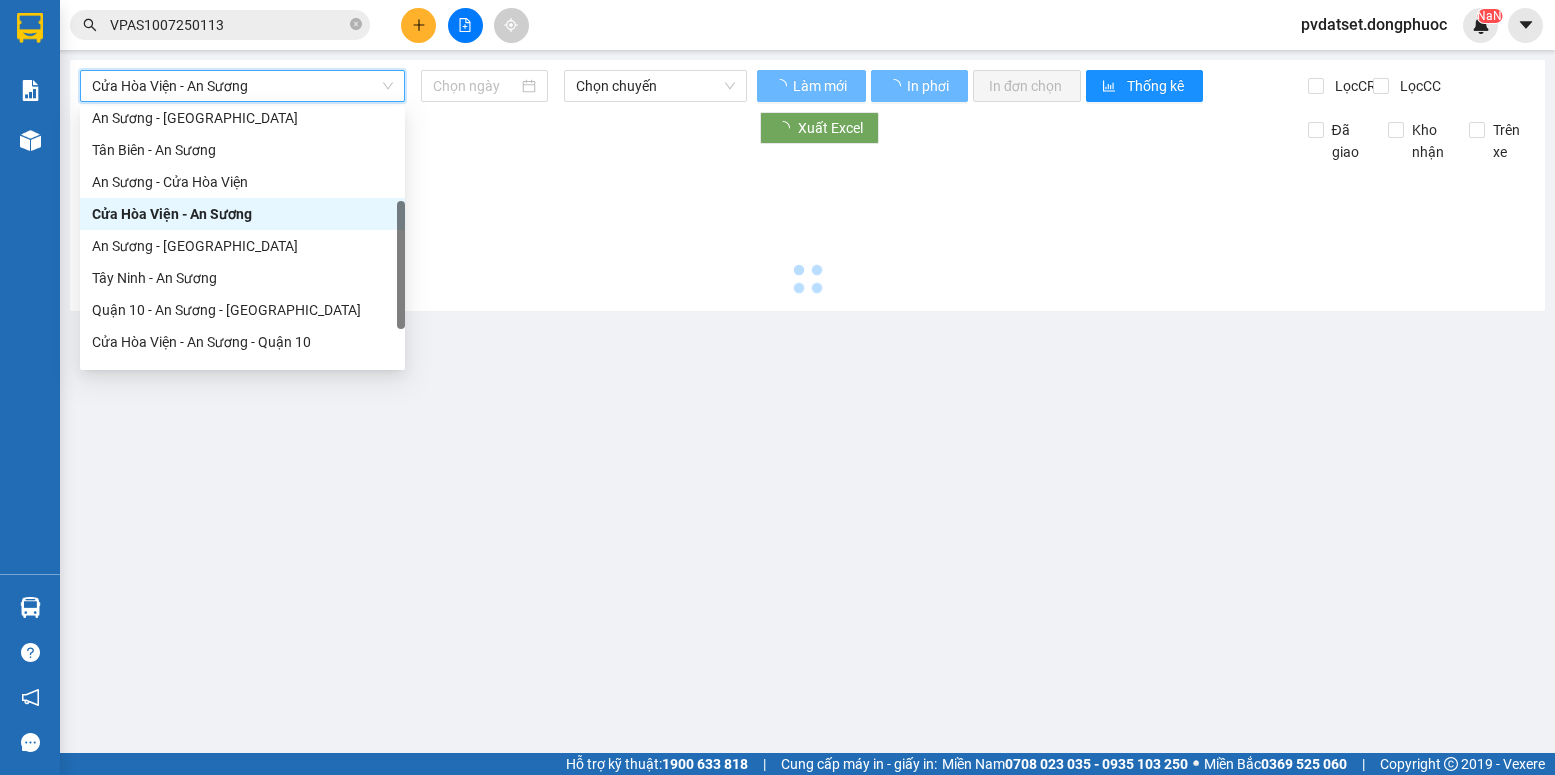 type on "[DATE]" 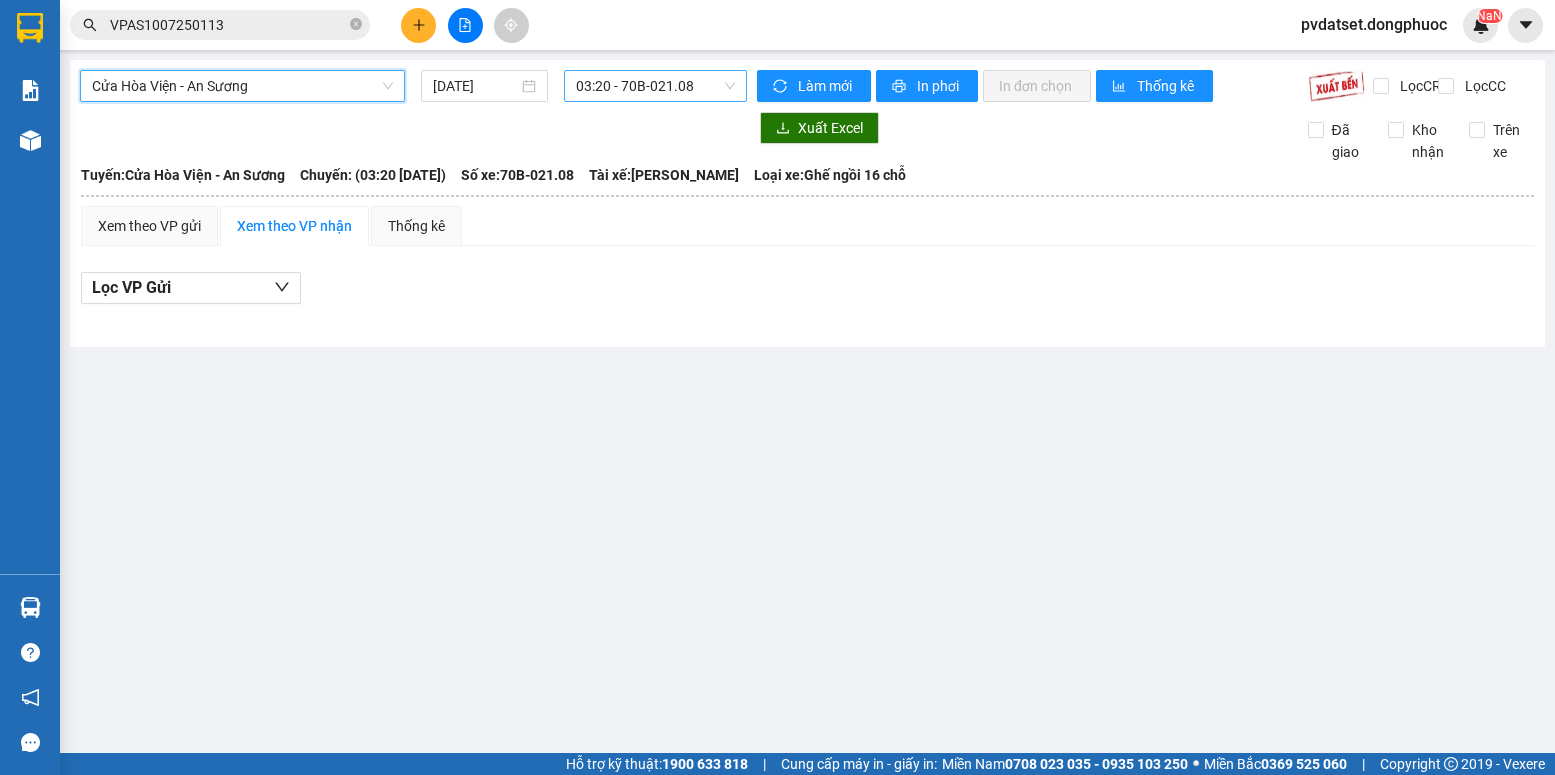 click on "03:20     - 70B-021.08" at bounding box center [655, 86] 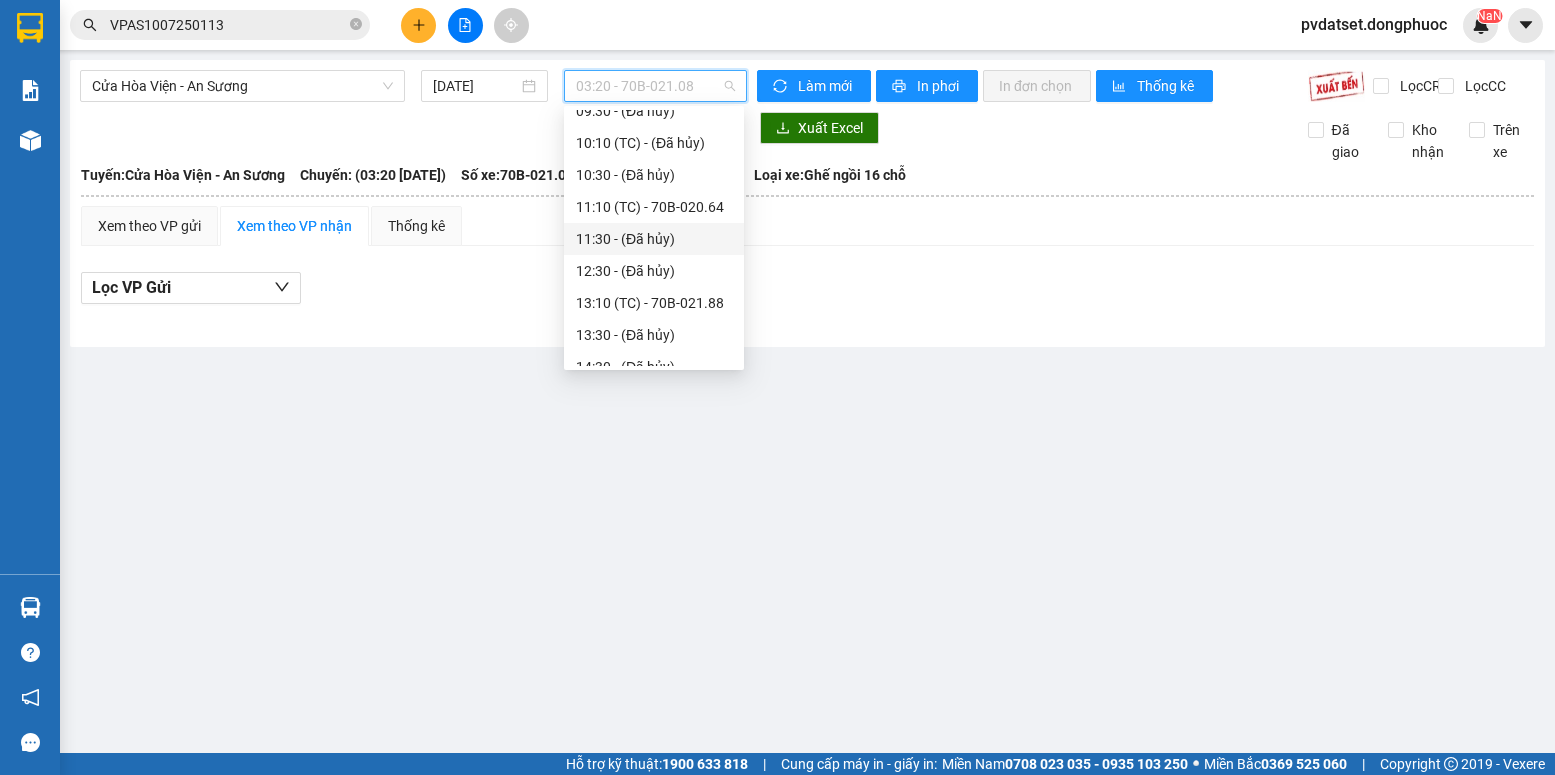 scroll, scrollTop: 500, scrollLeft: 0, axis: vertical 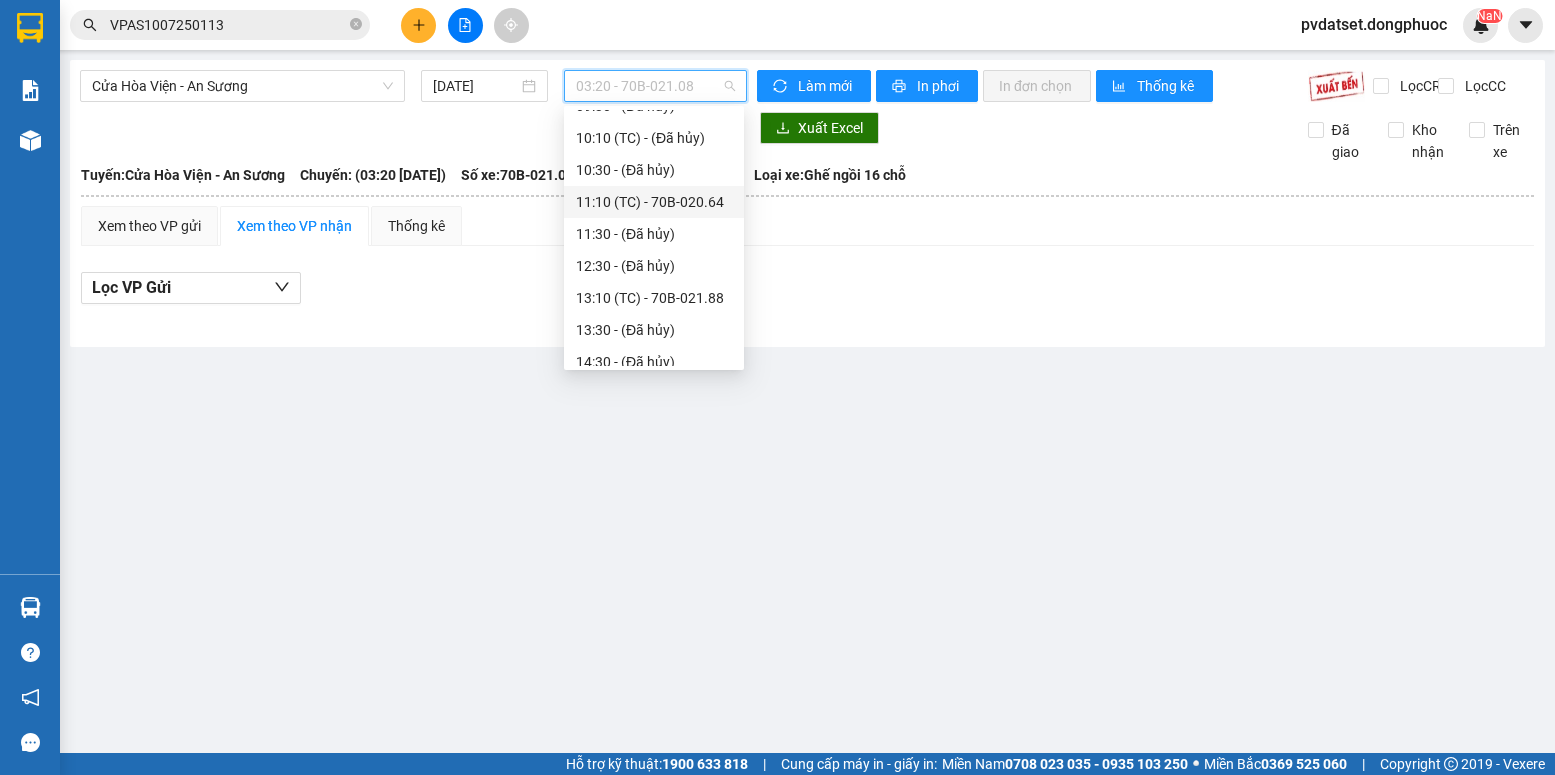 click on "11:10   (TC)   - 70B-020.64" at bounding box center (654, 202) 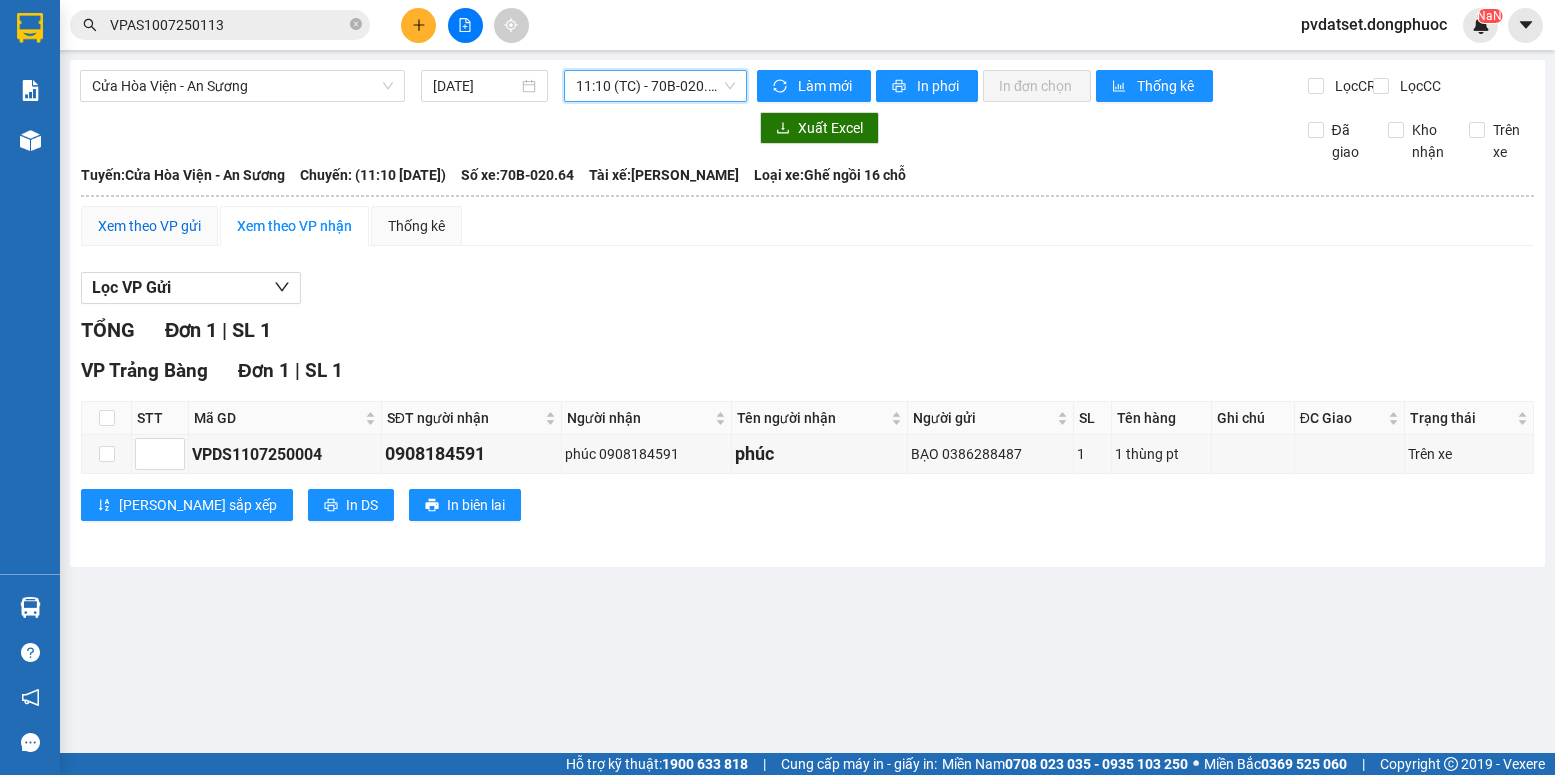 click on "Xem theo VP gửi" at bounding box center (149, 226) 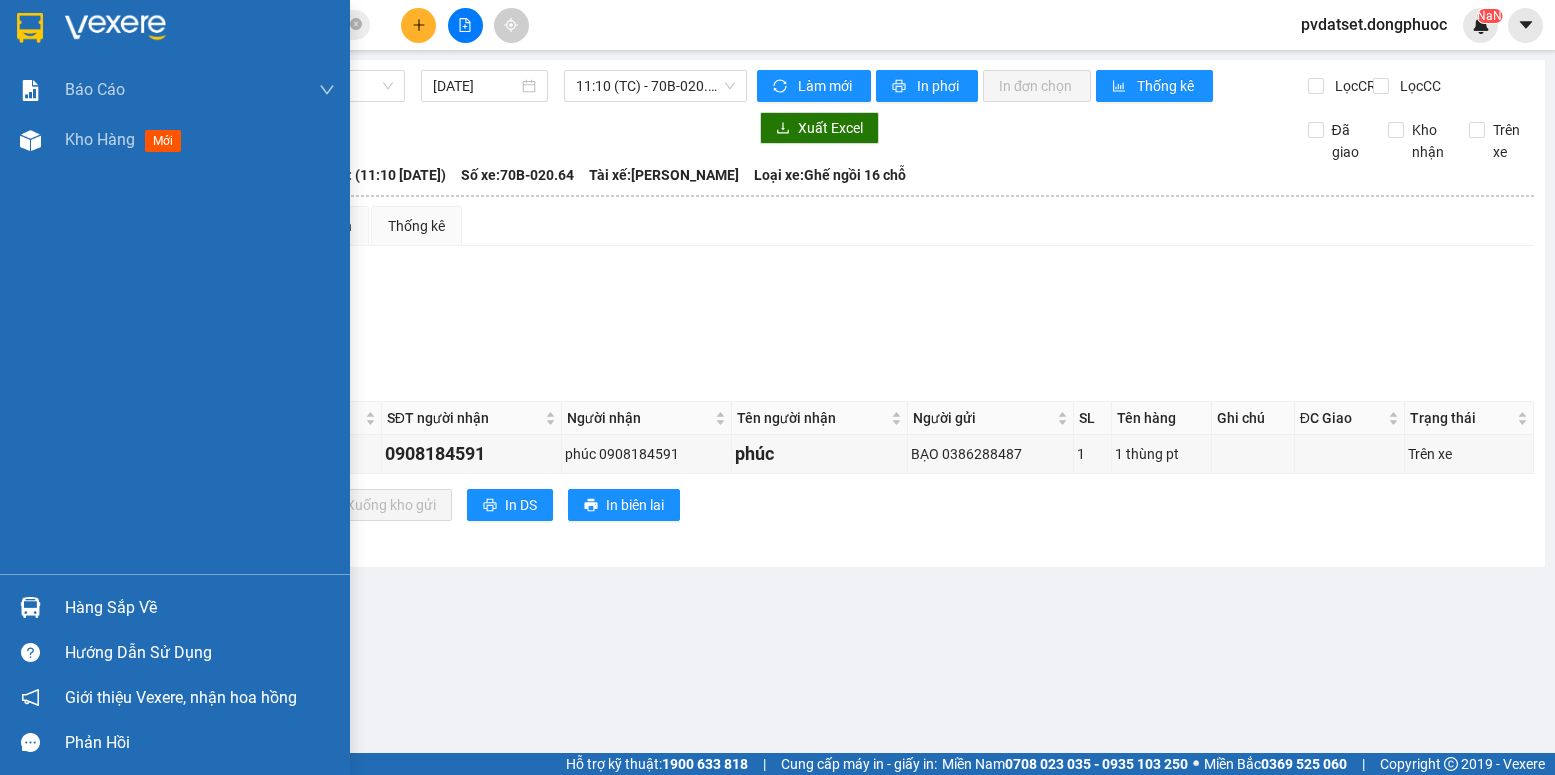click at bounding box center [30, 607] 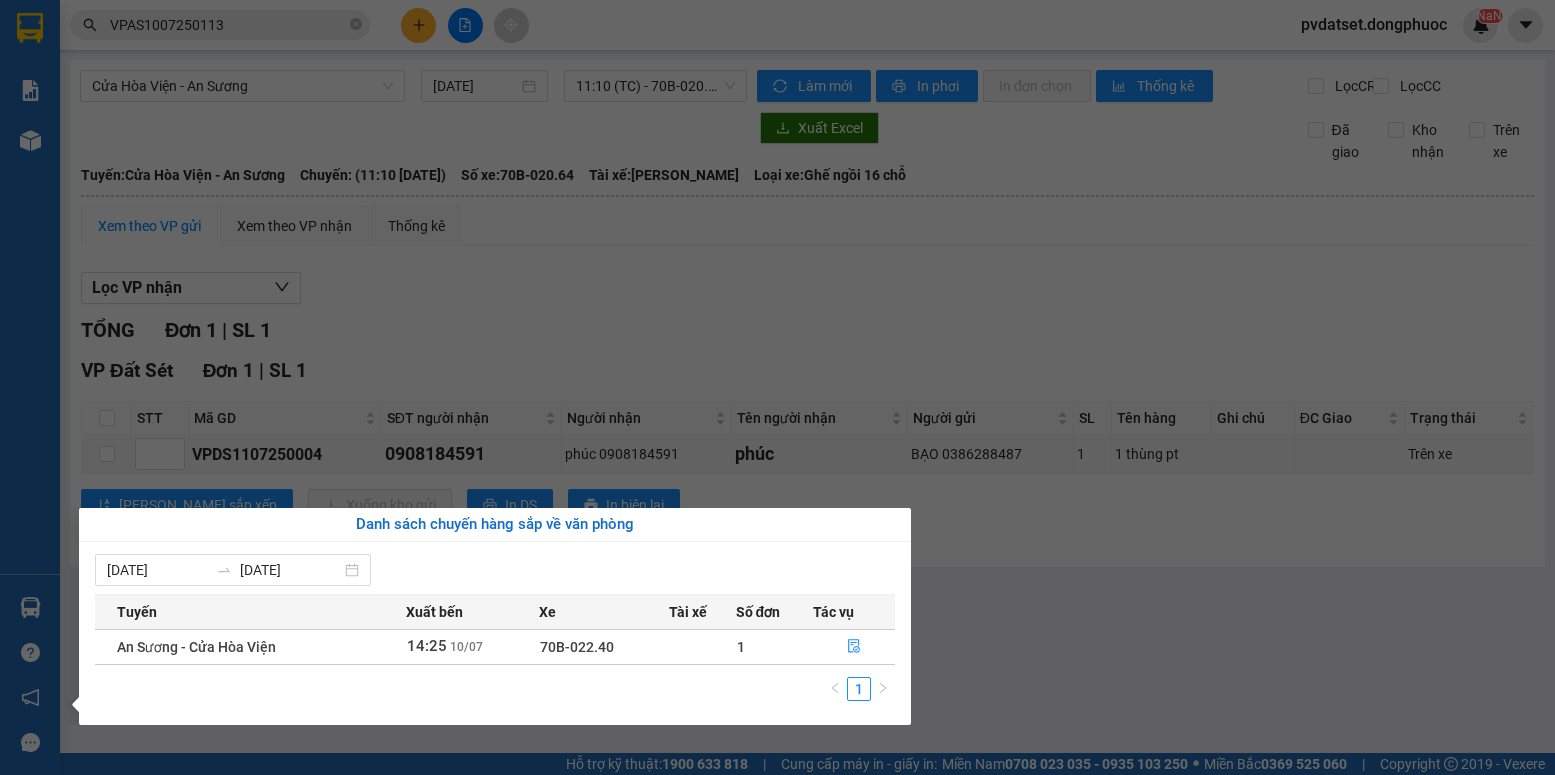 click on "Kết quả tìm kiếm ( 1 )  Bộ lọc  Ngày tạo đơn gần nhất Mã ĐH Trạng thái Món hàng Tổng cước Chưa cước Nhãn Người gửi VP Gửi Người nhận VP Nhận VPAS1007250113 14:37 - 10/07 VP Gửi   HỘP NK SL:  1 20.000 0909193095 LAB TRƯỜNG AN VP Bến xe An Sương 0898982424 NK MỸ ANH 2 VP Đất Sét 1 VPAS1007250113 pvdatset.dongphuoc NaN     Báo cáo Mẫu 1: Báo cáo dòng tiền  Mẫu 1: Báo cáo dòng tiền theo nhân viên Mẫu 1: Báo cáo dòng tiền theo nhân viên (VP) Mẫu 2: Doanh số tạo đơn theo Văn phòng, nhân viên - Trạm     Kho hàng mới Hàng sắp về Hướng dẫn sử dụng Giới thiệu Vexere, nhận hoa hồng Phản hồi Phần mềm hỗ trợ bạn tốt chứ? Cửa Hòa Viện - An Sương 11/07/2025 11:10   (TC)   - 70B-020.64  Làm mới In phơi In đơn chọn Thống kê Lọc  CR Lọc  CC Xuất Excel Đã giao Kho nhận Trên xe Đồng Phước   19001152   11:46 - 11/07/2025 Tuyến:  Chuyến:" at bounding box center (777, 387) 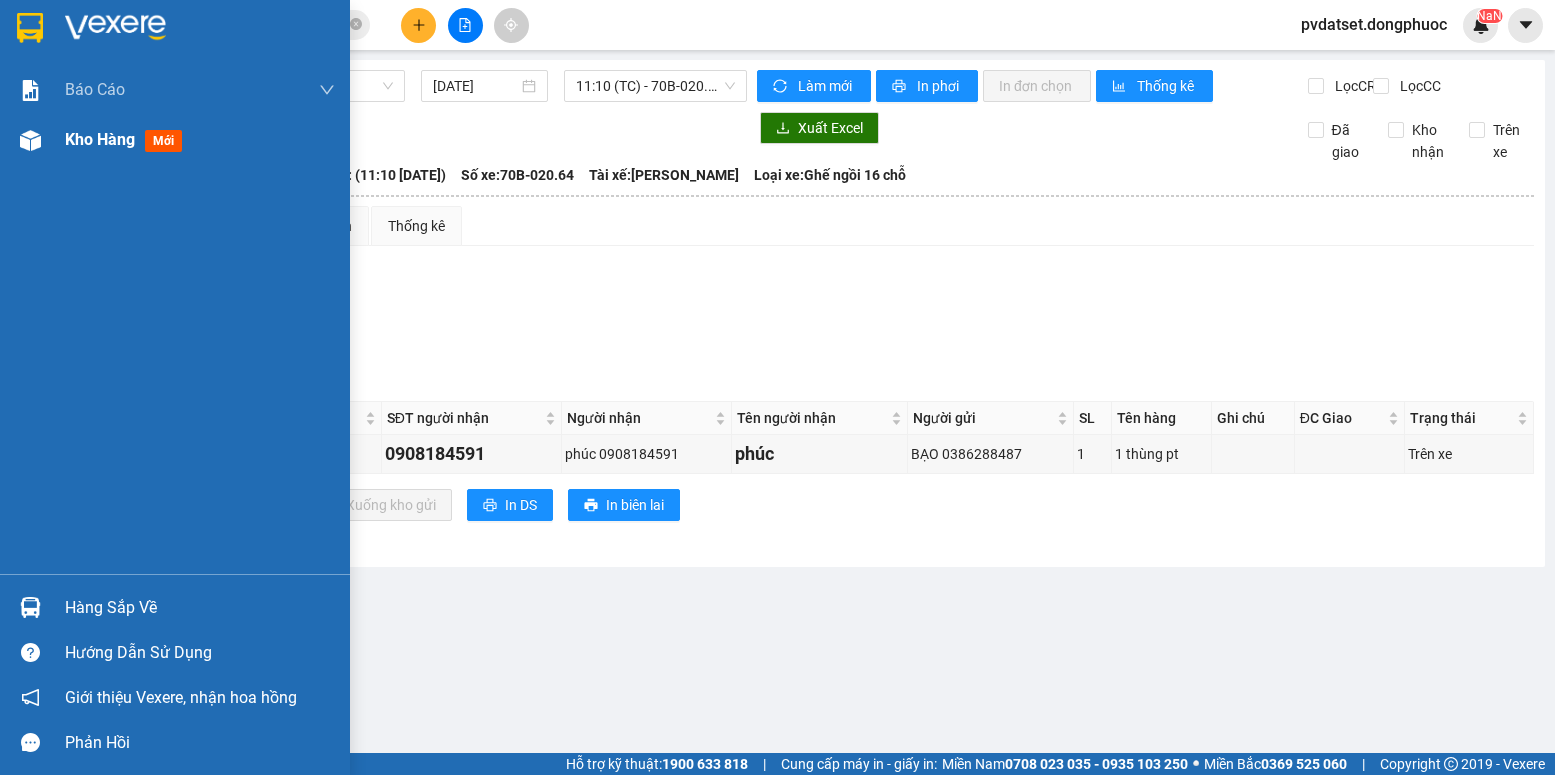 click on "Kho hàng mới" at bounding box center [175, 140] 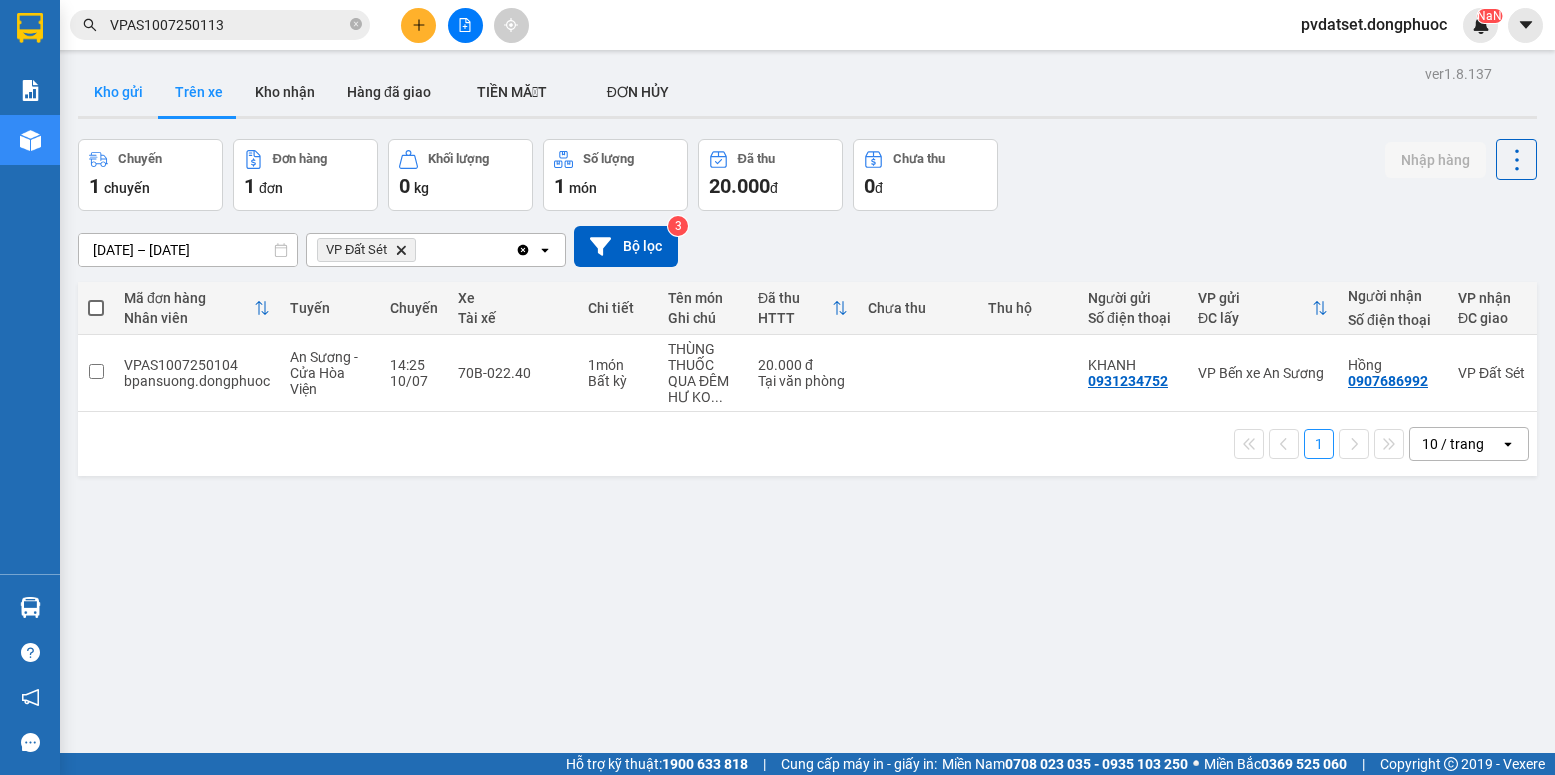 click on "Kho gửi" at bounding box center (118, 92) 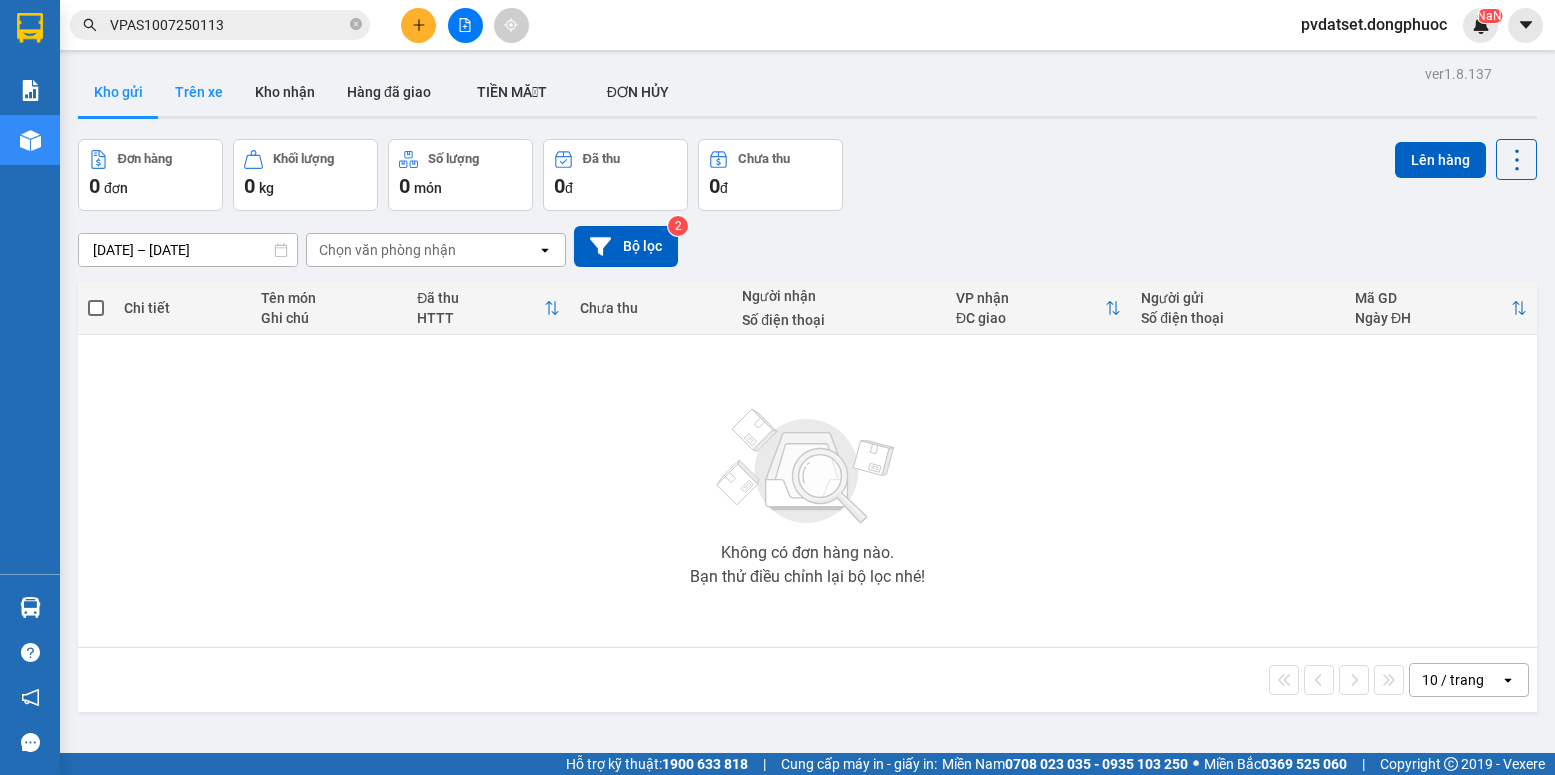 click on "Trên xe" at bounding box center (199, 92) 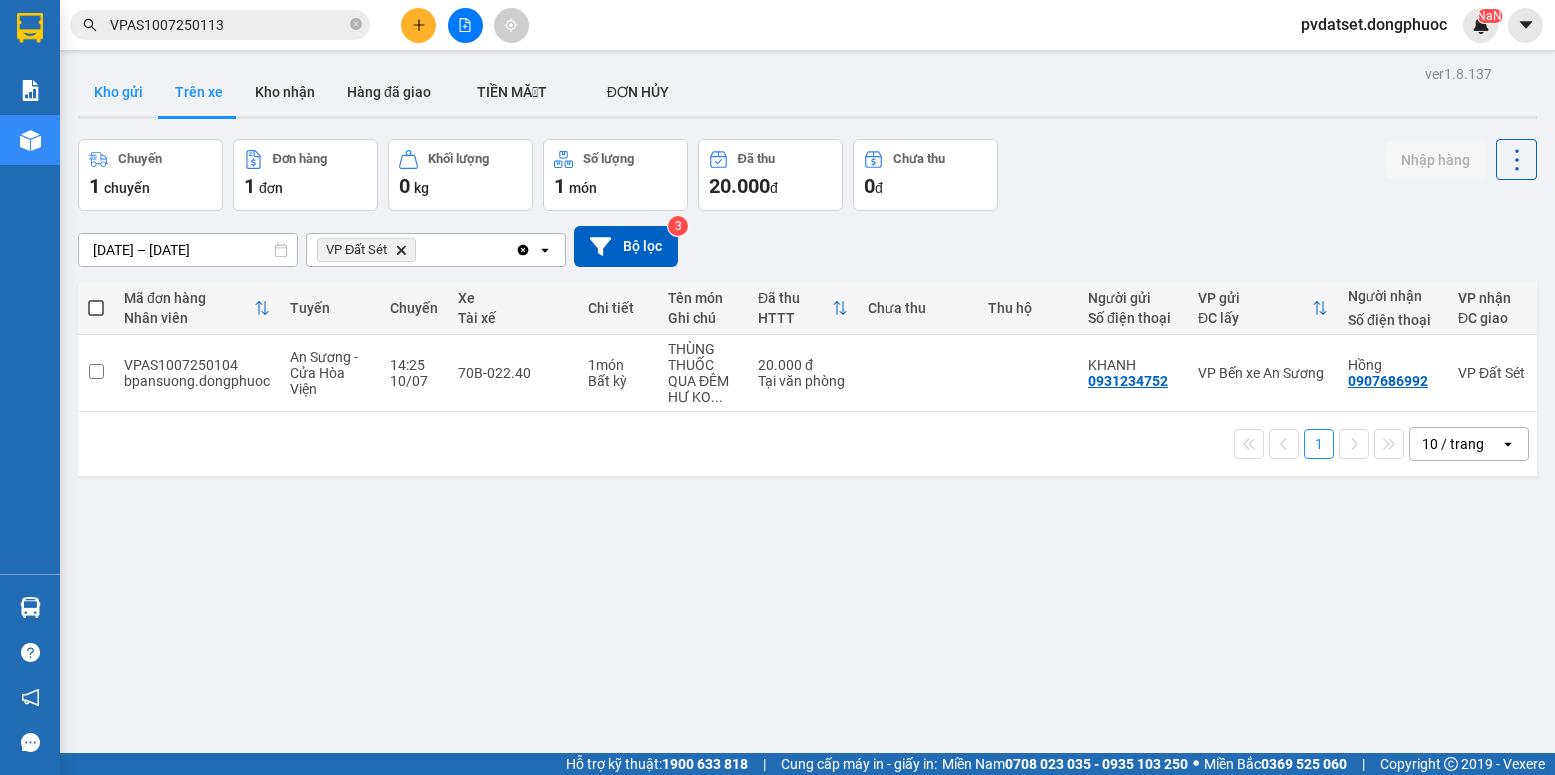 click on "Kho gửi" at bounding box center (118, 92) 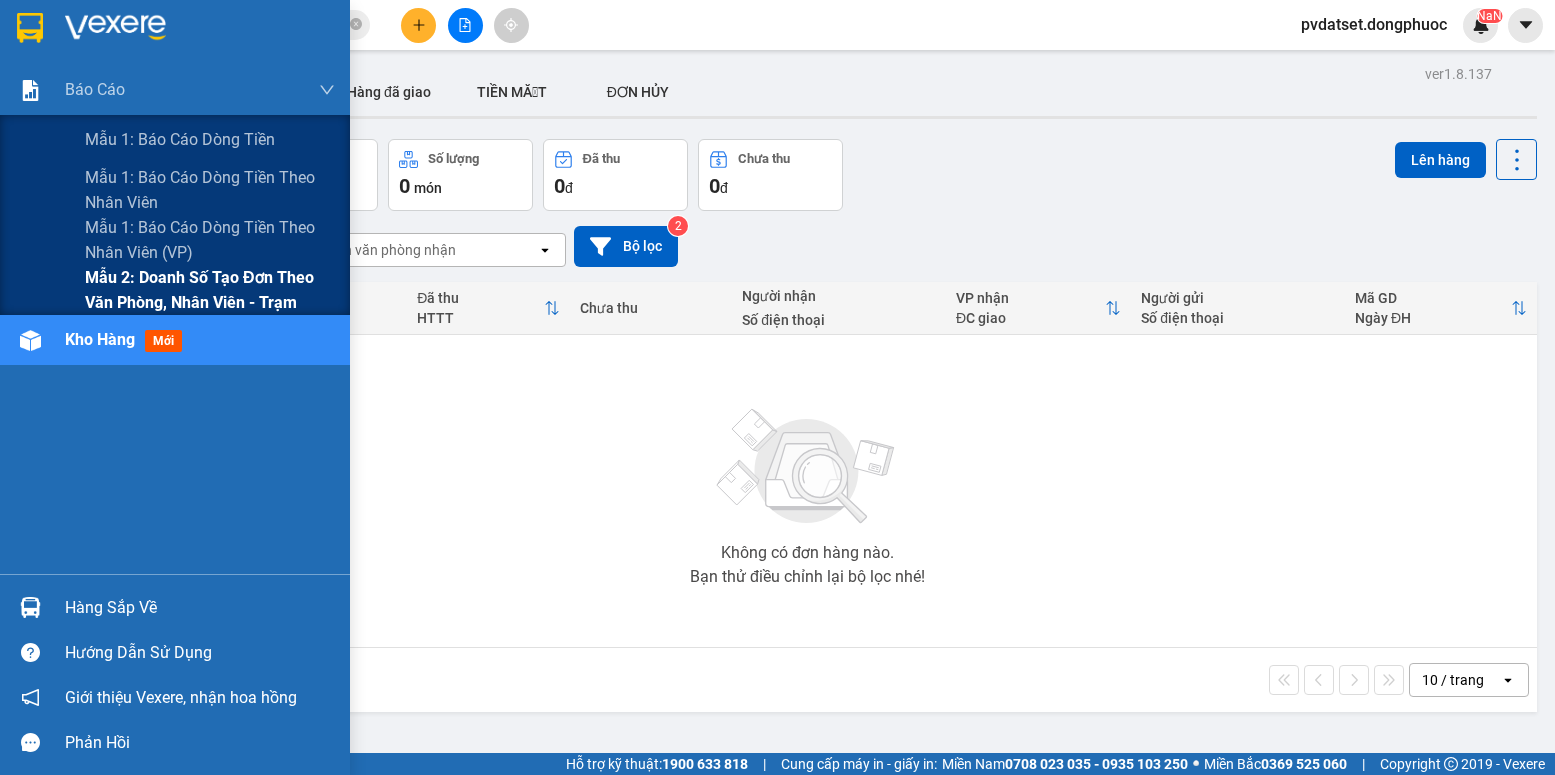 click on "Mẫu 2: Doanh số tạo đơn theo Văn phòng, nhân viên - Trạm" at bounding box center (210, 290) 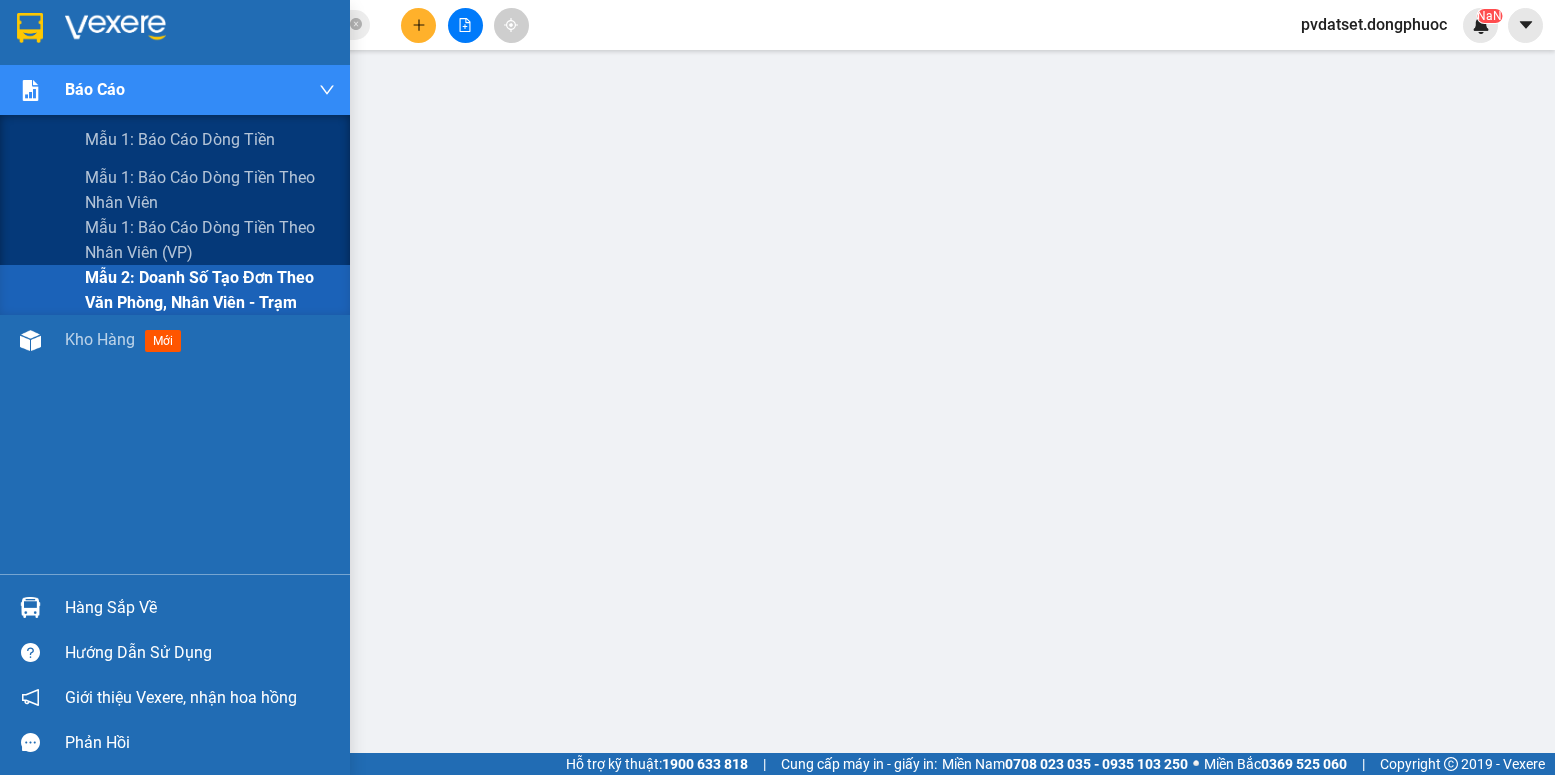 drag, startPoint x: 163, startPoint y: 109, endPoint x: 163, endPoint y: 126, distance: 17 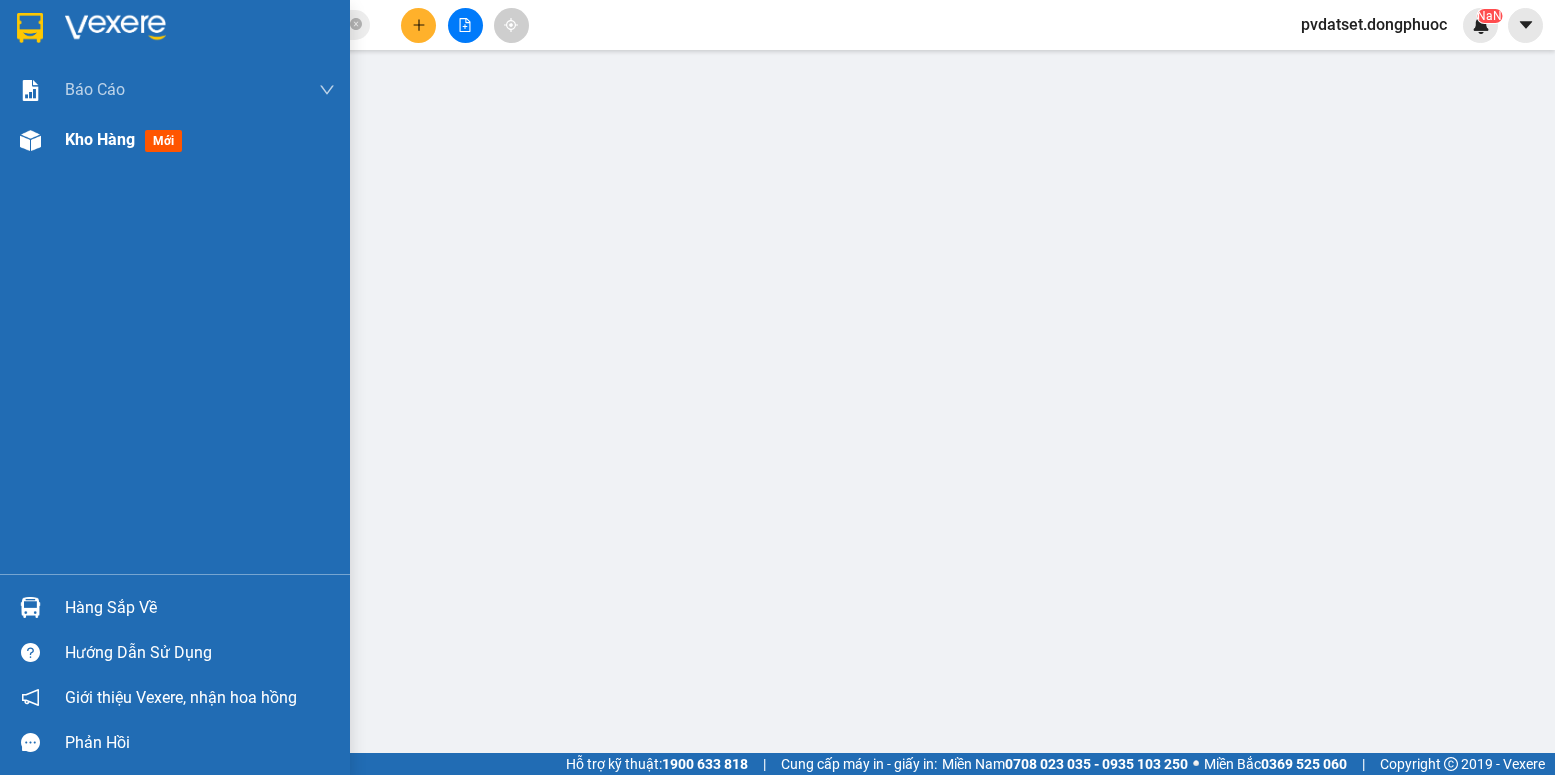 click on "mới" at bounding box center (163, 141) 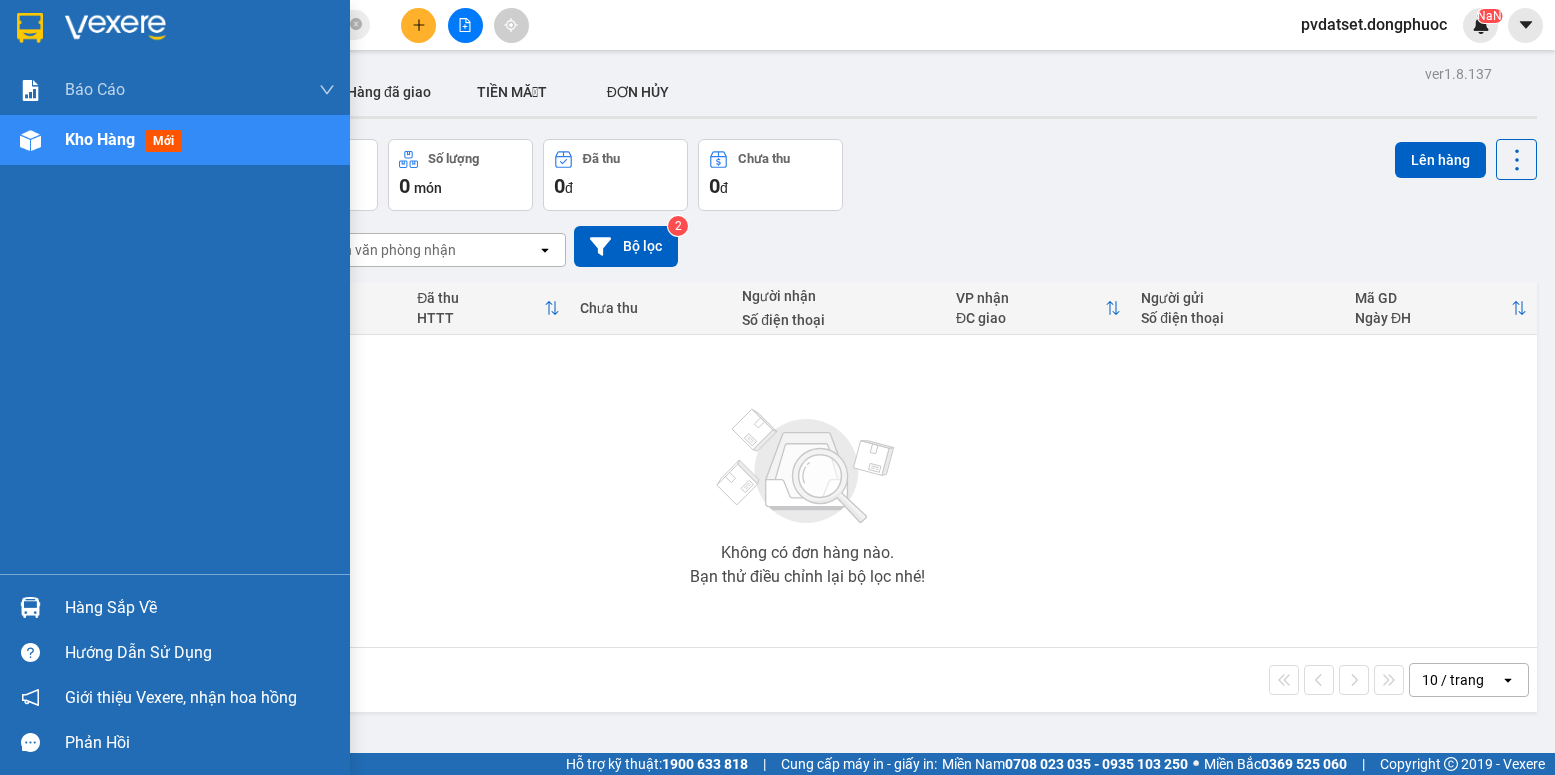 click at bounding box center [30, 607] 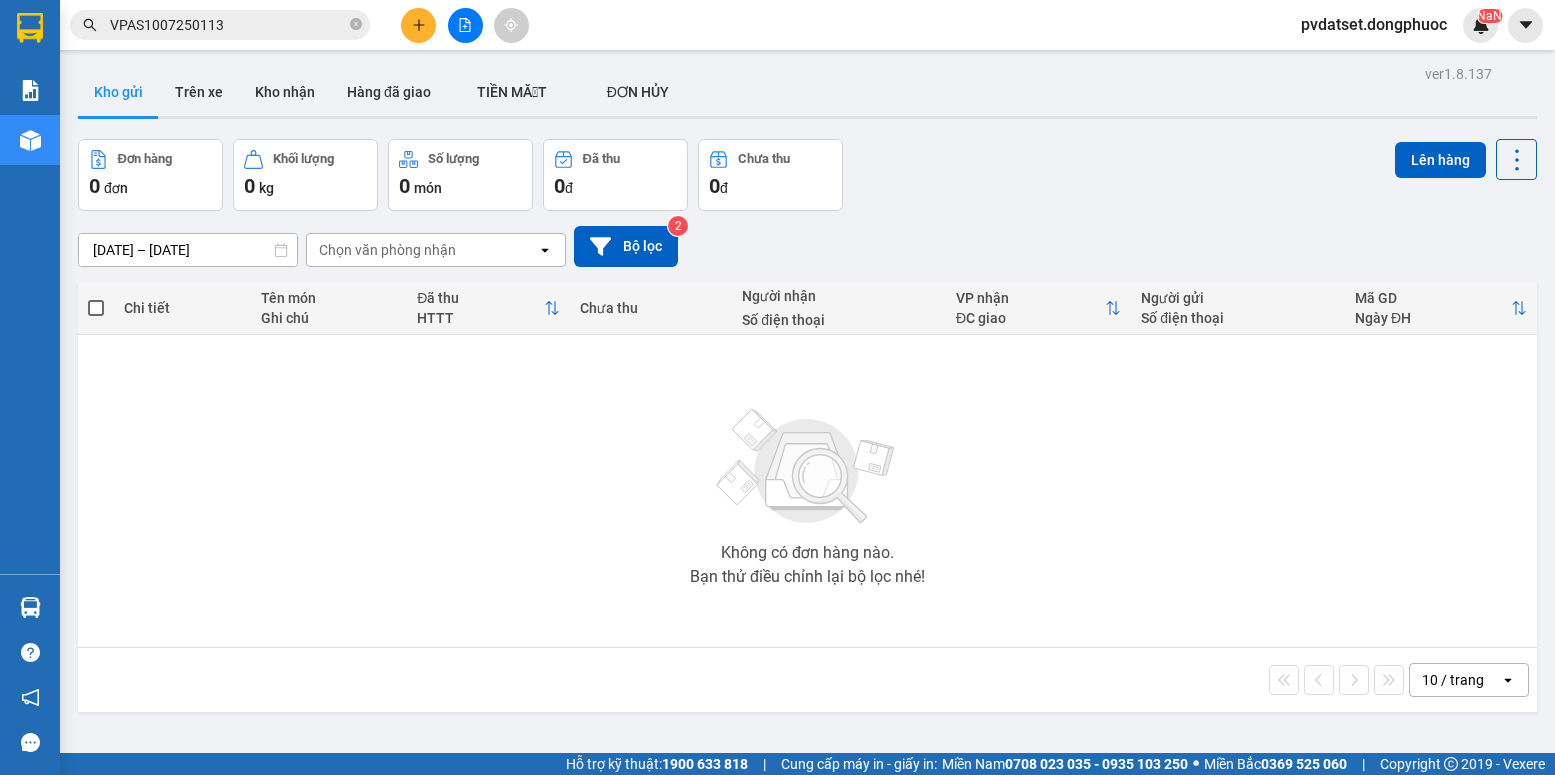 click on "Kết quả tìm kiếm ( 1 )  Bộ lọc  Ngày tạo đơn gần nhất Mã ĐH Trạng thái Món hàng Tổng cước Chưa cước Nhãn Người gửi VP Gửi Người nhận VP Nhận VPAS1007250113 14:37 [DATE] VP Gửi   HỘP NK SL:  1 20.000 0909193095 LAB TRƯỜNG AN VP Bến xe An Sương 0898982424 NK MỸ ANH 2 VP Đất Sét 1 VPAS1007250113 pvdatset.dongphuoc NaN     Báo cáo Mẫu 1: Báo cáo dòng tiền  Mẫu 1: Báo cáo dòng tiền theo nhân viên Mẫu 1: Báo cáo dòng tiền theo nhân viên (VP) Mẫu 2: Doanh số tạo đơn theo Văn phòng, nhân viên - Trạm     Kho hàng mới Hàng sắp về Hướng dẫn sử dụng Giới thiệu Vexere, nhận hoa hồng Phản hồi Phần mềm hỗ trợ bạn tốt chứ? ver  1.8.137 Kho gửi Trên xe Kho nhận Hàng đã giao TIỀN MẶT  ĐƠN HỦY Đơn hàng 0 đơn Khối lượng 0 kg Số lượng 0 món Đã thu 0  đ Chưa thu 0  đ Lên hàng [DATE] – [DATE] Chọn văn phòng nhận open 2 HTTT |" at bounding box center [777, 387] 